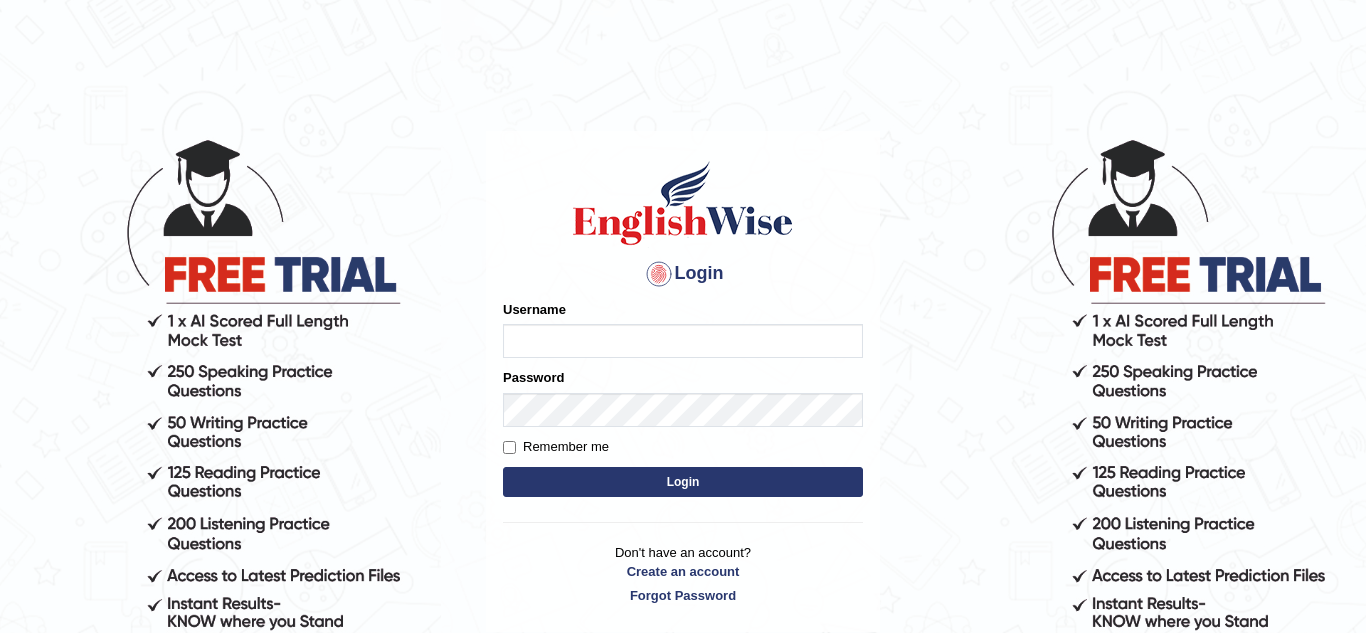 scroll, scrollTop: 0, scrollLeft: 0, axis: both 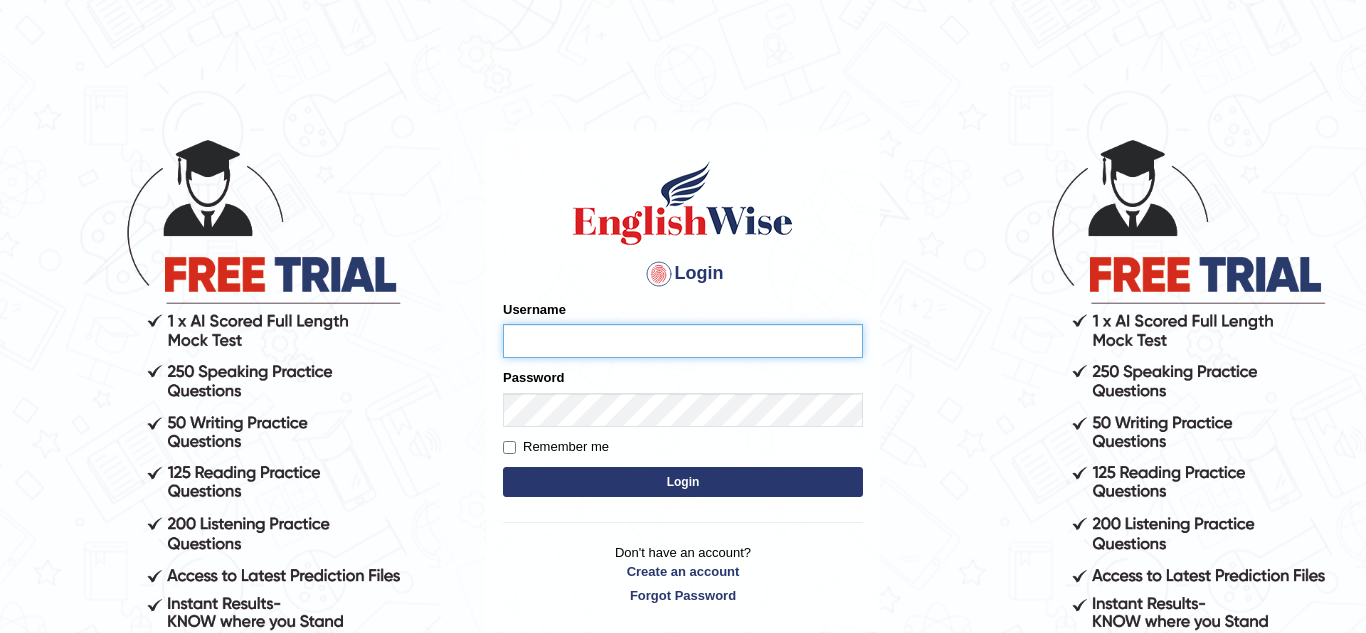 type on "hadia_parramatta" 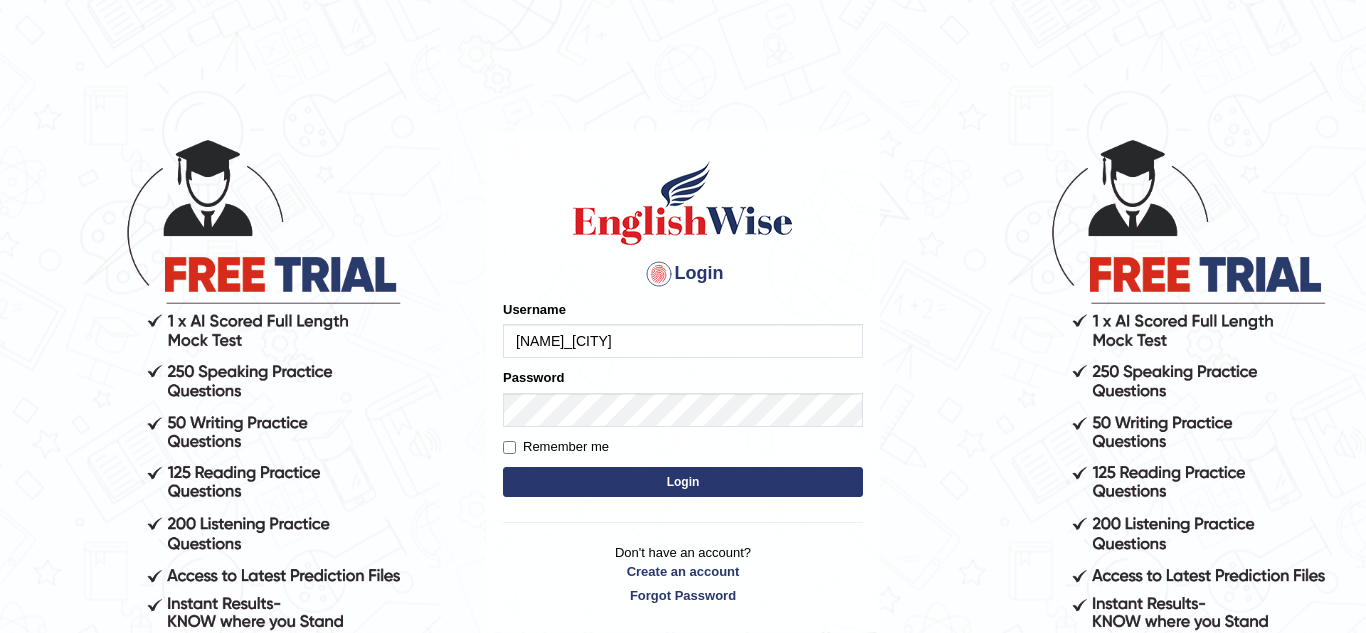 click on "Login" at bounding box center [683, 482] 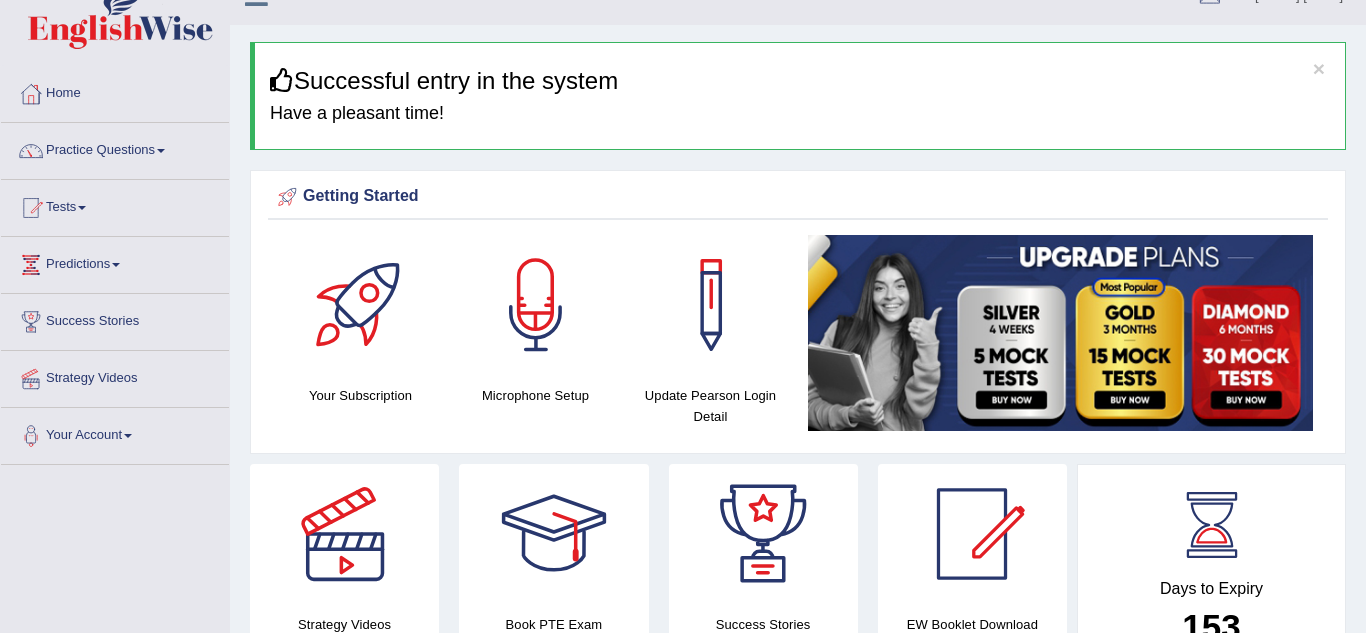 scroll, scrollTop: 85, scrollLeft: 0, axis: vertical 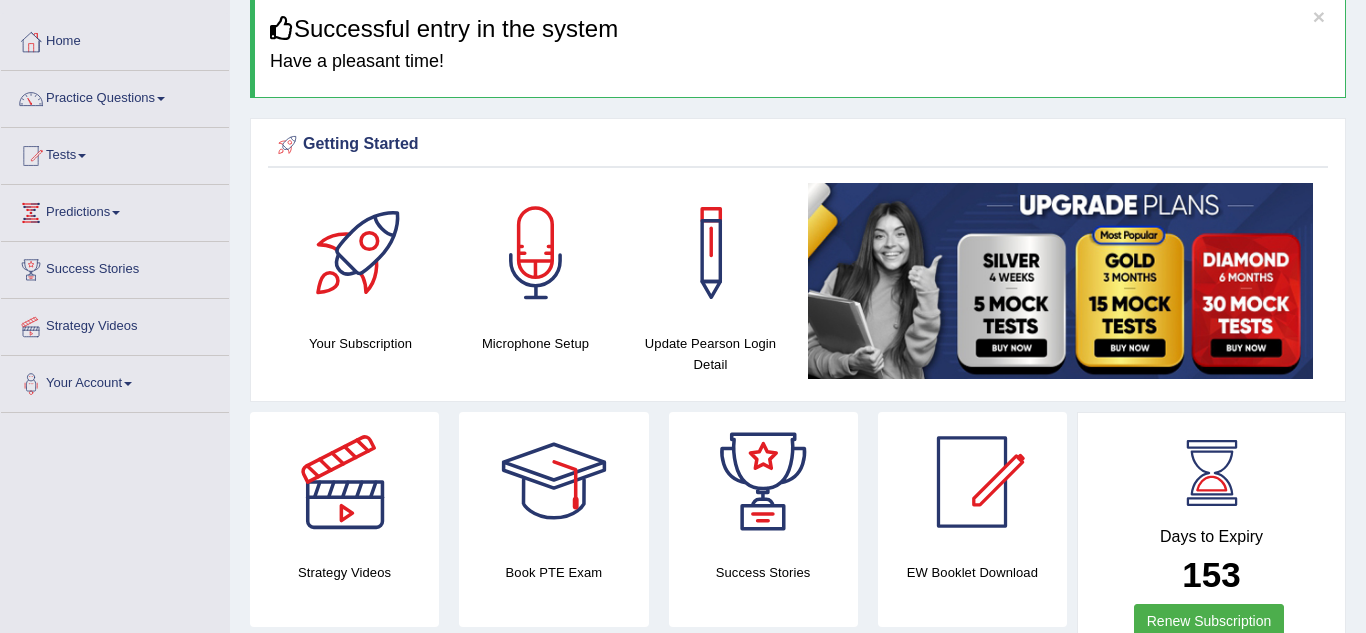 click on "Practice Questions" at bounding box center (115, 96) 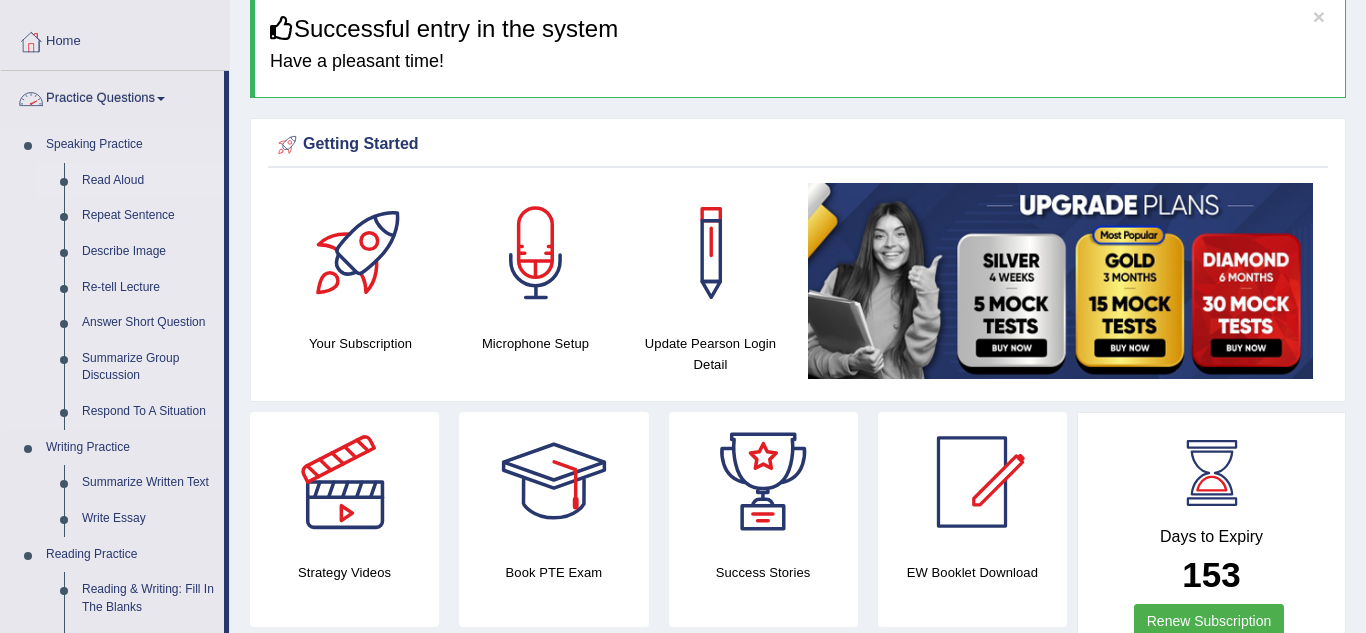 click on "Read Aloud" at bounding box center (148, 181) 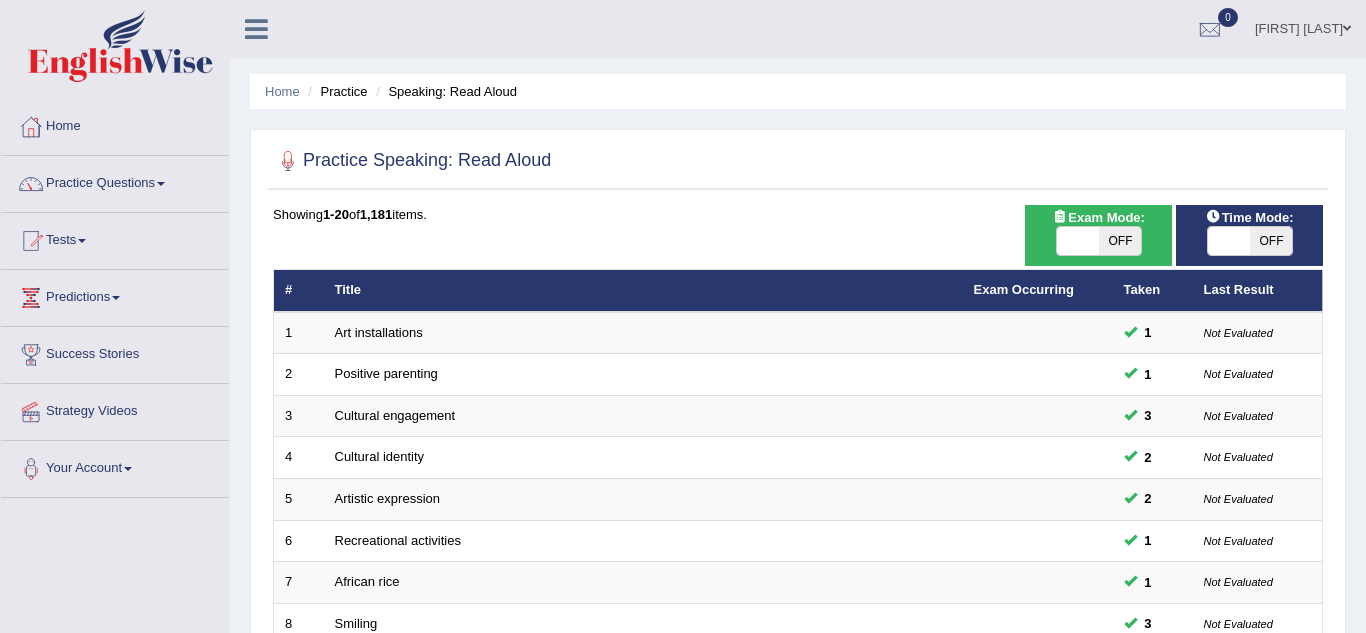 scroll, scrollTop: 0, scrollLeft: 0, axis: both 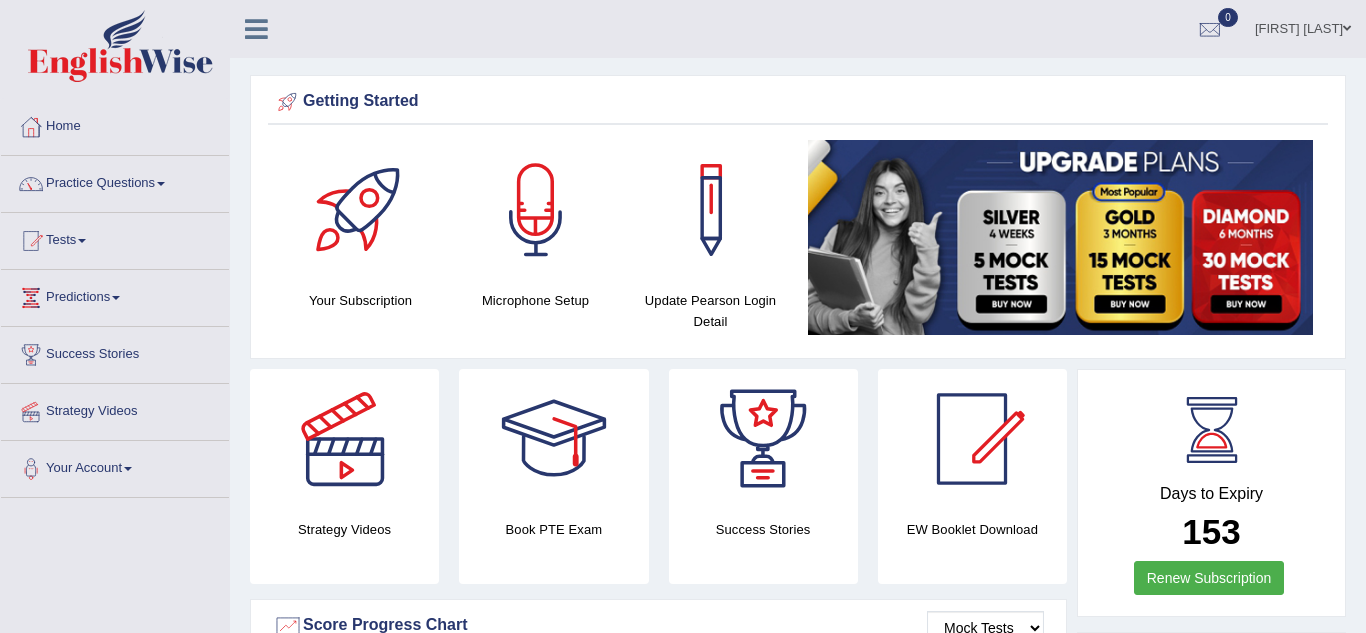 click on "Practice Questions" at bounding box center [115, 181] 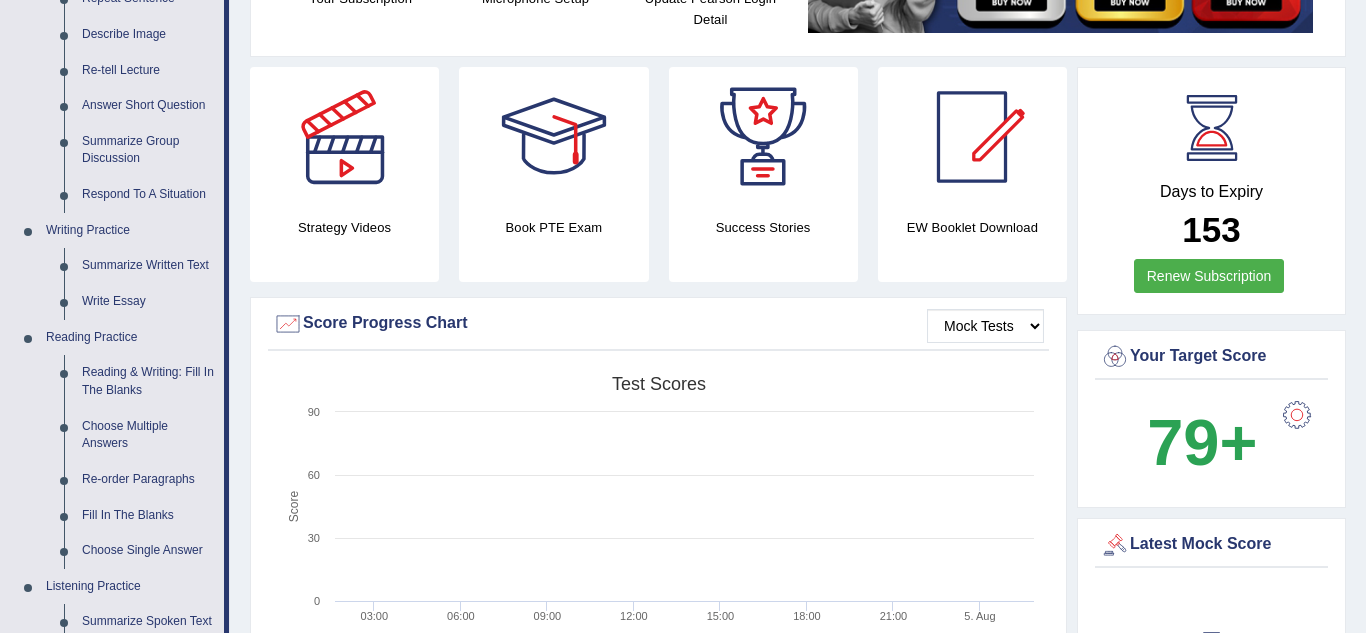 scroll, scrollTop: 304, scrollLeft: 0, axis: vertical 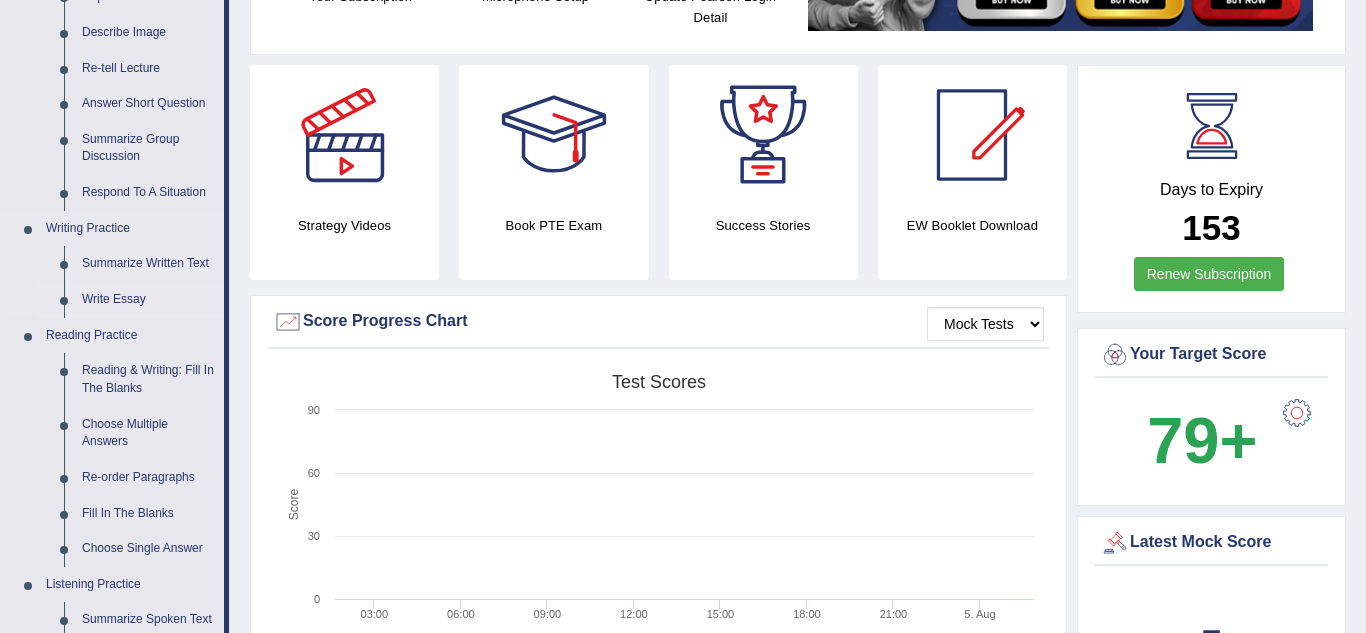 click on "Write Essay" at bounding box center (148, 300) 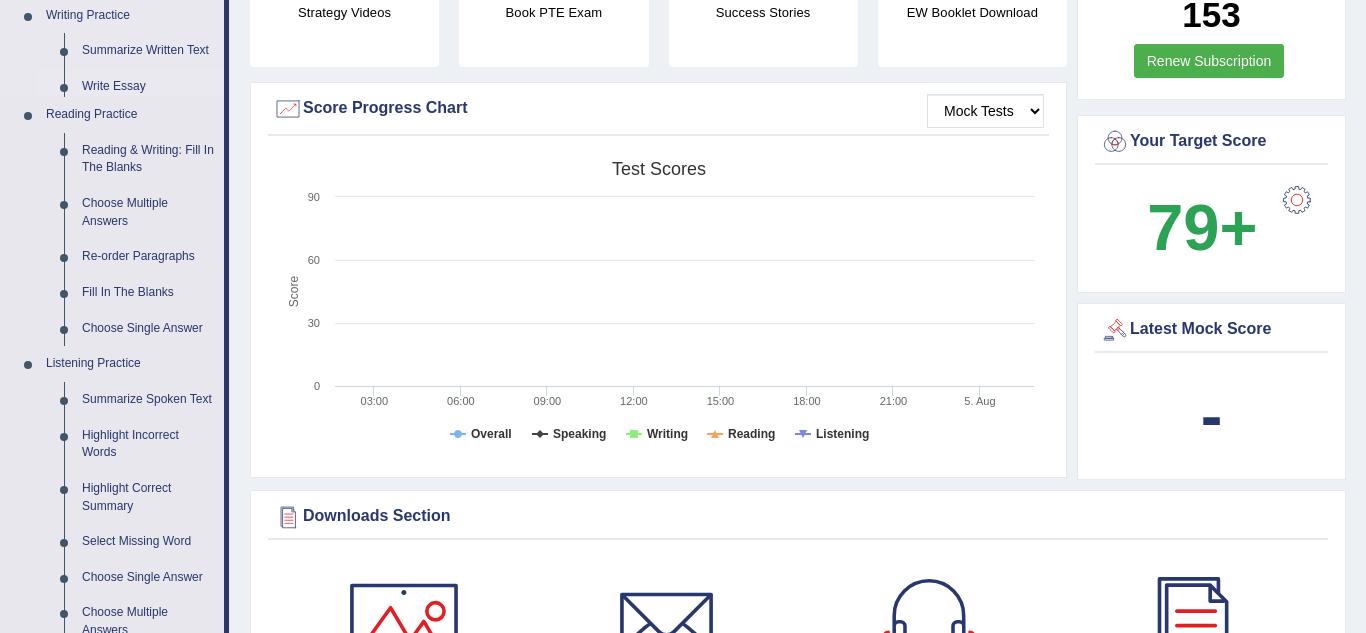 scroll, scrollTop: 1362, scrollLeft: 0, axis: vertical 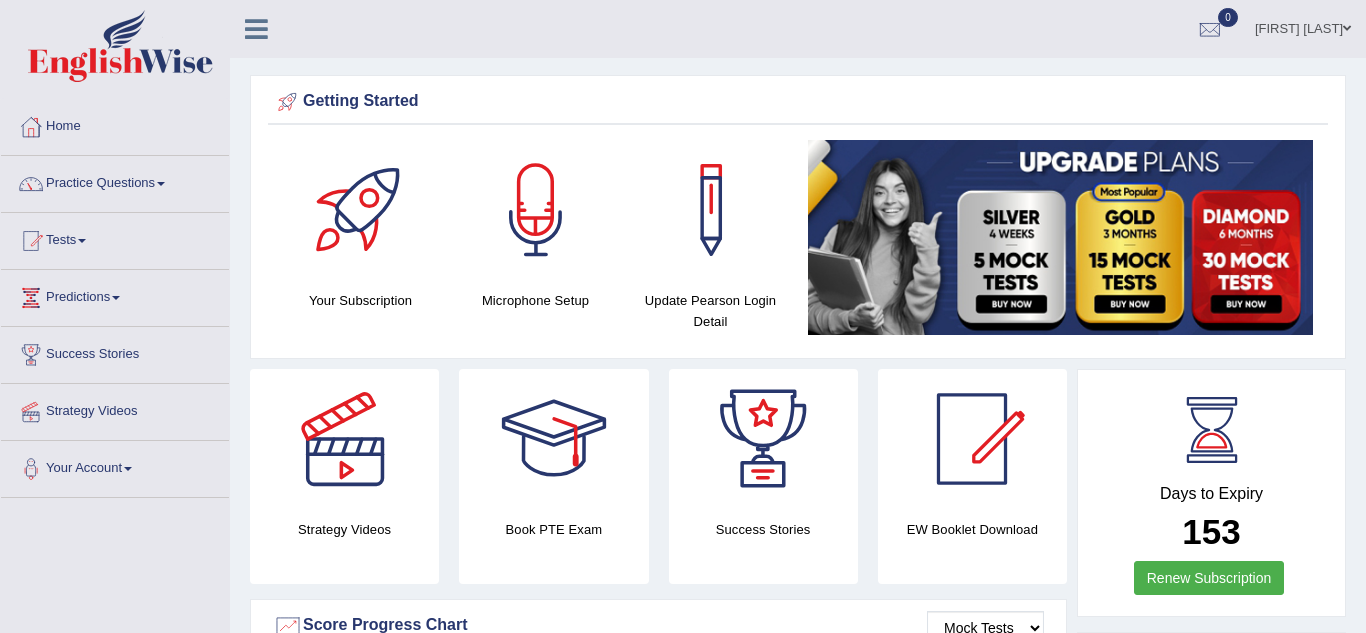 click on "Practice Questions" at bounding box center [115, 181] 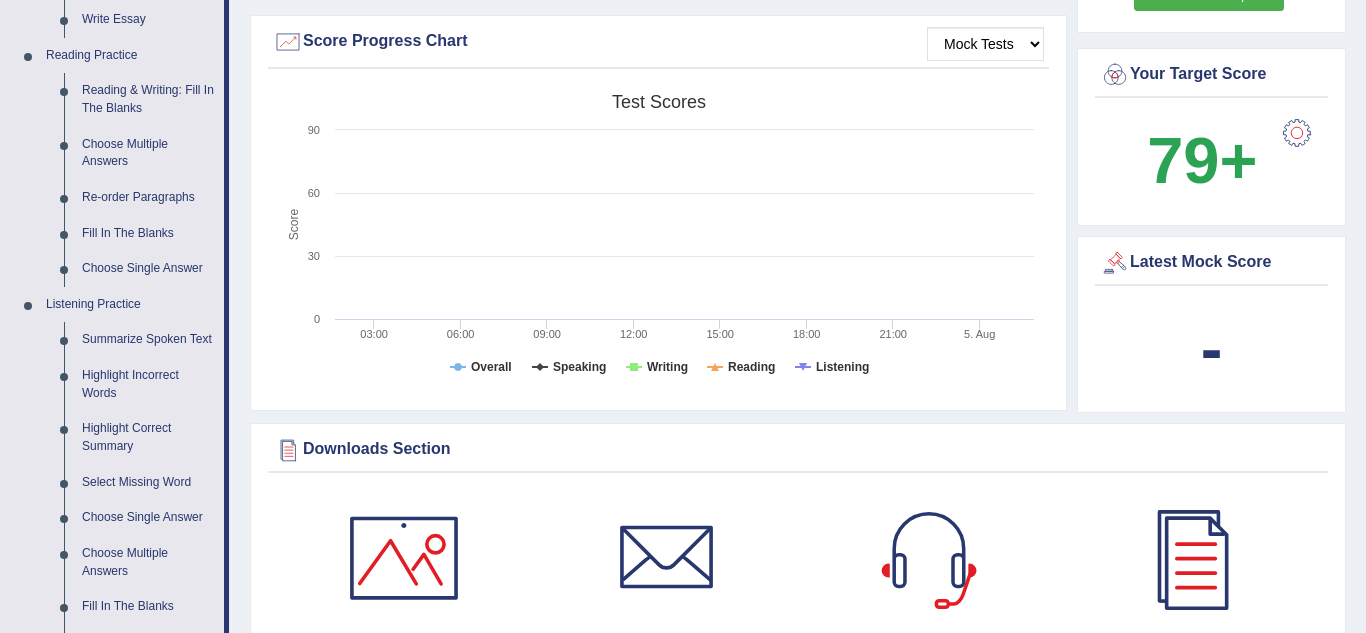 scroll, scrollTop: 587, scrollLeft: 0, axis: vertical 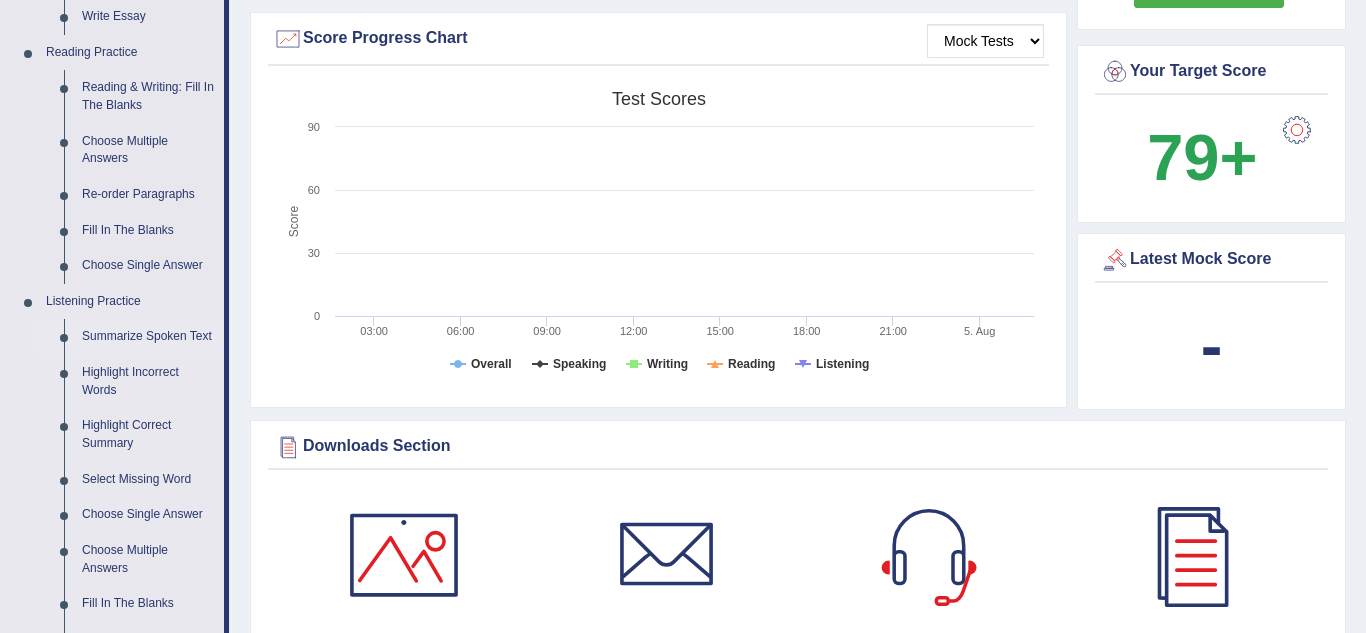 click on "Summarize Spoken Text" at bounding box center [148, 337] 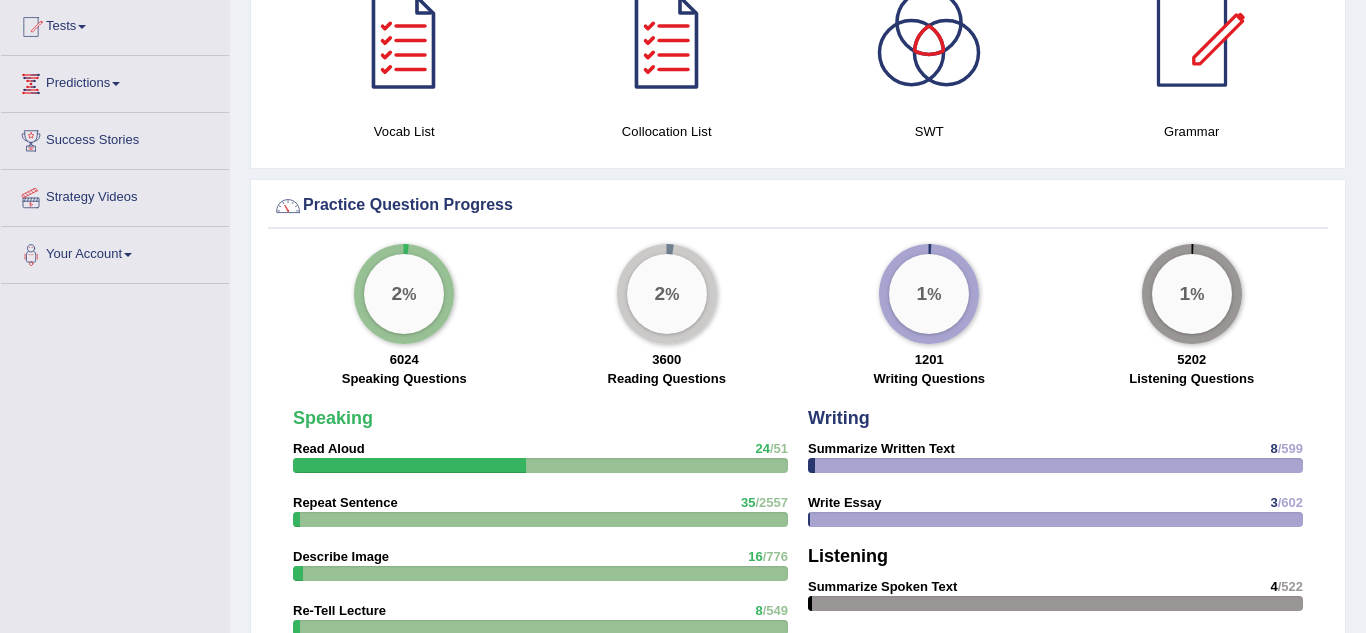 scroll, scrollTop: 1209, scrollLeft: 0, axis: vertical 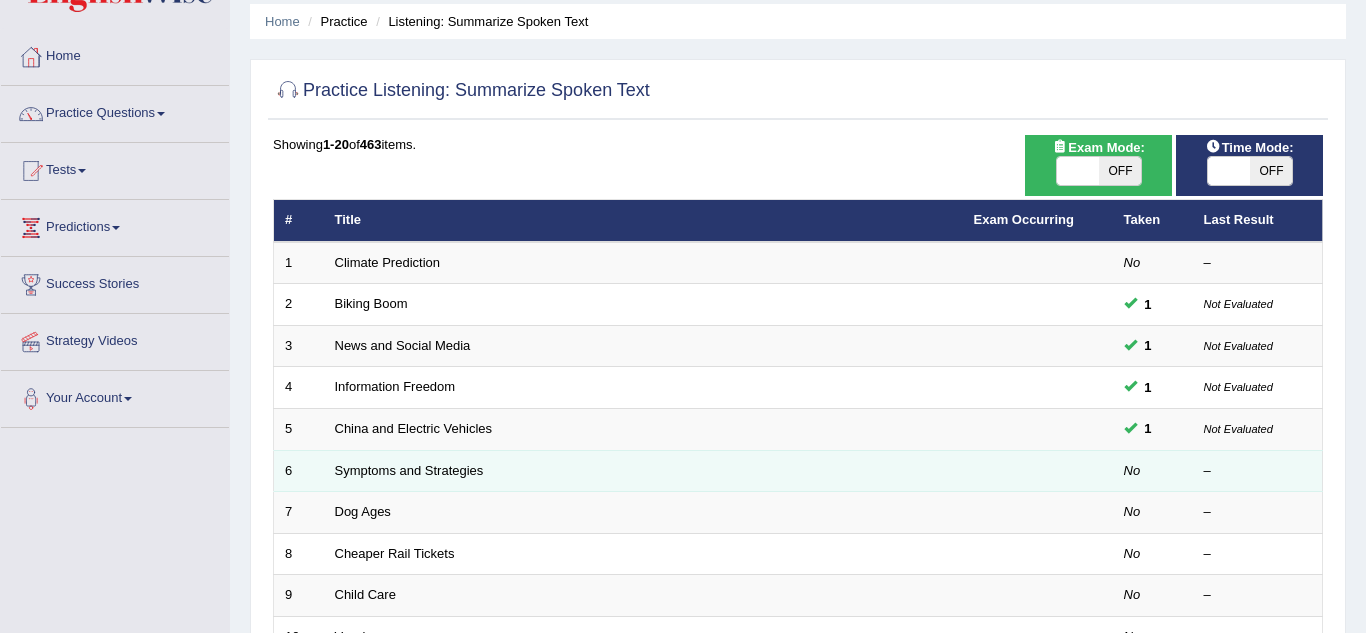 click on "Symptoms and Strategies" at bounding box center (643, 471) 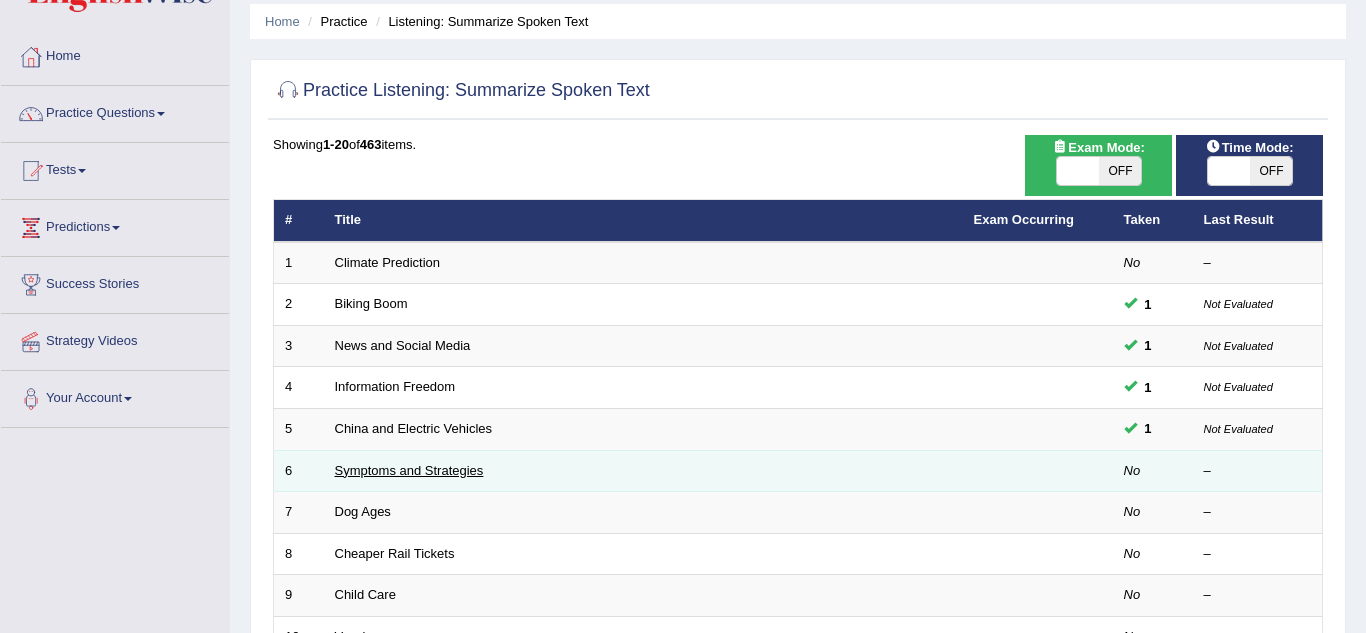 click on "Symptoms and Strategies" at bounding box center (409, 470) 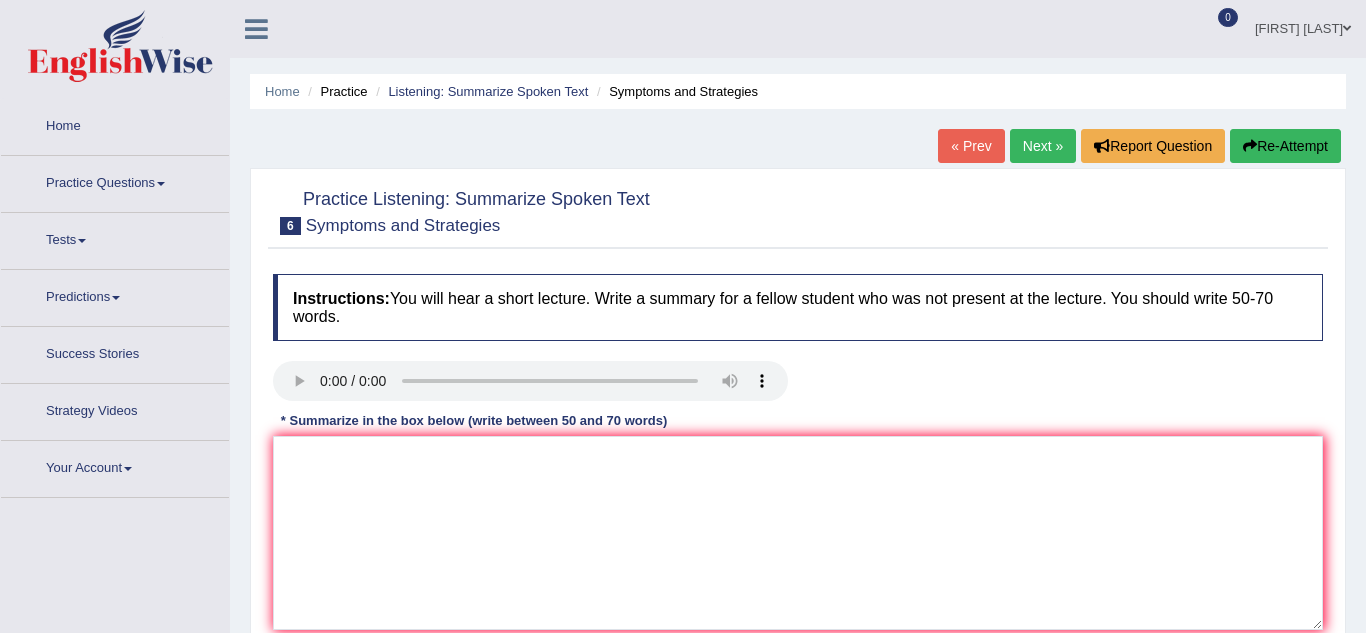 scroll, scrollTop: 0, scrollLeft: 0, axis: both 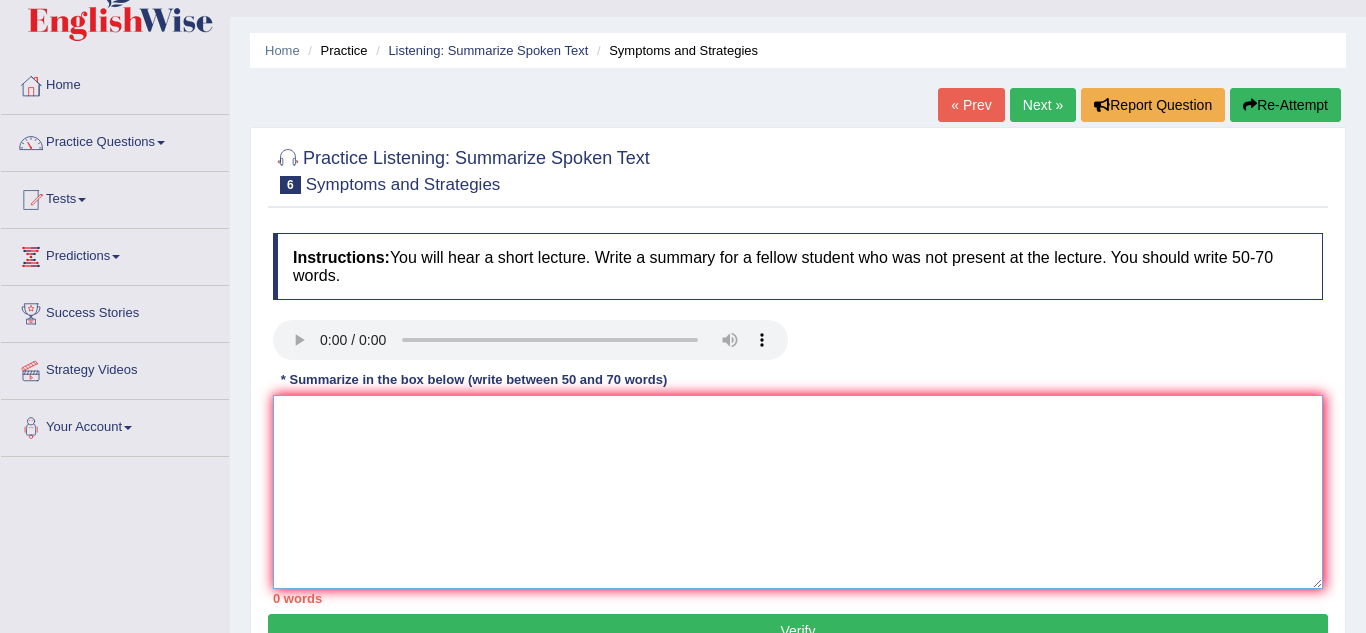 click at bounding box center (798, 492) 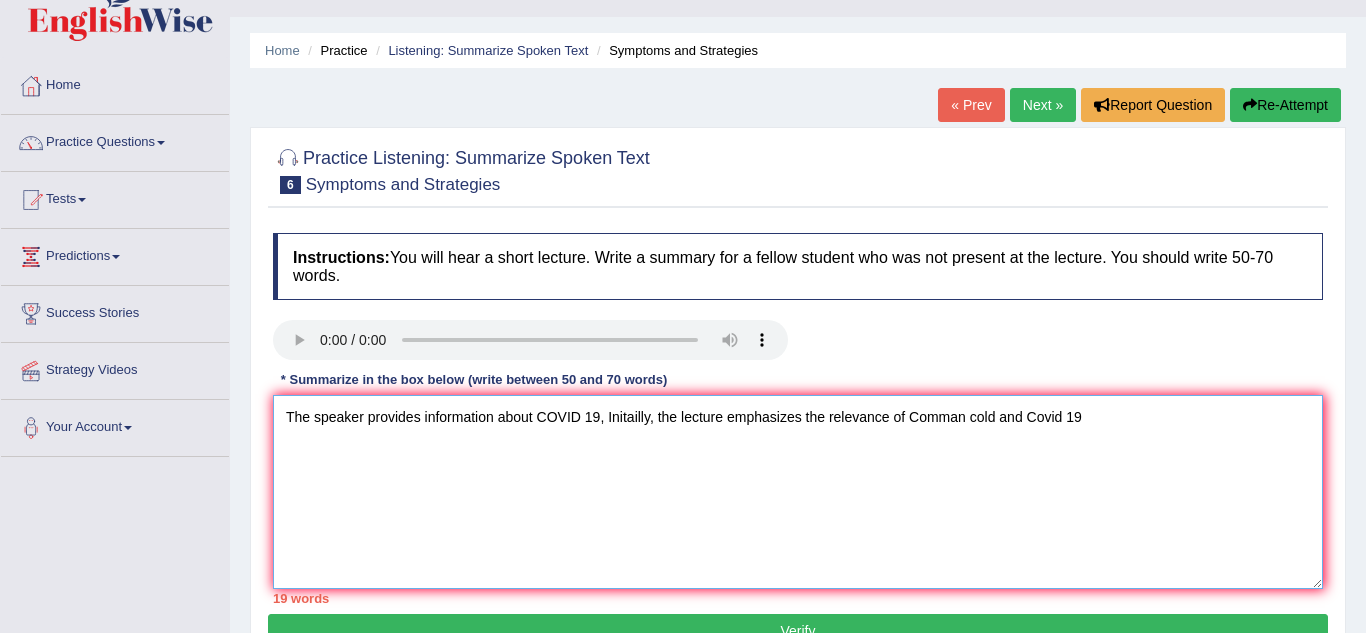 click on "The speaker provides information about COVID 19, Initailly, the lecture emphasizes the relevance of Comman cold and Covid 19" at bounding box center [798, 492] 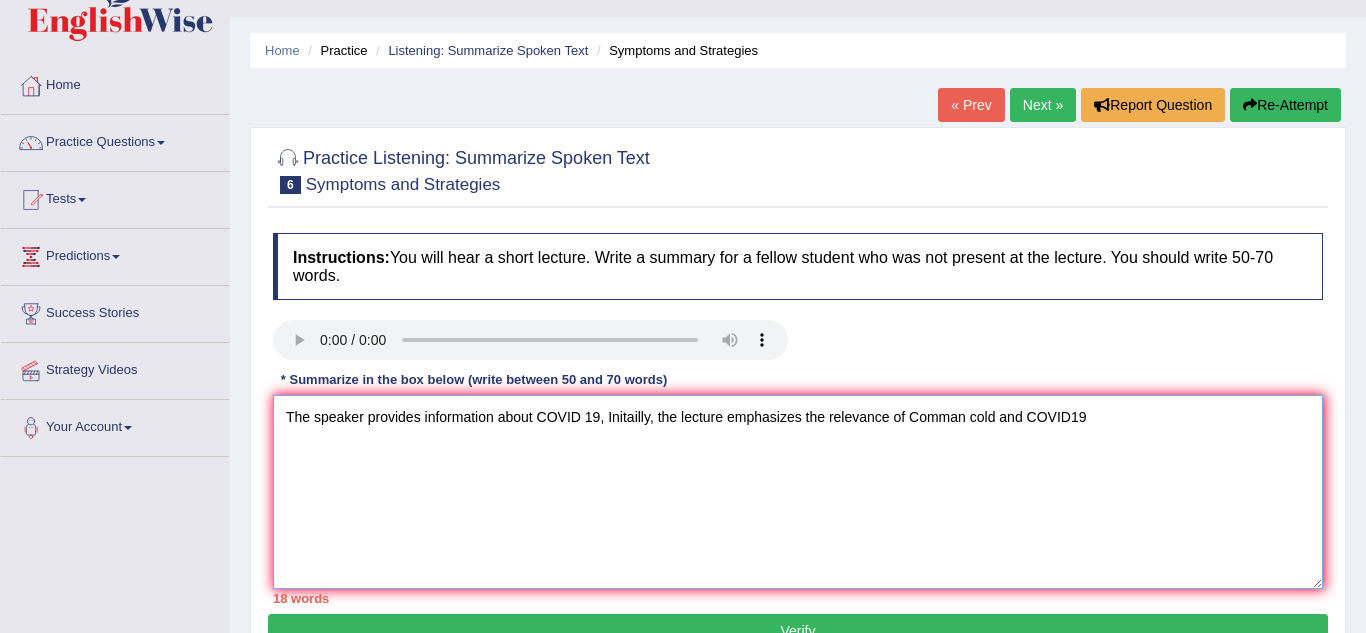 click on "The speaker provides information about COVID 19, Initailly, the lecture emphasizes the relevance of Comman cold and COVID19" at bounding box center [798, 492] 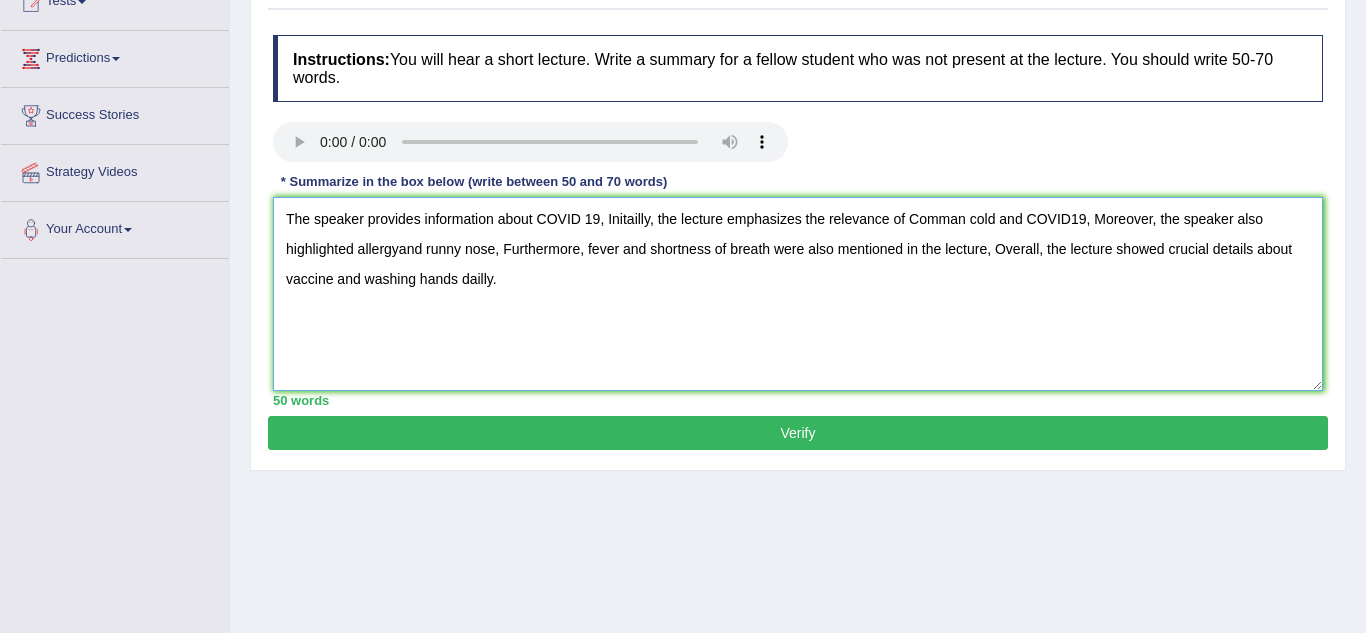 scroll, scrollTop: 240, scrollLeft: 0, axis: vertical 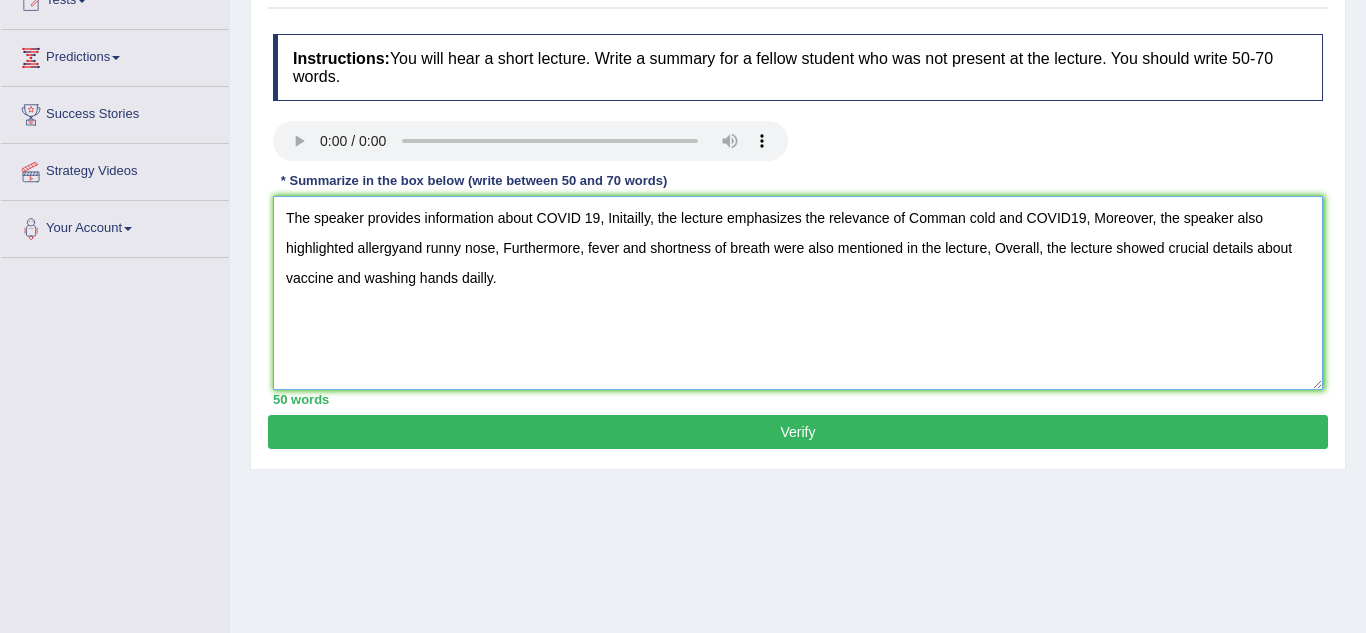 type on "The speaker provides information about COVID 19, Initailly, the lecture emphasizes the relevance of Comman cold and COVID19, Moreover, the speaker also highlighted allergyand runny nose, Furthermore, fever and shortness of breath were also mentioned in the lecture, Overall, the lecture showed crucial details about vaccine and washing hands dailly." 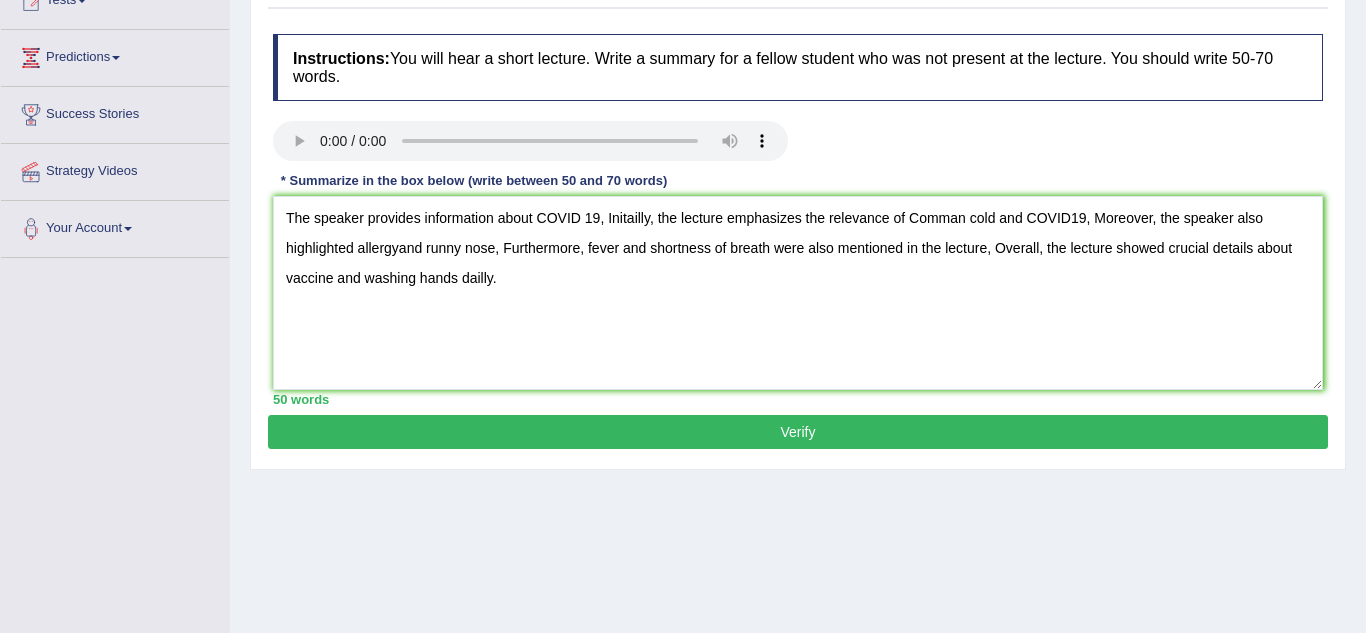 click on "Verify" at bounding box center (798, 432) 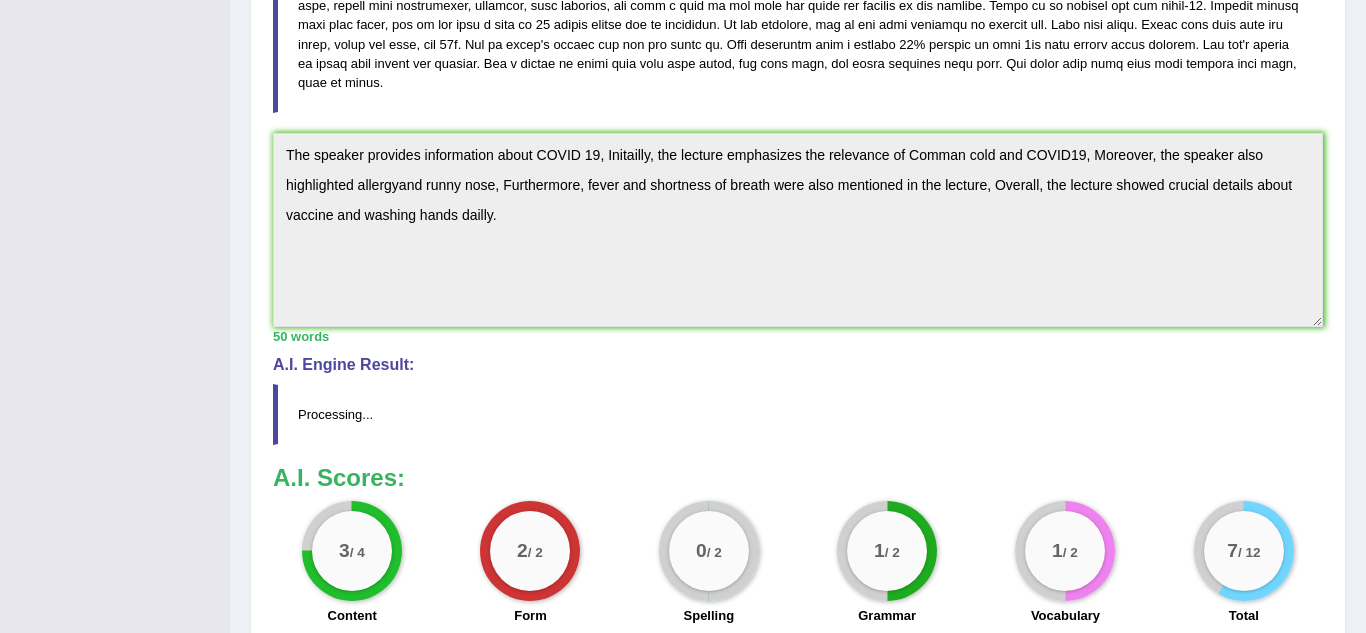 scroll, scrollTop: 508, scrollLeft: 0, axis: vertical 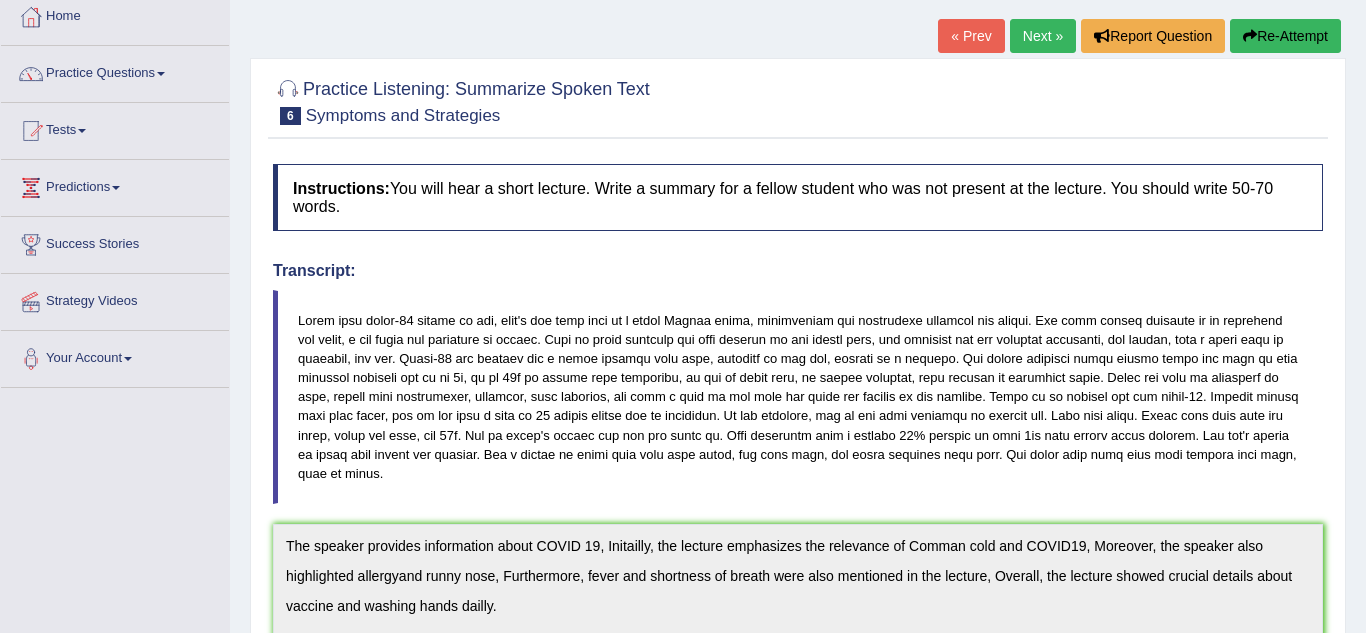 click on "Practice Questions" at bounding box center [115, 71] 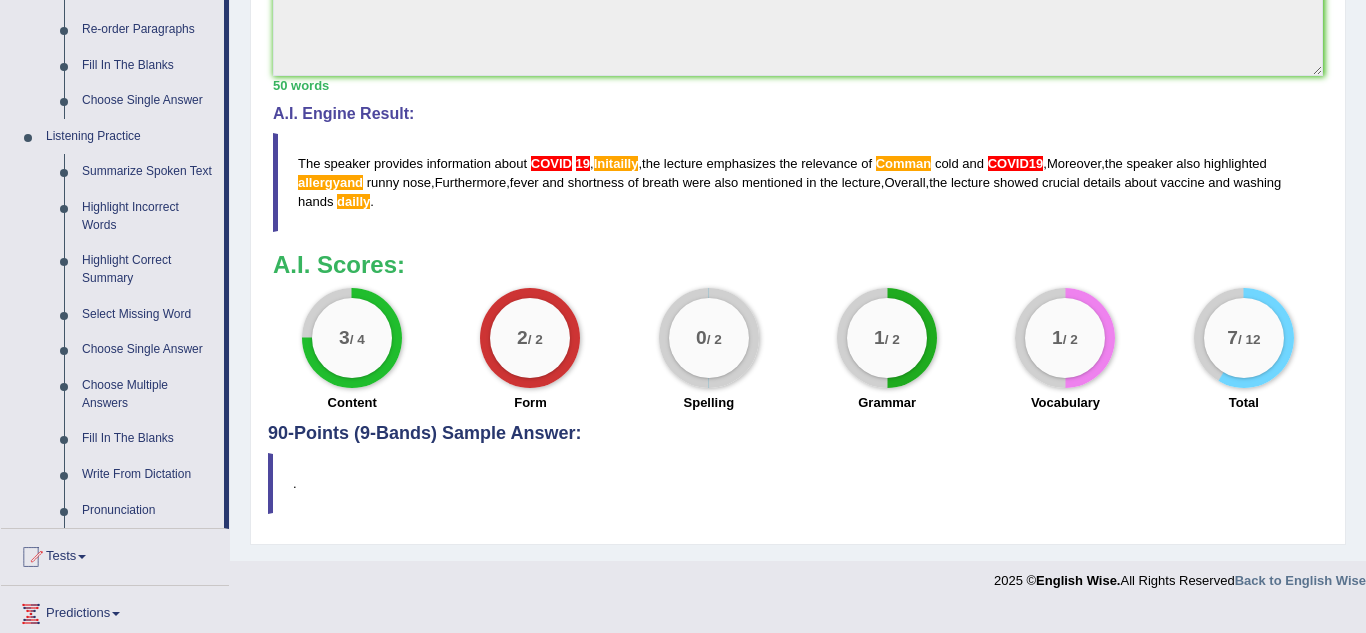 scroll, scrollTop: 753, scrollLeft: 0, axis: vertical 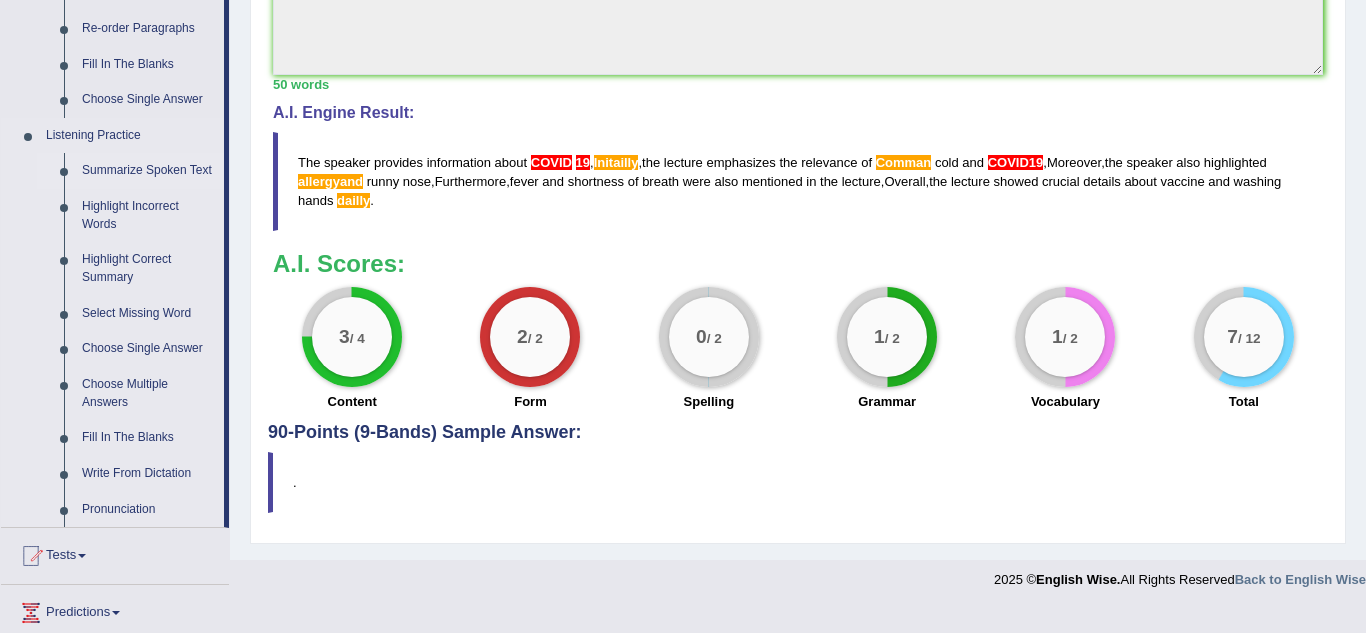 click on "Summarize Spoken Text" at bounding box center [148, 171] 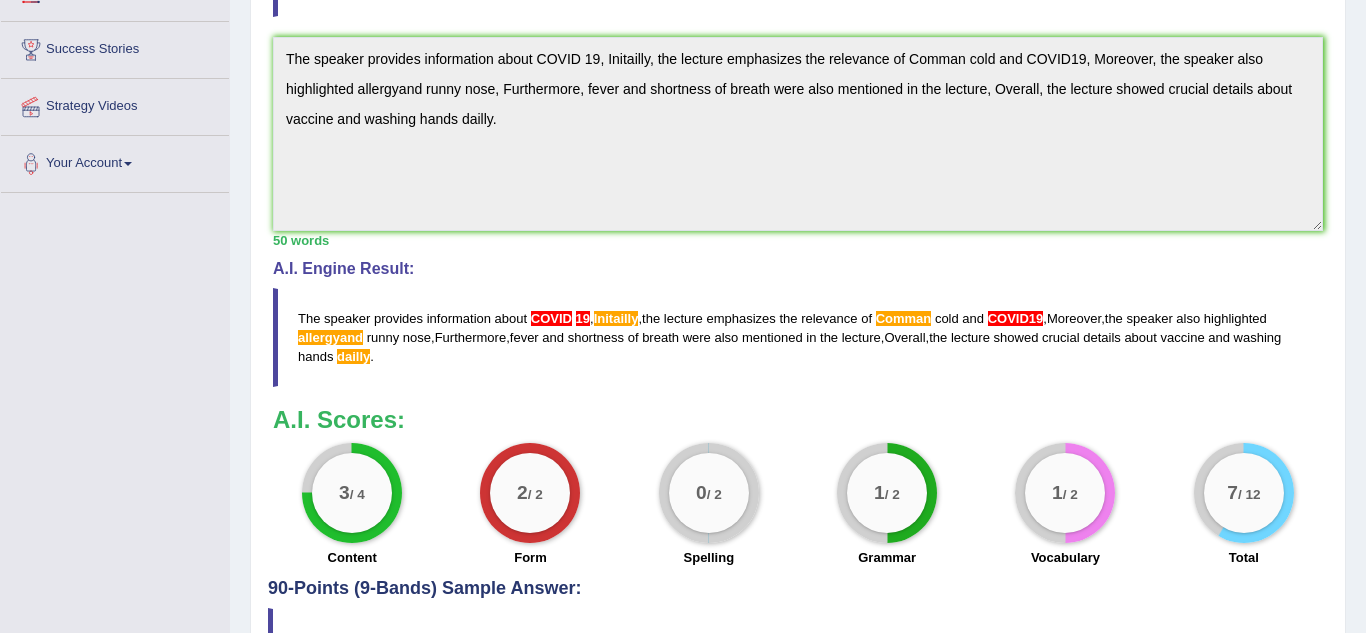 scroll, scrollTop: 711, scrollLeft: 0, axis: vertical 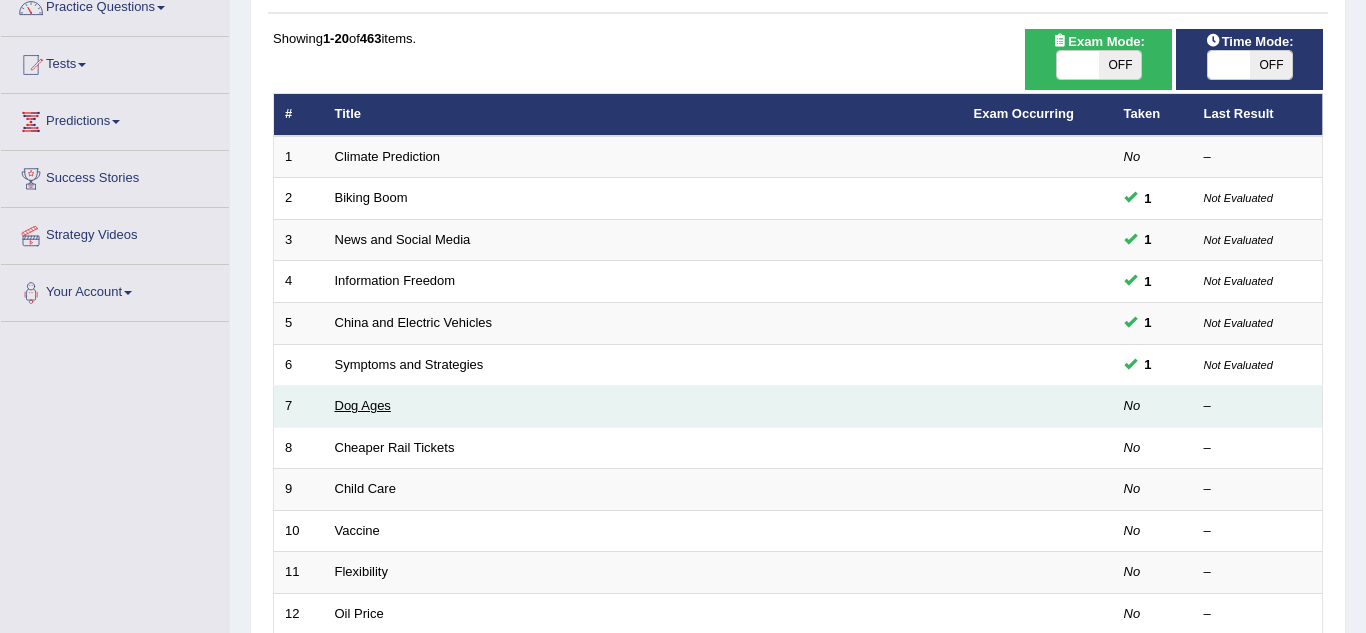 click on "Dog Ages" at bounding box center (363, 405) 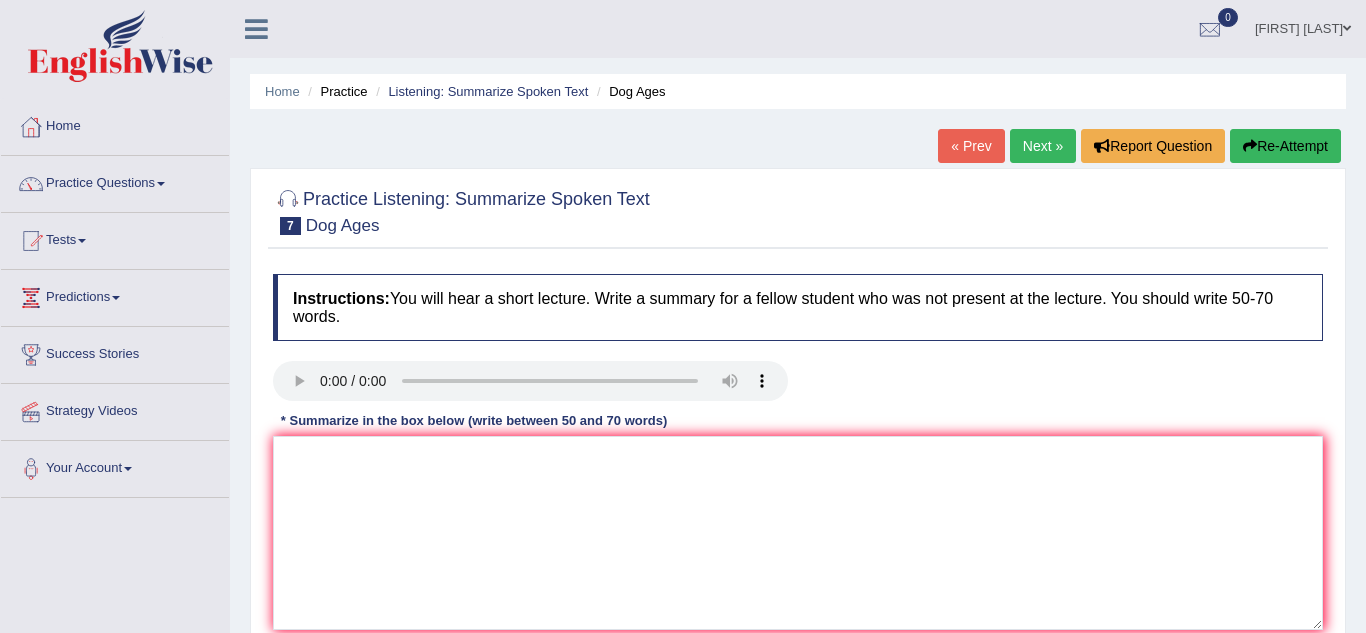 scroll, scrollTop: 0, scrollLeft: 0, axis: both 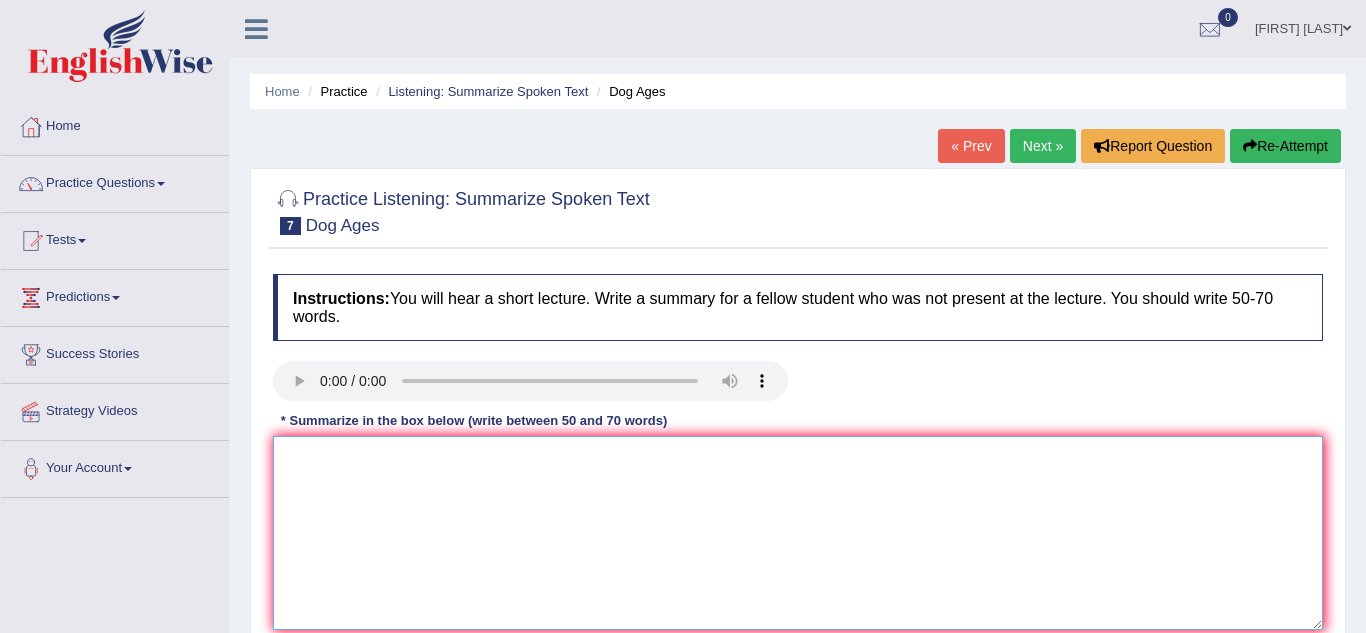 click at bounding box center (798, 533) 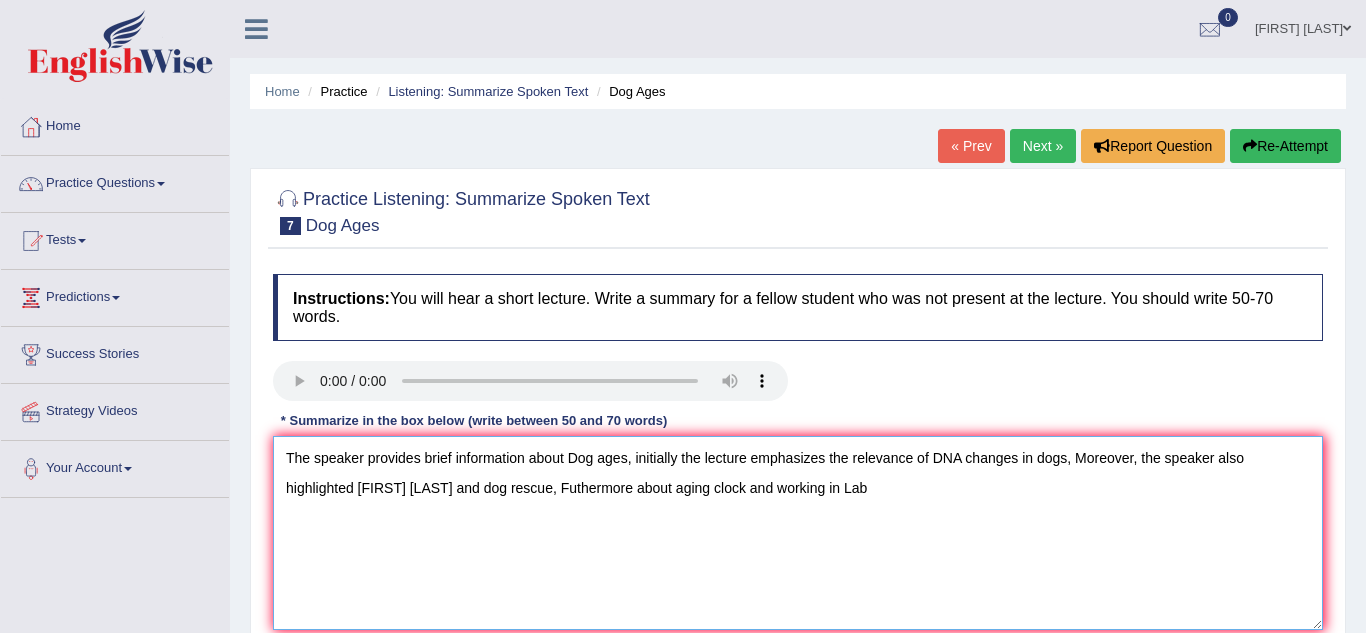 click on "The speaker provides brief information about Dog ages, initially the lecture emphasizes the relevance of DNA changes in dogs, Moreover, the speaker also highlighted Tinny Wong and dog rescue, Futhermore about aging clock and working in Lab" at bounding box center [798, 533] 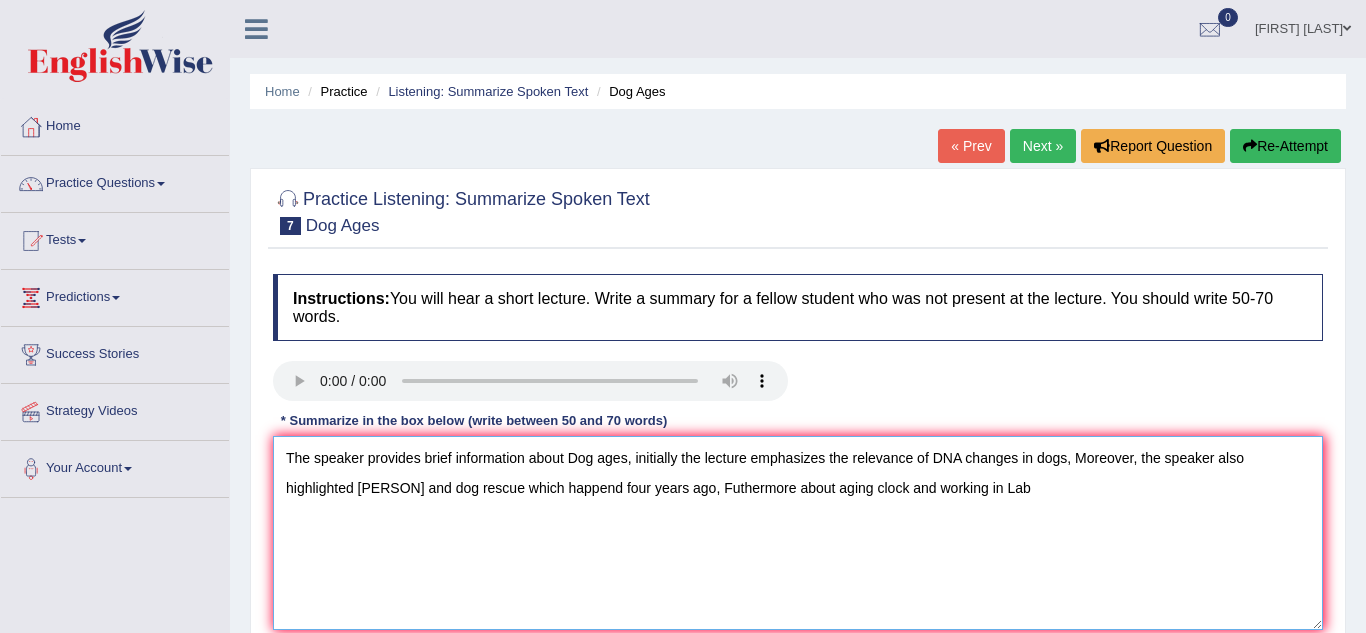 click on "The speaker provides brief information about Dog ages, initially the lecture emphasizes the relevance of DNA changes in dogs, Moreover, the speaker also highlighted Tinny Wong and dog rescue which happend four years ago, Futhermore about aging clock and working in Lab" at bounding box center (798, 533) 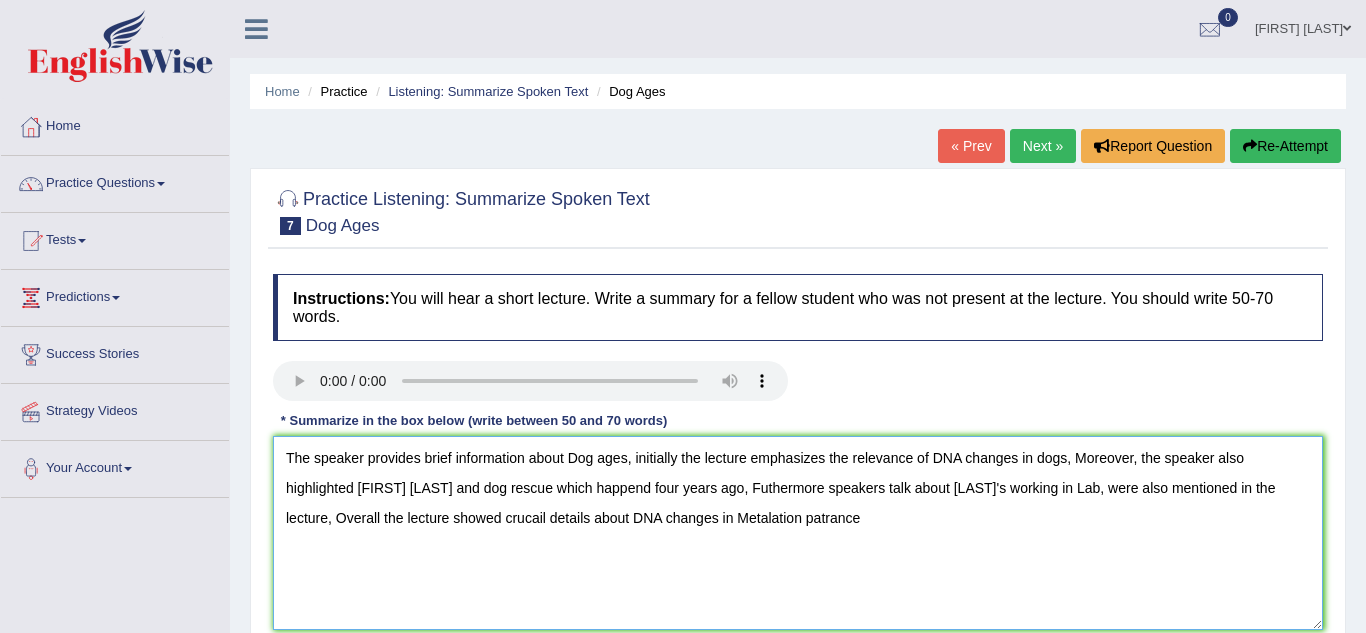 click on "The speaker provides brief information about Dog ages, initially the lecture emphasizes the relevance of DNA changes in dogs, Moreover, the speaker also highlighted Tinny Wong and dog rescue which happend four years ago, Futhermore speakers talk about Wang's working in Lab, were also mentioned in the lecture, Overall the lecture showed crucail details about DNA changes in Metalation patrance" at bounding box center (798, 533) 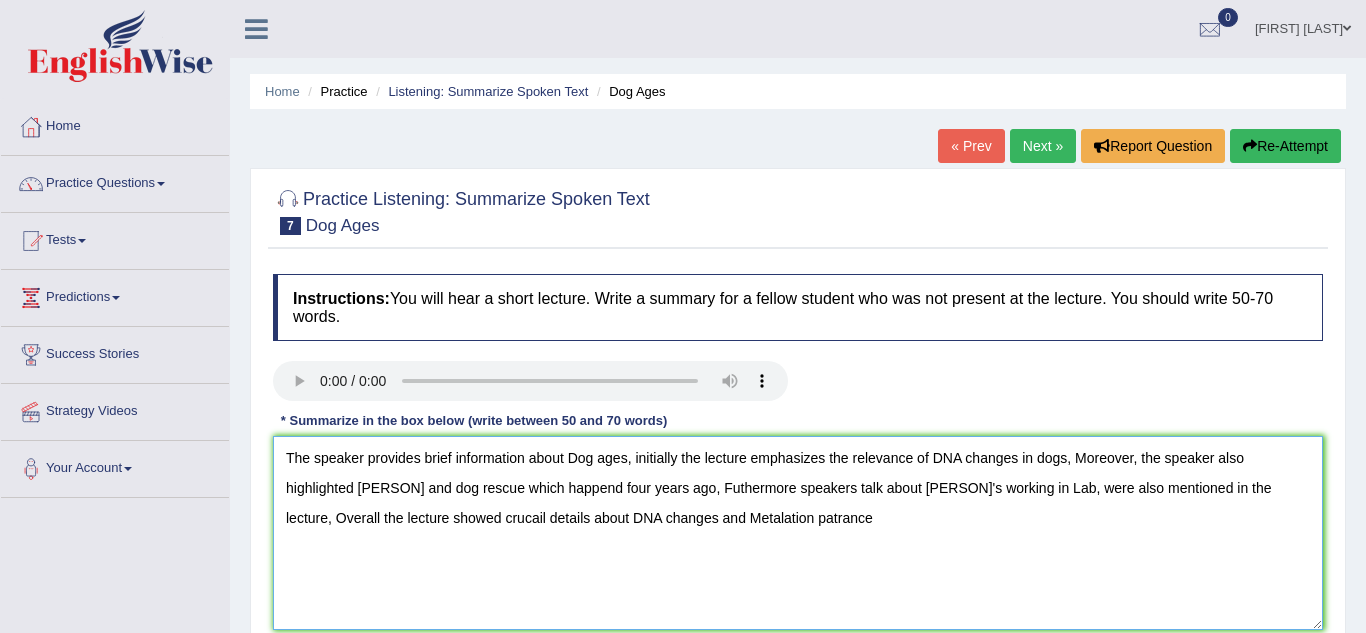 click on "The speaker provides brief information about Dog ages, initially the lecture emphasizes the relevance of DNA changes in dogs, Moreover, the speaker also highlighted Tinny Wong and dog rescue which happend four years ago, Futhermore speakers talk about Wang's working in Lab, were also mentioned in the lecture, Overall the lecture showed crucail details about DNA changes and Metalation patrance" at bounding box center [798, 533] 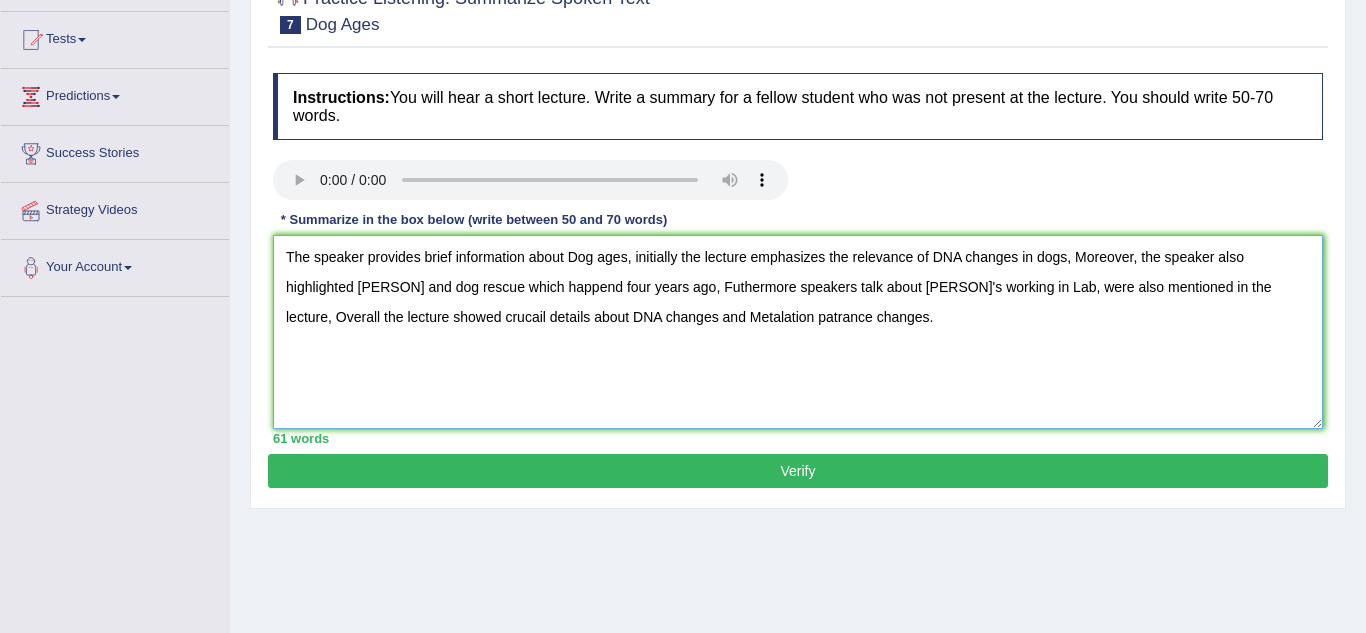 scroll, scrollTop: 214, scrollLeft: 0, axis: vertical 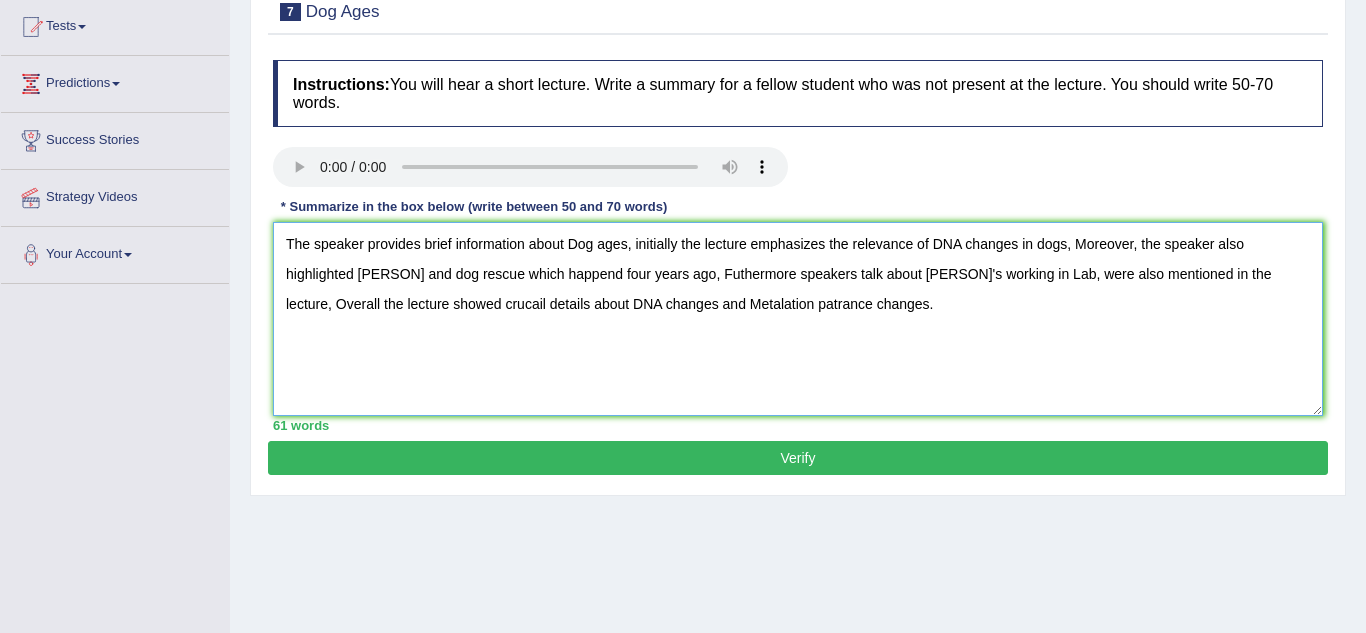 type on "The speaker provides brief information about Dog ages, initially the lecture emphasizes the relevance of DNA changes in dogs, Moreover, the speaker also highlighted Tinny Wong and dog rescue which happend four years ago, Futhermore speakers talk about Wang's working in Lab, were also mentioned in the lecture, Overall the lecture showed crucail details about DNA changes and Metalation patrance changes." 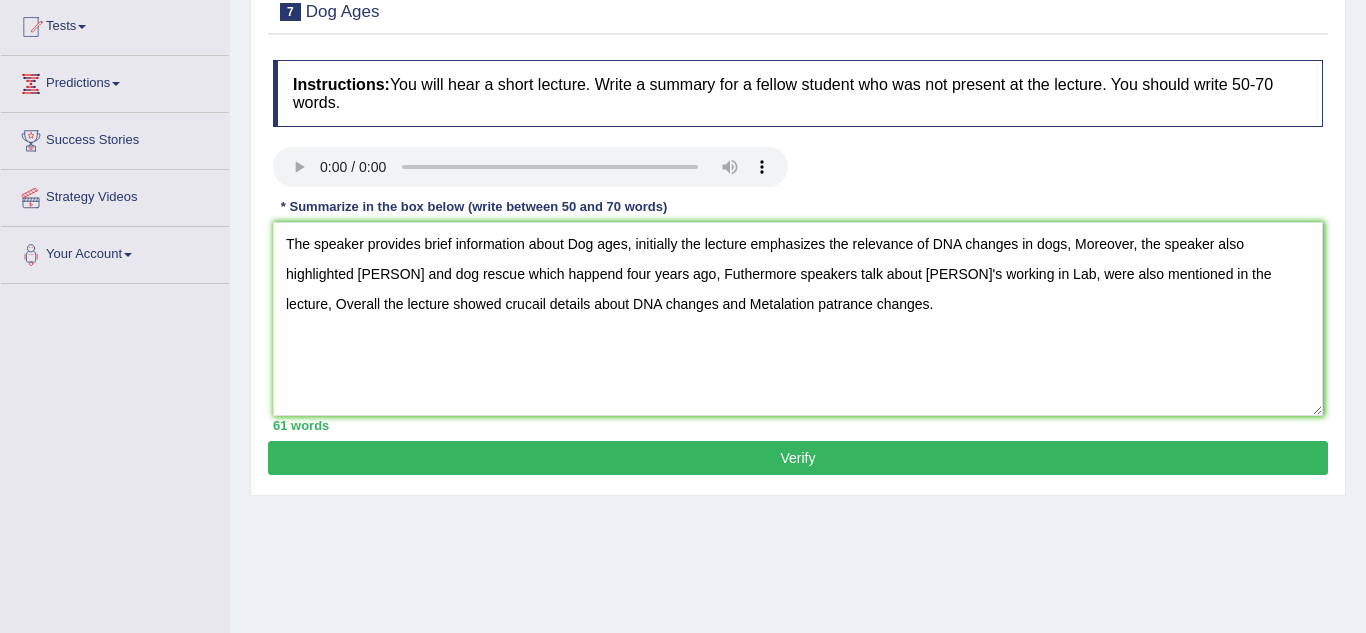 click on "Verify" at bounding box center [798, 458] 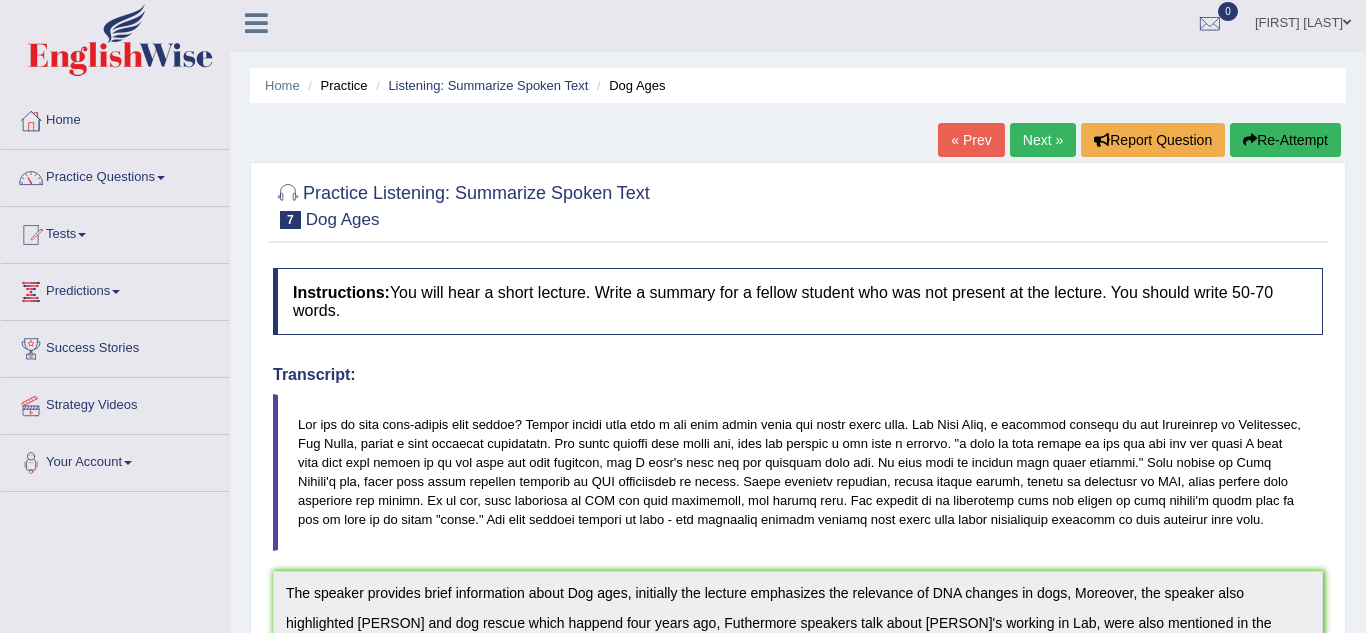 scroll, scrollTop: 0, scrollLeft: 0, axis: both 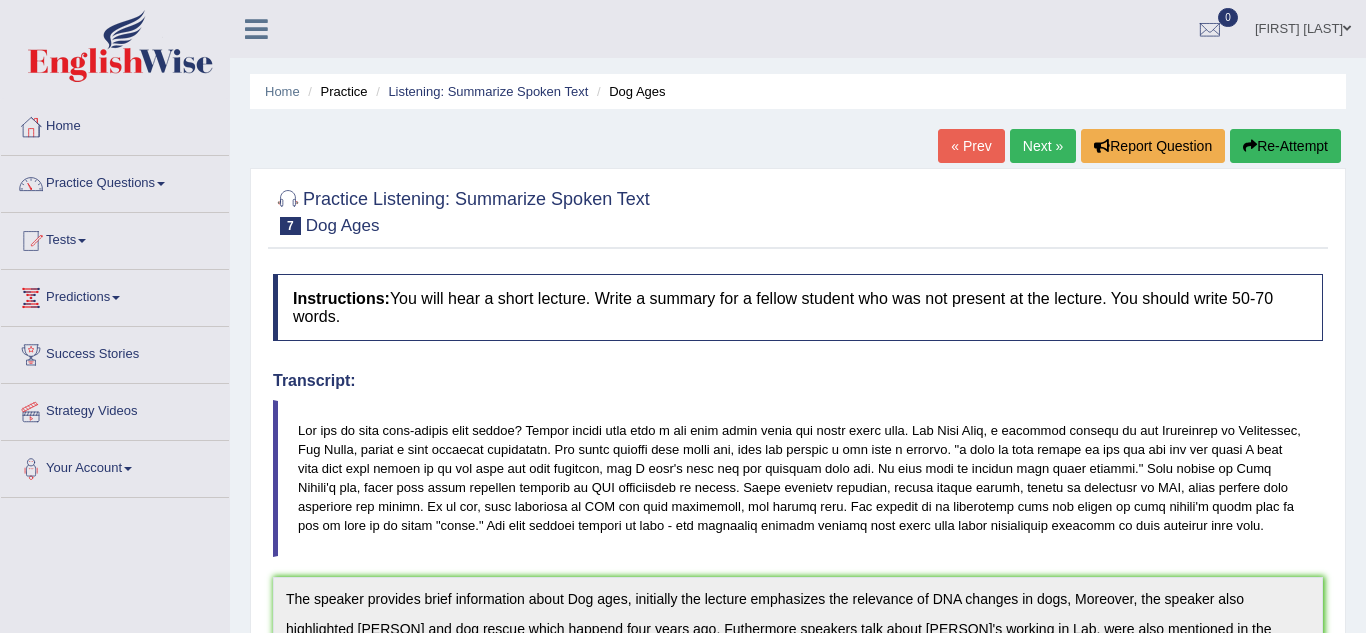 click on "Next »" at bounding box center [1043, 146] 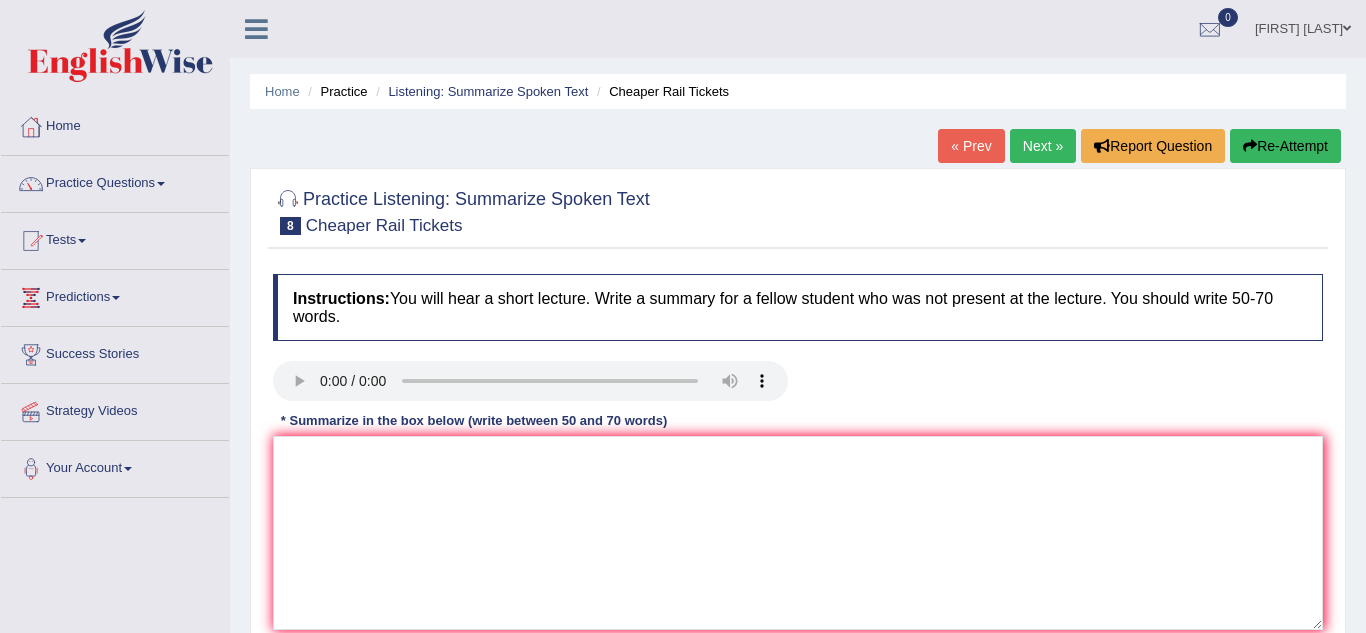 scroll, scrollTop: 0, scrollLeft: 0, axis: both 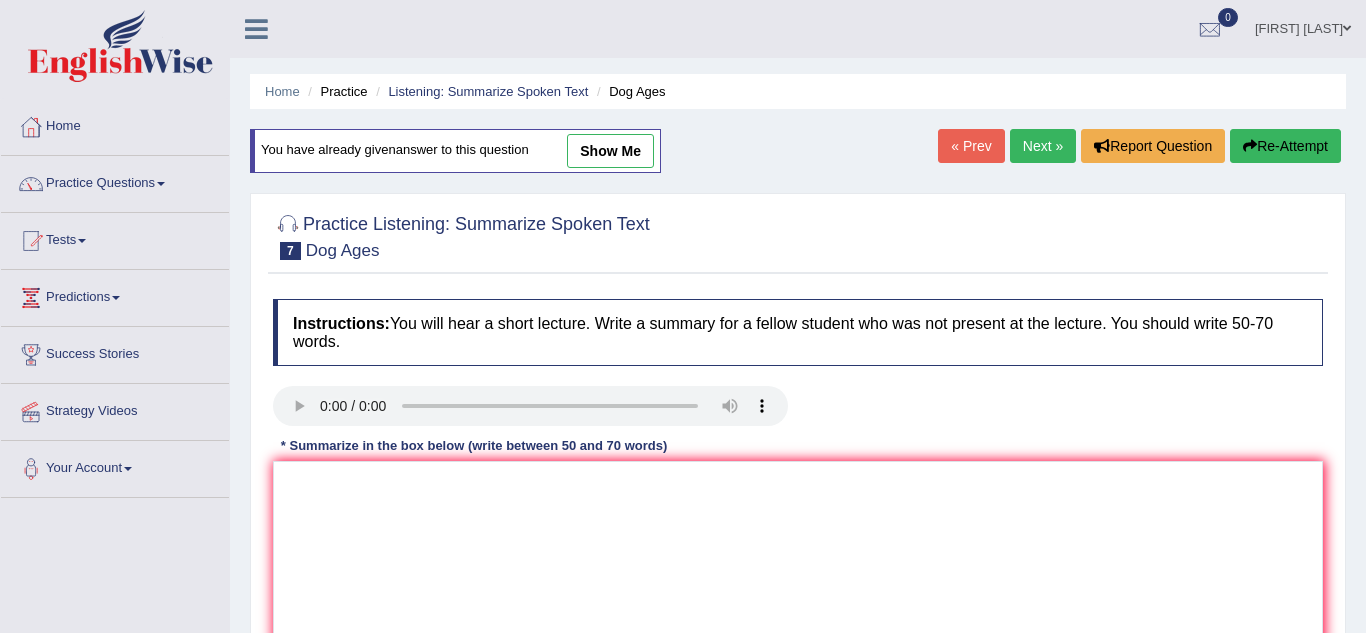 click on "Next »" at bounding box center [1043, 146] 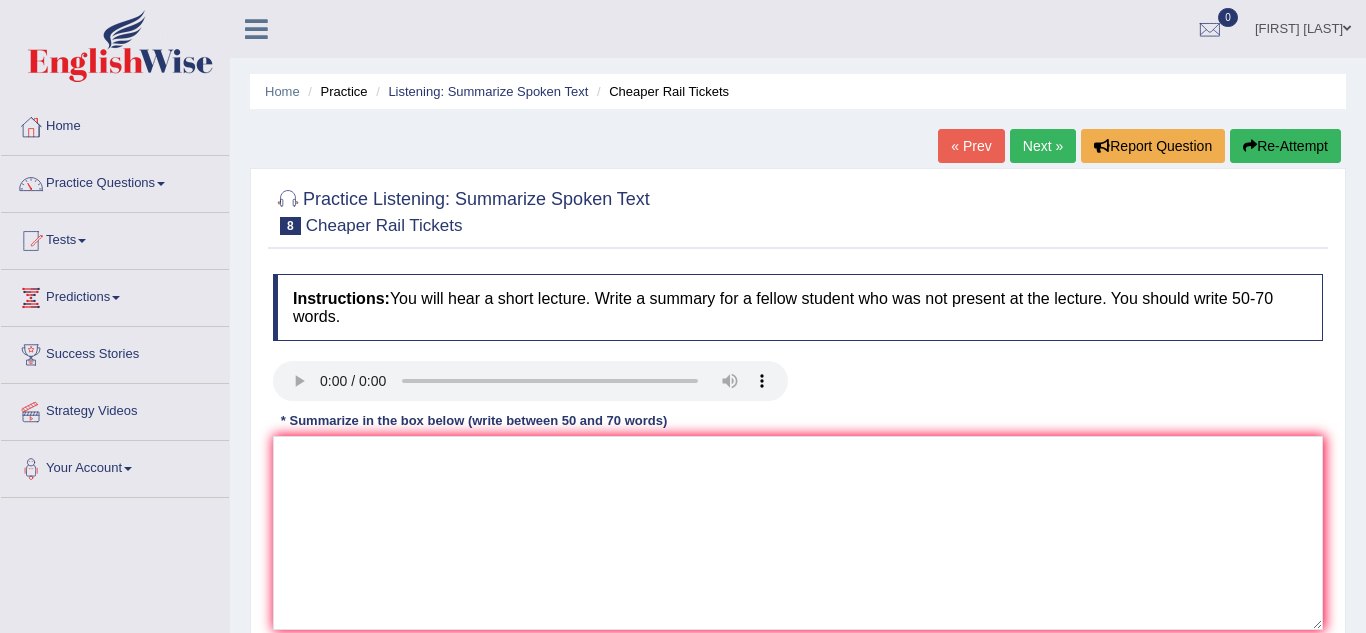 scroll, scrollTop: 0, scrollLeft: 0, axis: both 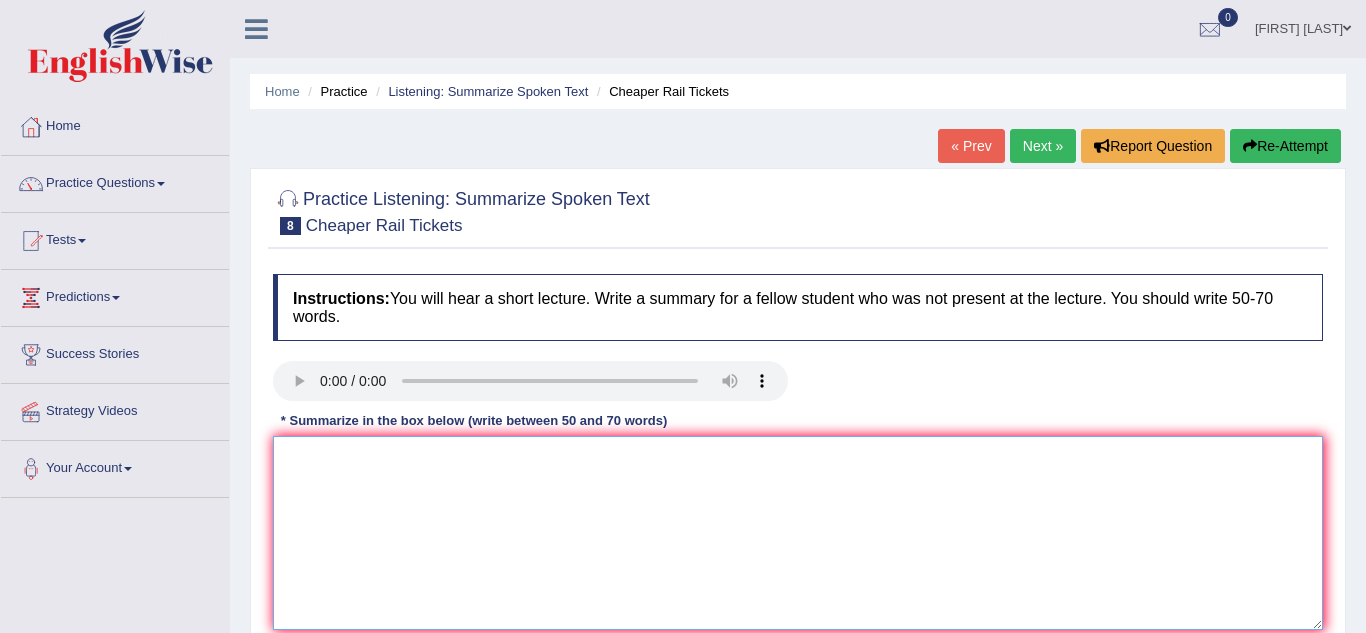 click at bounding box center (798, 533) 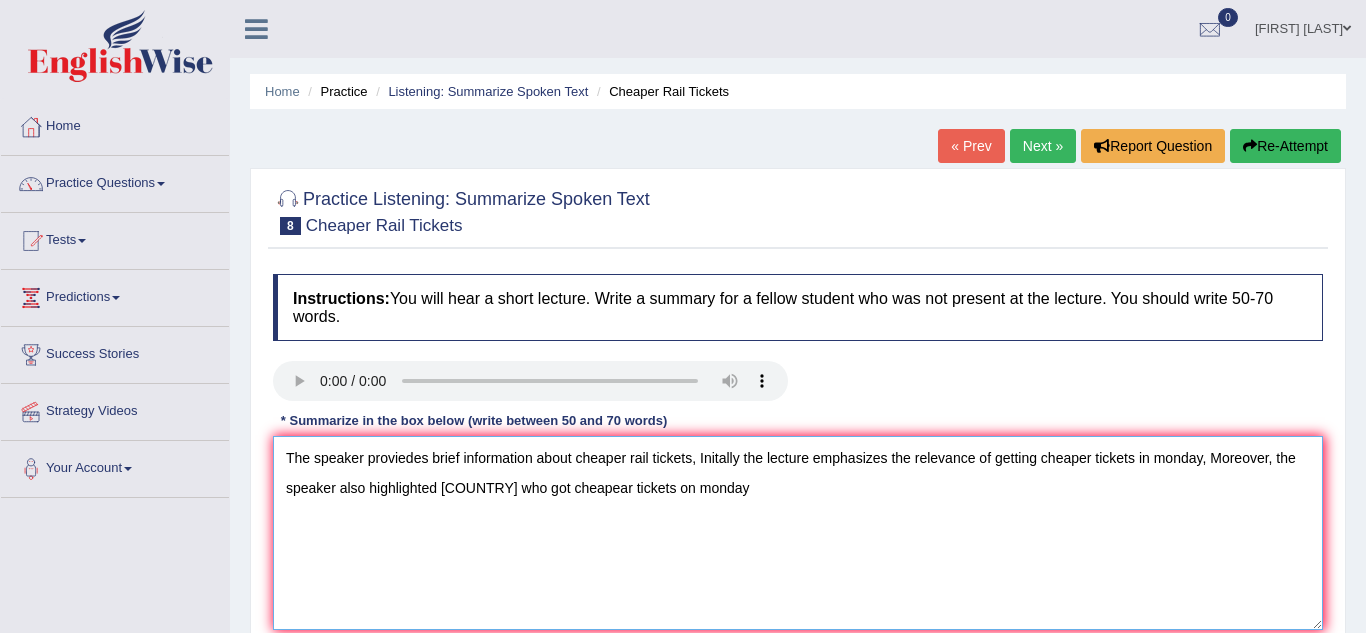 click on "The speaker proviedes brief information about cheaper rail tickets, Initally the lecture emphasizes the relevance of getting cheaper tickets in monday, Moreover, the speaker also highlighted [COUNTRY] who got cheapear tickets on monday" at bounding box center (798, 533) 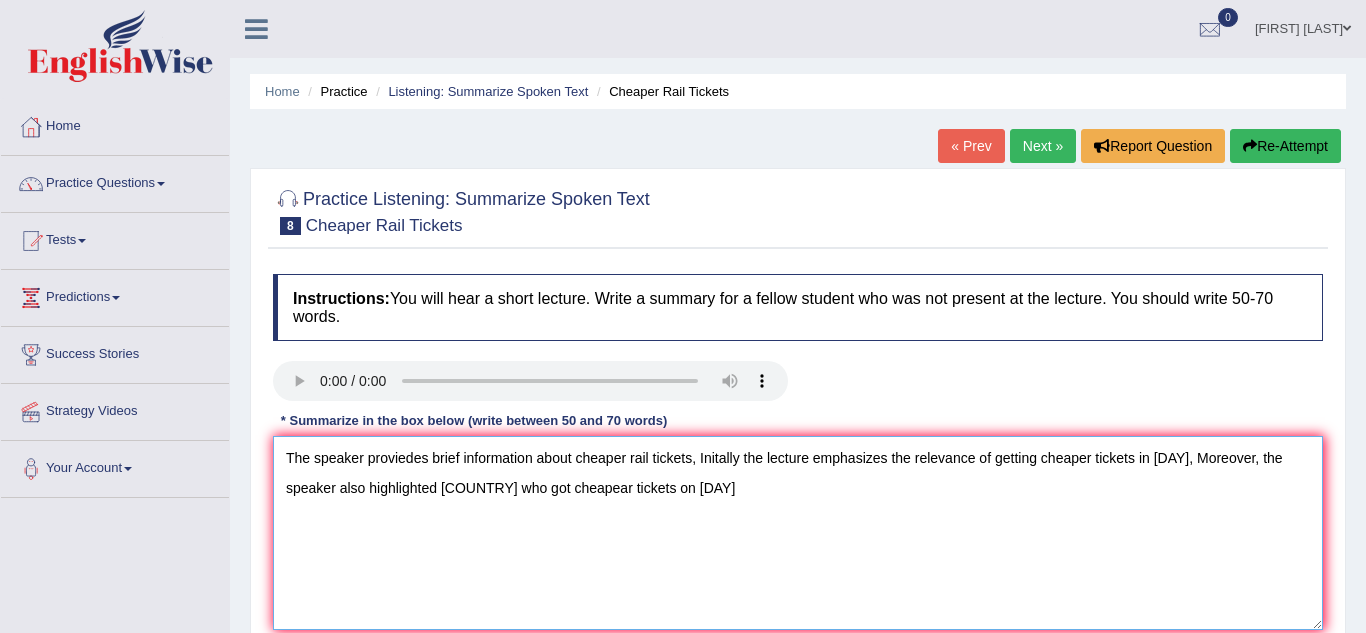 click on "The speaker proviedes brief information about cheaper rail tickets, Initally the lecture emphasizes the relevance of getting cheaper tickets in [DAY], Moreover, the speaker also highlighted [COUNTRY] who got cheapear tickets on [DAY]" at bounding box center [798, 533] 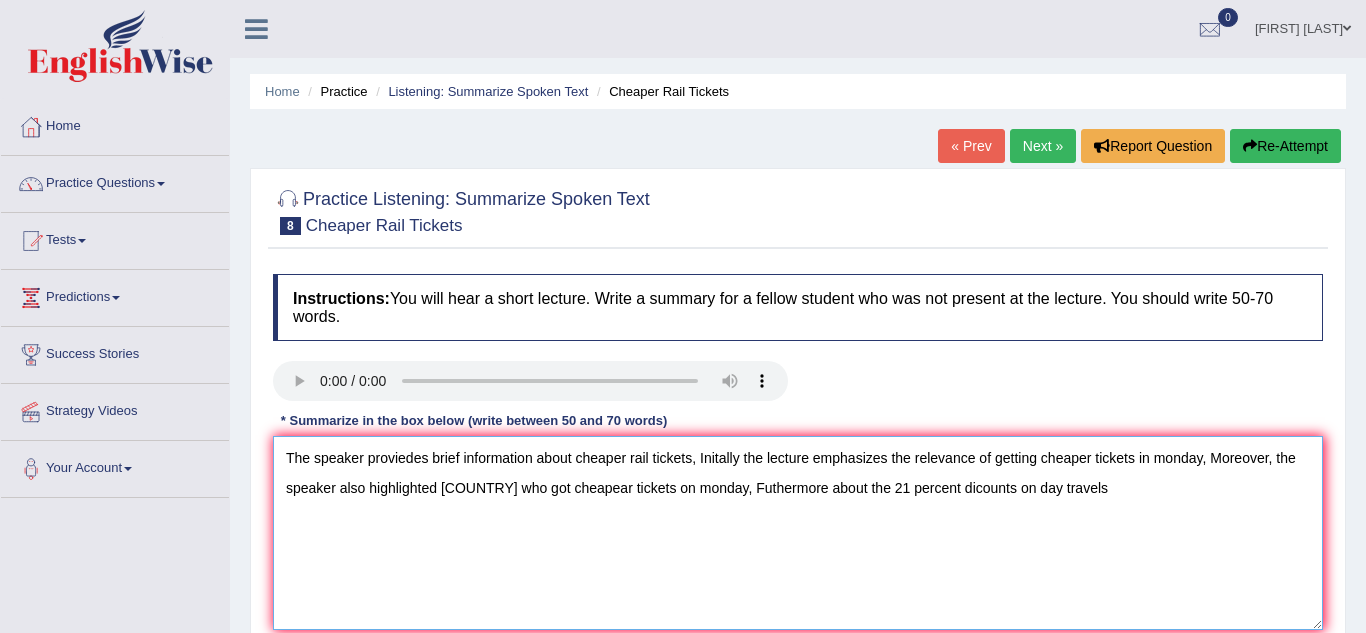 click on "The speaker proviedes brief information about cheaper rail tickets, Initally the lecture emphasizes the relevance of getting cheaper tickets in monday, Moreover, the speaker also highlighted [COUNTRY] who got cheapear tickets on monday, Futhermore about the 21 percent dicounts on day travels" at bounding box center (798, 533) 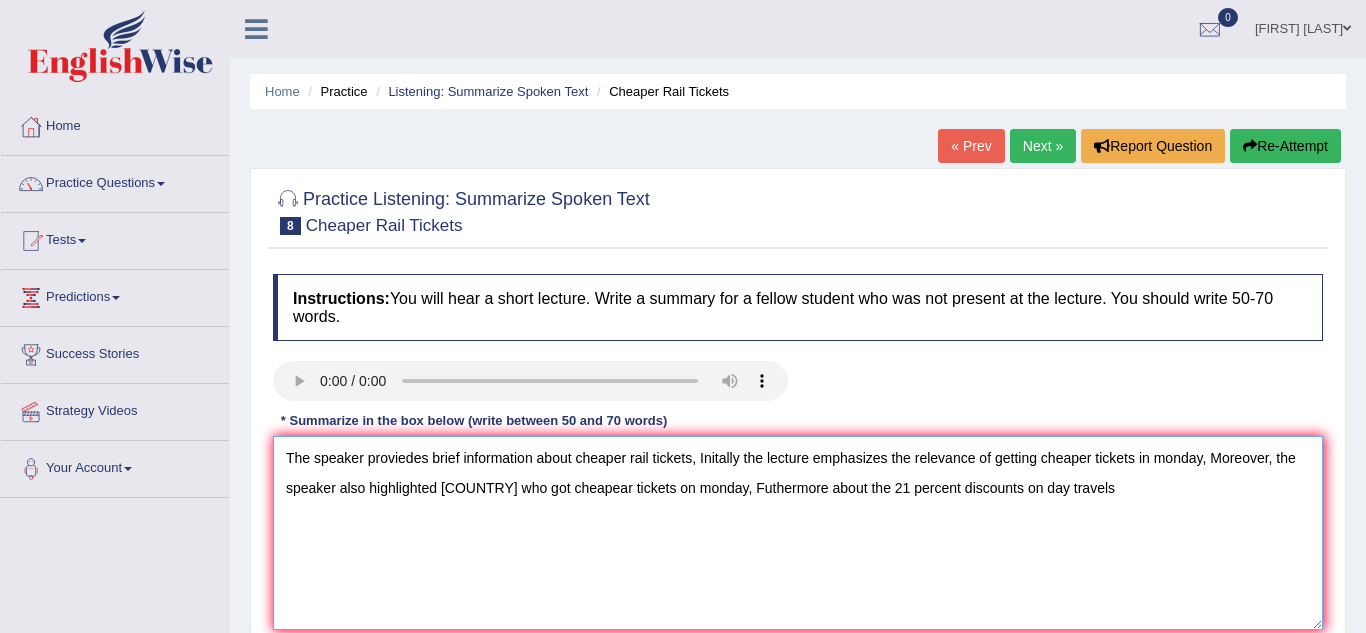 click on "The speaker proviedes brief information about cheaper rail tickets, Initally the lecture emphasizes the relevance of getting cheaper tickets in monday, Moreover, the speaker also highlighted [COUNTRY] who got cheapear tickets on monday, Futhermore about the 21 percent discounts on day travels" at bounding box center (798, 533) 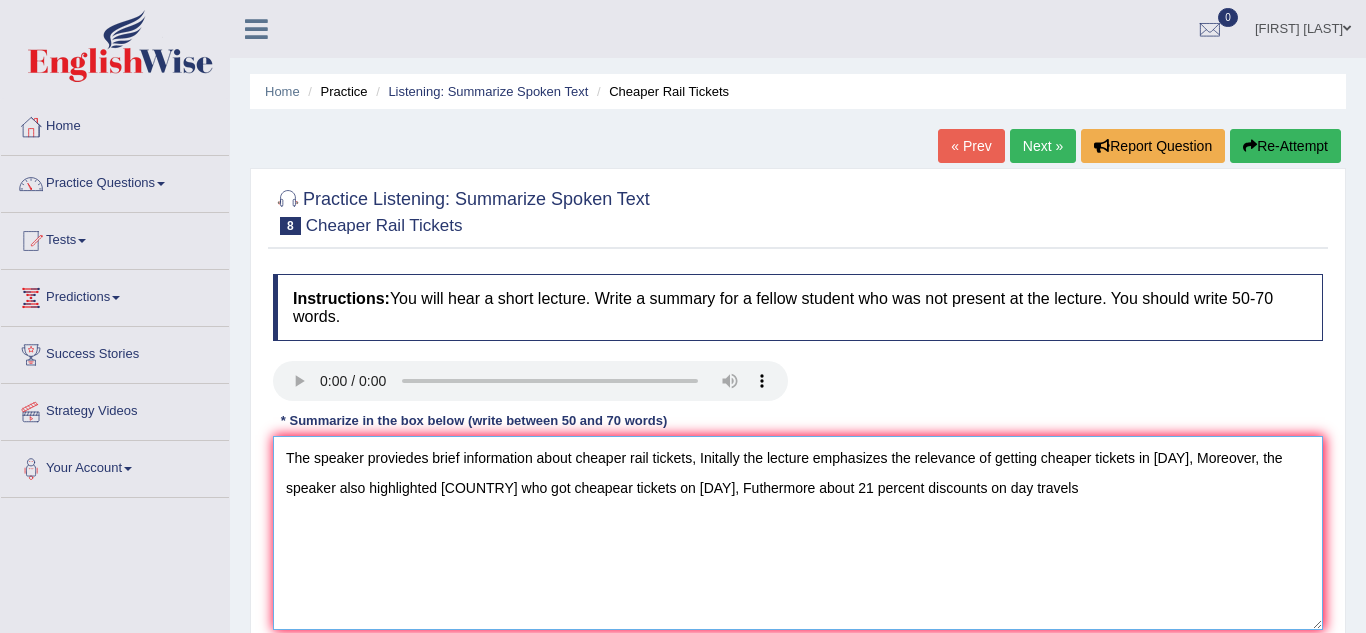 click on "The speaker proviedes brief information about cheaper rail tickets, Initally the lecture emphasizes the relevance of getting cheaper tickets in [DAY], Moreover, the speaker also highlighted [COUNTRY] who got cheapear tickets on [DAY], Futhermore about 21 percent discounts on day travels" at bounding box center [798, 533] 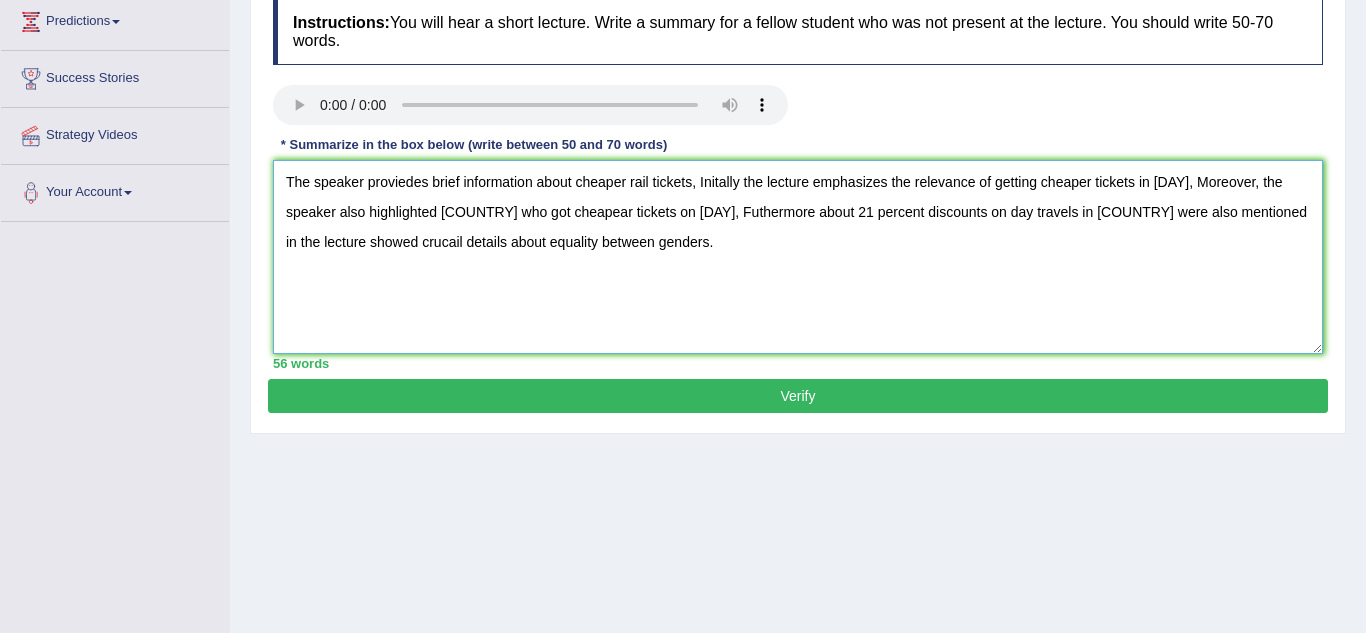 scroll, scrollTop: 281, scrollLeft: 0, axis: vertical 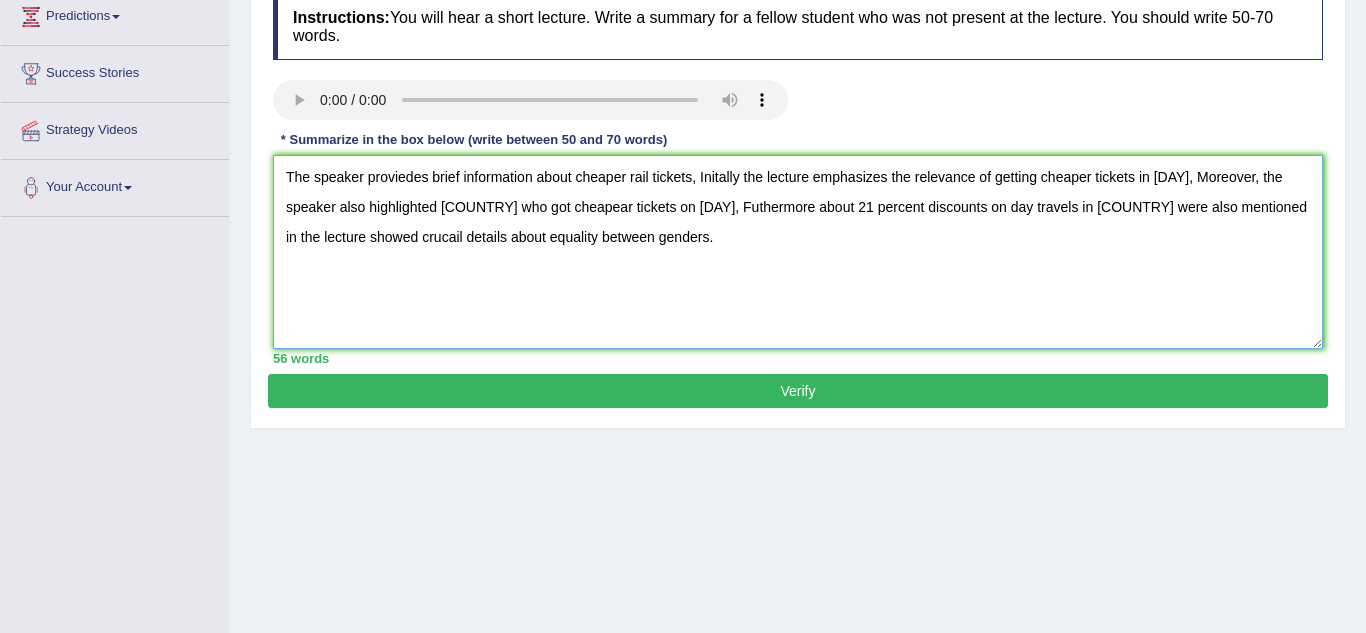 type on "The speaker proviedes brief information about cheaper rail tickets, Initally the lecture emphasizes the relevance of getting cheaper tickets in monday, Moreover, the speaker also highlighted Germany who got cheapear tickets on monday, Futhermore about 21 percent discounts on day travels in Germany were also mentioned in the lecture showed crucail details about equality between genders." 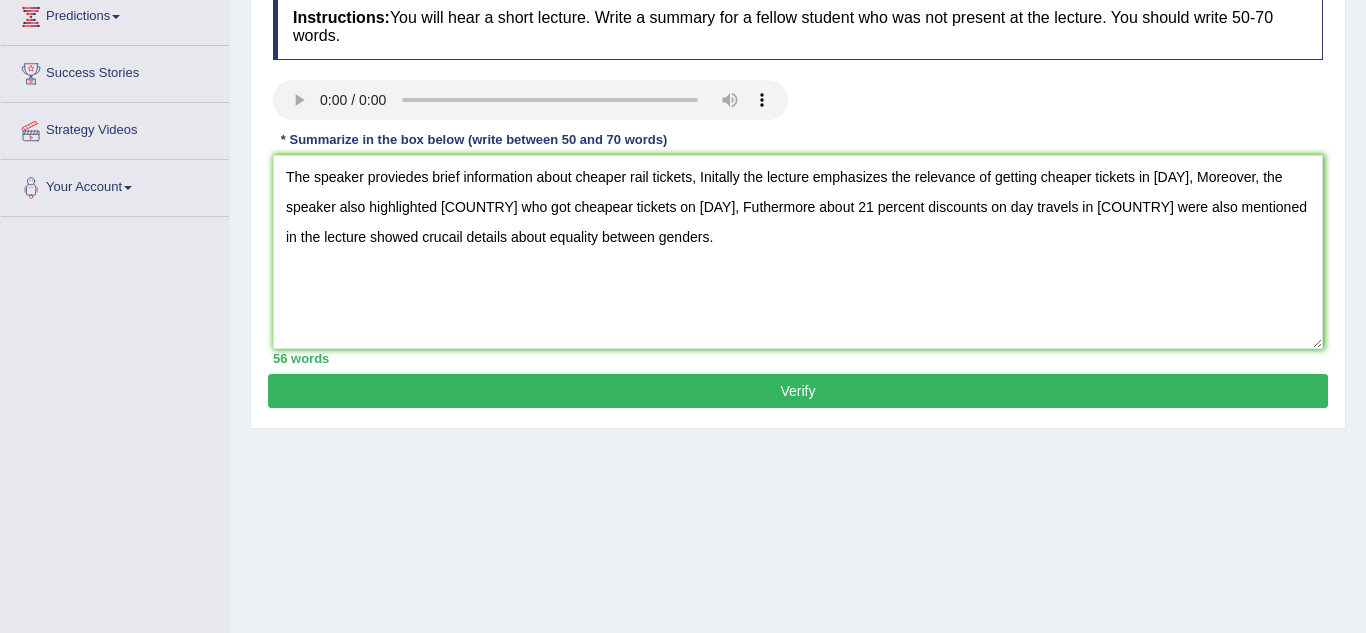 click on "Verify" at bounding box center [798, 391] 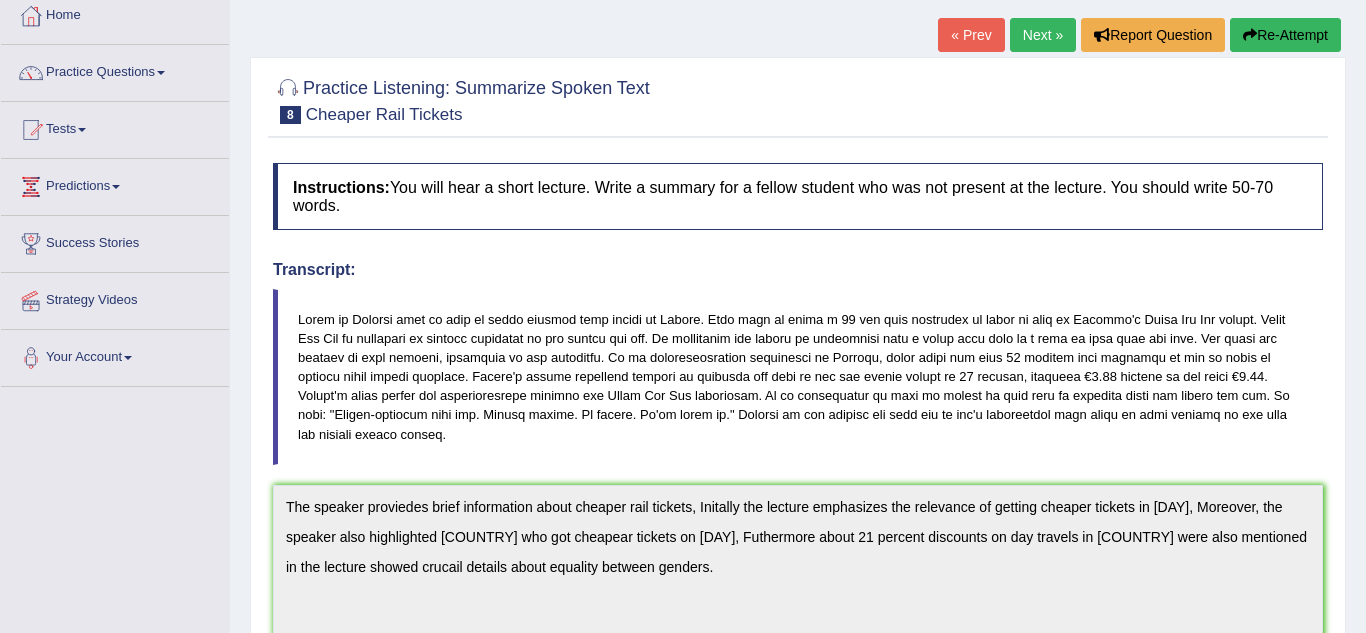 scroll, scrollTop: 0, scrollLeft: 0, axis: both 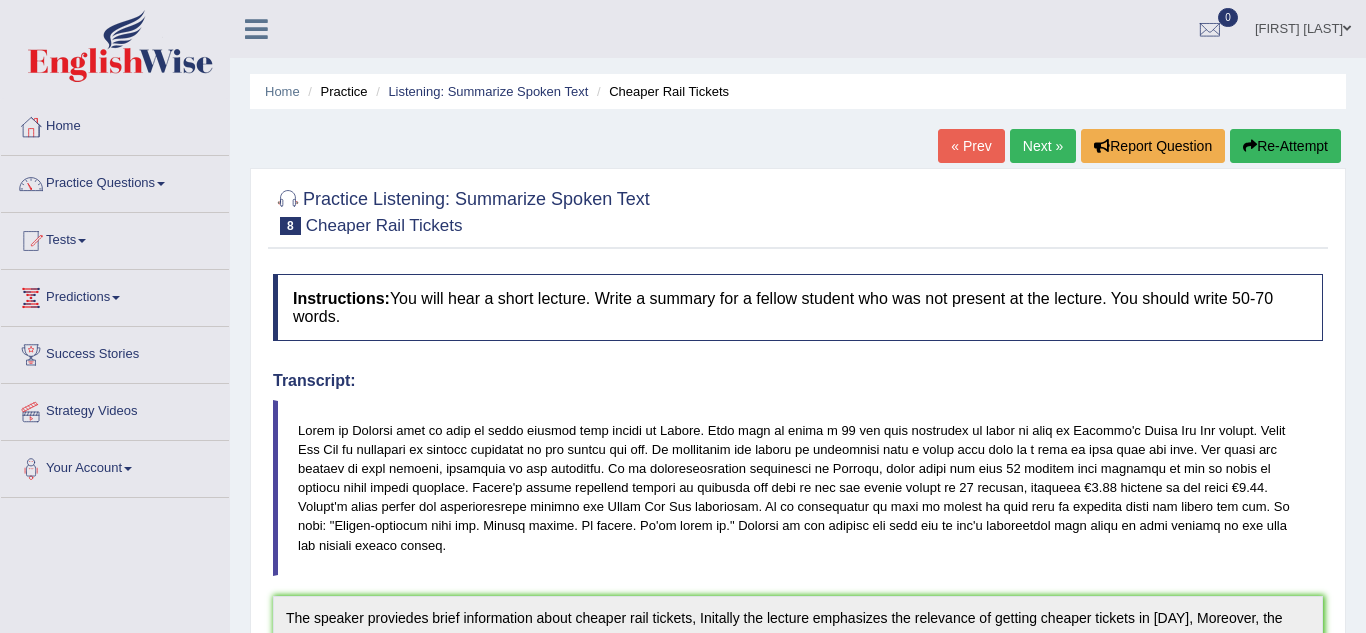 click on "Practice Questions" at bounding box center (115, 181) 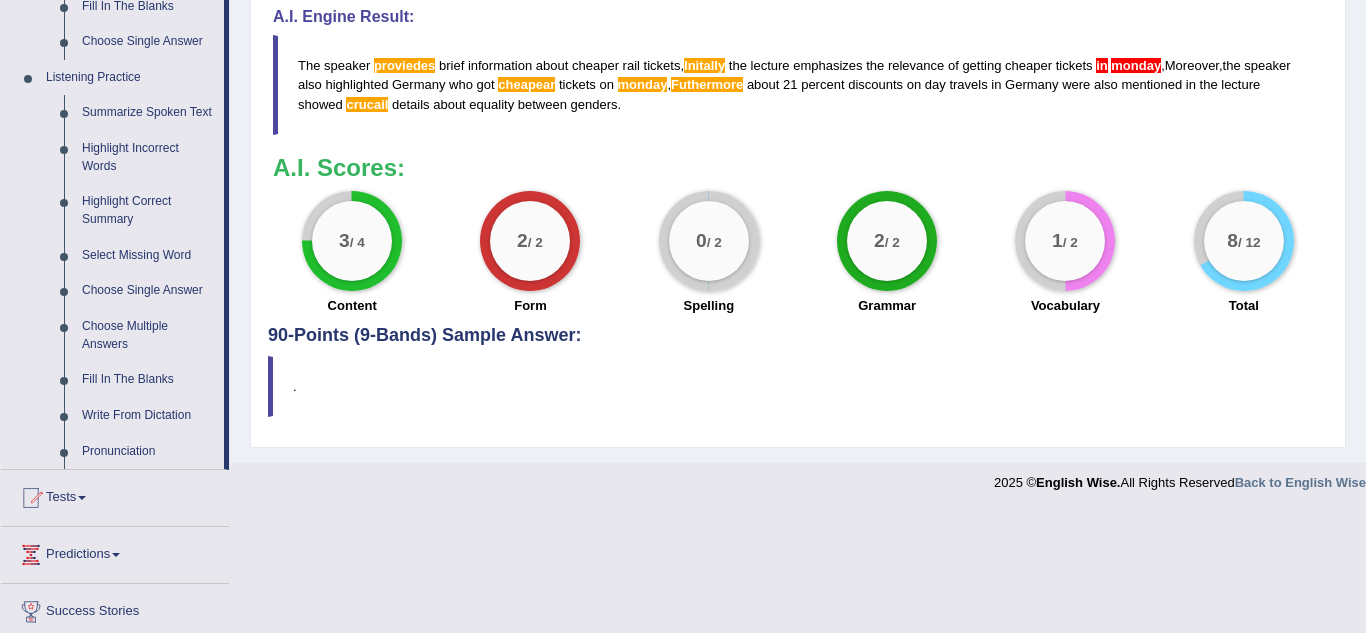 scroll, scrollTop: 830, scrollLeft: 0, axis: vertical 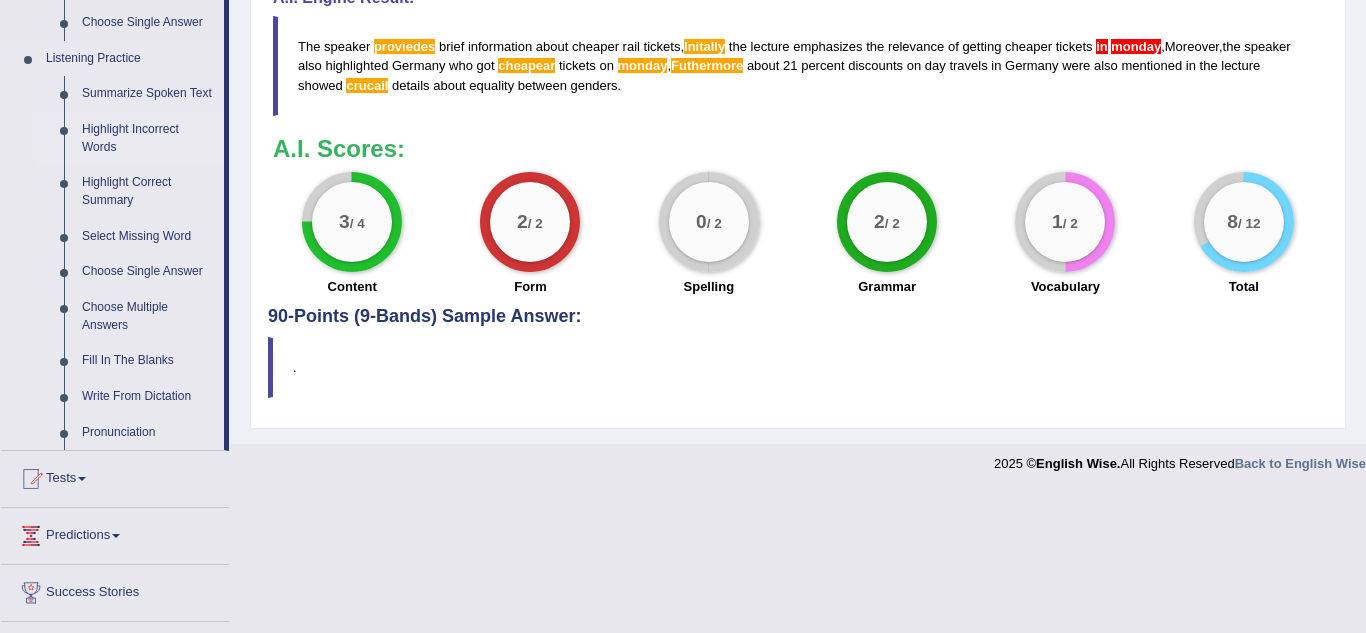 click on "Highlight Incorrect Words" at bounding box center (148, 138) 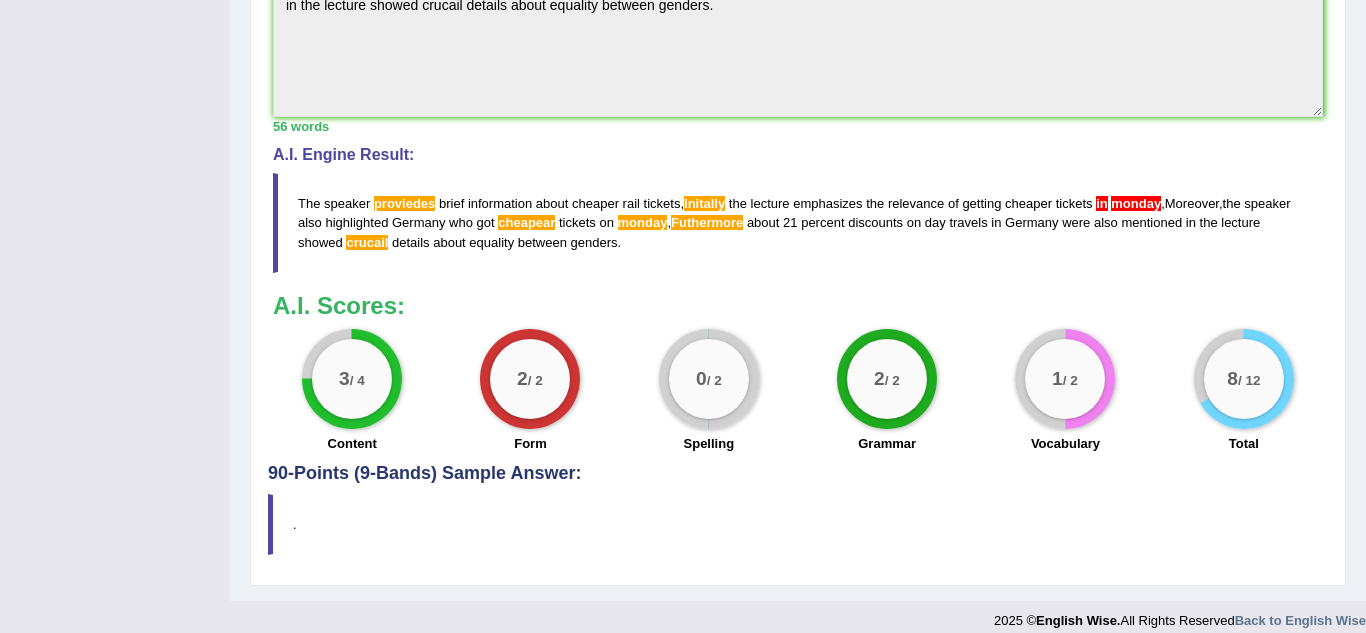 scroll, scrollTop: 287, scrollLeft: 0, axis: vertical 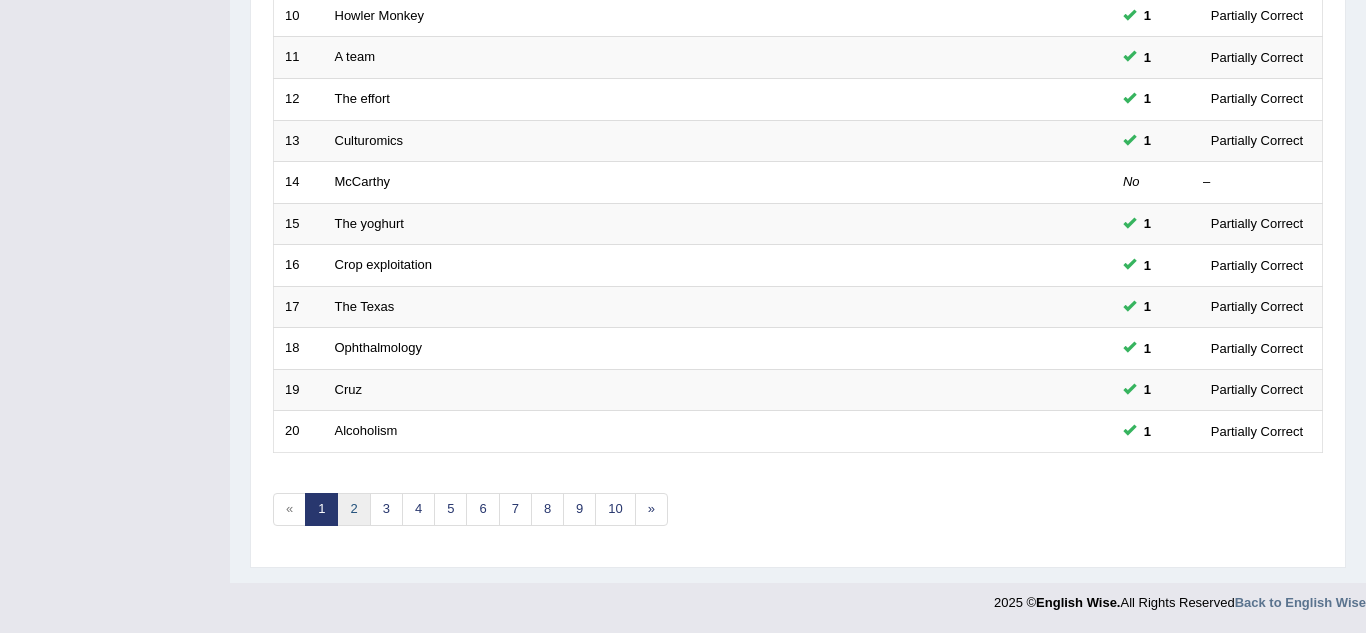 click on "2" at bounding box center (353, 509) 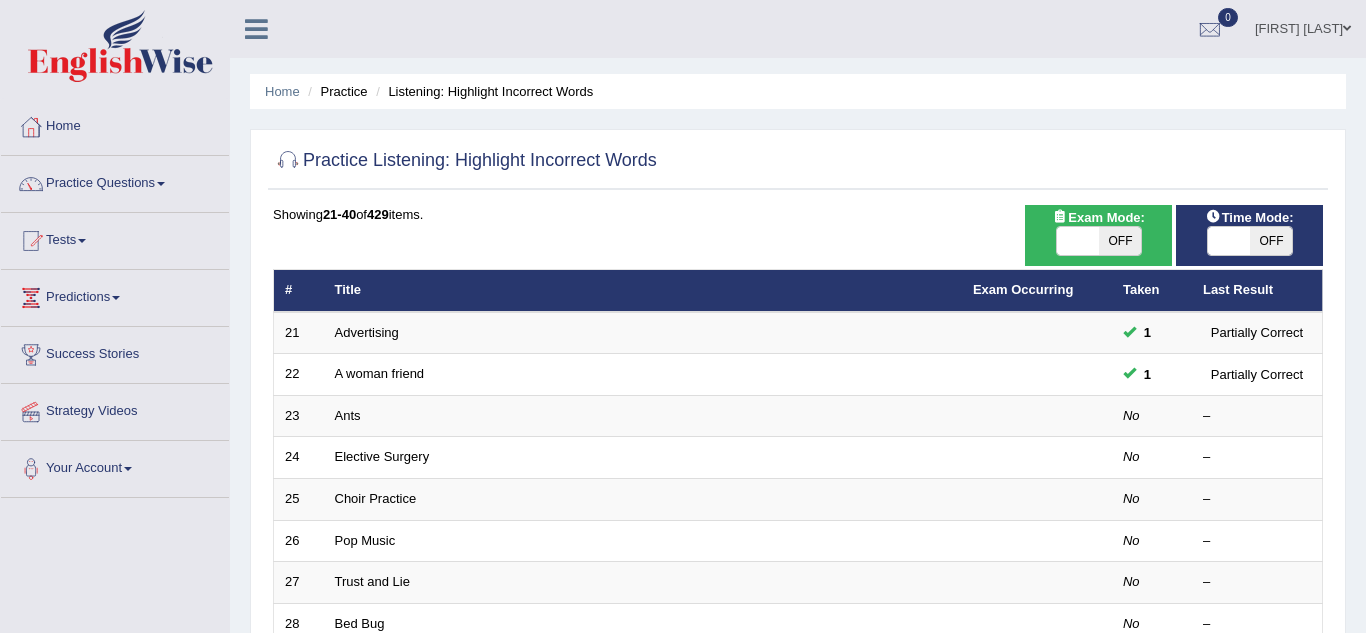 scroll, scrollTop: 0, scrollLeft: 0, axis: both 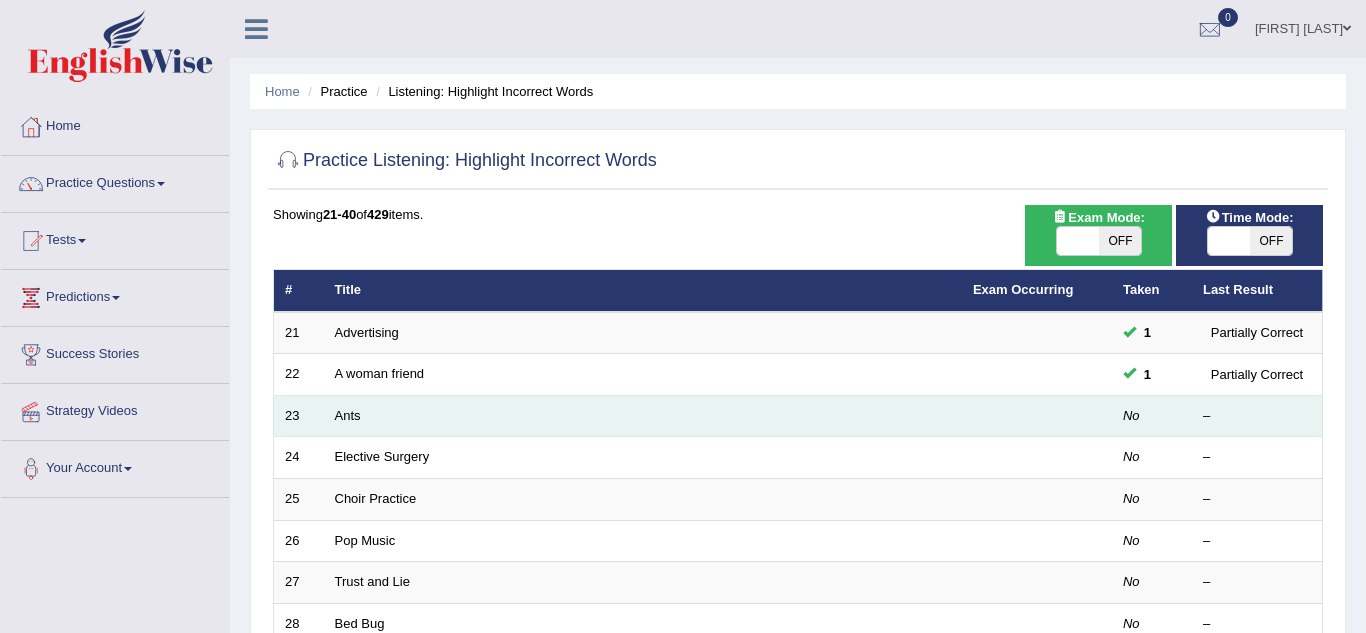 click at bounding box center [1037, 416] 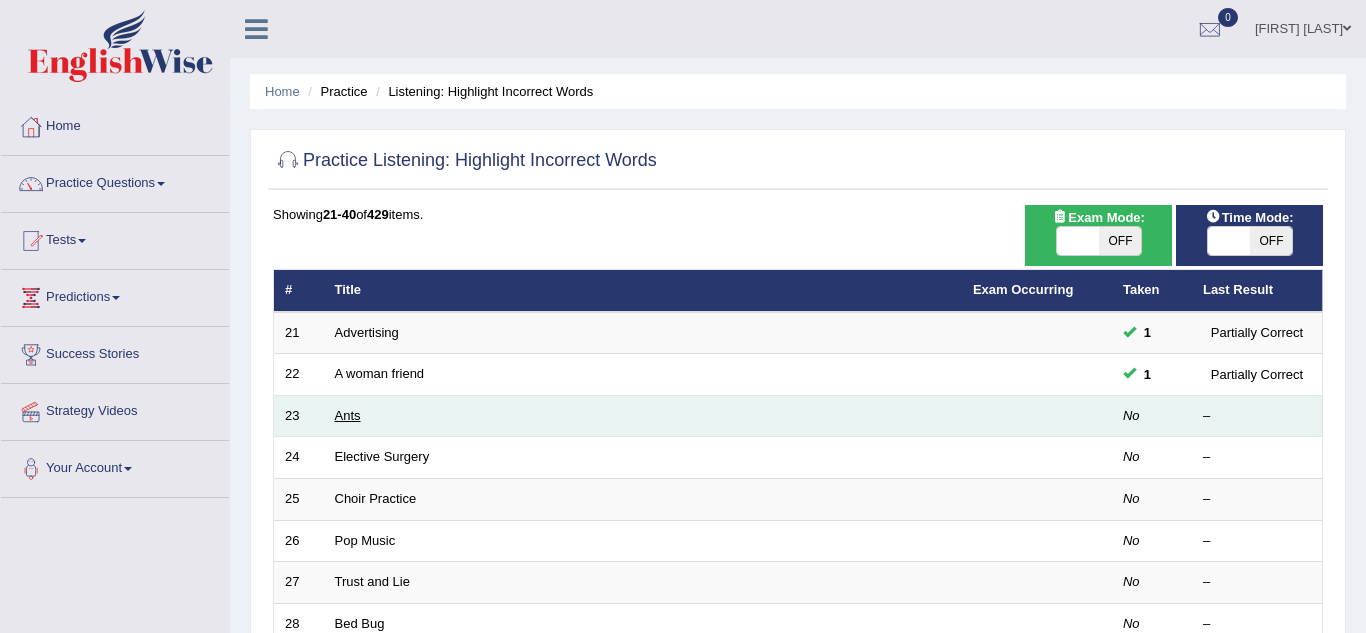click on "Ants" at bounding box center (348, 415) 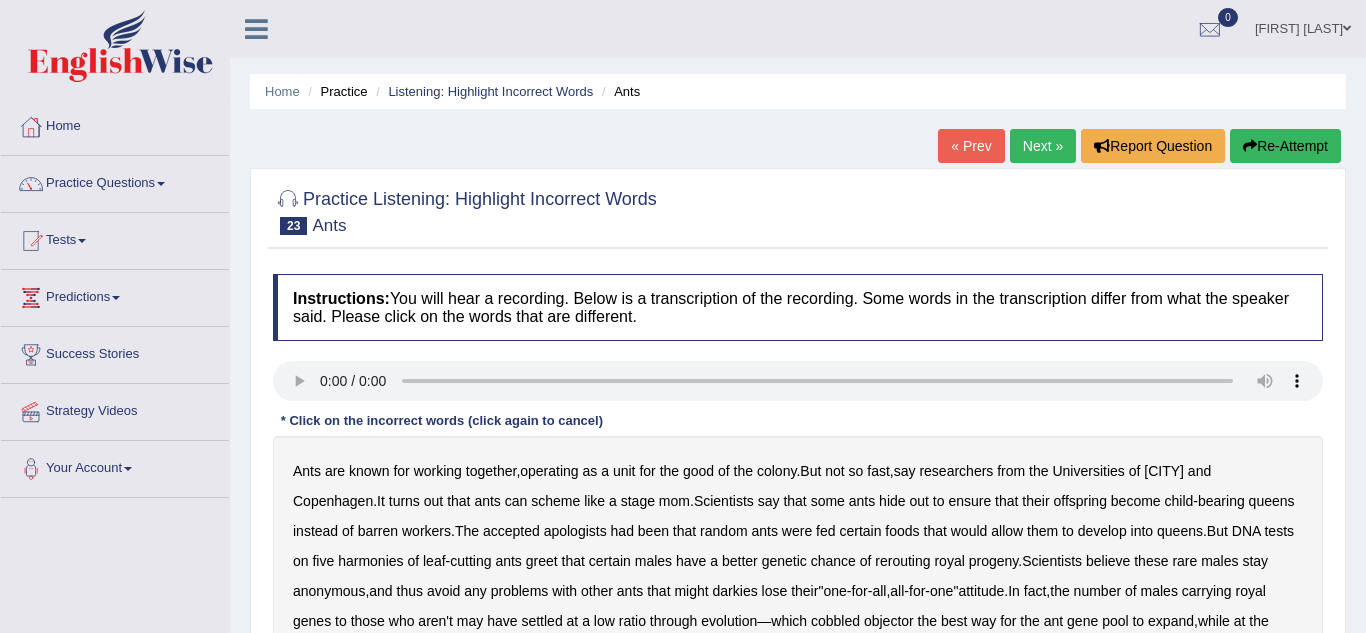scroll, scrollTop: 0, scrollLeft: 0, axis: both 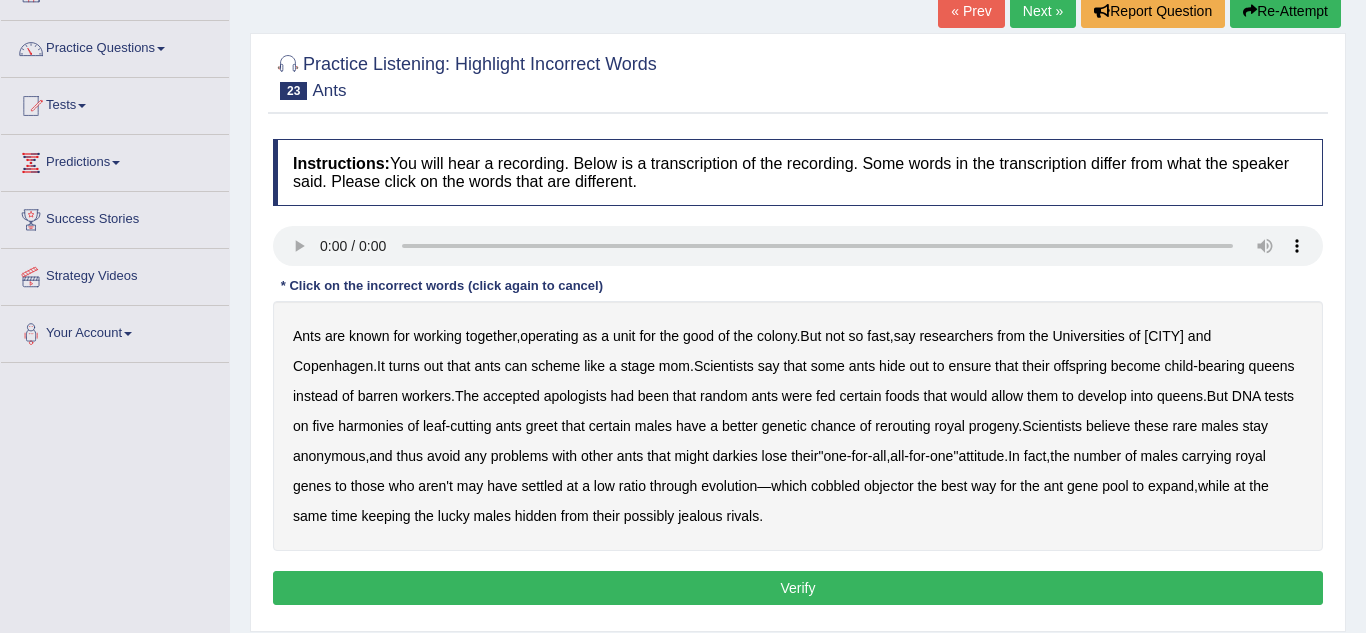click on "objector" at bounding box center [889, 486] 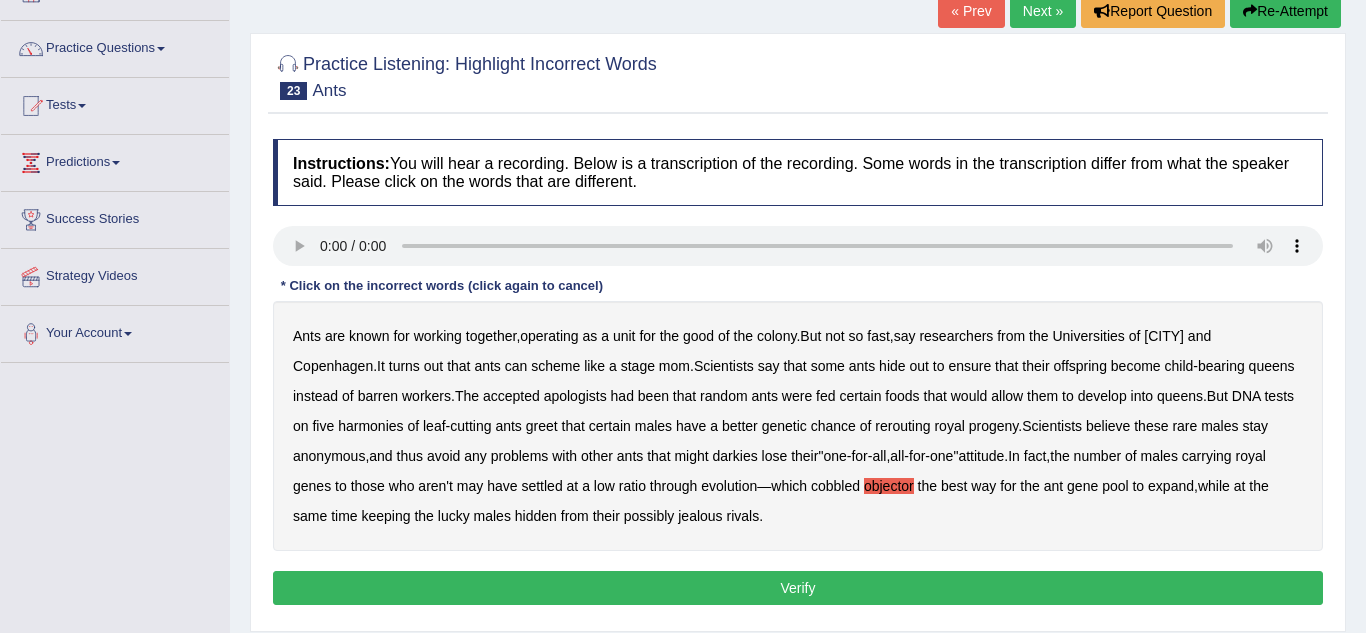 click on "harmonies" at bounding box center (370, 426) 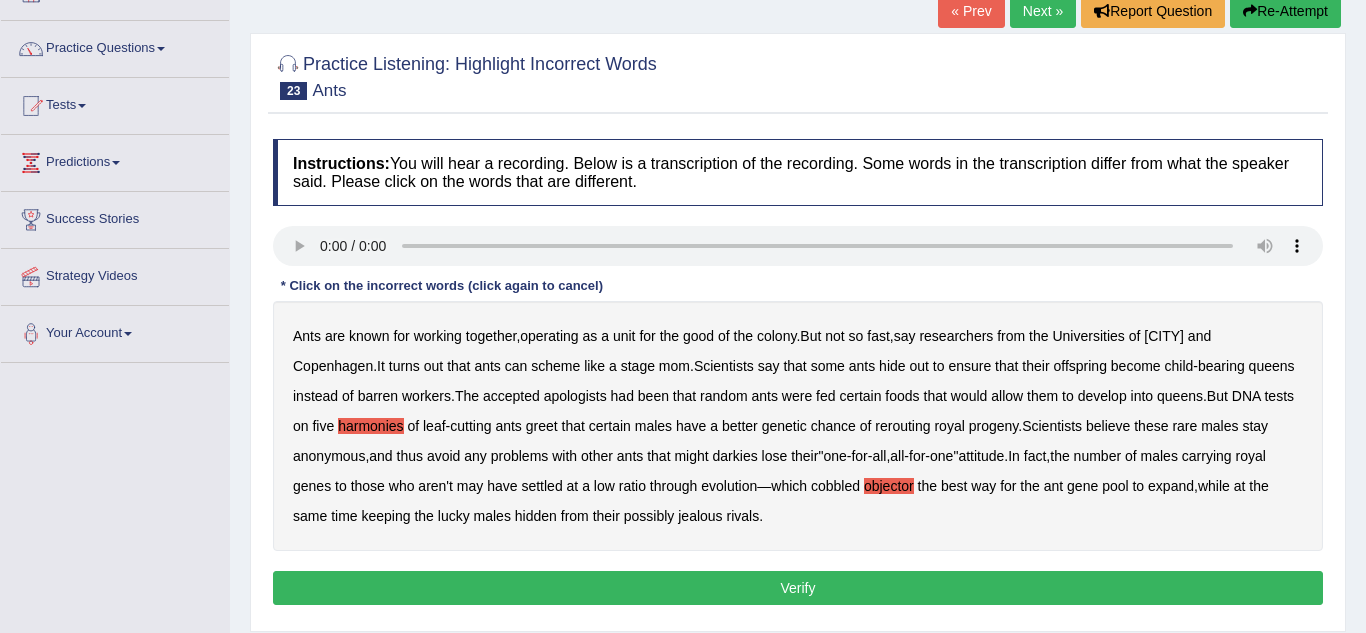 click on "attitude" at bounding box center [981, 456] 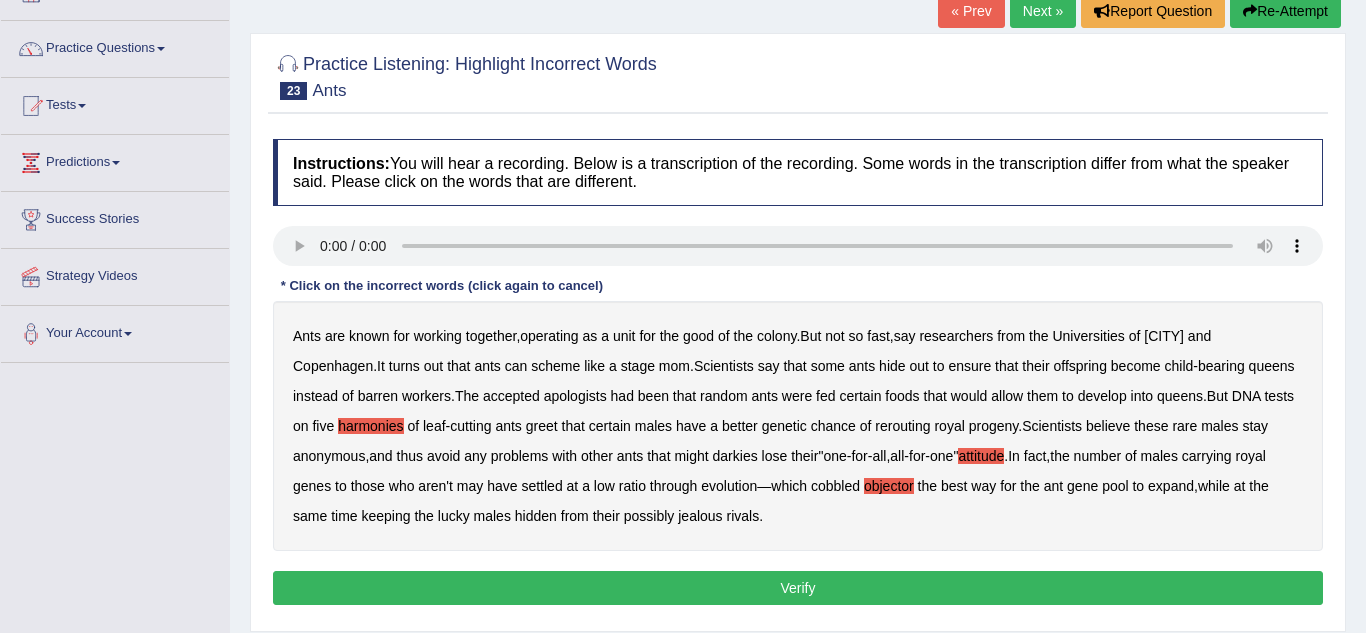 click on "Verify" at bounding box center (798, 588) 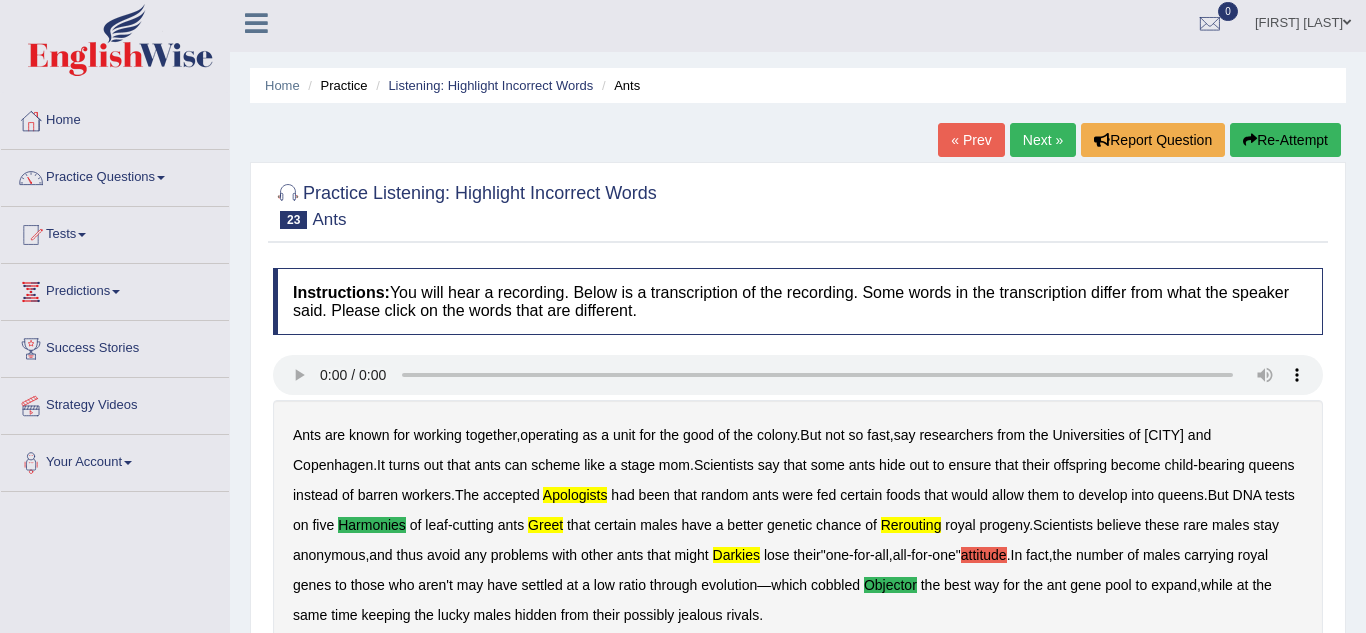 scroll, scrollTop: 0, scrollLeft: 0, axis: both 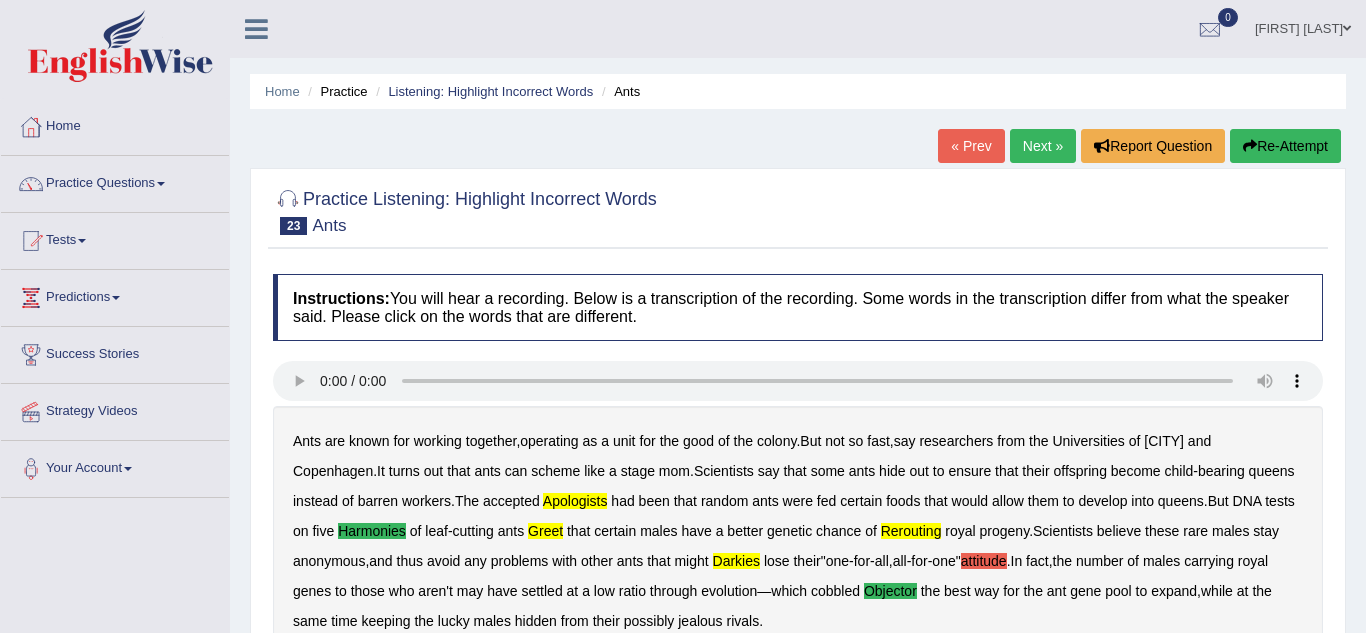 click on "Next »" at bounding box center [1043, 146] 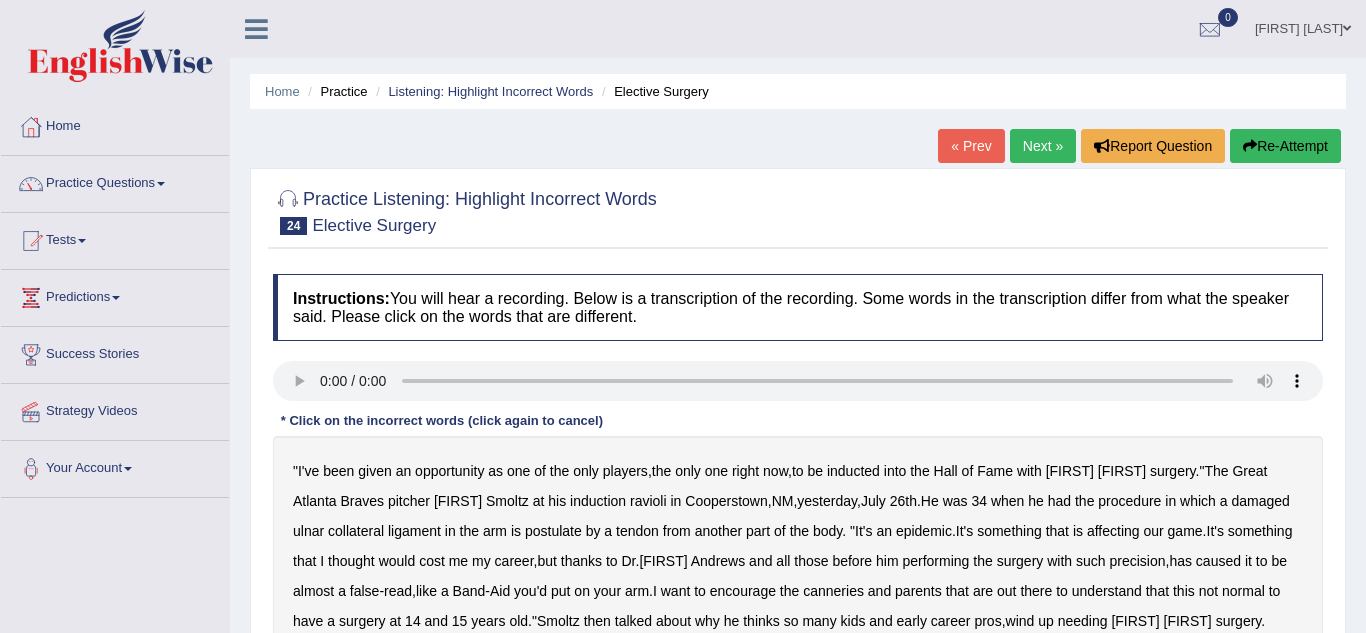 scroll, scrollTop: 0, scrollLeft: 0, axis: both 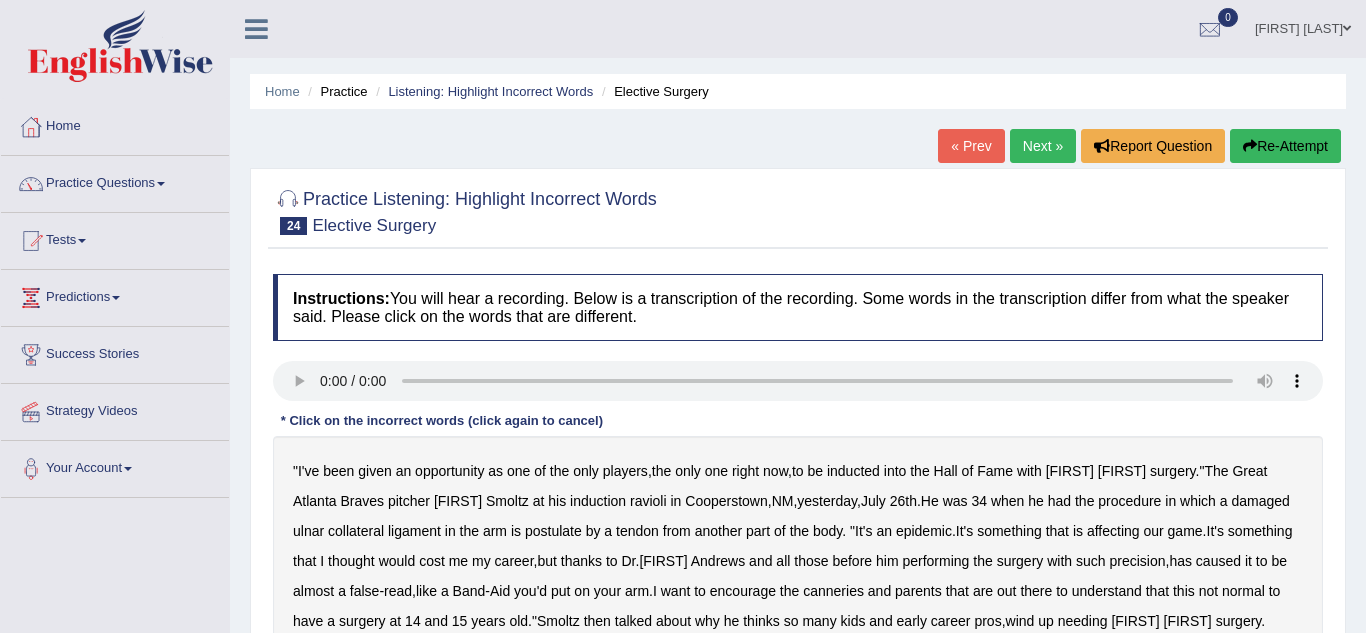 click on "Smoltz" at bounding box center [507, 501] 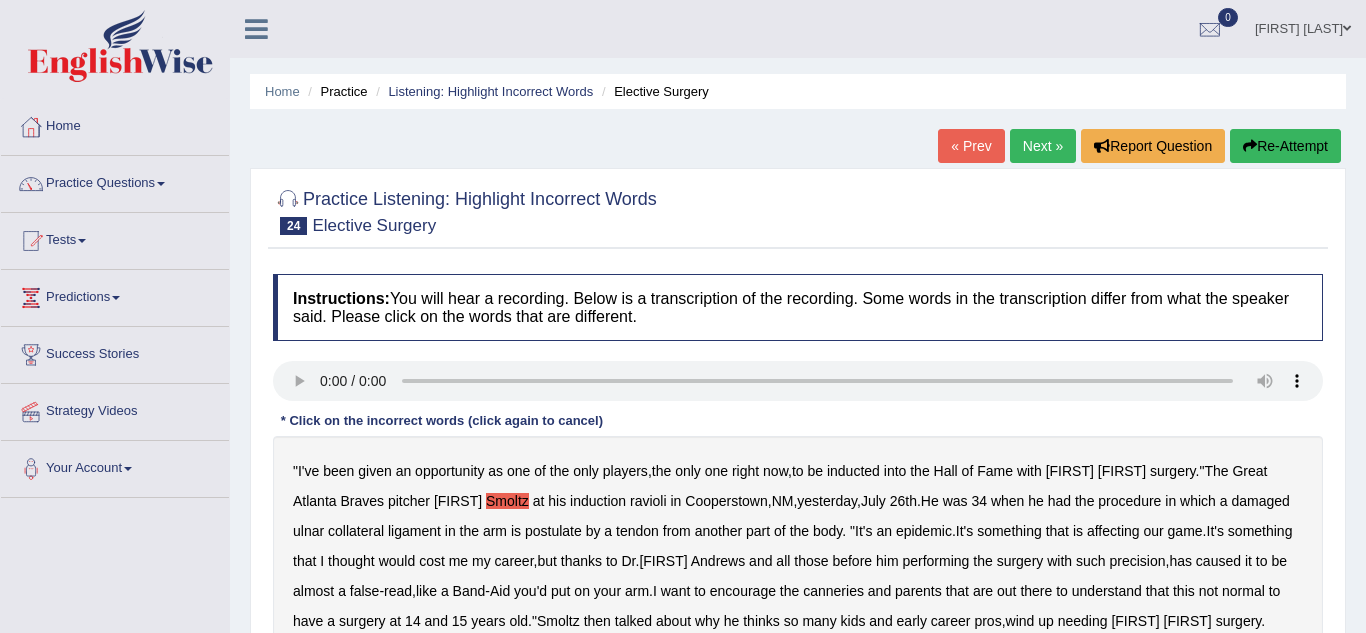click on "postulate" at bounding box center (553, 531) 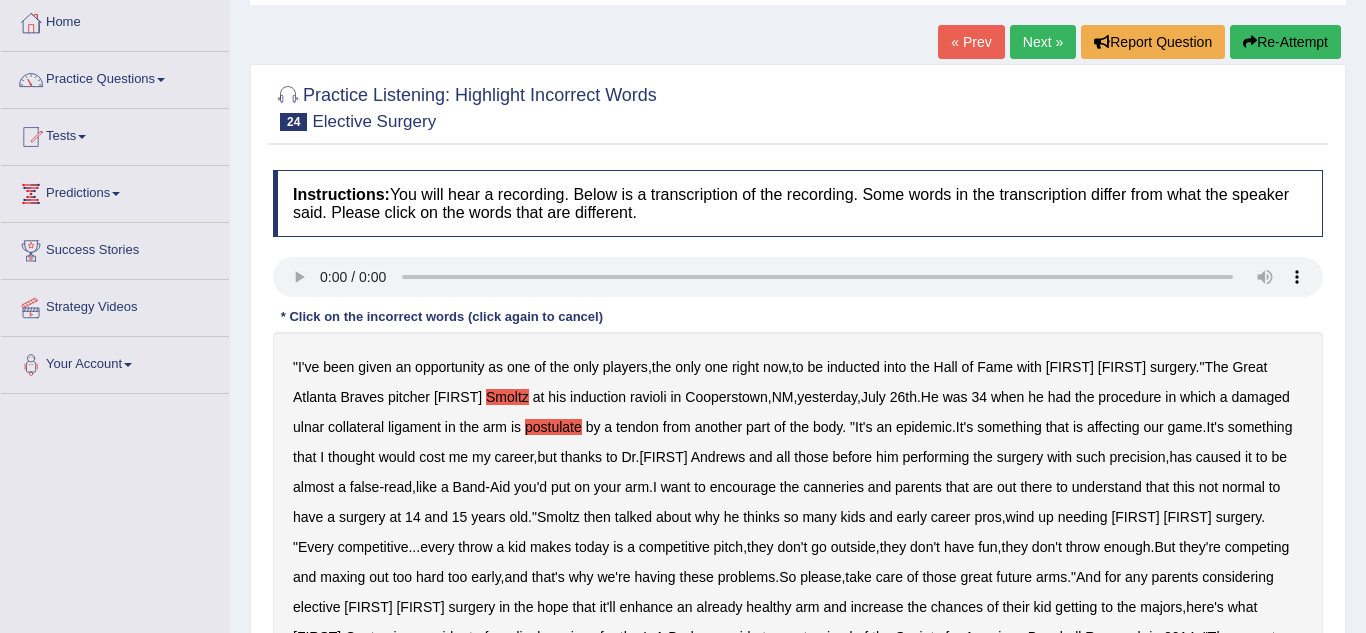 scroll, scrollTop: 118, scrollLeft: 0, axis: vertical 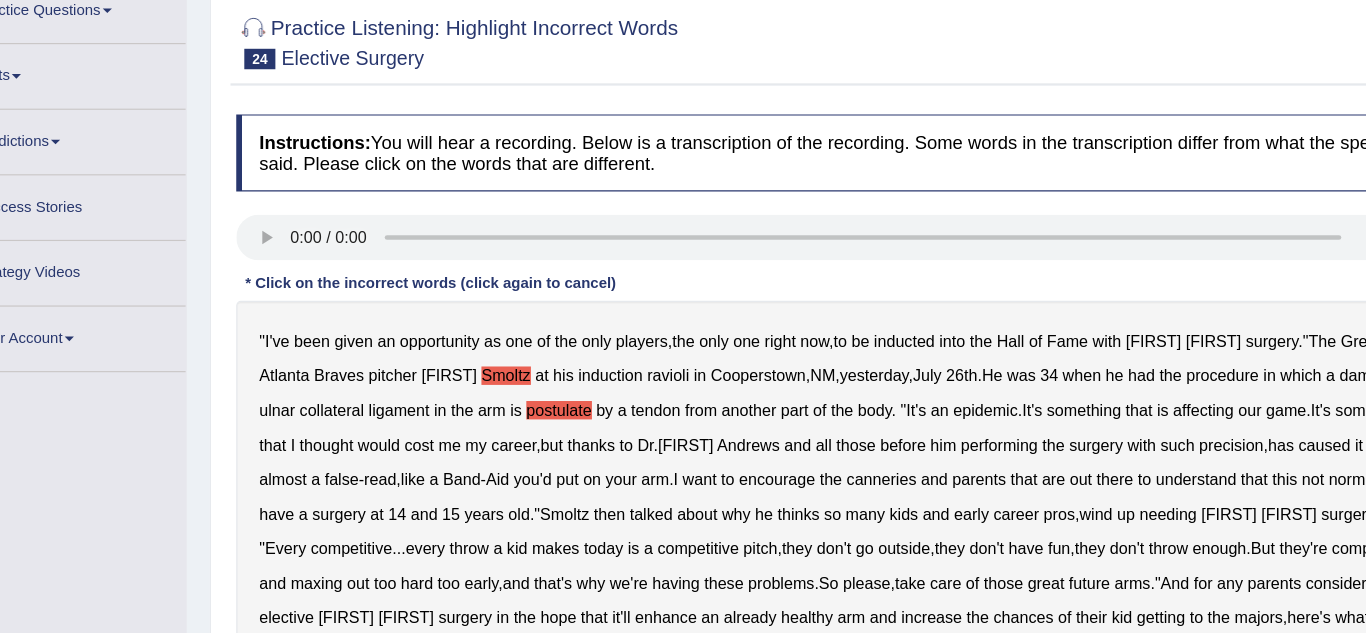 click on "canneries" at bounding box center [833, 473] 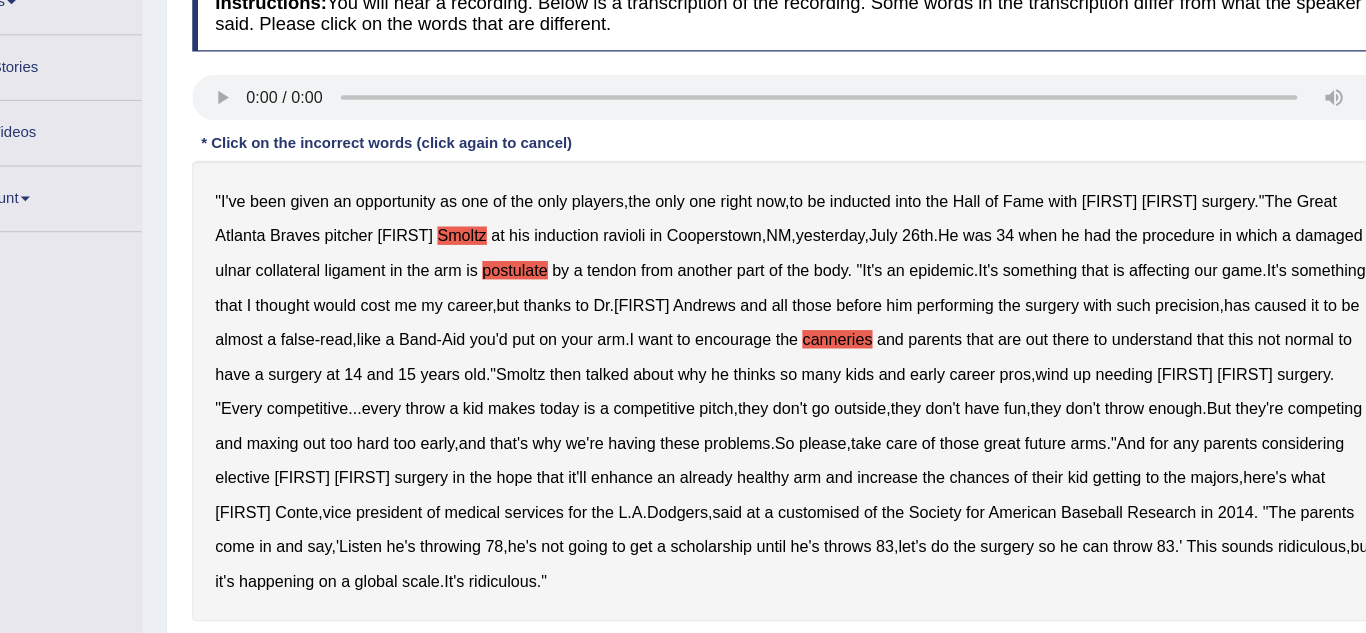 scroll, scrollTop: 215, scrollLeft: 0, axis: vertical 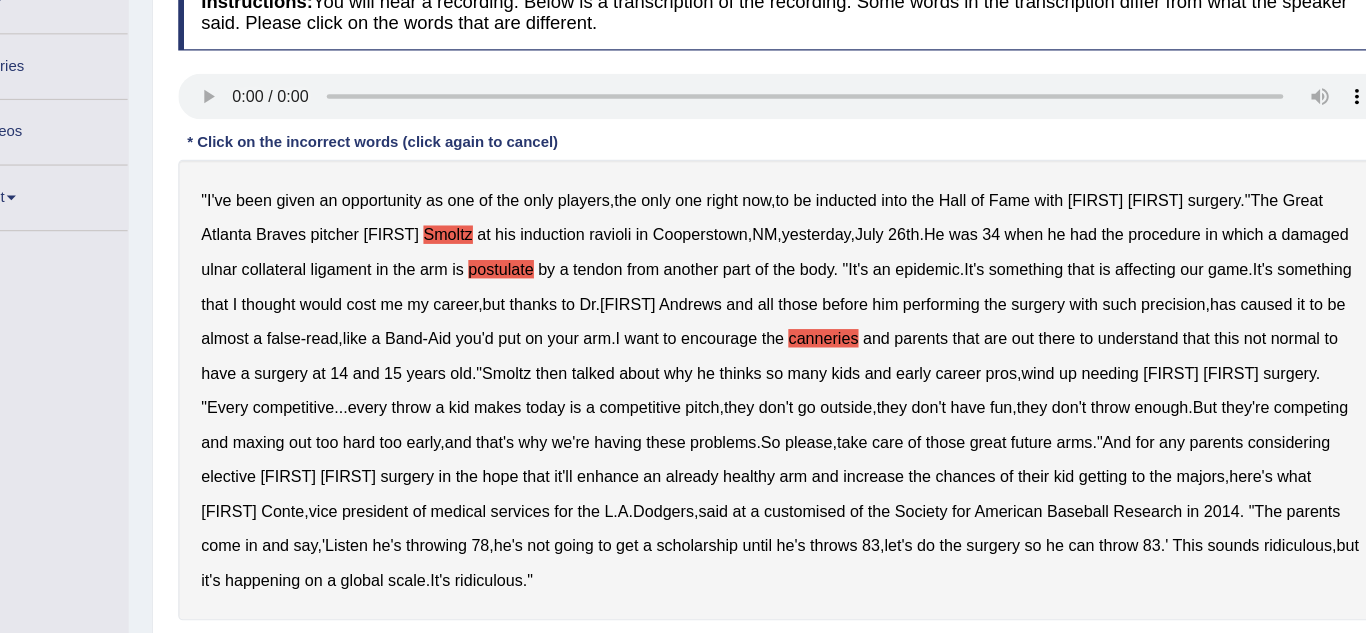 click on "customised" at bounding box center (817, 526) 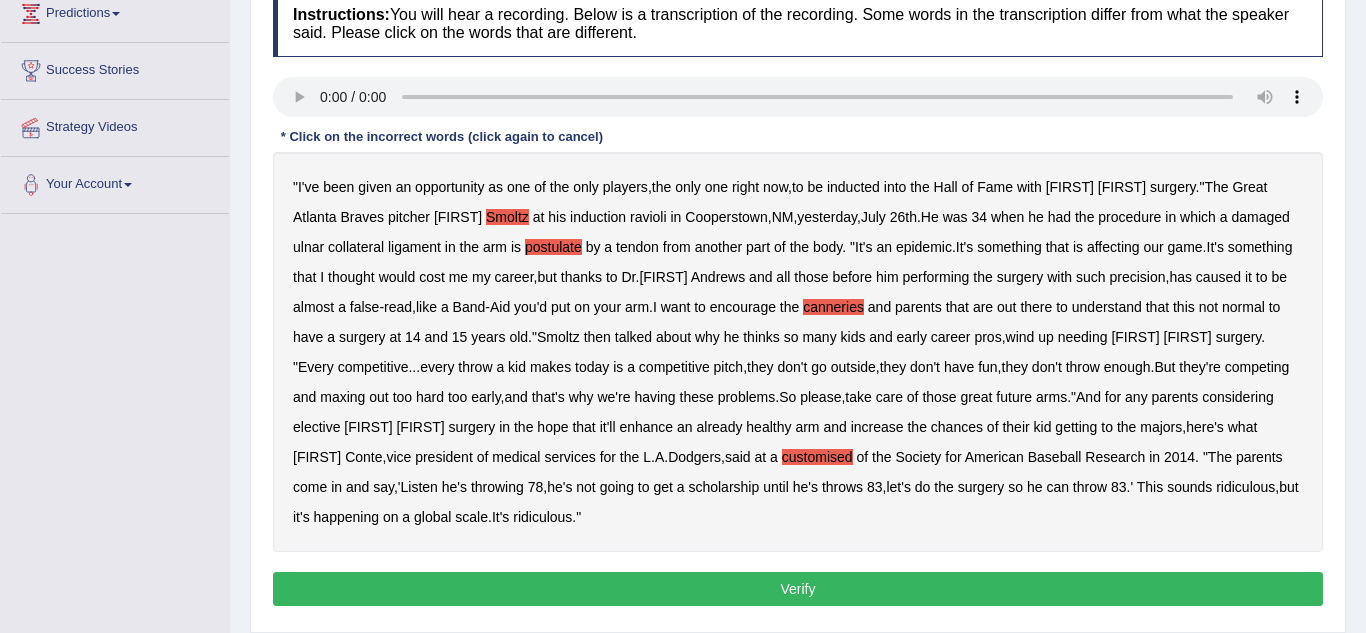 scroll, scrollTop: 286, scrollLeft: 0, axis: vertical 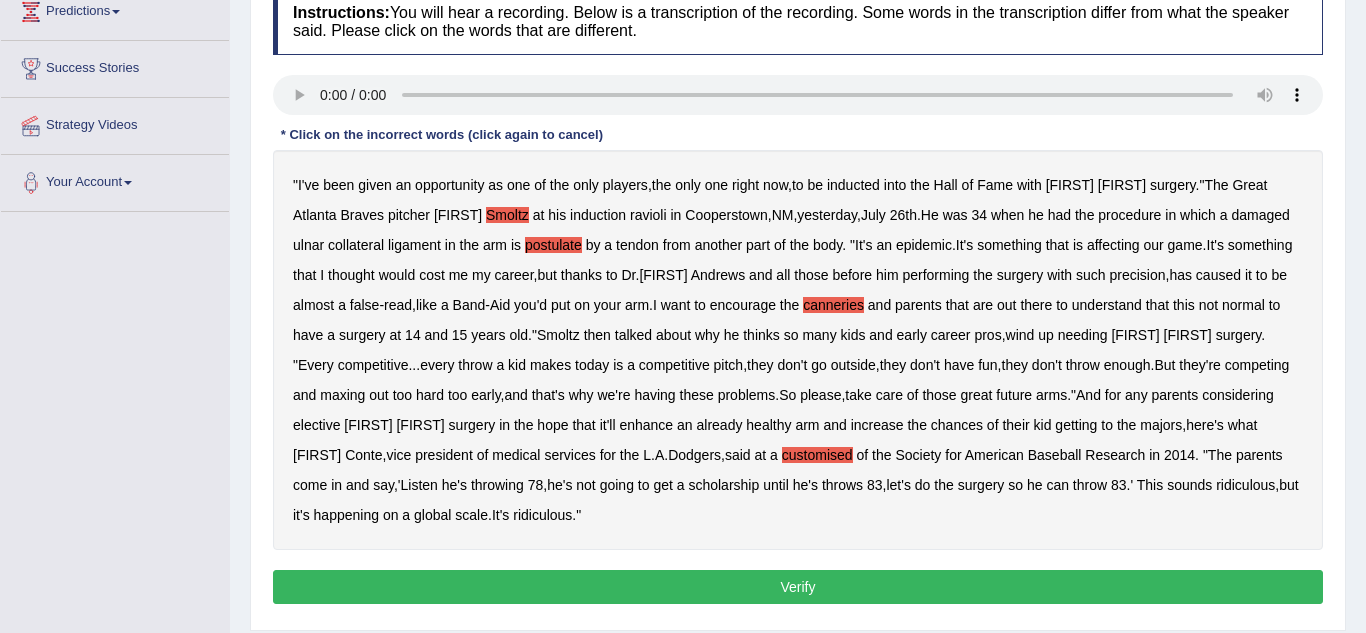 click on "Verify" at bounding box center (798, 587) 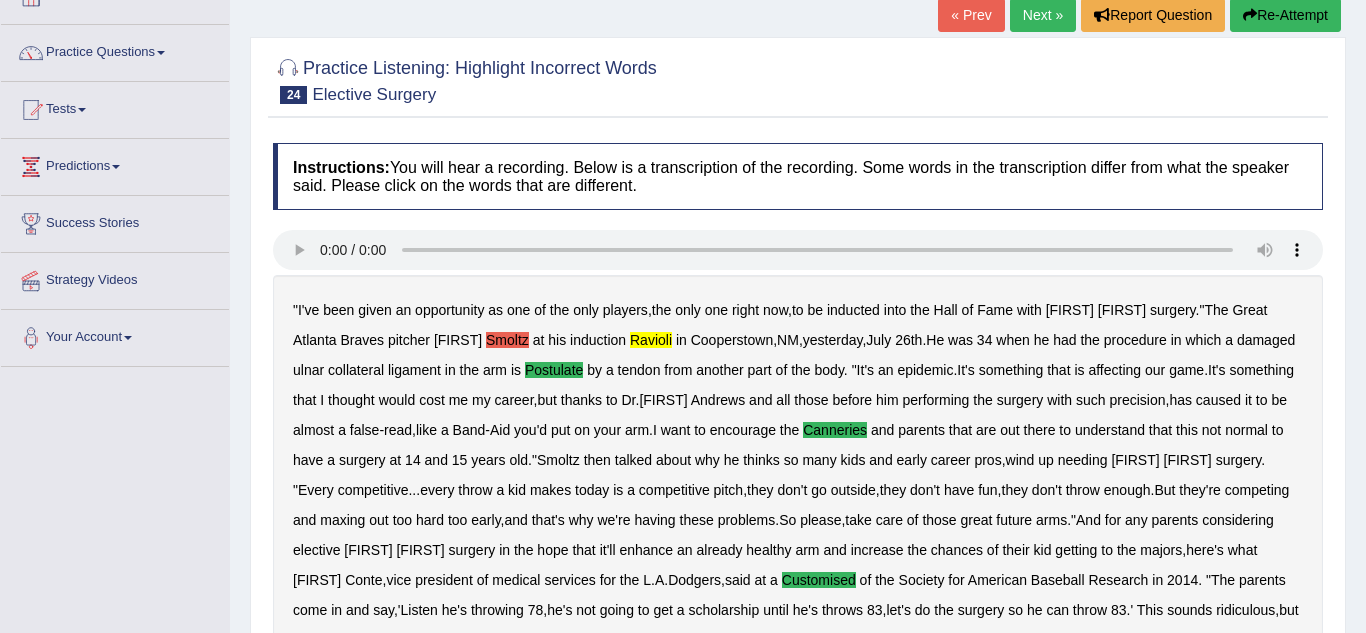 scroll, scrollTop: 0, scrollLeft: 0, axis: both 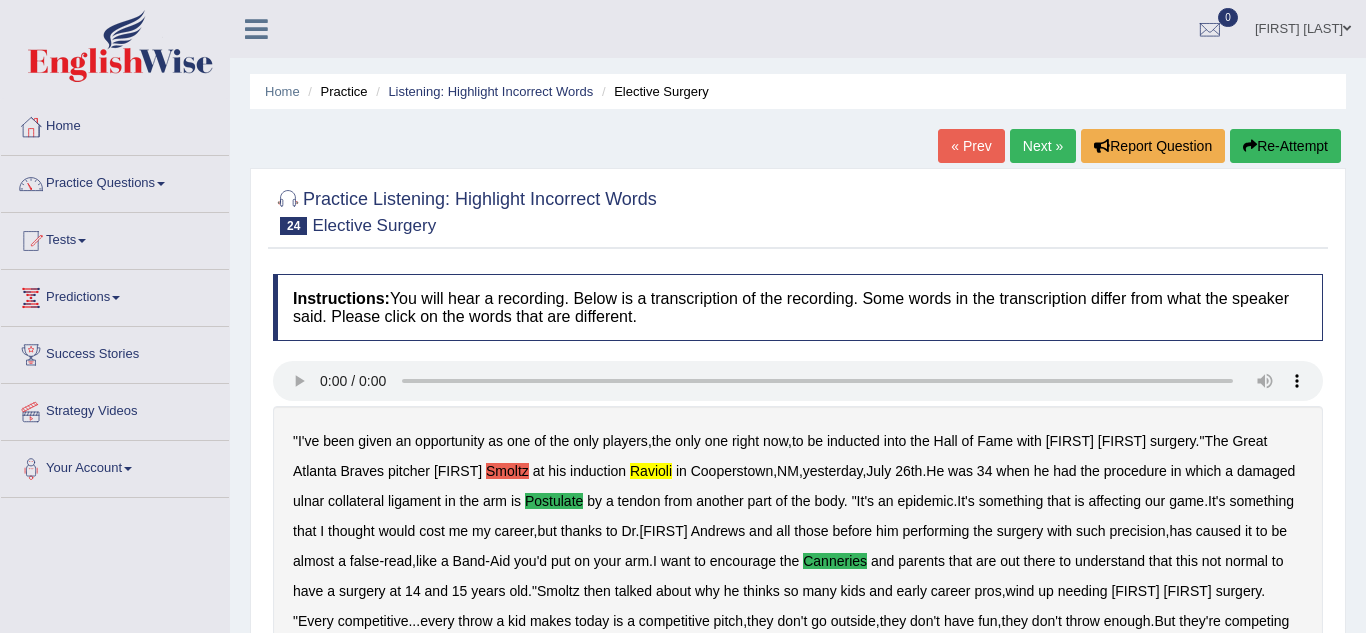 click on "Next »" at bounding box center (1043, 146) 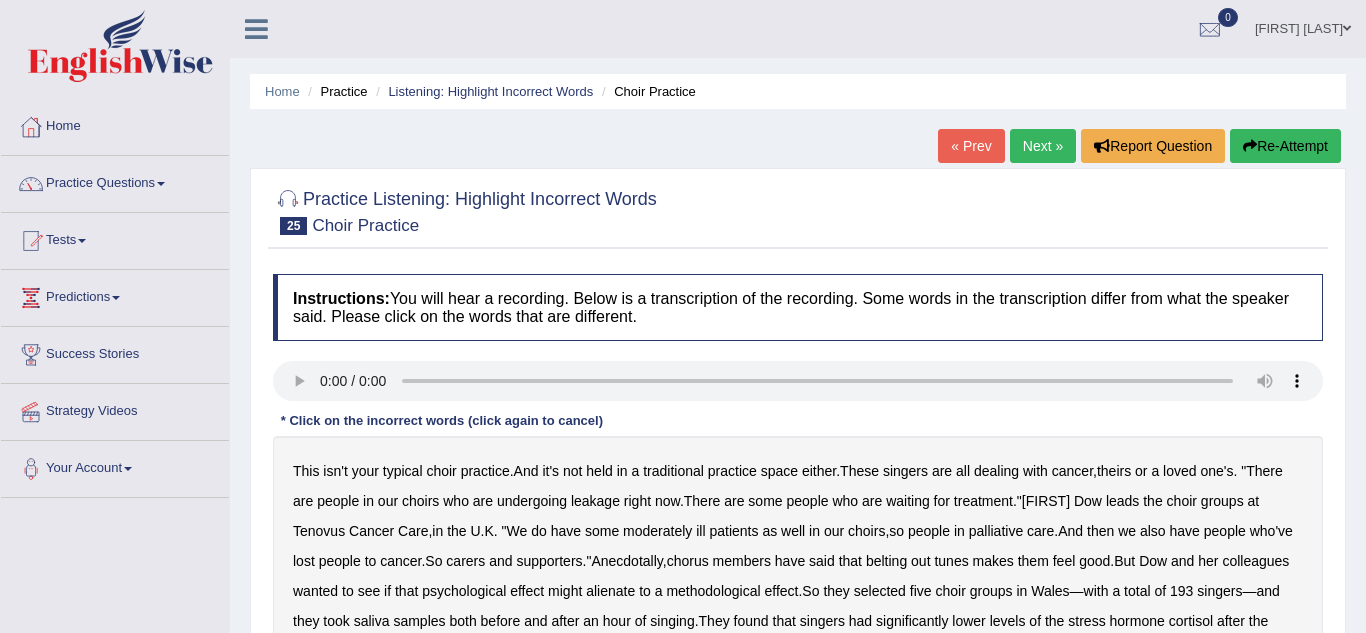 scroll, scrollTop: 0, scrollLeft: 0, axis: both 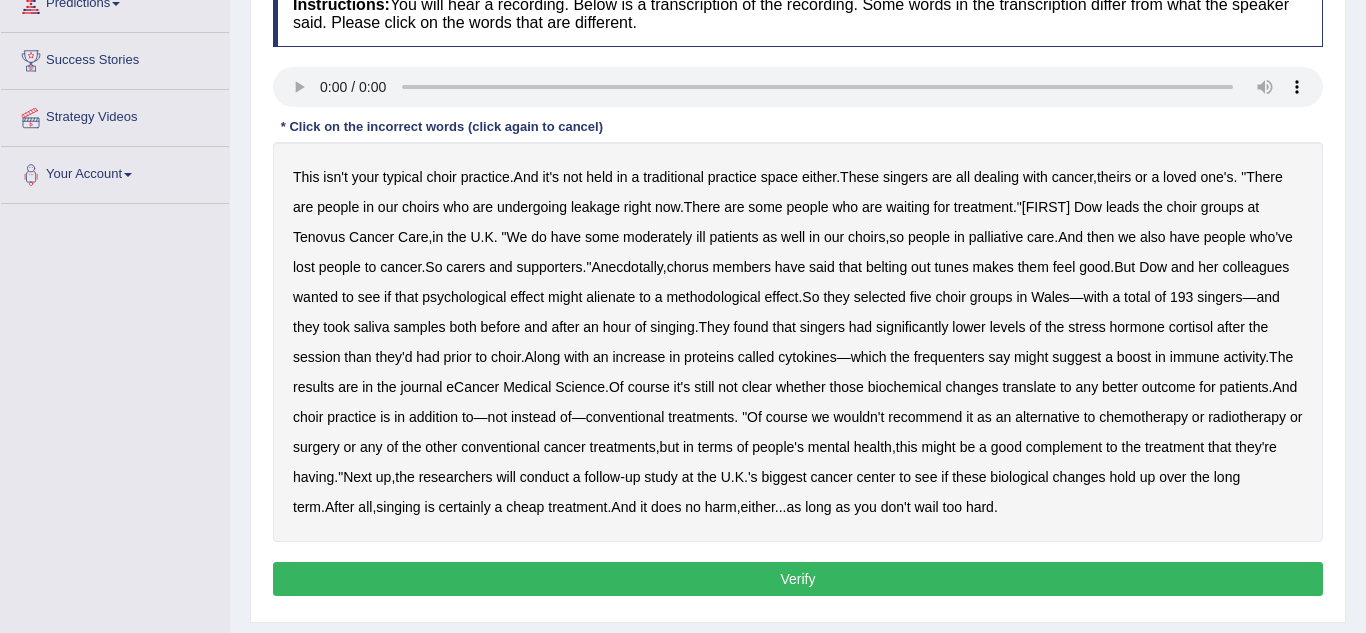 click on "leakage" at bounding box center [595, 207] 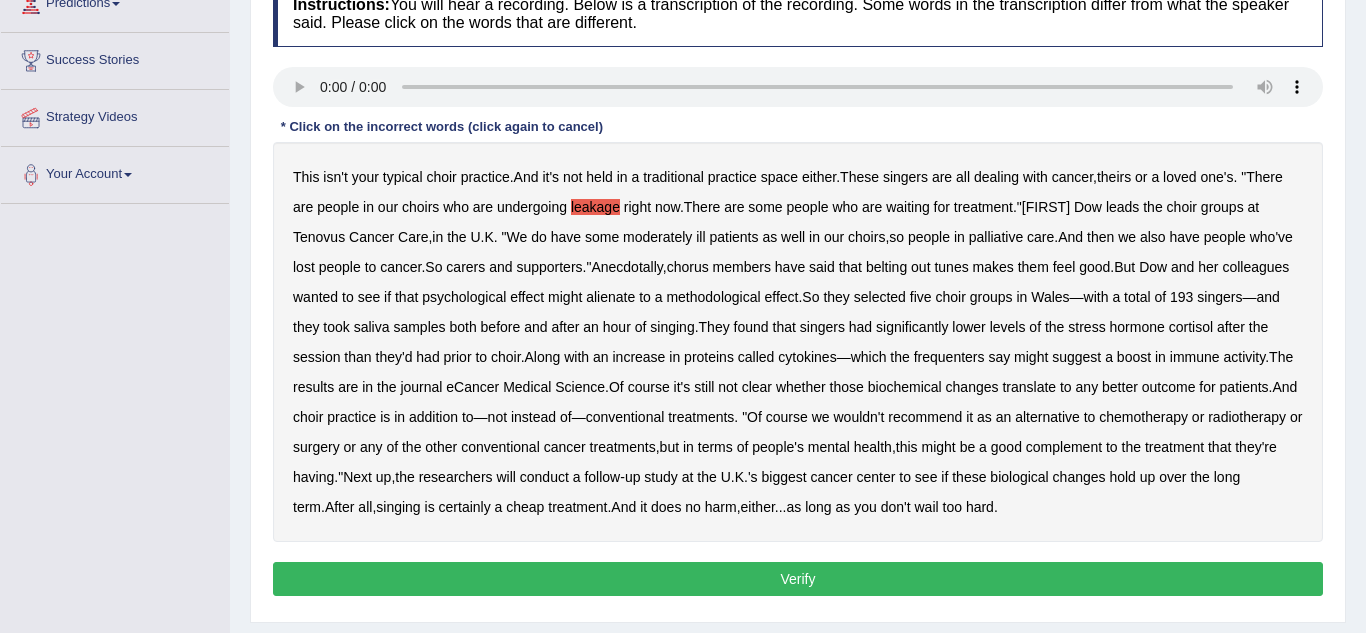 click on "moderately" at bounding box center [657, 237] 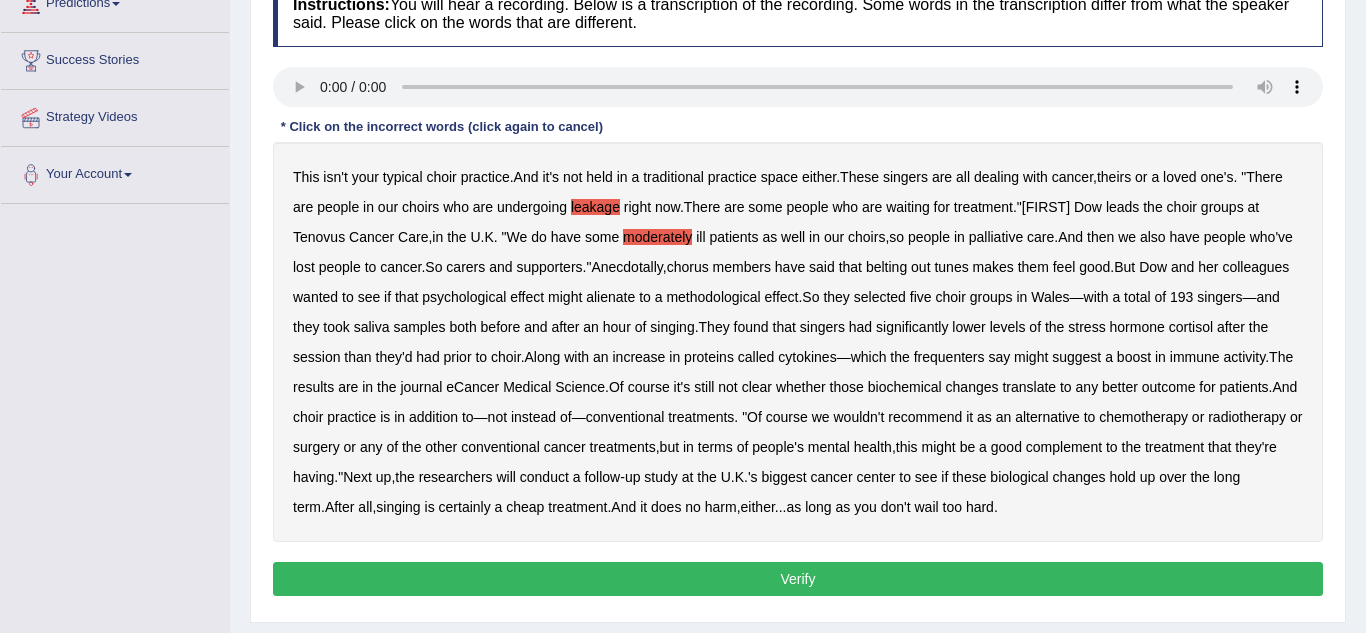 click on "belting" at bounding box center (886, 267) 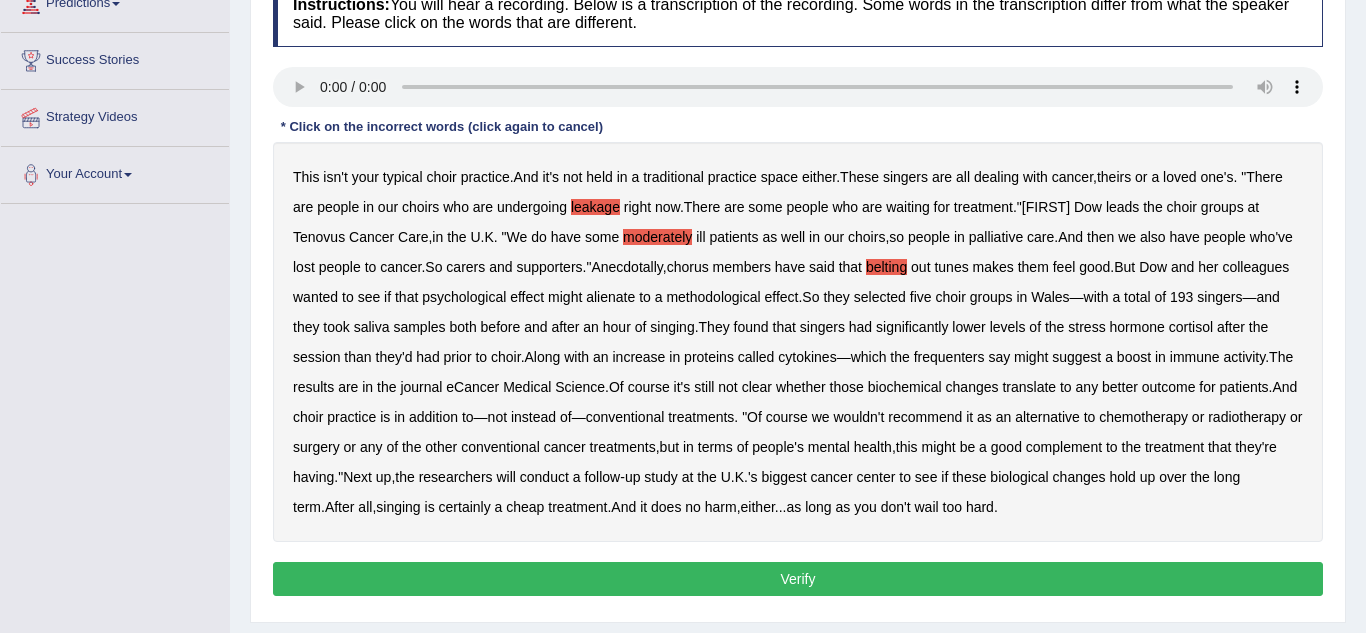 click on "methodological" at bounding box center [713, 297] 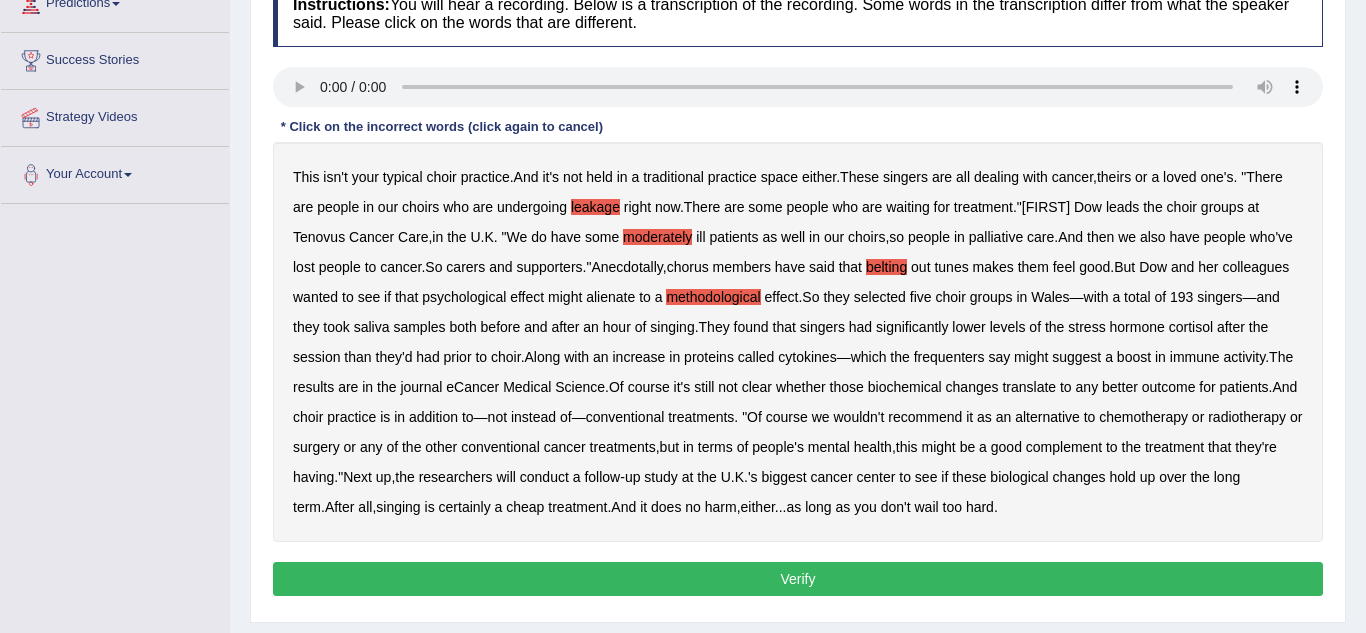 click on "whether" at bounding box center (801, 387) 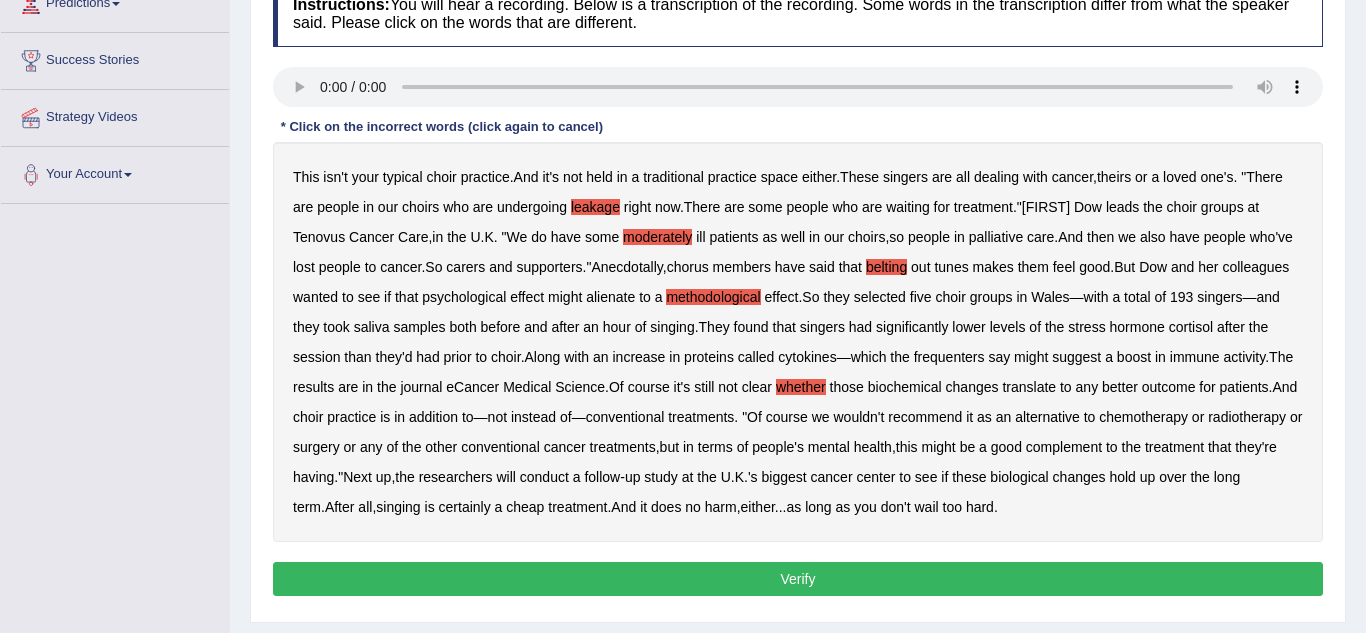 click on "Verify" at bounding box center (798, 579) 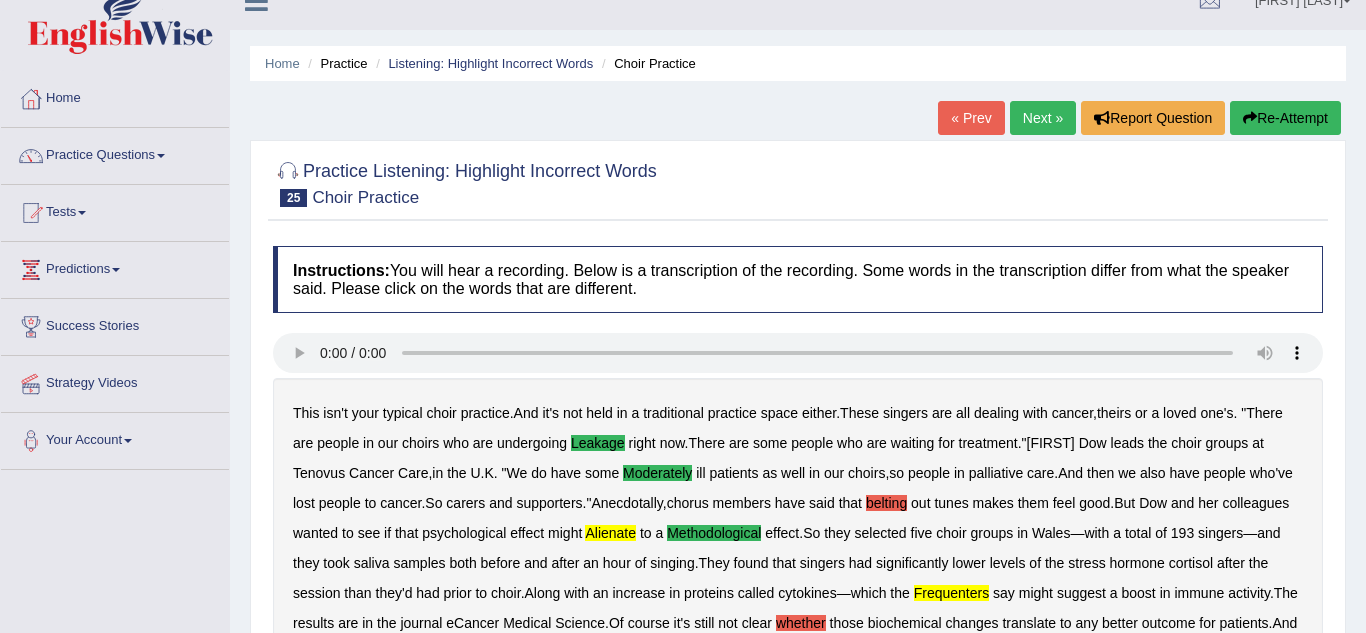 scroll, scrollTop: 0, scrollLeft: 0, axis: both 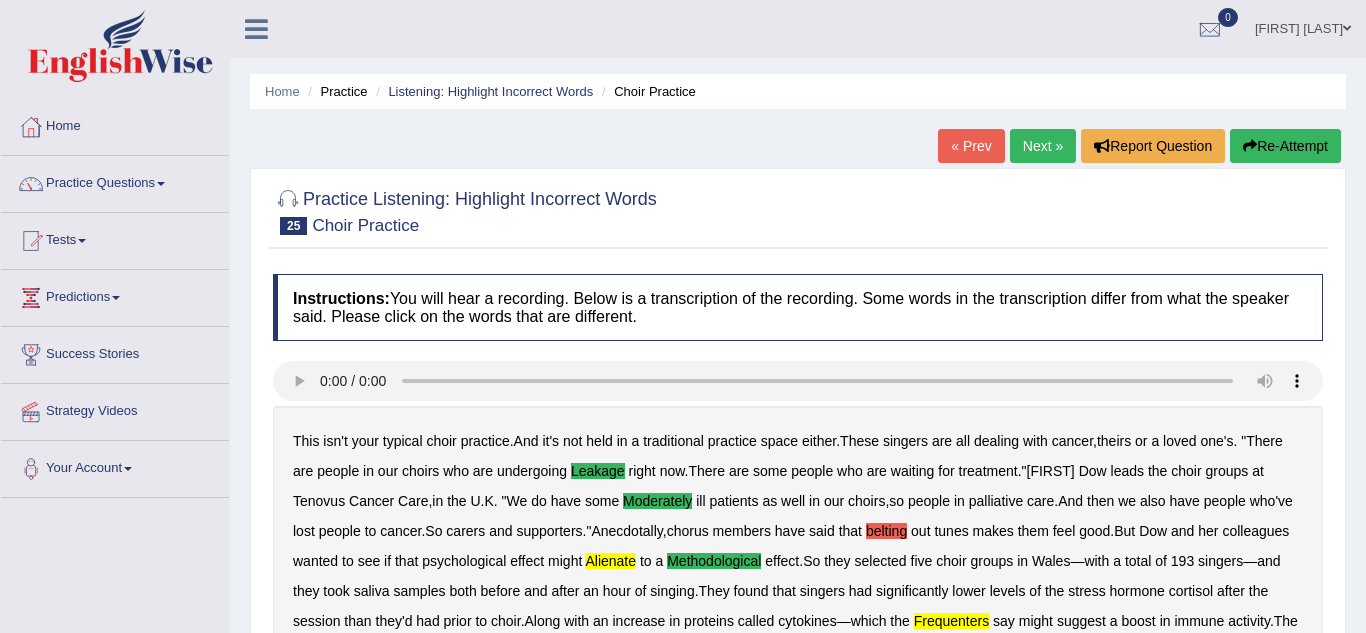 click on "Next »" at bounding box center (1043, 146) 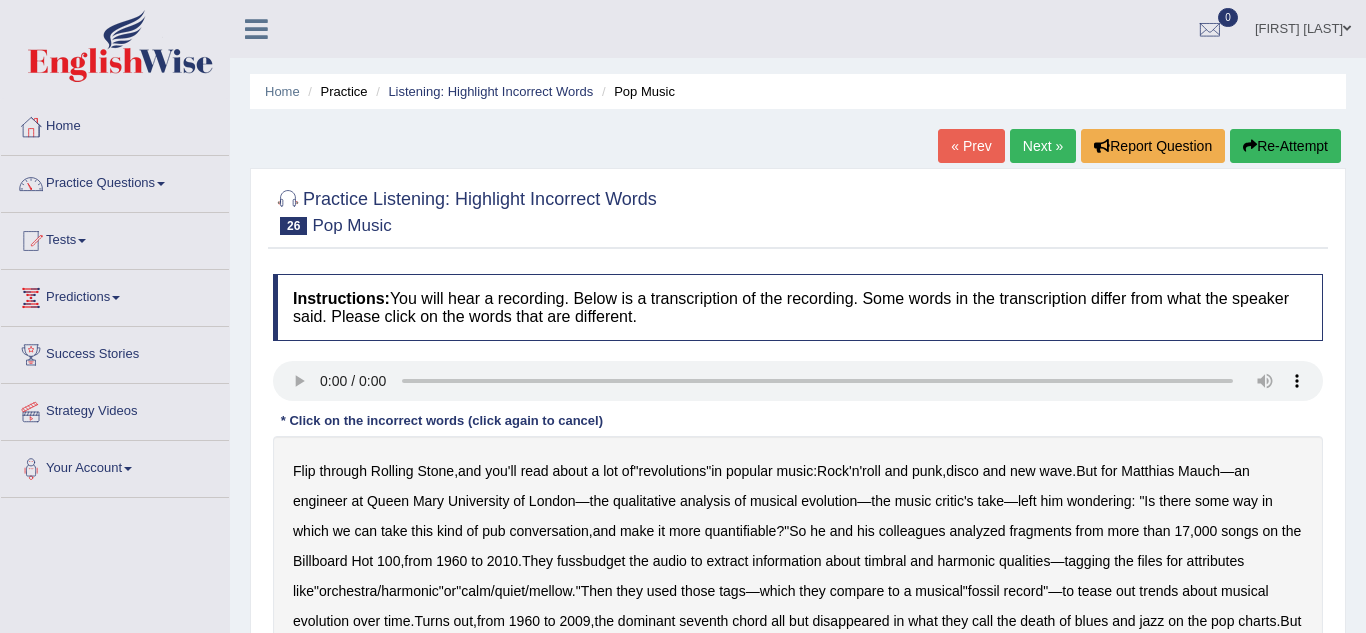 scroll, scrollTop: 0, scrollLeft: 0, axis: both 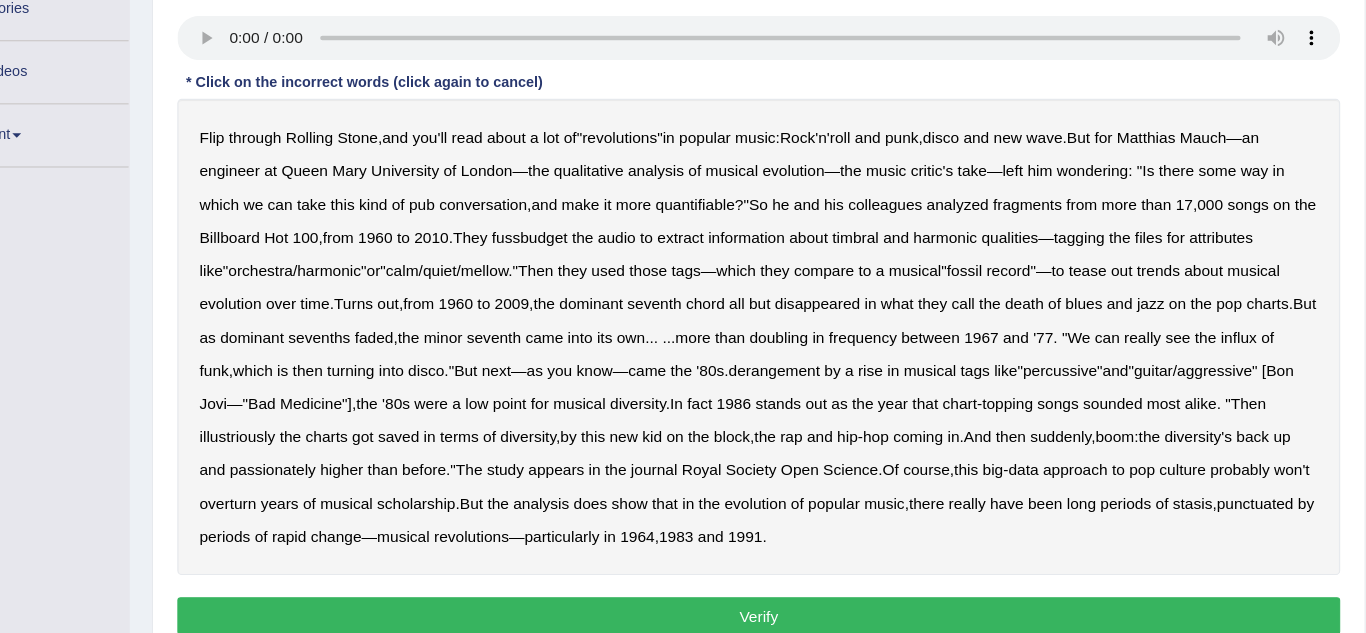 click on "Matthias" at bounding box center [1147, 172] 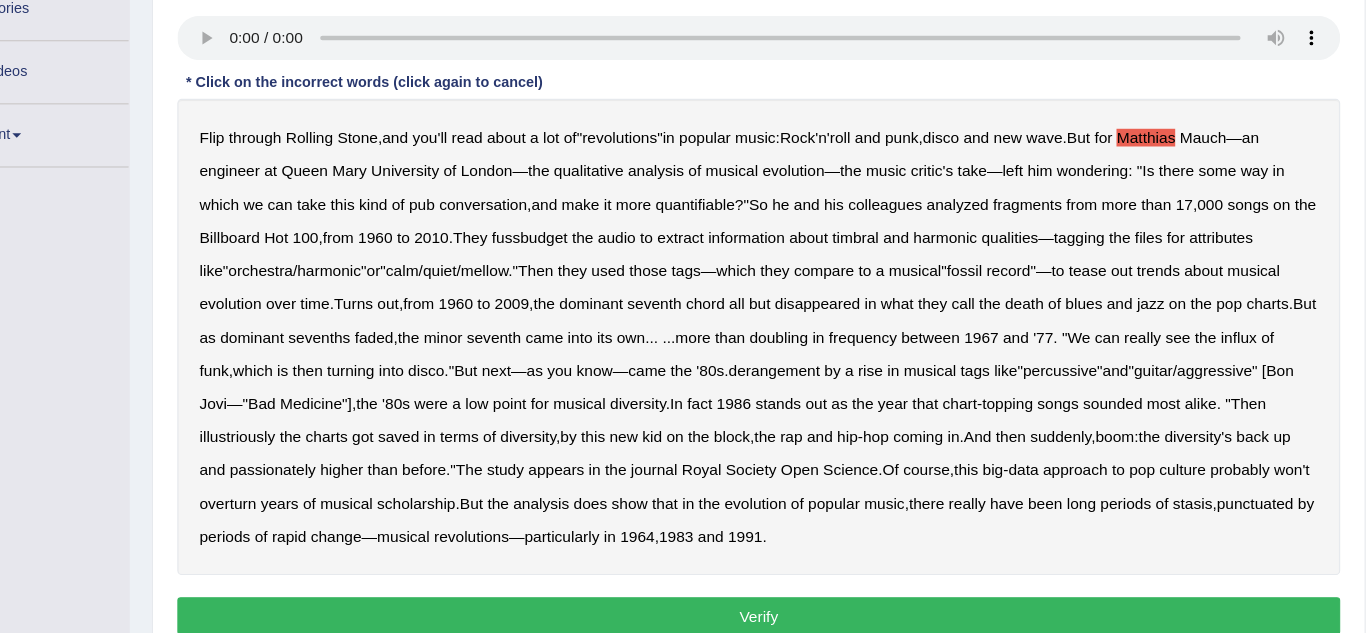click on "fussbudget" at bounding box center (591, 262) 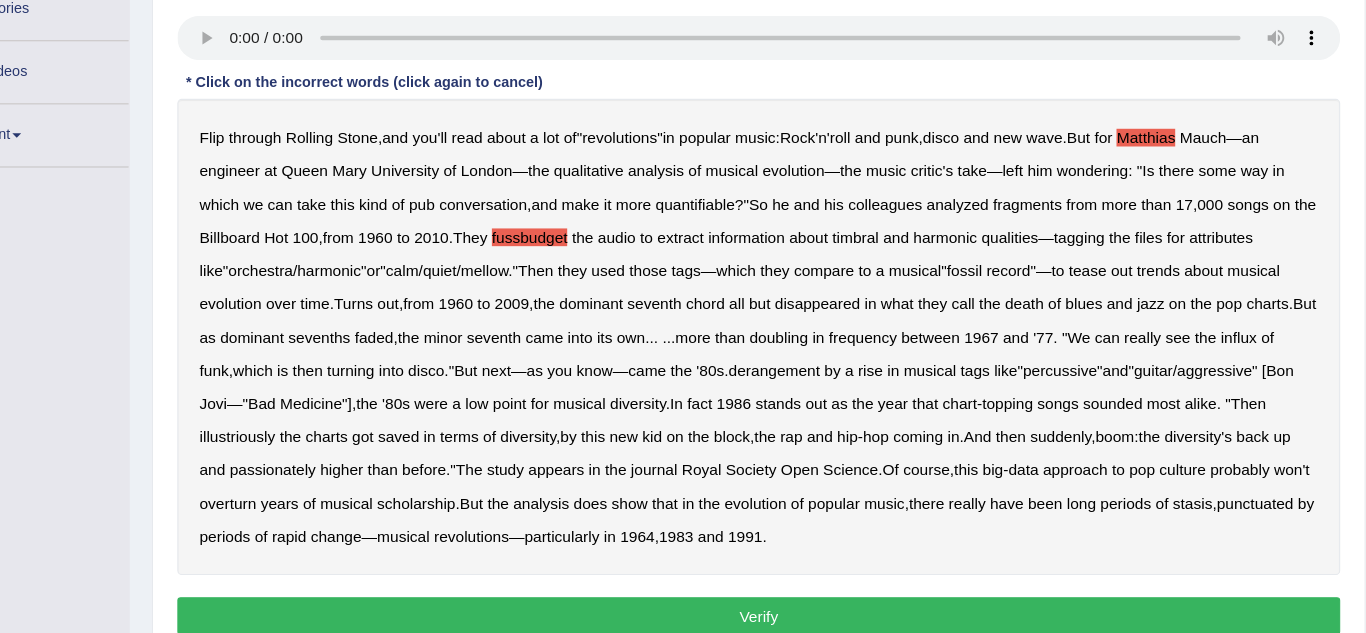 click on "Bon" at bounding box center [1268, 382] 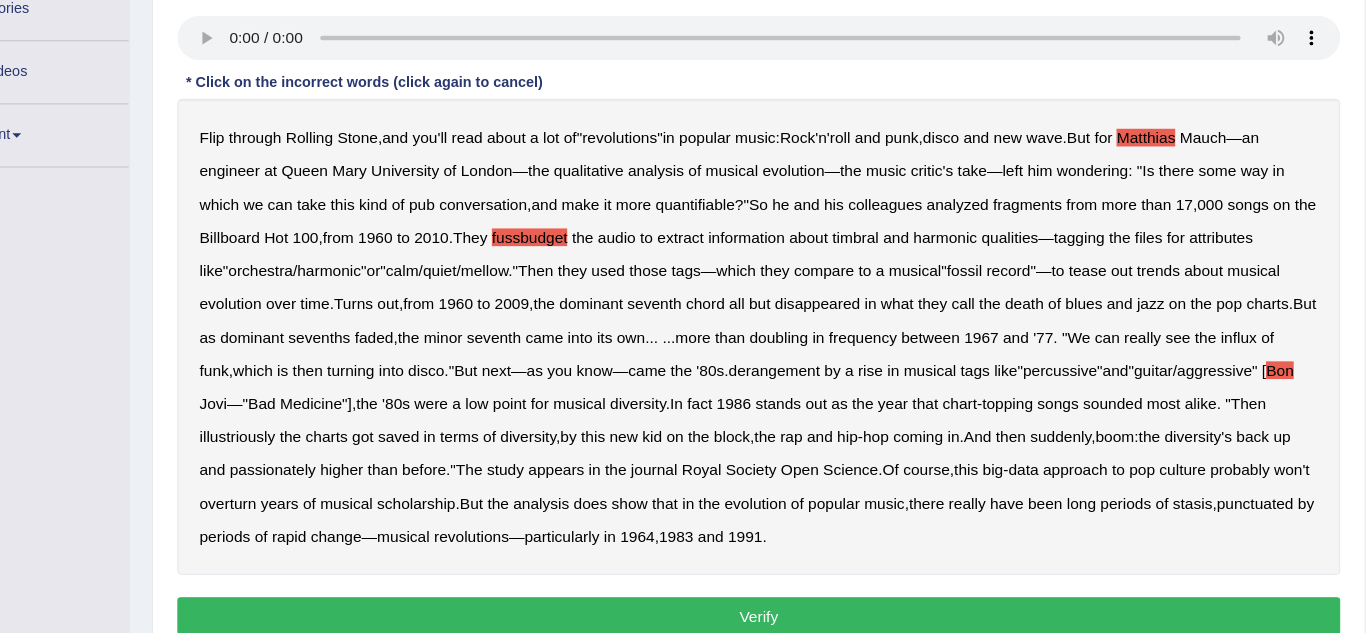 click on "Jovi" at bounding box center (305, 412) 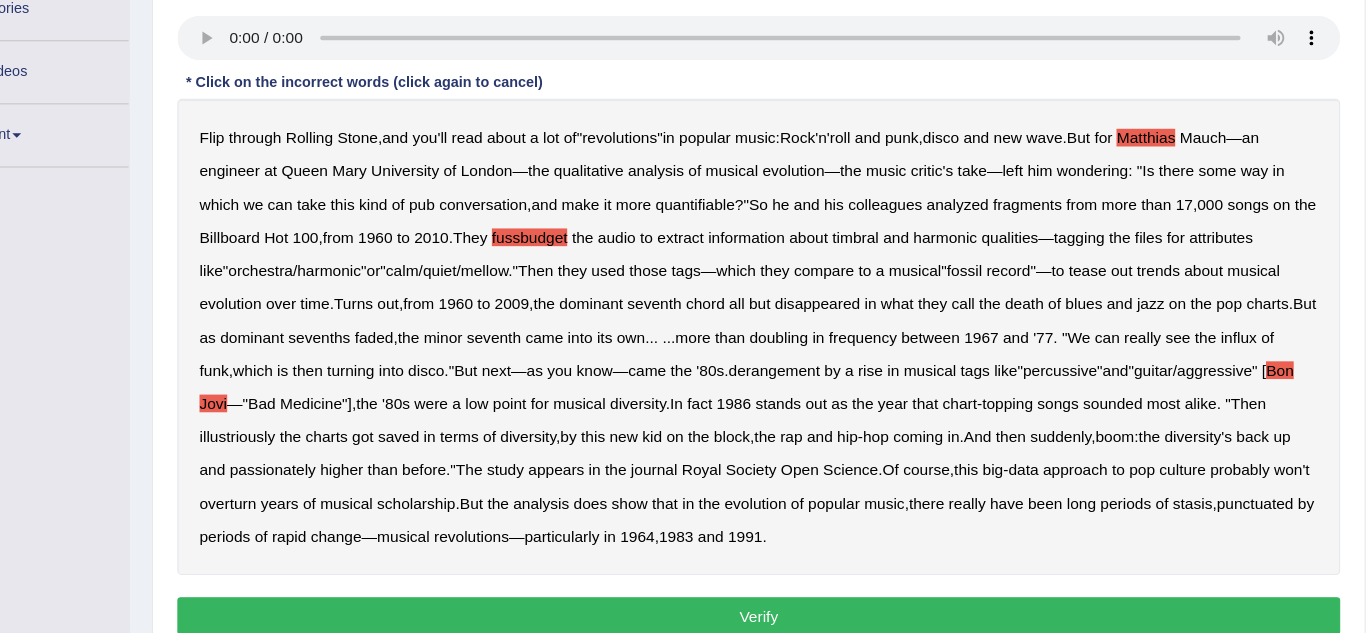 click on "Verify" at bounding box center (798, 604) 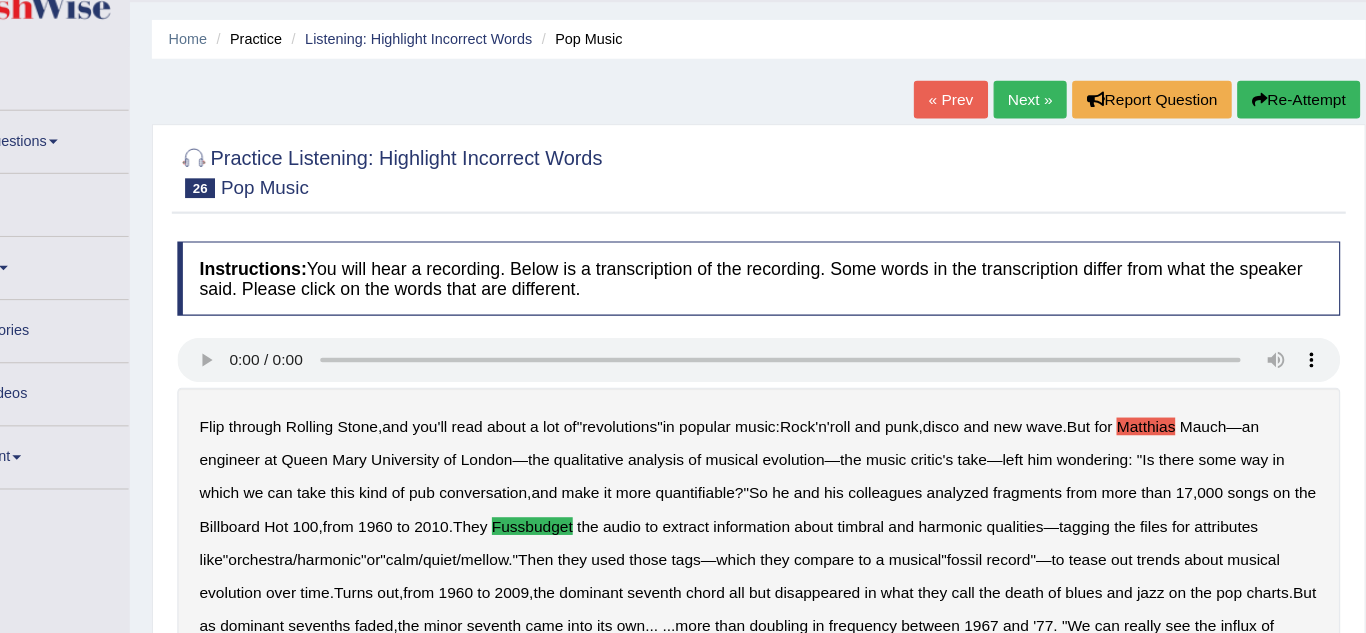 scroll, scrollTop: 0, scrollLeft: 0, axis: both 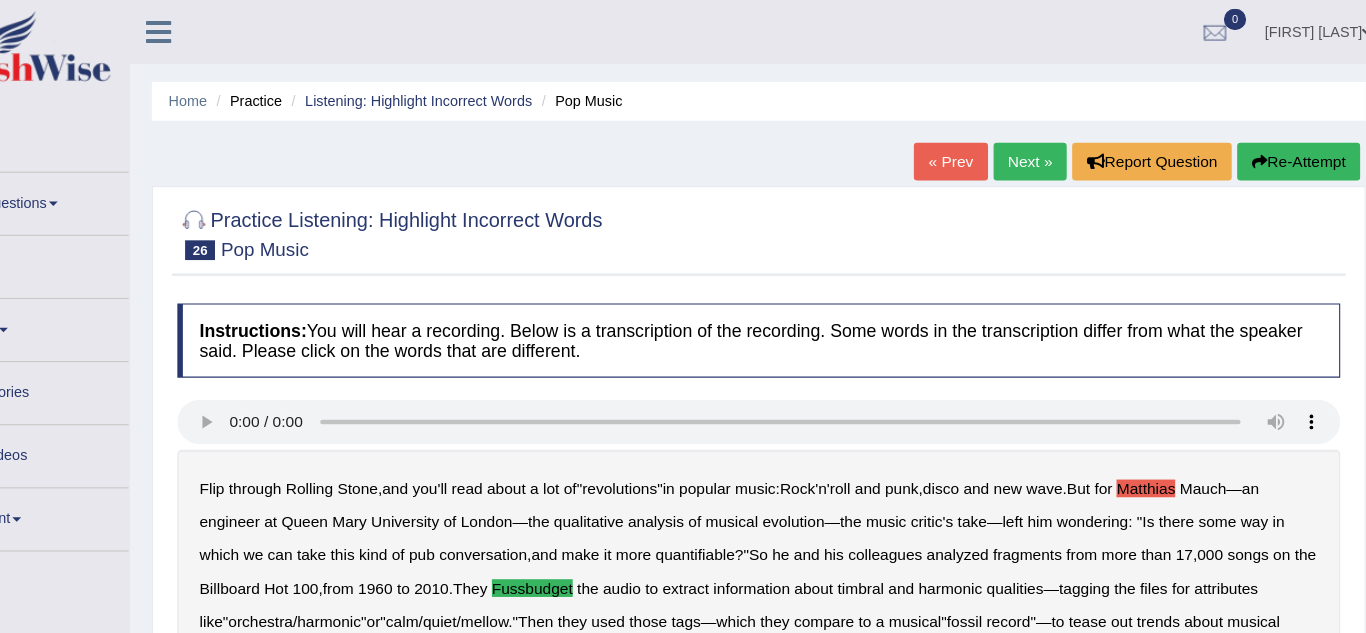 click on "Next »" at bounding box center (1043, 146) 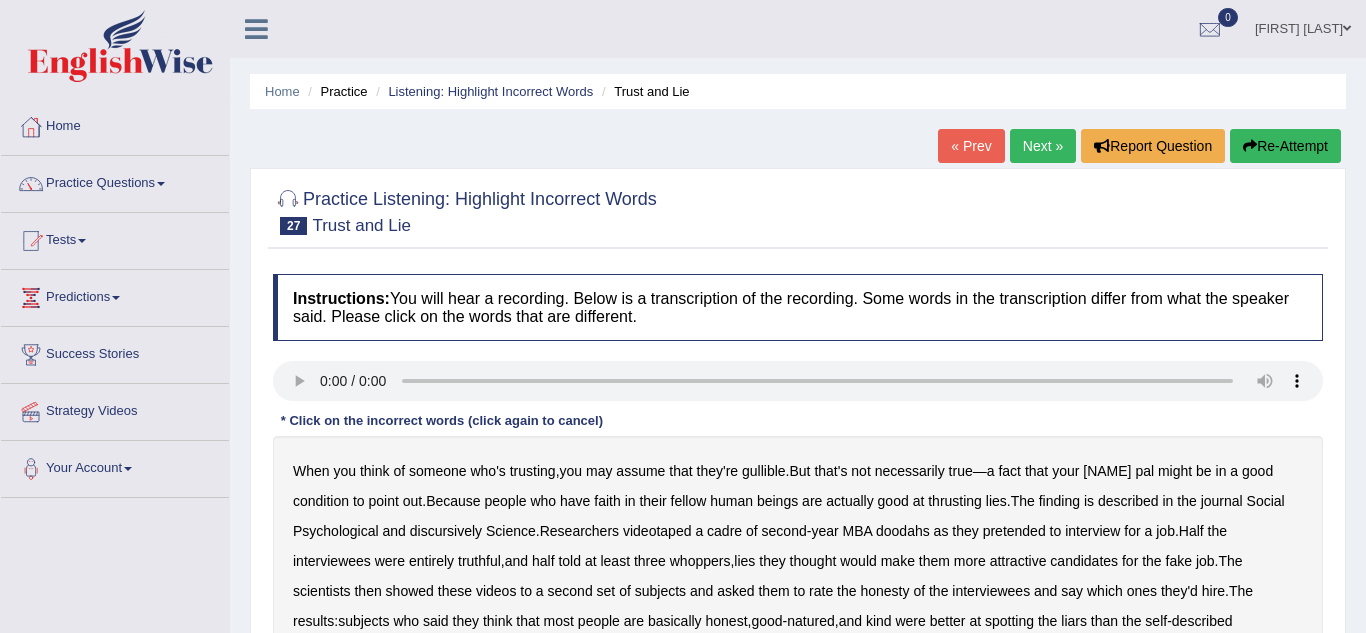 scroll, scrollTop: 0, scrollLeft: 0, axis: both 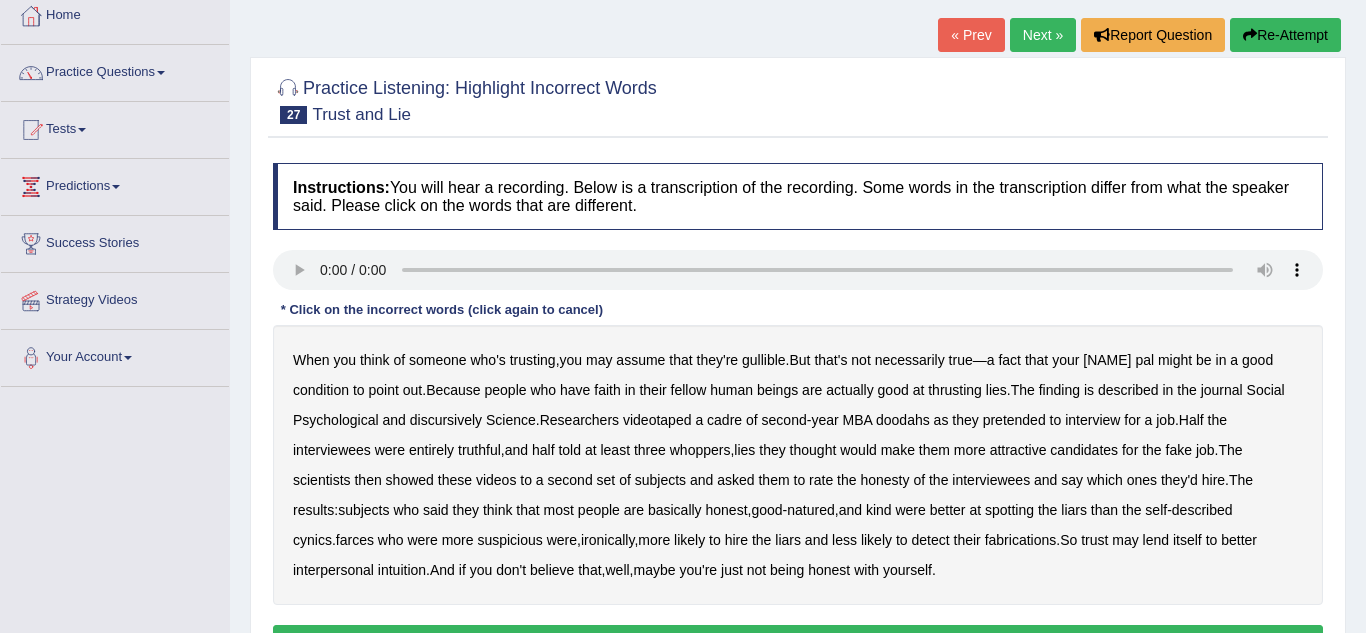 click on "condition" at bounding box center (321, 390) 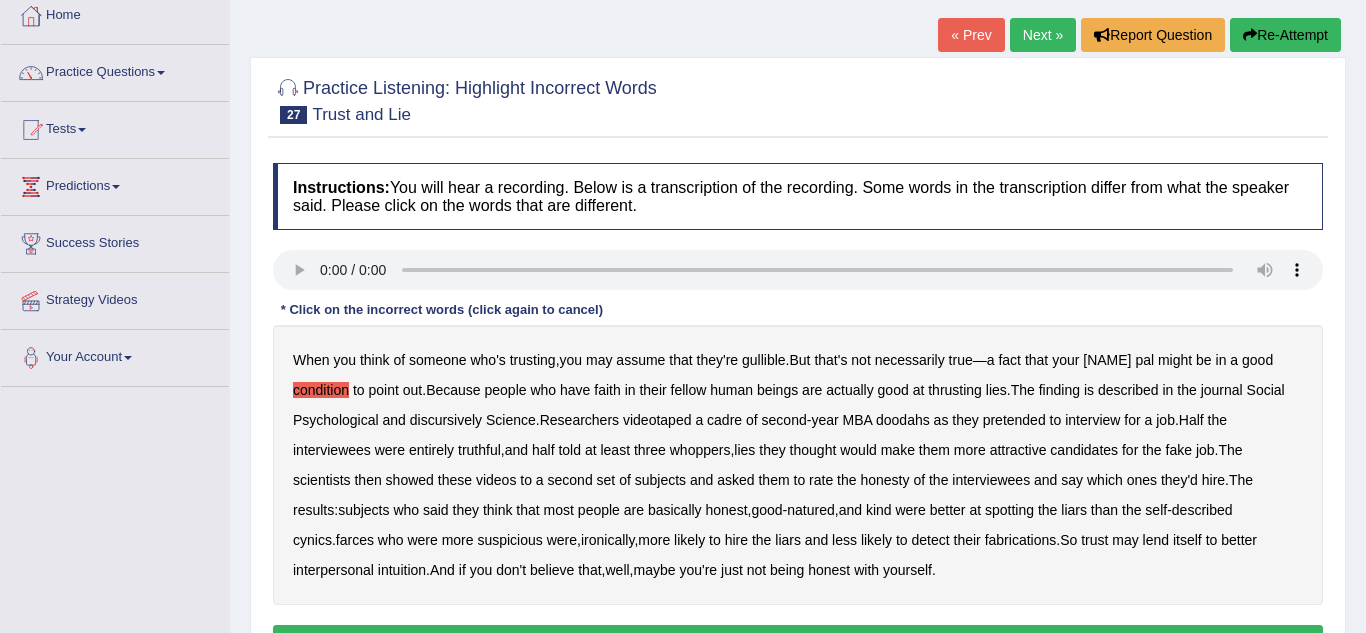click on "thrusting" at bounding box center [955, 390] 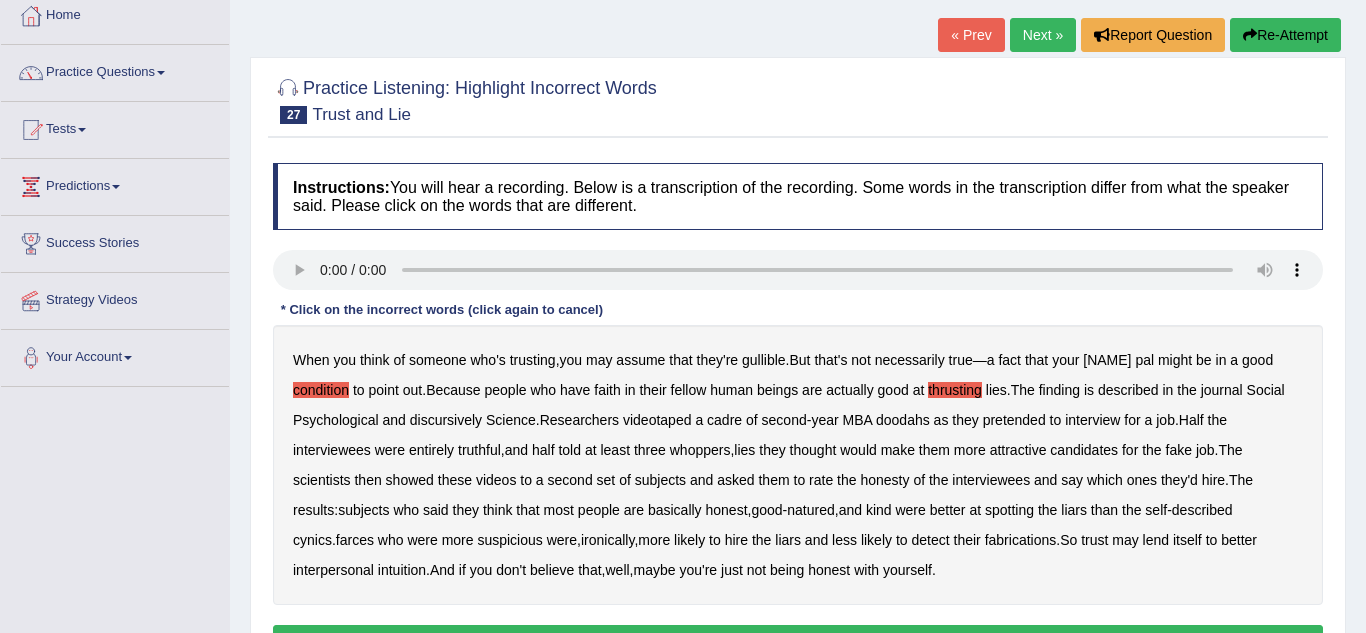 click on "discursively" at bounding box center (446, 420) 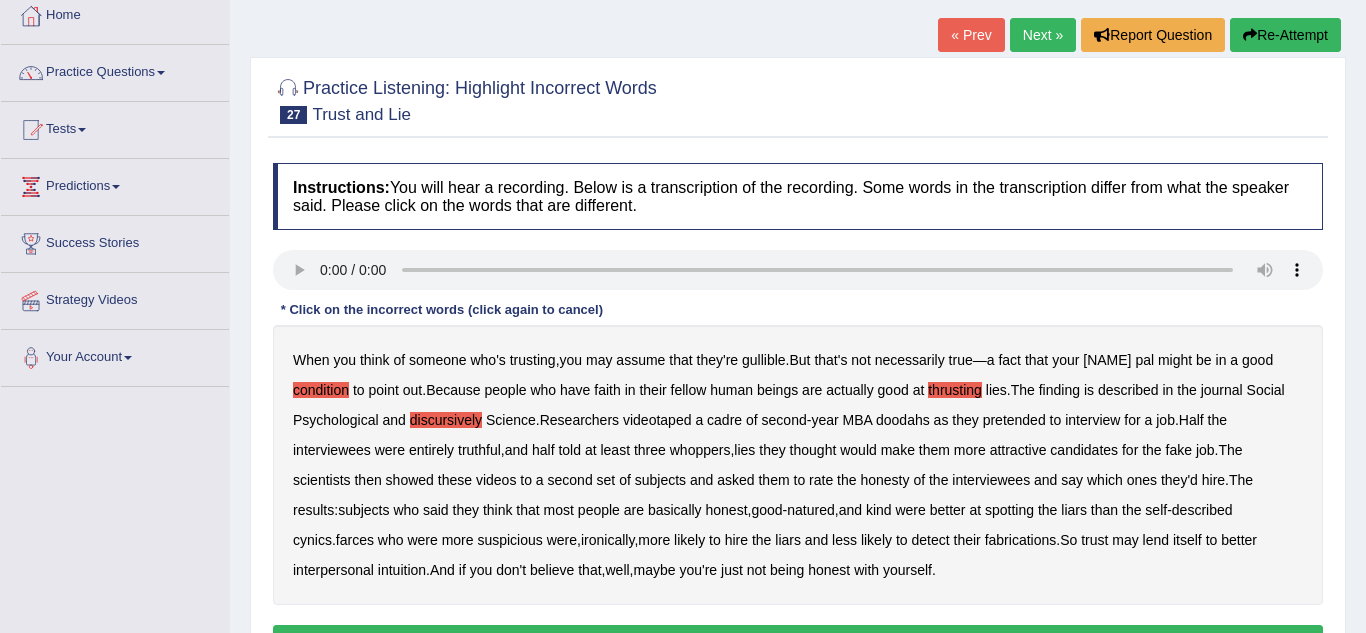 click on "farces" at bounding box center (355, 540) 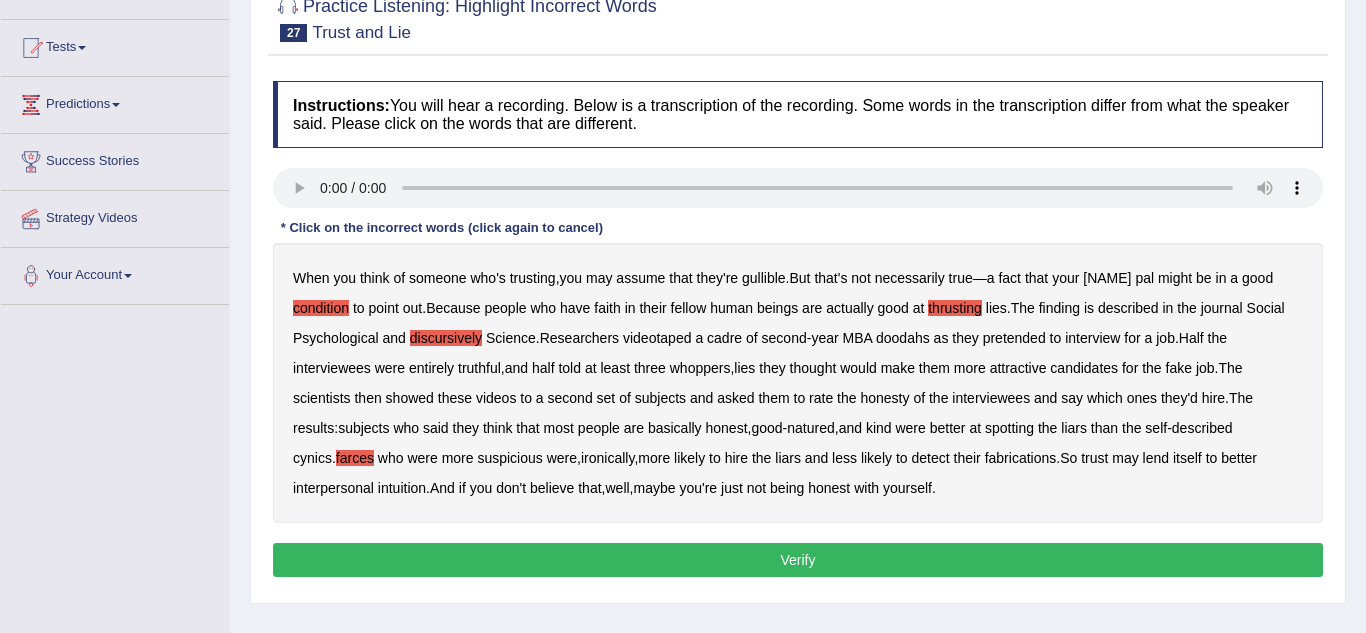 scroll, scrollTop: 206, scrollLeft: 0, axis: vertical 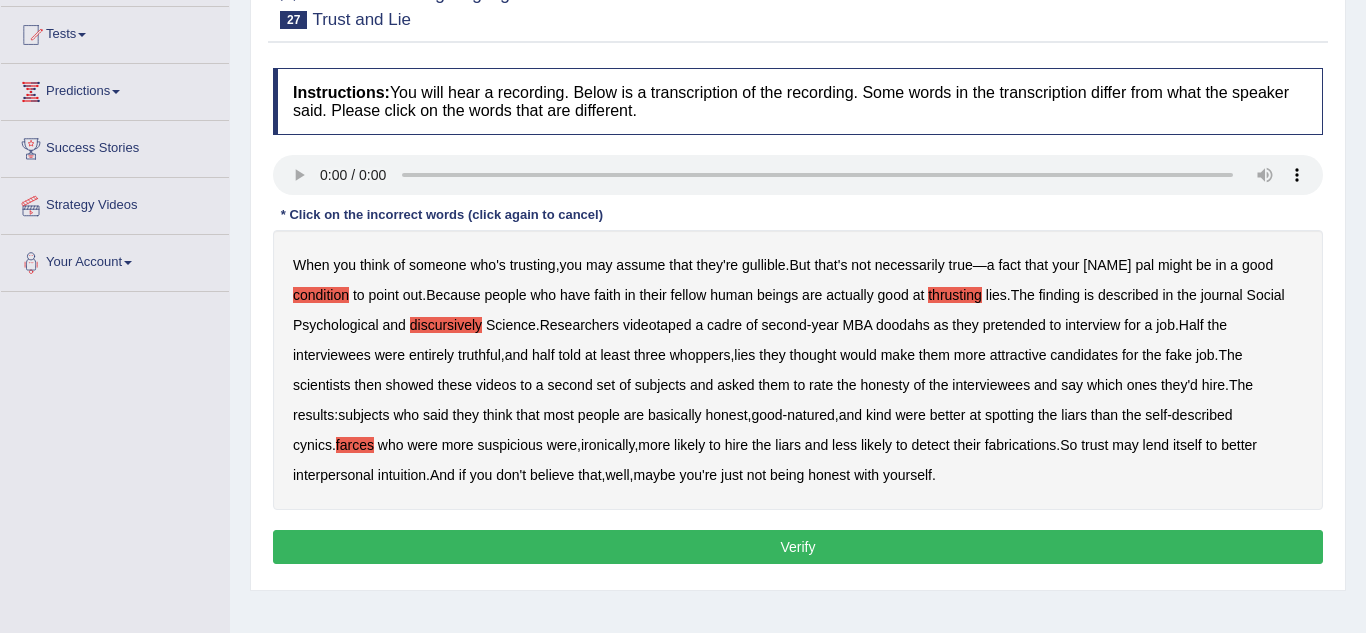 click on "Verify" at bounding box center (798, 547) 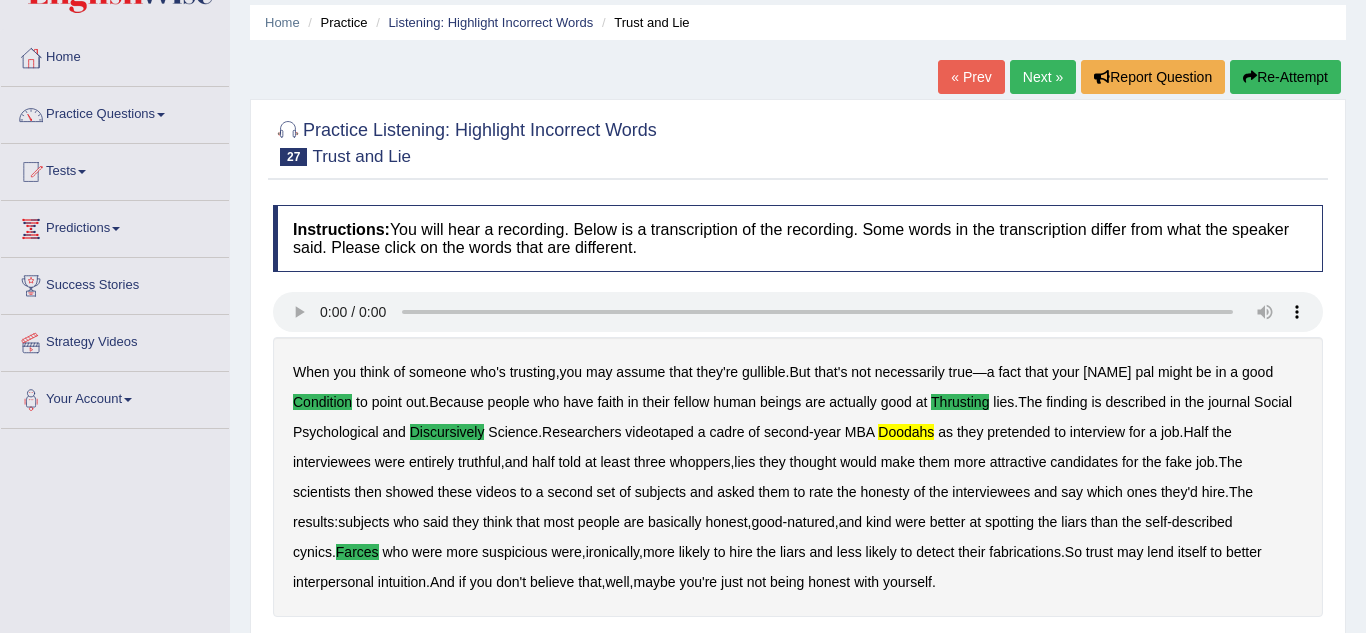 scroll, scrollTop: 0, scrollLeft: 0, axis: both 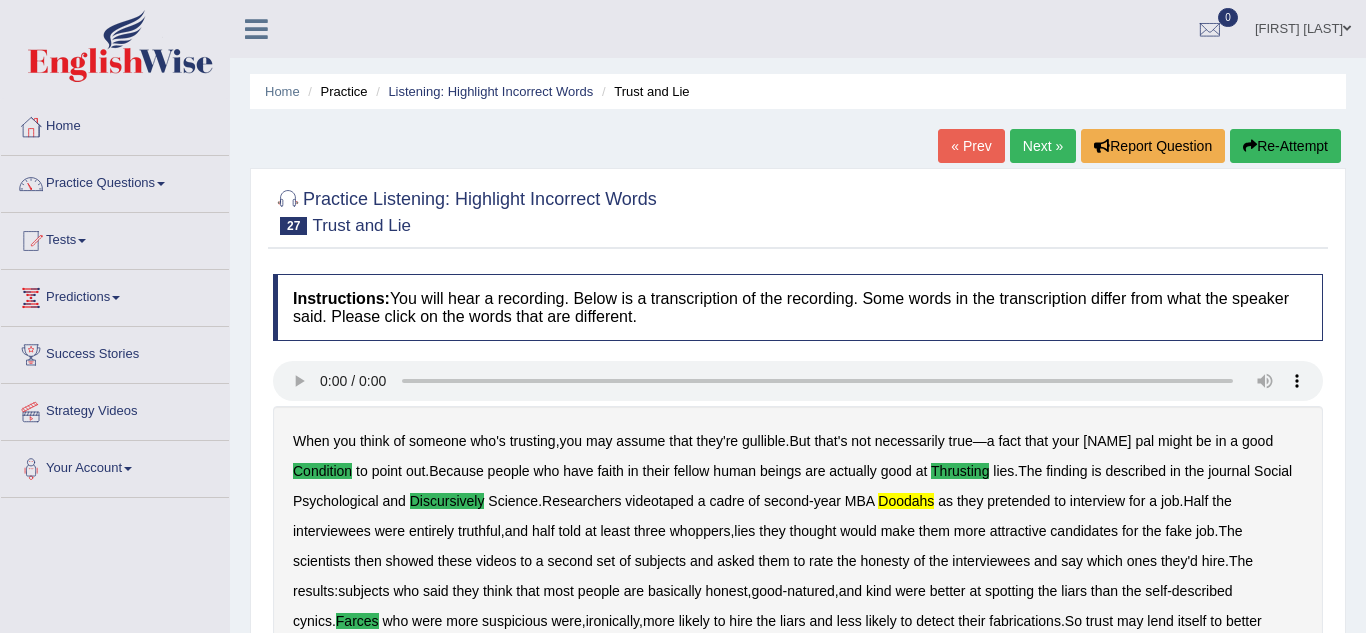 click on "Next »" at bounding box center (1043, 146) 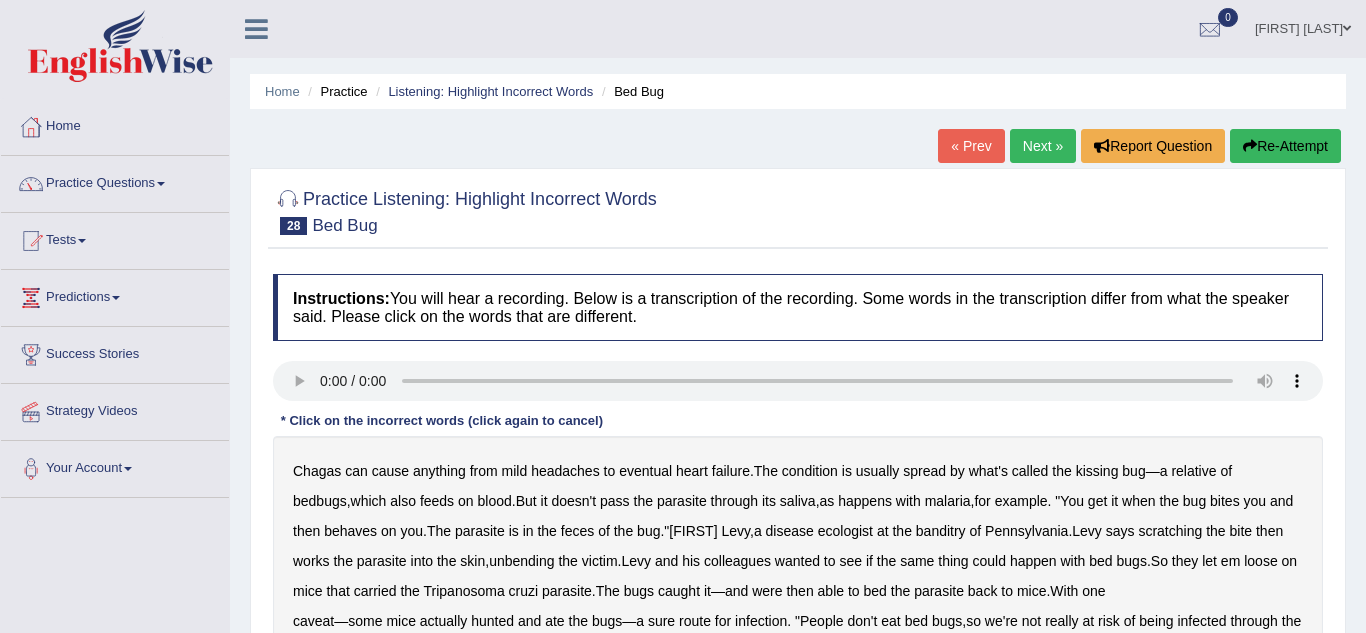 scroll, scrollTop: 0, scrollLeft: 0, axis: both 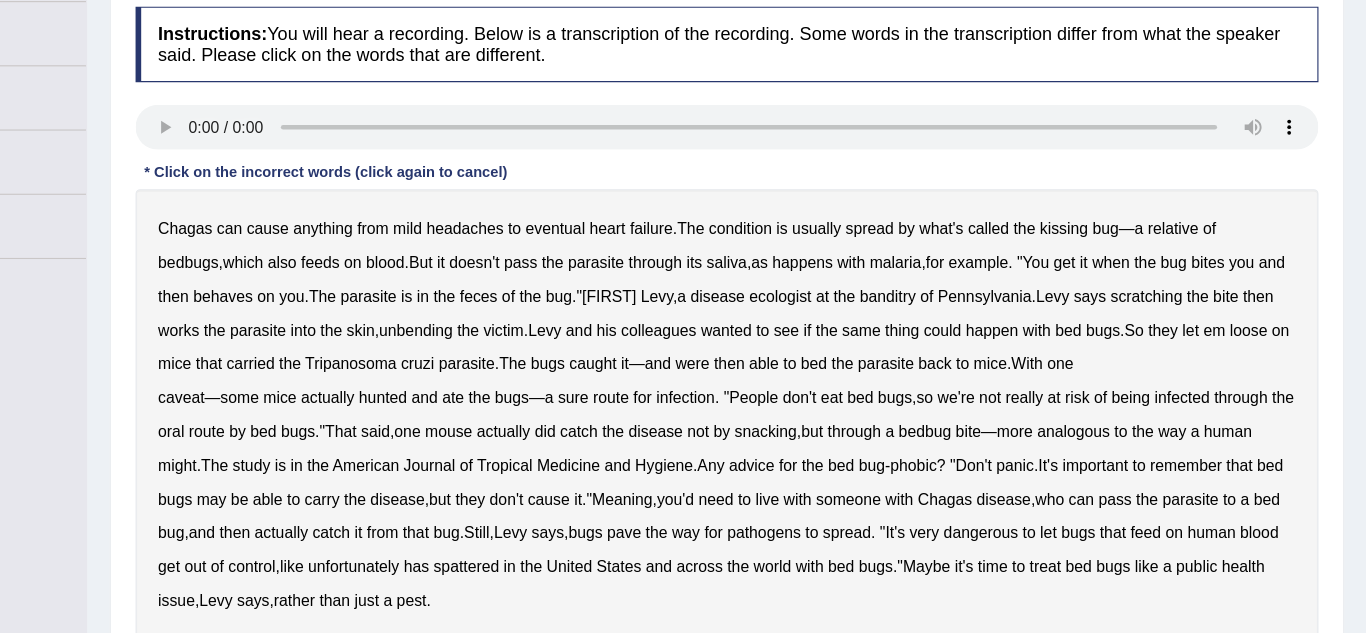 click on "behaves" at bounding box center [350, 334] 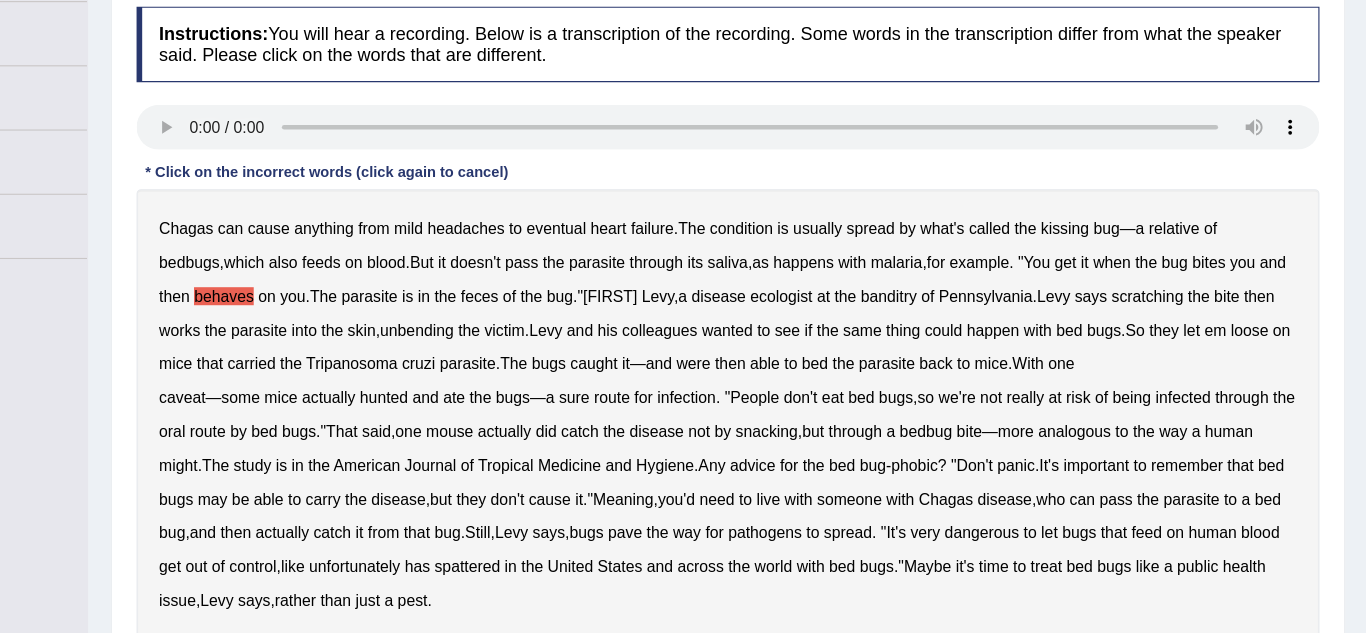 click on "bed" at bounding box center [875, 394] 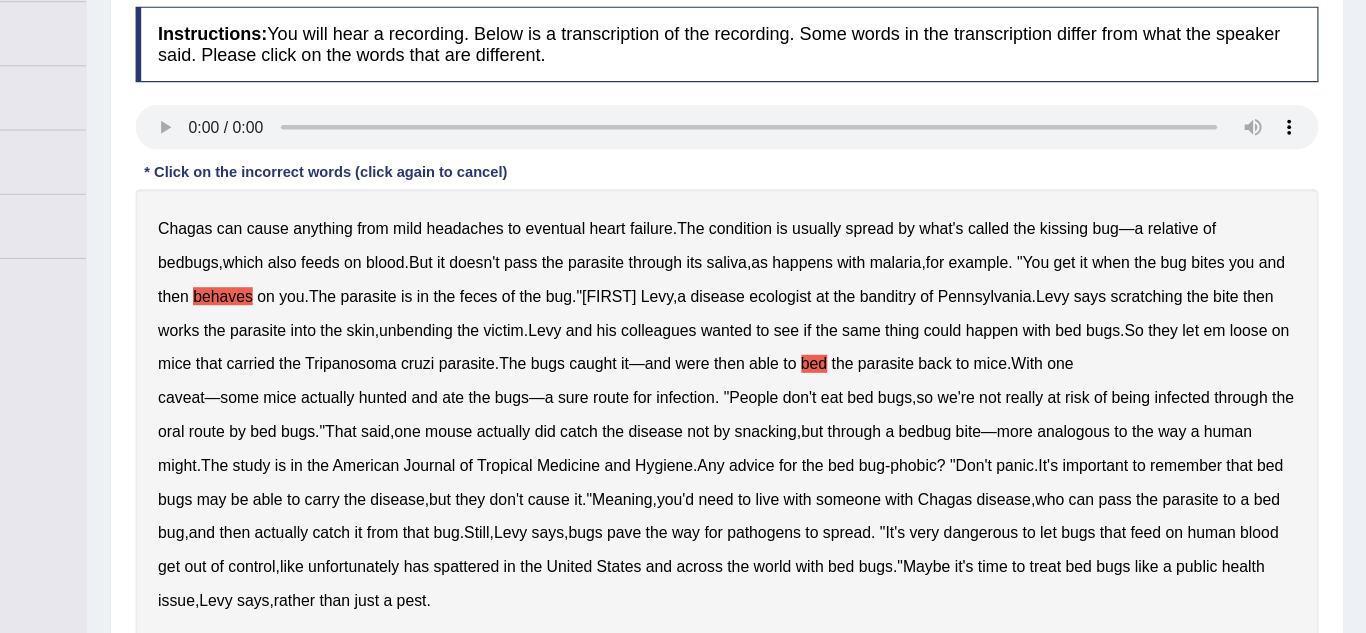 click on "phobic" at bounding box center [963, 484] 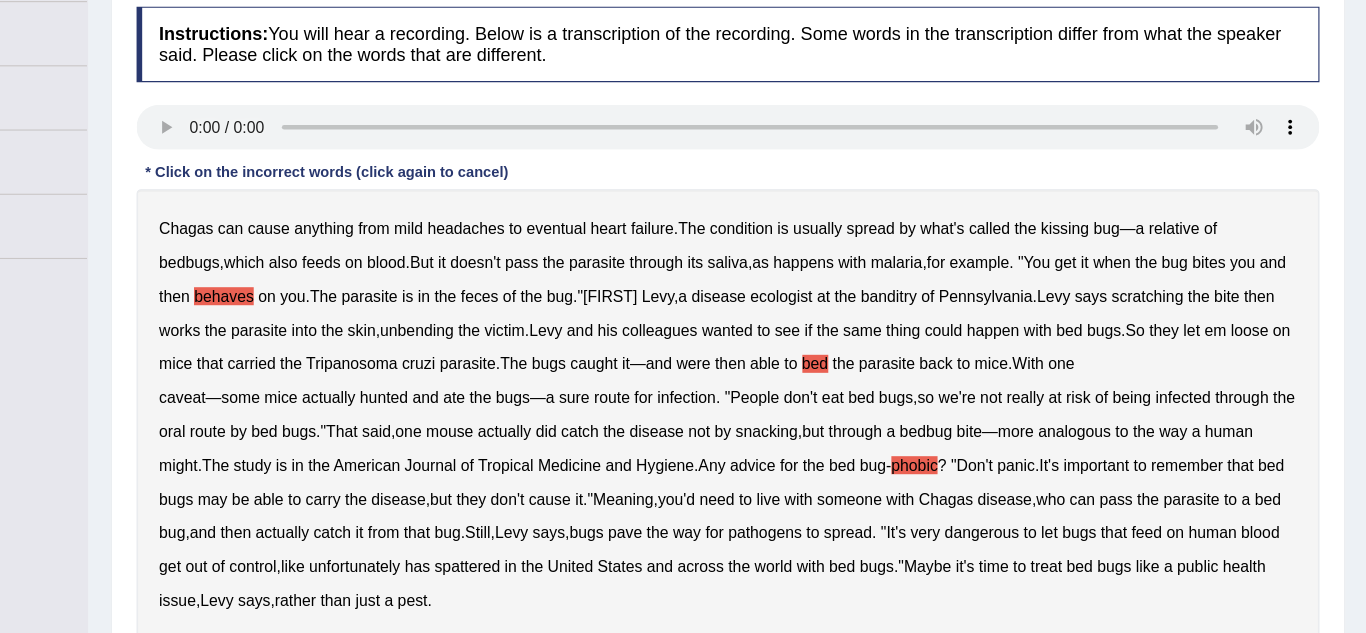 click on "spattered" at bounding box center [566, 574] 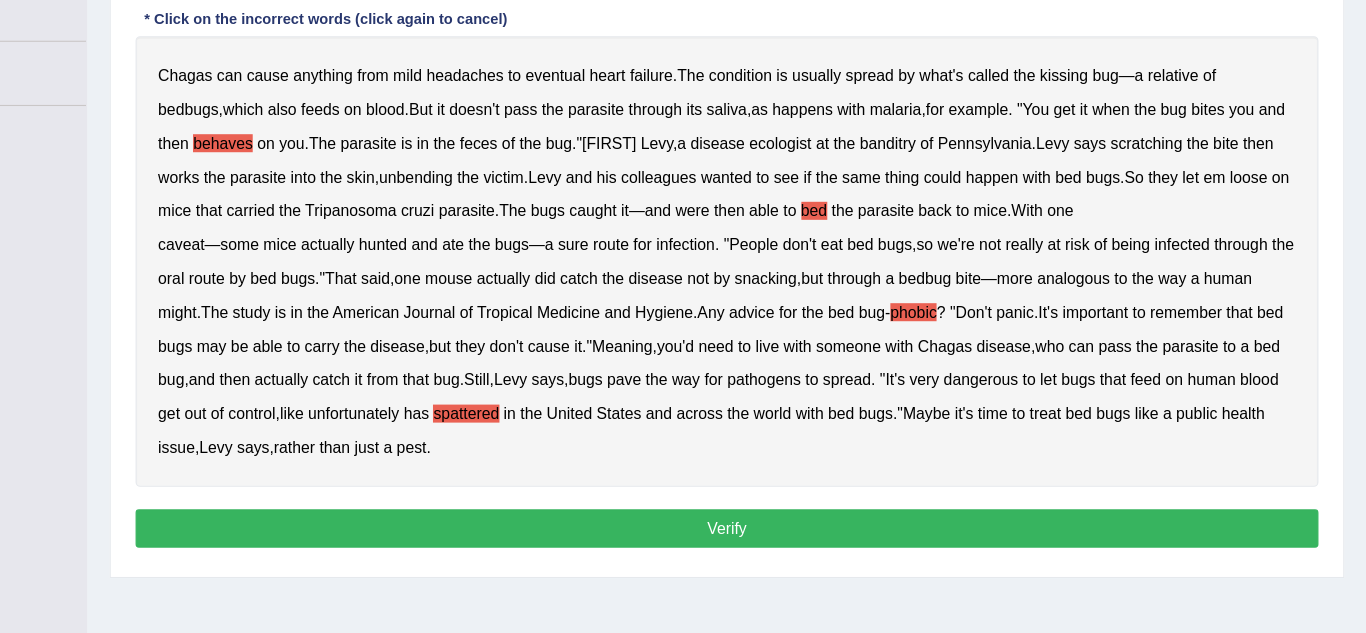 click on "Verify" at bounding box center [798, 540] 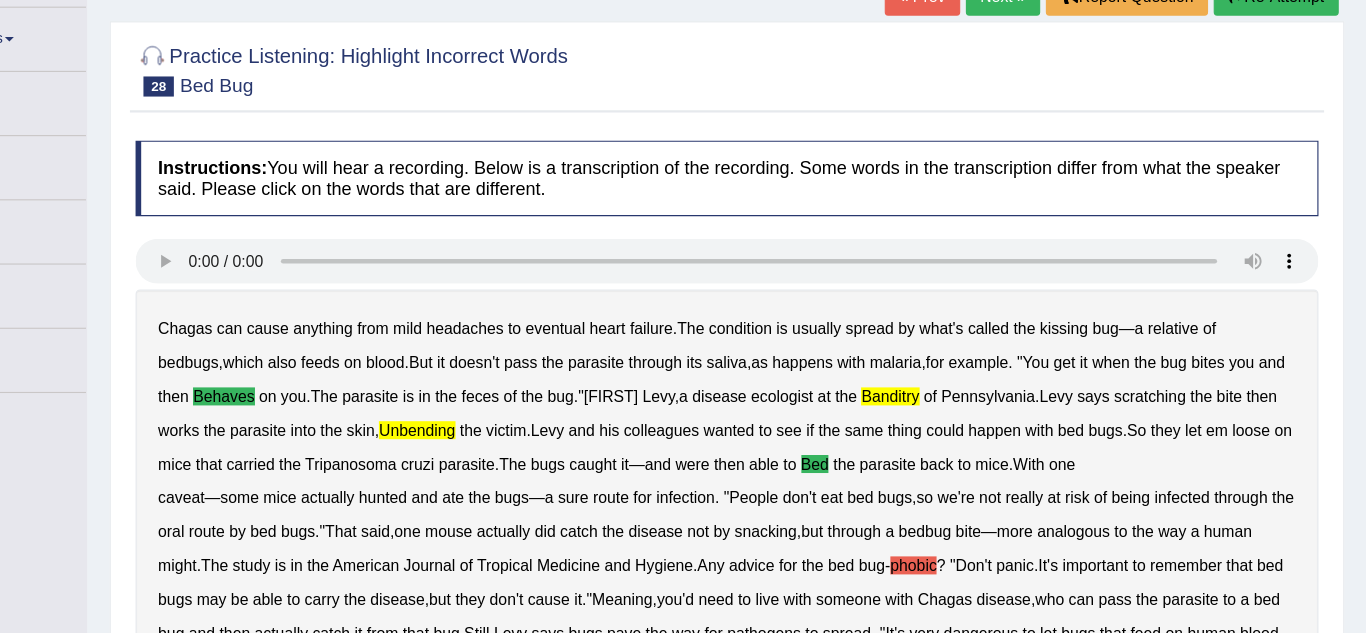 scroll, scrollTop: 0, scrollLeft: 0, axis: both 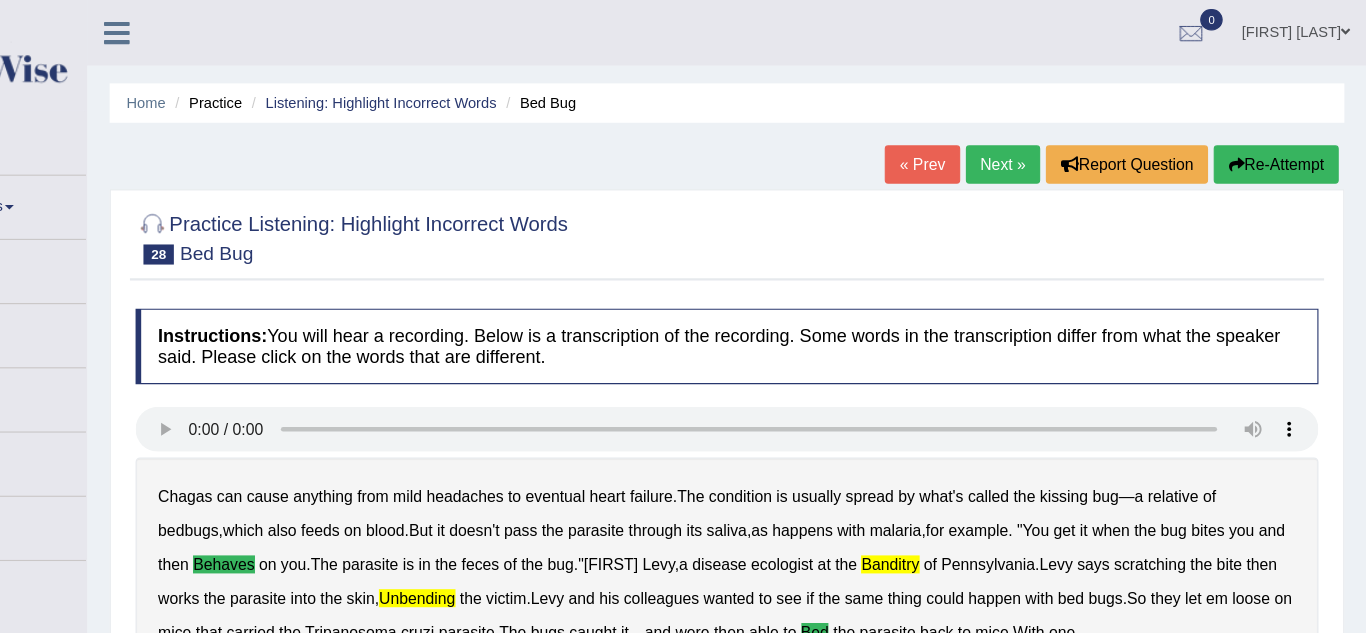 click on "Next »" at bounding box center [1043, 146] 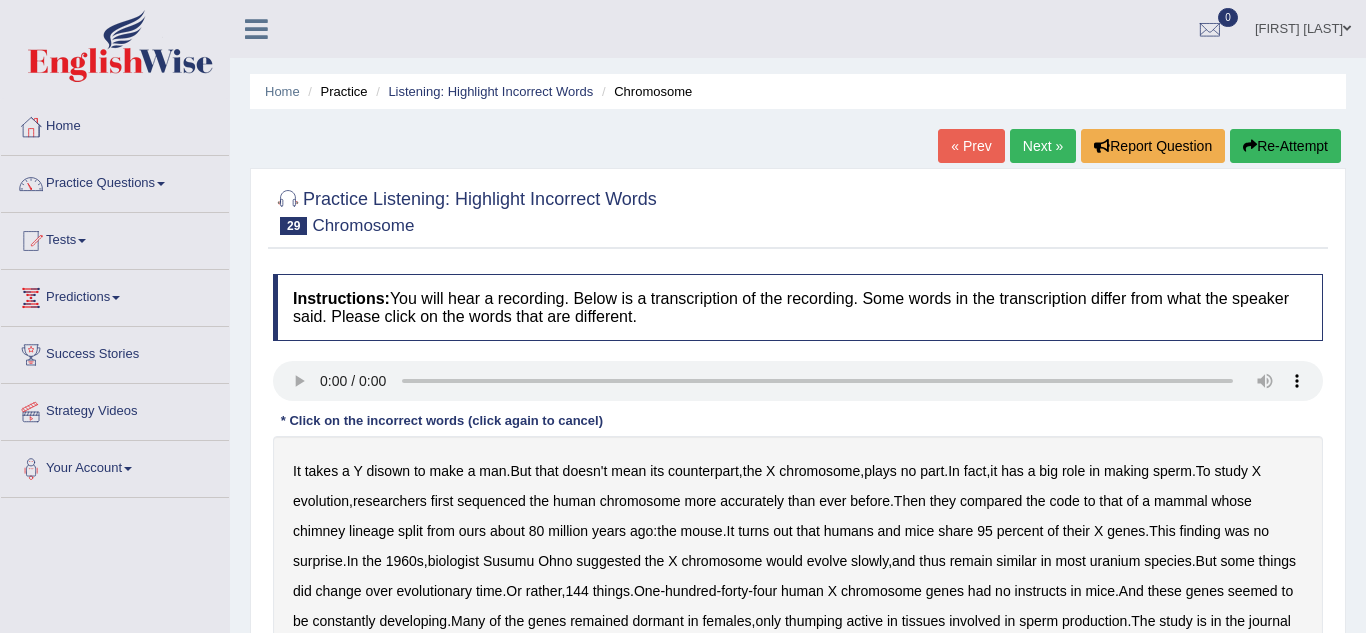 scroll, scrollTop: 0, scrollLeft: 0, axis: both 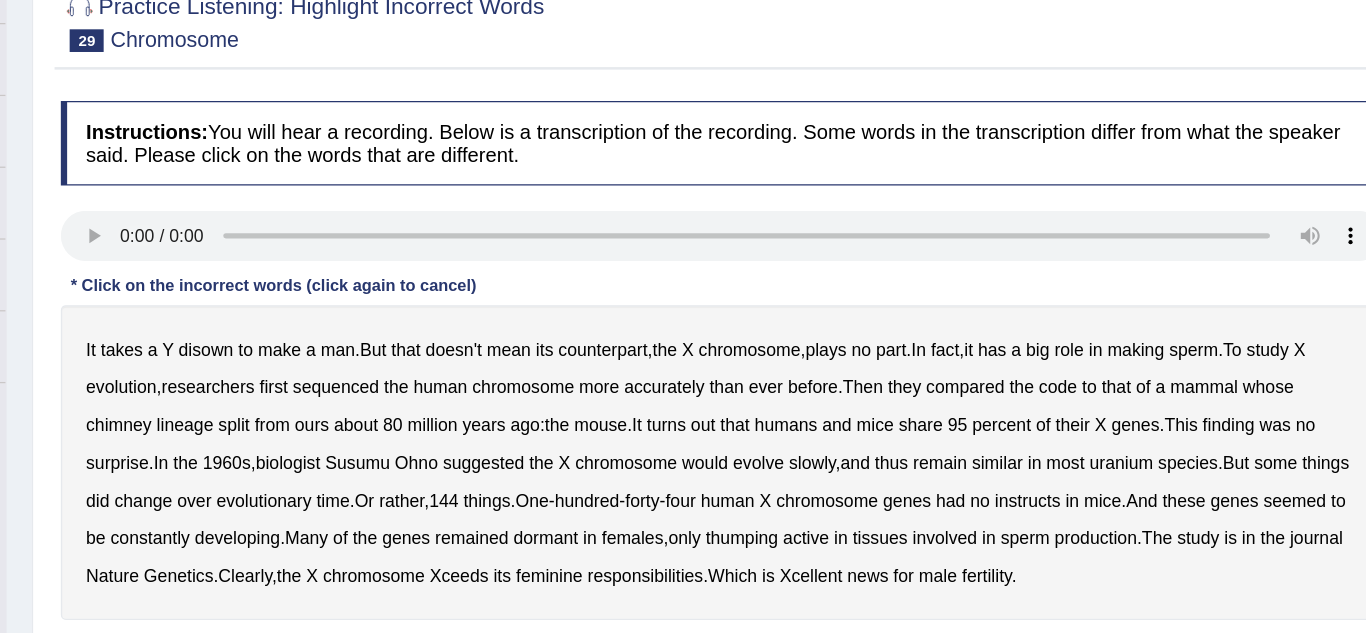 click on "chimney" at bounding box center [319, 444] 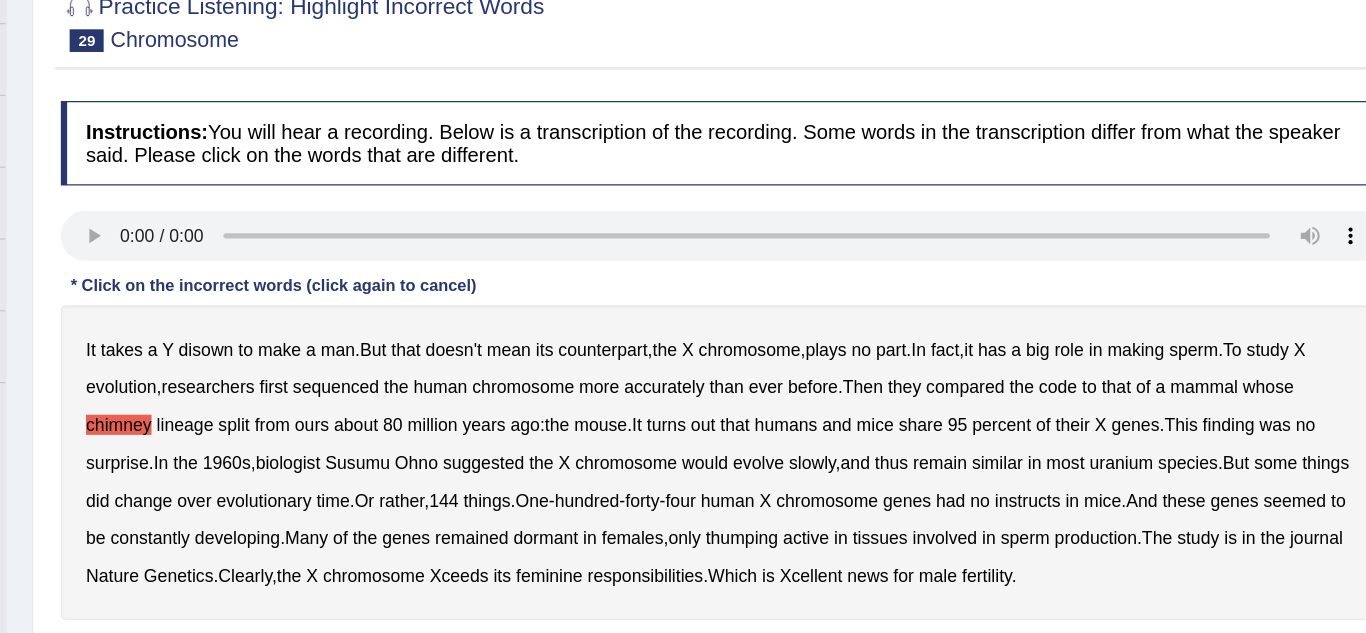 click on "finding" at bounding box center (1200, 444) 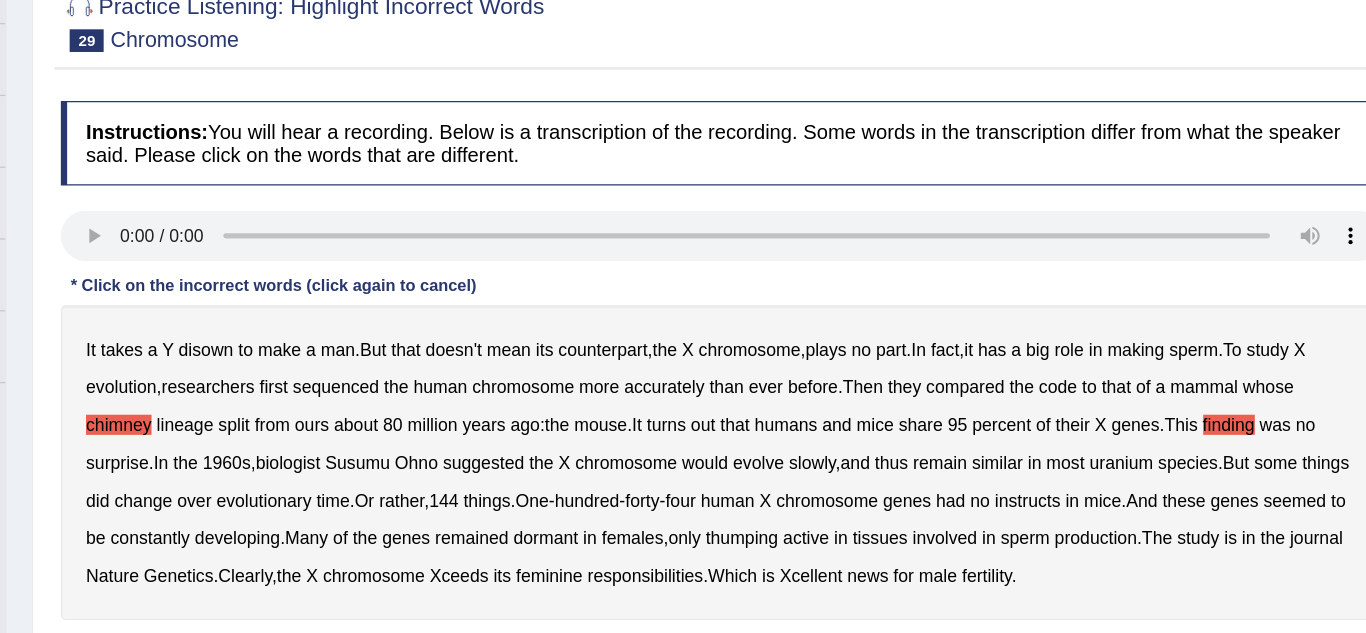 click on "instructs" at bounding box center [1041, 504] 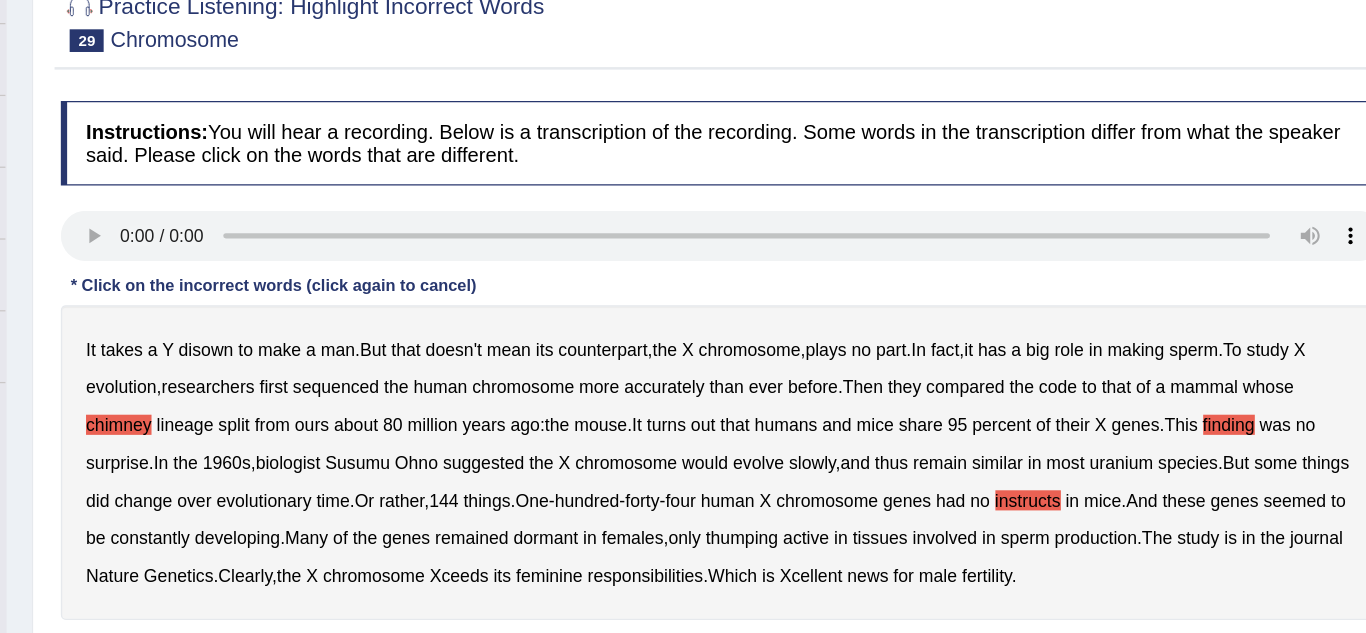 click on "finding" at bounding box center (1200, 444) 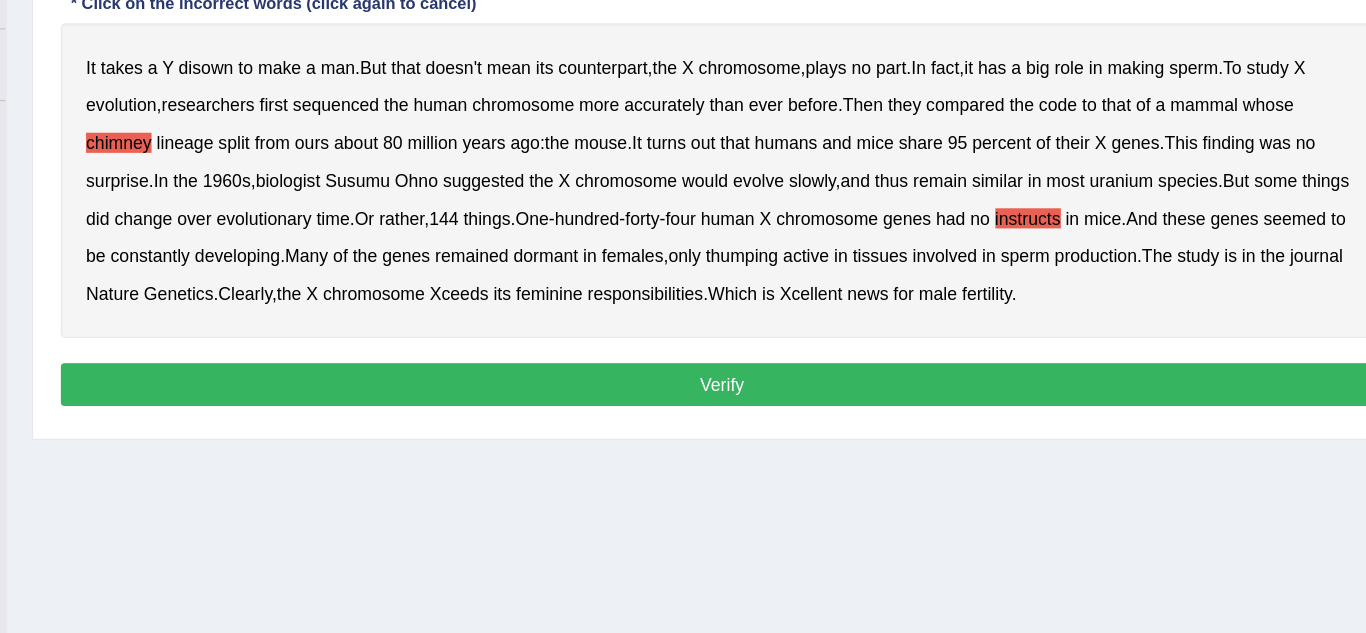 scroll, scrollTop: 294, scrollLeft: 0, axis: vertical 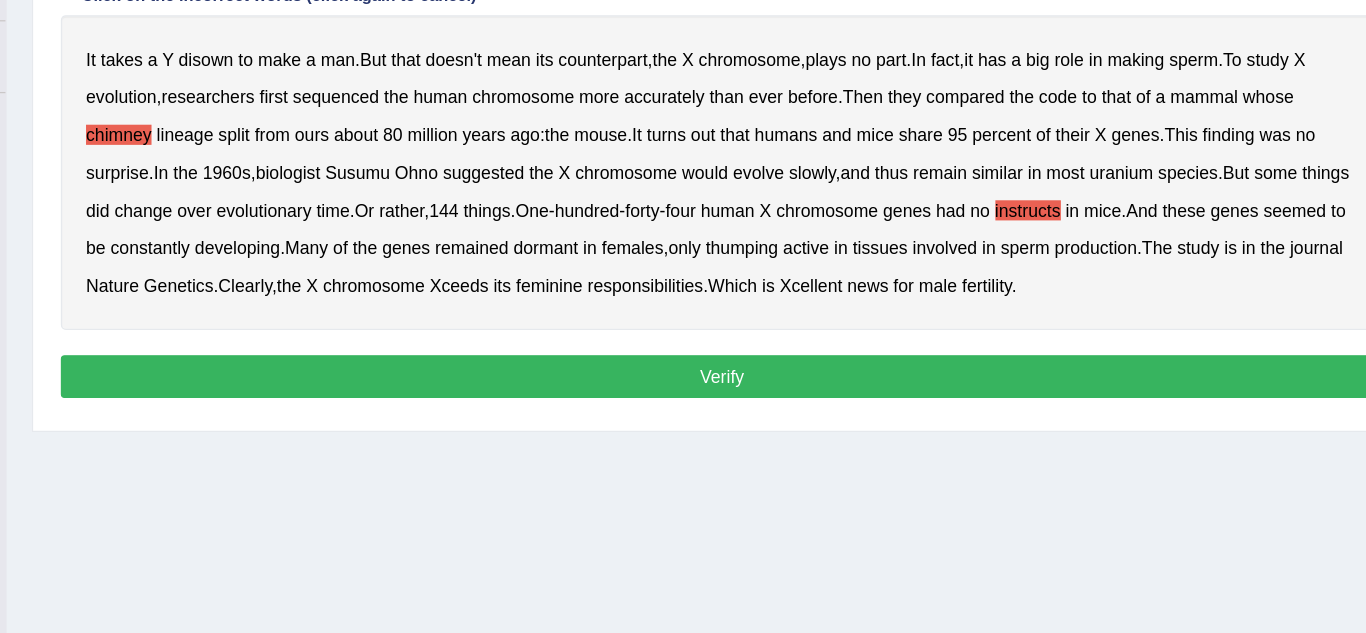 click on "Verify" at bounding box center [798, 429] 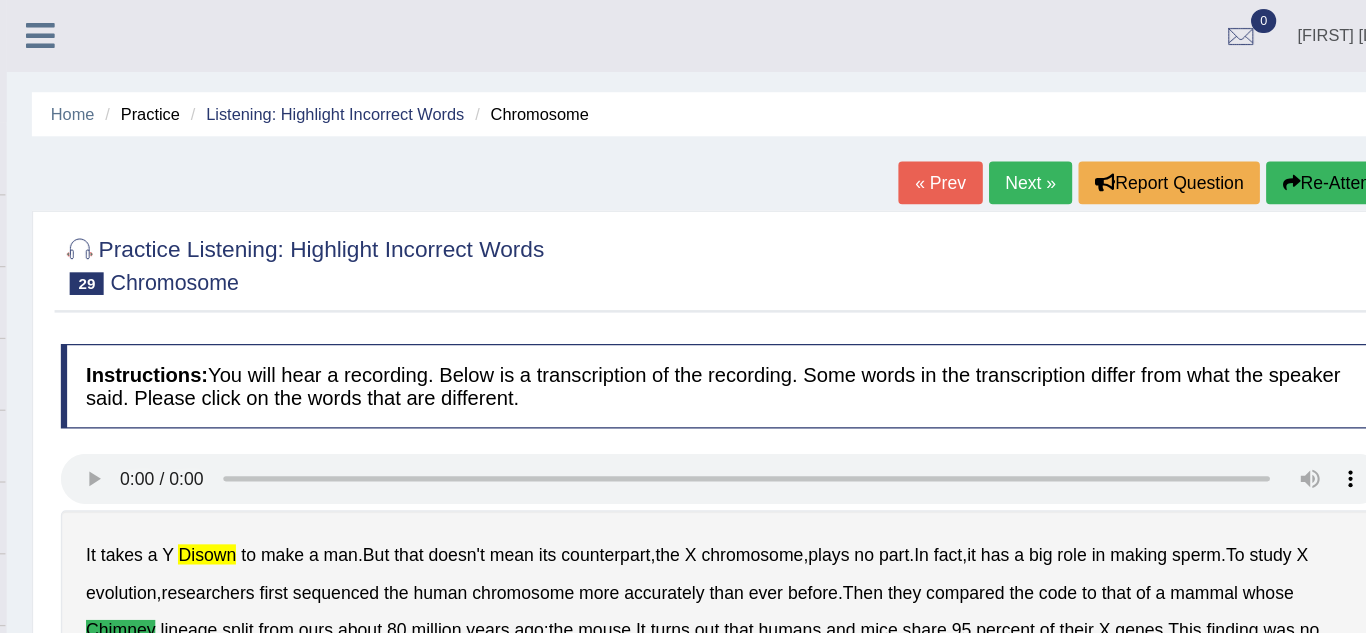scroll, scrollTop: 0, scrollLeft: 0, axis: both 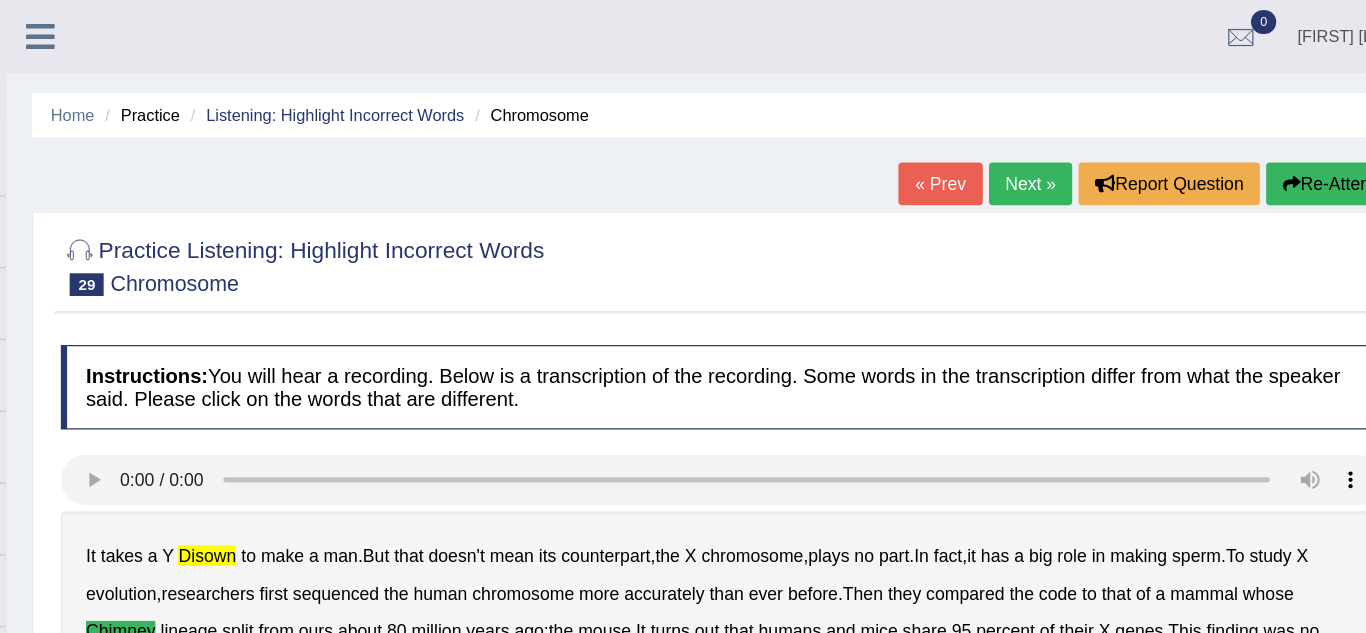 click on "Next »" at bounding box center [1043, 146] 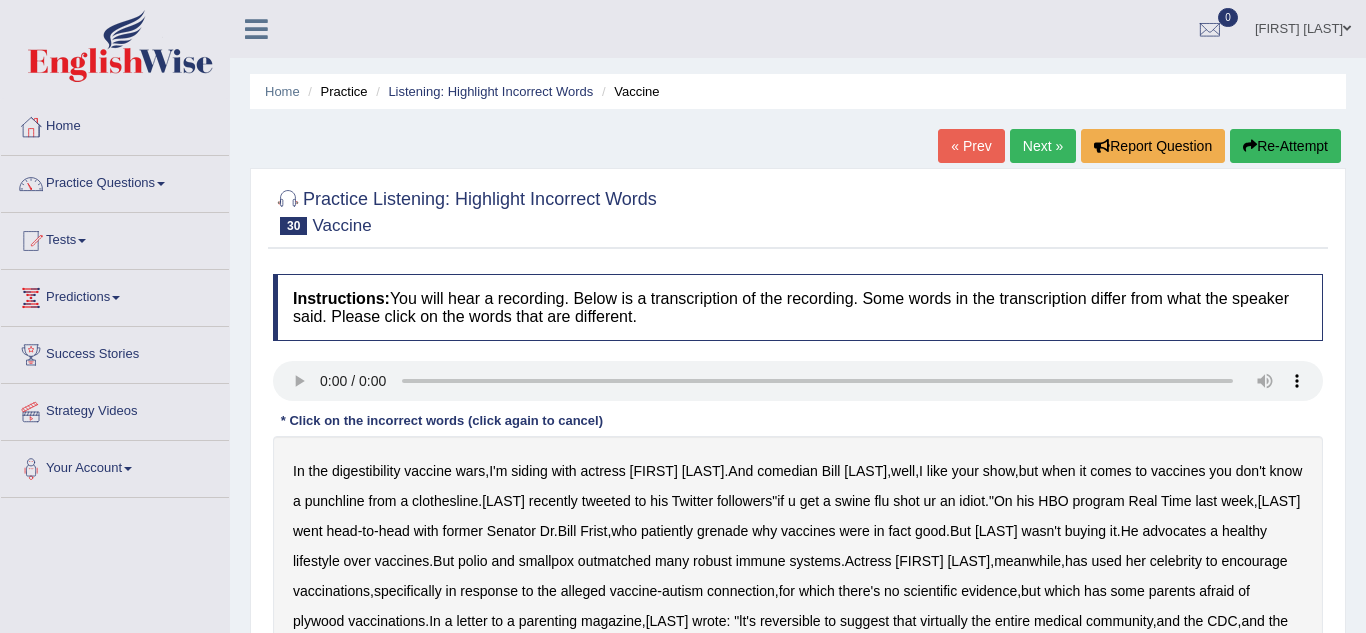 scroll, scrollTop: 0, scrollLeft: 0, axis: both 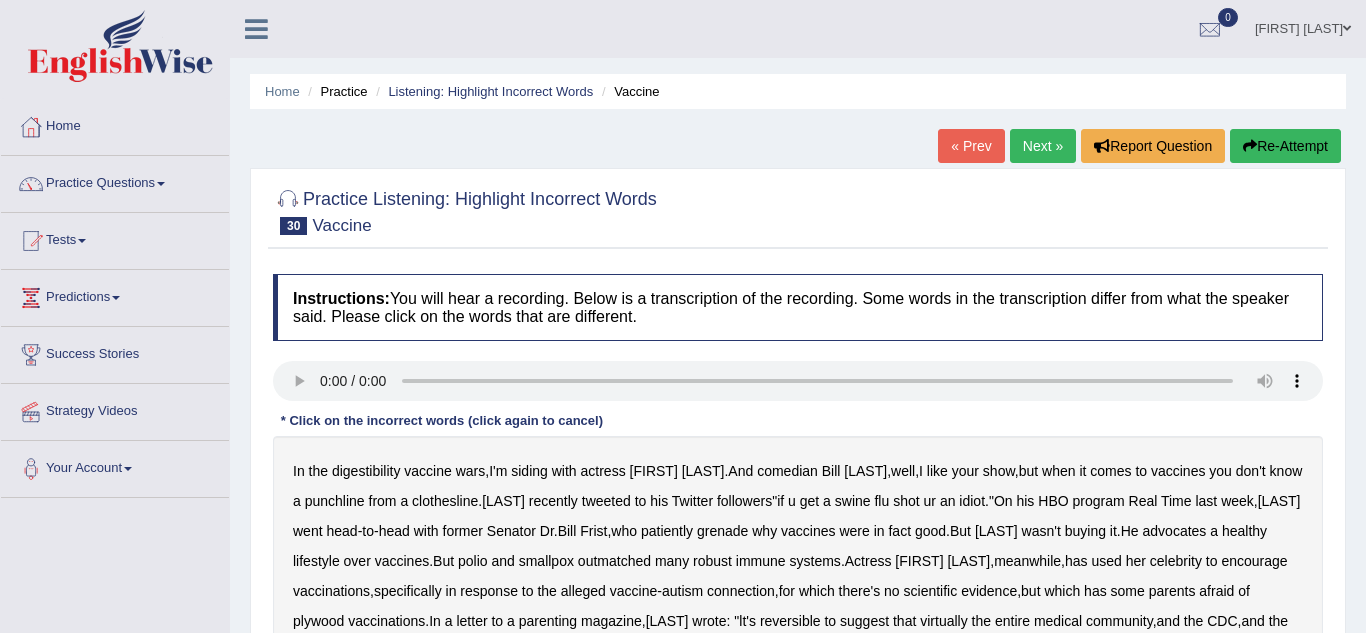 type 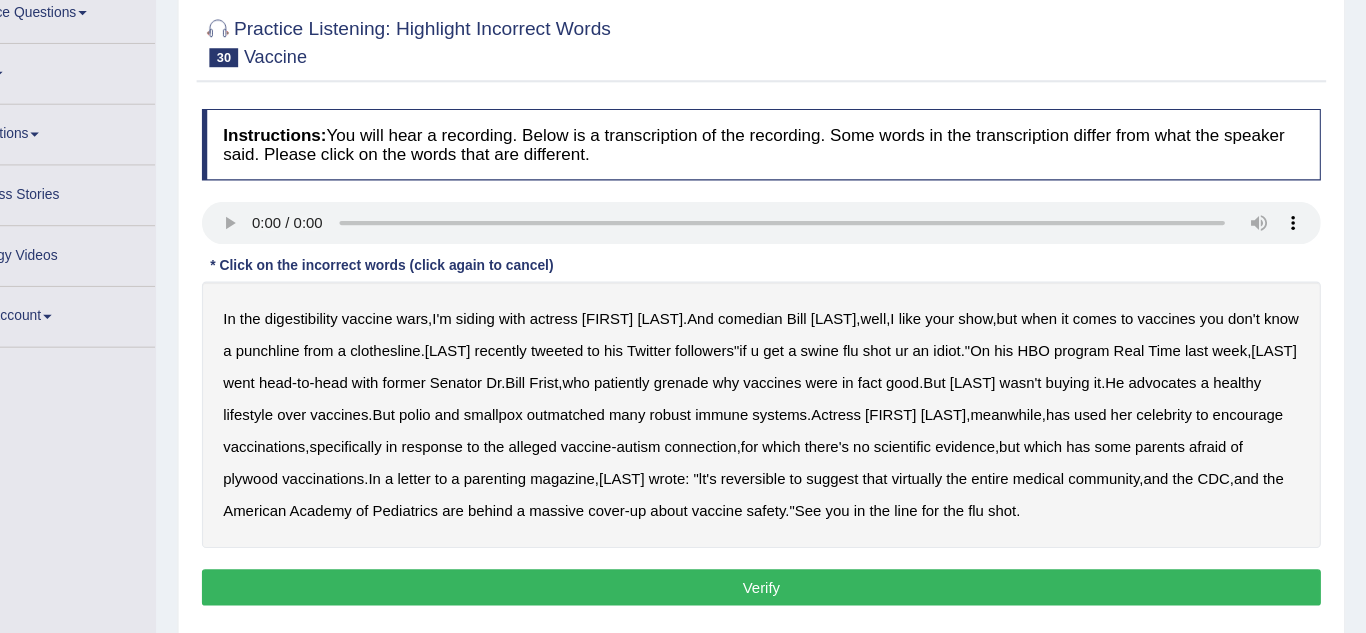 scroll, scrollTop: 150, scrollLeft: 0, axis: vertical 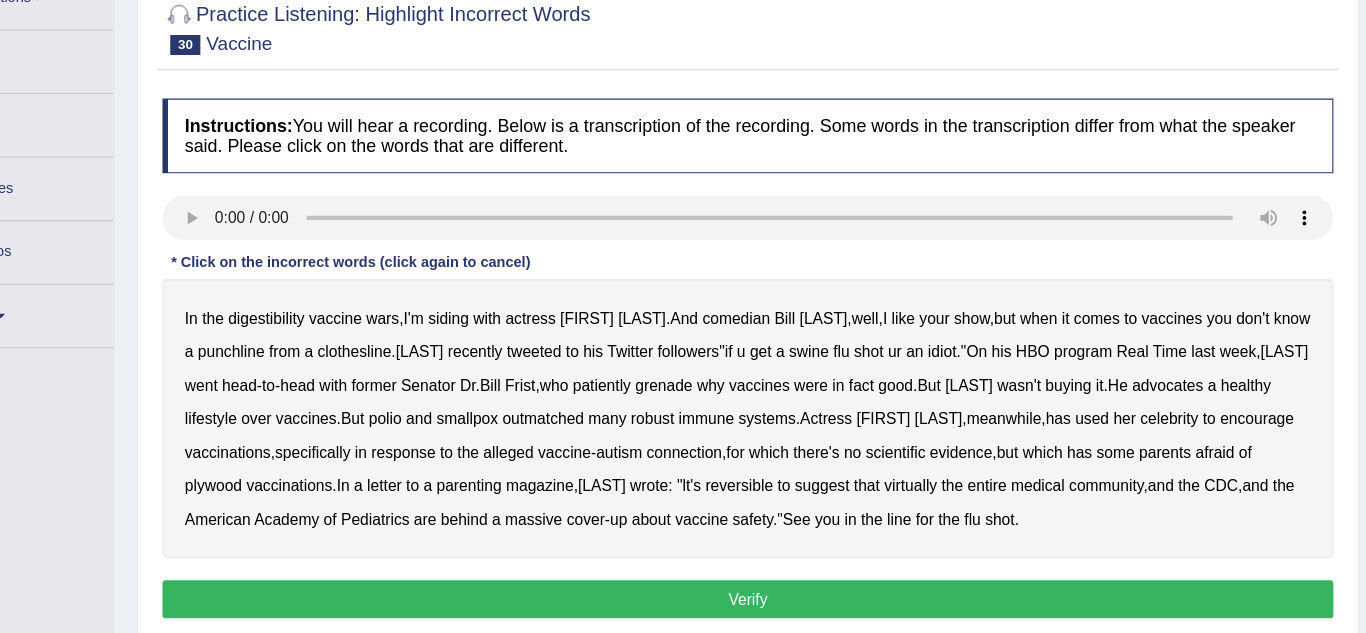 click on "digestibility" at bounding box center (366, 321) 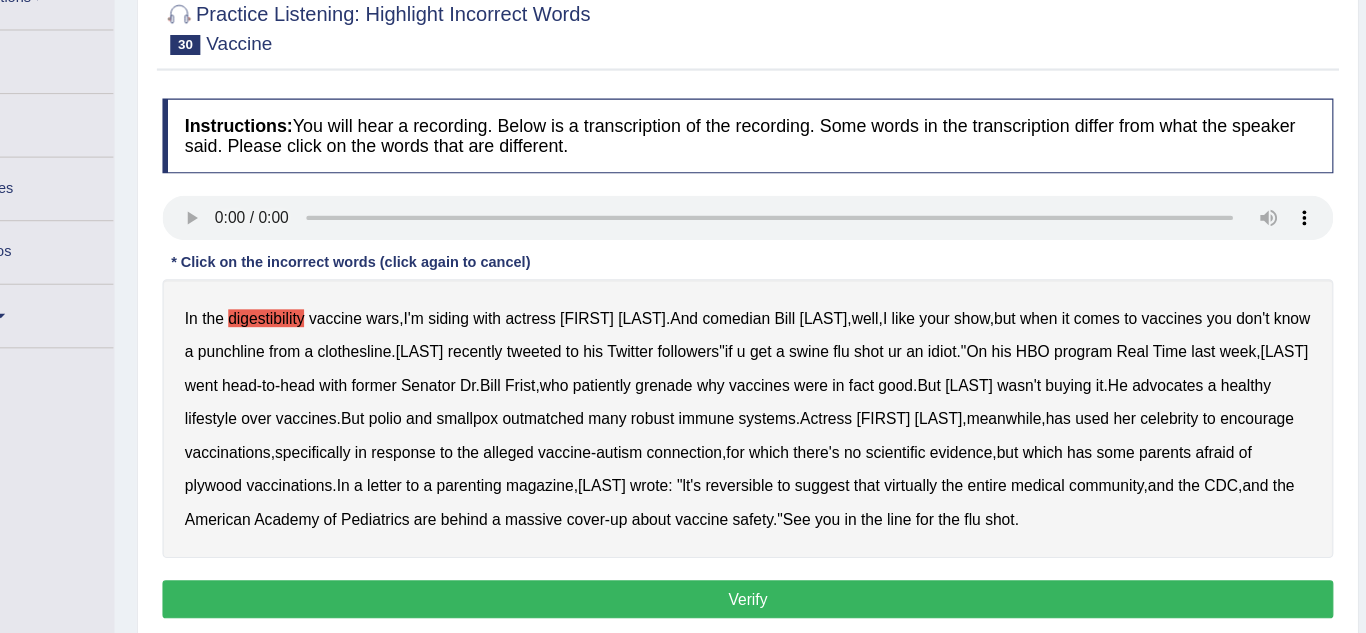 click on "grenade" at bounding box center (722, 381) 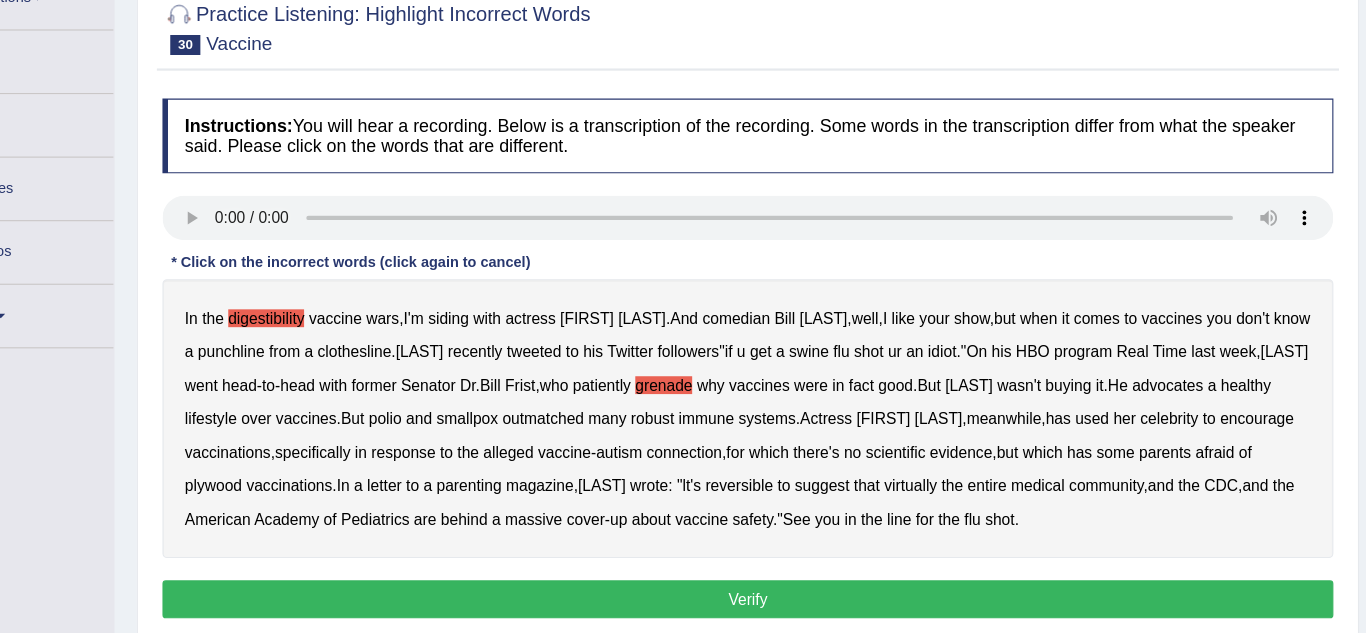 click on "plywood" at bounding box center (318, 471) 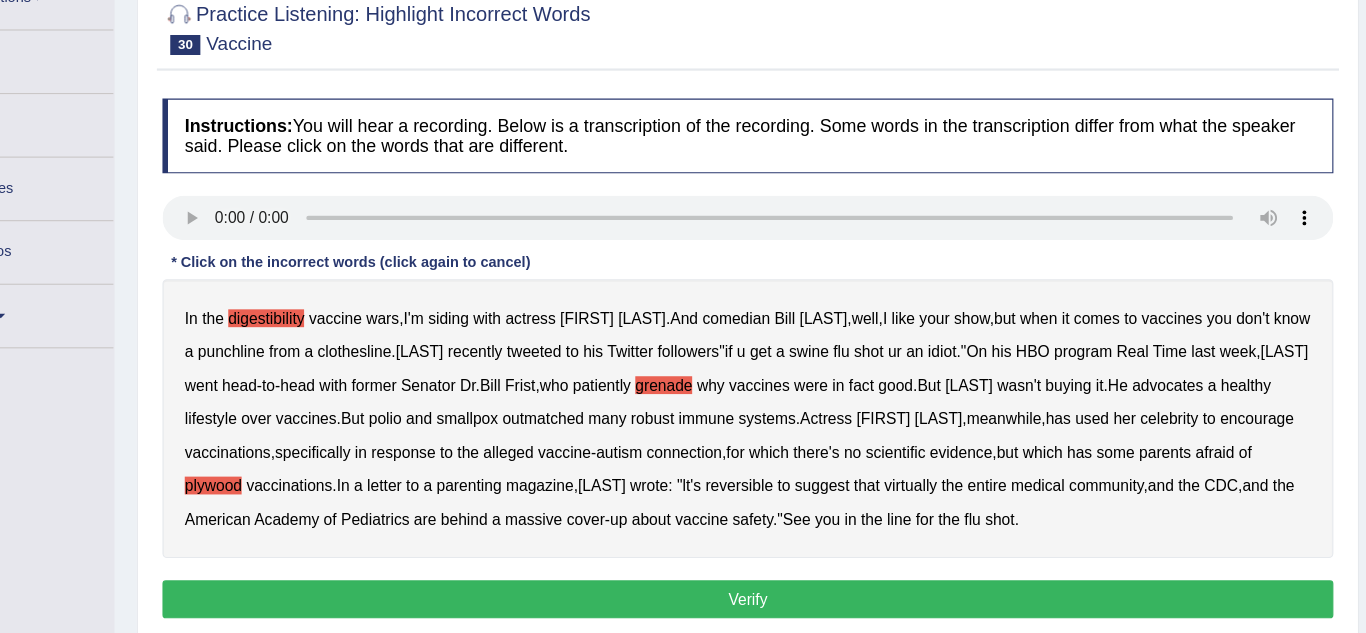 click on "Verify" at bounding box center (798, 573) 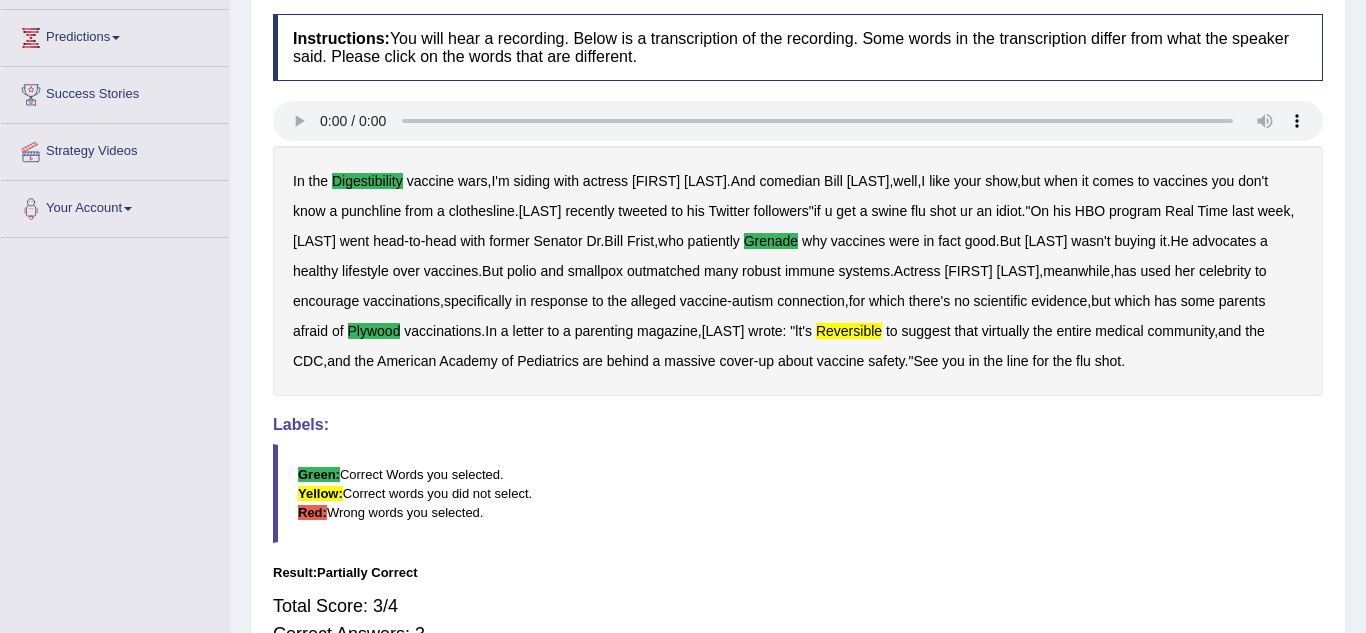 scroll, scrollTop: 256, scrollLeft: 0, axis: vertical 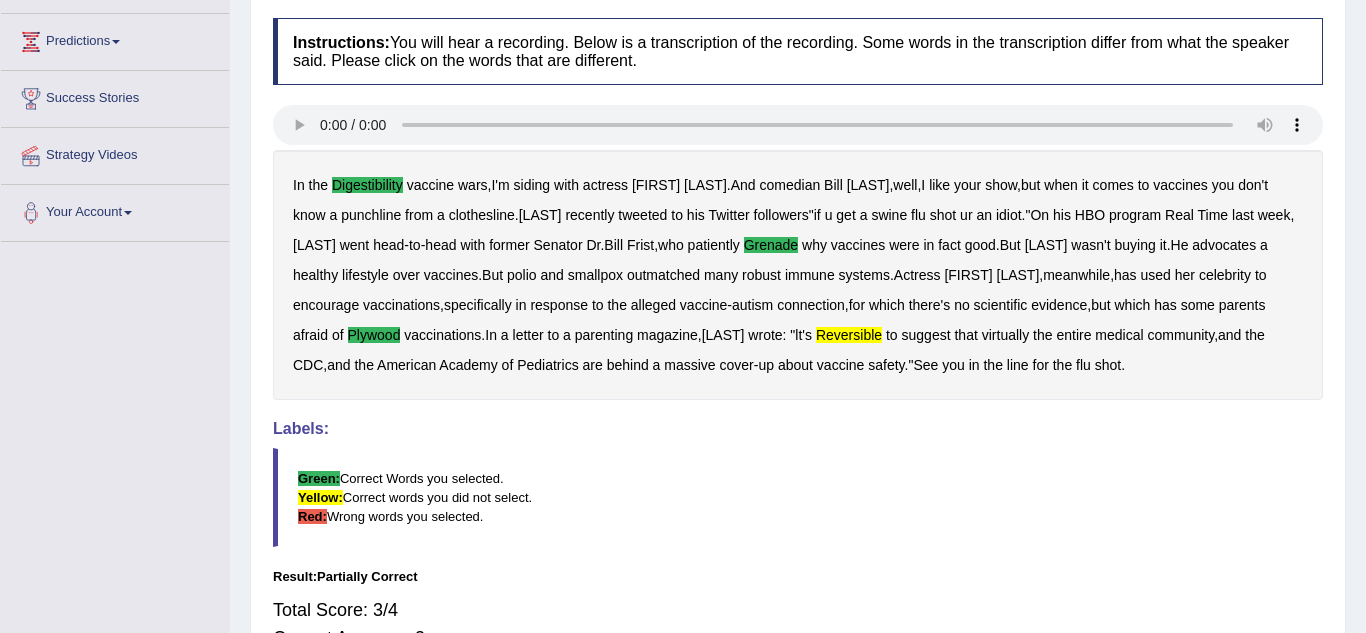 click on "Green:  Correct Words you selected.
Yellow:  Correct words you did not select.
Red:  Wrong words you selected." at bounding box center (798, 497) 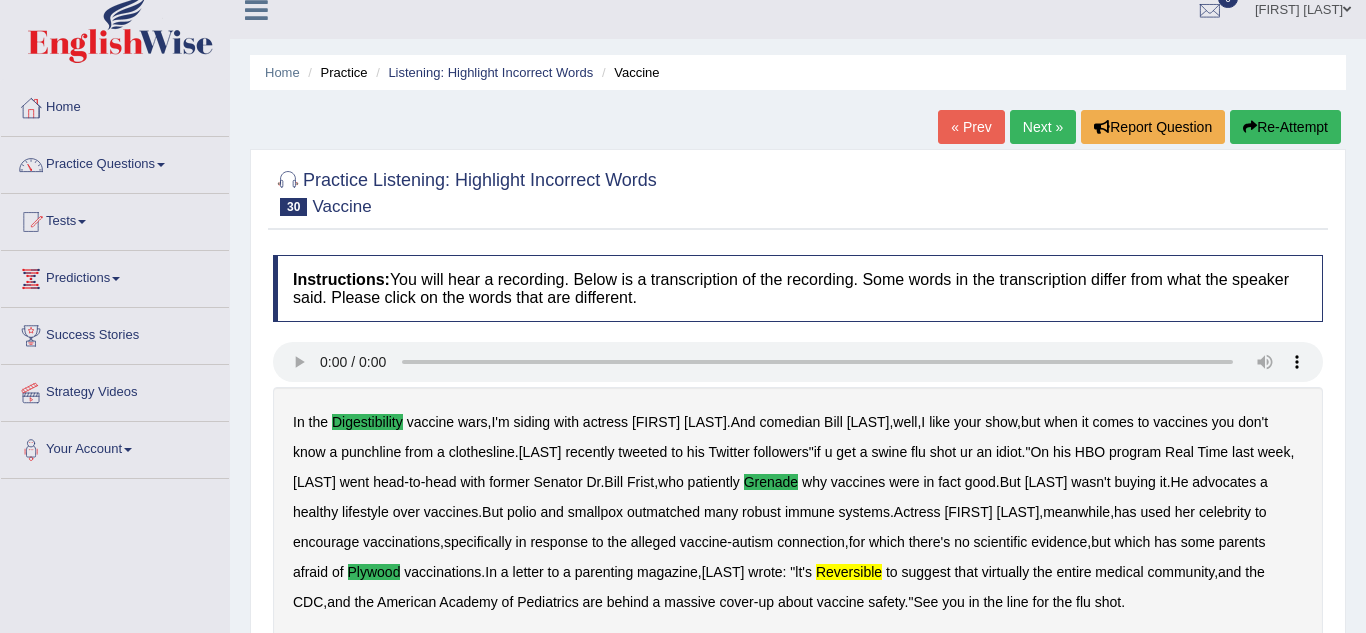 scroll, scrollTop: 0, scrollLeft: 0, axis: both 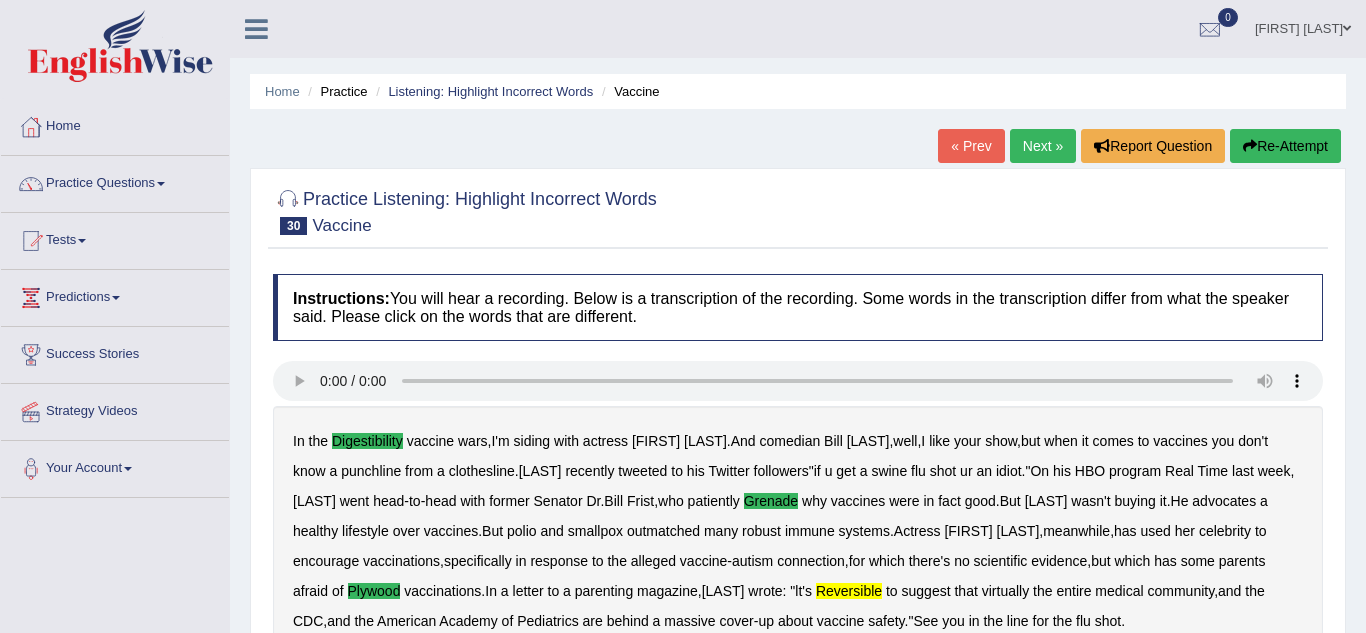 click on "Next »" at bounding box center [1043, 146] 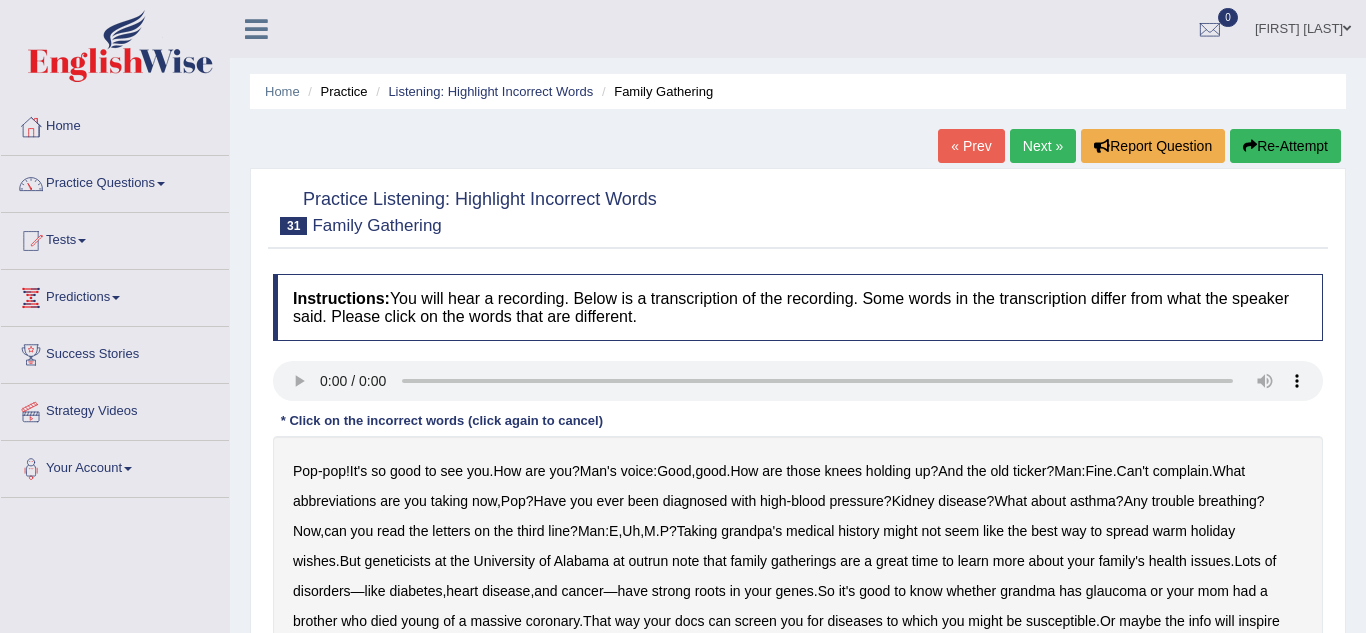 scroll, scrollTop: 0, scrollLeft: 0, axis: both 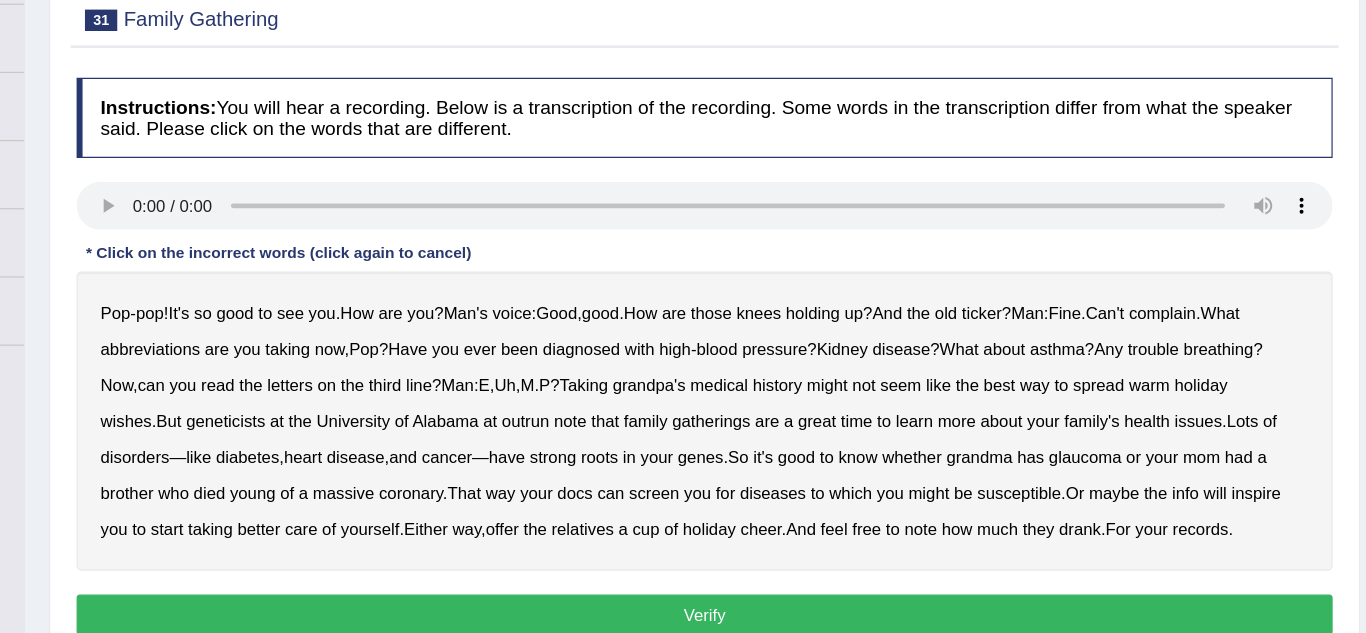 click on "Uh" at bounding box center [631, 385] 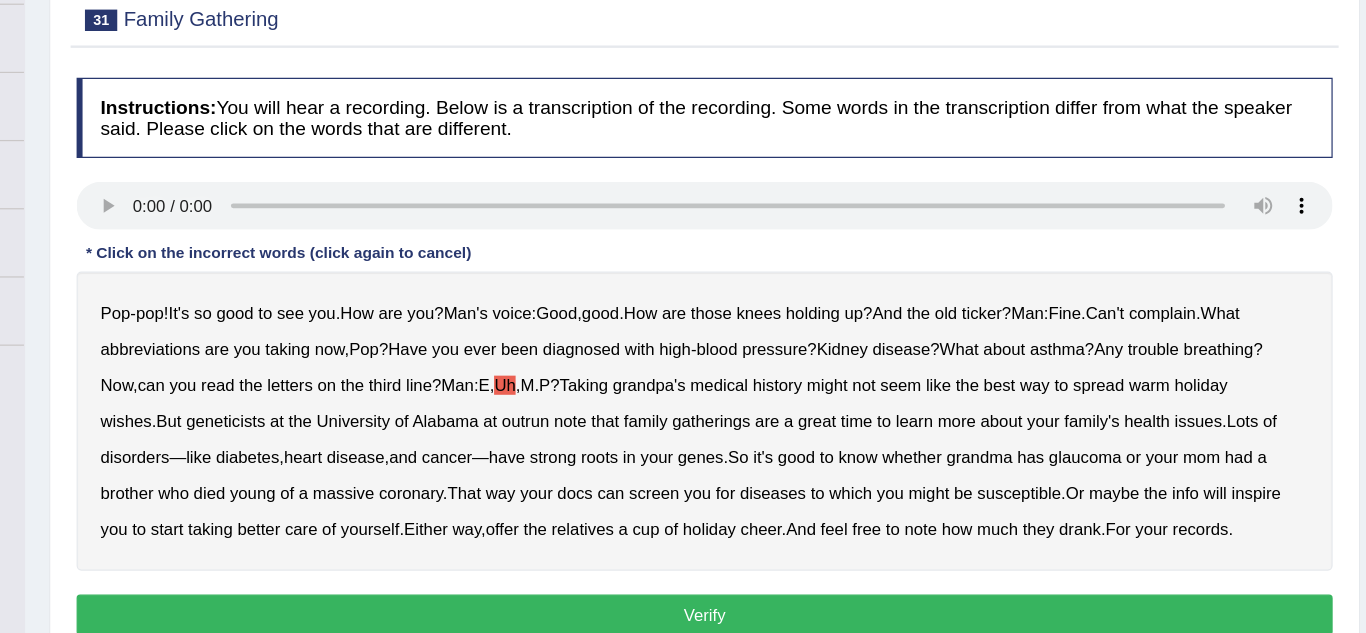 type 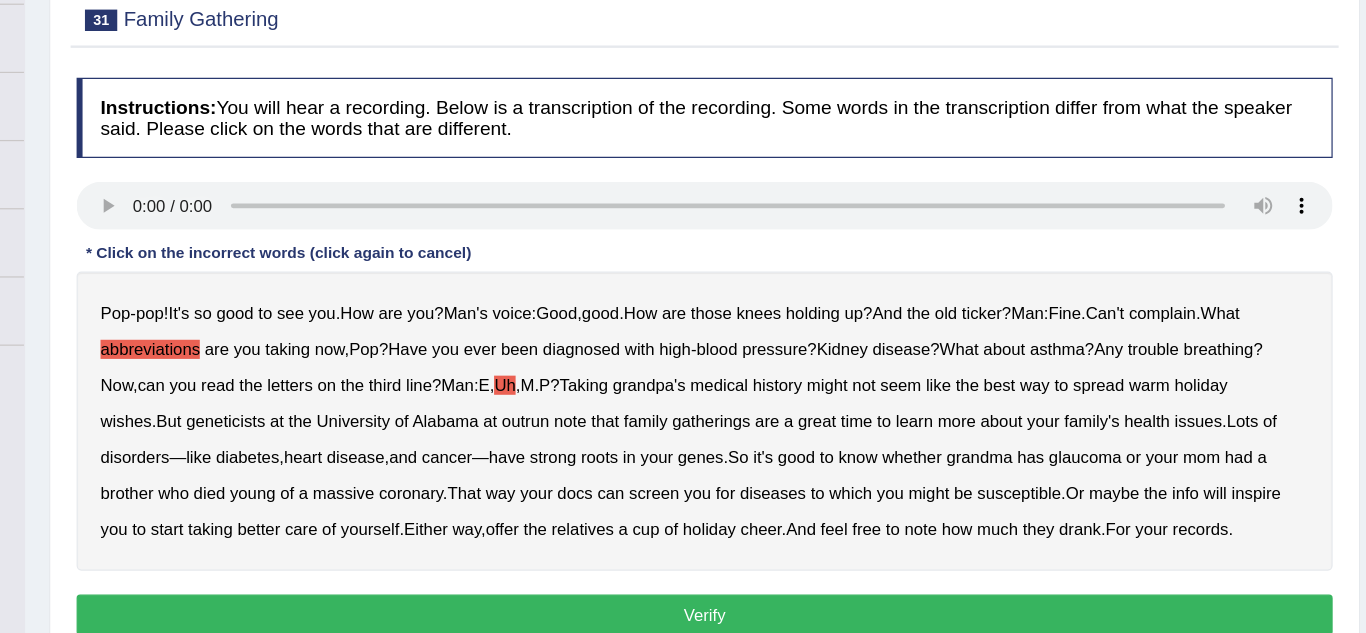 click on "Uh" at bounding box center (631, 385) 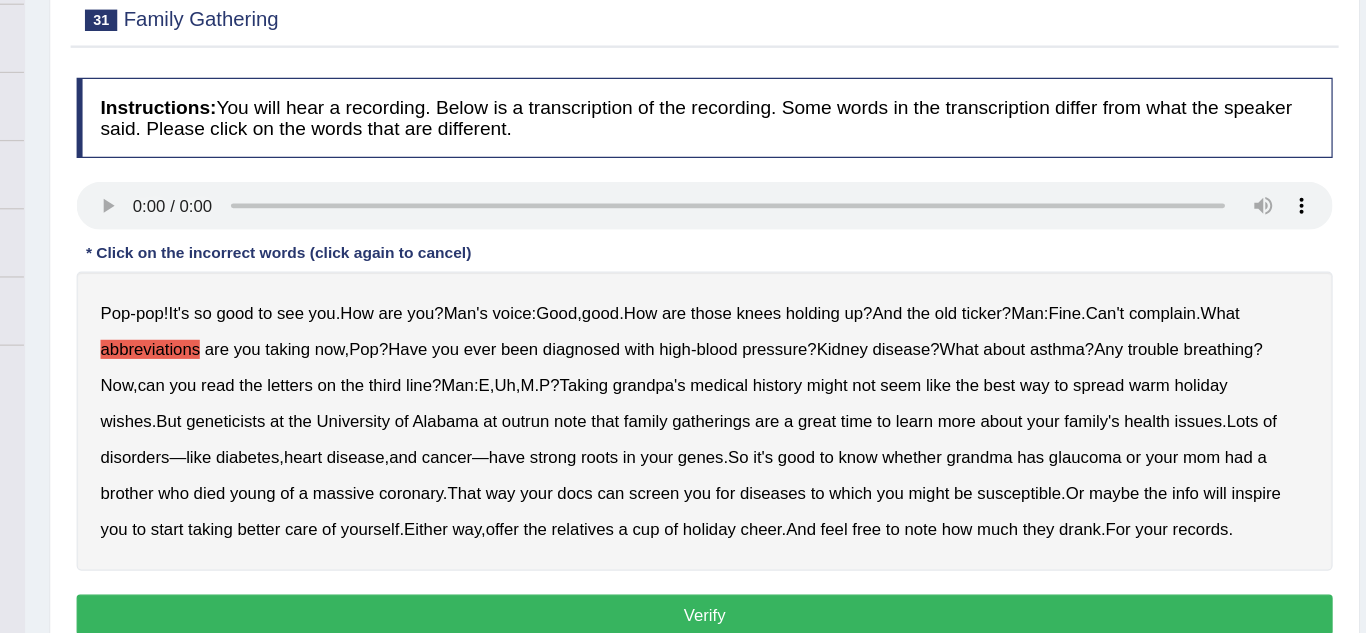 click on "outrun" at bounding box center (648, 415) 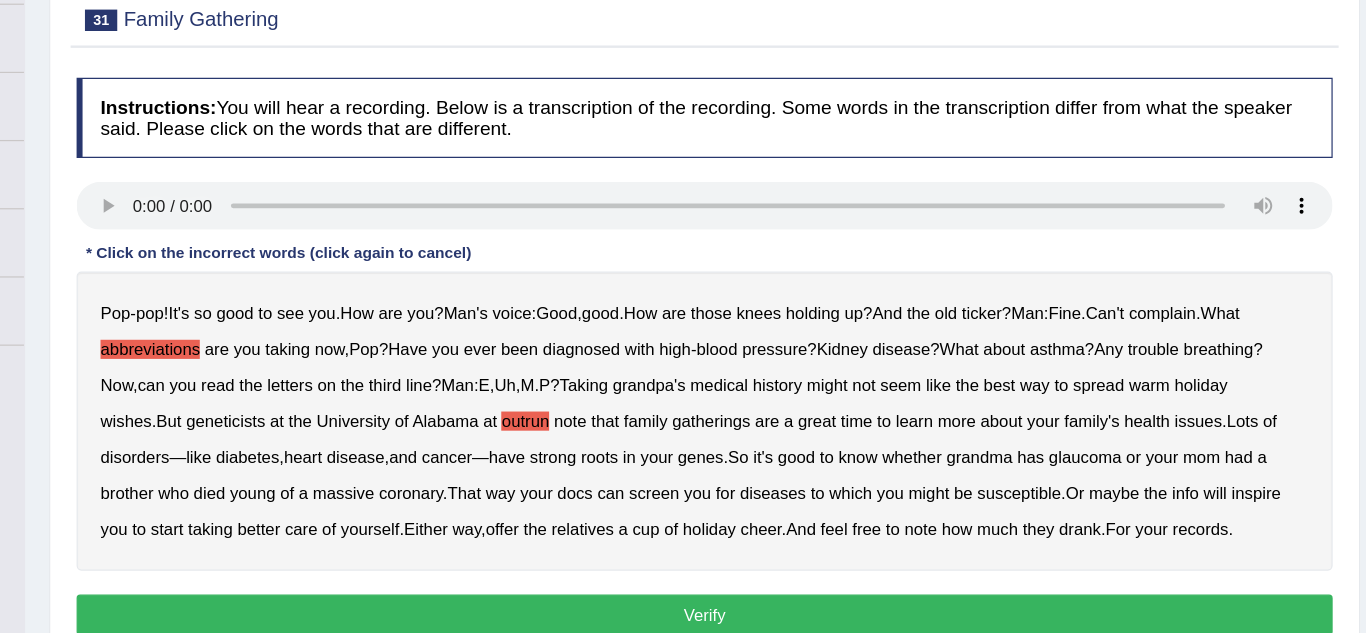 click on "Verify" at bounding box center (798, 577) 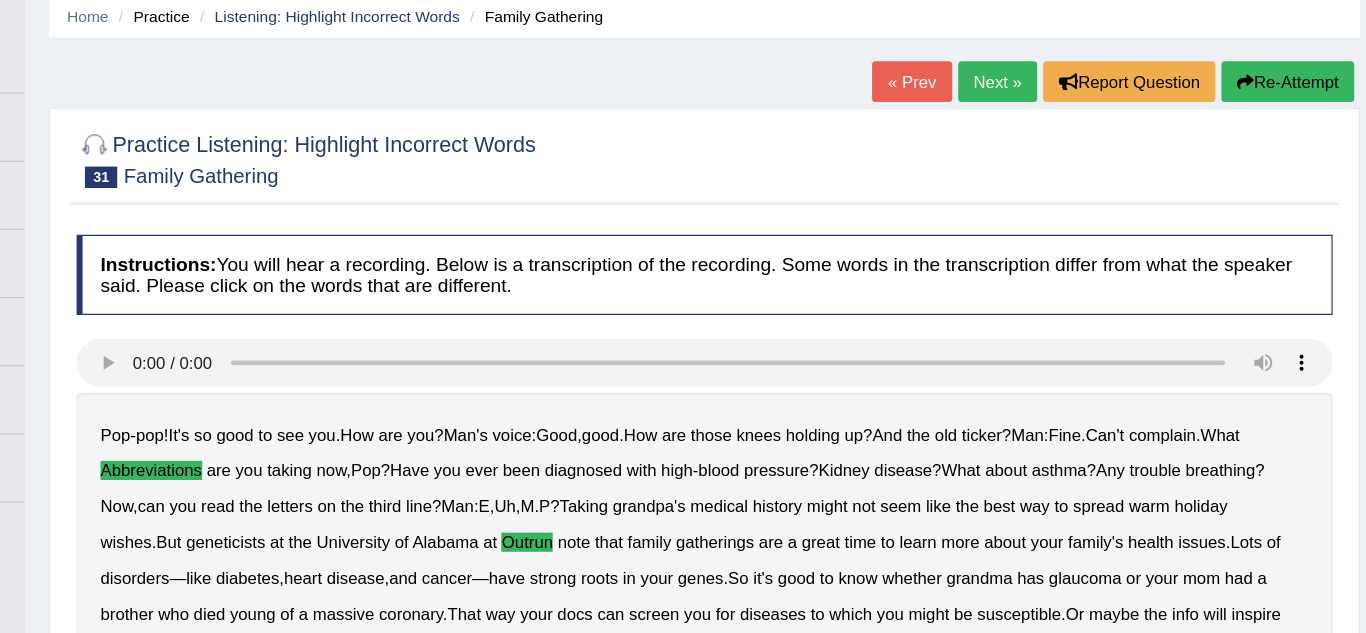 scroll, scrollTop: 71, scrollLeft: 0, axis: vertical 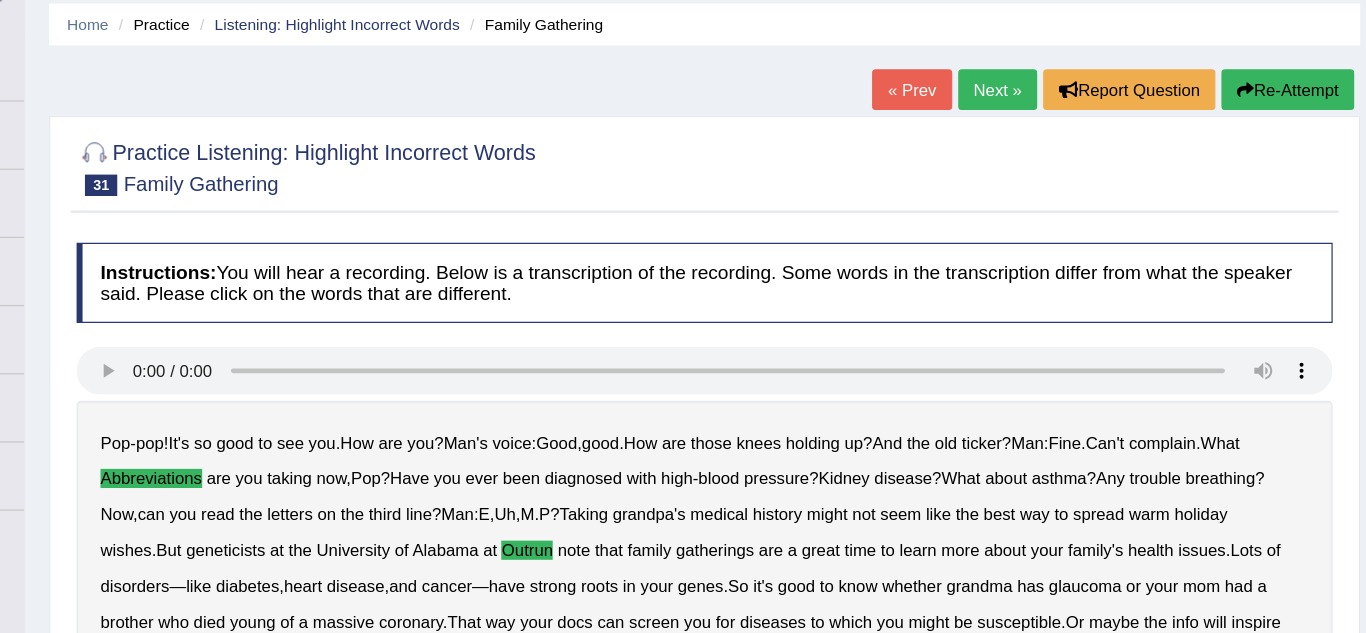 click on "Next »" at bounding box center (1043, 75) 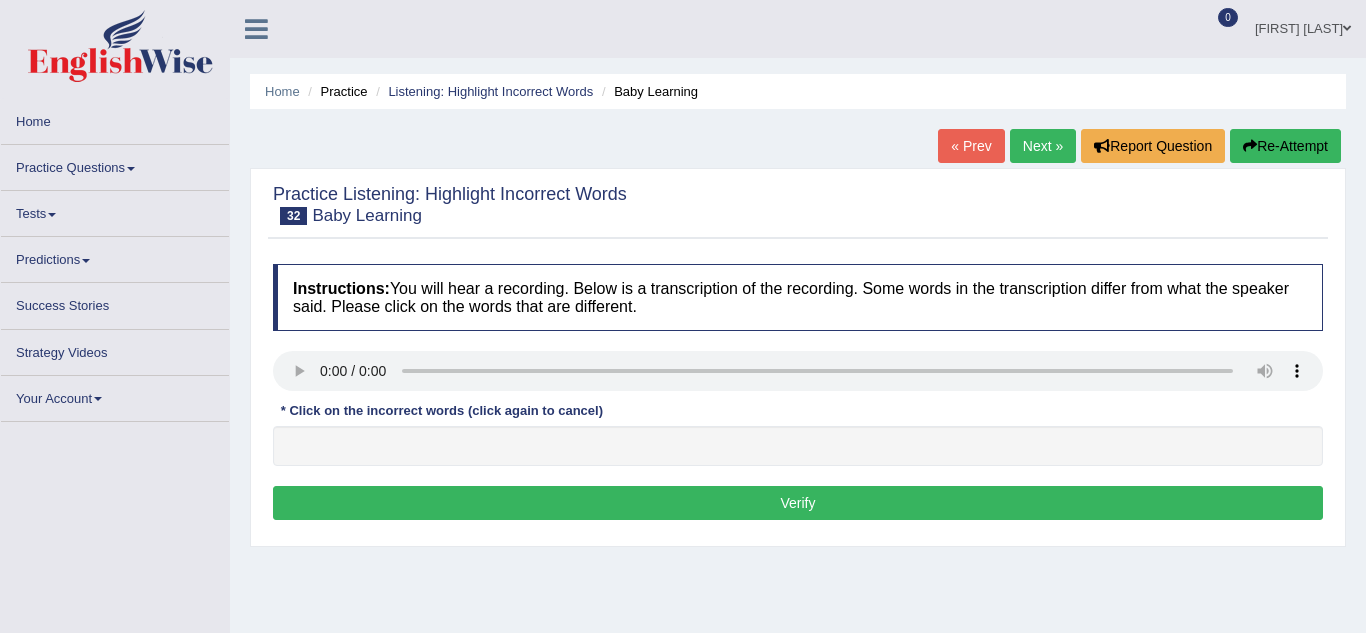 scroll, scrollTop: 0, scrollLeft: 0, axis: both 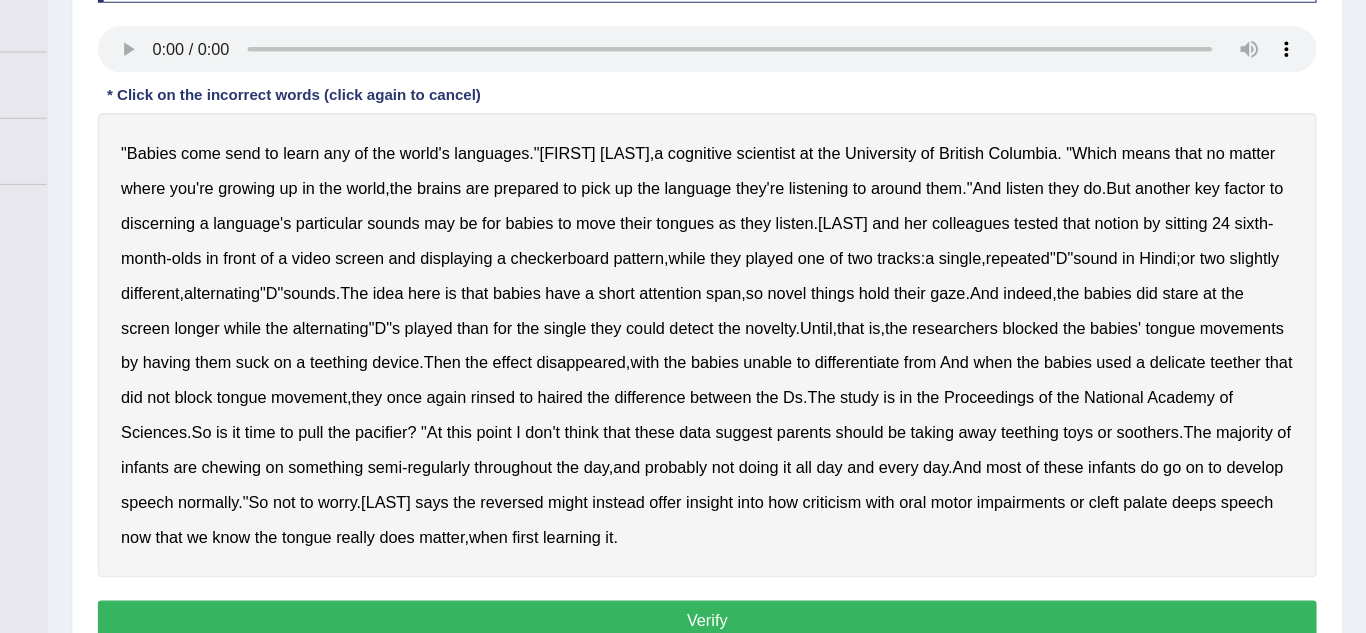 click on "Babies" at bounding box center [319, 219] 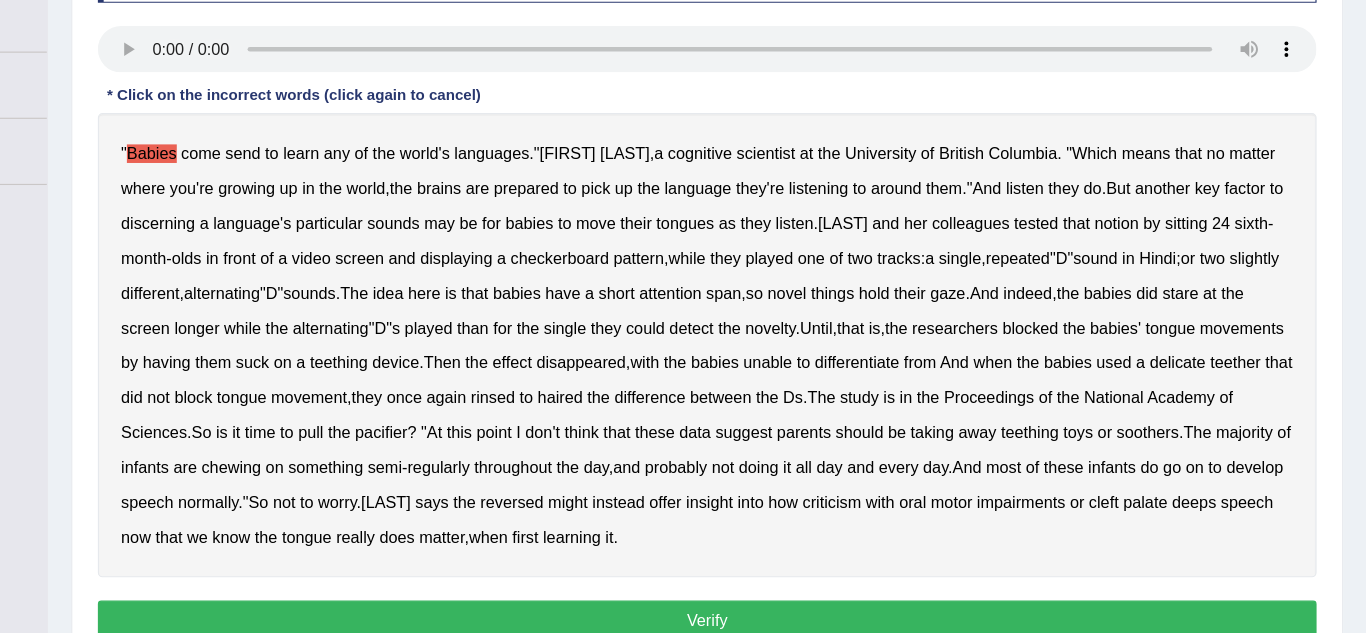 type 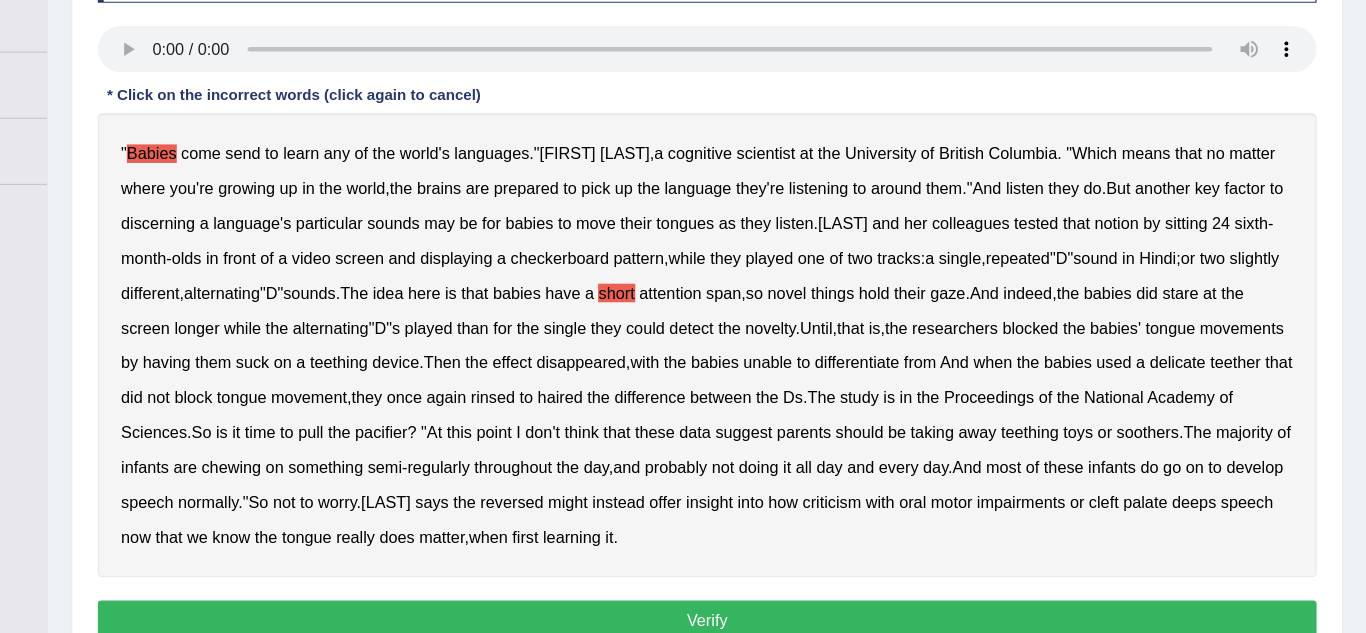 click on "rinsed" at bounding box center [613, 429] 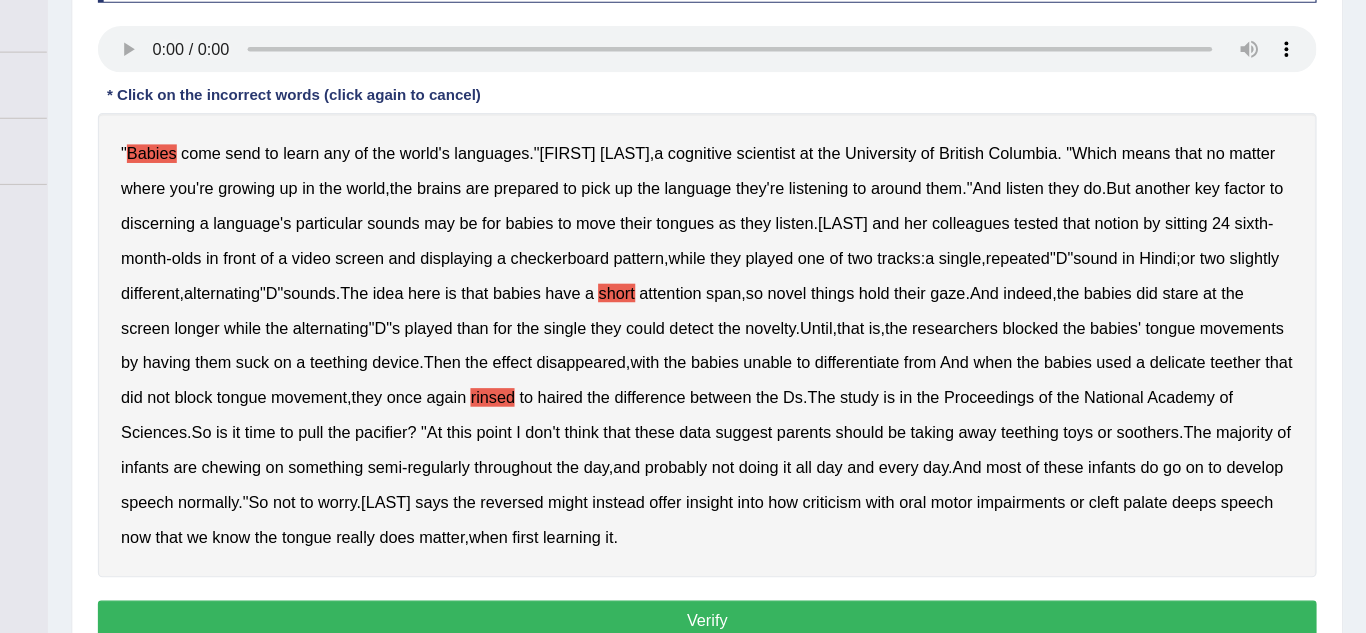 click on "criticism" at bounding box center (905, 519) 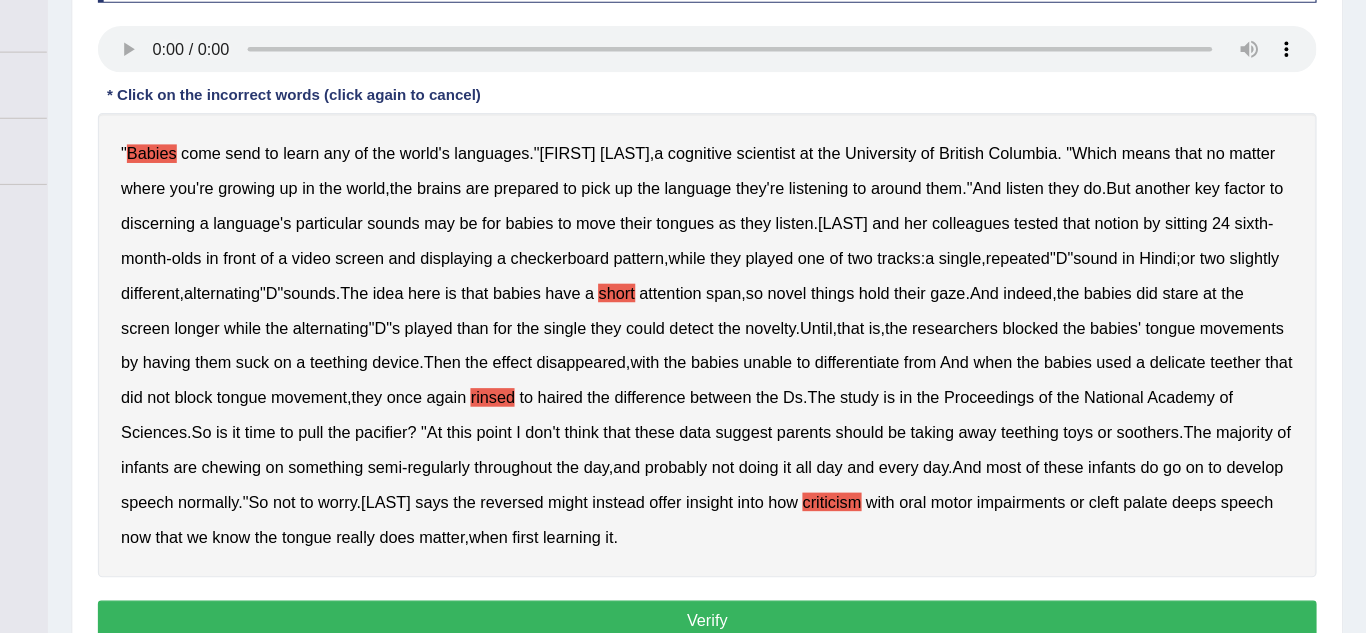 click on "Babies" at bounding box center [319, 219] 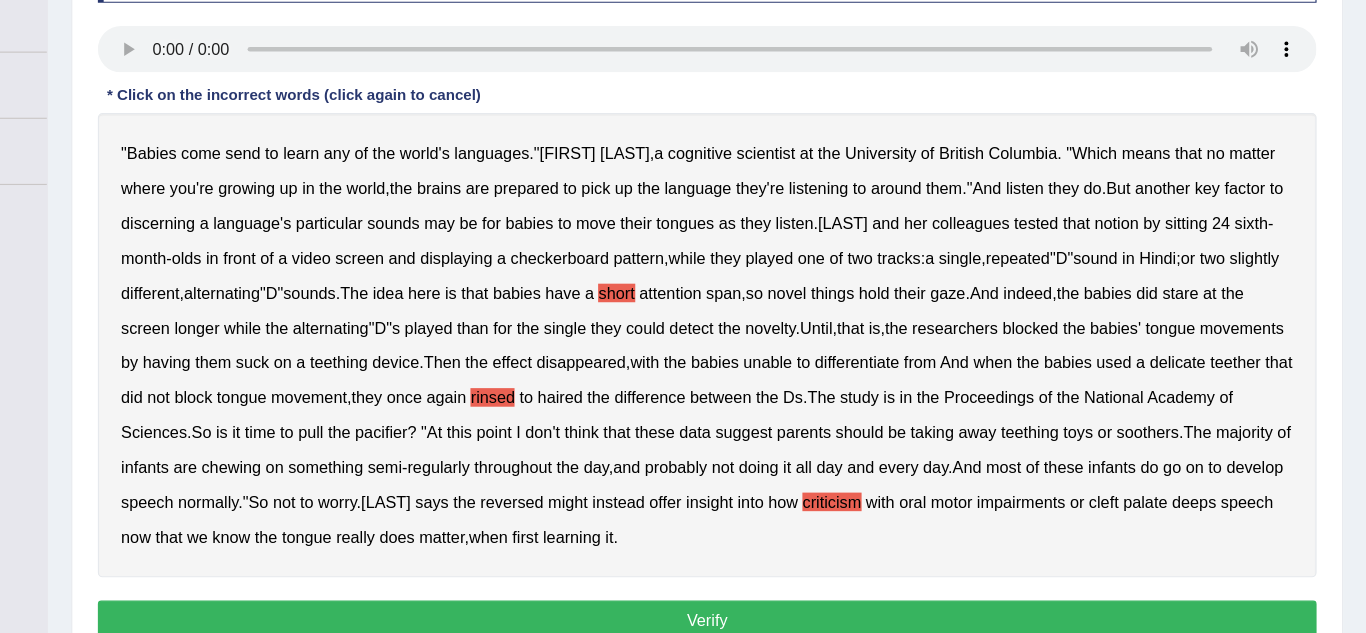 click on "Verify" at bounding box center (798, 621) 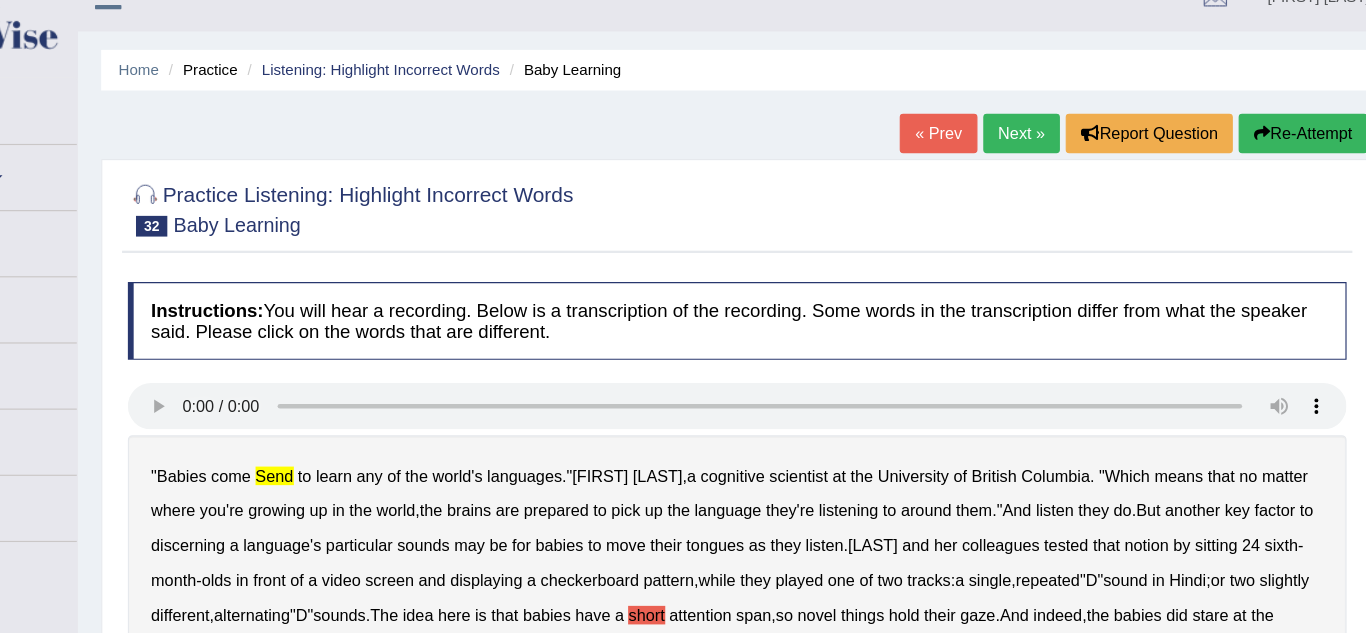 scroll, scrollTop: 9, scrollLeft: 0, axis: vertical 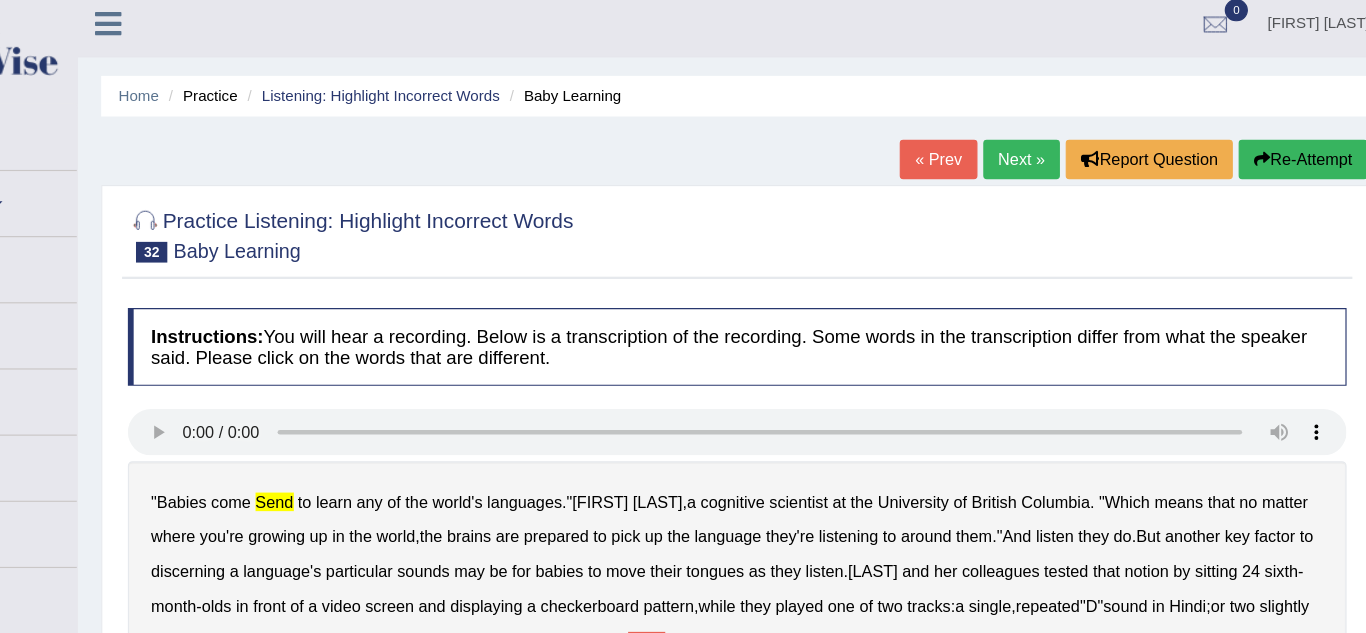 click on "Next »" at bounding box center [1043, 137] 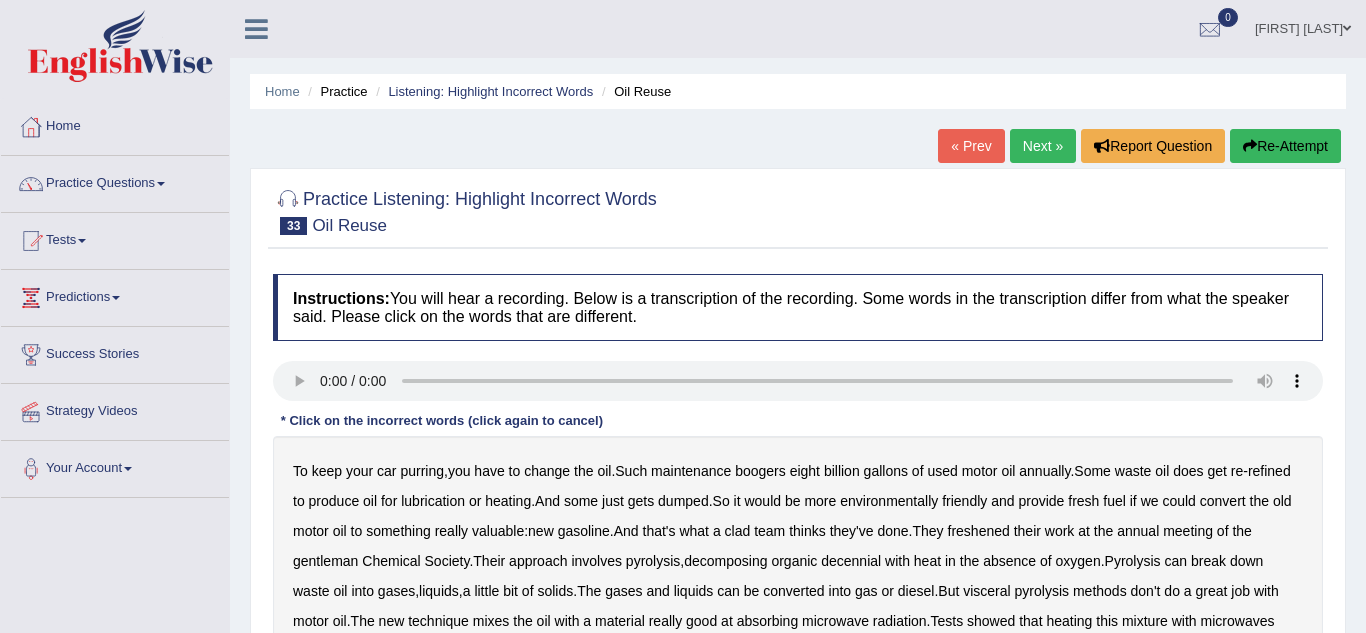 scroll, scrollTop: 24, scrollLeft: 0, axis: vertical 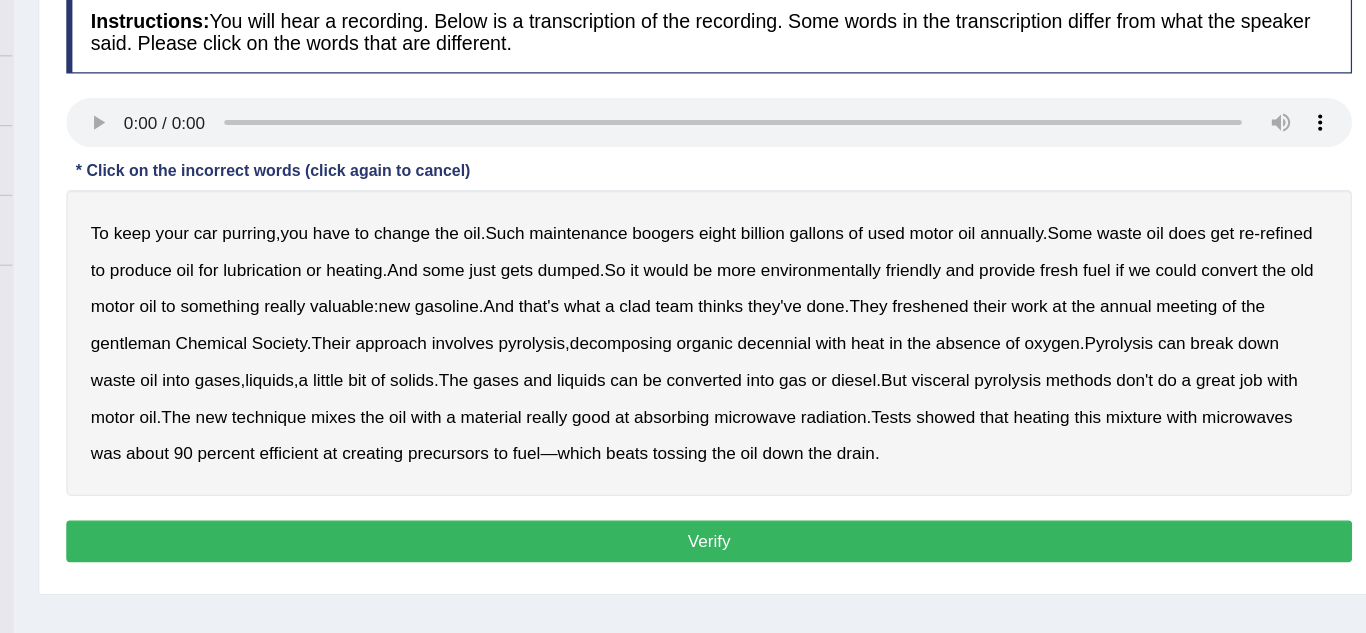 click on "clad" at bounding box center (738, 366) 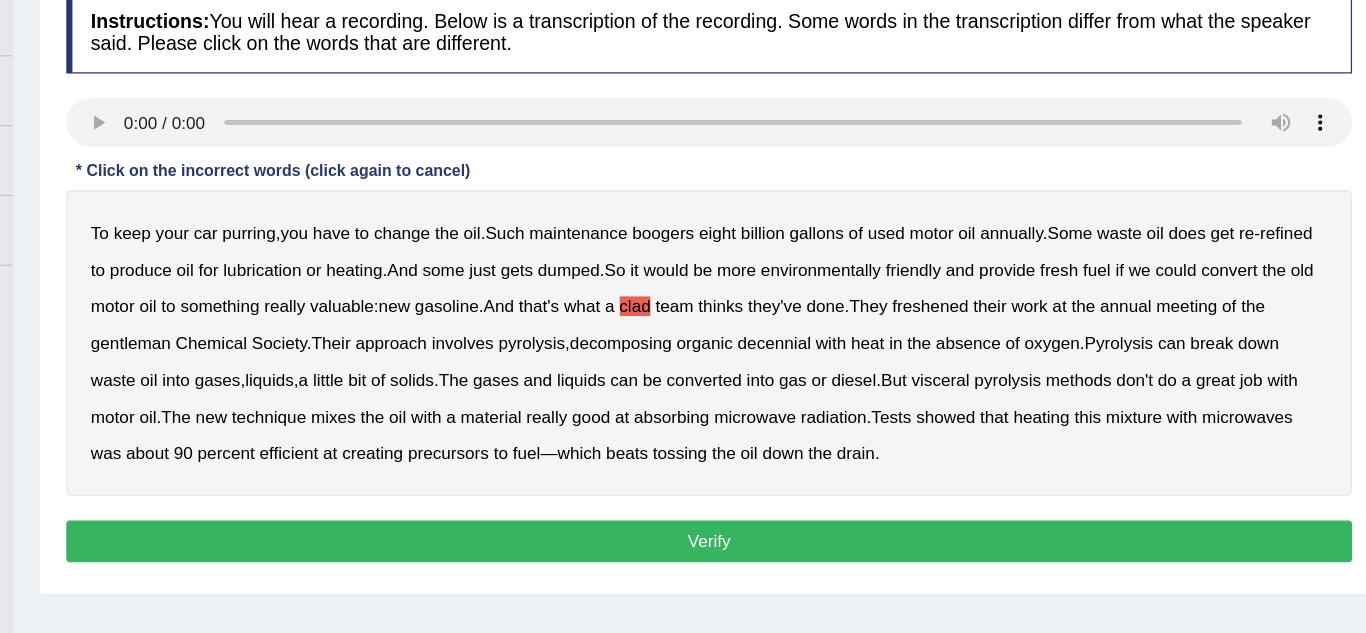 click on "decennial" at bounding box center (851, 396) 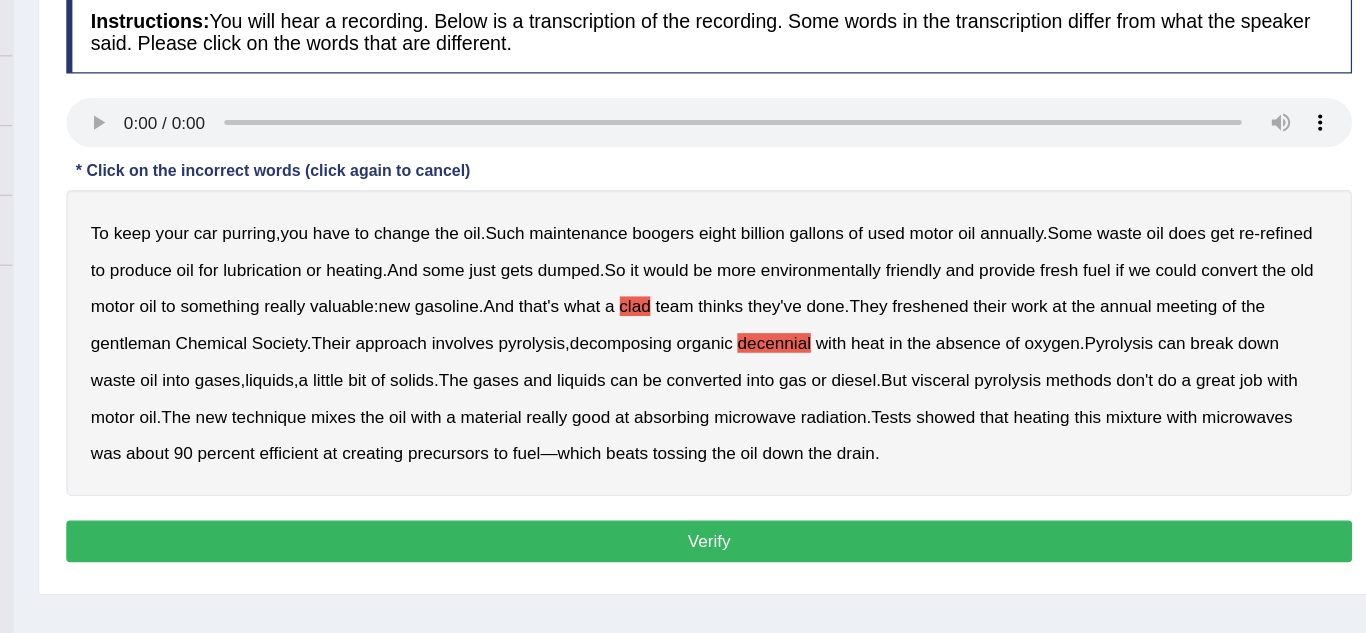 click on "boogers" at bounding box center (760, 306) 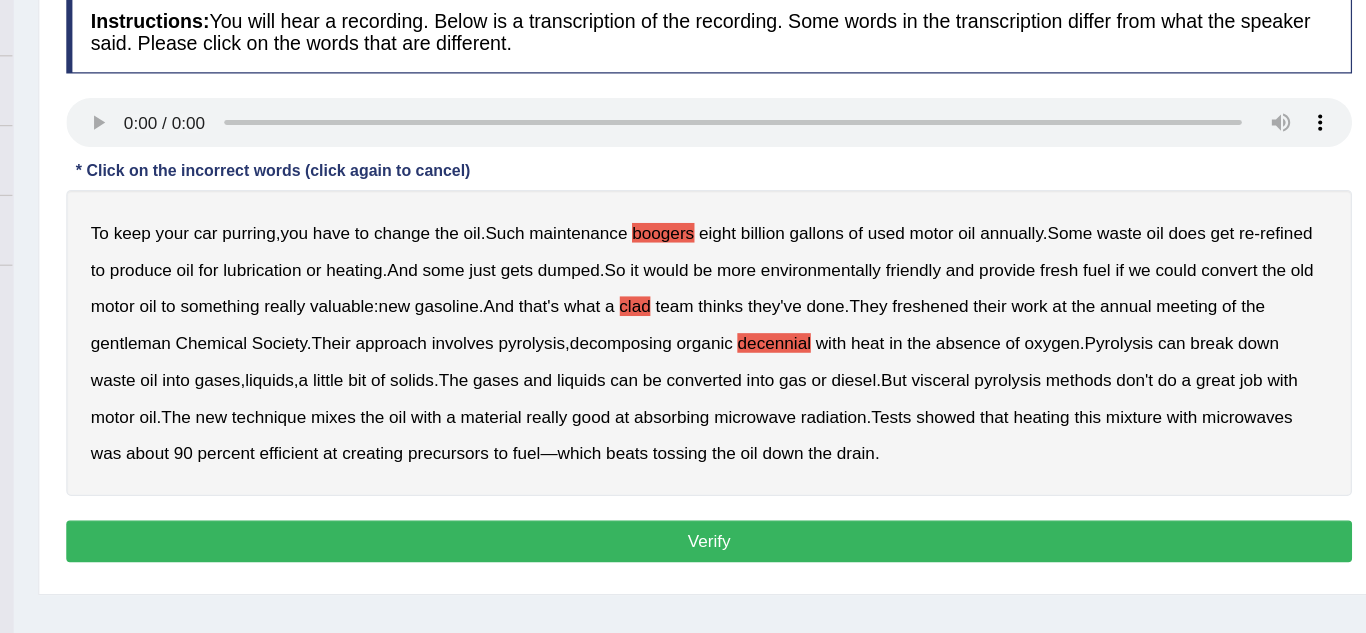 click on "visceral" at bounding box center (986, 426) 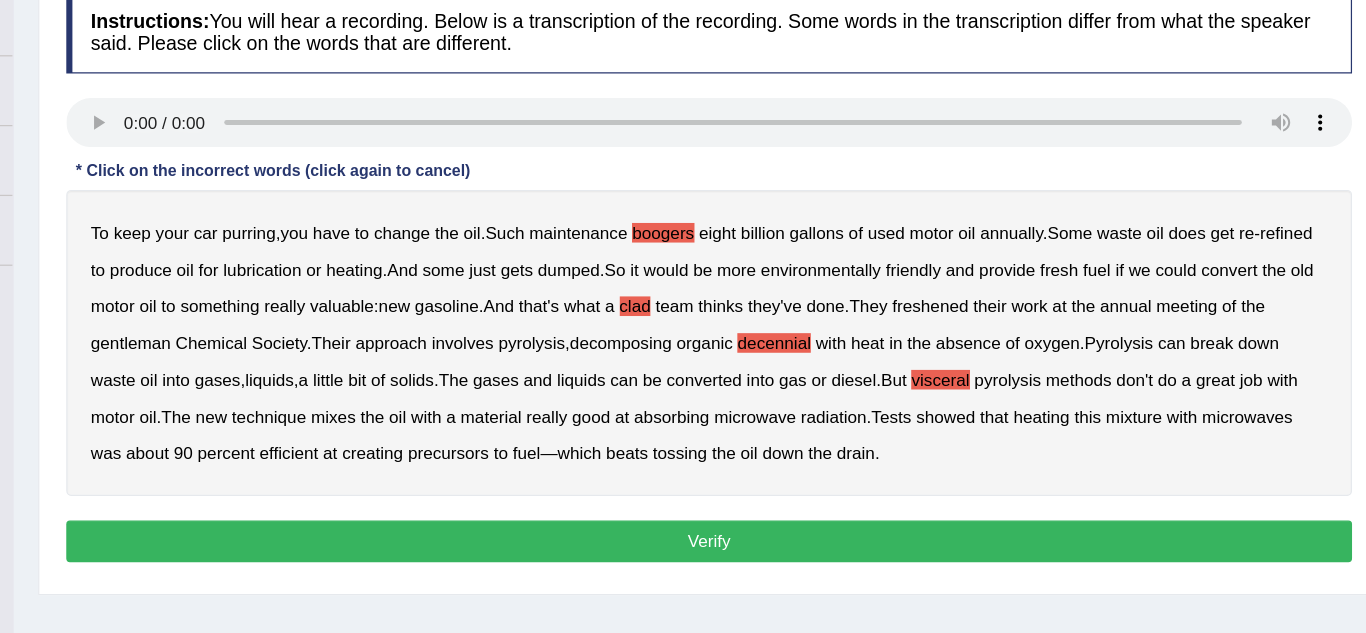 click on "To   keep   your   car   purring ,  you   have   to   change   the   oil .  Such   maintenance   boogers   eight   billion   gallons   of   used   motor   oil   annually .  Some   waste   oil   does   get   re - refined   to   produce   oil   for   lubrication   or   heating .  And   some   just   gets   dumped .  So   it   would   be   more   environmentally   friendly   and   provide   fresh   fuel   if   we   could   convert   the   old   motor   oil   to   something   really   valuable :  new   gasoline .  And   that's   what   a   clad   team   thinks   they've   done .  They   freshened   their   work   at   the   annual   meeting   of   the   gentleman   Chemical   Society .  Their   approach   involves   pyrolysis ,  decomposing   organic   decennial   with   heat   in   the   absence   of   oxygen .  Pyrolysis   can   break   down   waste   oil   into   gases ,  liquids ,  a   little   bit   of   solids .  The   gases   and   liquids   can   be   converted   into   gas   or   diesel .  But   visceral" at bounding box center (798, 396) 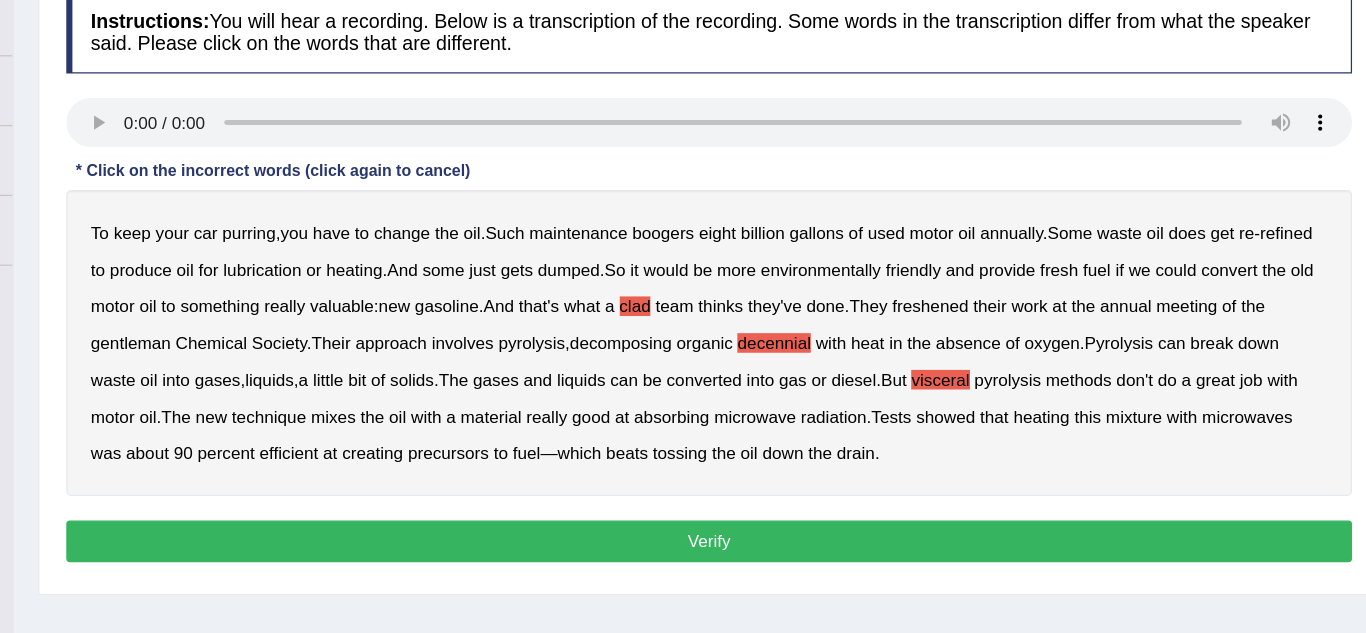 click on "Verify" at bounding box center (798, 558) 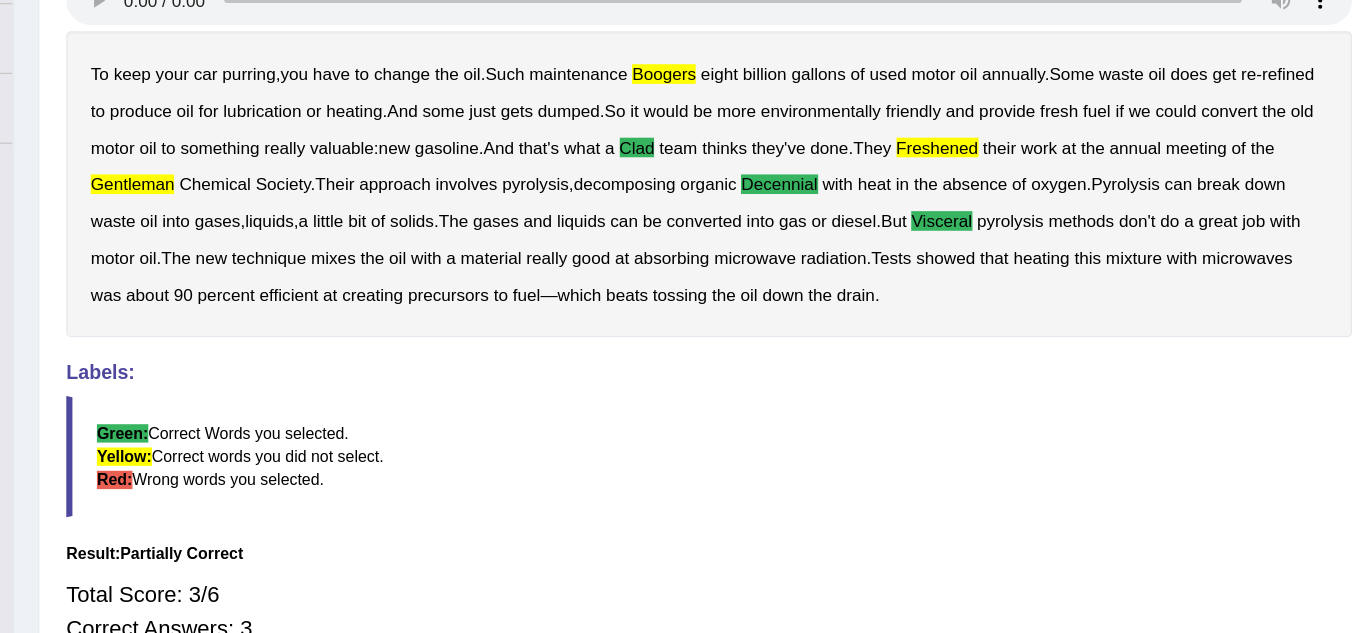 scroll, scrollTop: 417, scrollLeft: 0, axis: vertical 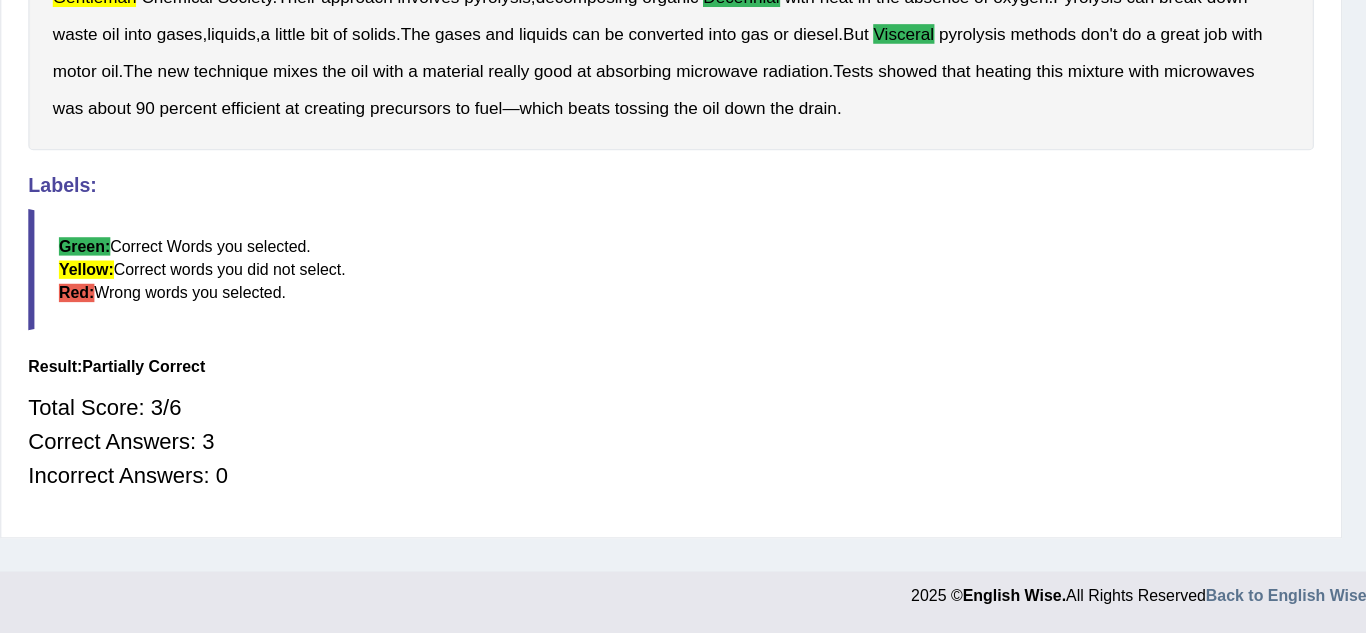 click on "Total Score: 3/6 Correct Answers: 3 Incorrect Answers: 0" at bounding box center [798, 477] 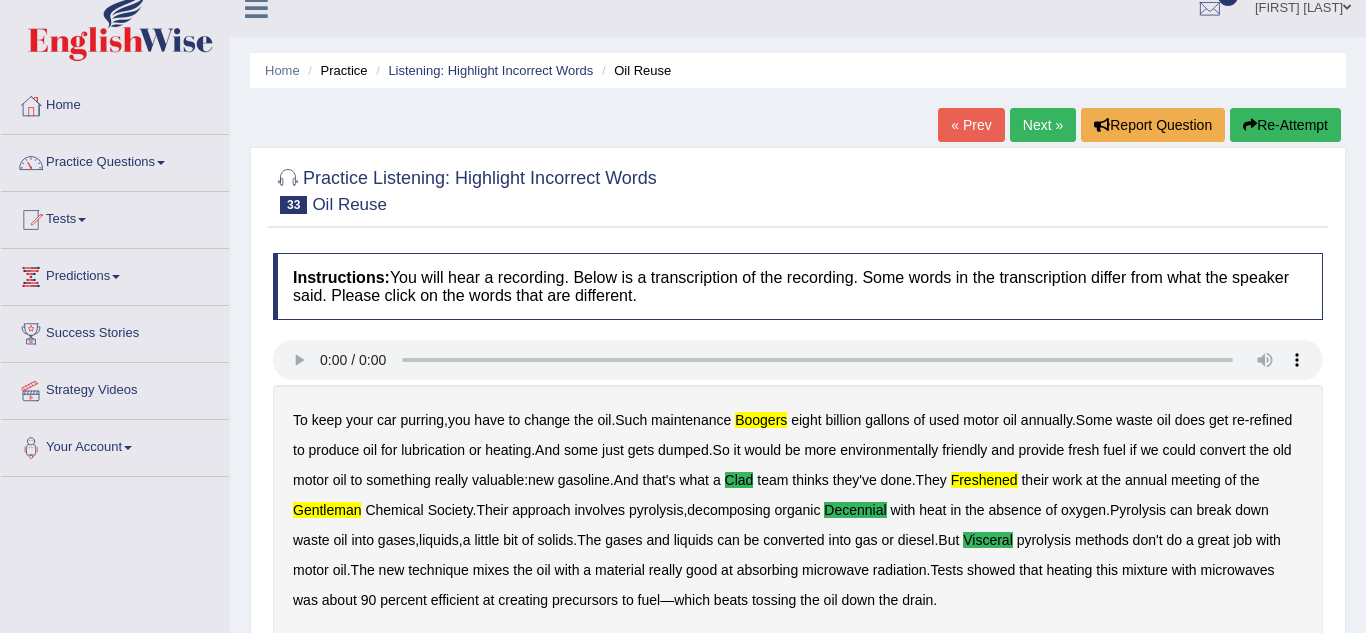 scroll, scrollTop: 0, scrollLeft: 0, axis: both 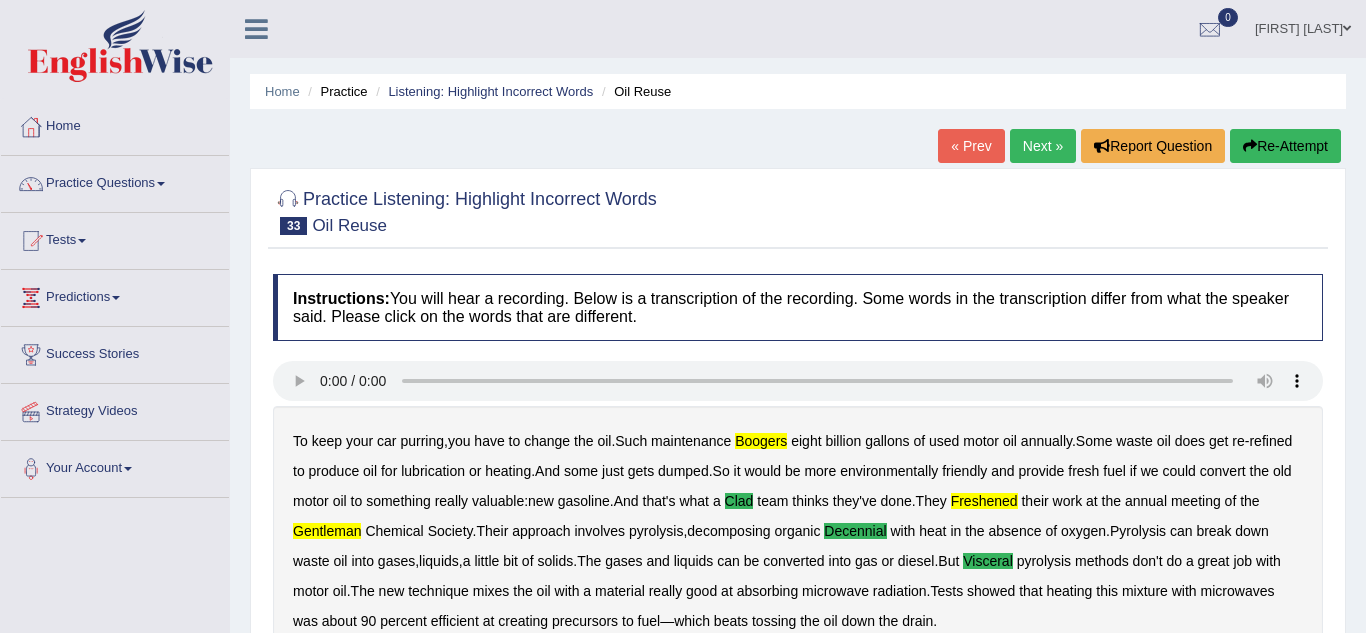 click on "Next »" at bounding box center [1043, 146] 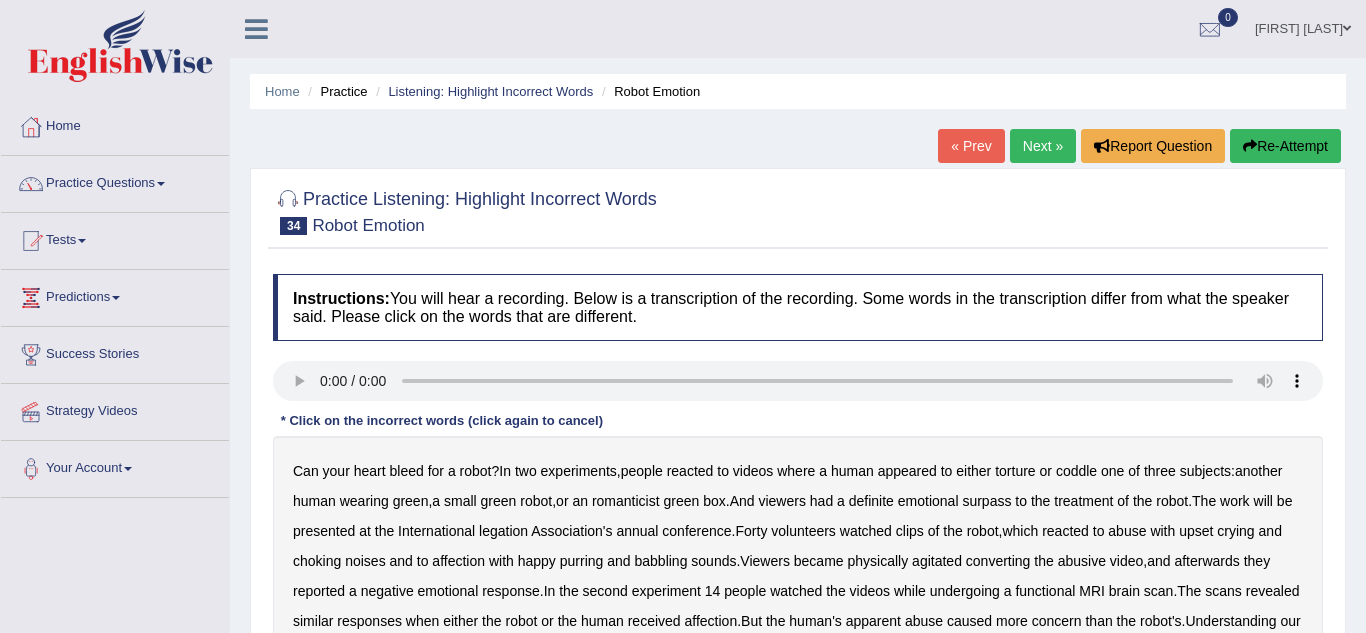 scroll, scrollTop: 0, scrollLeft: 0, axis: both 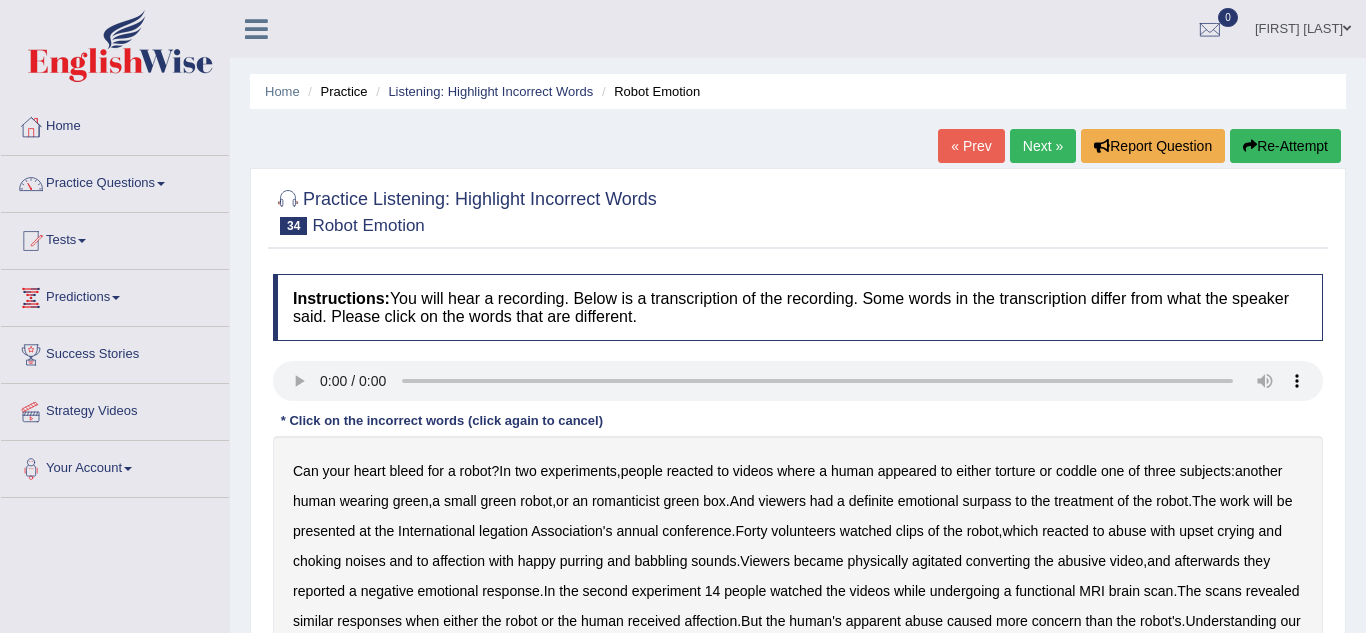 click on "Practice Questions" at bounding box center [115, 181] 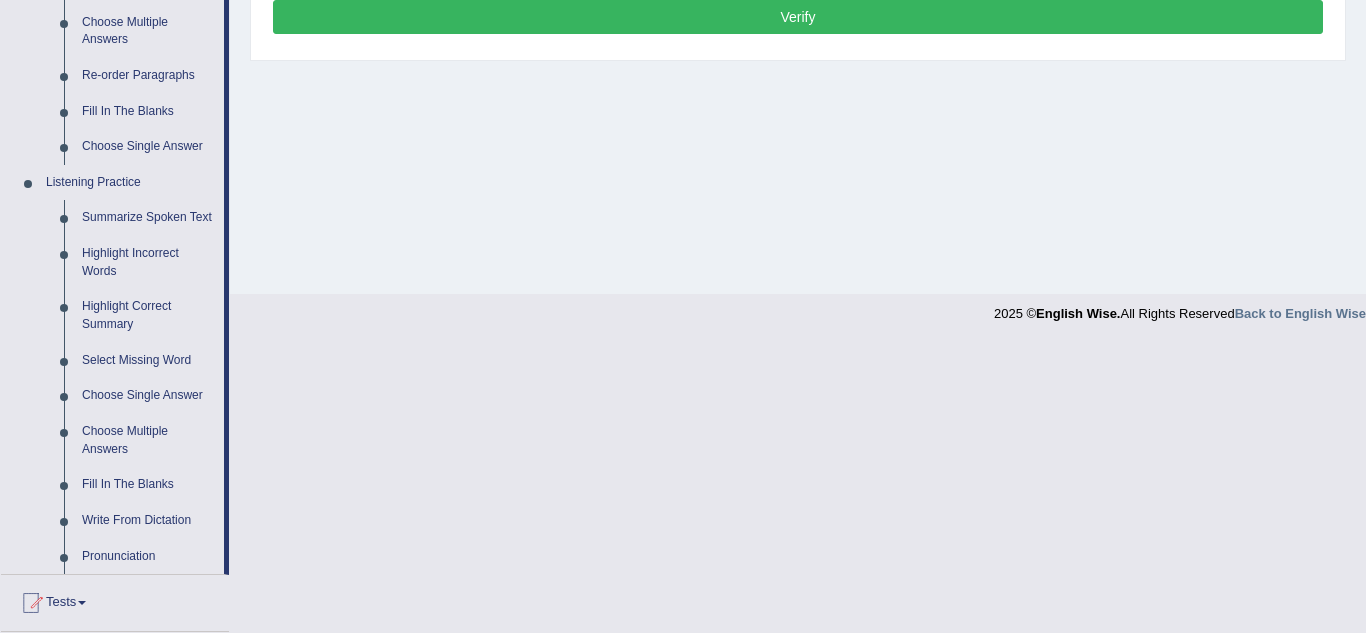 scroll, scrollTop: 710, scrollLeft: 0, axis: vertical 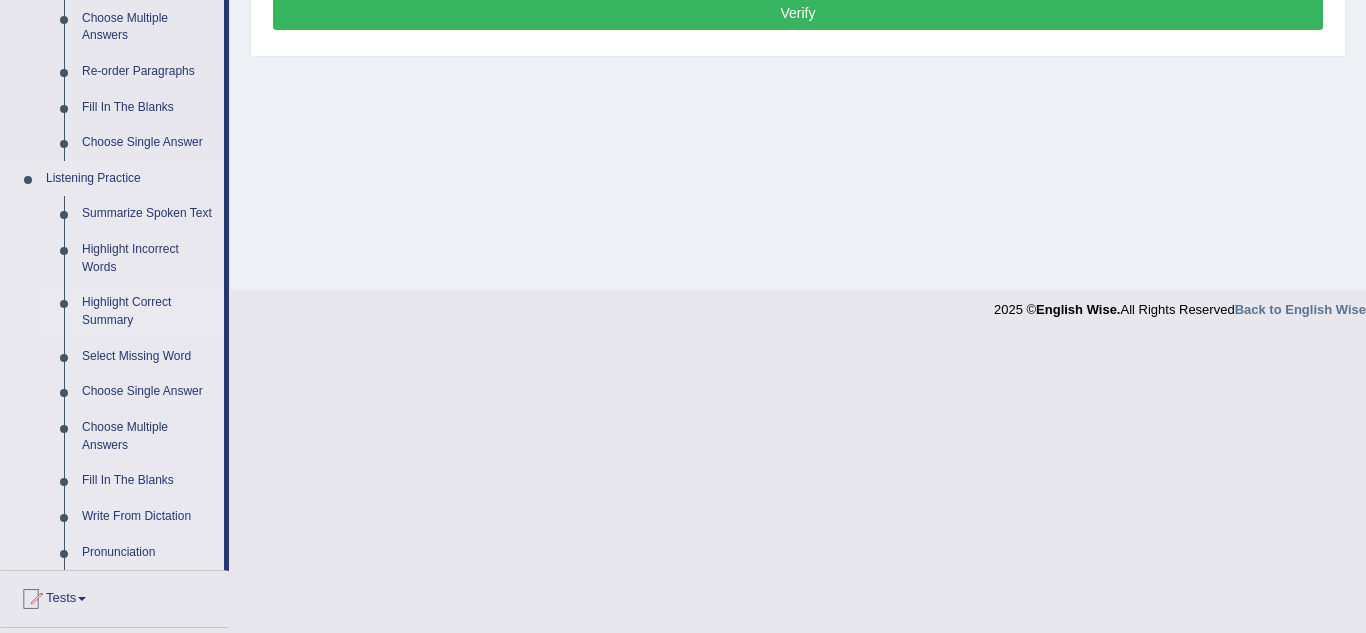click on "Highlight Correct Summary" at bounding box center (148, 311) 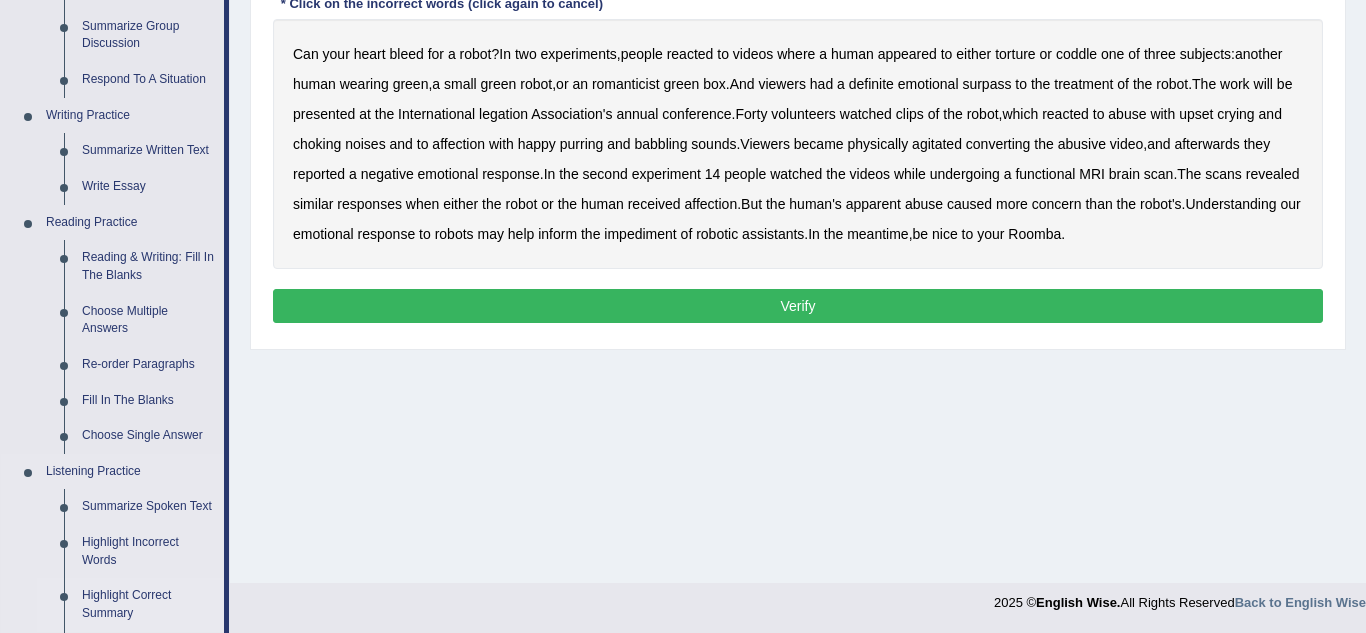 scroll, scrollTop: 863, scrollLeft: 0, axis: vertical 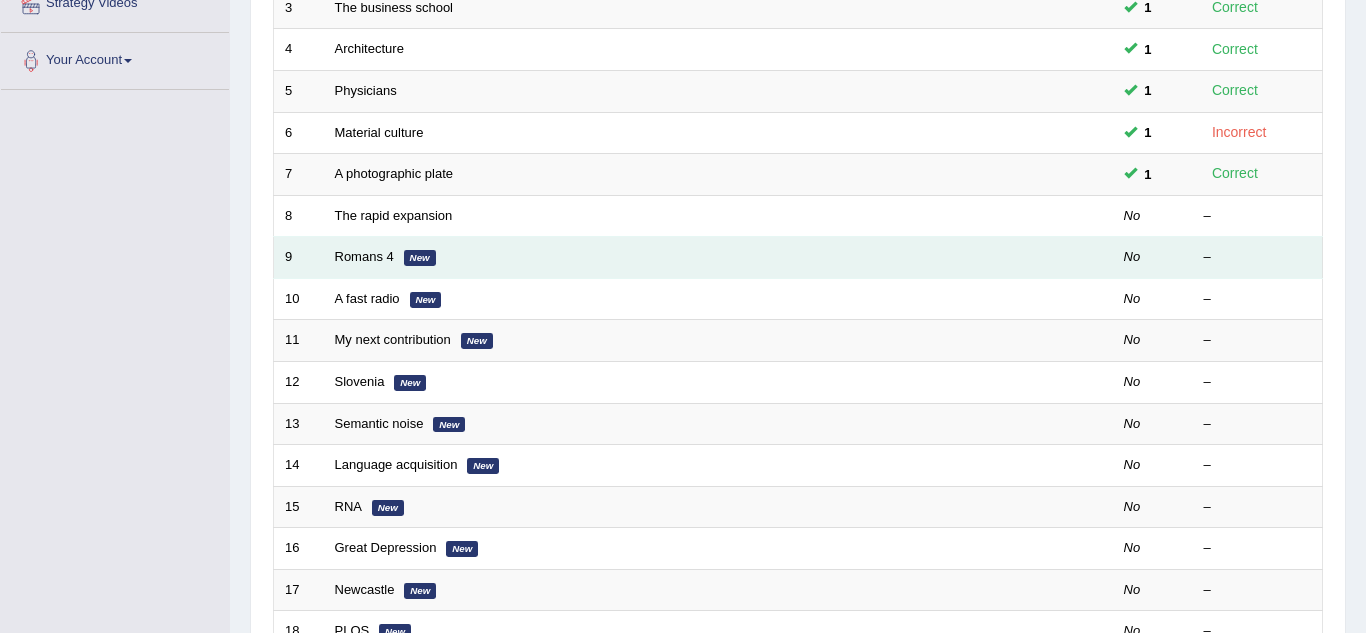 click on "Romans 4 New" at bounding box center (643, 258) 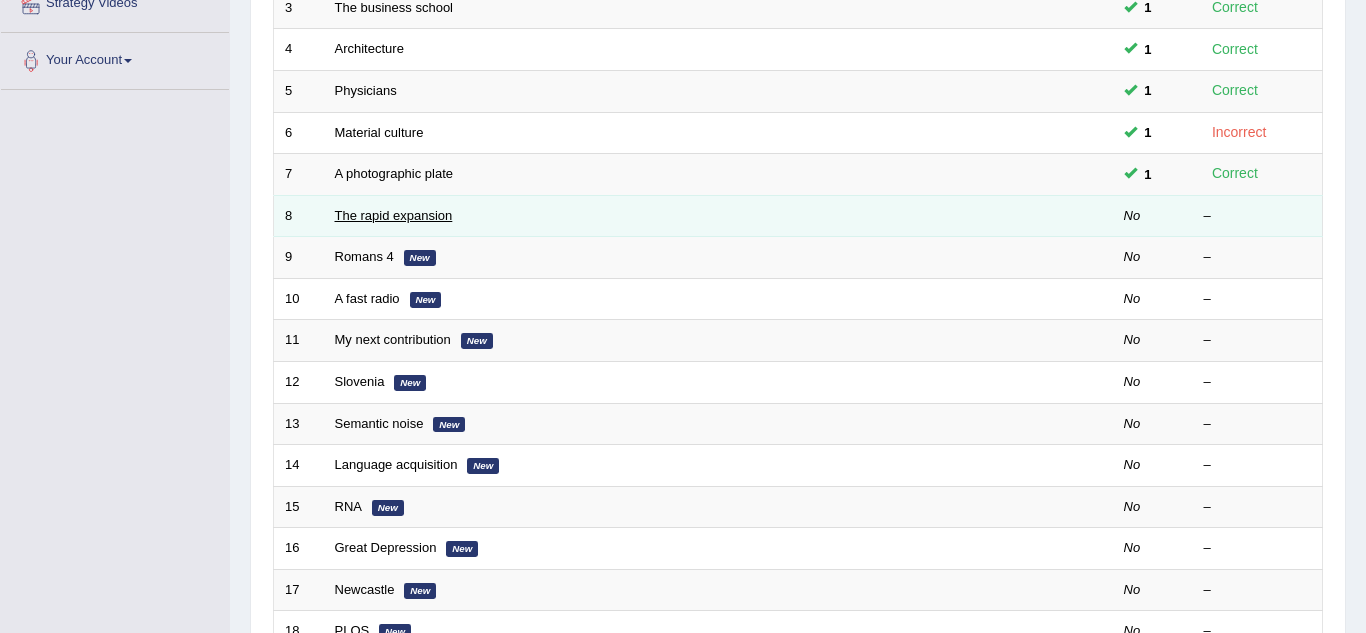 click on "The rapid expansion" at bounding box center [394, 215] 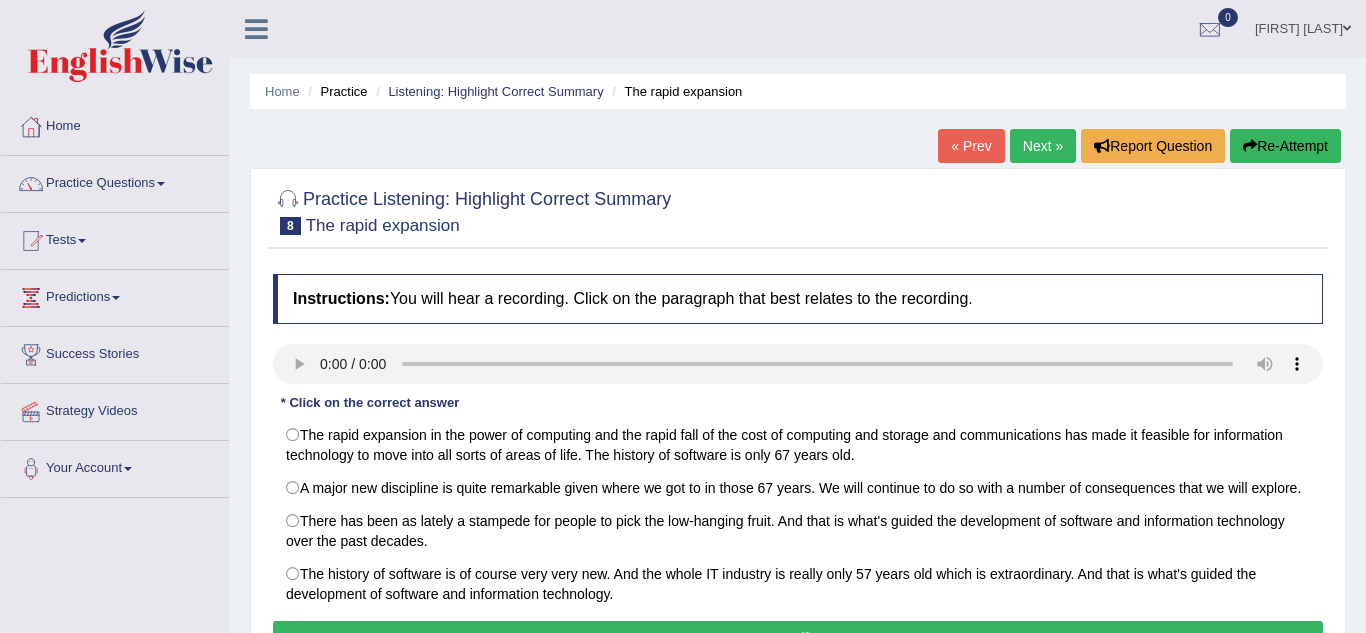 scroll, scrollTop: 0, scrollLeft: 0, axis: both 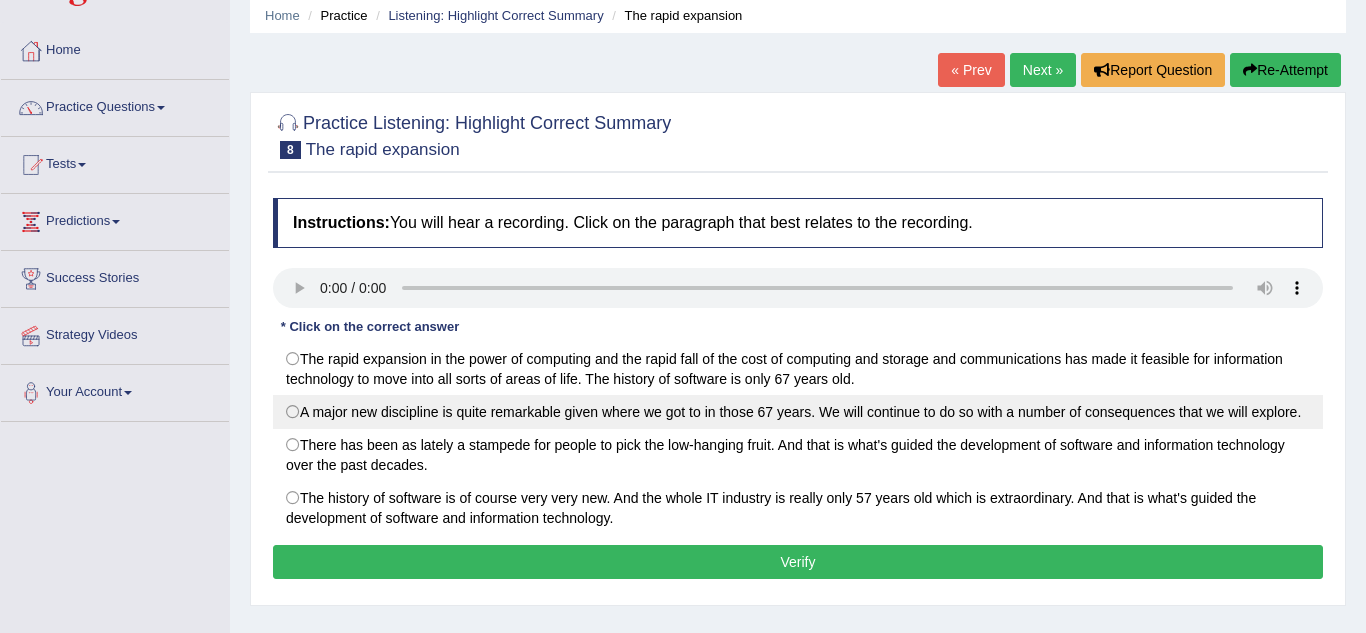 click on "A major new discipline is quite remarkable given where we got to in those 67 years. We will continue to do so with a number of consequences that we will explore." at bounding box center (798, 412) 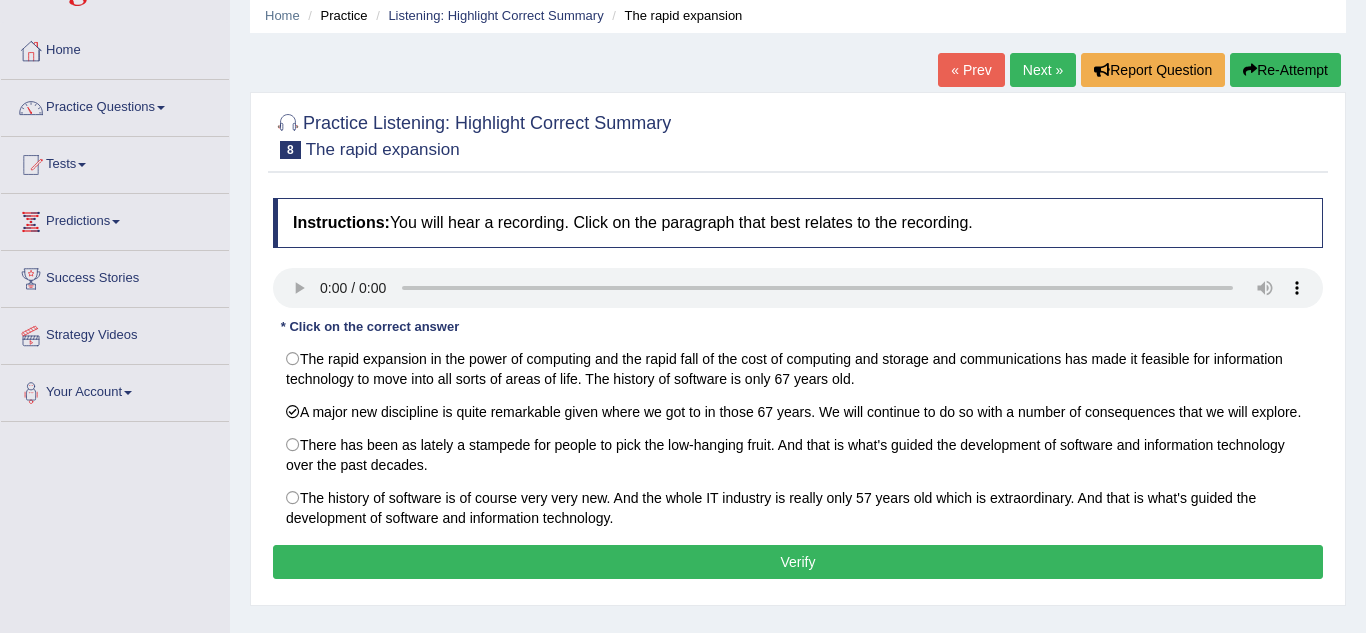 click on "Verify" at bounding box center [798, 562] 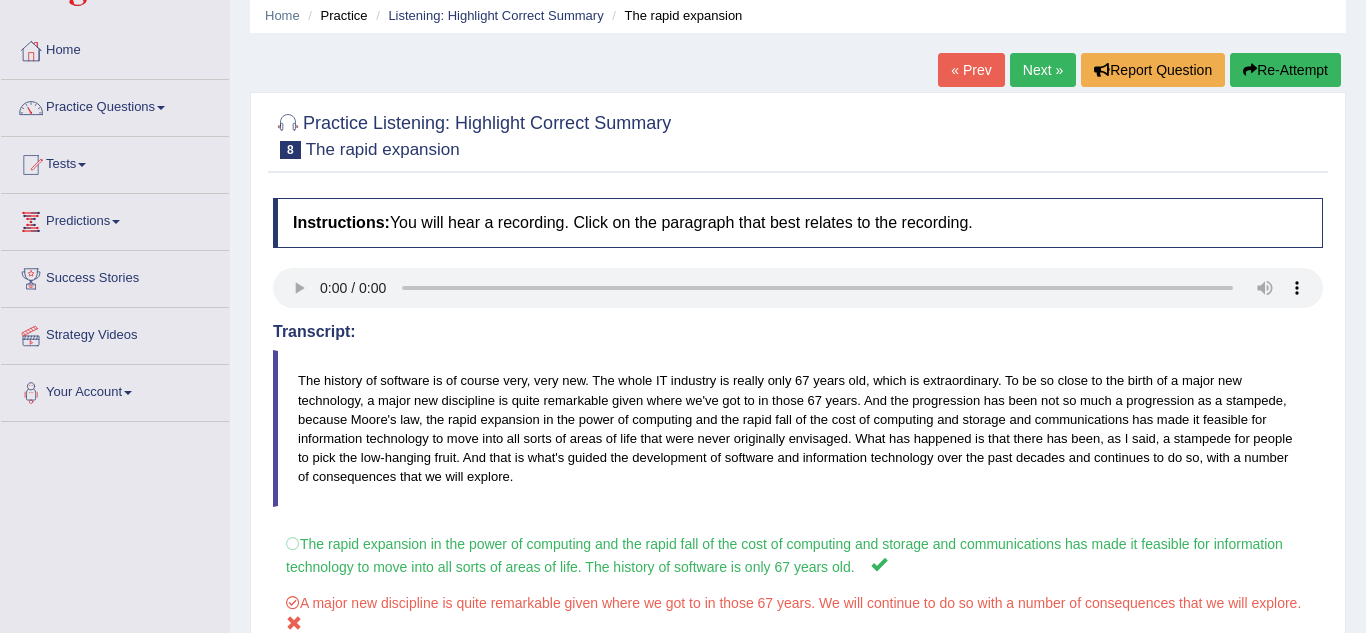 scroll, scrollTop: 0, scrollLeft: 0, axis: both 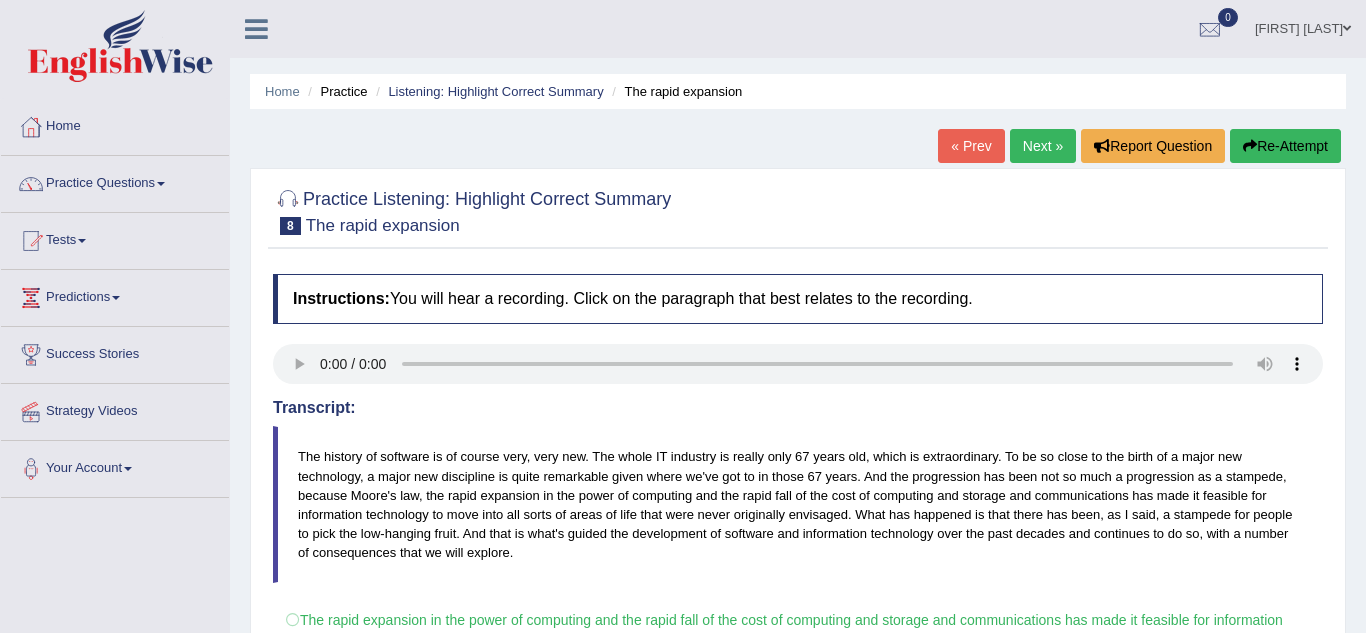 click on "Next »" at bounding box center (1043, 146) 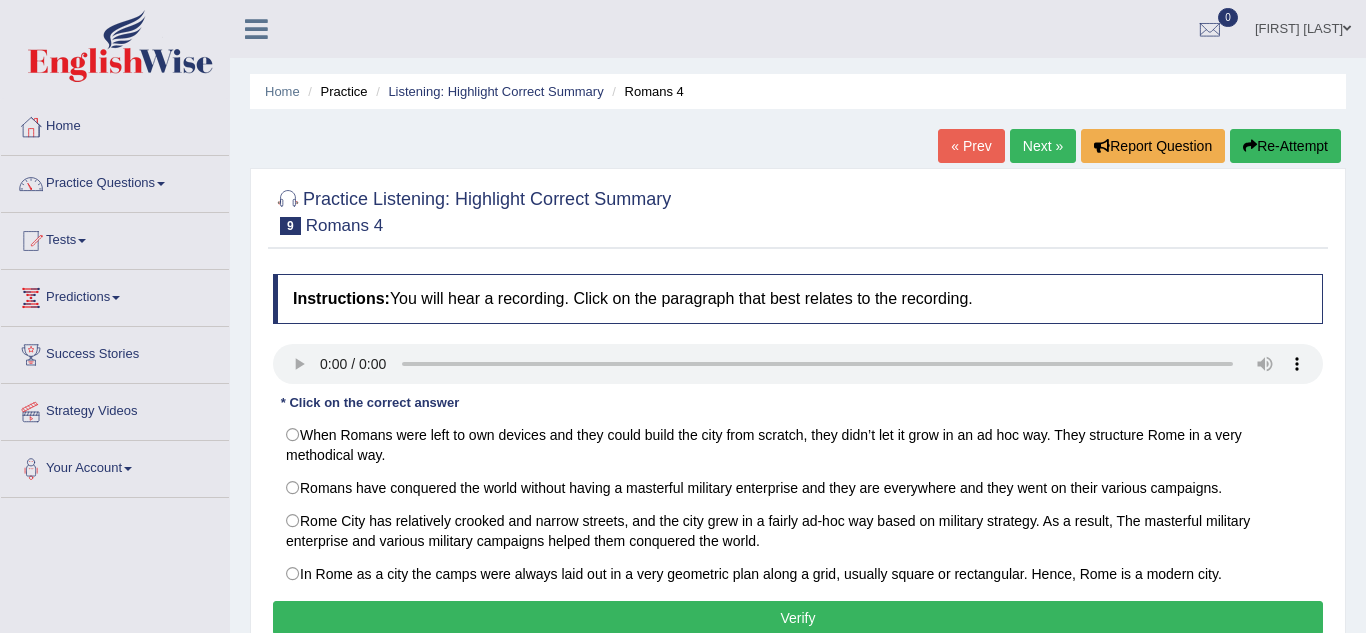 scroll, scrollTop: 0, scrollLeft: 0, axis: both 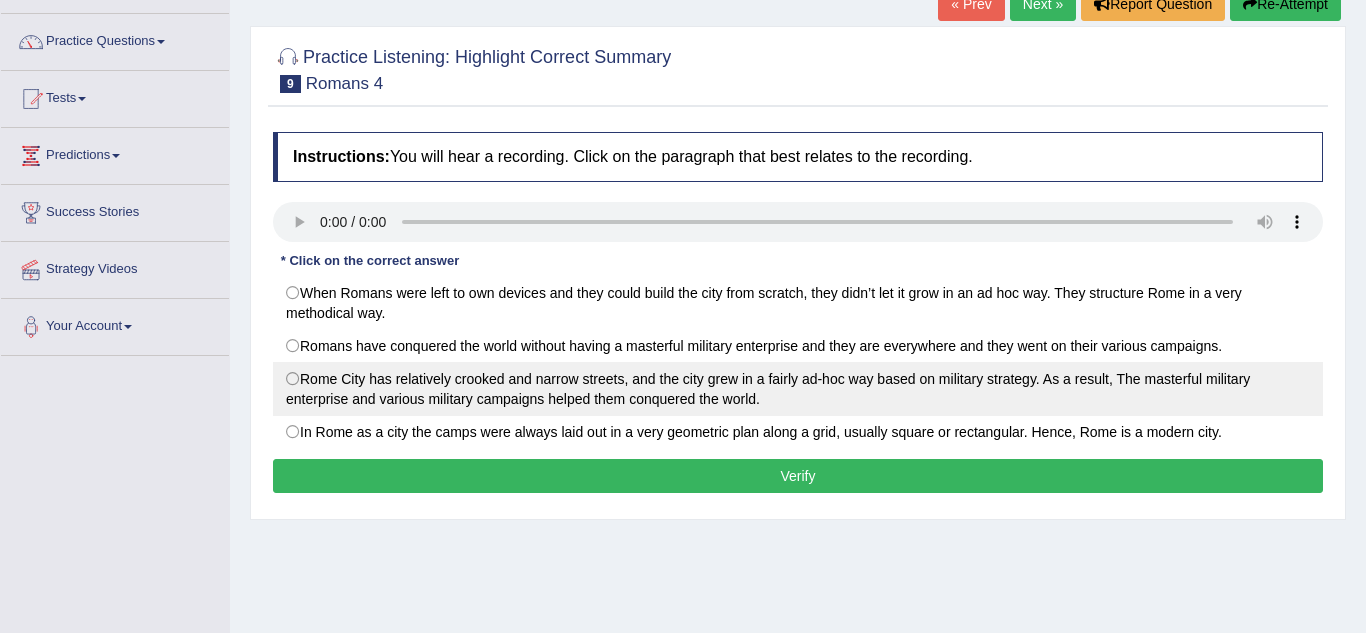 click on "Rome City has relatively crooked and narrow streets, and the city grew in a fairly ad-hoc way based on military strategy. As a result, The masterful military enterprise and various military campaigns helped them conquered the world." at bounding box center [798, 389] 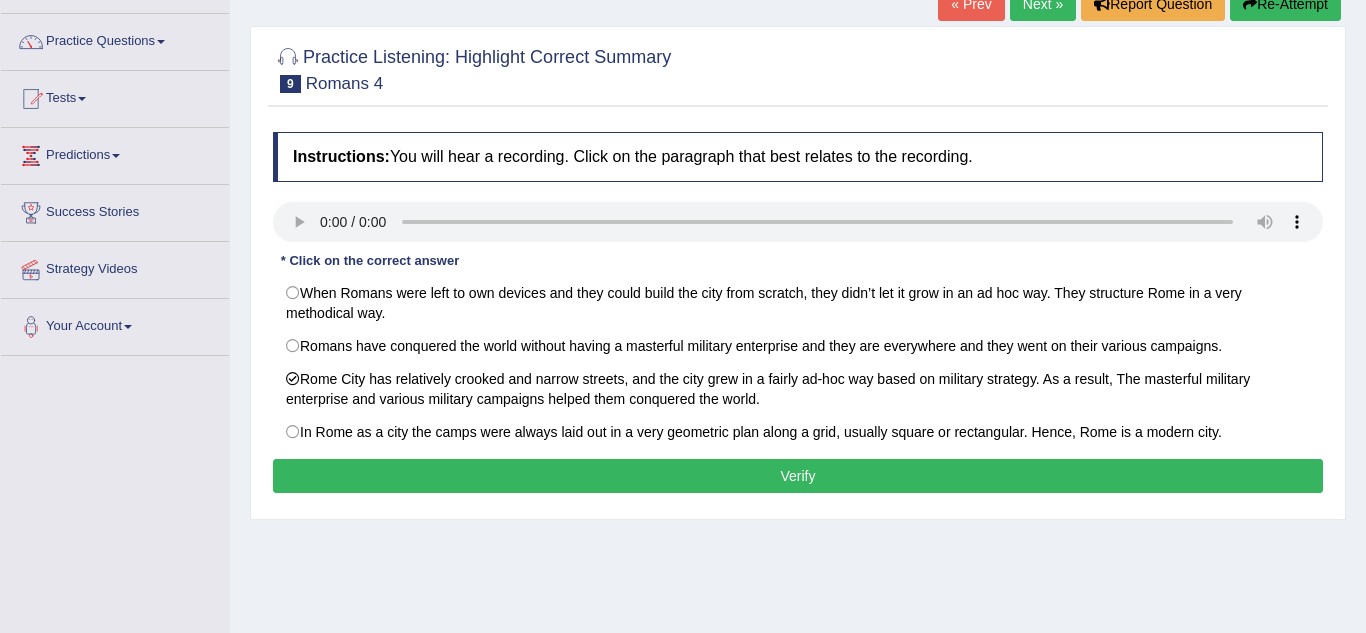 click on "Verify" at bounding box center (798, 476) 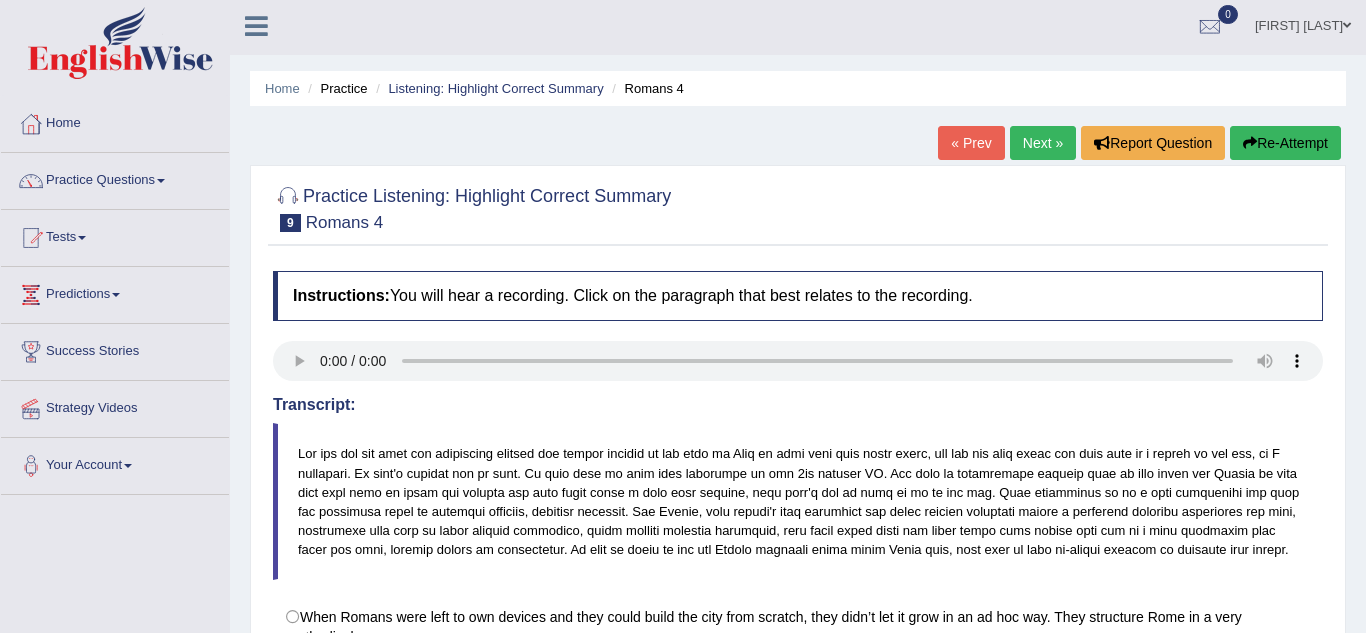 scroll, scrollTop: 0, scrollLeft: 0, axis: both 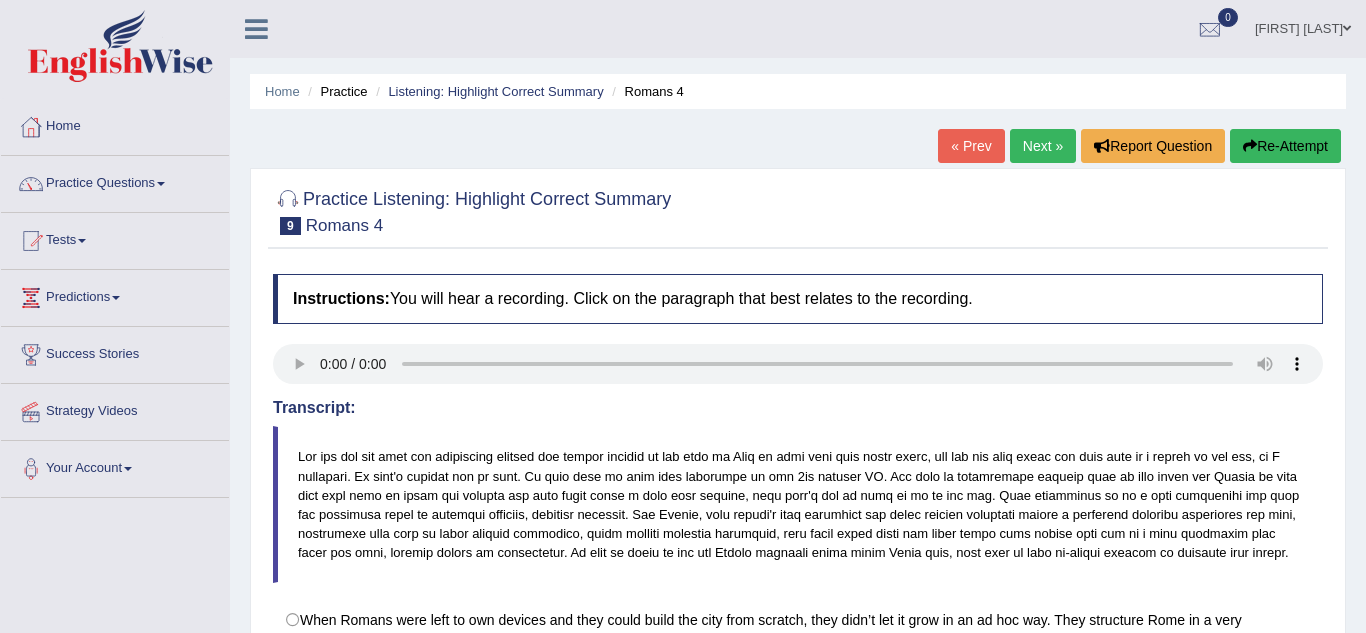 click on "Next »" at bounding box center [1043, 146] 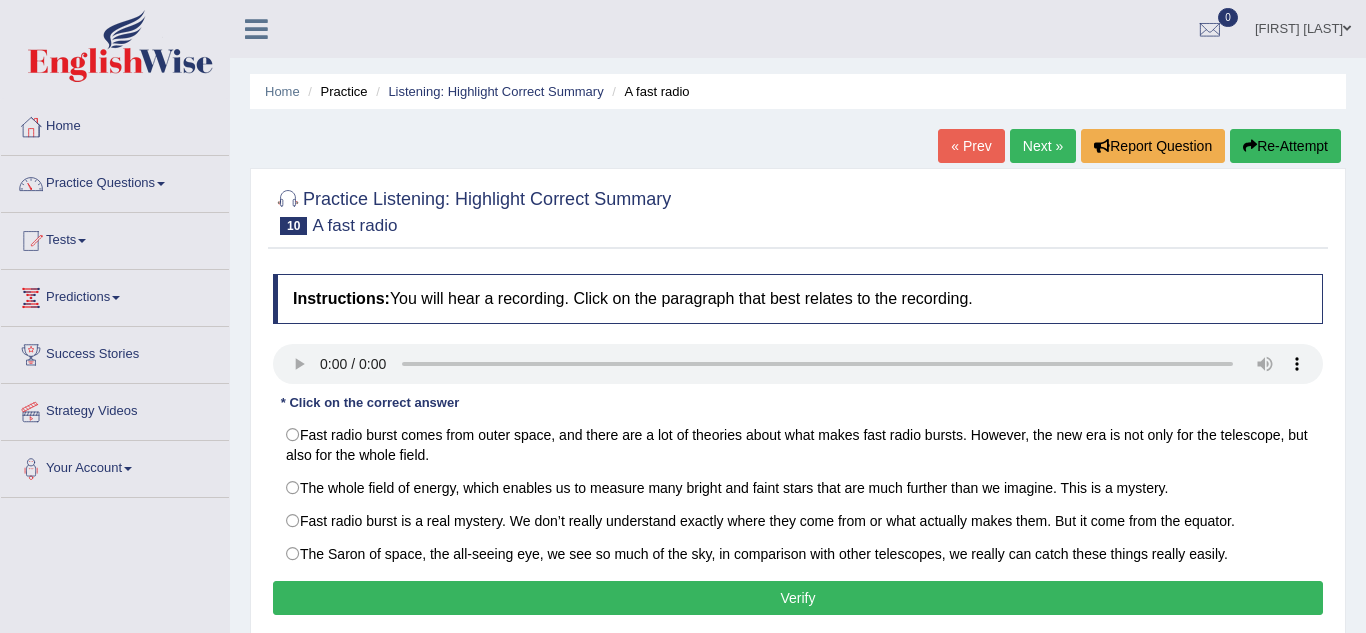 scroll, scrollTop: 0, scrollLeft: 0, axis: both 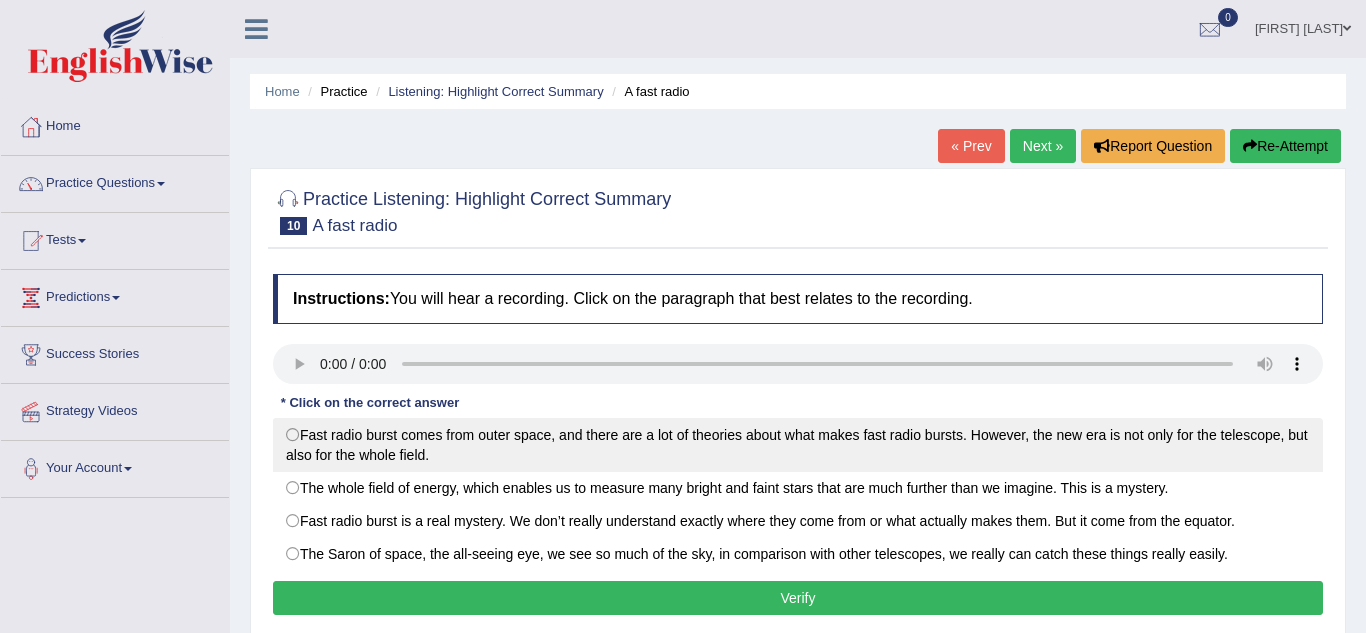 click on "Fast radio burst comes from outer space, and there are a lot of theories about what makes fast radio bursts. However, the new era is not only for the telescope, but also for the whole field." at bounding box center (798, 445) 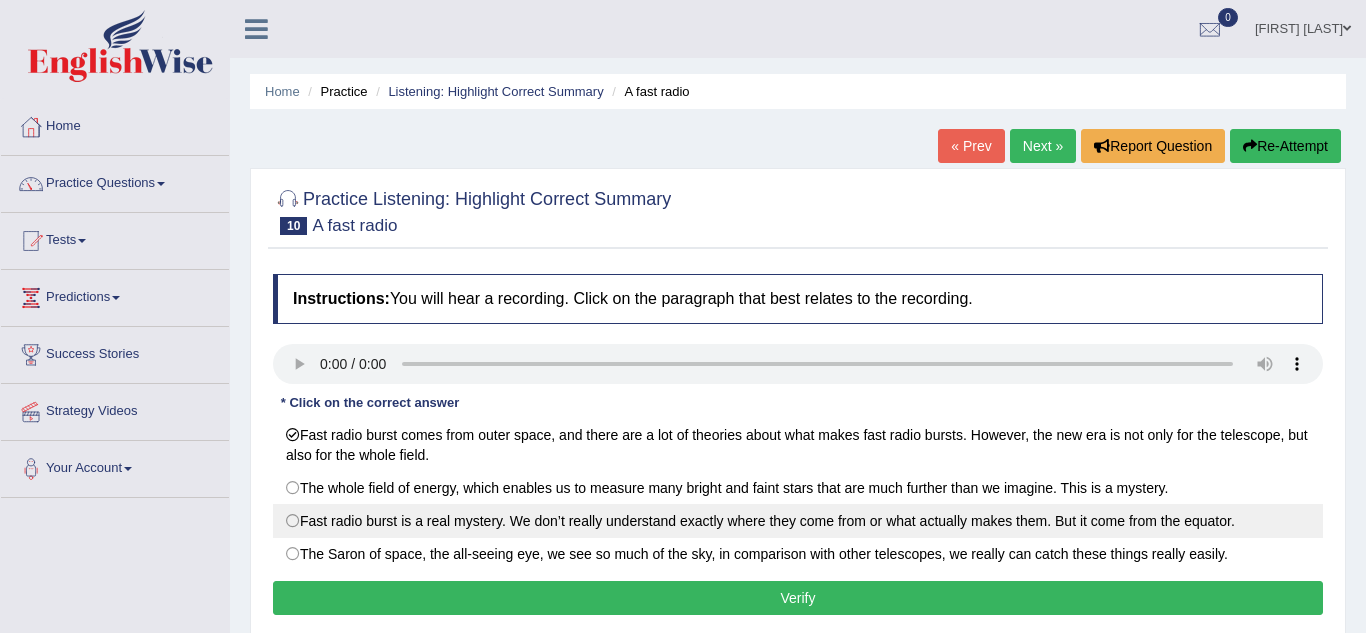 click on "Fast radio burst is a real mystery. We don’t really understand exactly where they come from or what actually makes them. But it come from the equator." at bounding box center (798, 521) 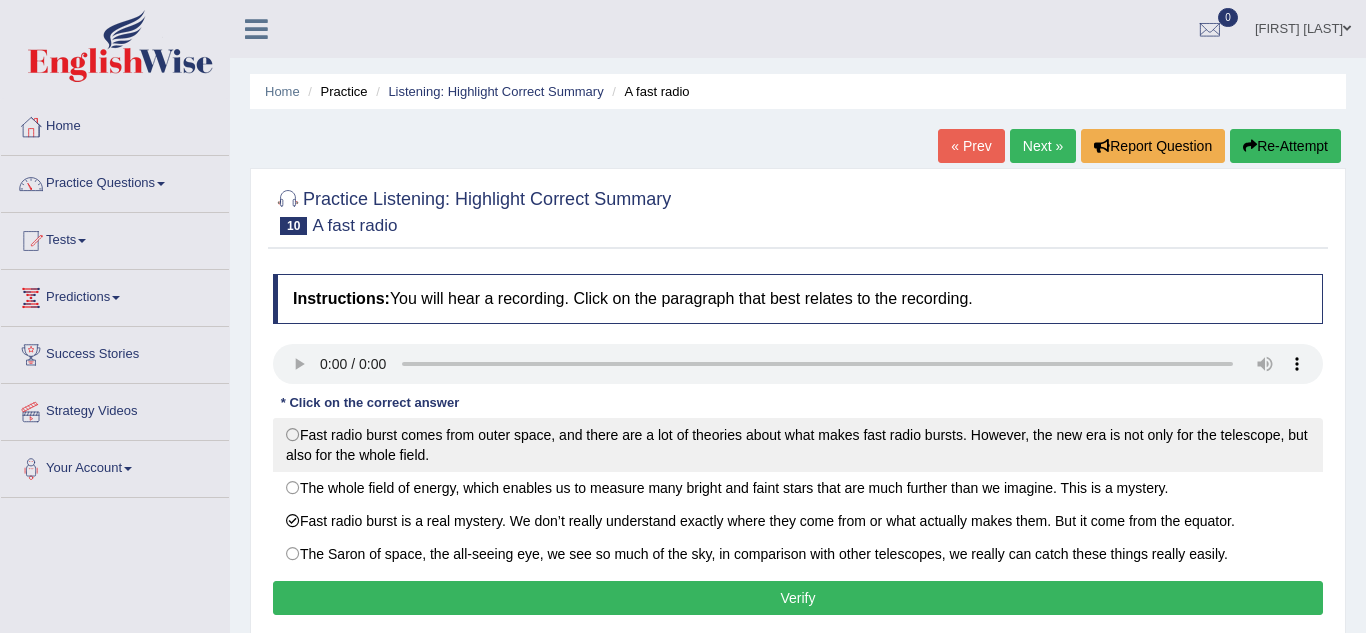 click on "Fast radio burst comes from outer space, and there are a lot of theories about what makes fast radio bursts. However, the new era is not only for the telescope, but also for the whole field." at bounding box center [798, 445] 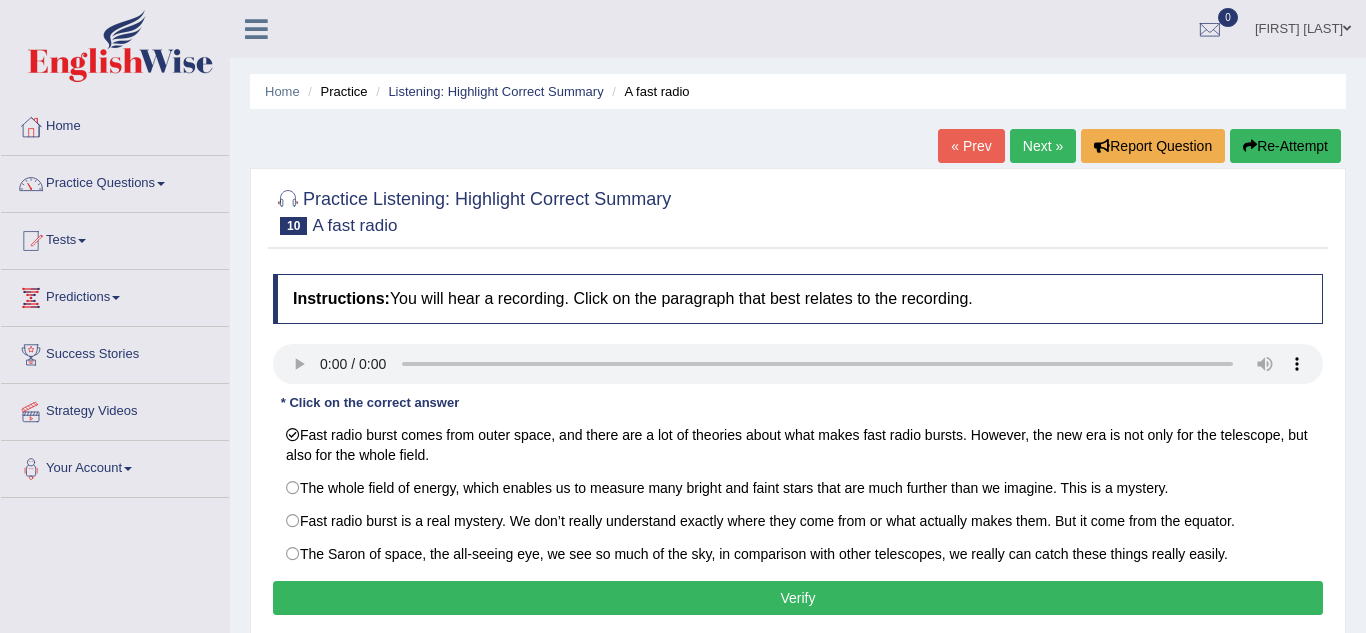 click on "Verify" at bounding box center (798, 598) 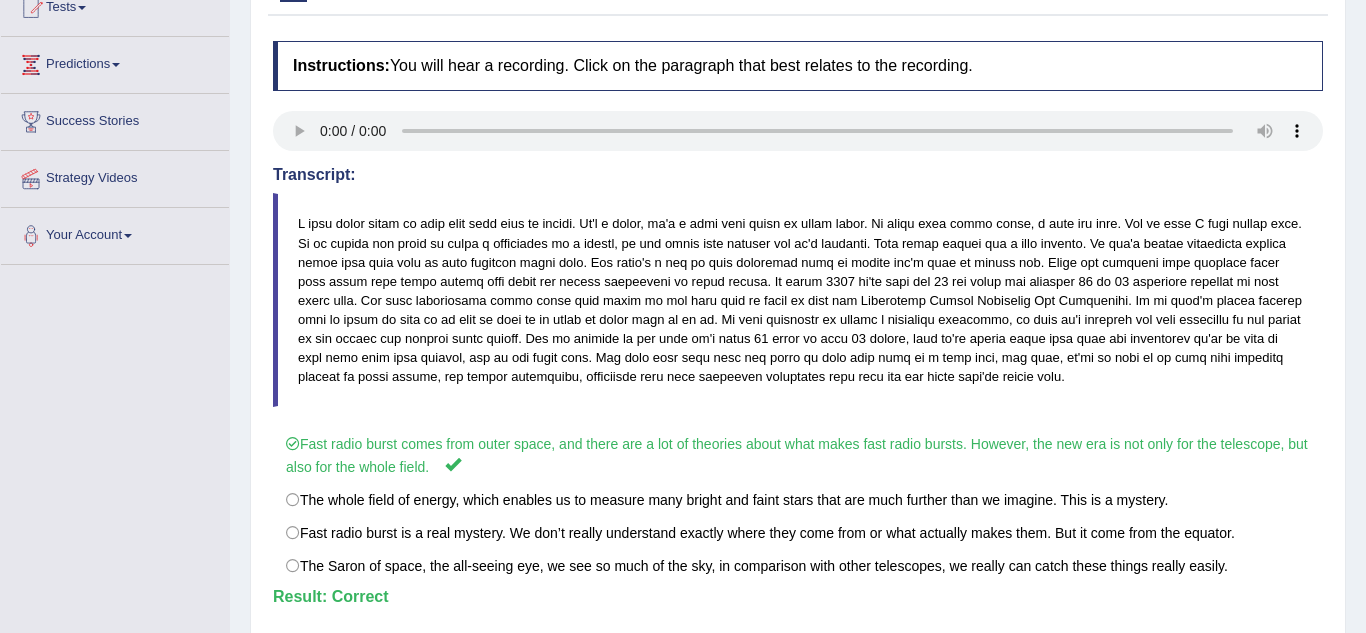 scroll, scrollTop: 0, scrollLeft: 0, axis: both 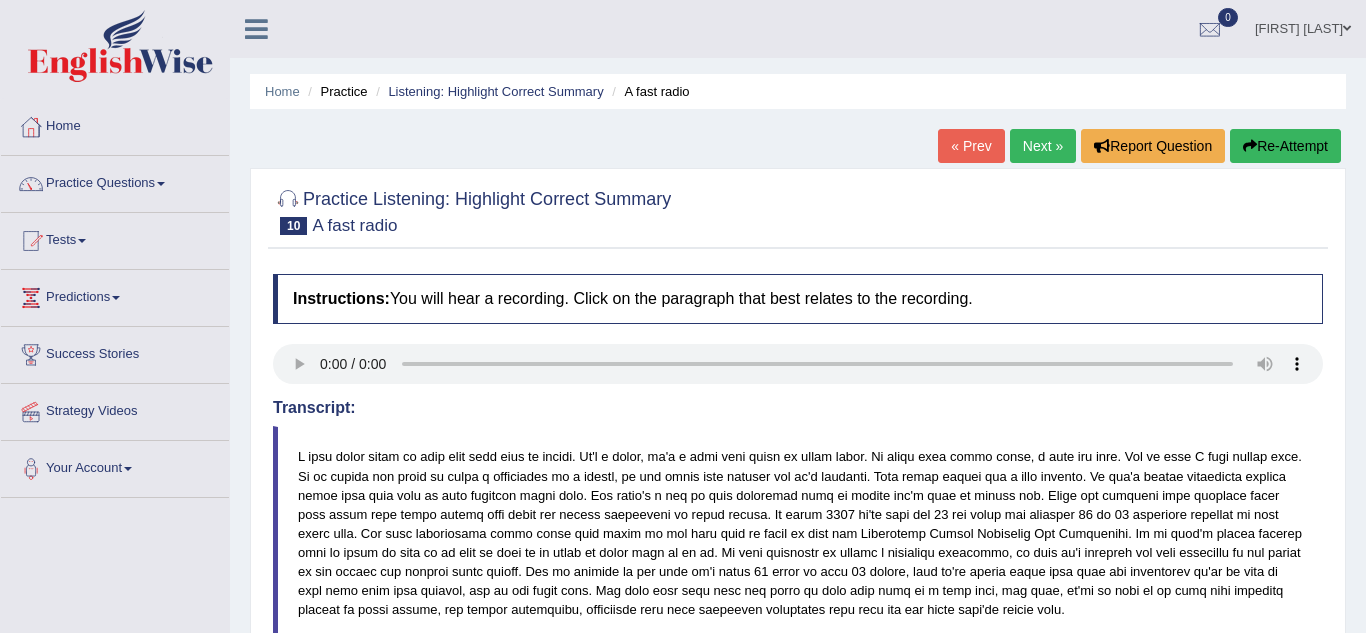 click on "Next »" at bounding box center [1043, 146] 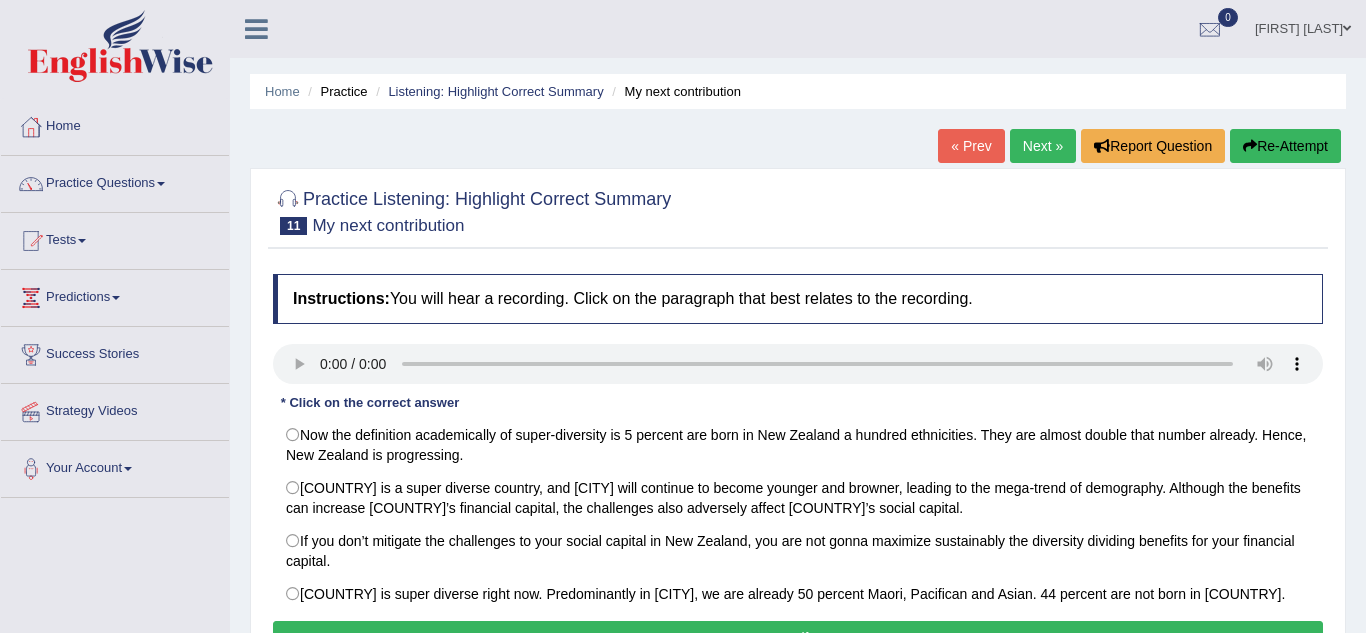 scroll, scrollTop: 0, scrollLeft: 0, axis: both 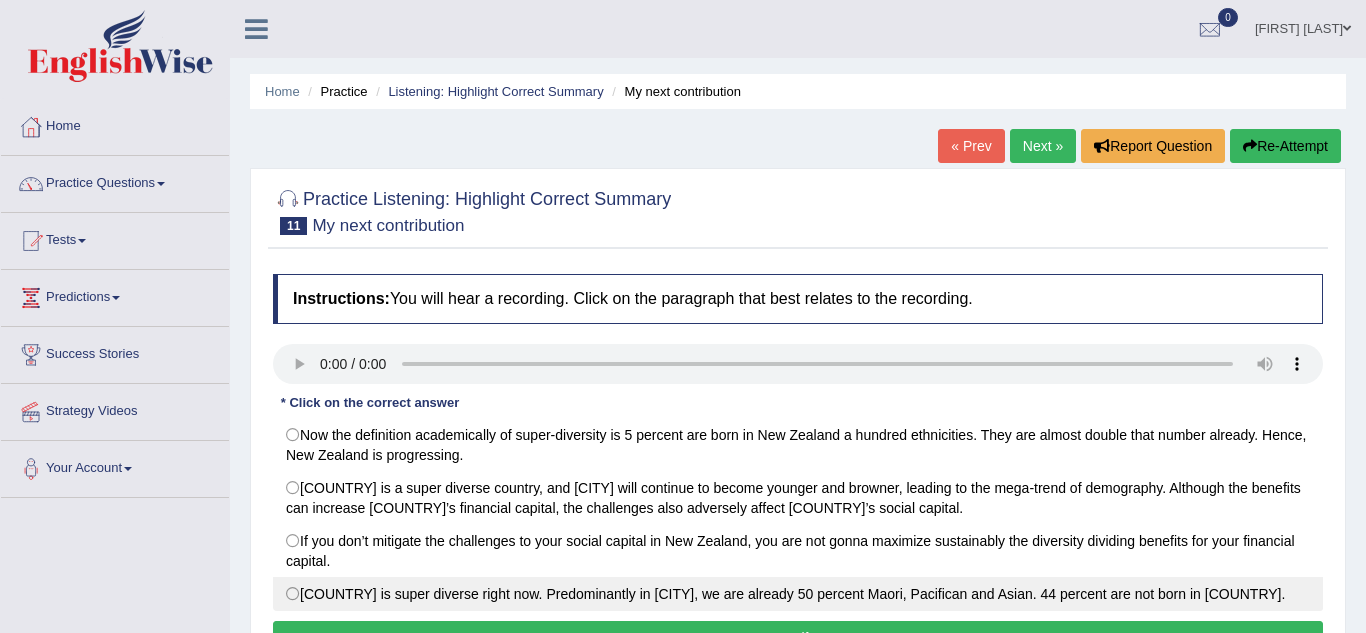 click on "New Zealand is super diverse right now. Predominantly in Auckland, we are already 50 percent Maori, Pacifican and Asian. 44 percent are not born in New Zealand." at bounding box center (798, 594) 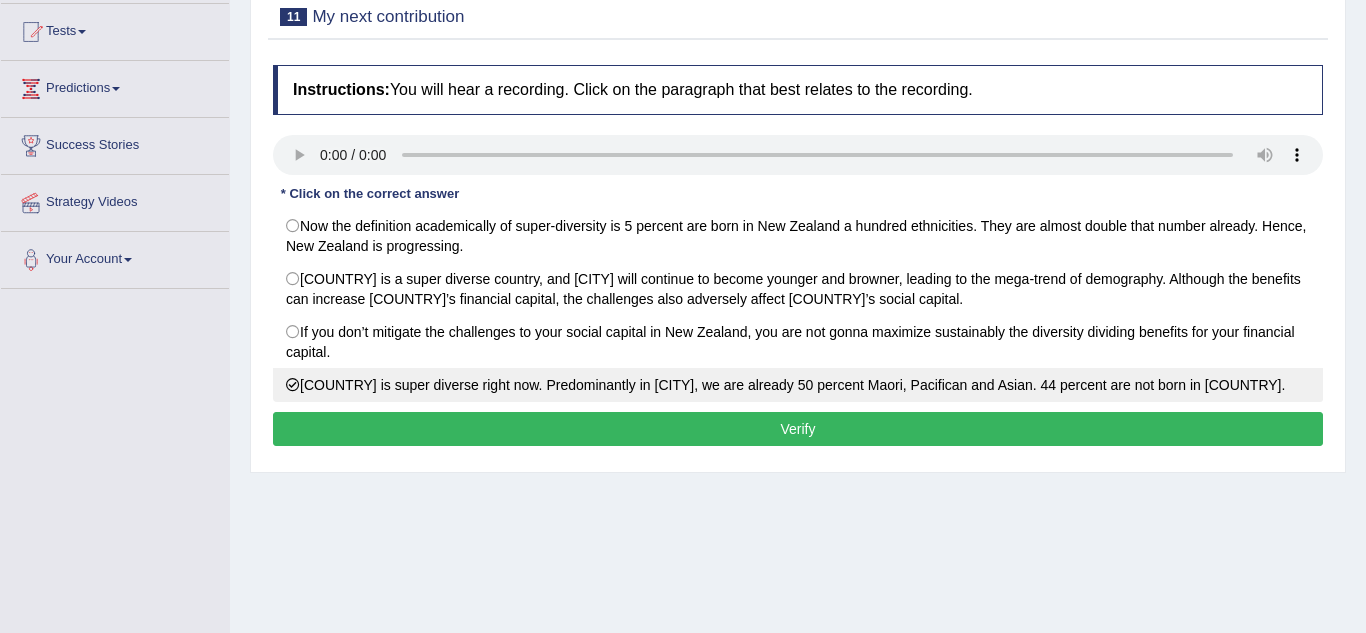 scroll, scrollTop: 219, scrollLeft: 0, axis: vertical 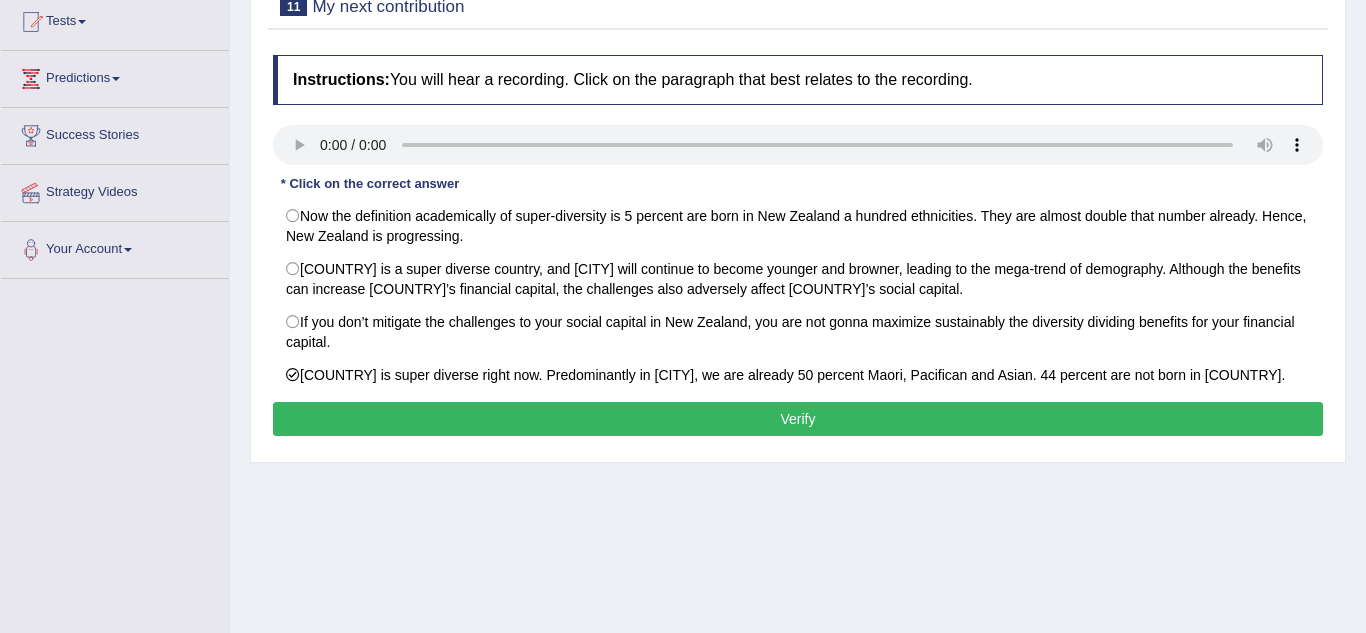 click on "Verify" at bounding box center (798, 419) 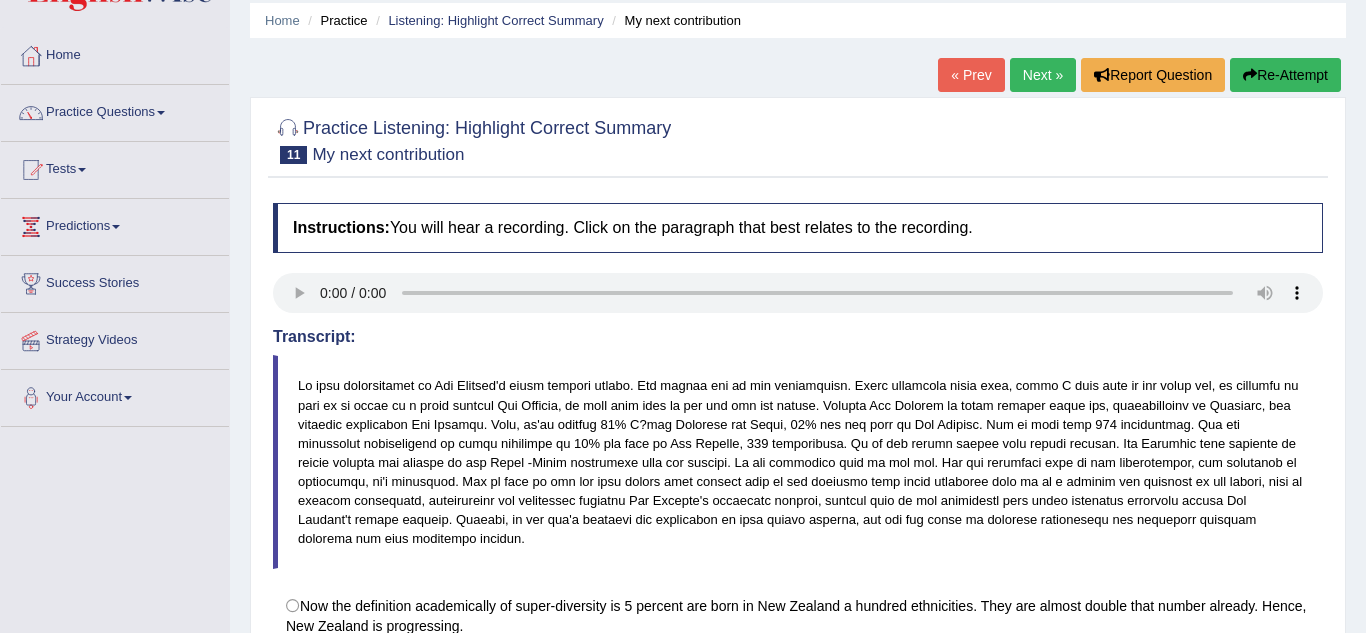 scroll, scrollTop: 0, scrollLeft: 0, axis: both 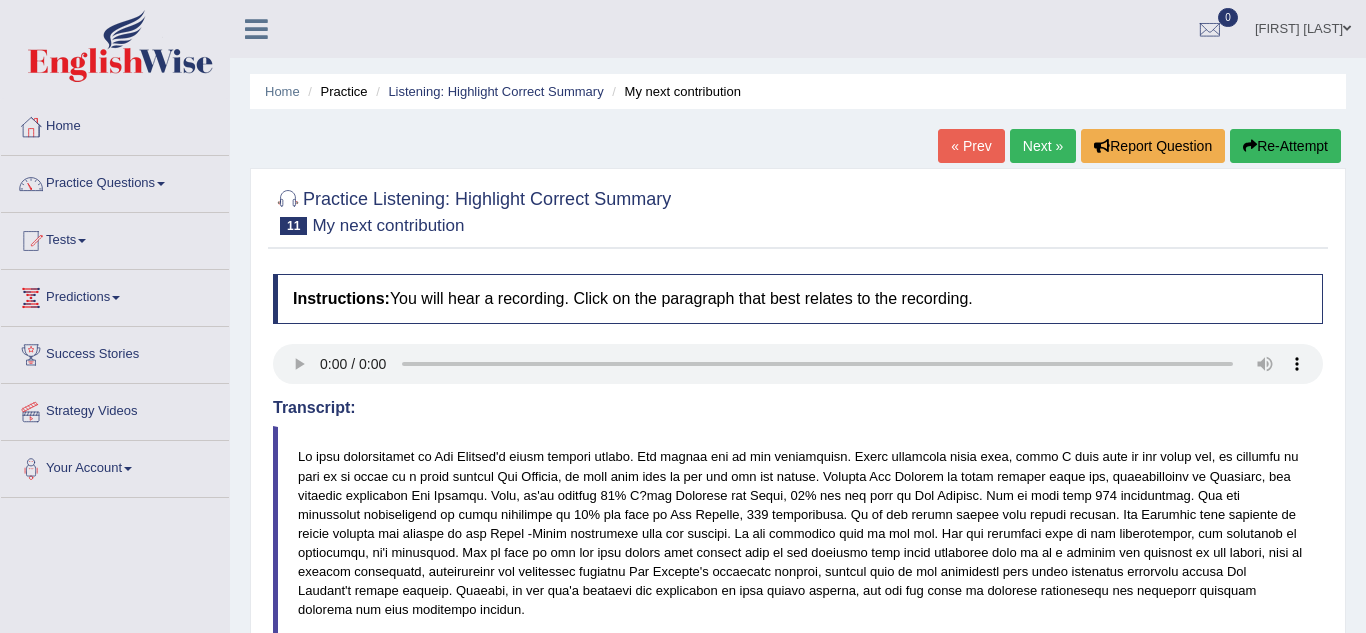 click on "Next »" at bounding box center [1043, 146] 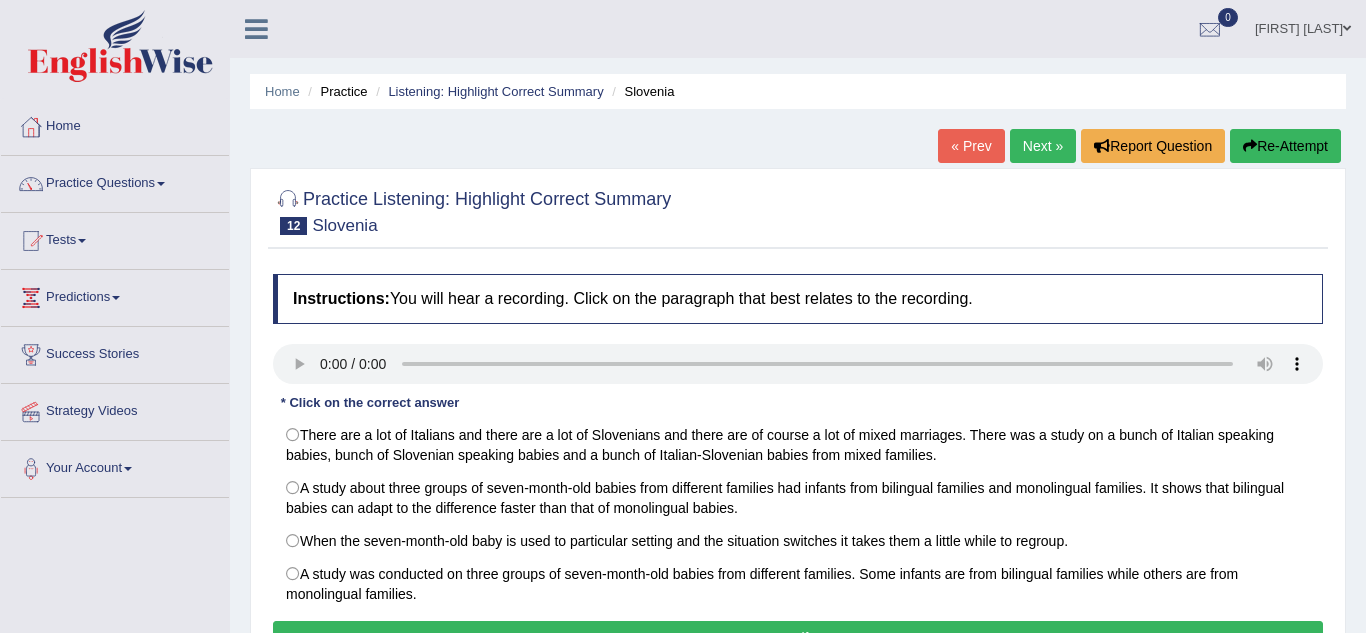 scroll, scrollTop: 0, scrollLeft: 0, axis: both 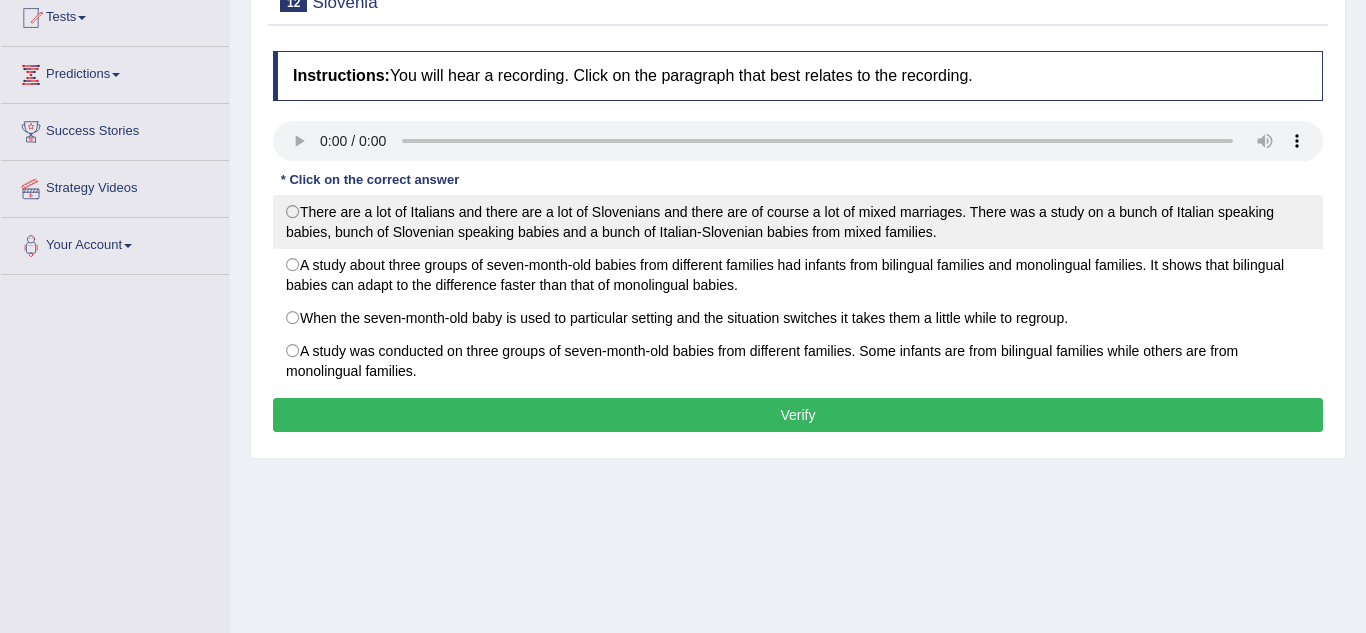 click on "There are a lot of Italians and there are a lot of Slovenians and there are of course a lot of mixed marriages. There was a study on a bunch of Italian speaking babies, bunch of Slovenian speaking babies and a bunch of Italian-Slovenian babies from mixed families." at bounding box center (798, 222) 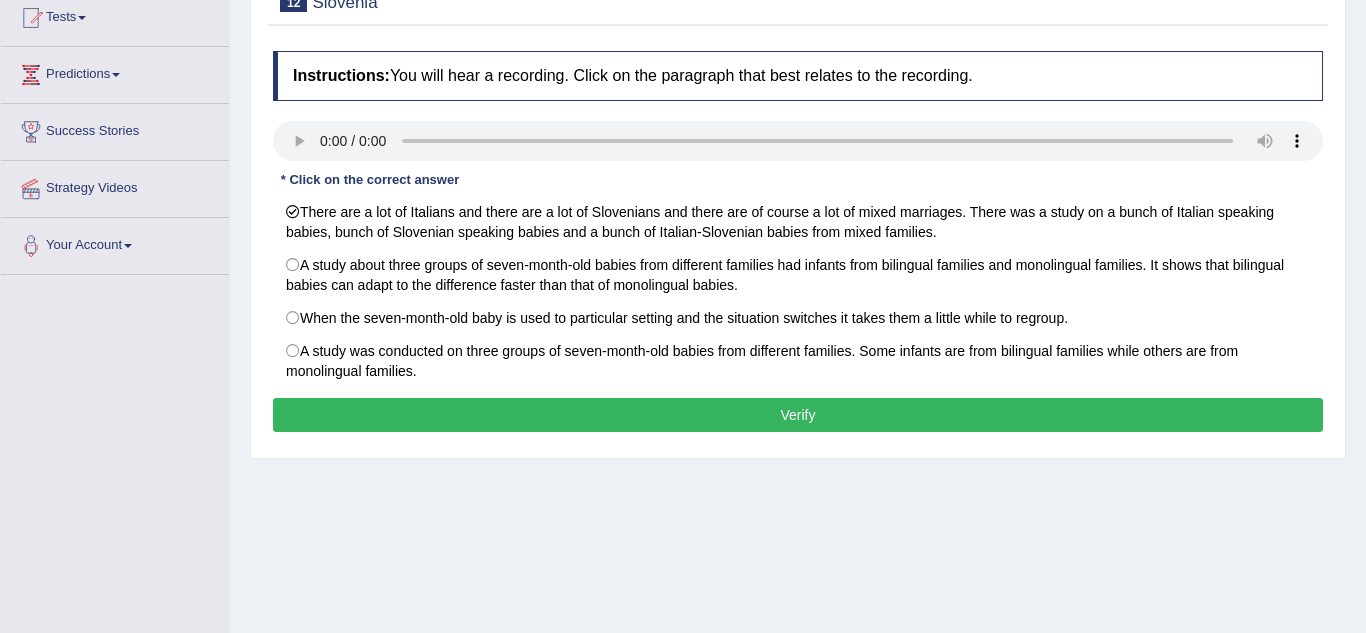 click on "Verify" at bounding box center [798, 415] 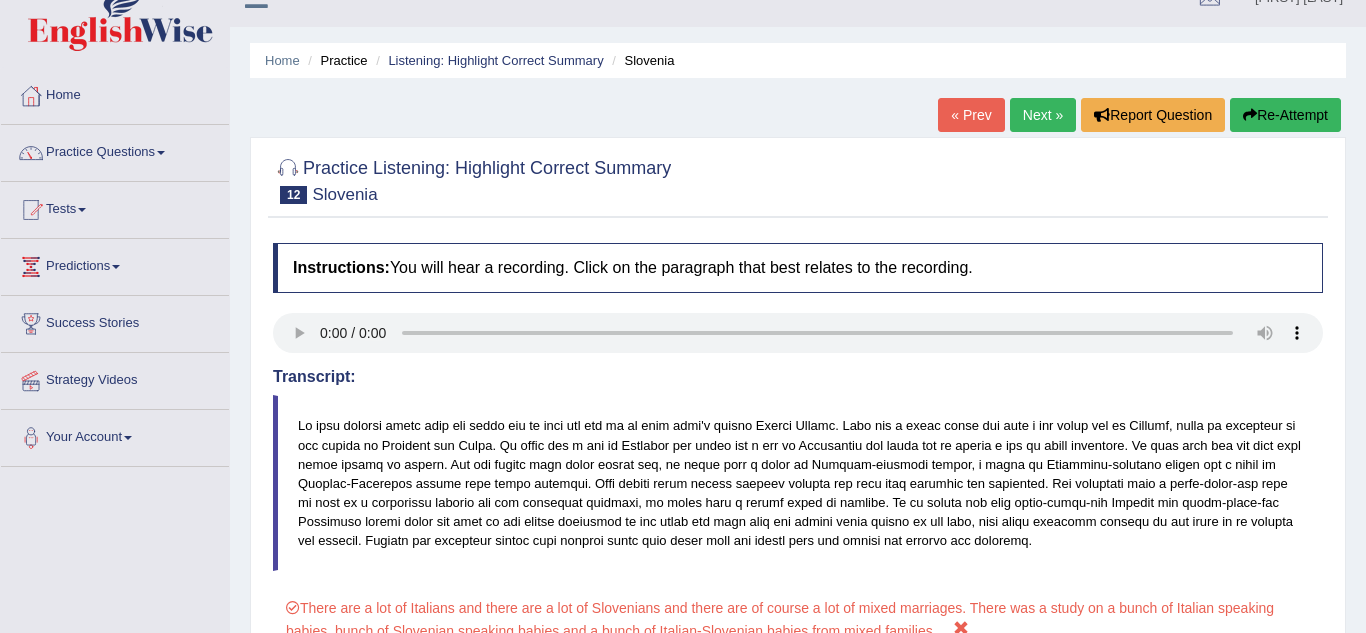 scroll, scrollTop: 0, scrollLeft: 0, axis: both 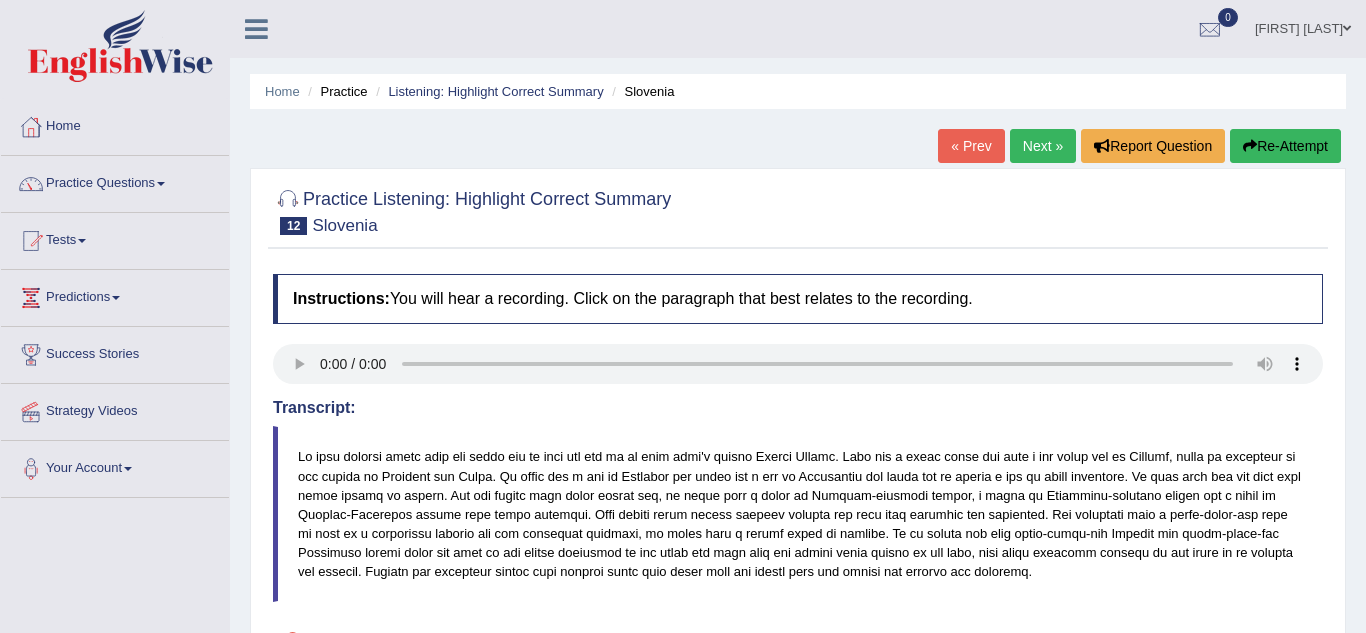 click on "Next »" at bounding box center [1043, 146] 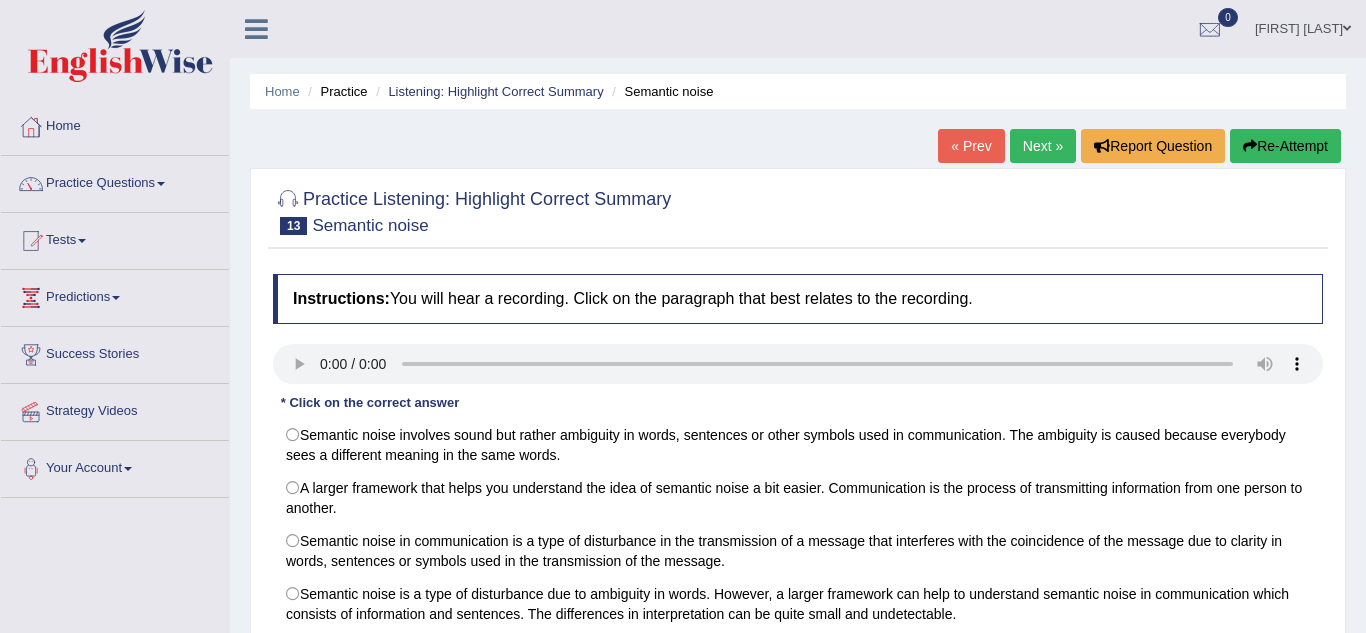 scroll, scrollTop: 0, scrollLeft: 0, axis: both 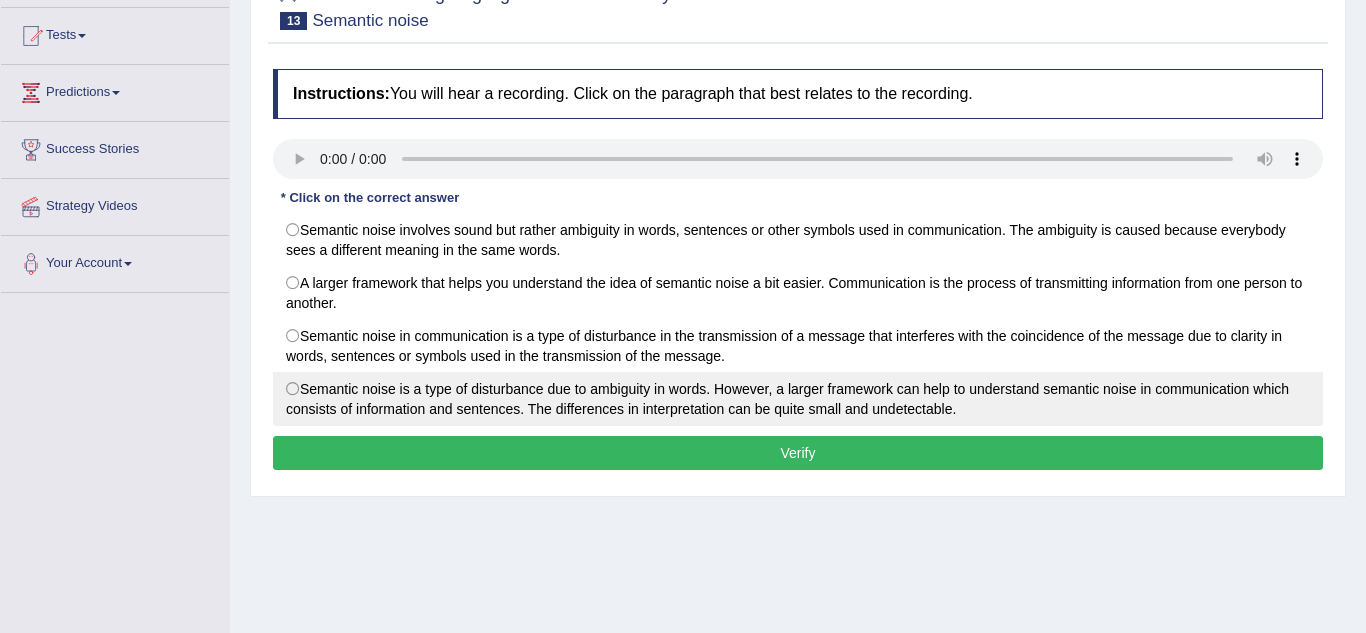 click on "Semantic noise is a type of disturbance due to ambiguity in words. However, a larger framework can help to understand semantic noise in communication which consists of information and sentences. The differences in interpretation can be quite small and undetectable." at bounding box center [798, 399] 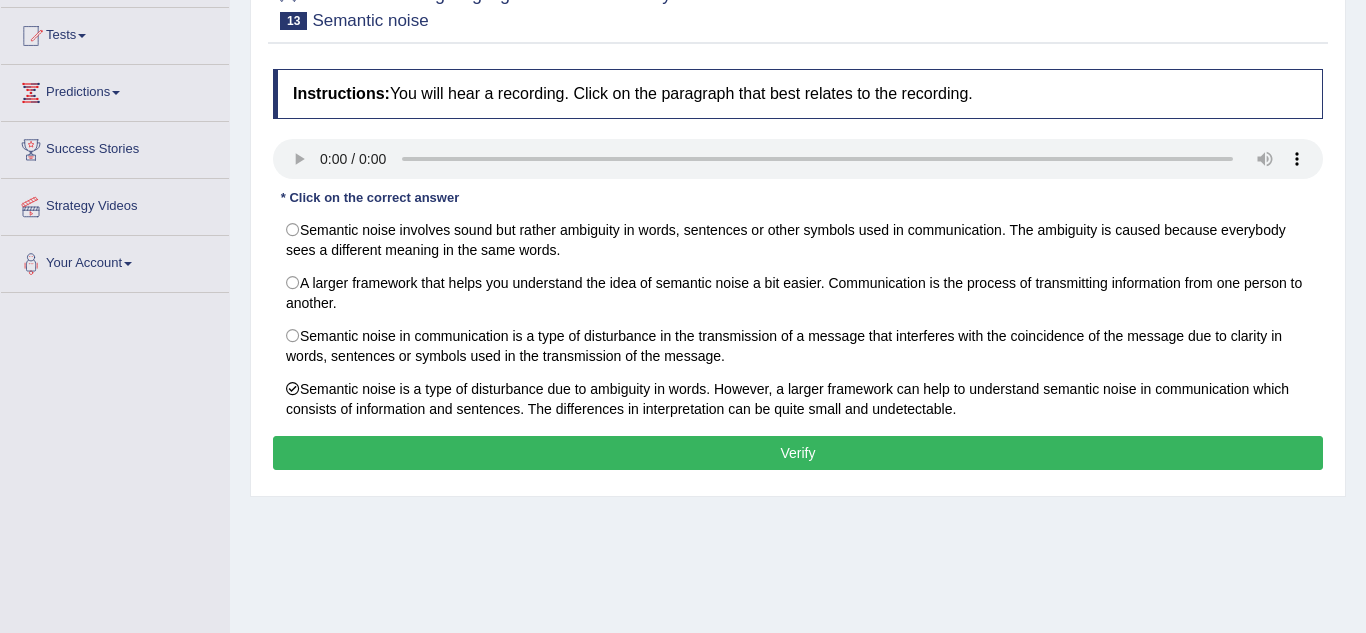 click on "Verify" at bounding box center (798, 453) 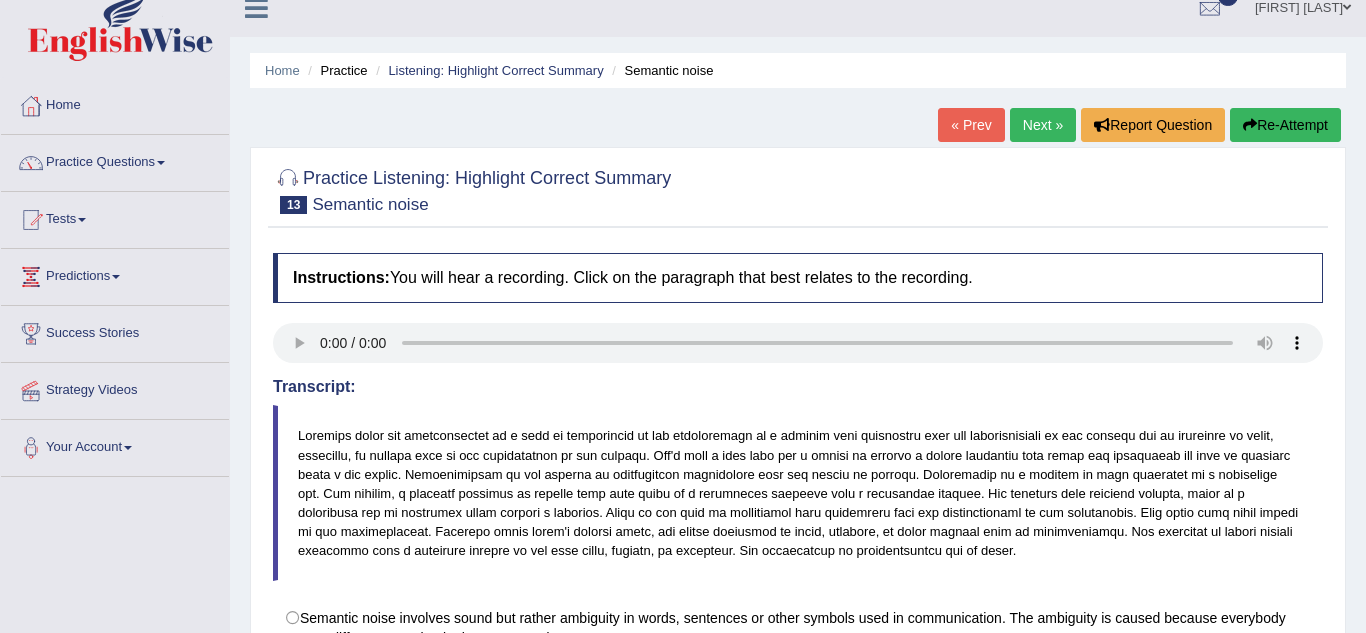 scroll, scrollTop: 0, scrollLeft: 0, axis: both 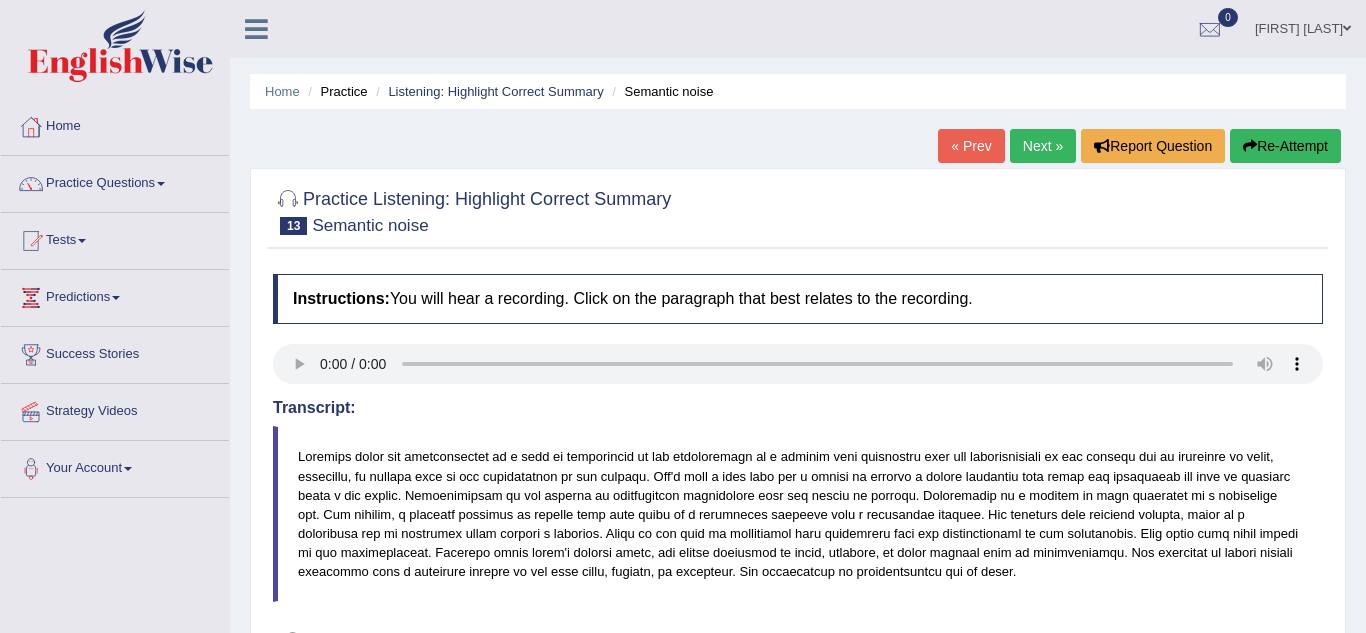 click on "Next »" at bounding box center (1043, 146) 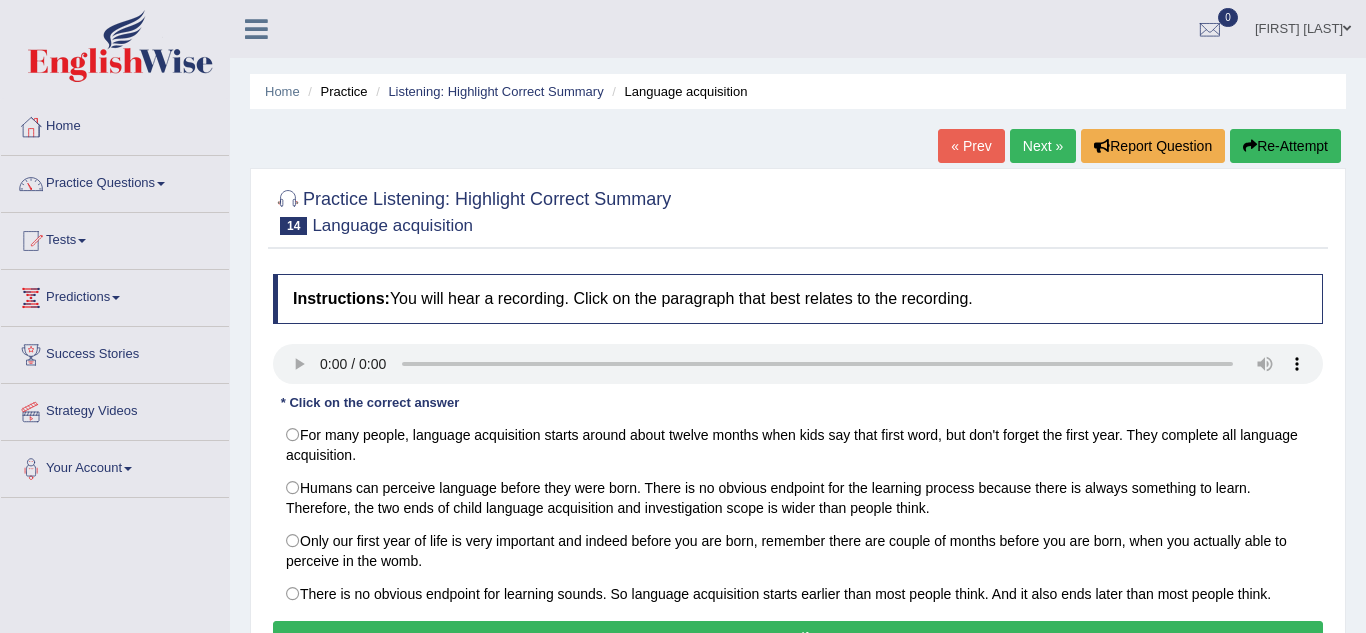 scroll, scrollTop: 0, scrollLeft: 0, axis: both 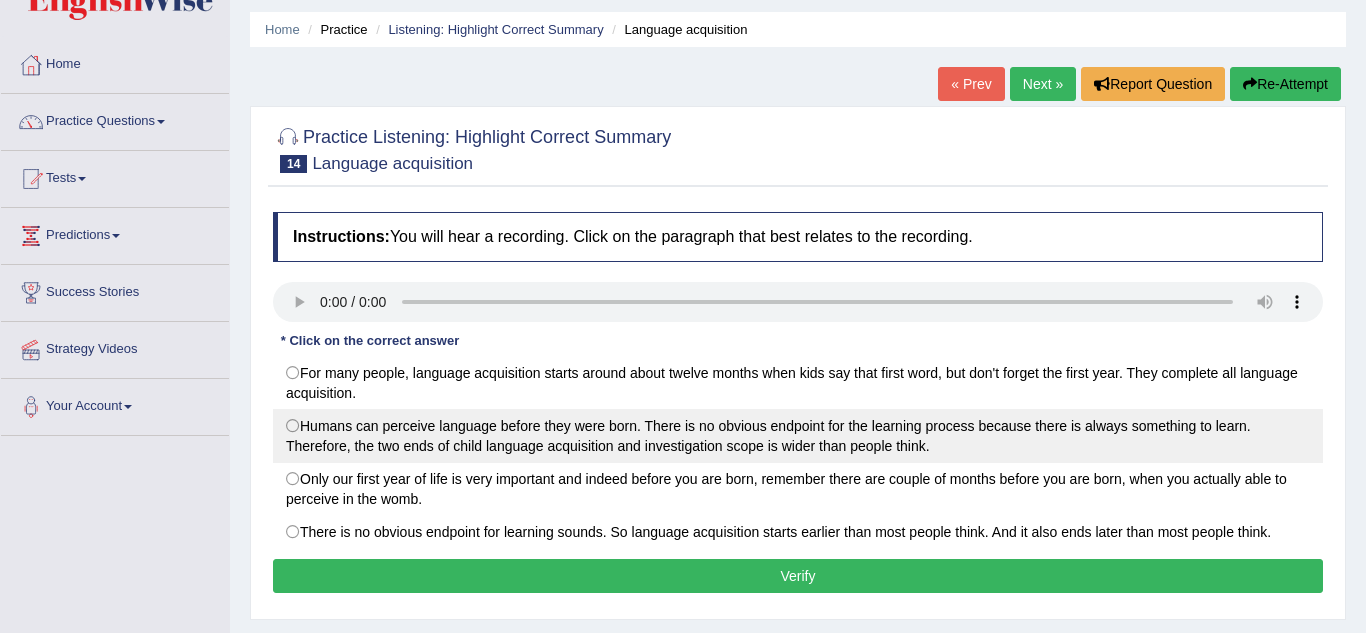 click on "Humans can perceive language before they were born. There is no obvious endpoint for the learning process because there is always something to learn. Therefore, the two ends of child language acquisition and investigation scope is wider than people think." at bounding box center (798, 436) 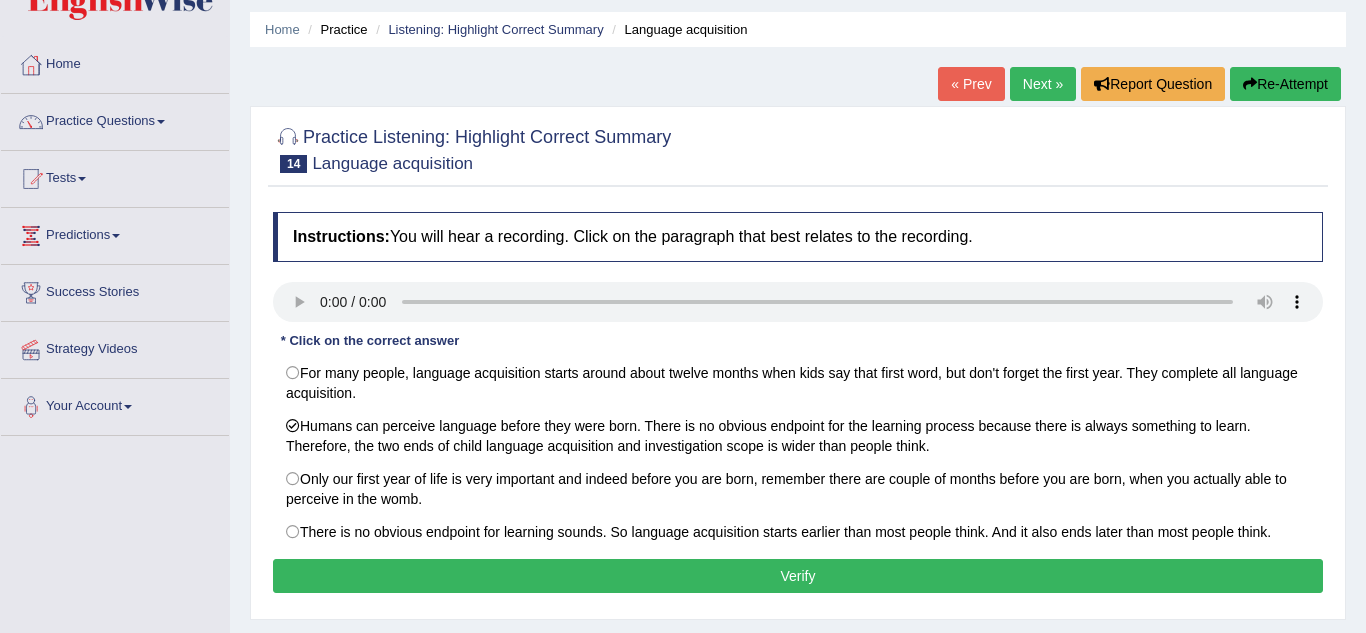 click on "Verify" at bounding box center [798, 576] 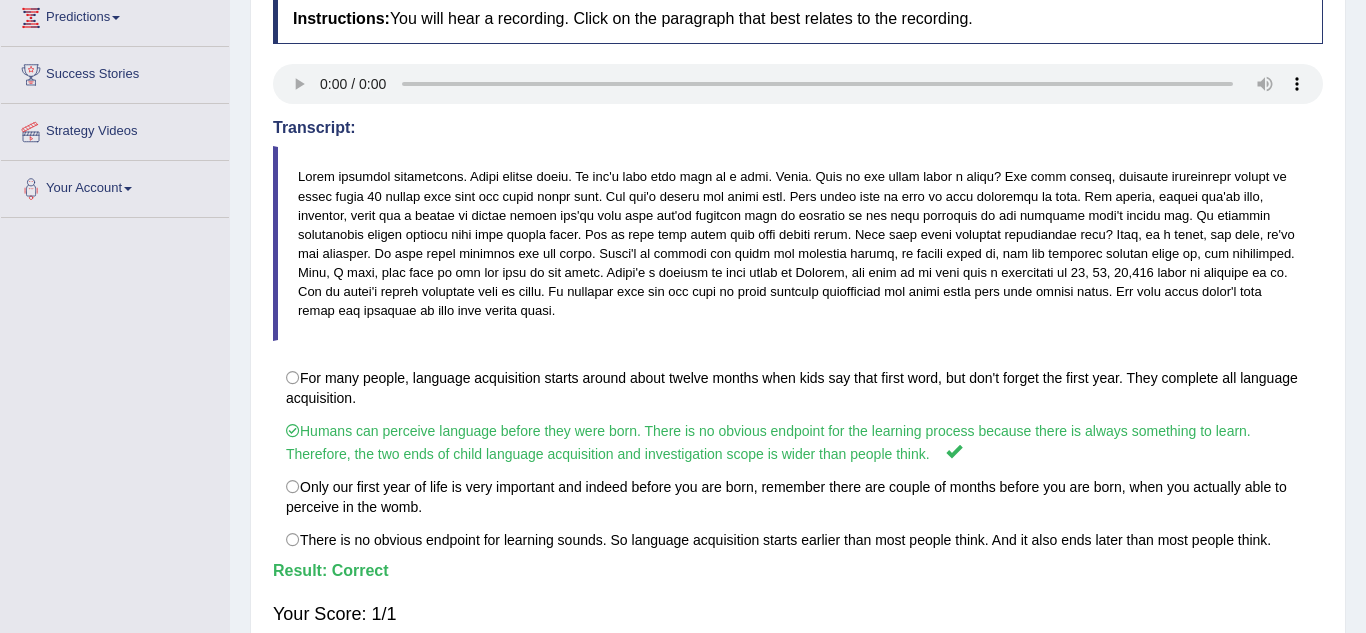 scroll, scrollTop: 0, scrollLeft: 0, axis: both 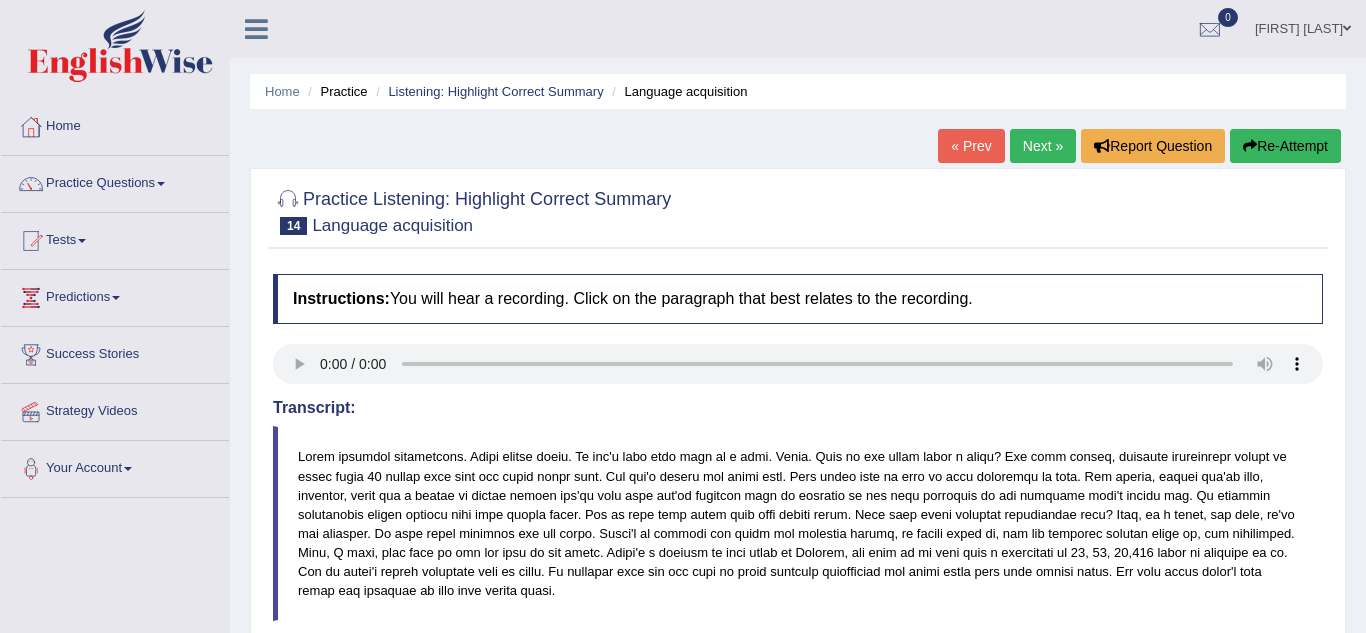 click on "Next »" at bounding box center [1043, 146] 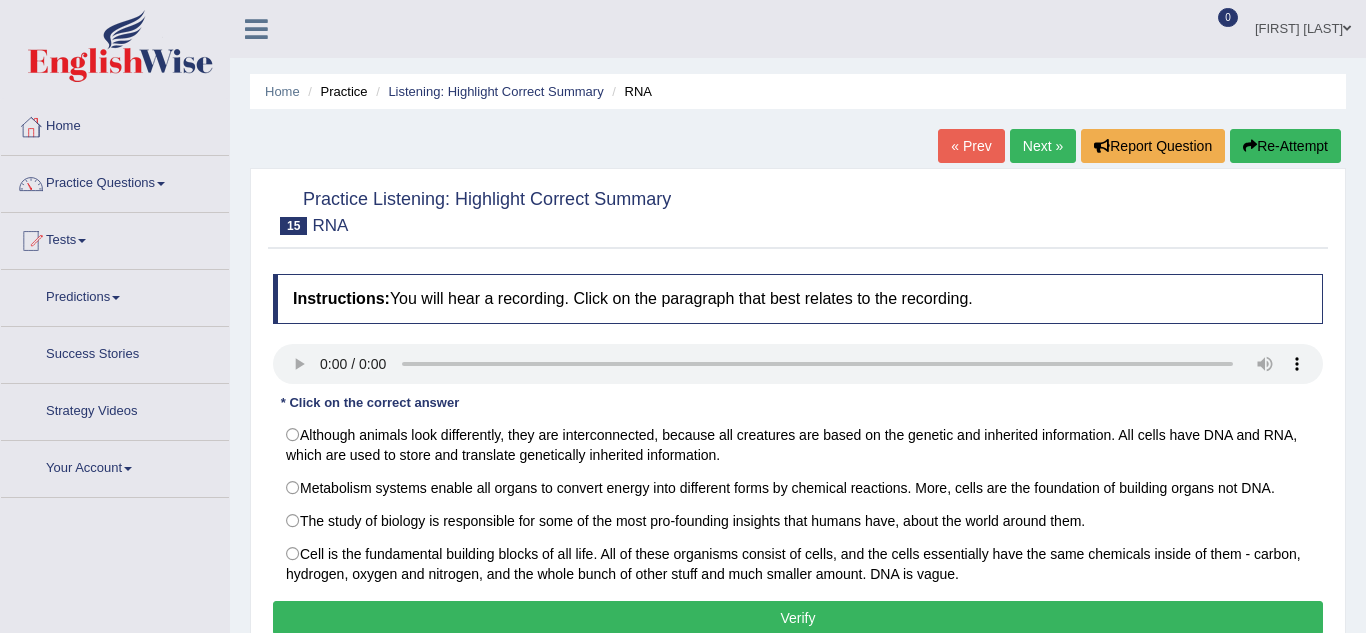 scroll, scrollTop: 0, scrollLeft: 0, axis: both 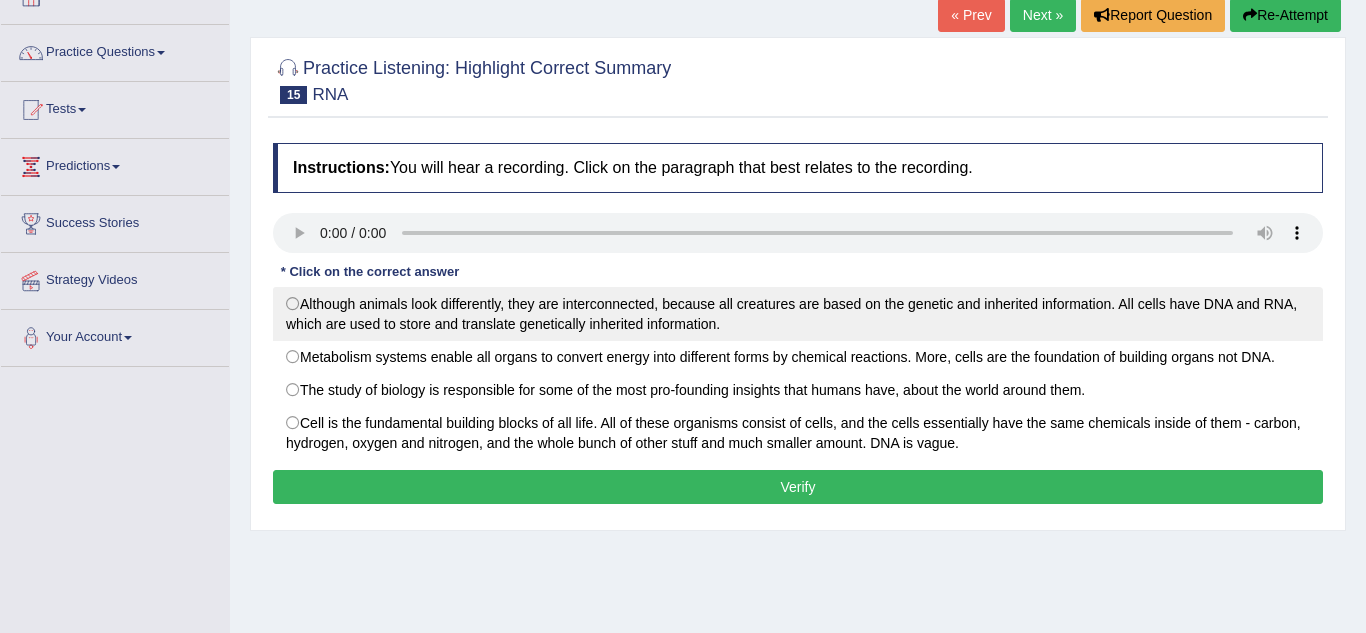click on "Although animals look differently, they are interconnected, because all creatures are based on the genetic and inherited information. All cells have DNA and RNA, which are used to store and translate genetically inherited information." at bounding box center [798, 314] 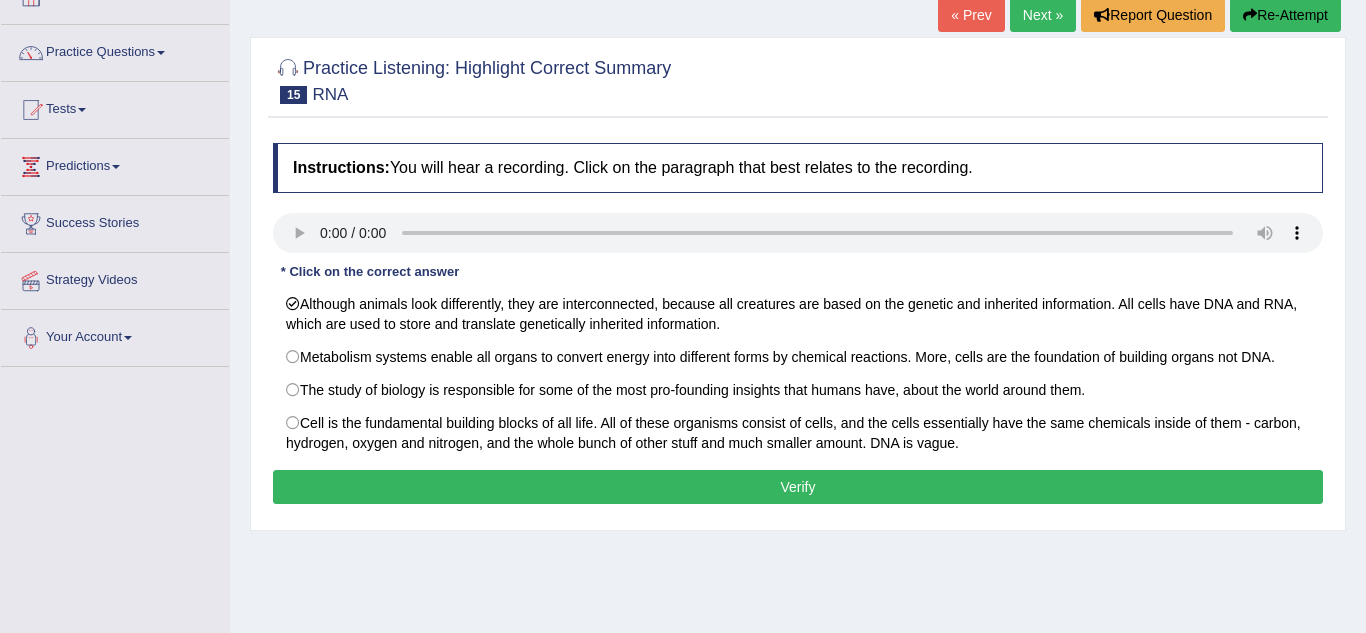 click on "Verify" at bounding box center [798, 487] 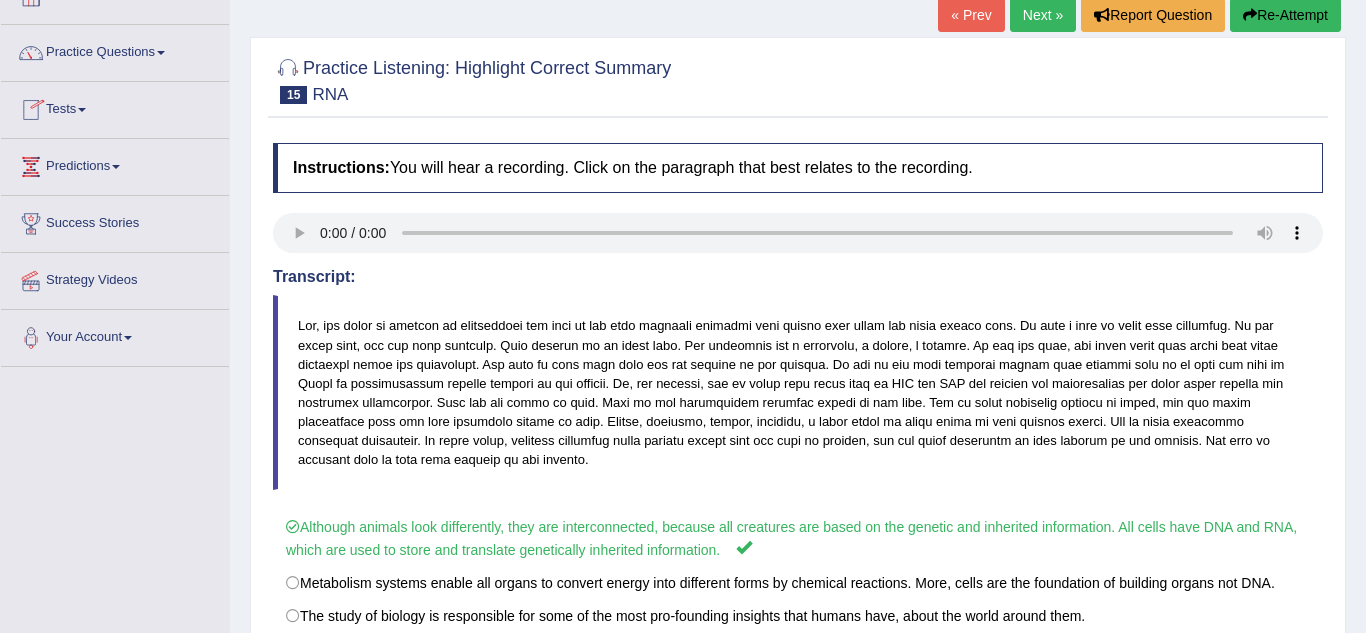 click on "Tests" at bounding box center [115, 107] 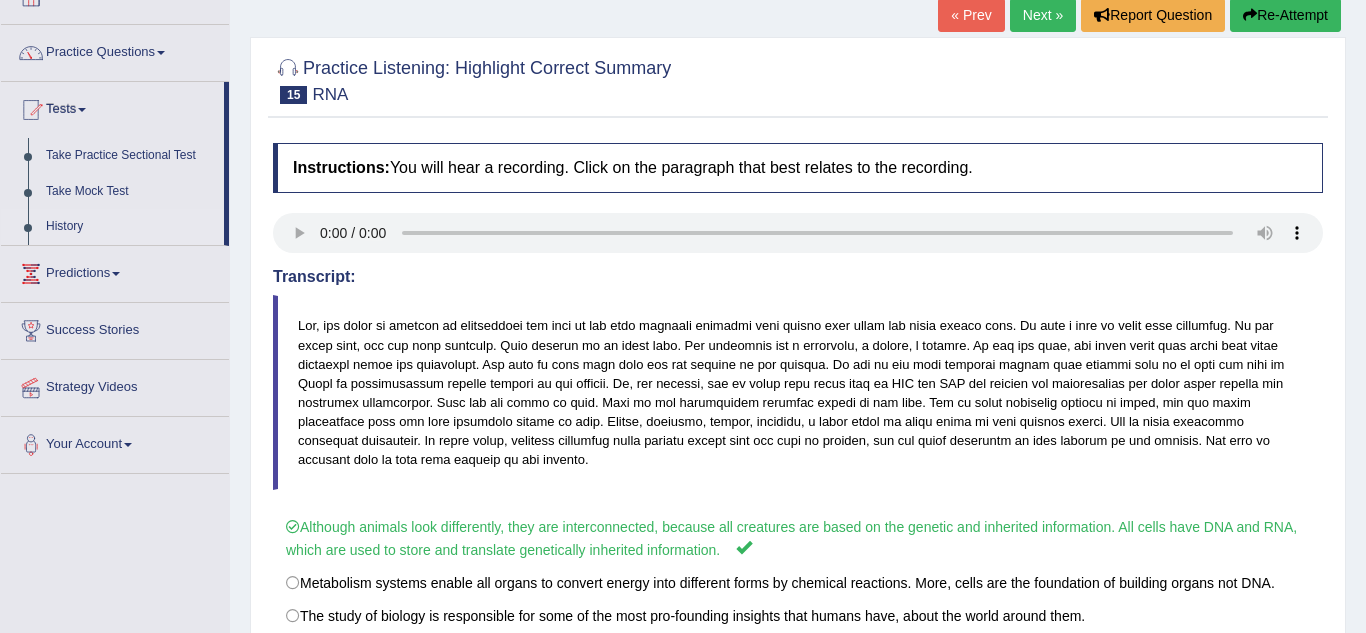 click on "History" at bounding box center [130, 227] 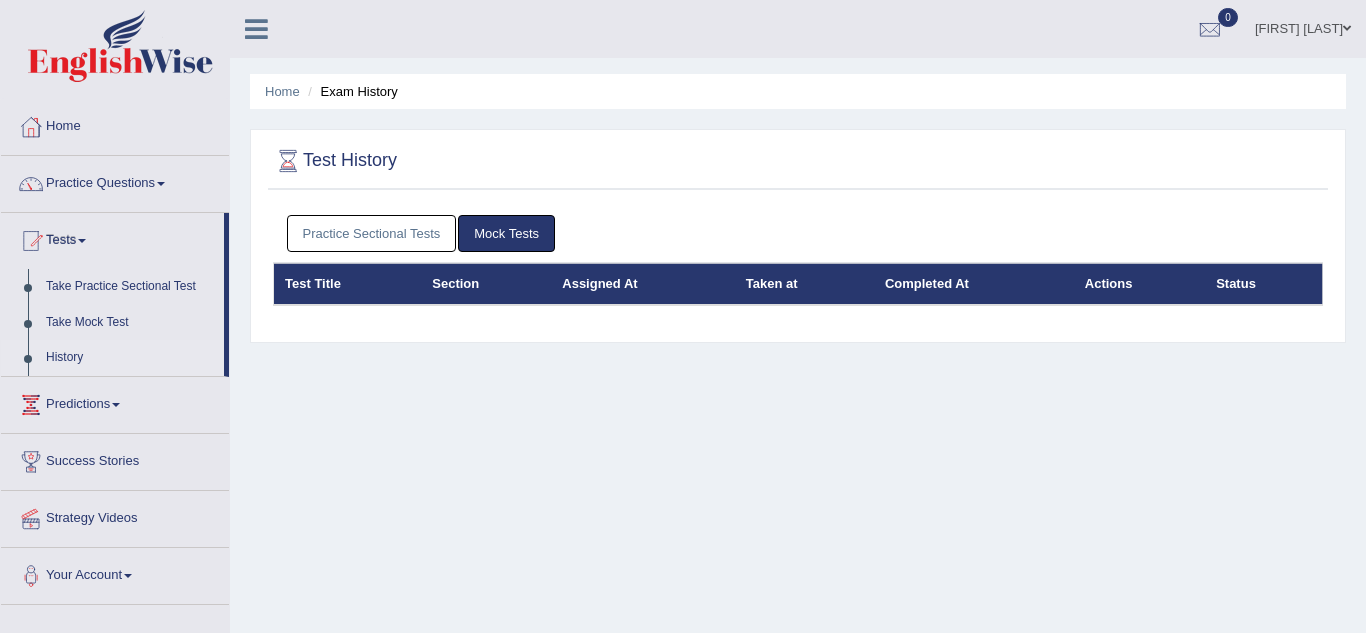 scroll, scrollTop: 0, scrollLeft: 0, axis: both 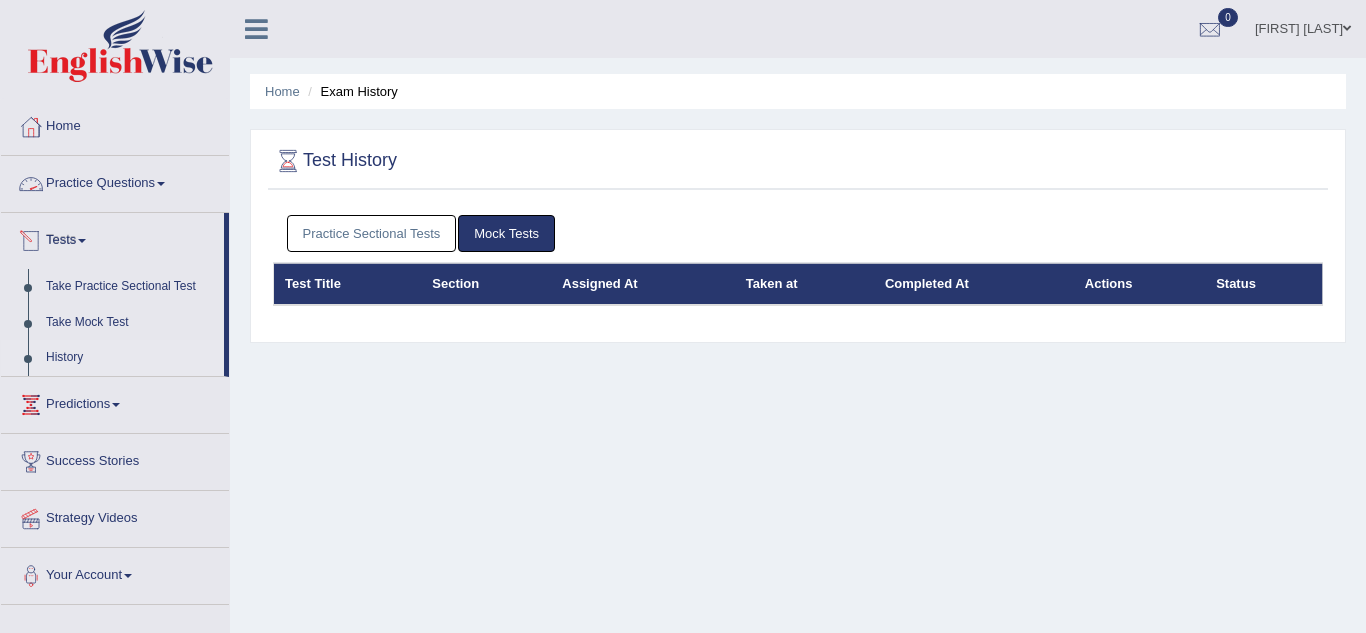 click on "Practice Questions" at bounding box center (115, 181) 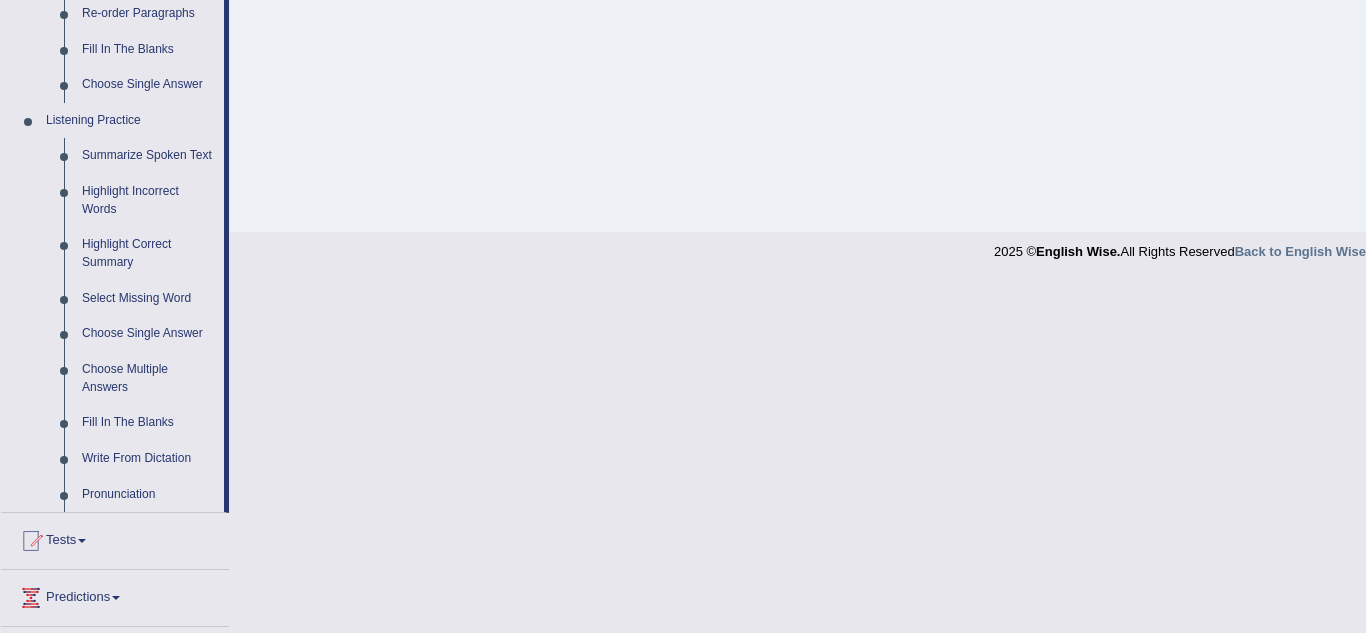 scroll, scrollTop: 774, scrollLeft: 0, axis: vertical 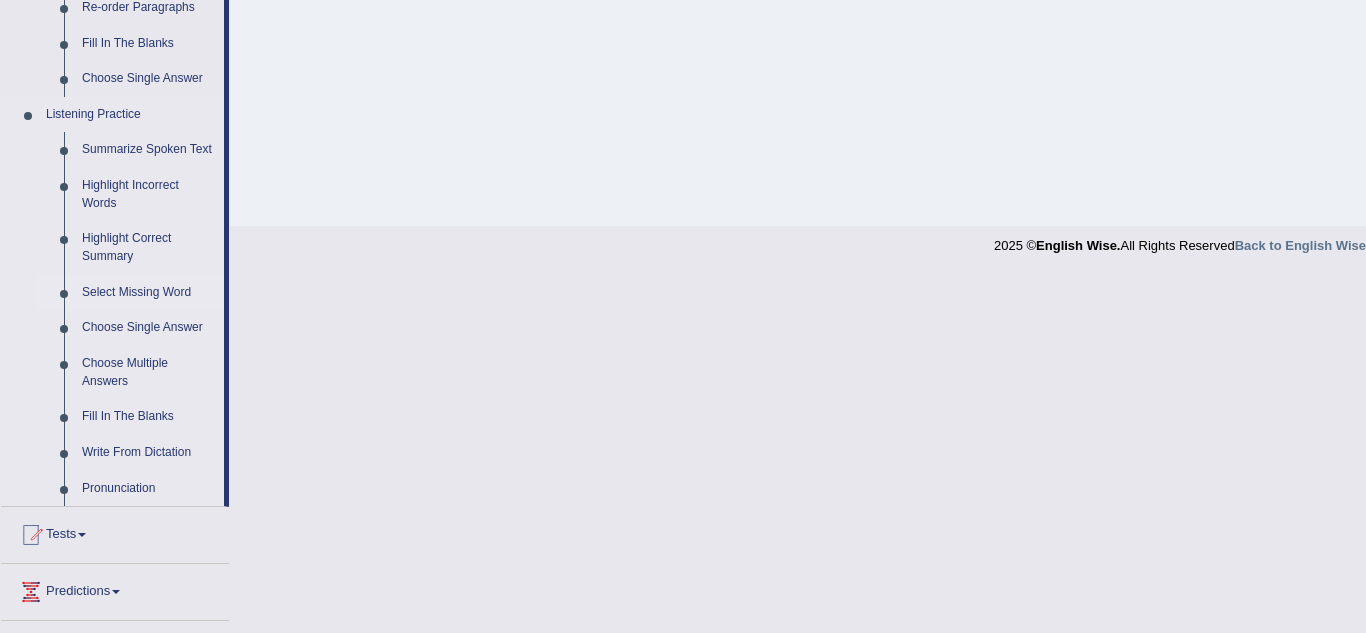 click on "Select Missing Word" at bounding box center [148, 293] 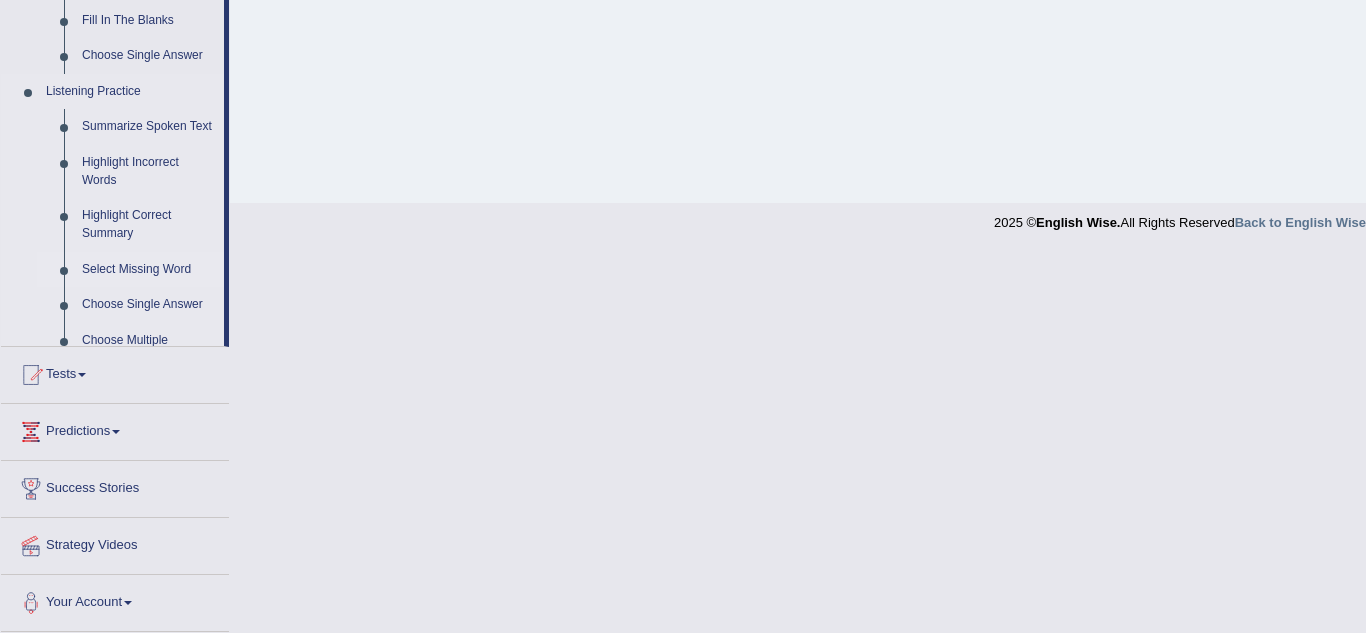 scroll, scrollTop: 724, scrollLeft: 0, axis: vertical 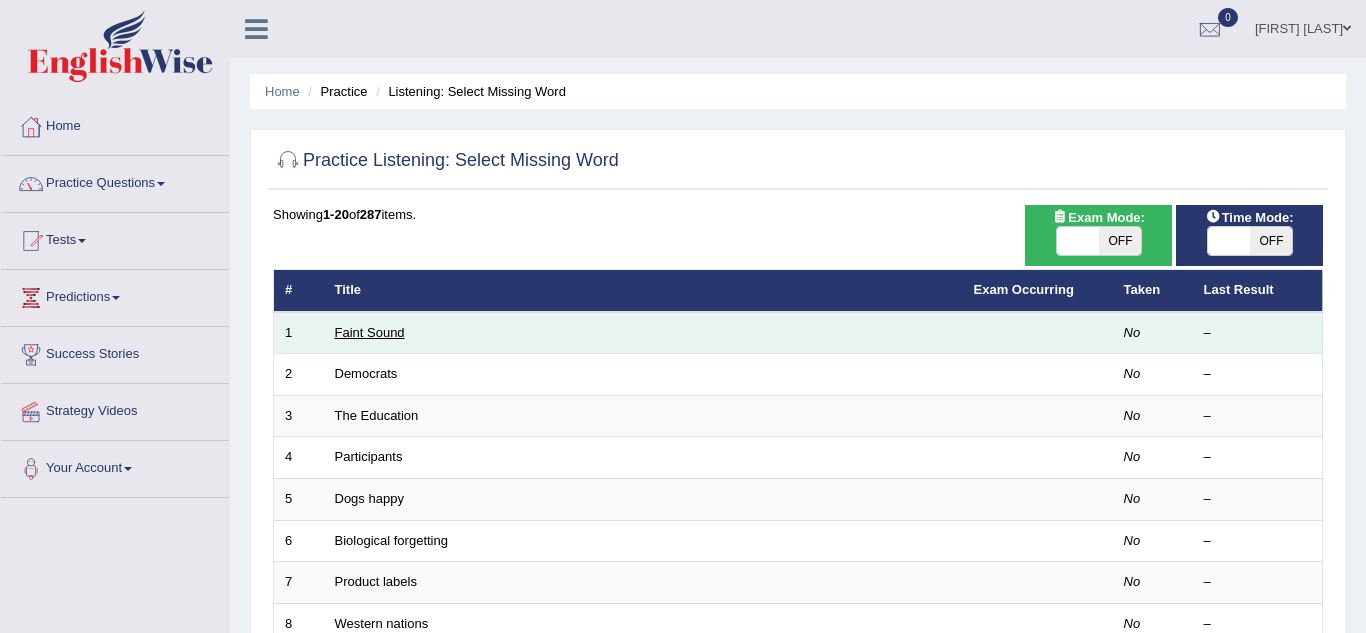click on "Faint Sound" at bounding box center (370, 332) 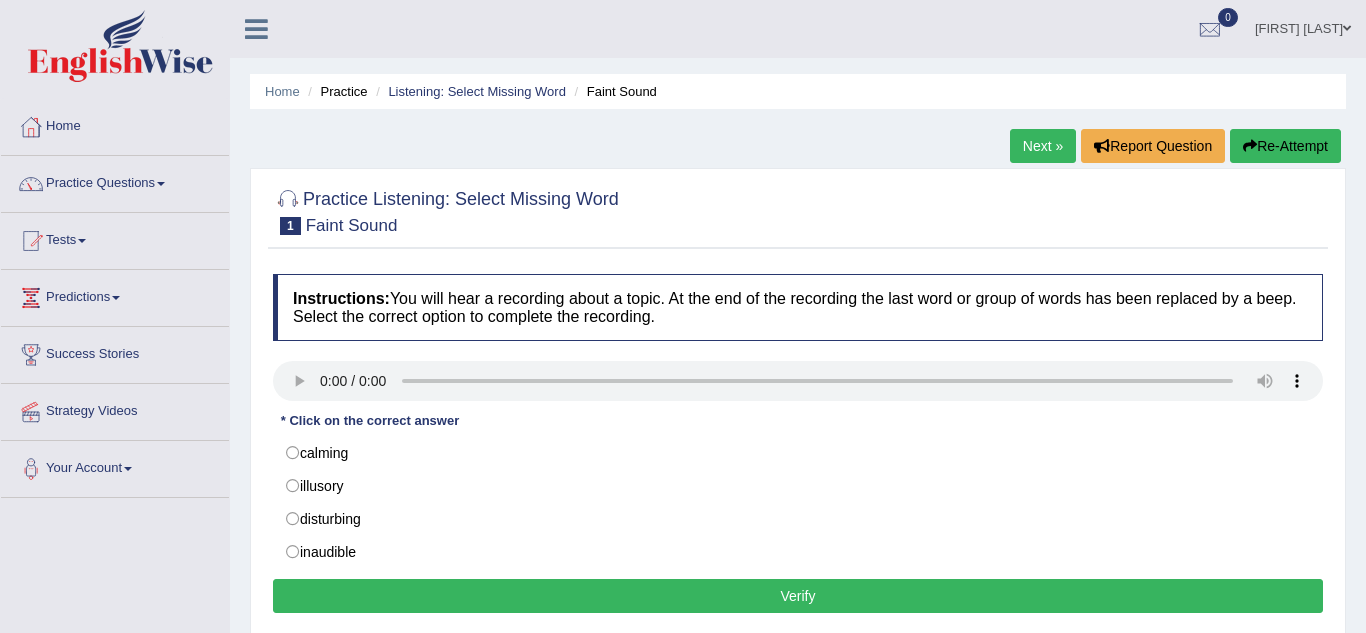 scroll, scrollTop: 0, scrollLeft: 0, axis: both 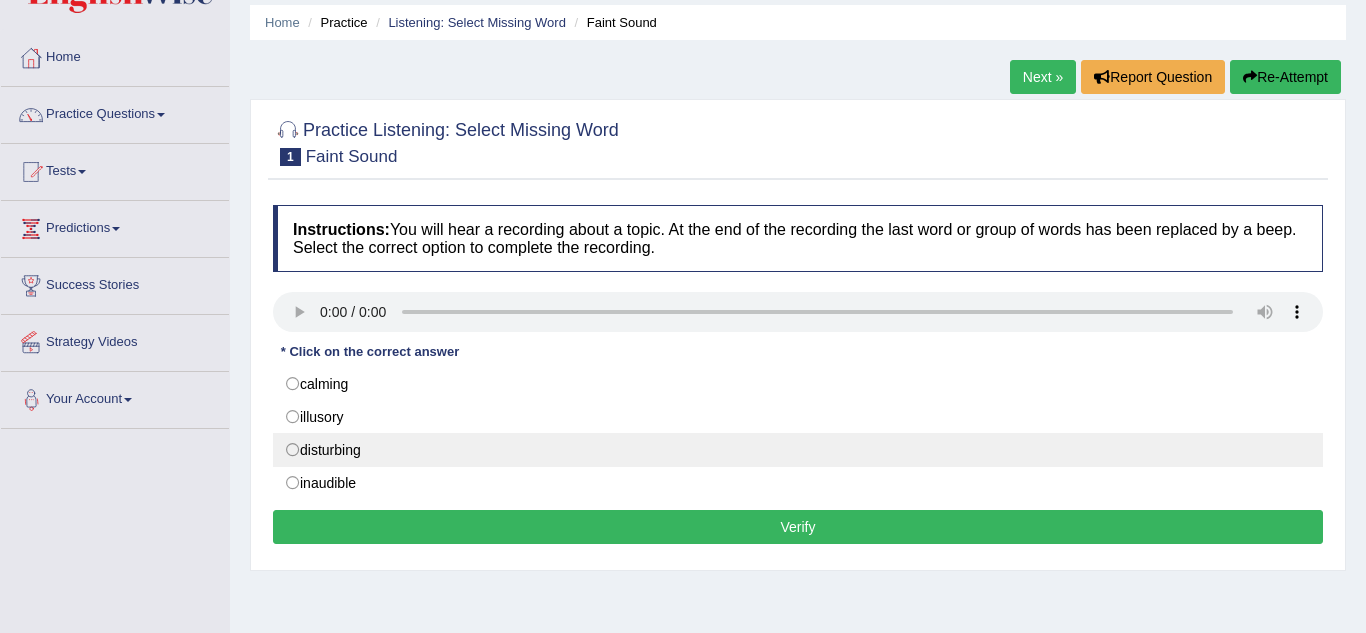 click on "disturbing" at bounding box center [798, 450] 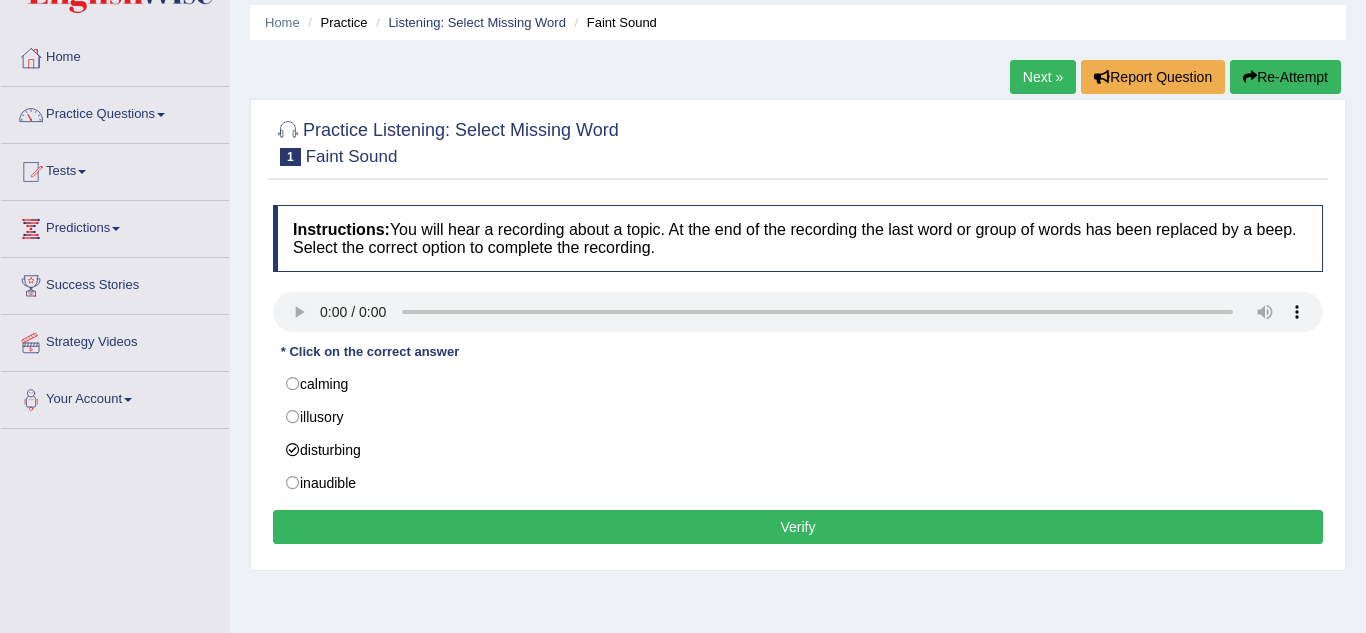 click on "Verify" at bounding box center (798, 527) 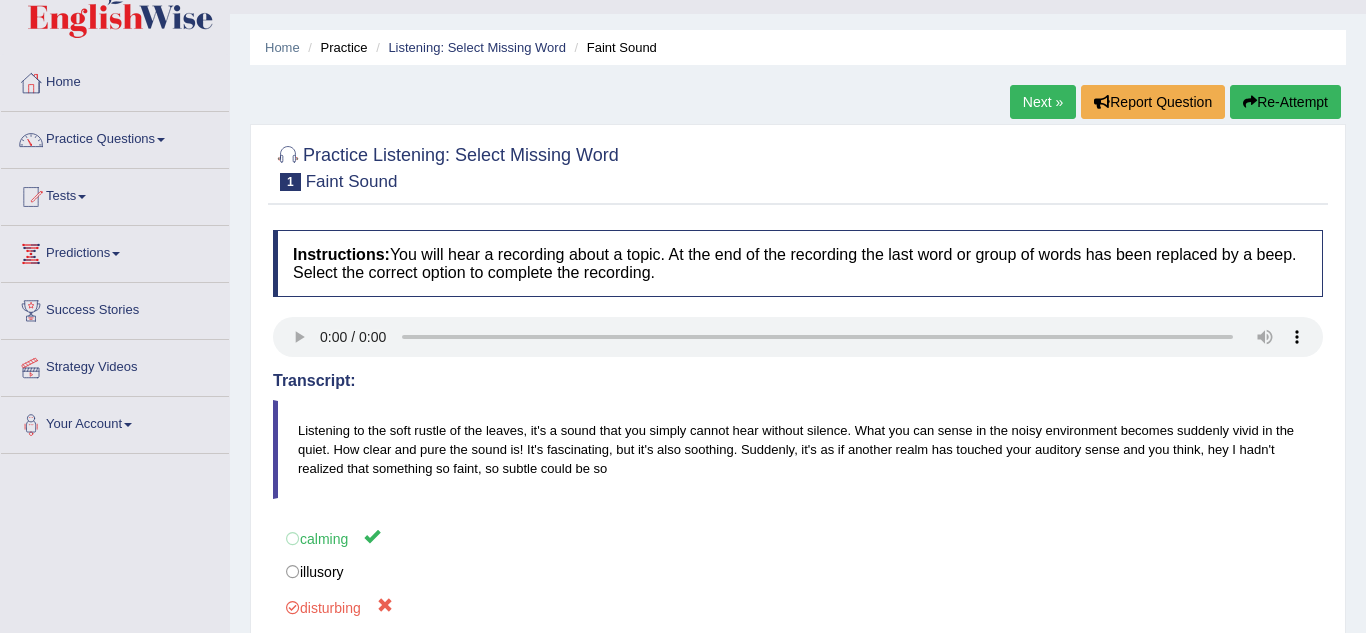 scroll, scrollTop: 43, scrollLeft: 0, axis: vertical 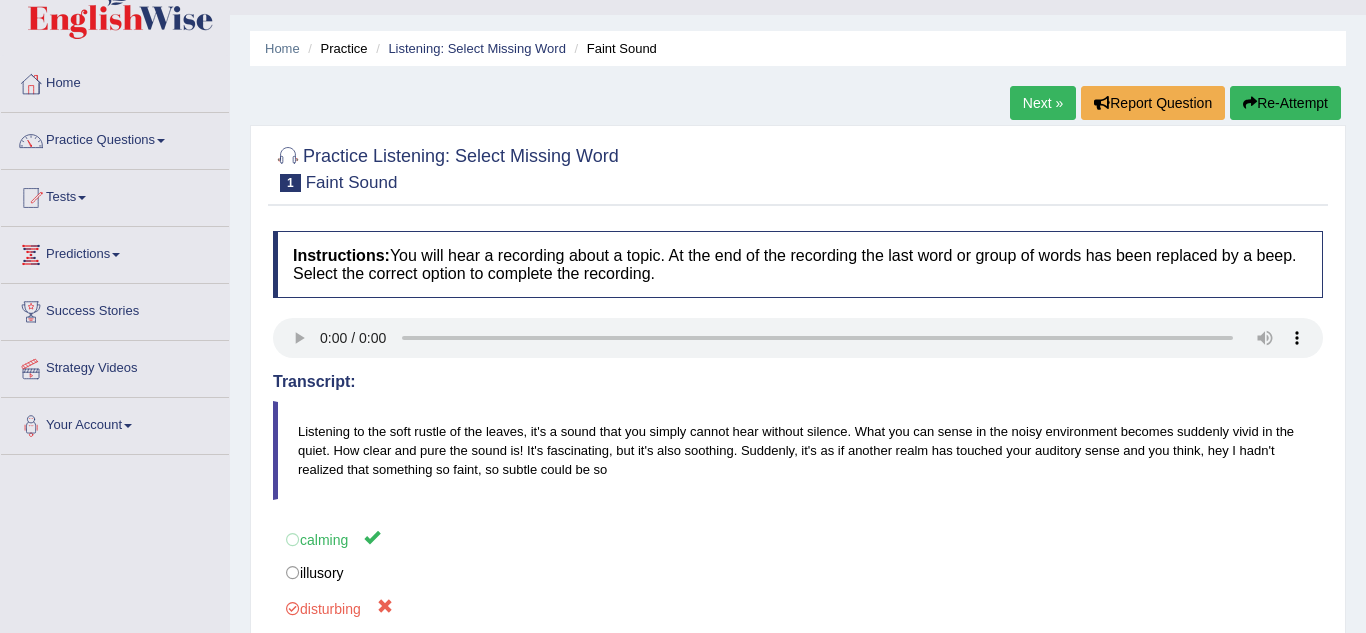 click on "Practice Questions" at bounding box center [115, 138] 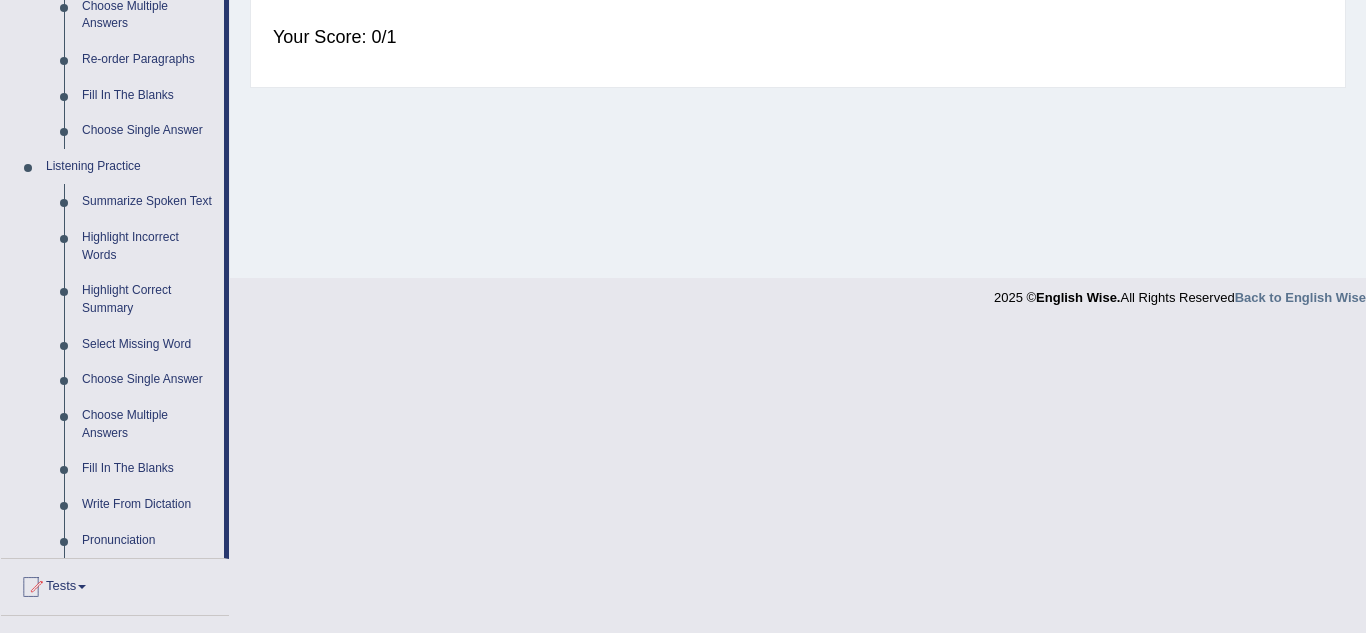 scroll, scrollTop: 723, scrollLeft: 0, axis: vertical 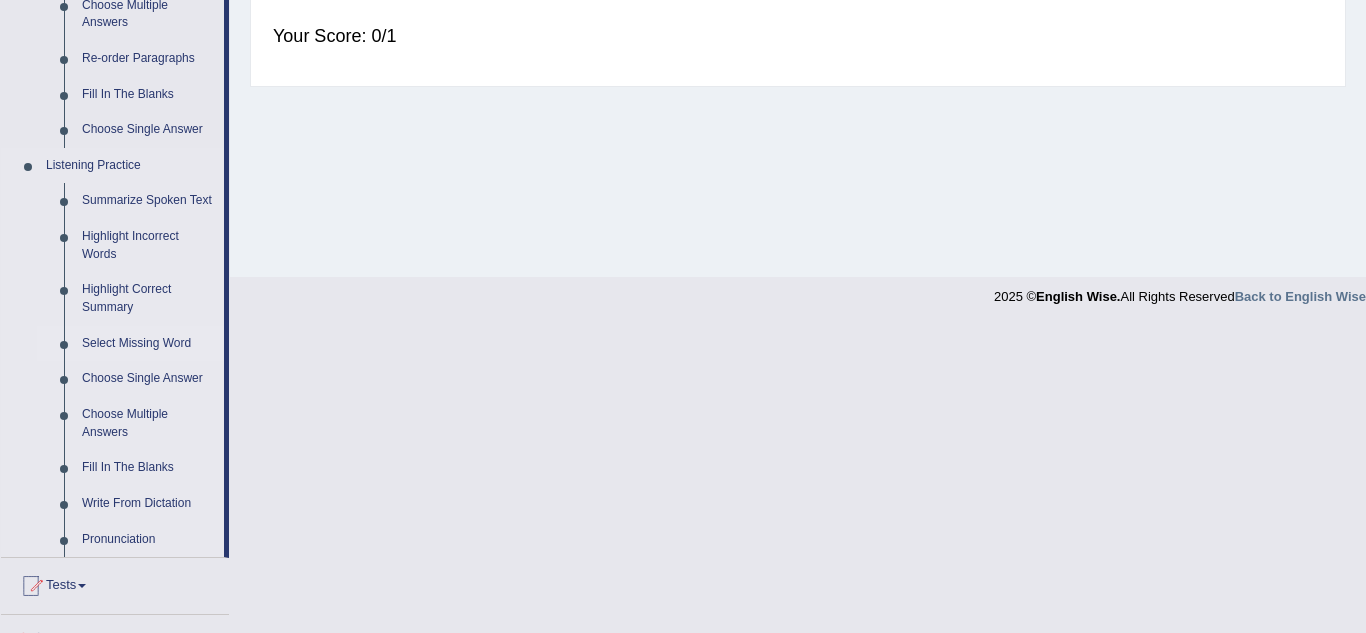 click on "Select Missing Word" at bounding box center [148, 344] 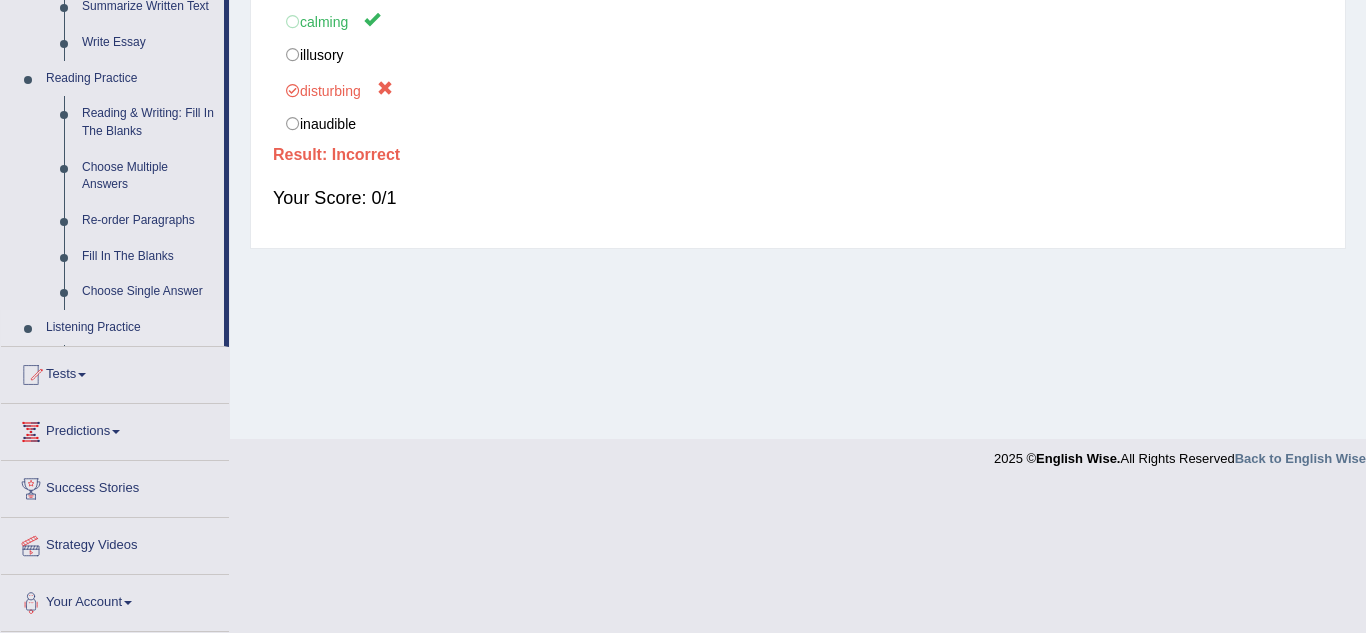 scroll, scrollTop: 652, scrollLeft: 0, axis: vertical 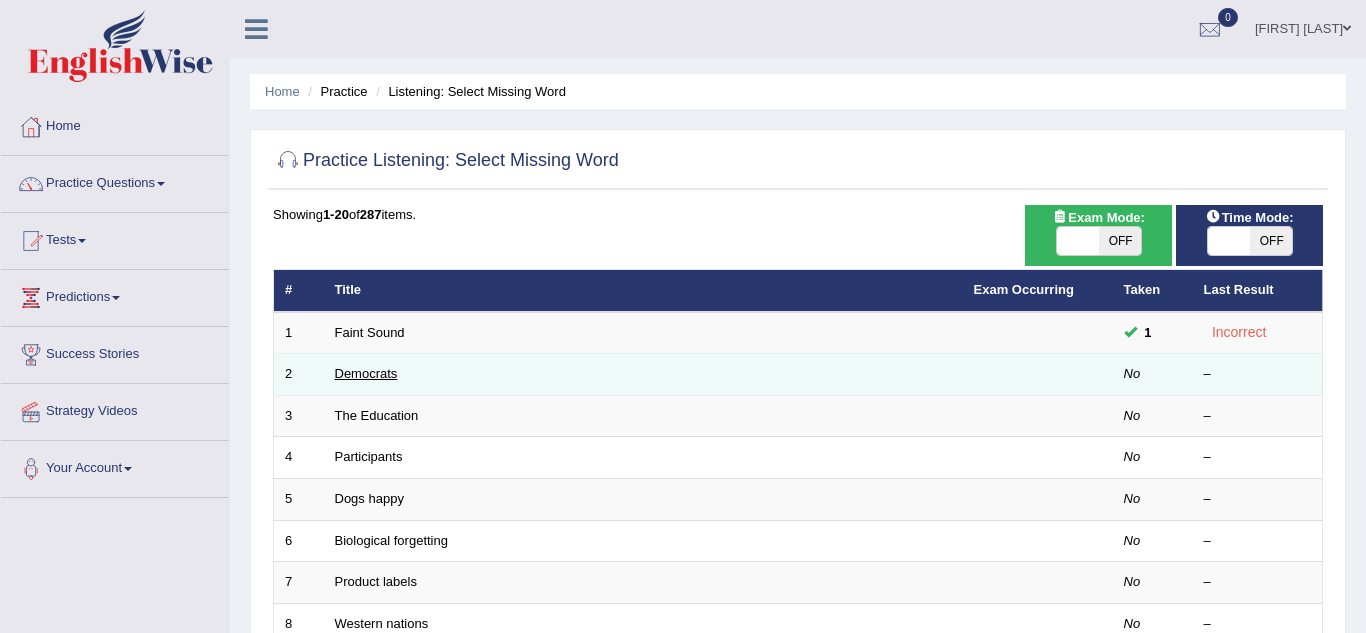 click on "Democrats" at bounding box center (366, 373) 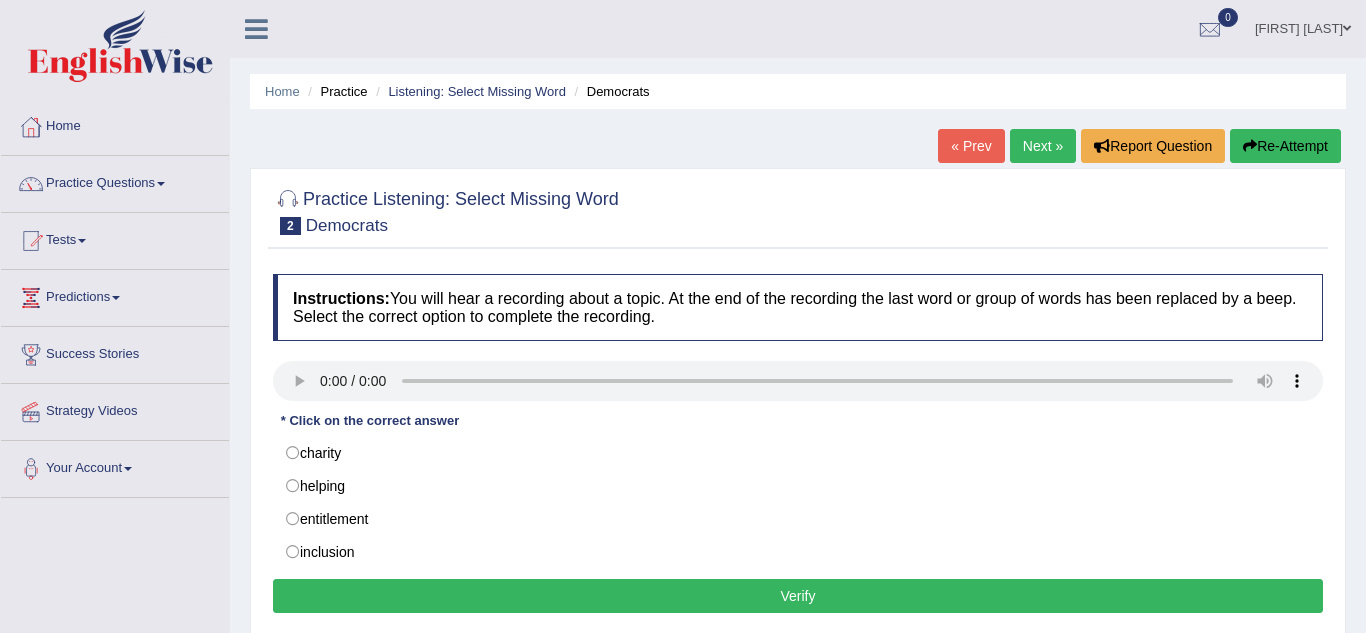 scroll, scrollTop: 0, scrollLeft: 0, axis: both 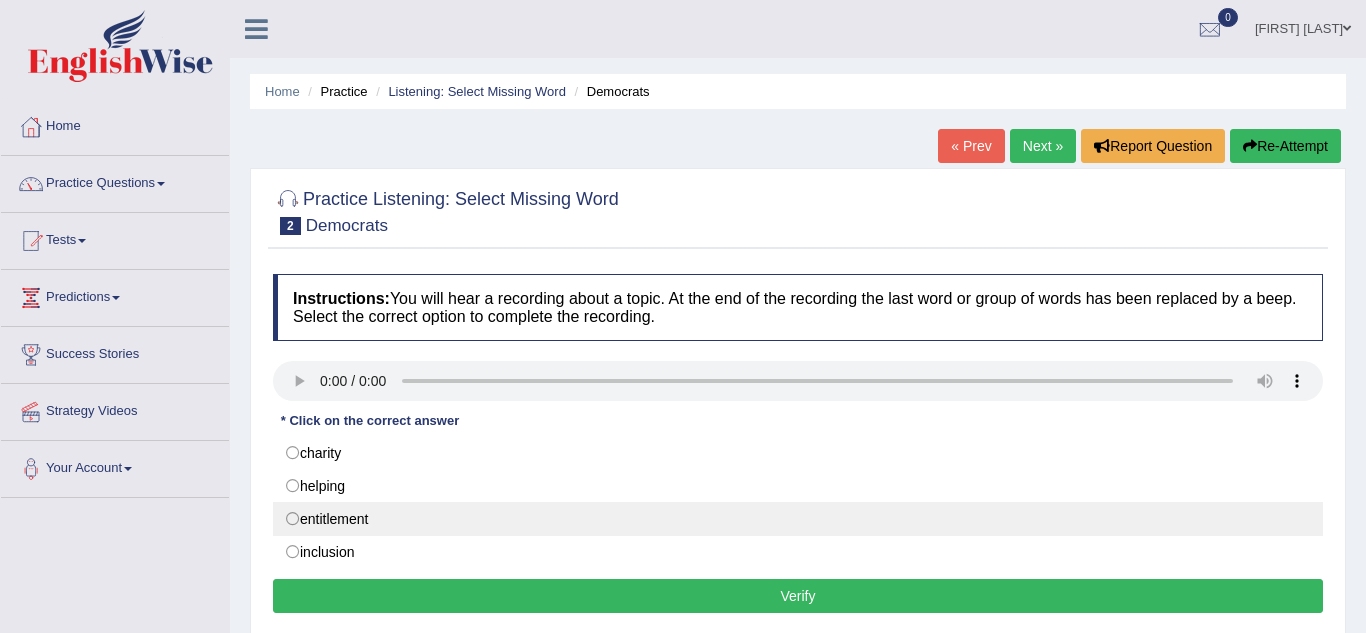 click on "entitlement" at bounding box center [798, 519] 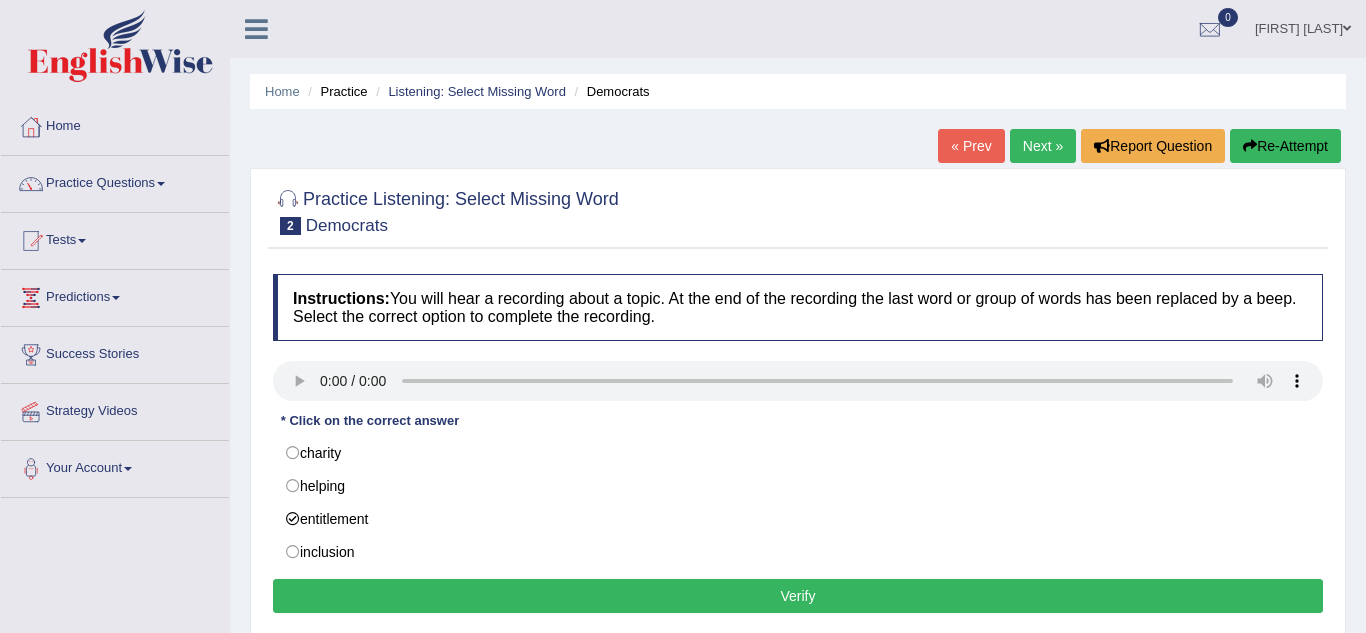 click on "Verify" at bounding box center [798, 596] 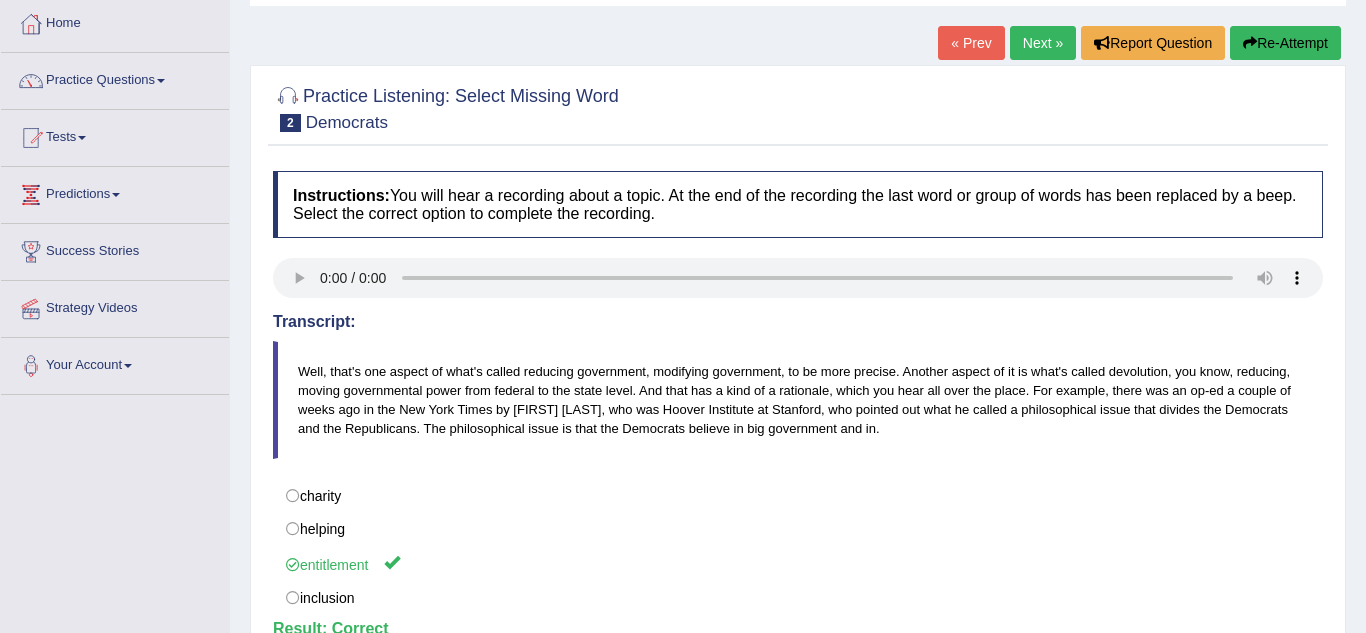 scroll, scrollTop: 102, scrollLeft: 0, axis: vertical 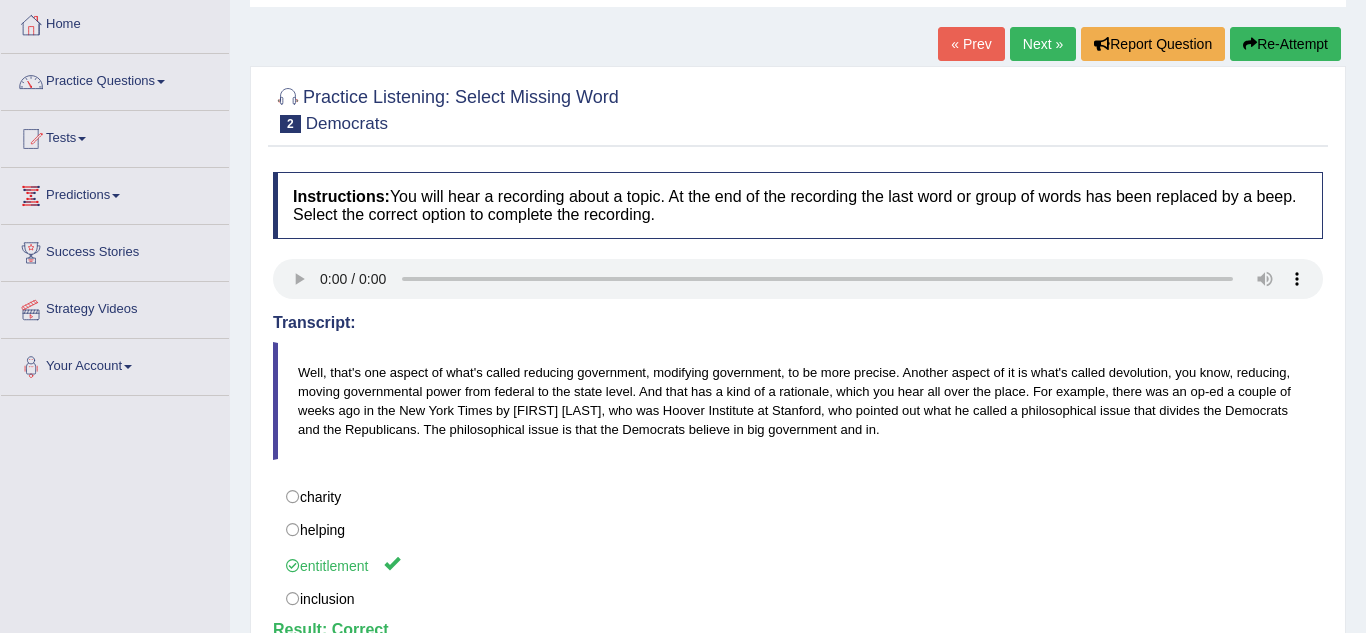 click on "Practice Questions" at bounding box center [115, 79] 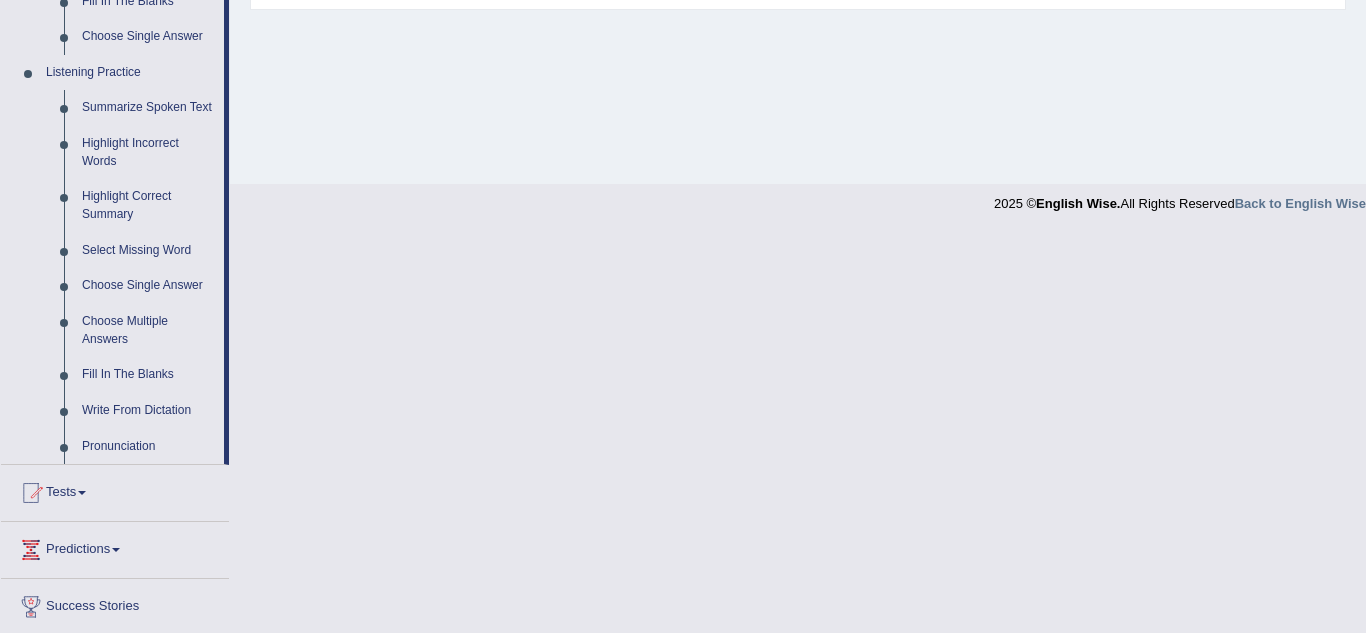 scroll, scrollTop: 815, scrollLeft: 0, axis: vertical 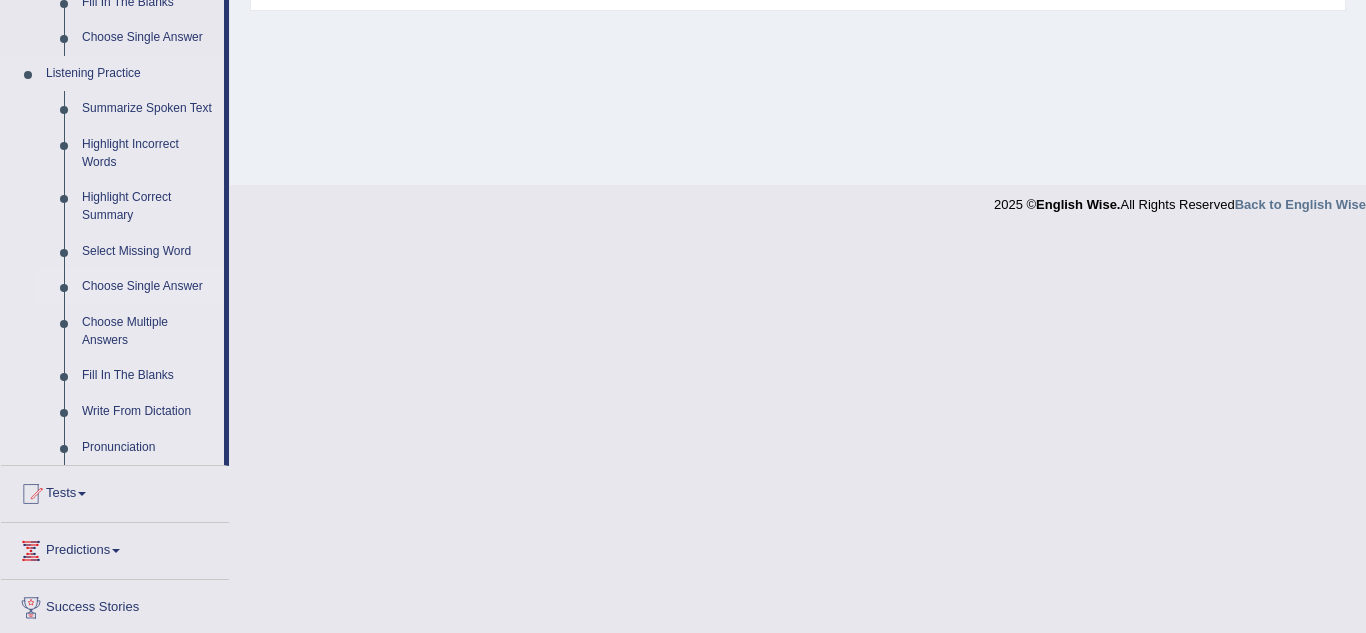 click on "Choose Single Answer" at bounding box center [148, 287] 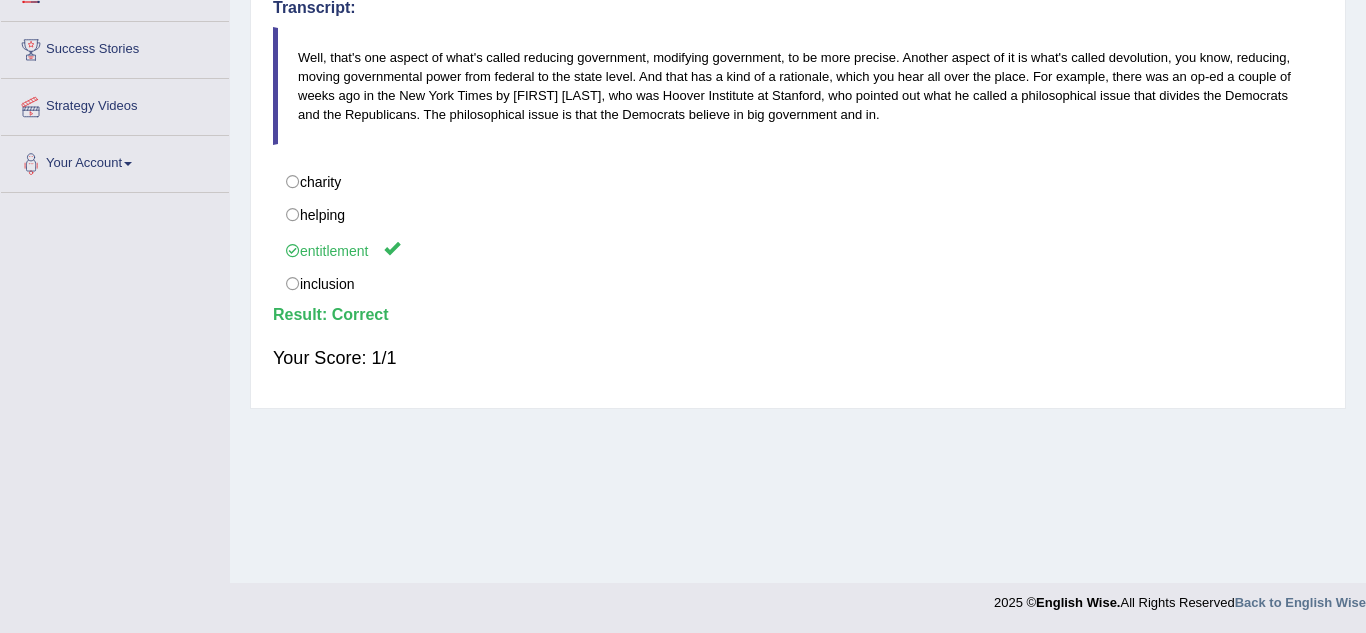 scroll, scrollTop: 264, scrollLeft: 0, axis: vertical 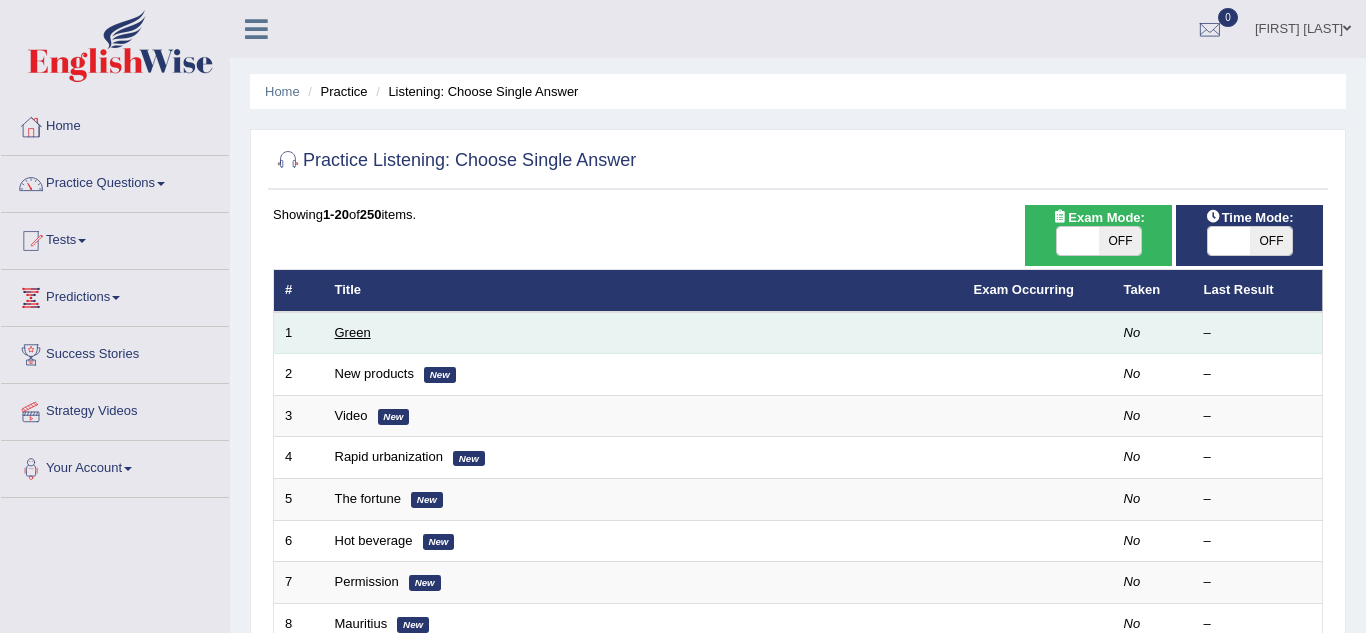 click on "Green" at bounding box center [353, 332] 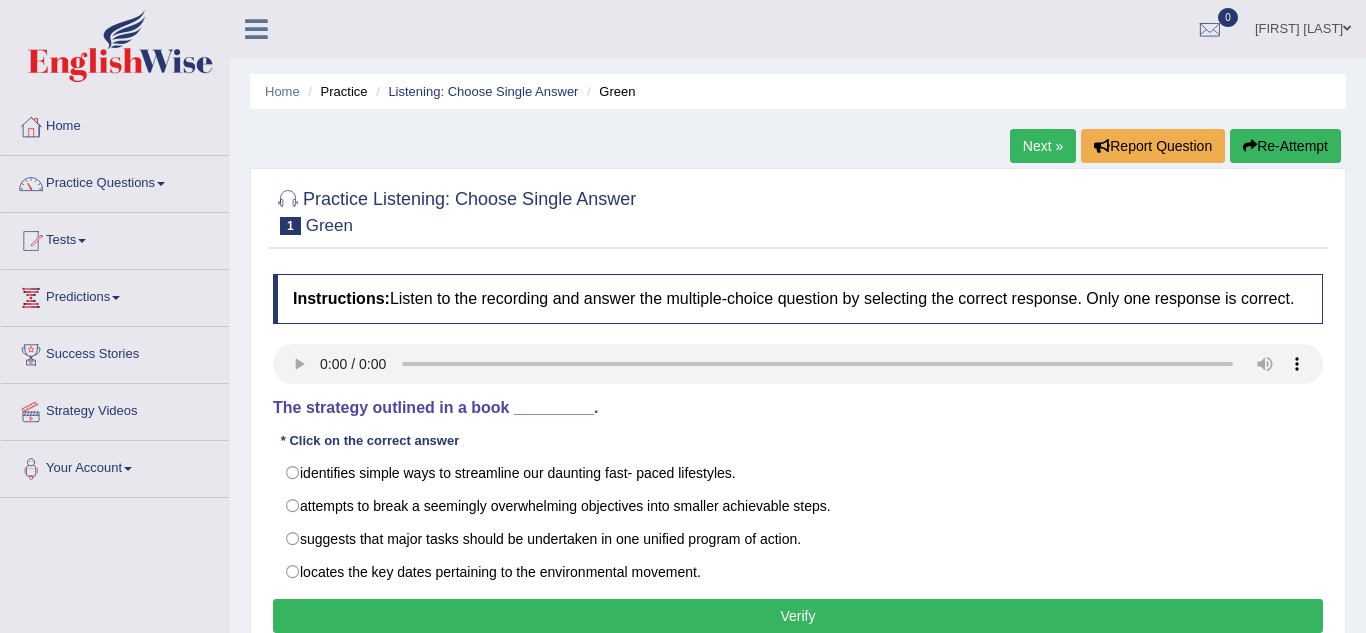 scroll, scrollTop: 0, scrollLeft: 0, axis: both 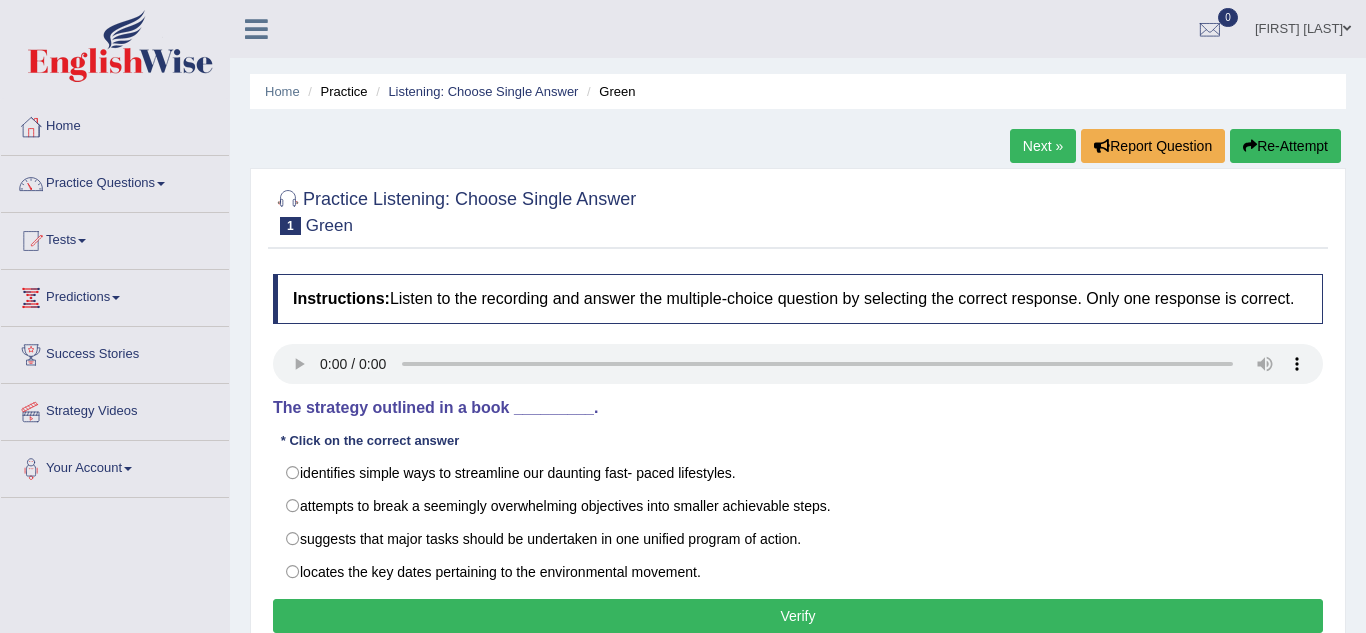 click on "Home" at bounding box center (115, 124) 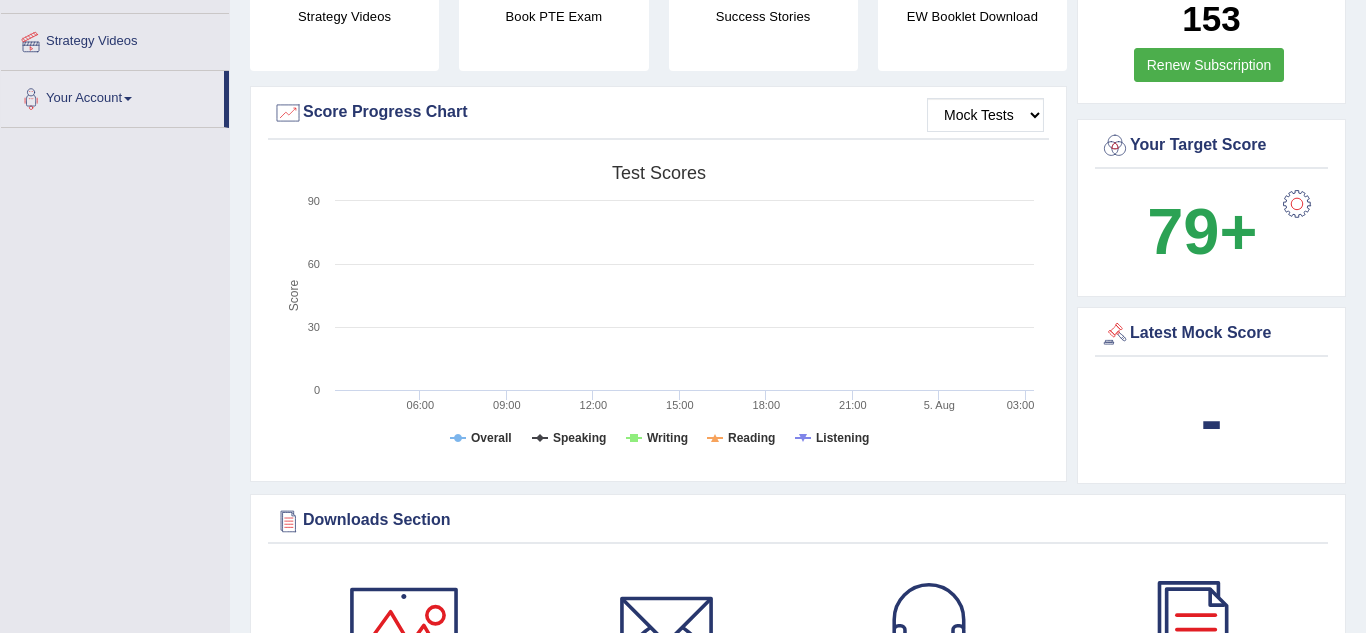 scroll, scrollTop: 0, scrollLeft: 0, axis: both 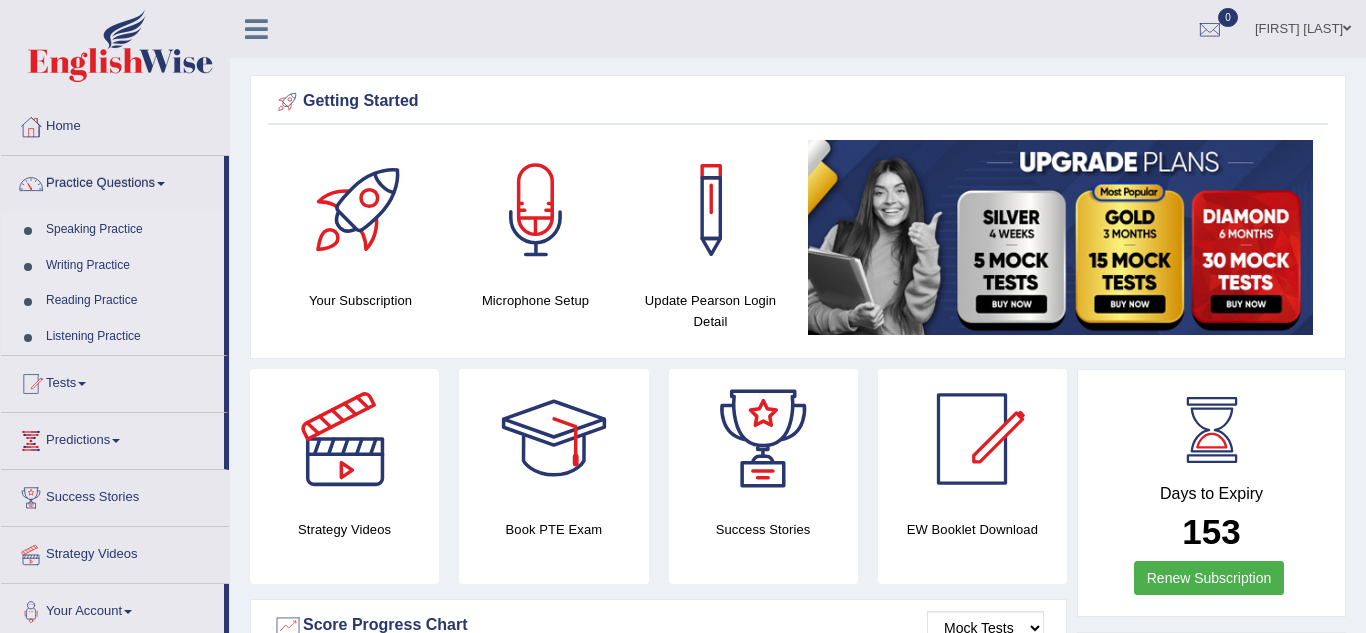click on "Practice Questions" at bounding box center [112, 181] 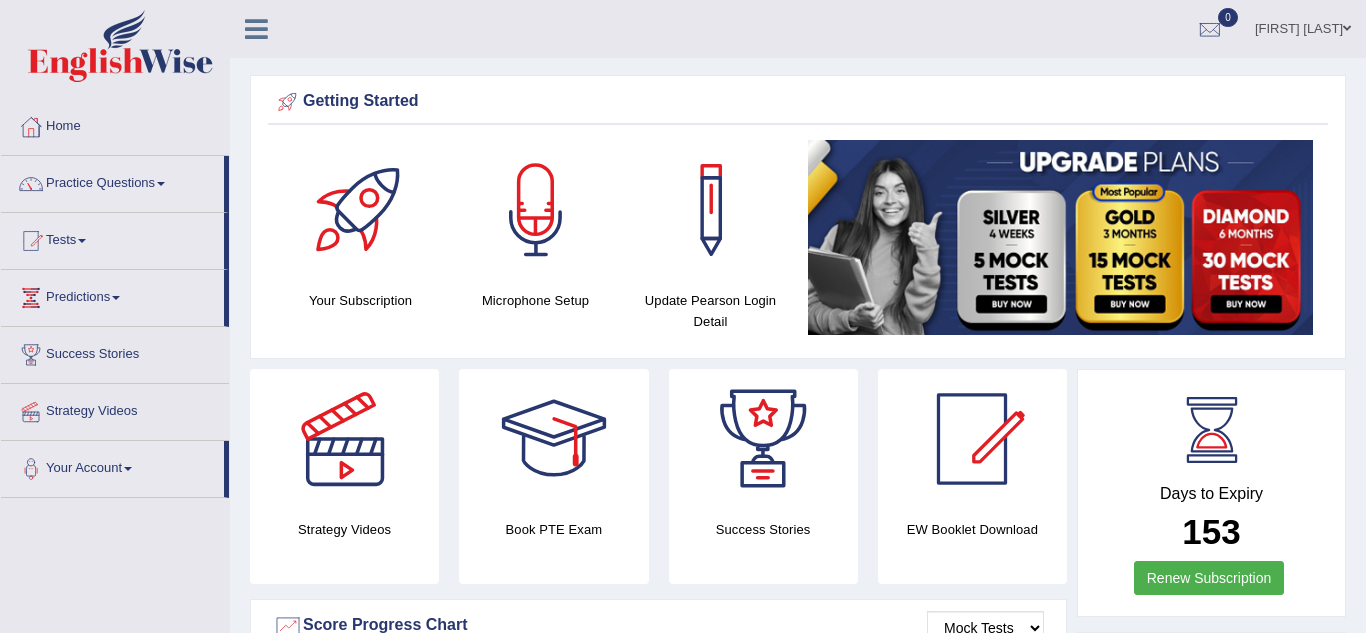click on "Practice Questions" at bounding box center [112, 181] 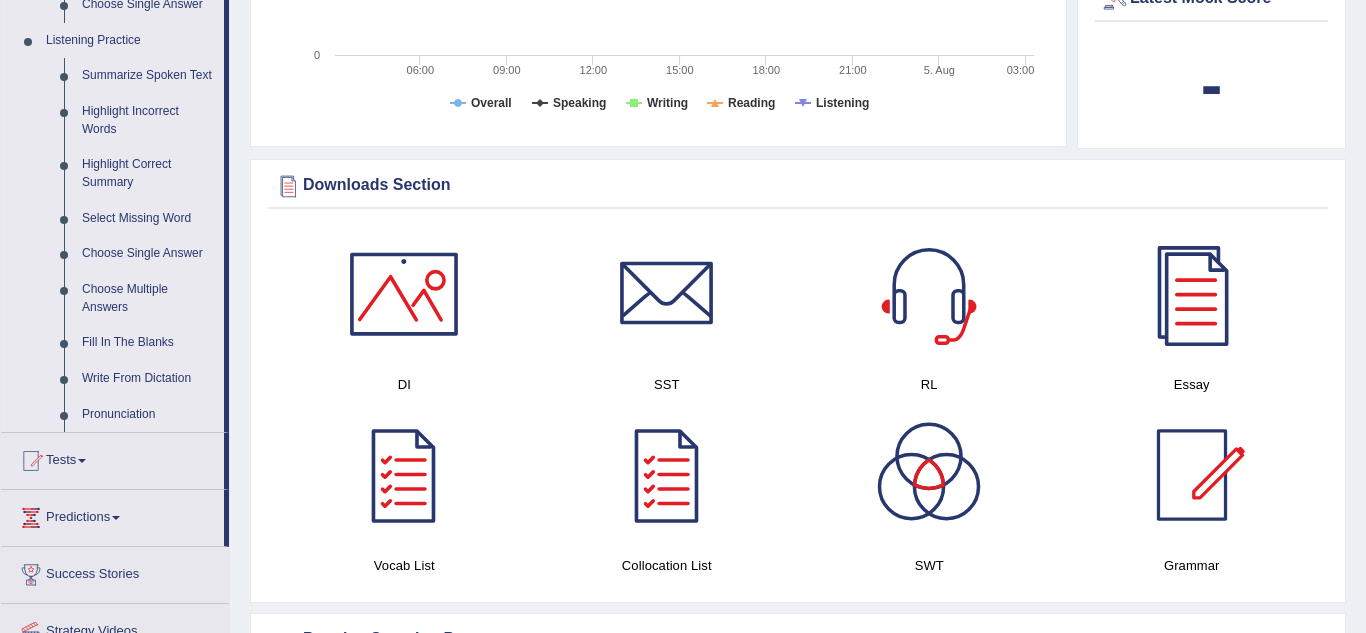 scroll, scrollTop: 849, scrollLeft: 0, axis: vertical 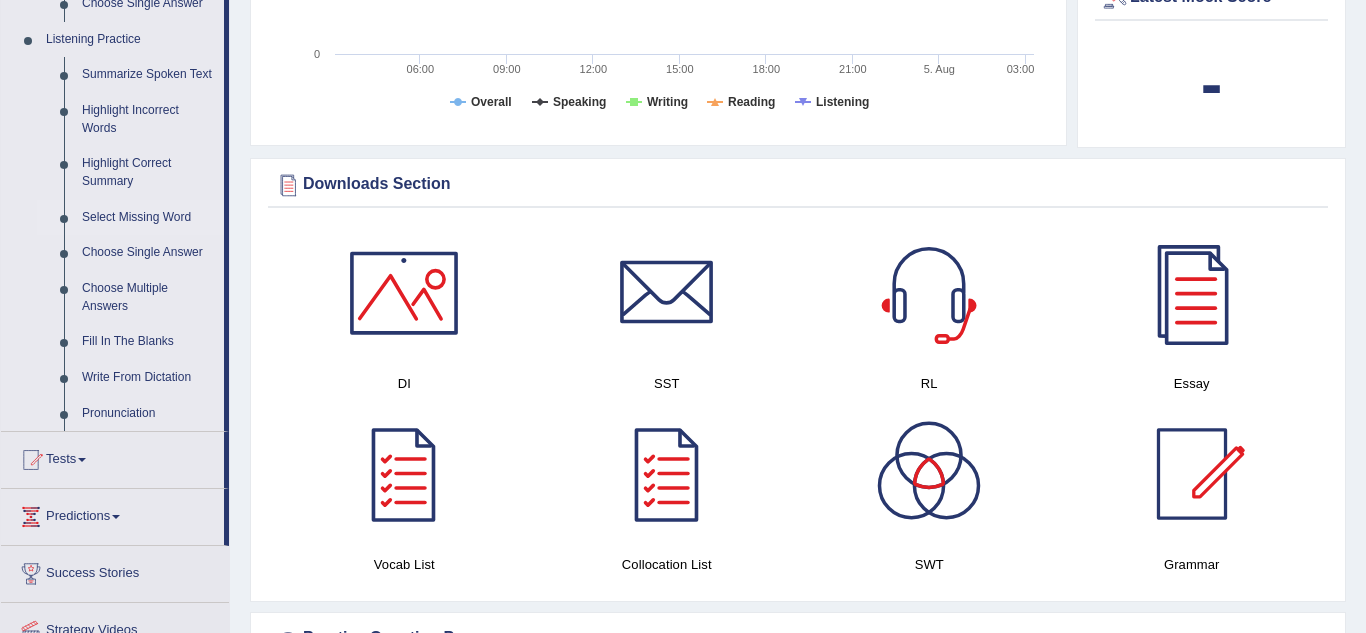 click on "Select Missing Word" at bounding box center [148, 218] 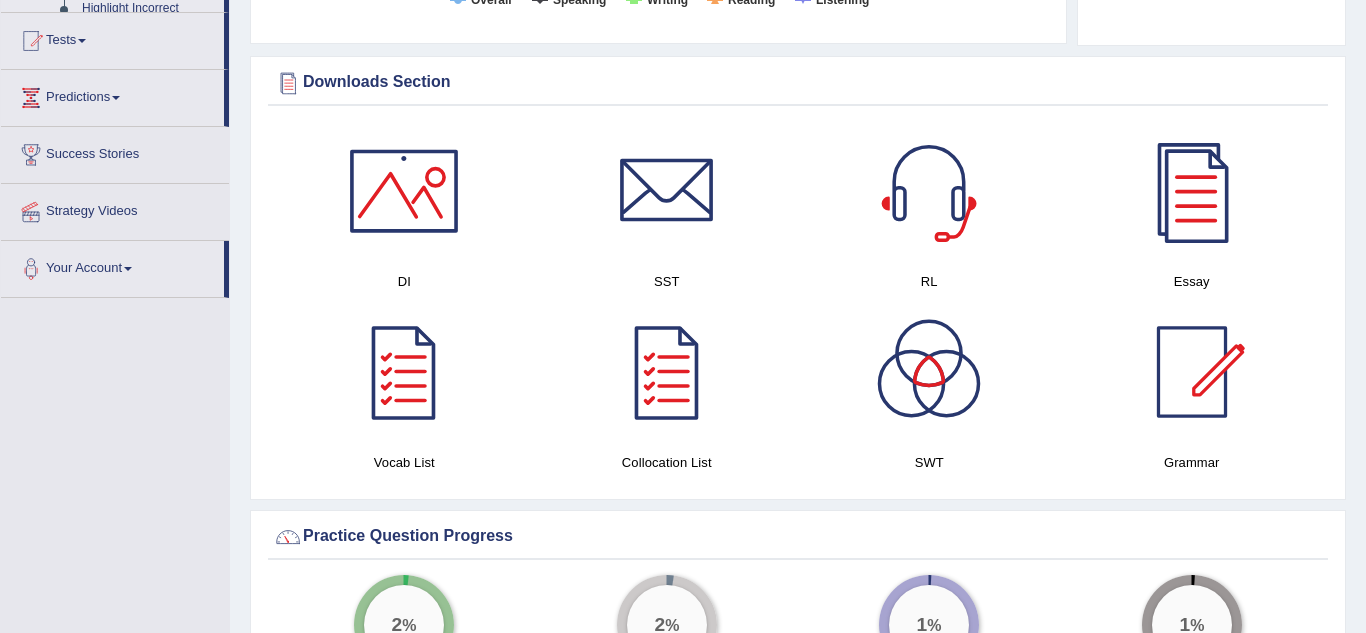 scroll, scrollTop: 1045, scrollLeft: 0, axis: vertical 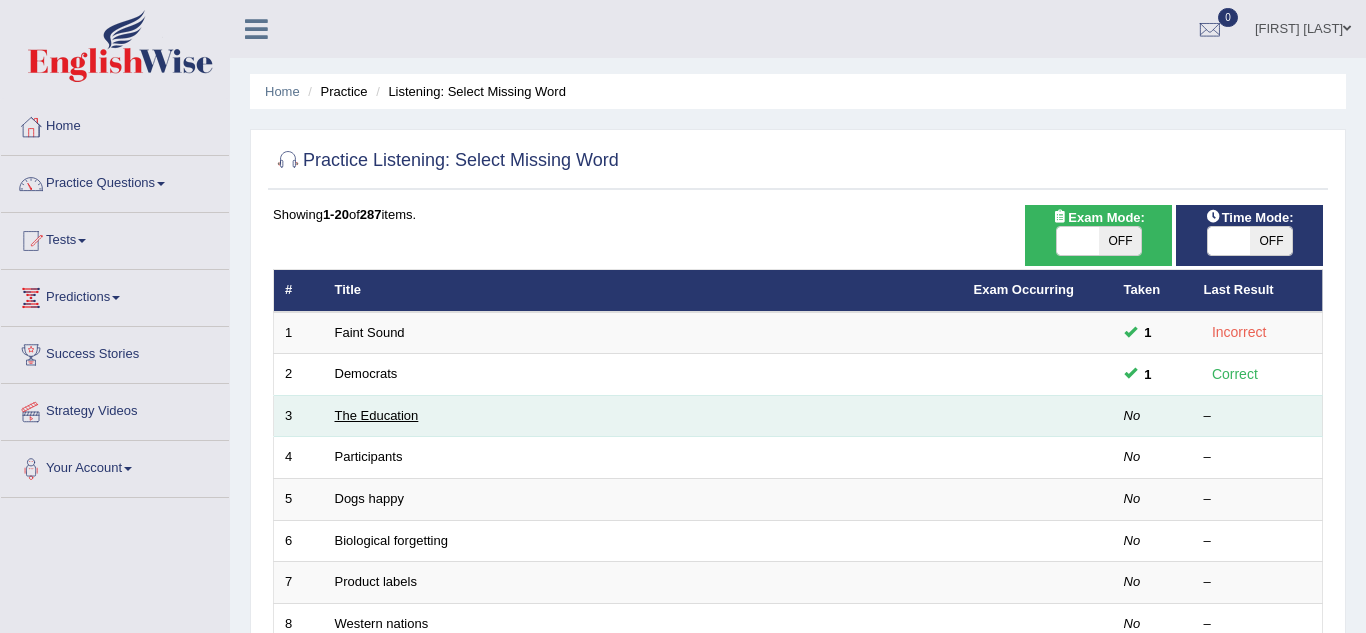 click on "The Education" at bounding box center [377, 415] 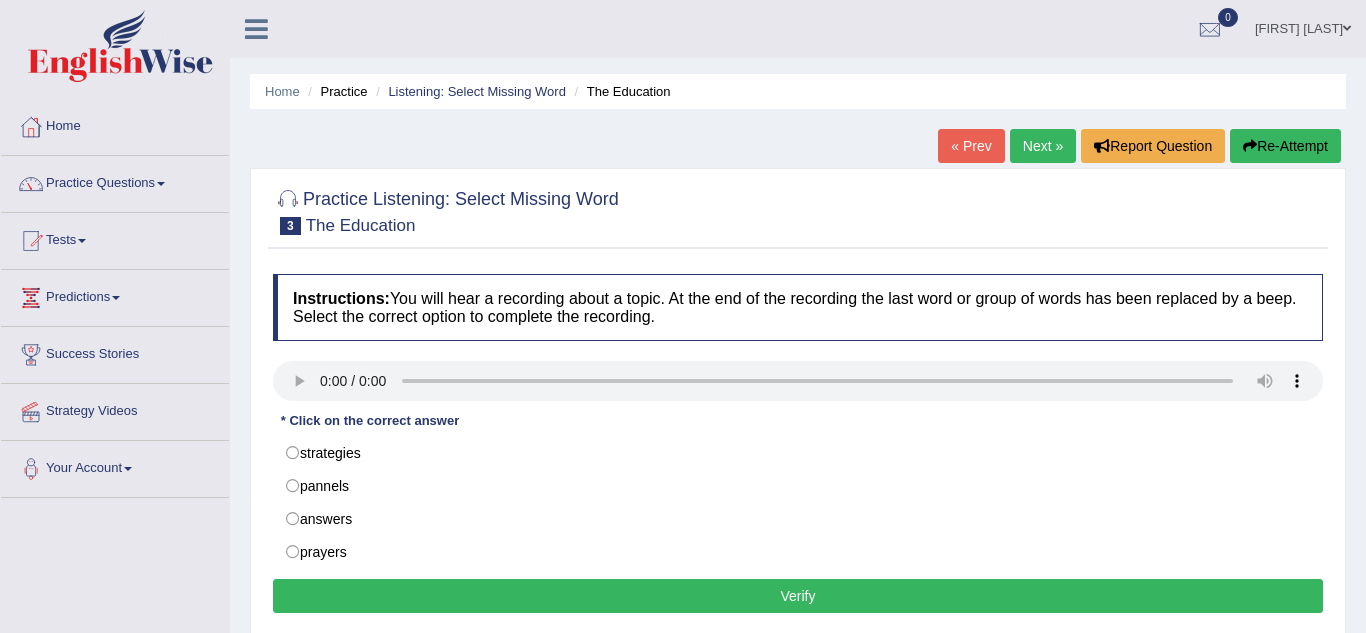 scroll, scrollTop: 0, scrollLeft: 0, axis: both 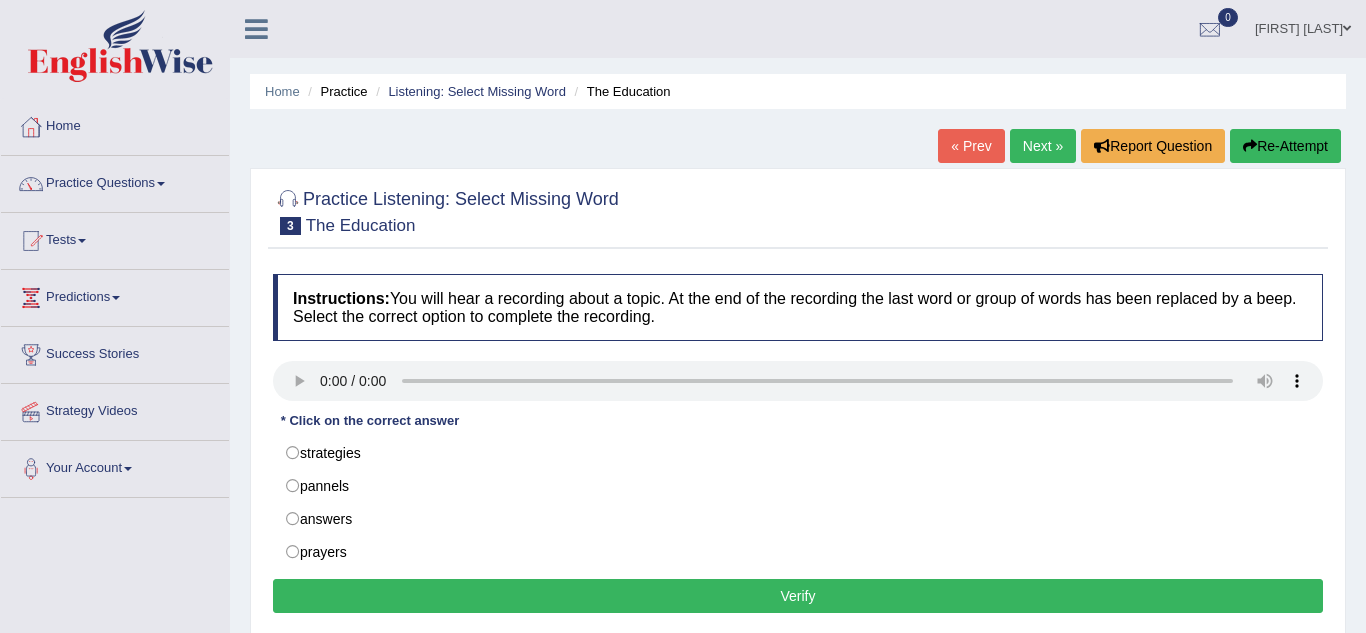 click on "Verify" at bounding box center [798, 596] 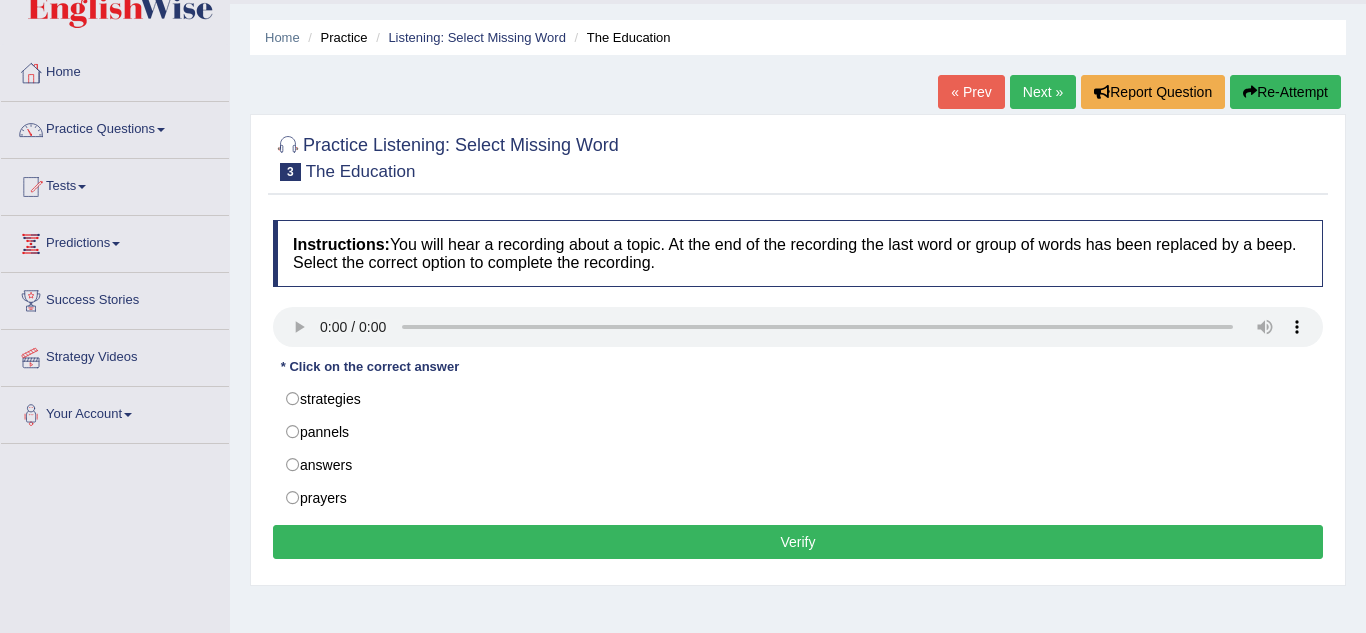 scroll, scrollTop: 55, scrollLeft: 0, axis: vertical 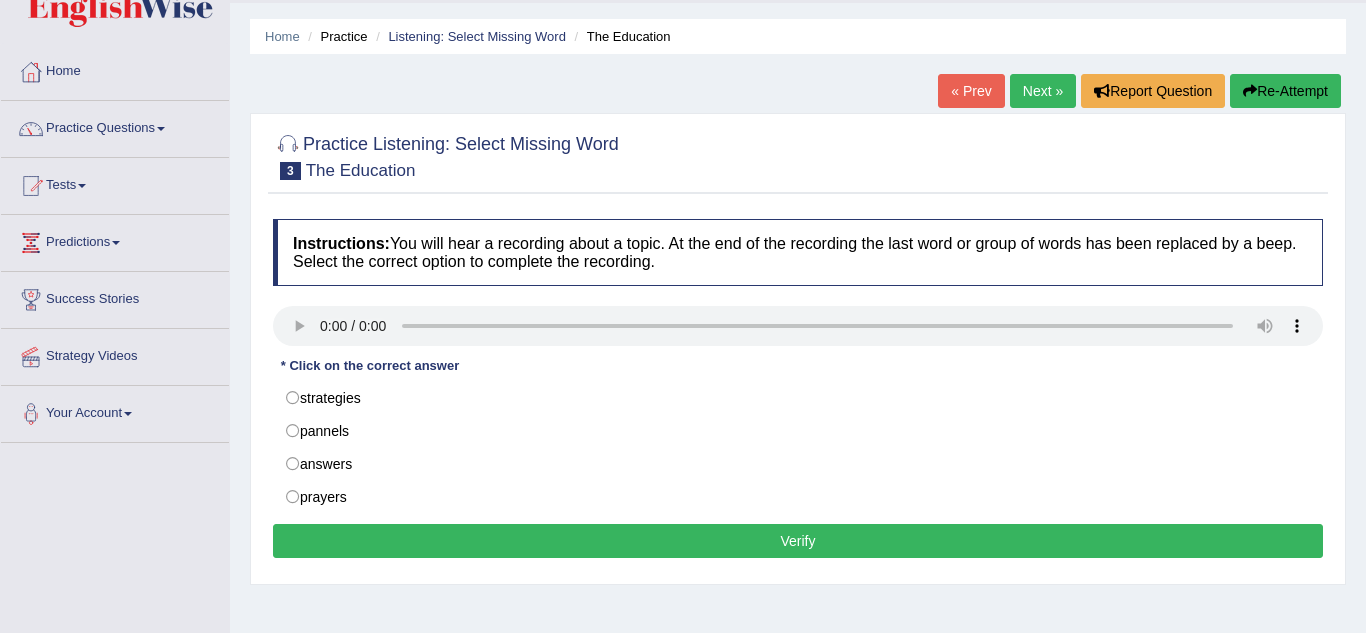 type 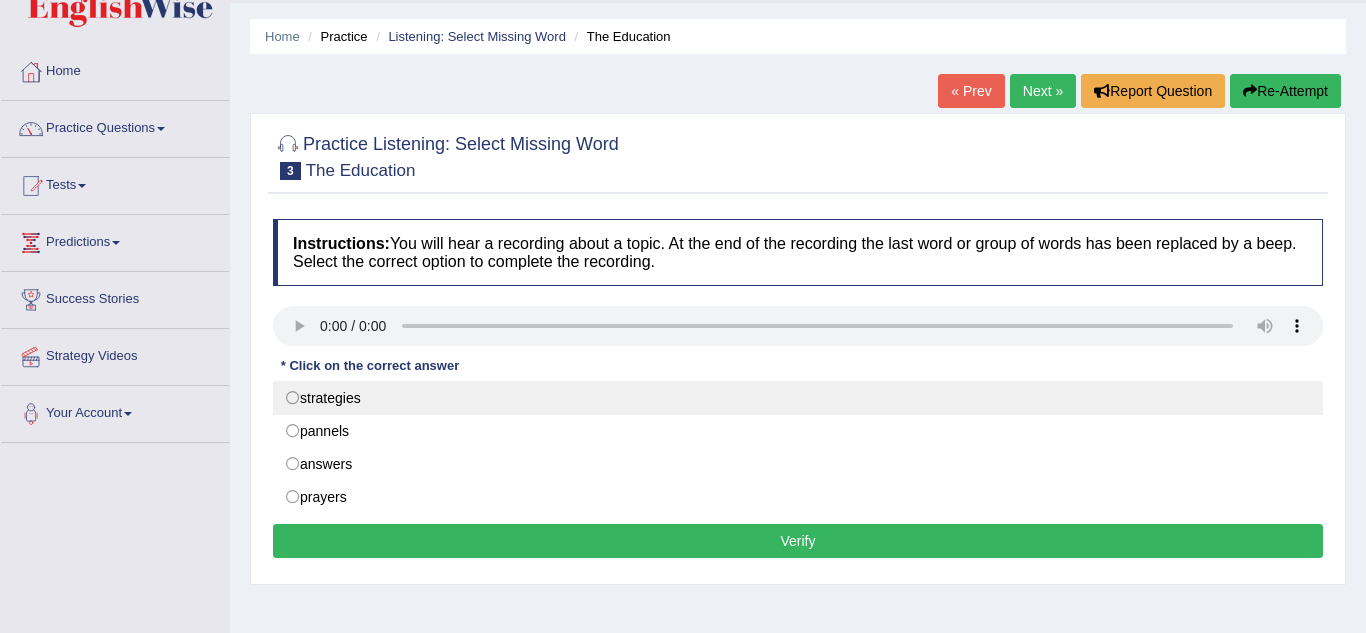radio on "true" 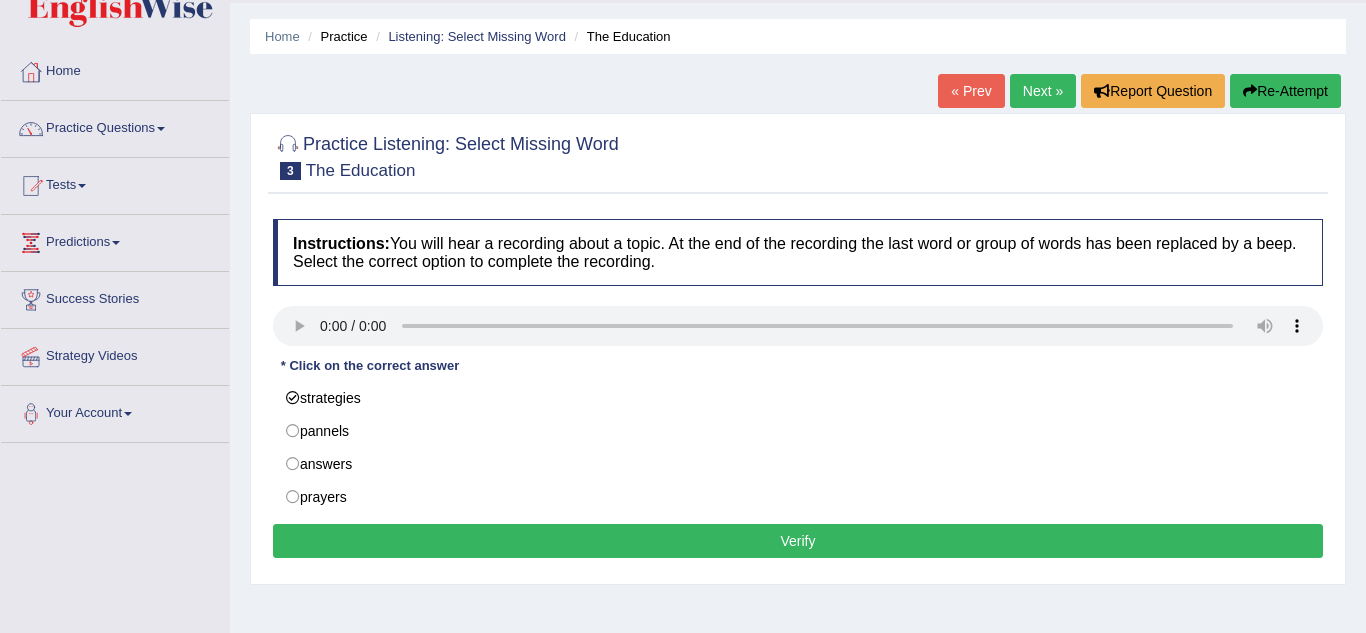 click on "Verify" at bounding box center [798, 541] 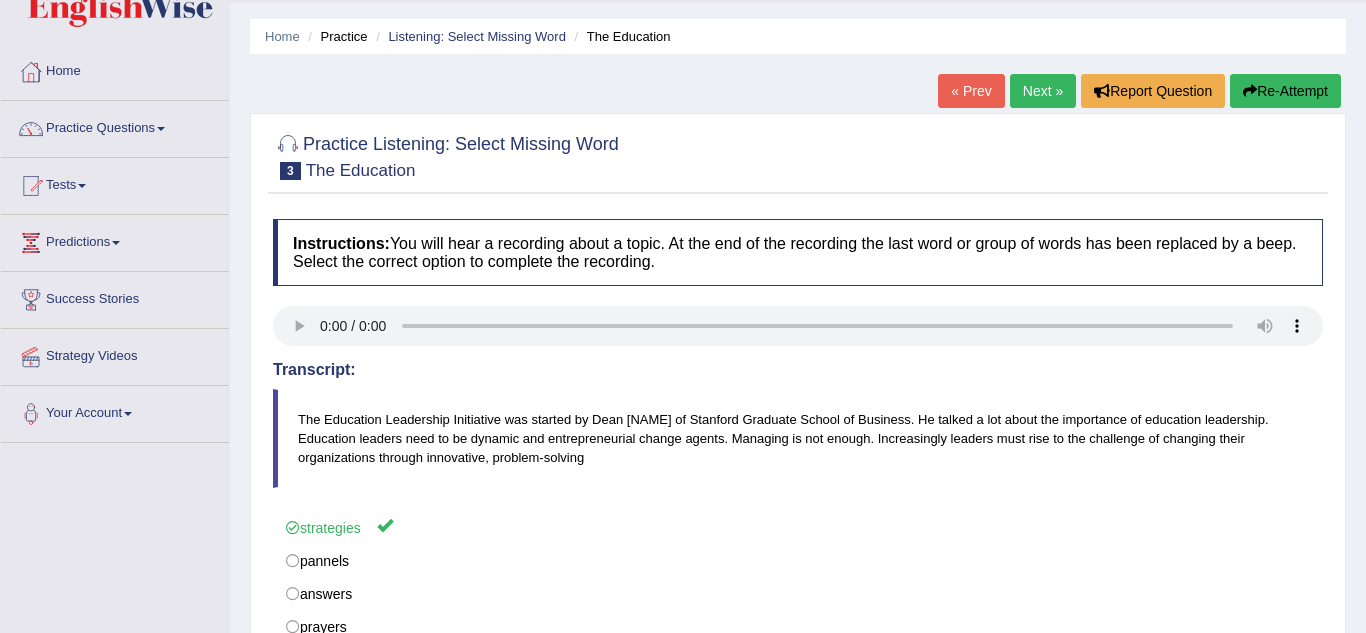 click on "Next »" at bounding box center (1043, 91) 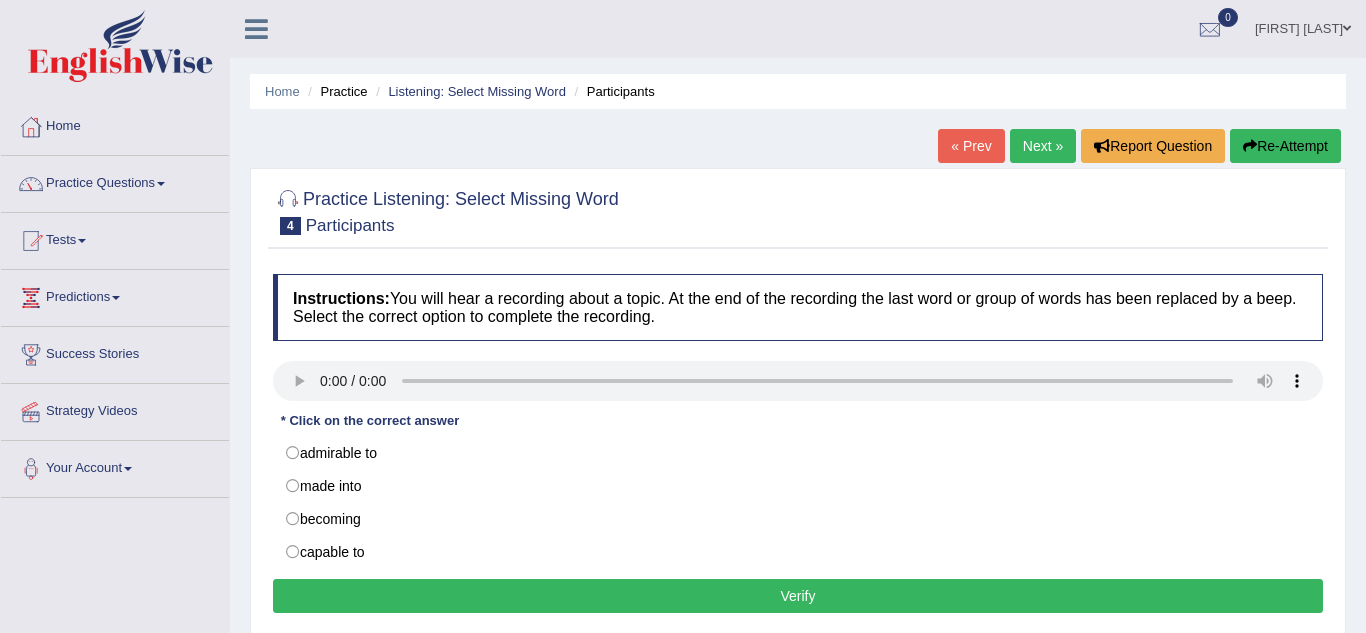 scroll, scrollTop: 0, scrollLeft: 0, axis: both 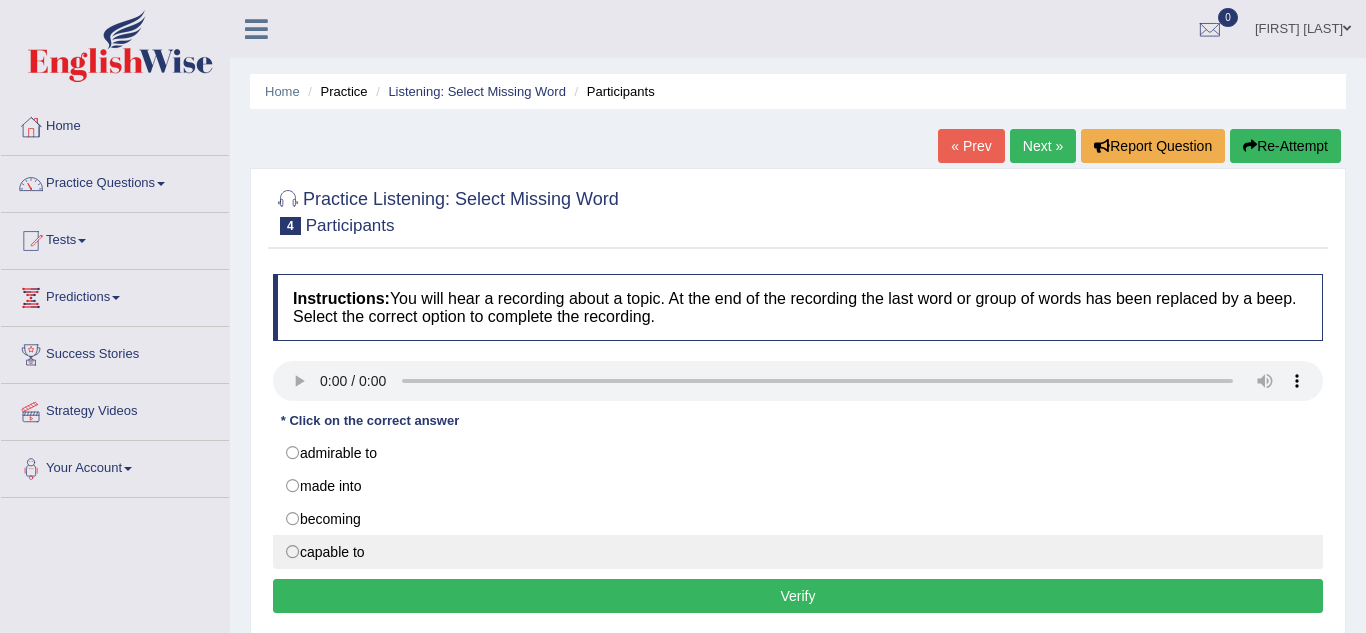 click on "capable to" at bounding box center (798, 552) 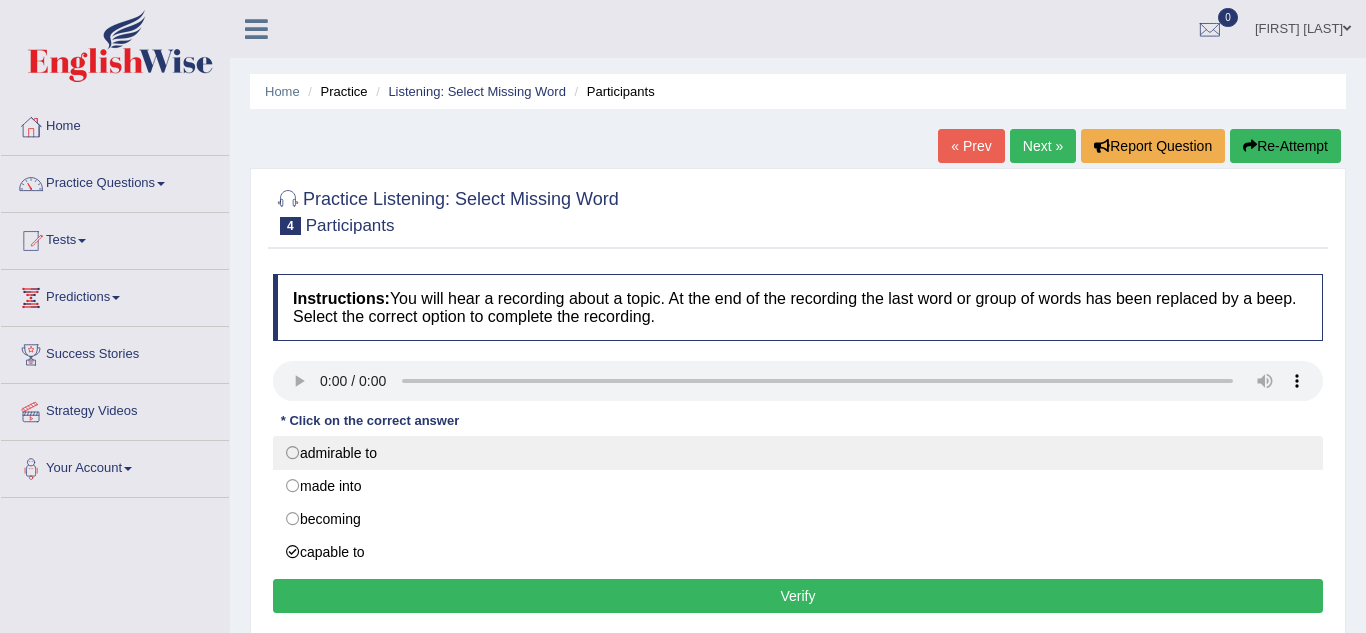 click on "admirable  to" at bounding box center [798, 453] 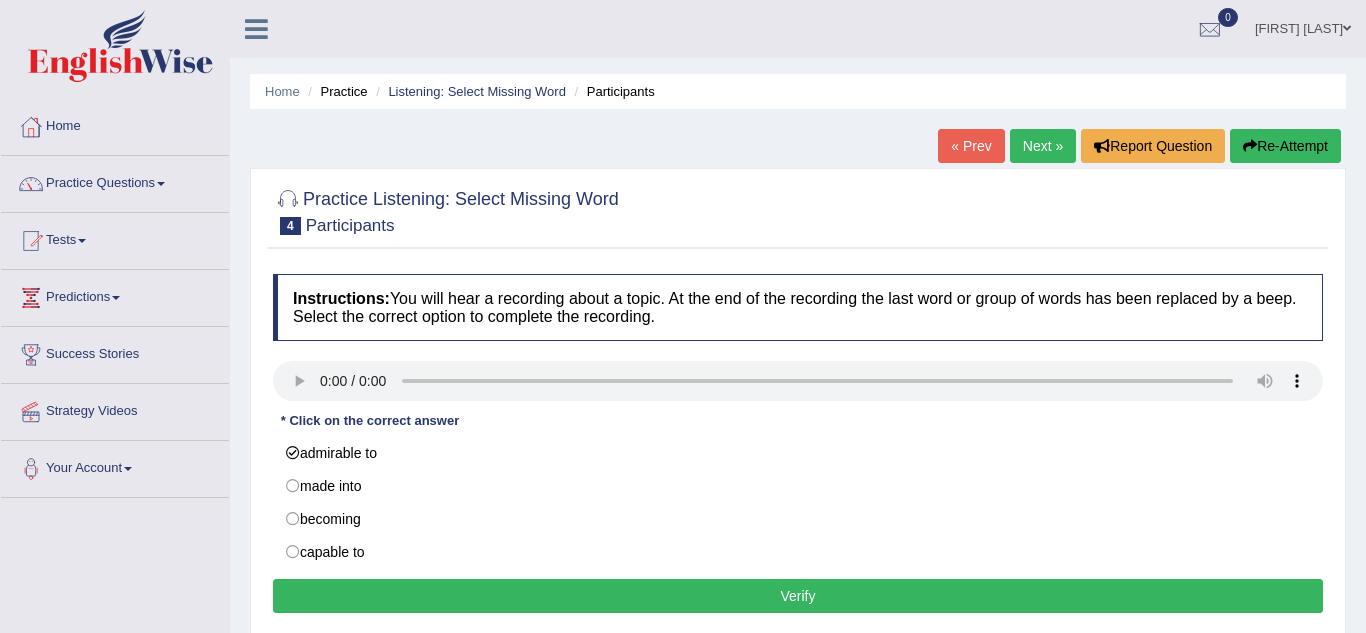 click on "Verify" at bounding box center (798, 596) 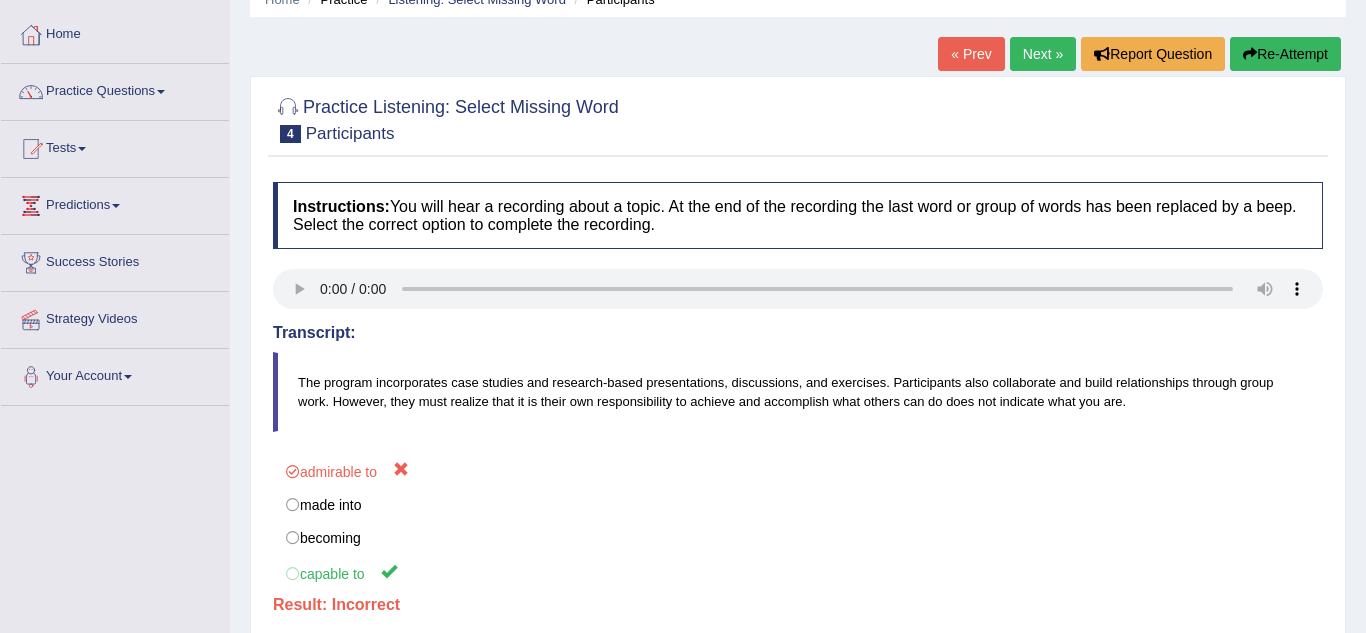 scroll, scrollTop: 87, scrollLeft: 0, axis: vertical 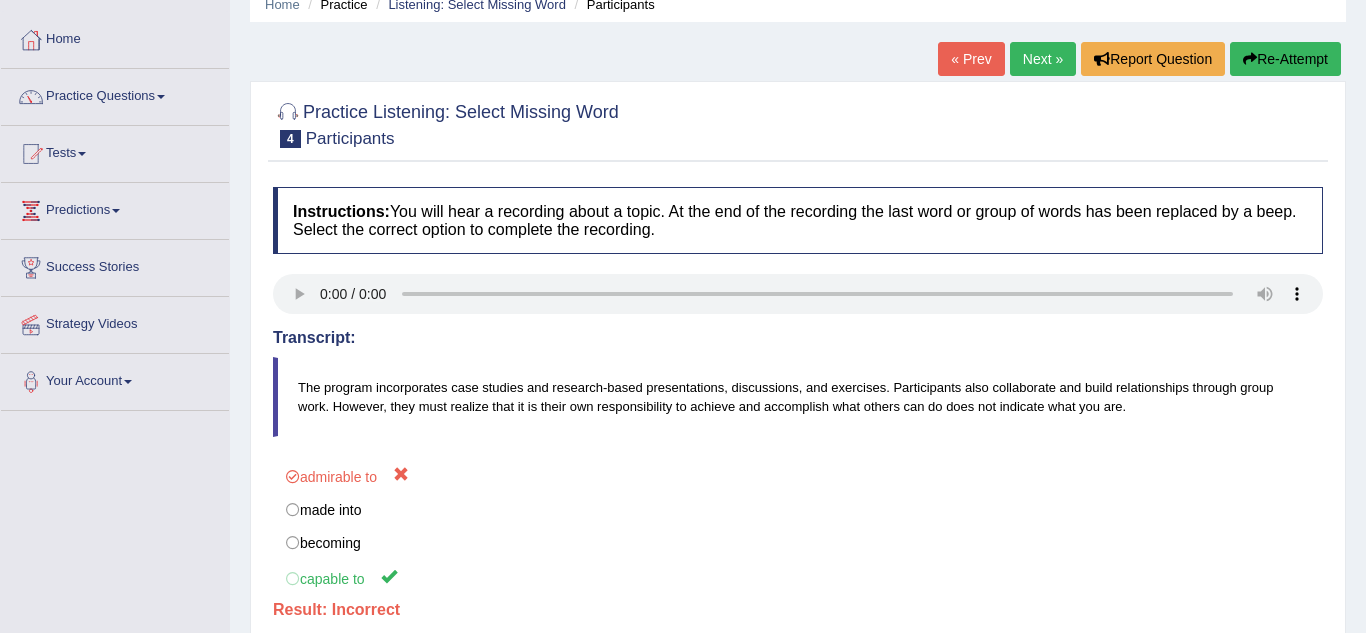 click on "Next »" at bounding box center (1043, 59) 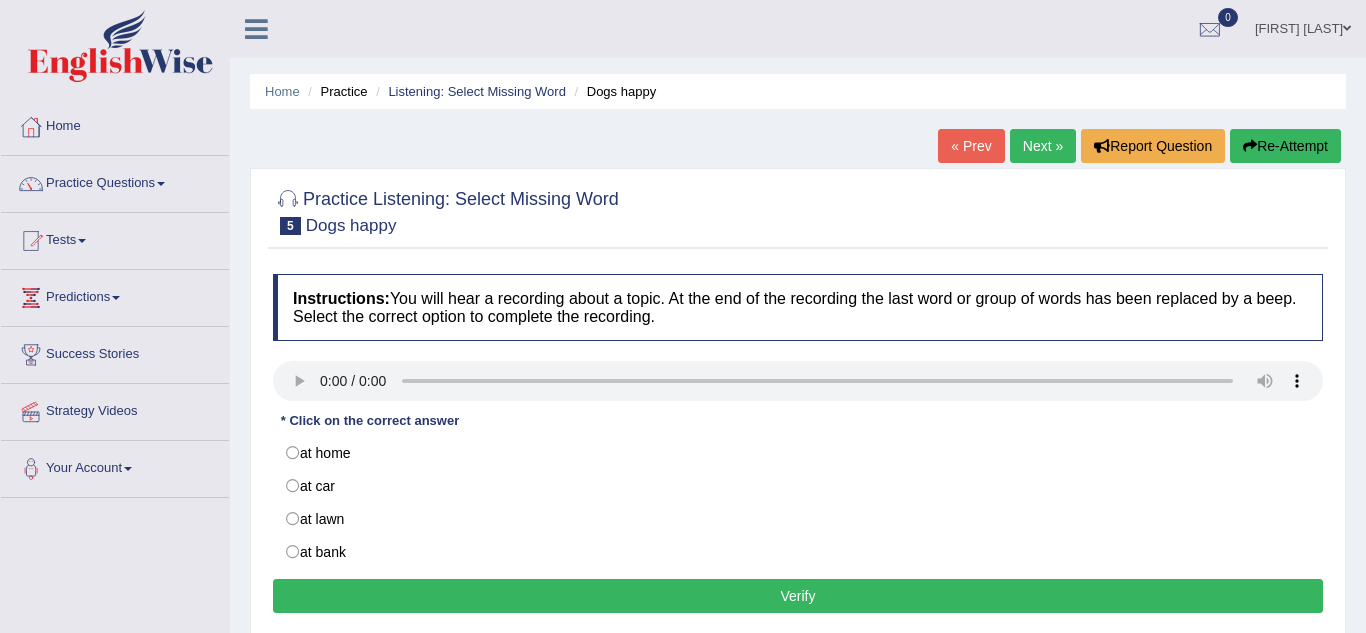 scroll, scrollTop: 0, scrollLeft: 0, axis: both 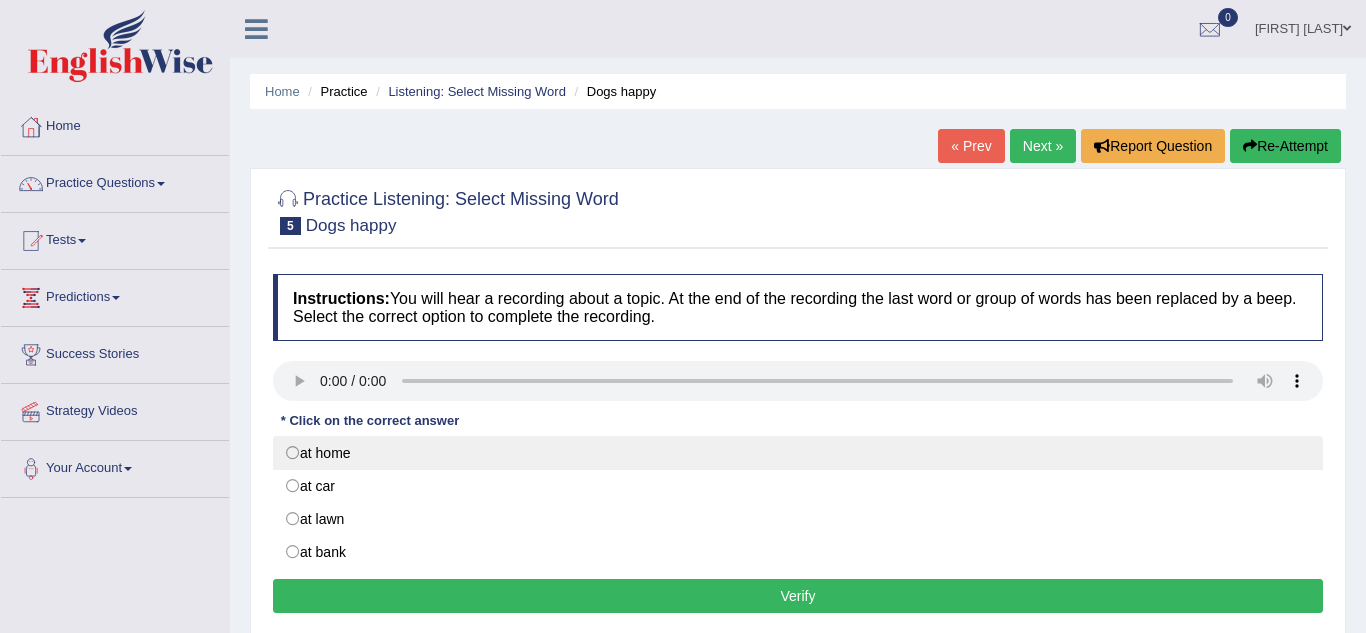 click on "at home" at bounding box center (798, 453) 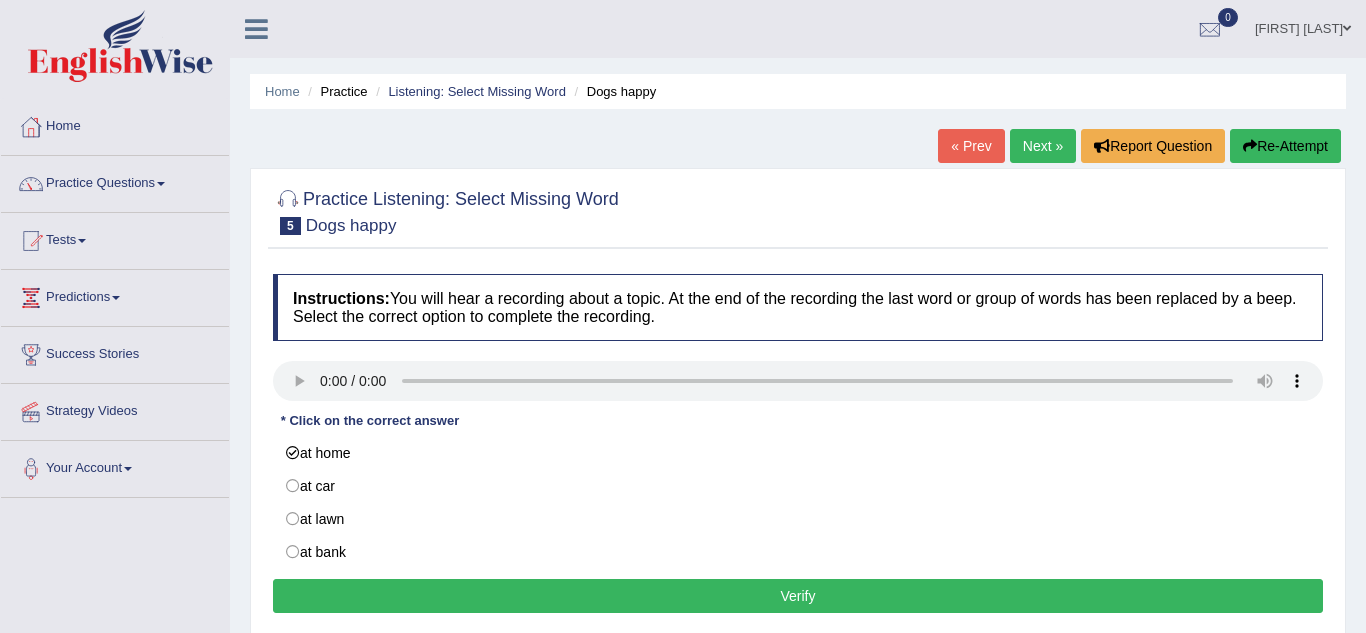 click on "Verify" at bounding box center [798, 596] 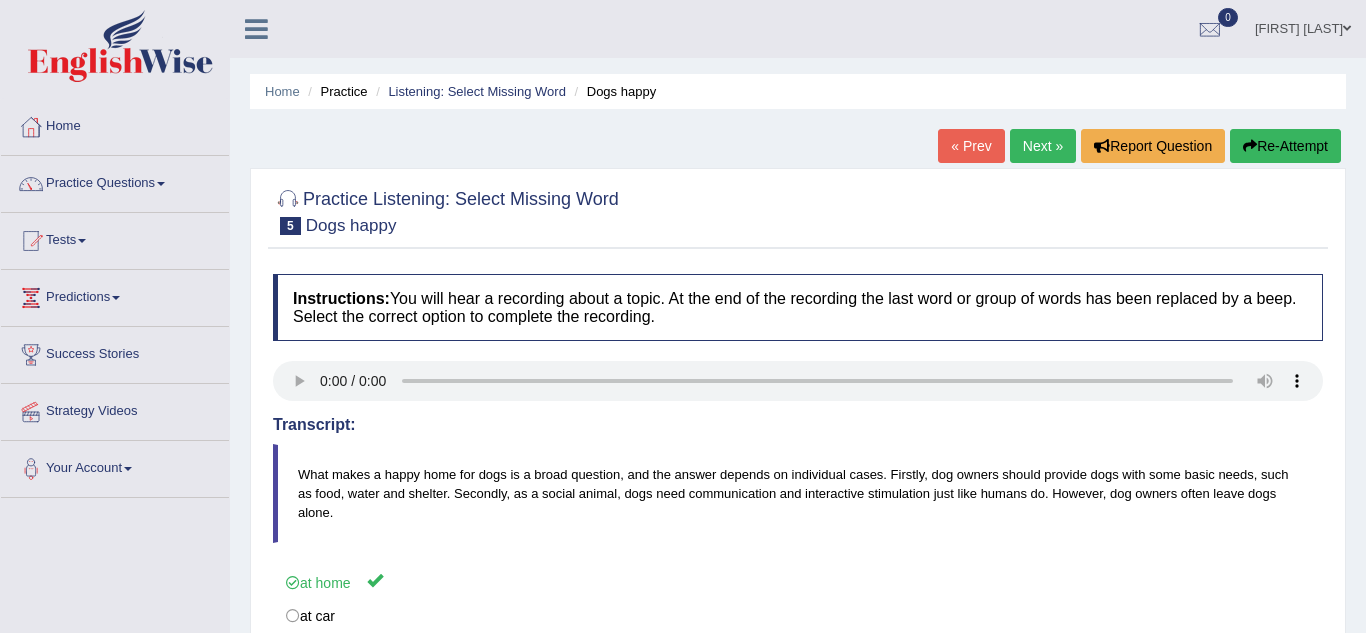 click on "Next »" at bounding box center (1043, 146) 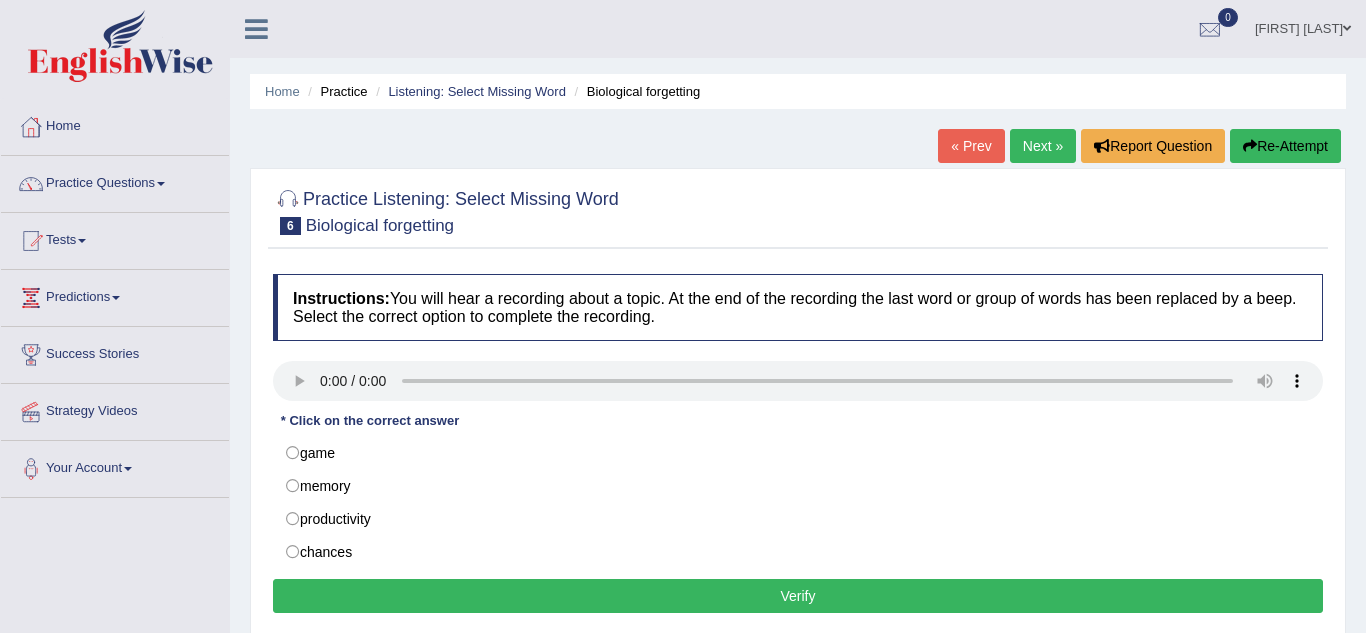 scroll, scrollTop: 0, scrollLeft: 0, axis: both 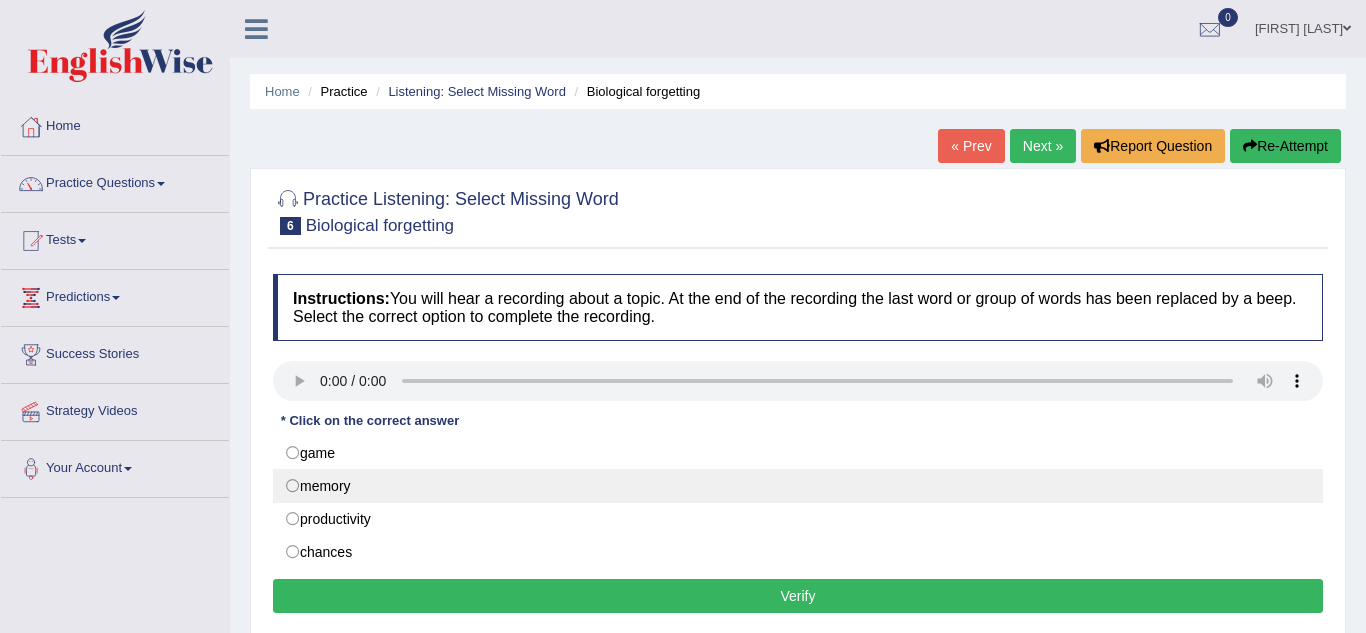 click on "memory" at bounding box center [798, 486] 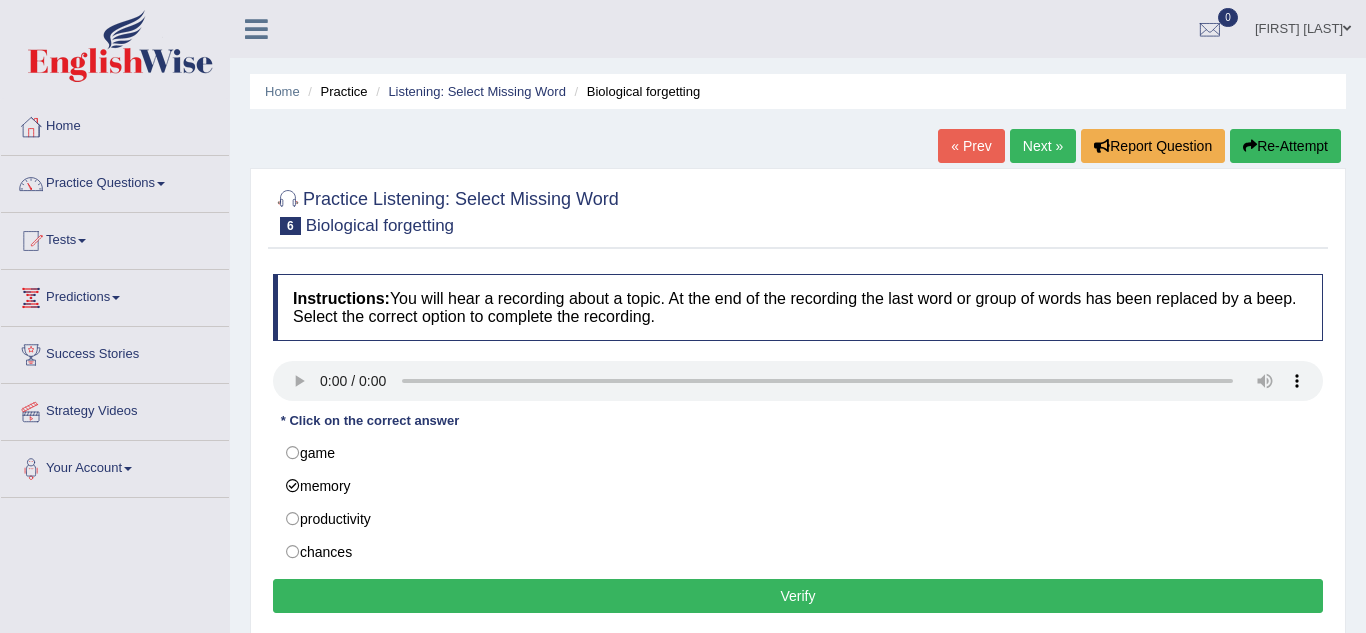 click on "Verify" at bounding box center (798, 596) 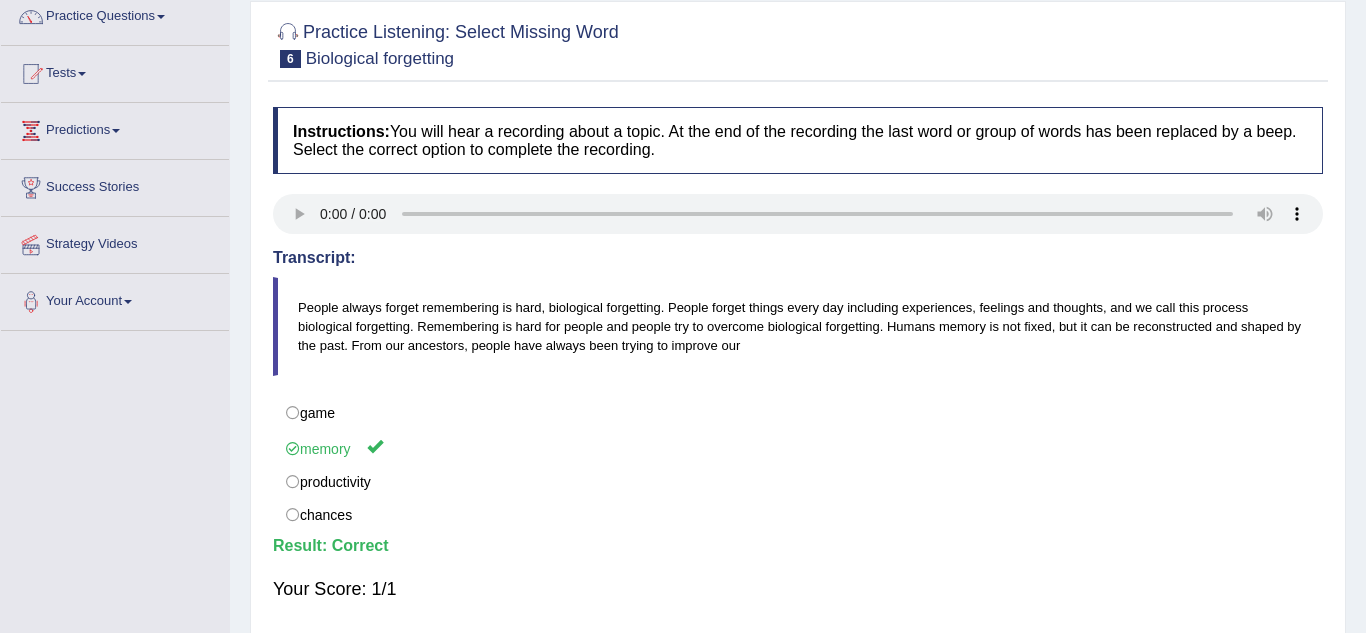 type 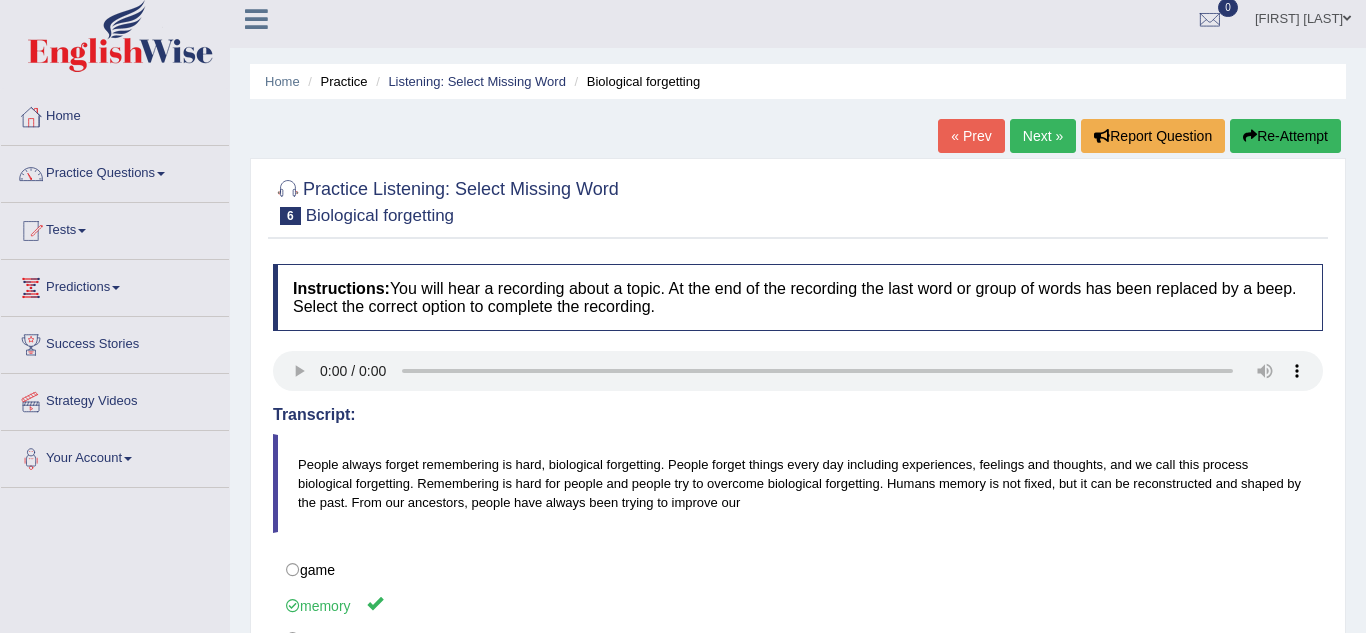 scroll, scrollTop: 8, scrollLeft: 0, axis: vertical 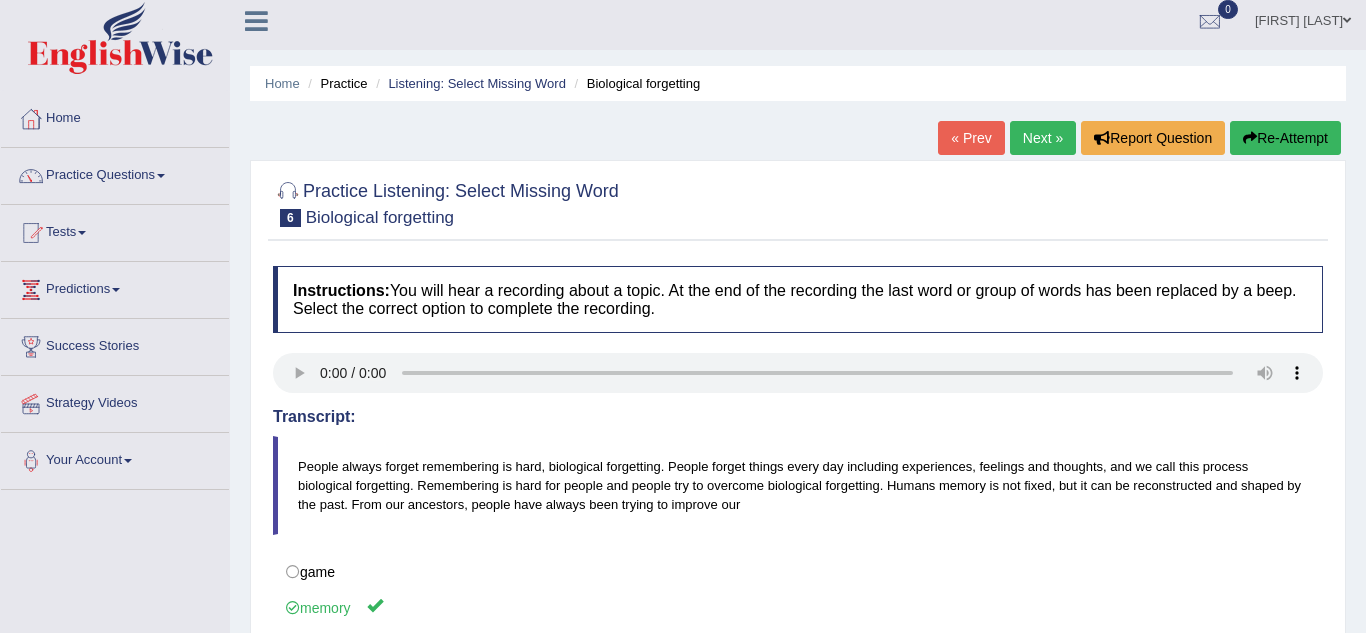 click on "Next »" at bounding box center [1043, 138] 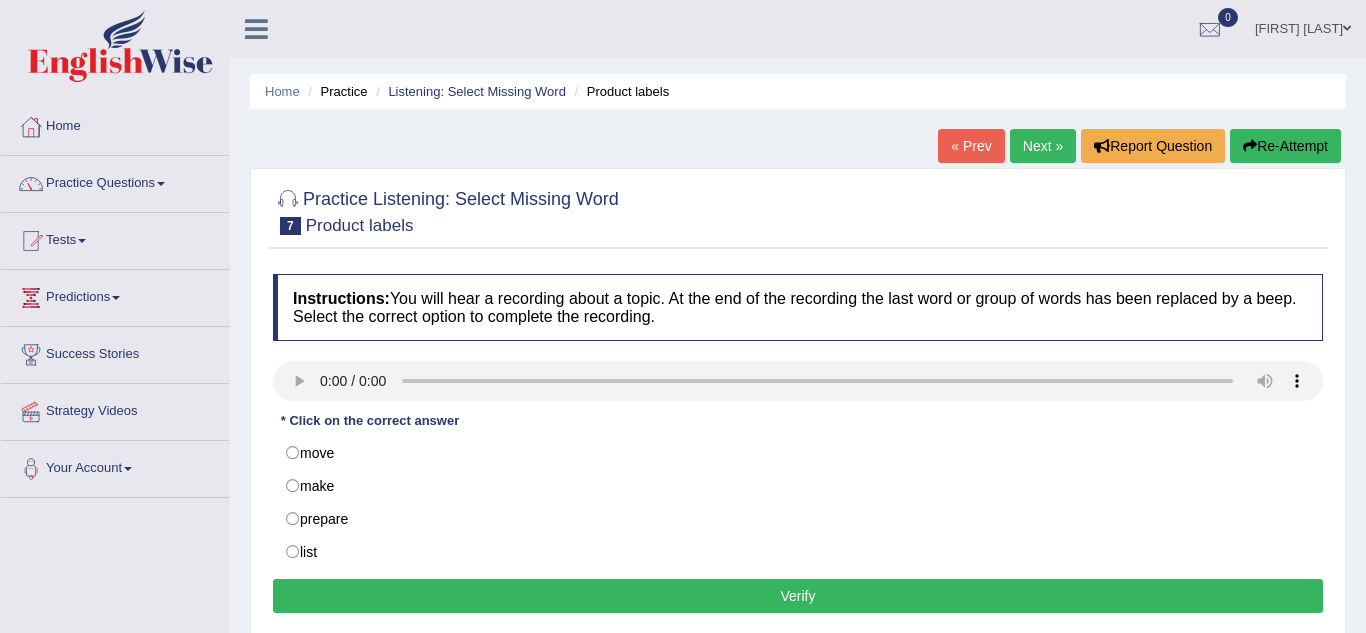 scroll, scrollTop: 0, scrollLeft: 0, axis: both 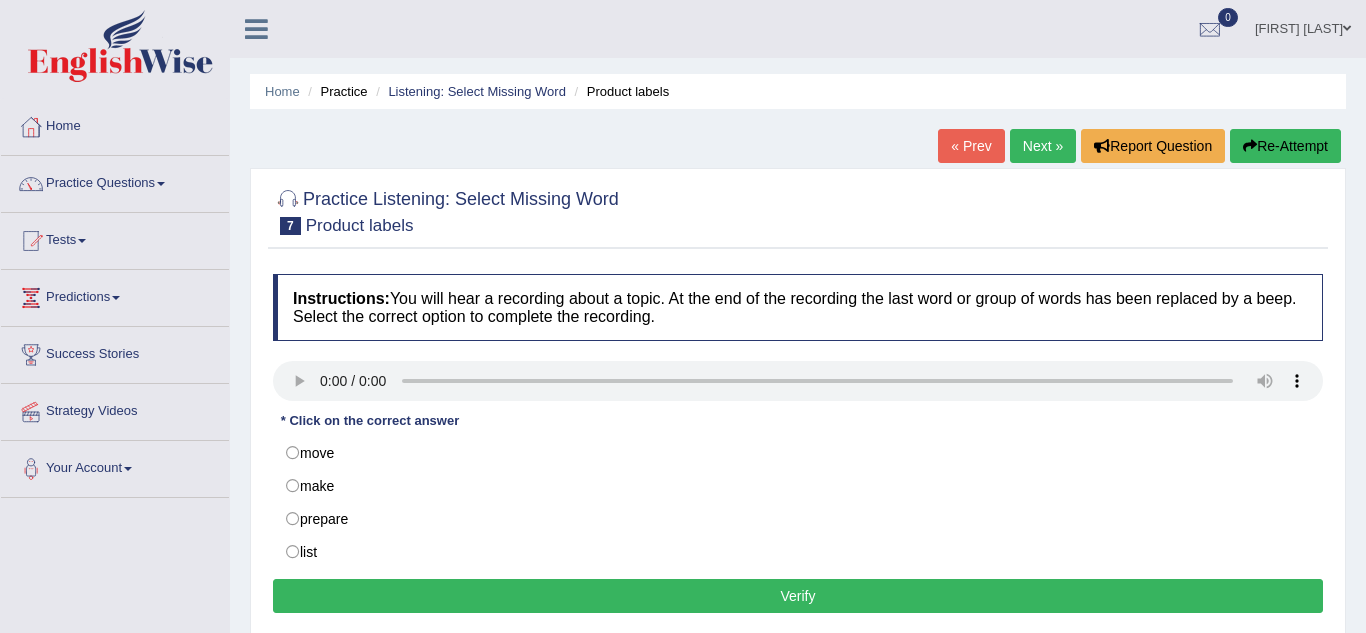 click on "Practice Listening: Select Missing Word
7
Product labels
Instructions:  You will hear a recording about a topic. At the end of the recording the last word or group of words has been replaced by a beep. Select the correct option to complete the recording.
Transcript: Since more than seventy percent of shoppers read food labels when considering whether to buy a product. A recent controversy as to whether labels on prepared foods should educate or merely inform the consumer is over, and a consumer group got its way. The group had maintained that product labels should do more than simply. * Click on the correct answer  move  make  prepare  list Result:  Verify" at bounding box center (798, 404) 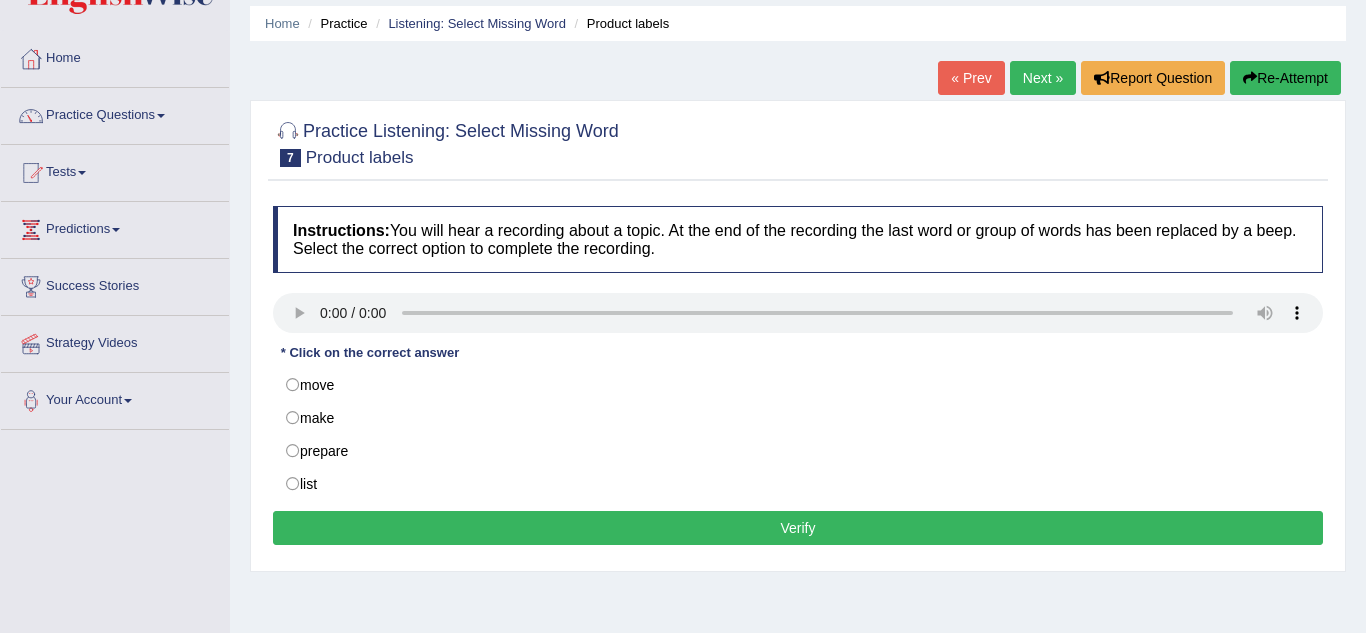 scroll, scrollTop: 78, scrollLeft: 0, axis: vertical 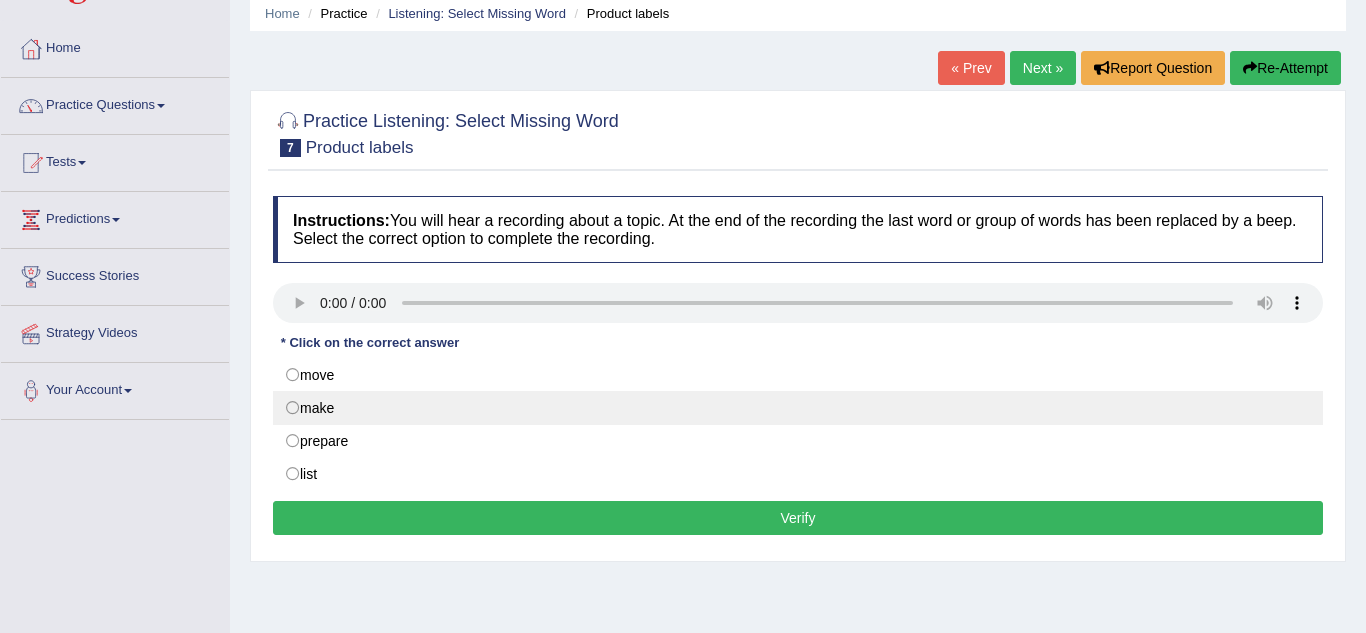 click on "make" at bounding box center (798, 408) 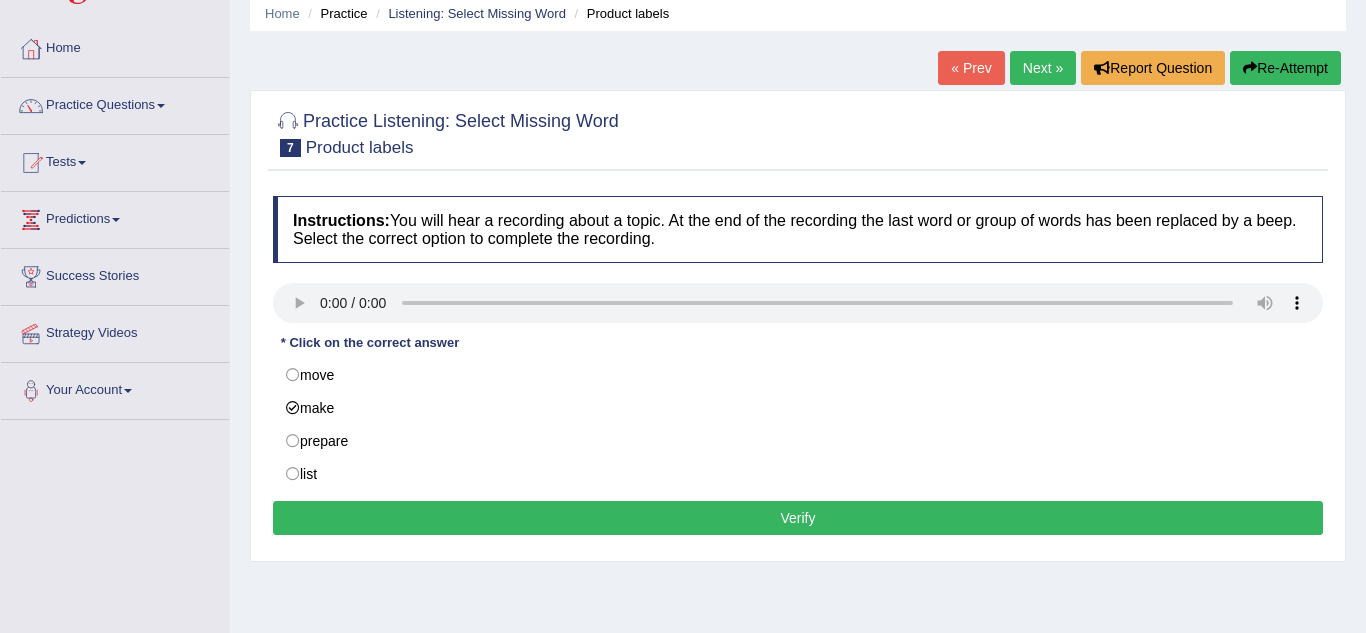 click on "Verify" at bounding box center (798, 518) 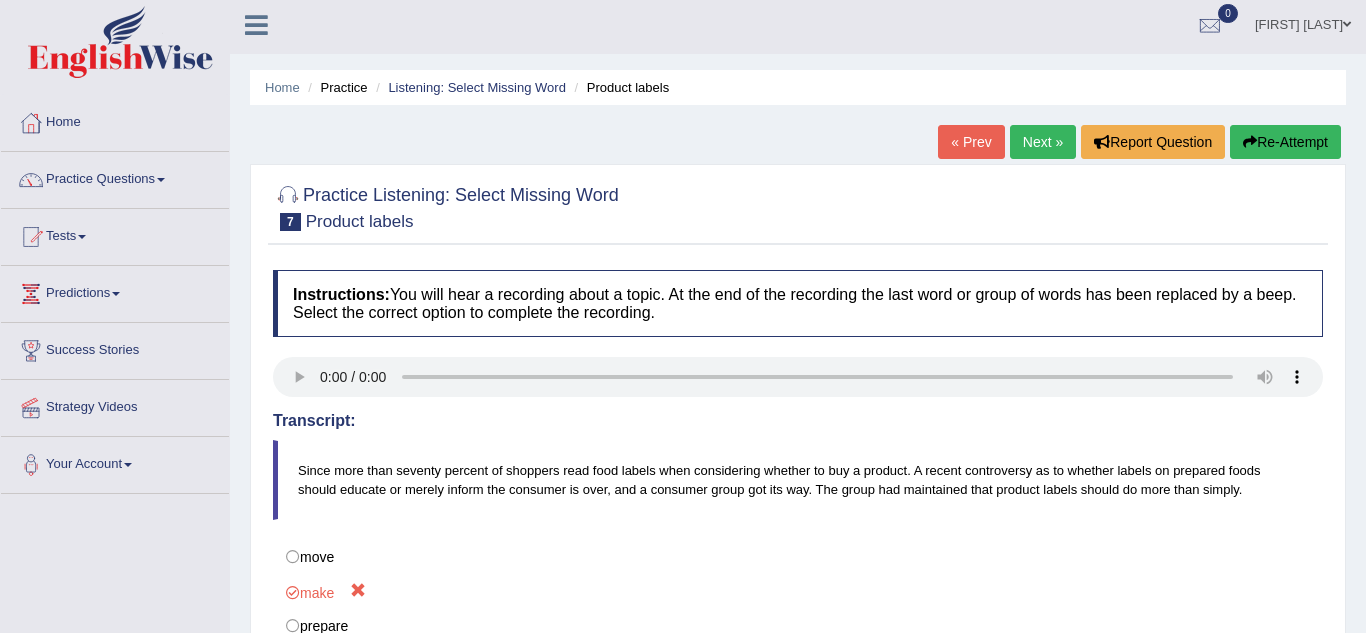 scroll, scrollTop: 0, scrollLeft: 0, axis: both 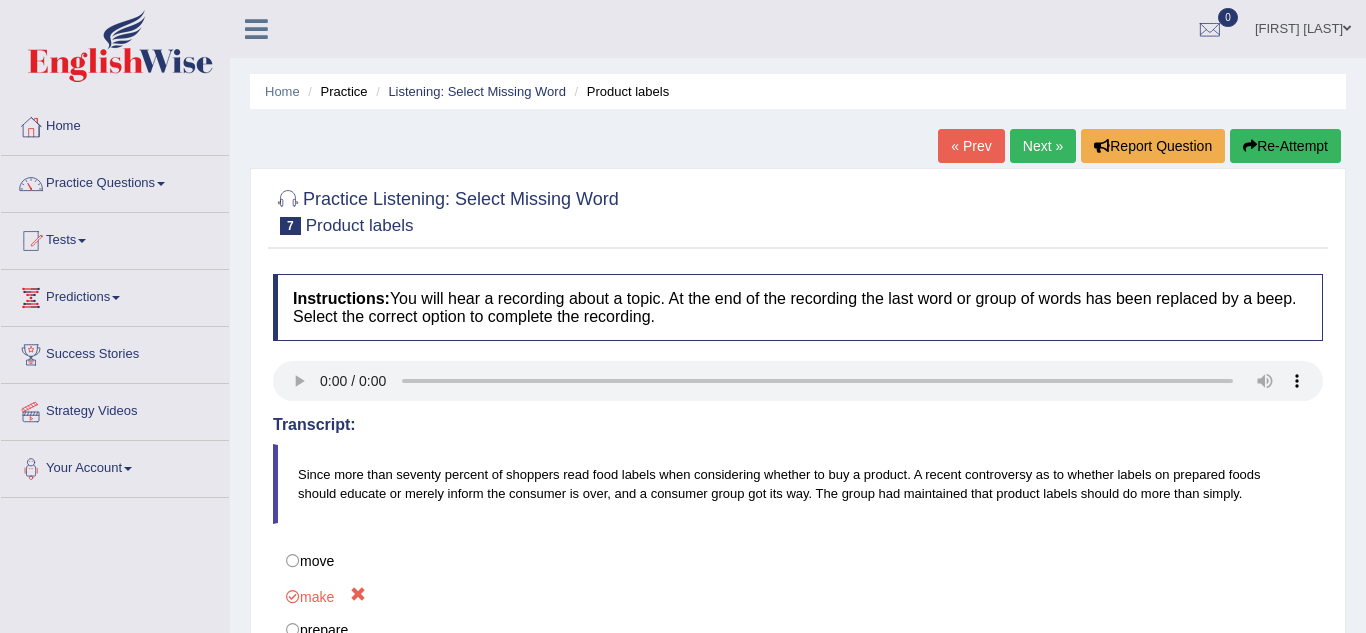 click on "Next »" at bounding box center (1043, 146) 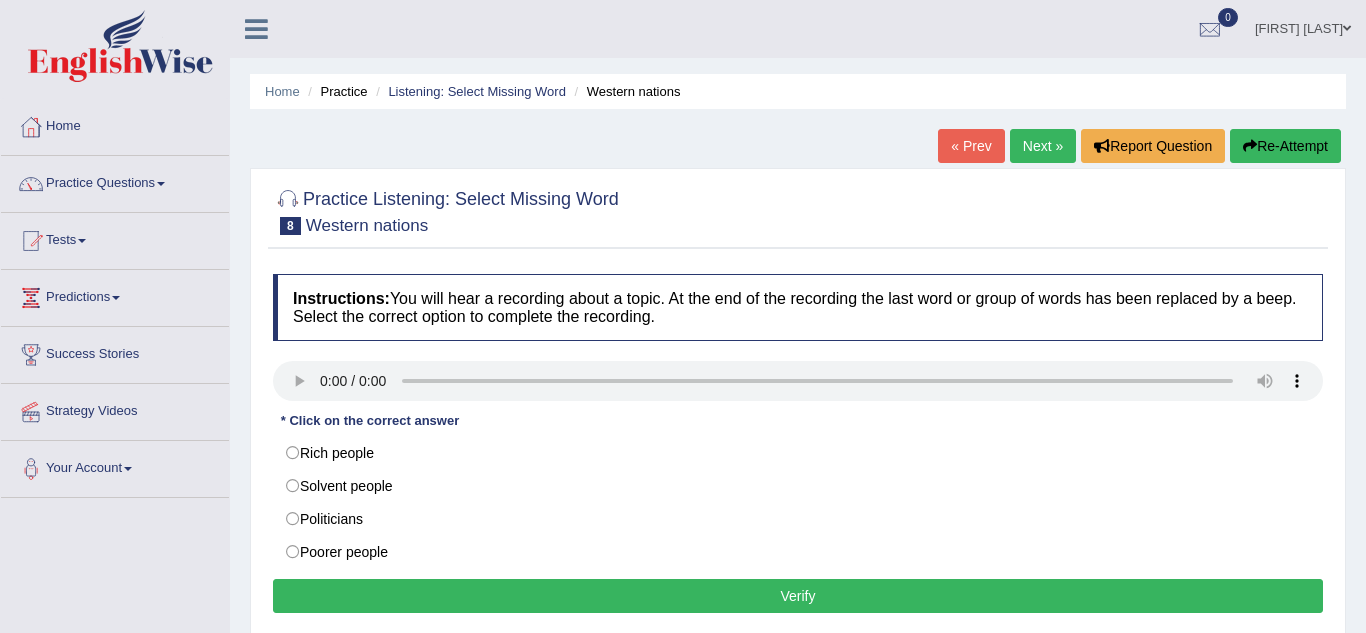 scroll, scrollTop: 0, scrollLeft: 0, axis: both 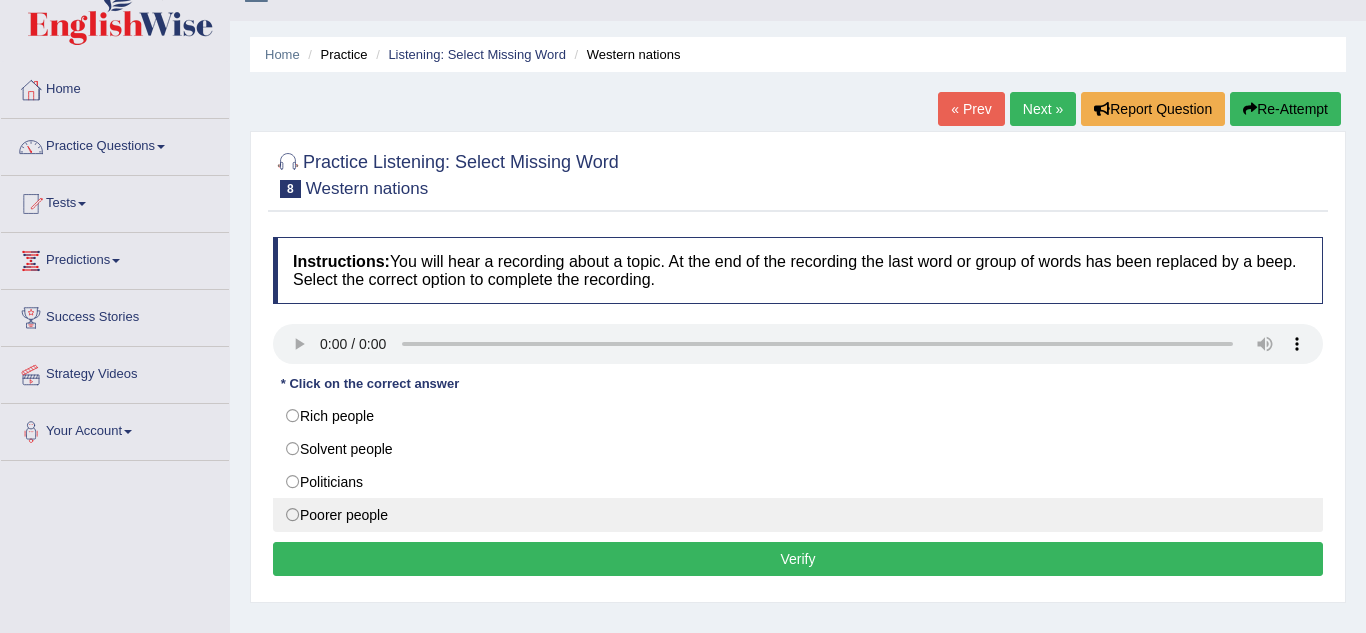 click on "Poorer  people" at bounding box center [798, 515] 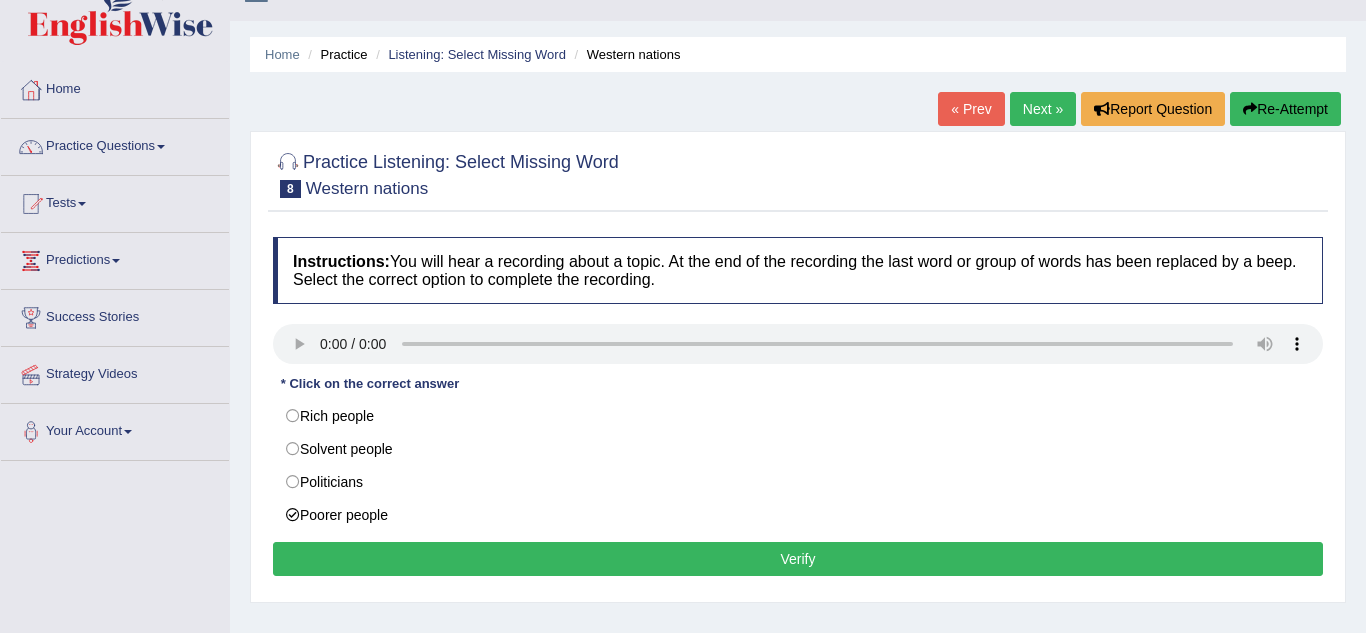 click on "Verify" at bounding box center [798, 559] 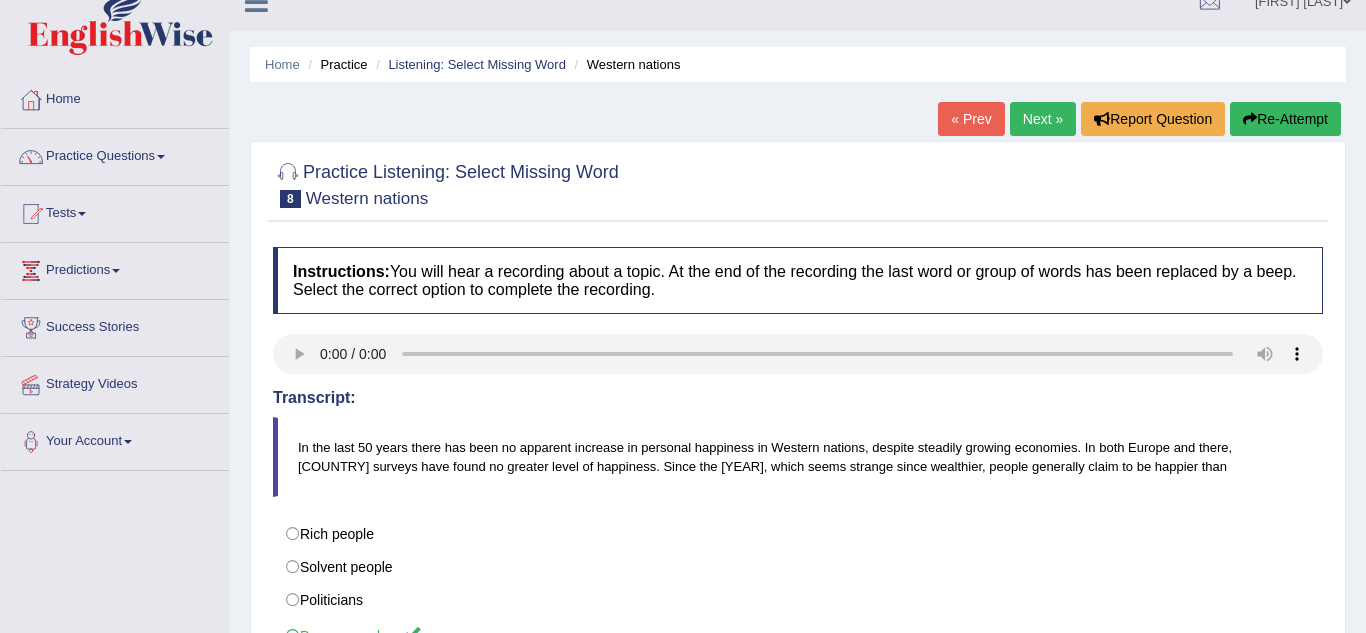 scroll, scrollTop: 0, scrollLeft: 0, axis: both 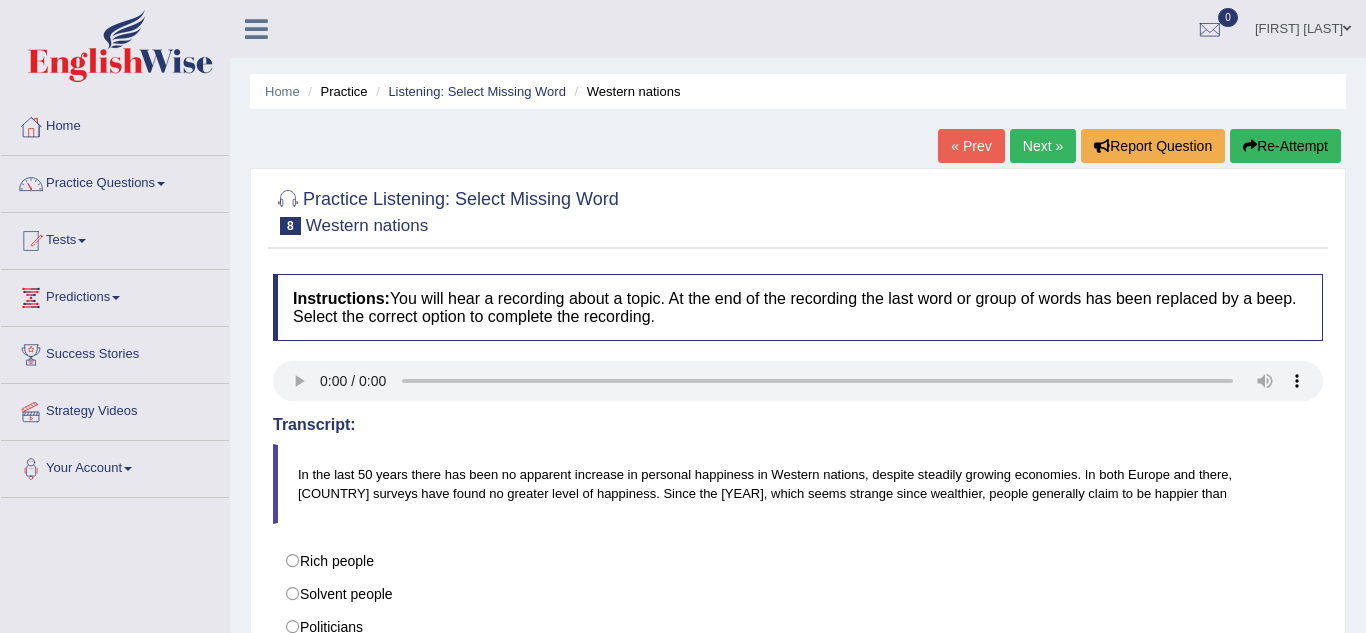 click on "Next »" at bounding box center [1043, 146] 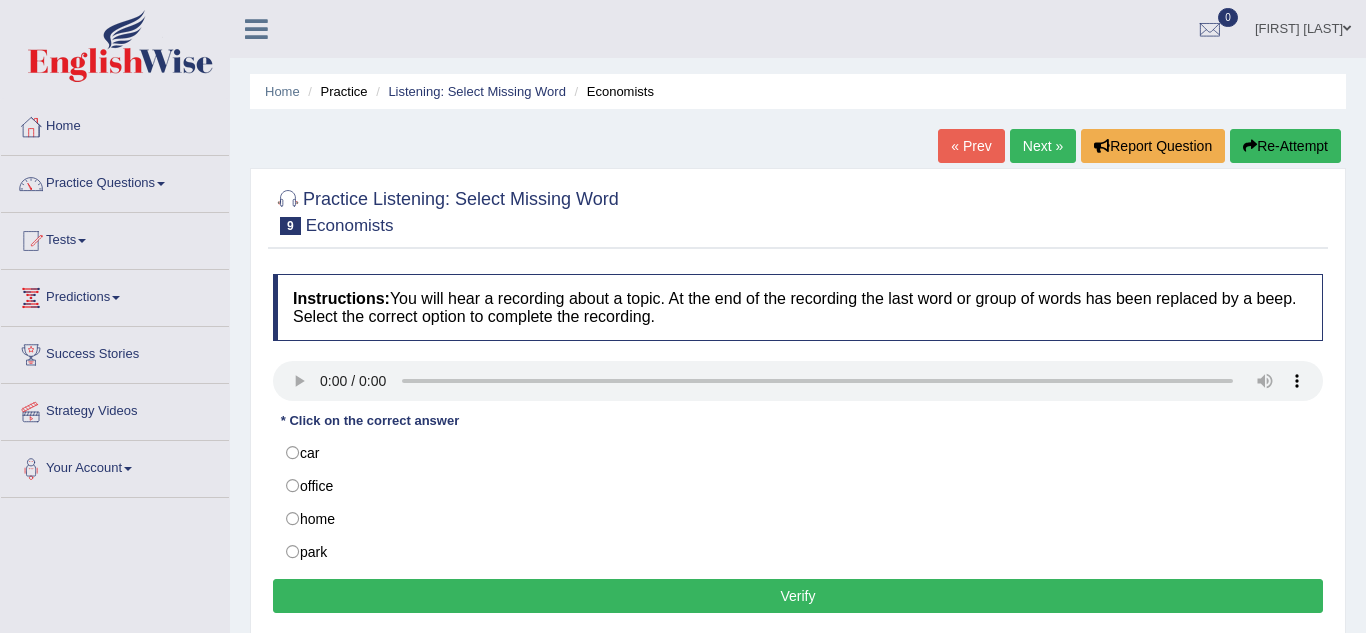 scroll, scrollTop: 0, scrollLeft: 0, axis: both 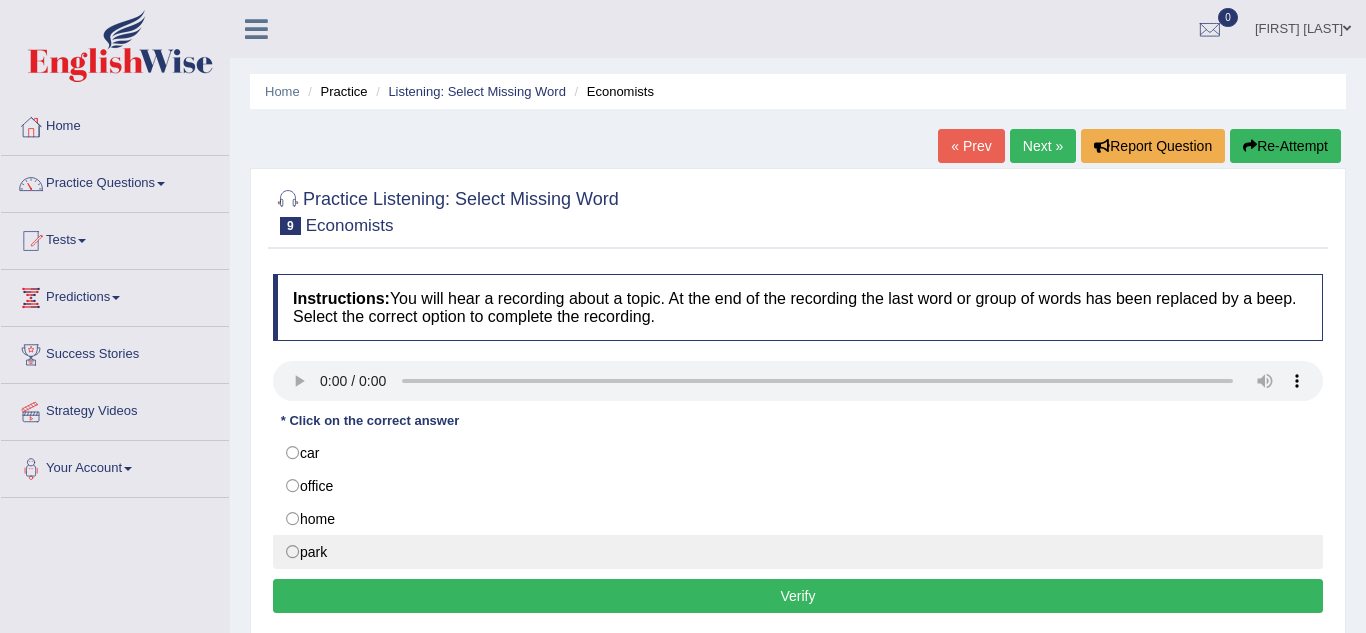 click on "park" at bounding box center (798, 552) 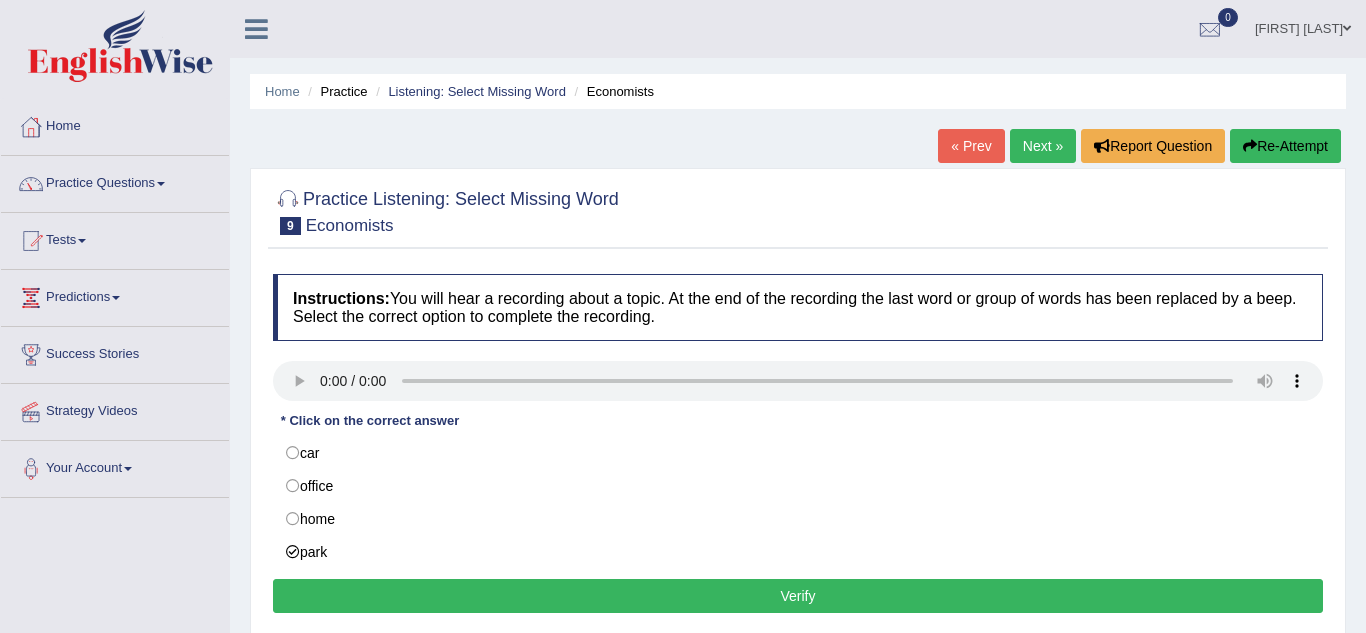 click on "Verify" at bounding box center (798, 596) 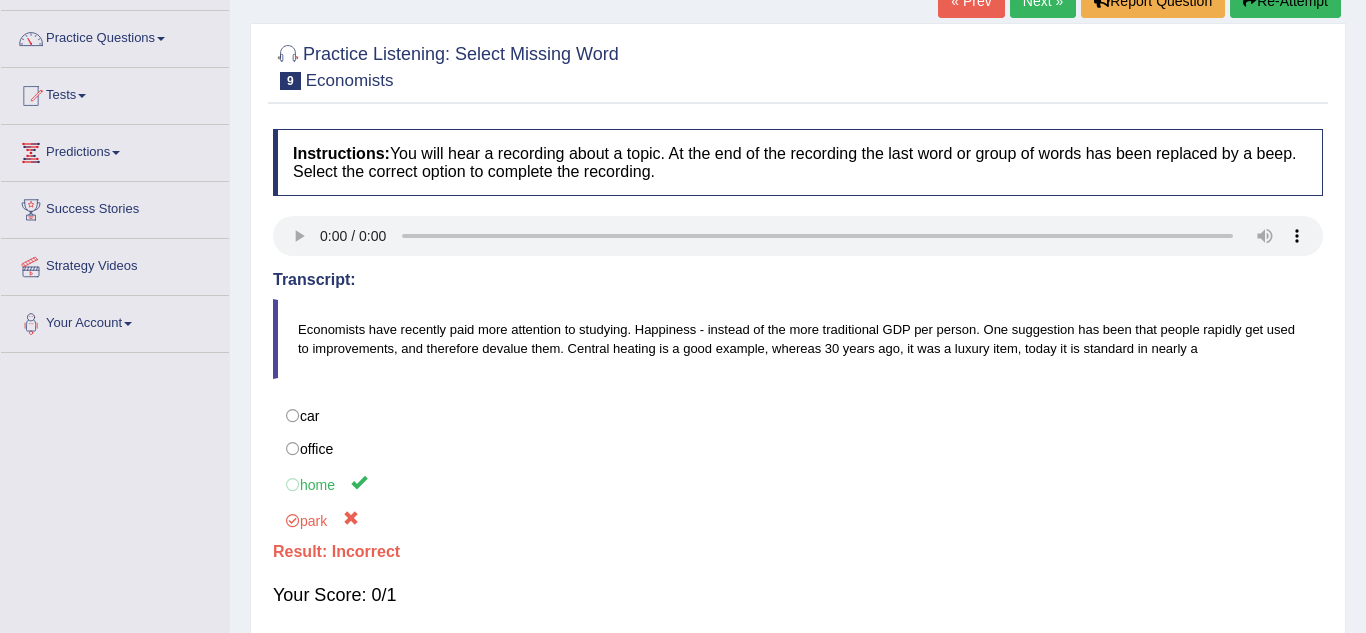 scroll, scrollTop: 0, scrollLeft: 0, axis: both 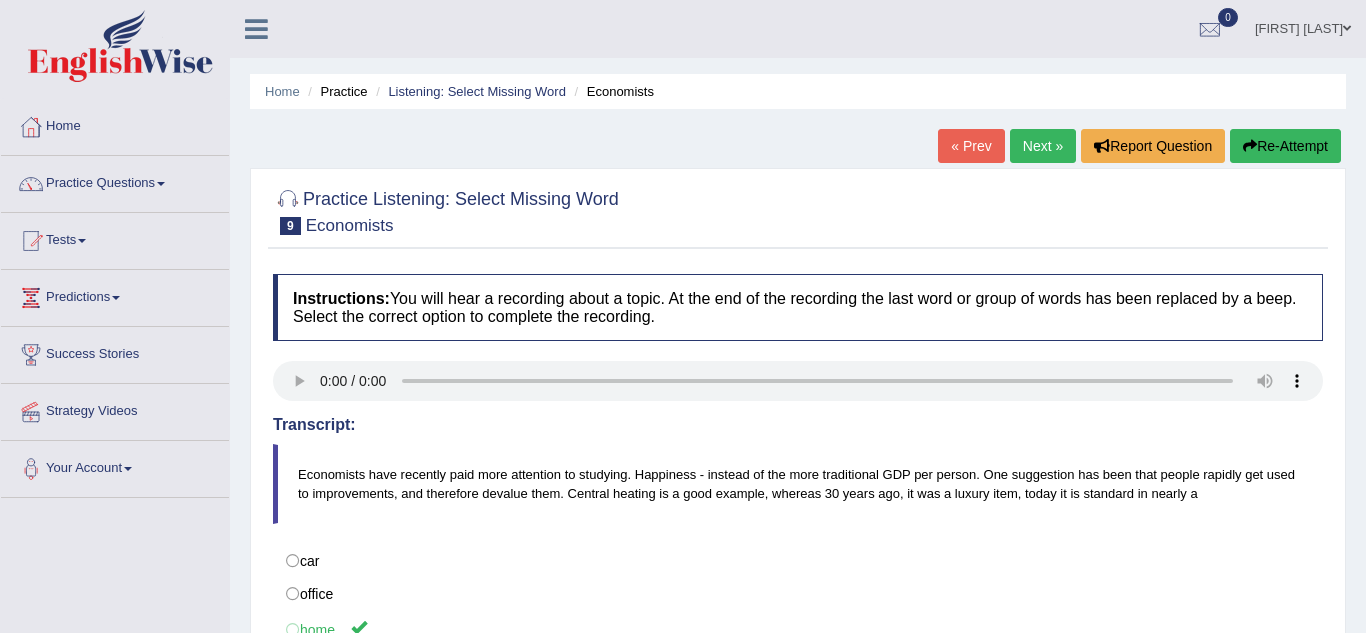 click on "Next »" at bounding box center (1043, 146) 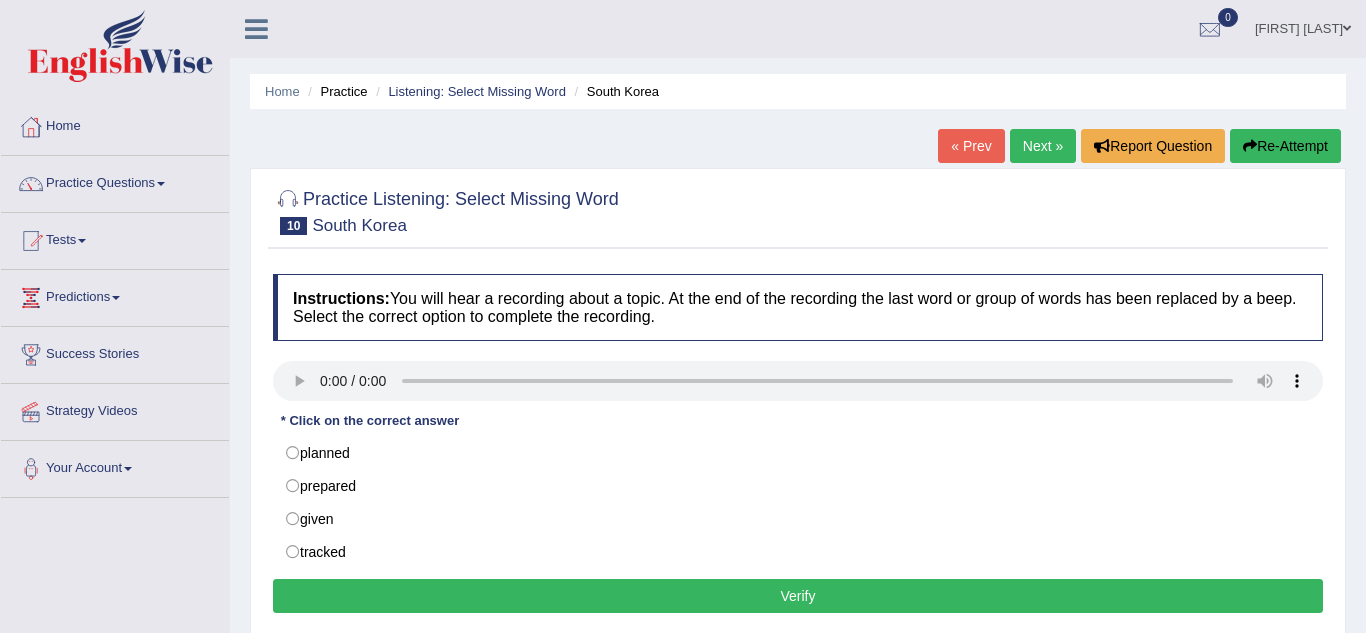 scroll, scrollTop: 0, scrollLeft: 0, axis: both 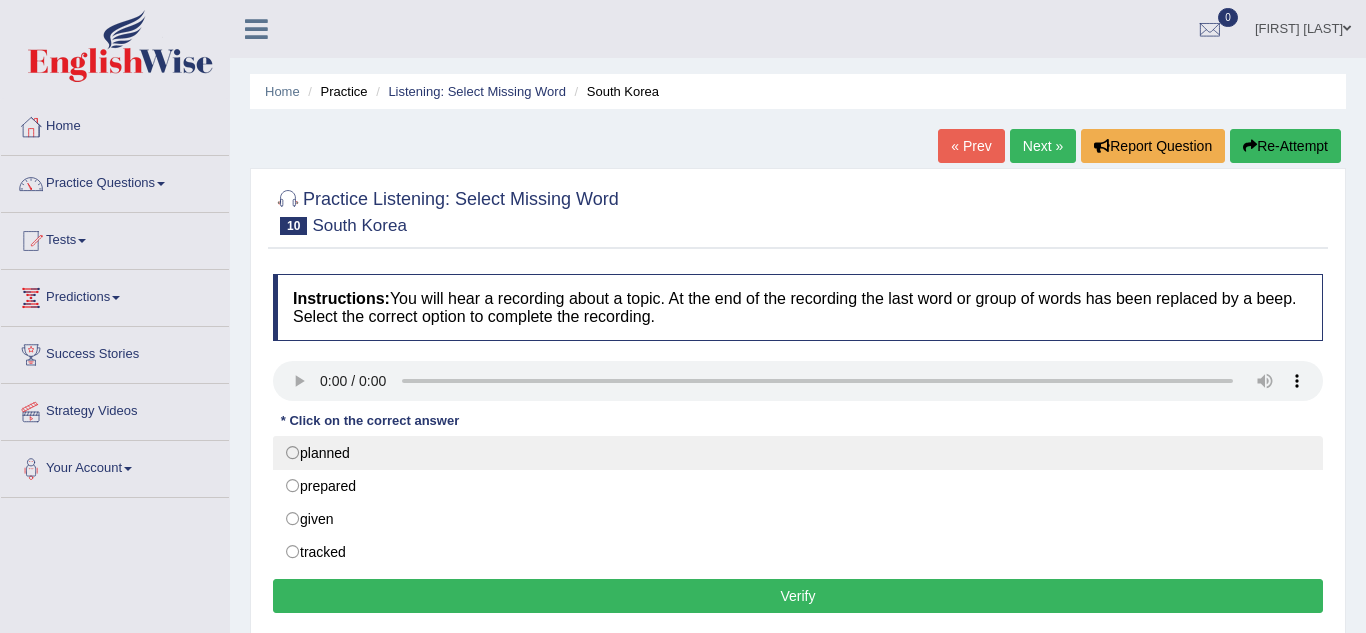 click on "planned" at bounding box center (798, 453) 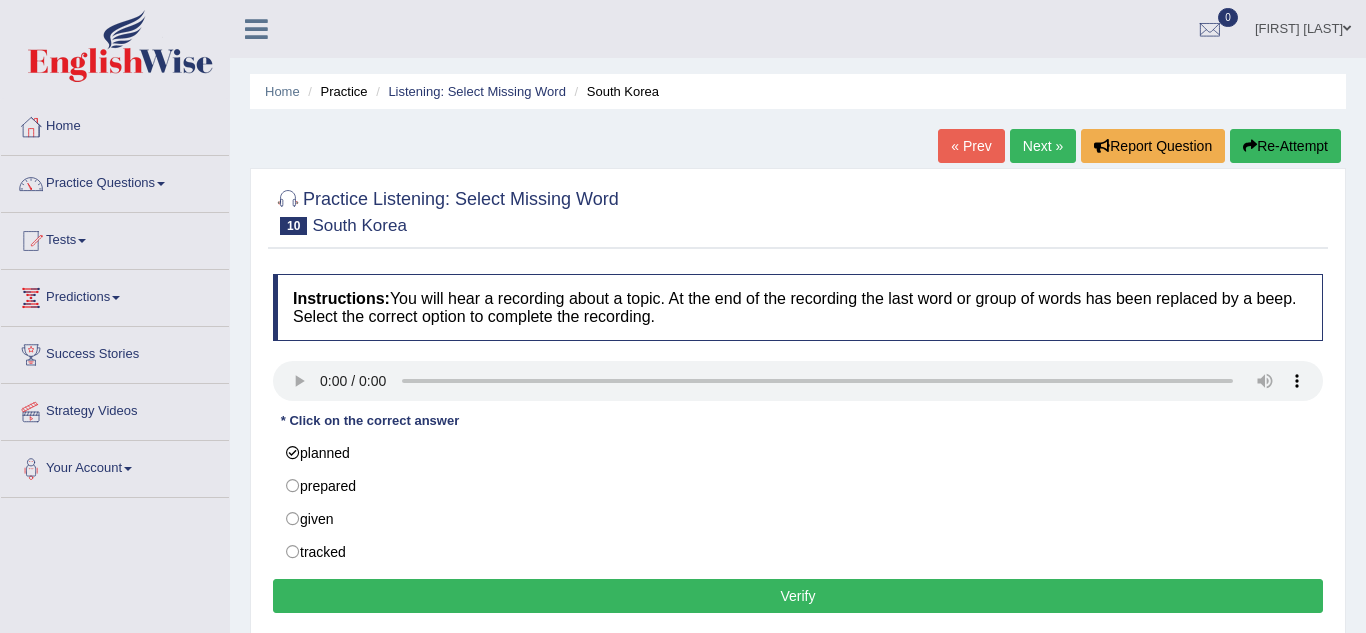 click on "Verify" at bounding box center (798, 596) 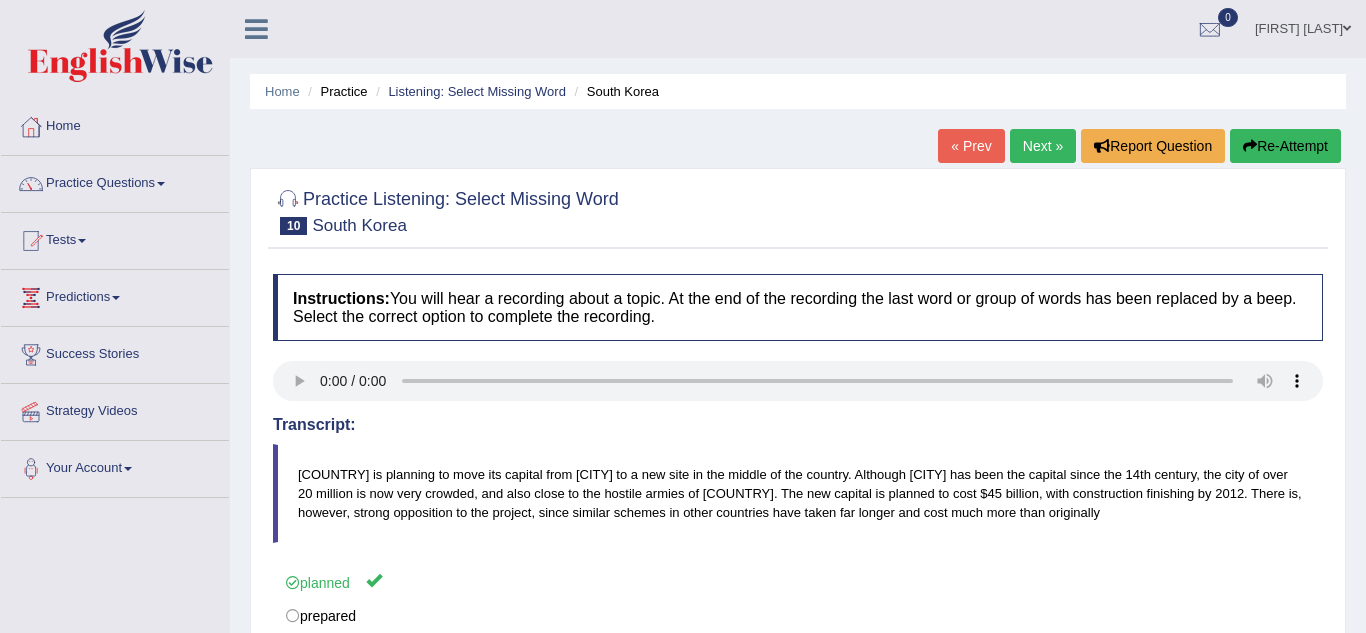 click on "Next »" at bounding box center [1043, 146] 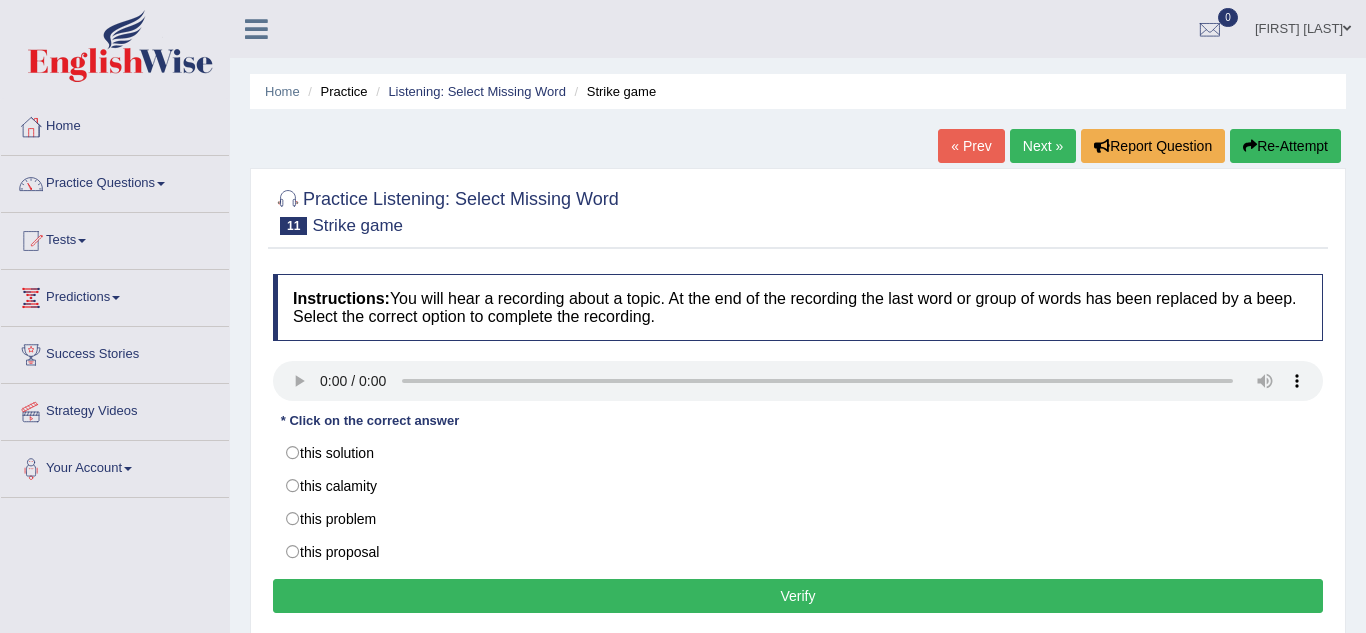 scroll, scrollTop: 0, scrollLeft: 0, axis: both 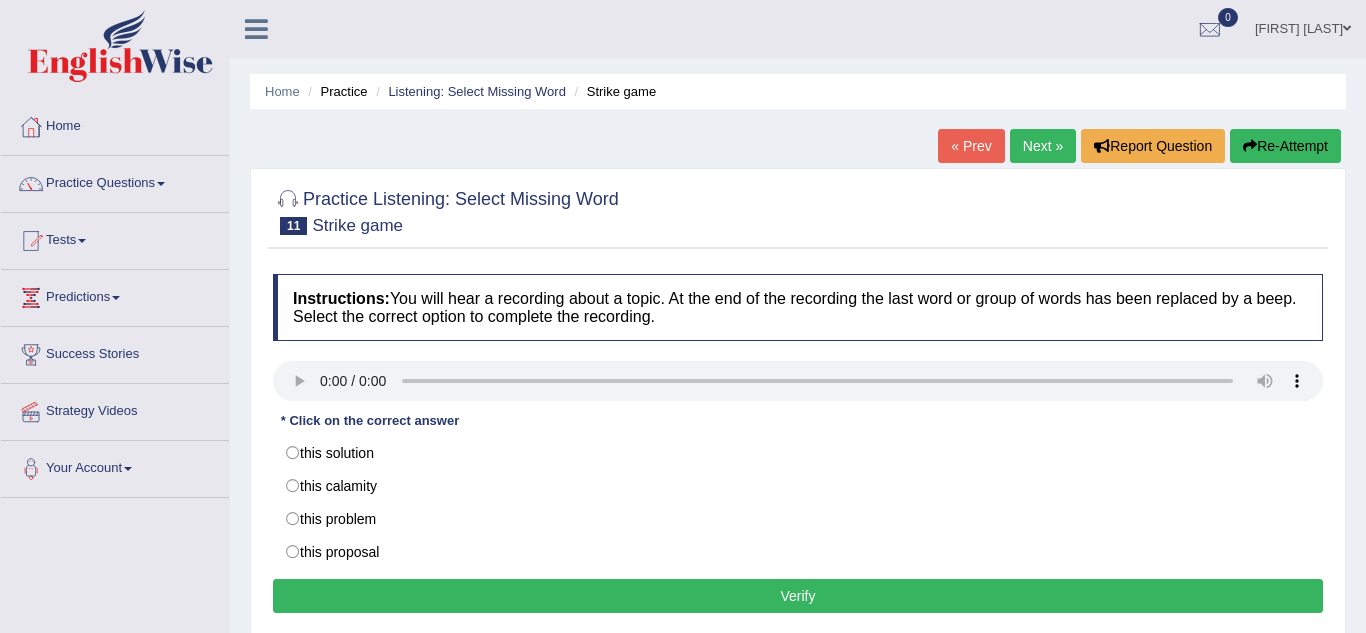 click on "Practice Questions" at bounding box center (115, 181) 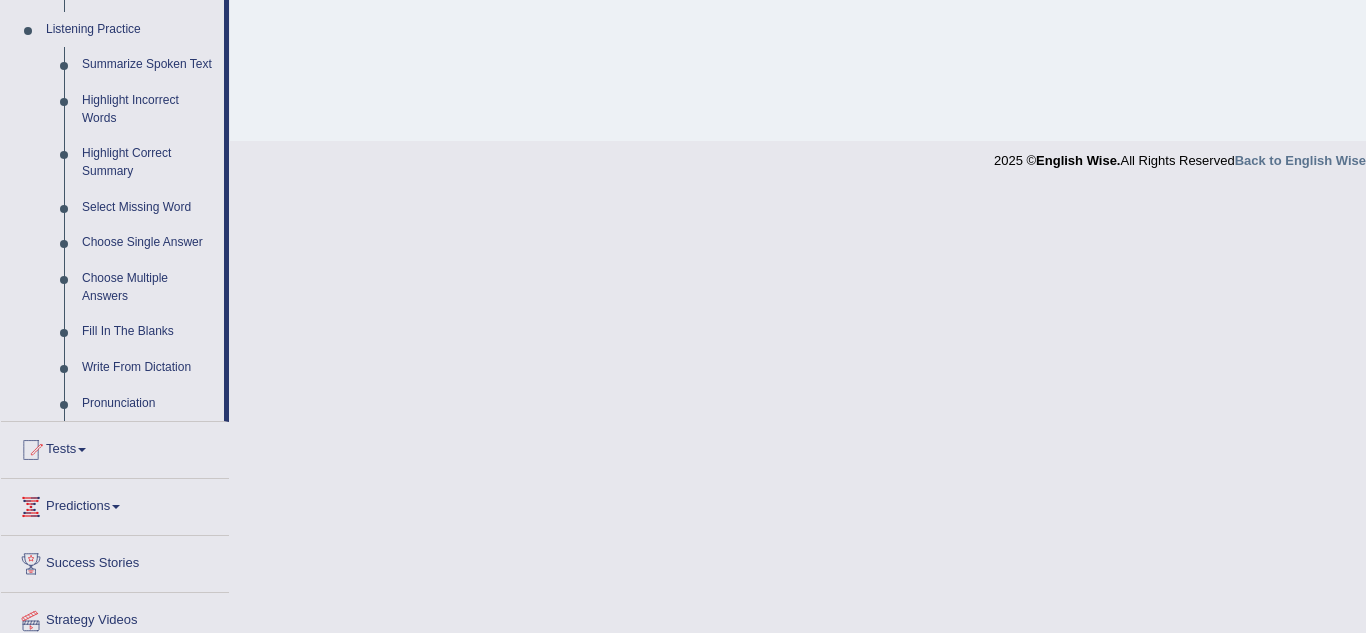 scroll, scrollTop: 865, scrollLeft: 0, axis: vertical 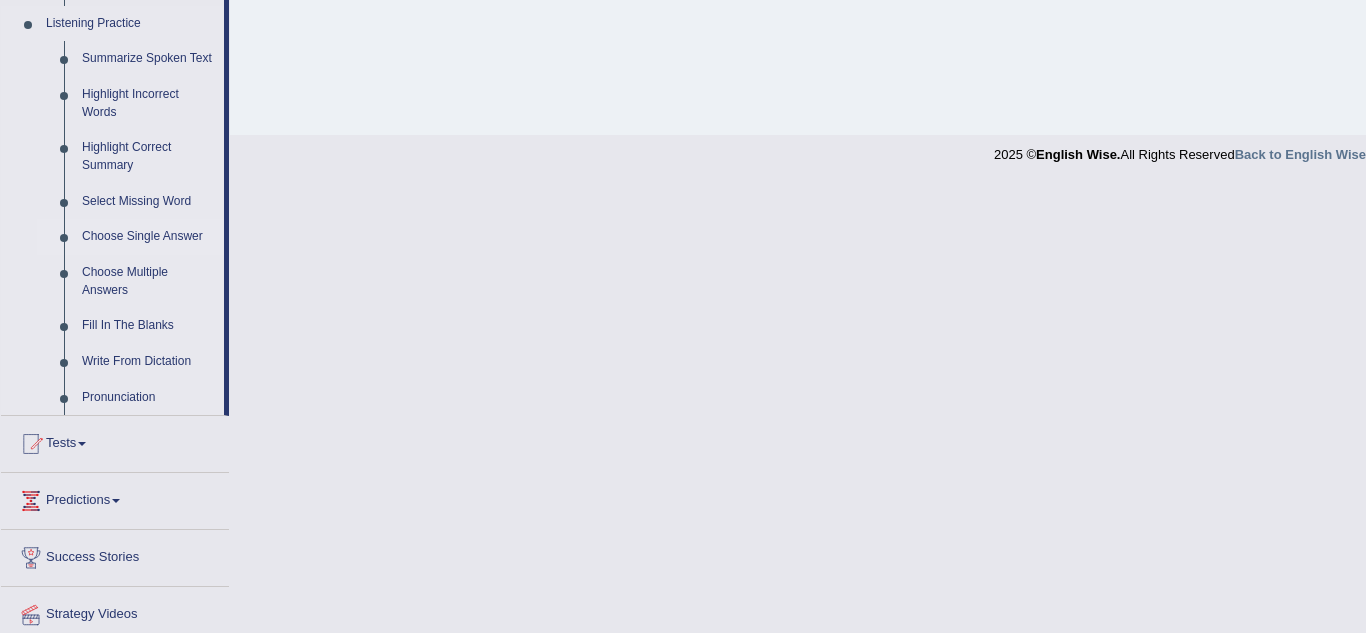 click on "Choose Single Answer" at bounding box center [148, 237] 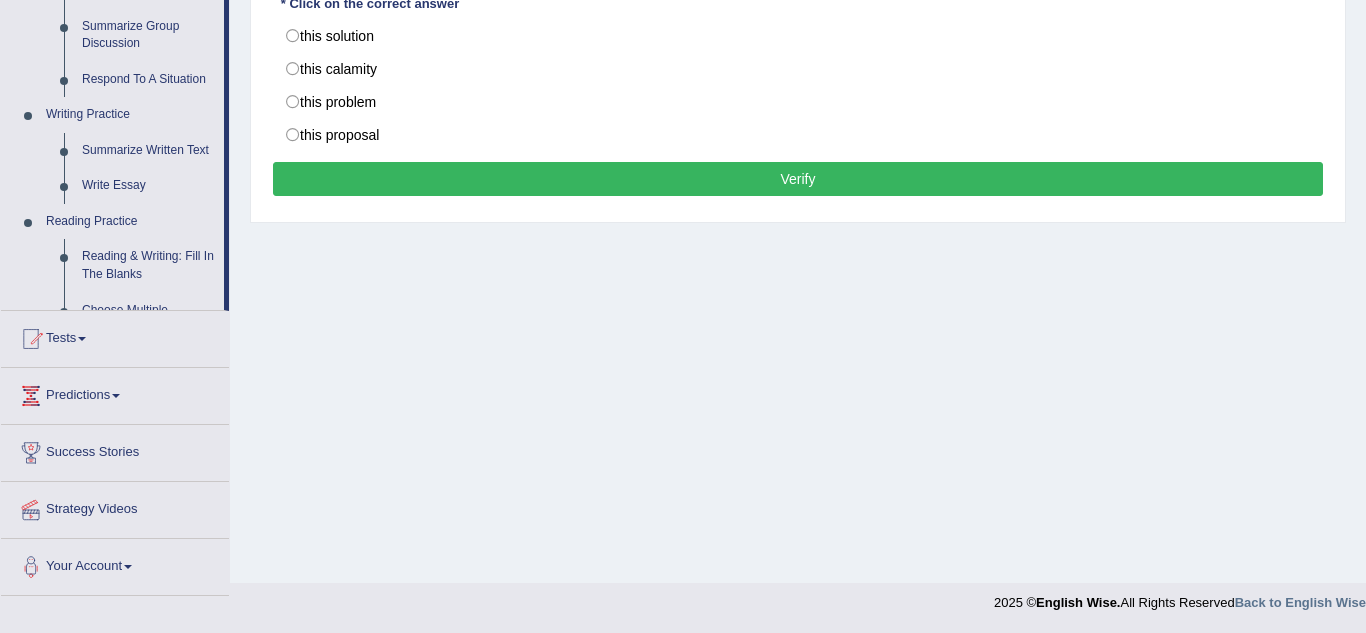 scroll, scrollTop: 861, scrollLeft: 0, axis: vertical 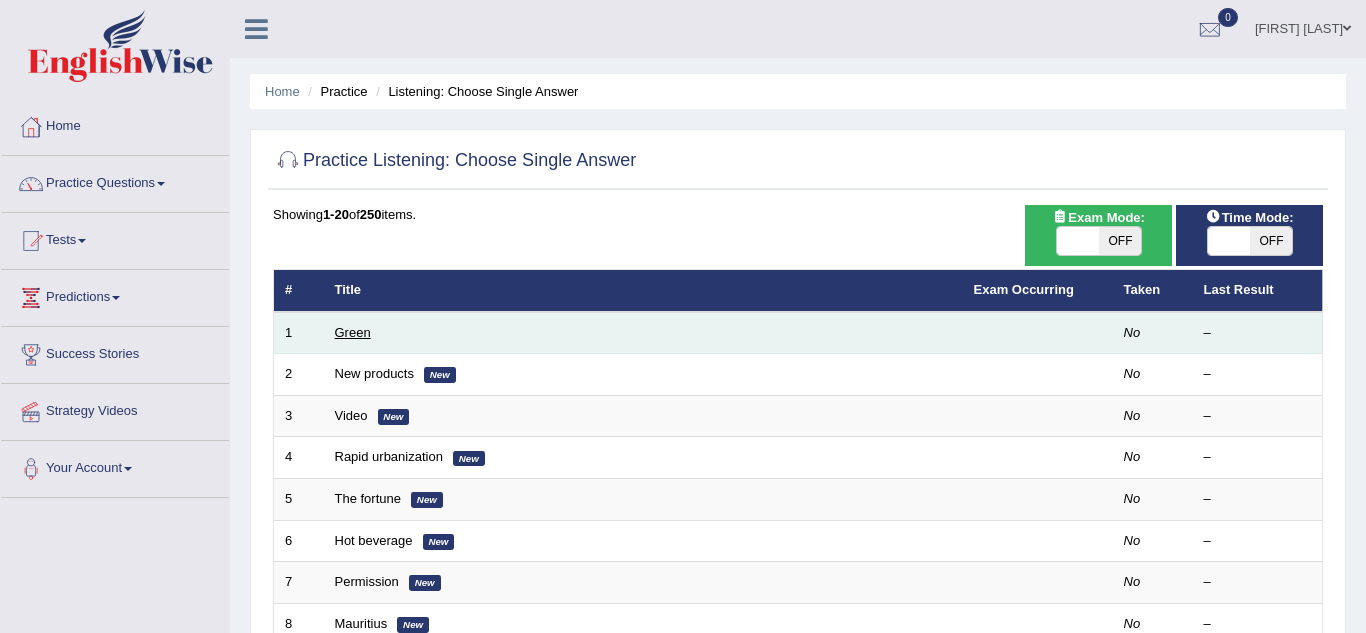 click on "Green" at bounding box center (353, 332) 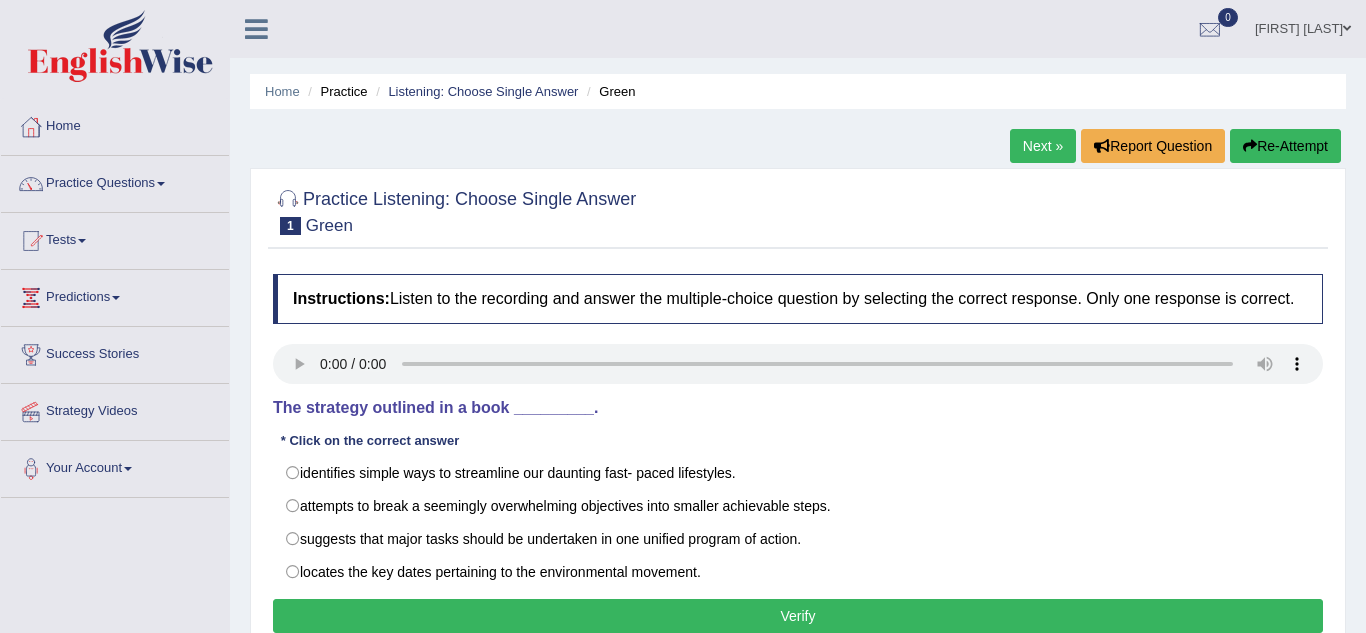 scroll, scrollTop: 0, scrollLeft: 0, axis: both 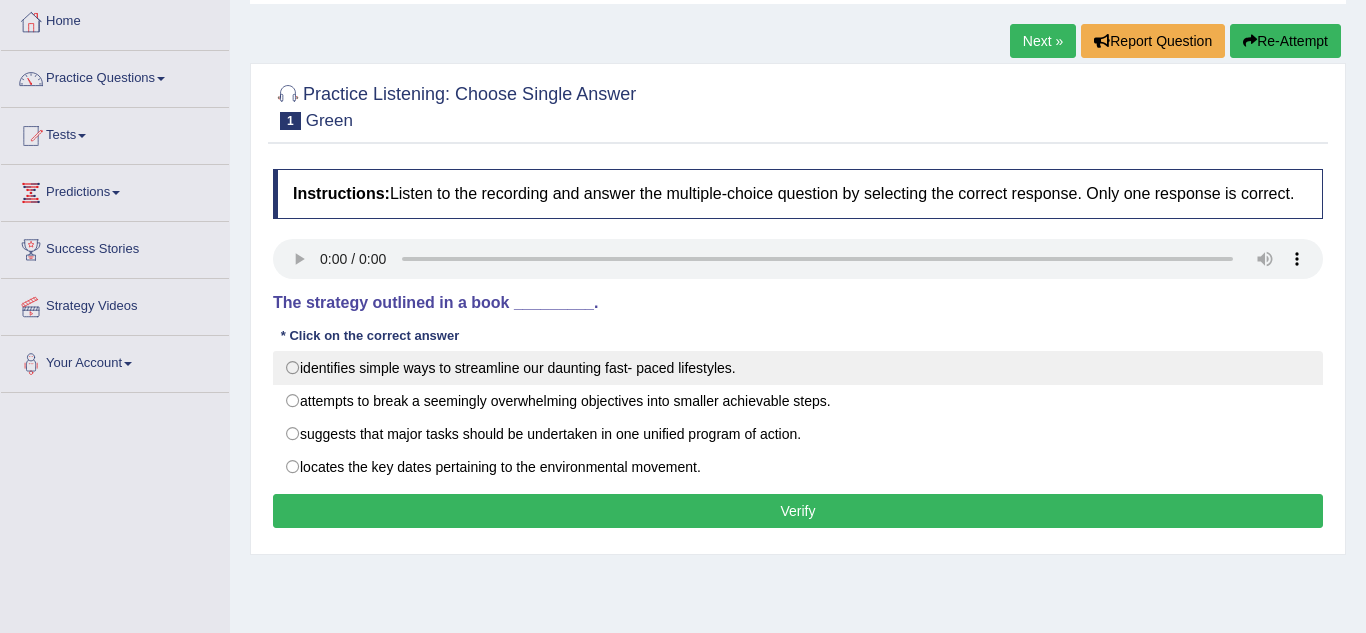 click on "identifies simple ways to streamline our daunting fast- paced lifestyles." at bounding box center [798, 368] 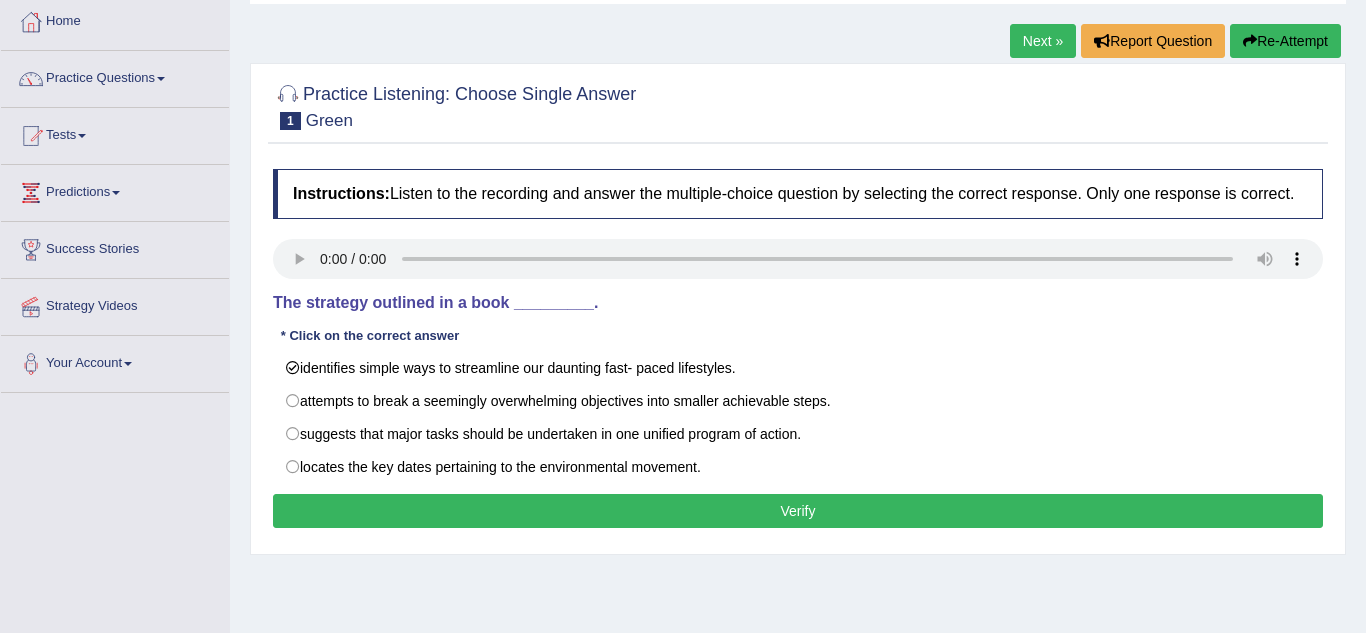 click on "Instructions:  Listen to the recording and answer the multiple-choice question by selecting the correct response. Only one response is correct.
Transcript: Most of us want to do the right thing for environment, but making the commitment to change our fast- paced, convenience- oriented life styles can be more than a little daunting, what&rsquo;s the answer? Take that giant commitment and cut it up into 365 little commitments that get met one at a time. This book, The Green Year, does just that. More than a calendar, it offers simple, practical, affordable and engaging activities that make going green a blessing rather than a burden. The strategy outlined in a book _________. * Click on the correct answer  identifies simple ways to streamline our daunting fast- paced lifestyles.  attempts to break a seemingly overwhelming objectives into smaller achievable steps.  suggests that major tasks should be undertaken in one unified program of action. Result:  Verify" at bounding box center (798, 351) 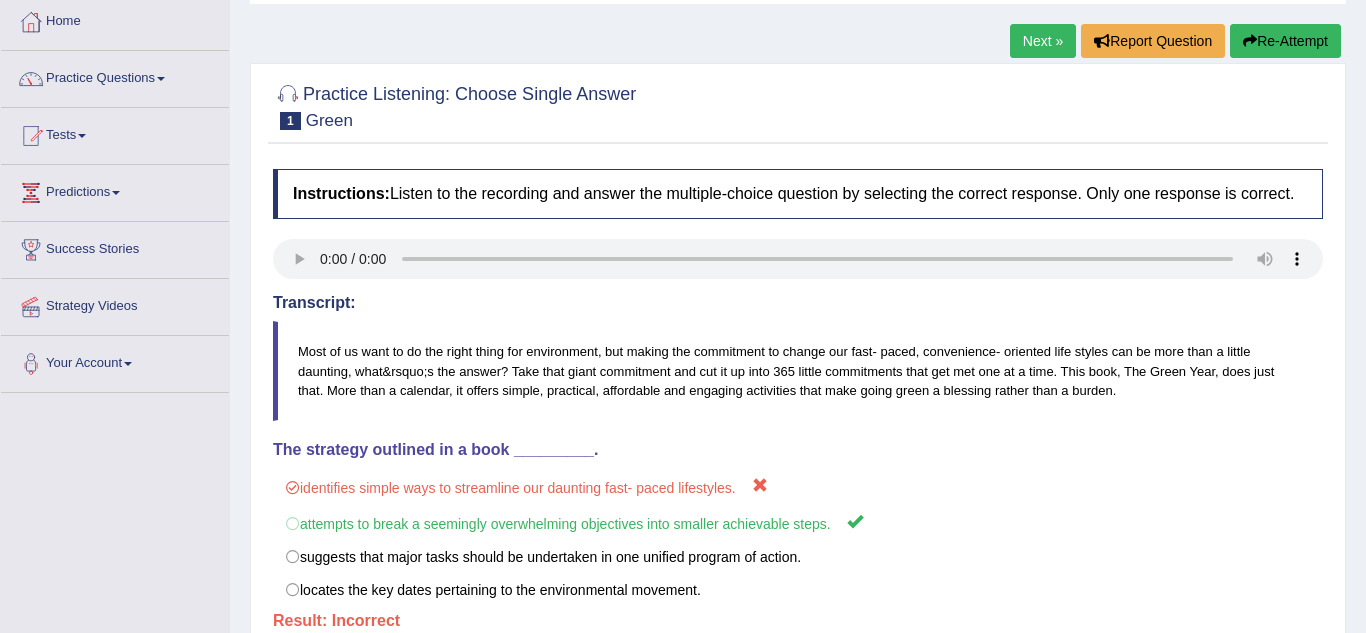 click on "Next »" at bounding box center (1043, 41) 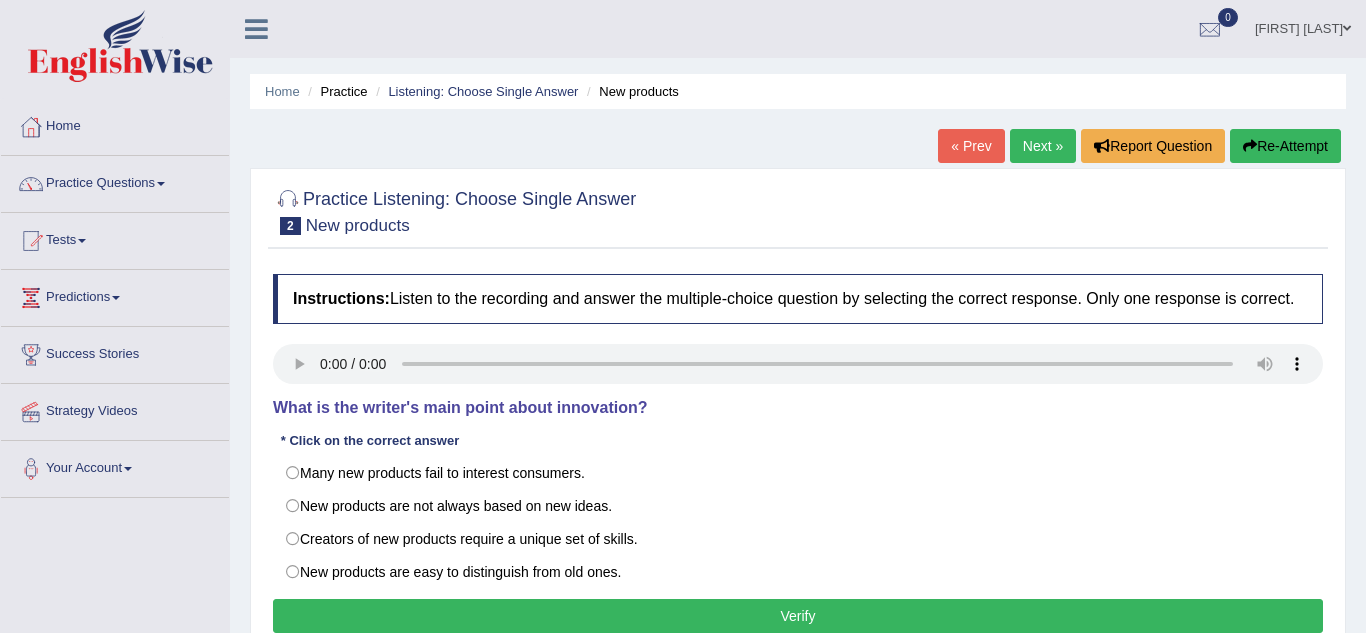 scroll, scrollTop: 0, scrollLeft: 0, axis: both 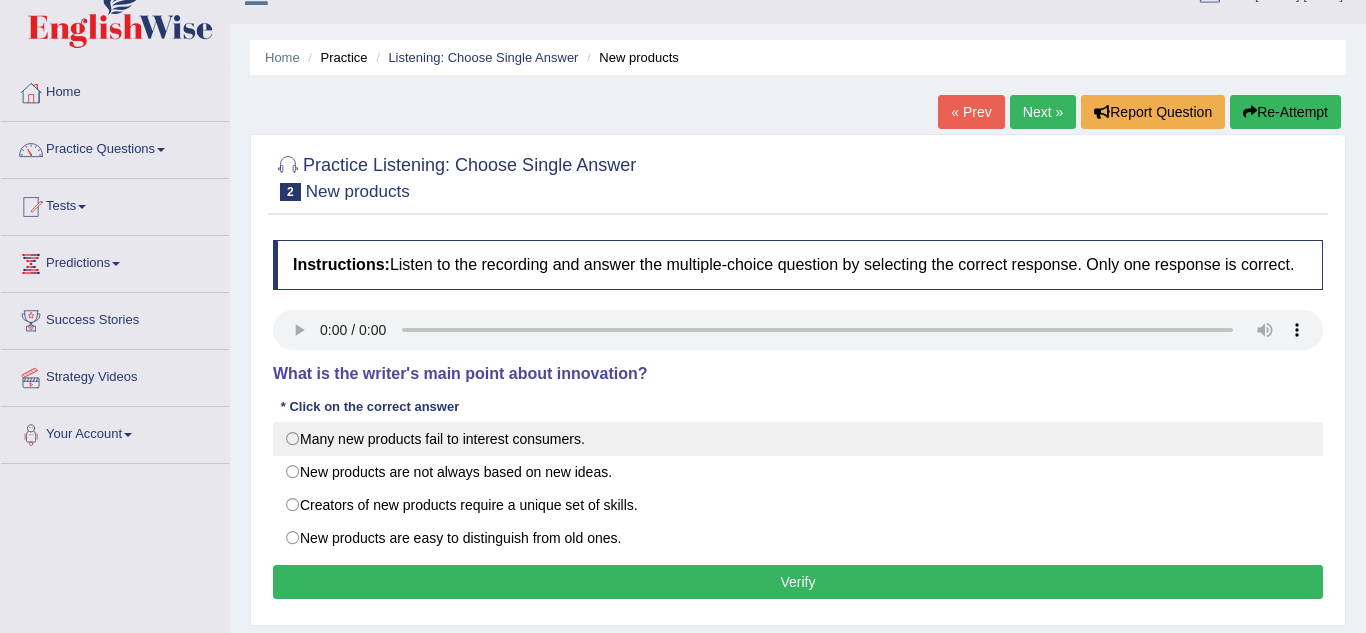 click on "Many new products fail to interest consumers." at bounding box center [798, 439] 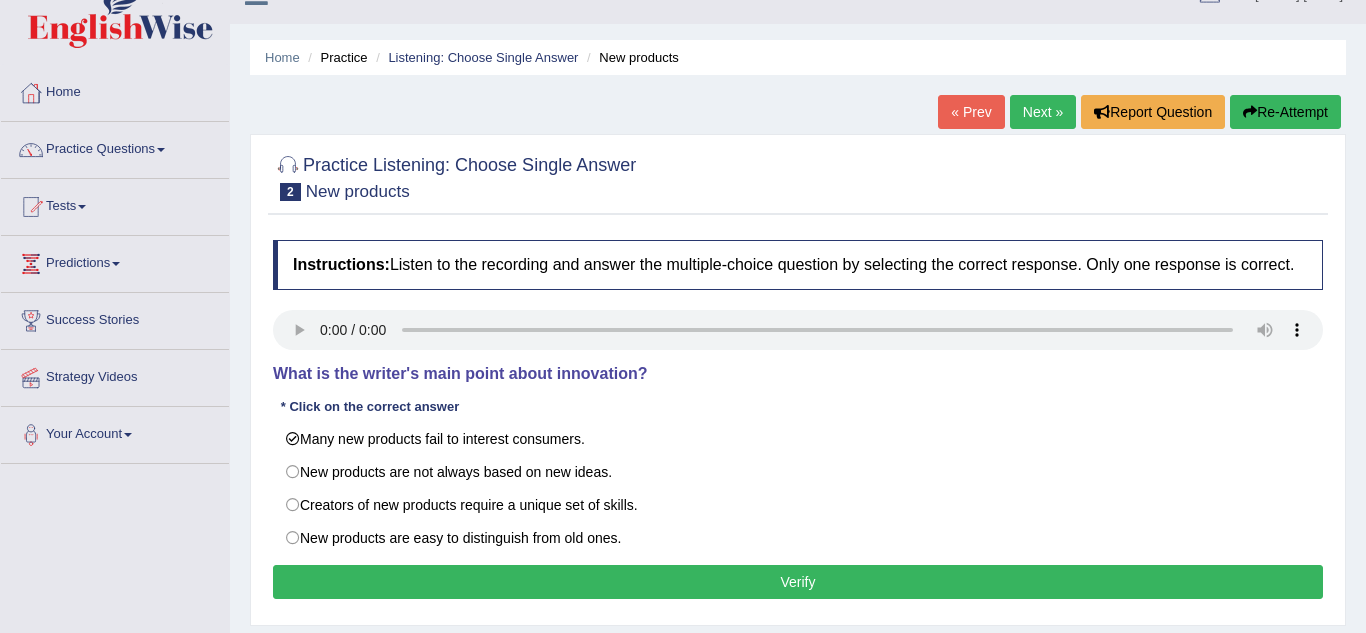 click on "Verify" at bounding box center [798, 582] 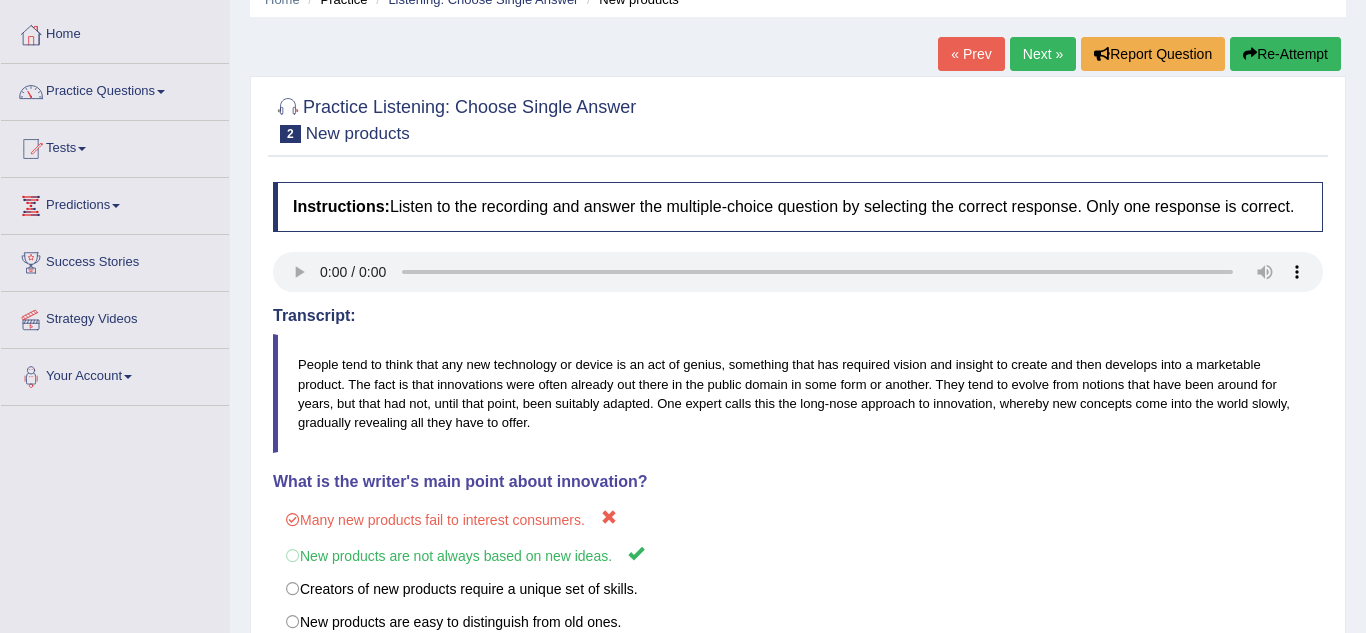 scroll, scrollTop: 0, scrollLeft: 0, axis: both 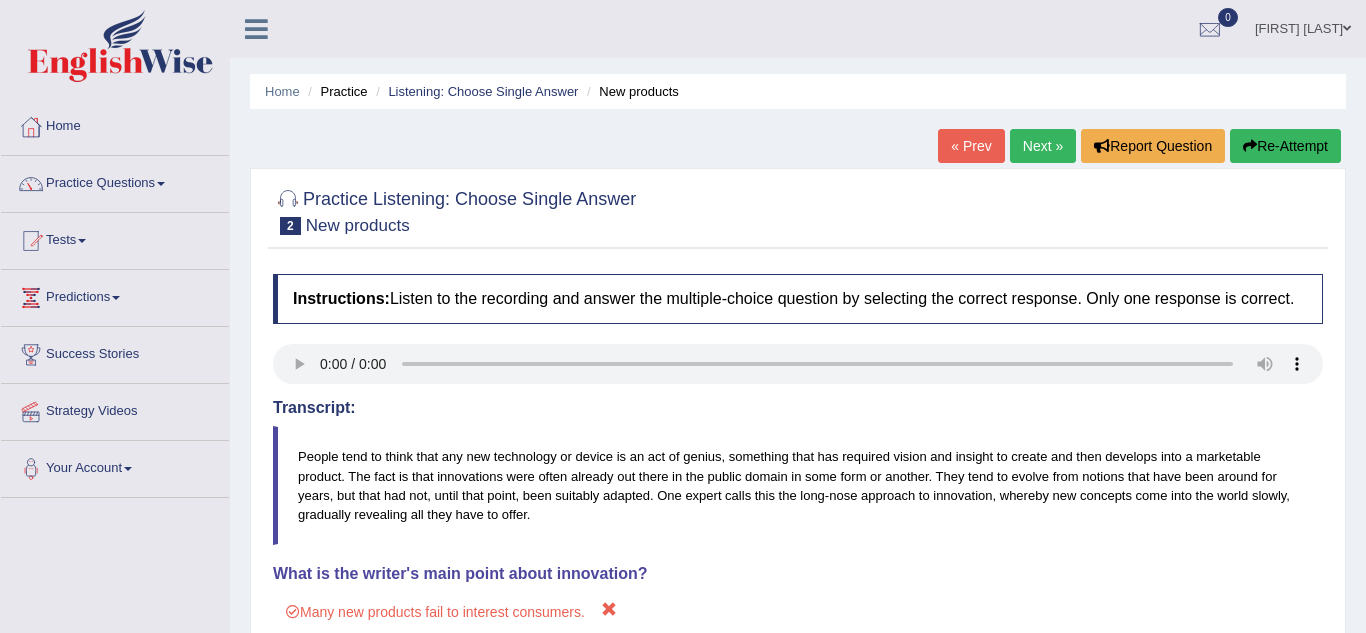 click on "Next »" at bounding box center [1043, 146] 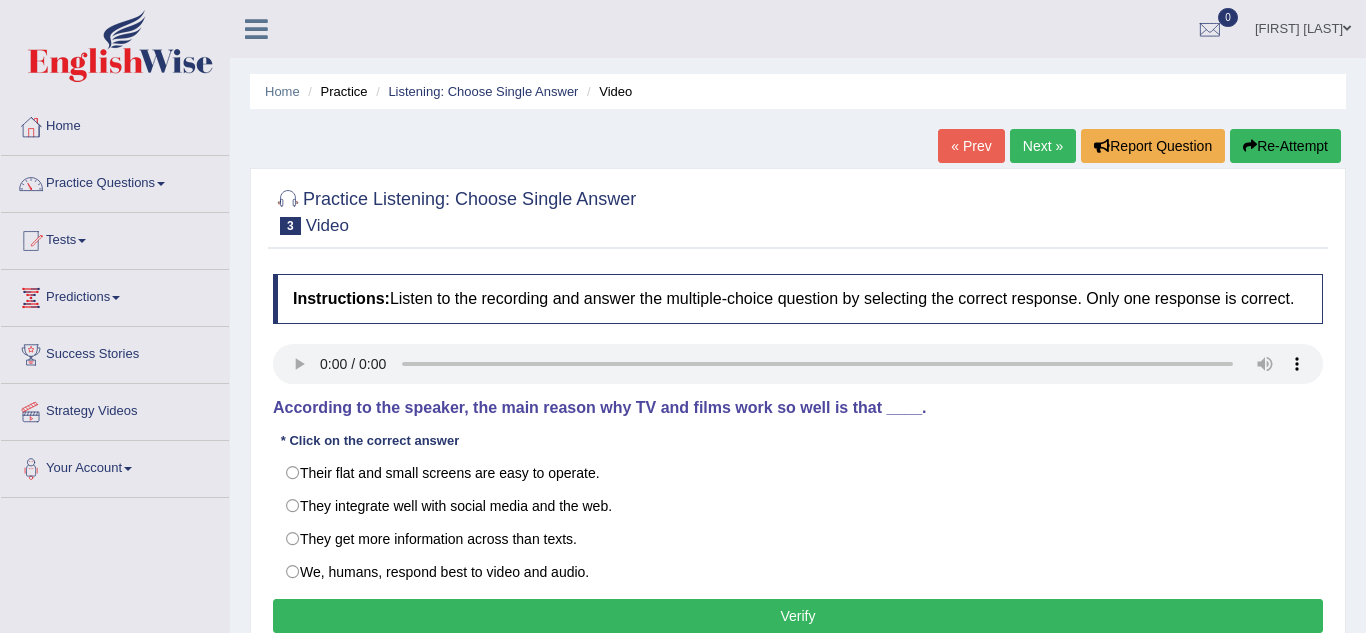 scroll, scrollTop: 0, scrollLeft: 0, axis: both 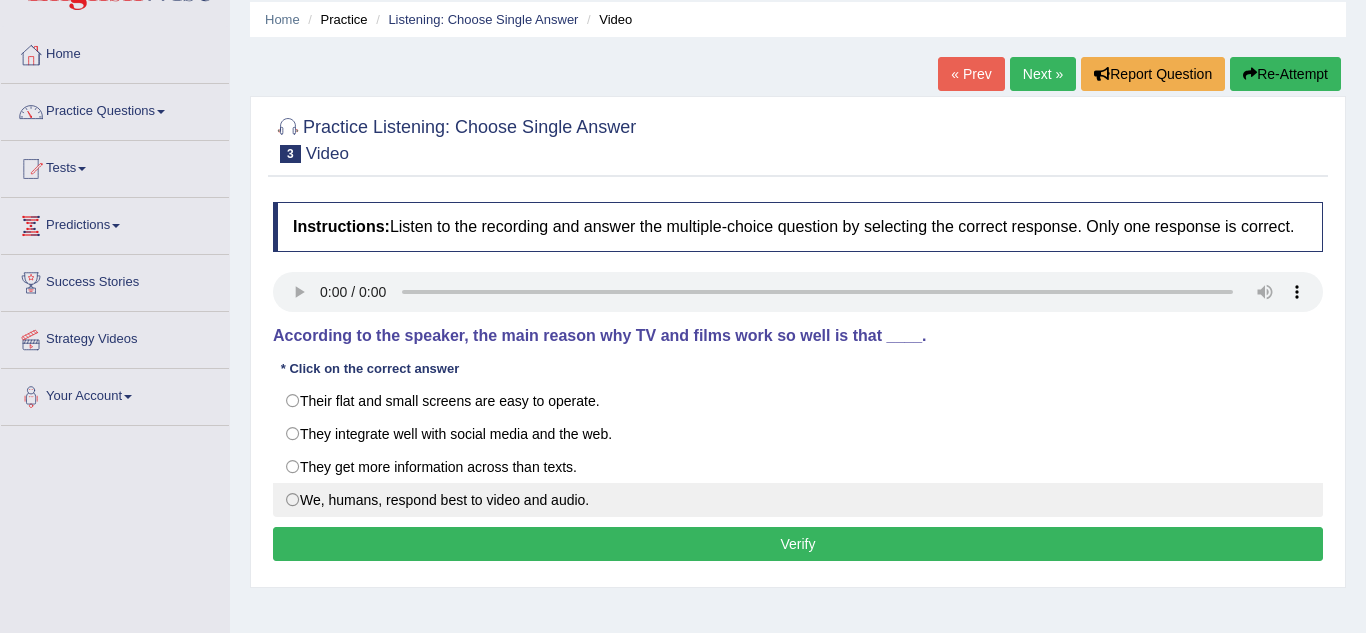 click on "We, humans, respond best to video and audio." at bounding box center (798, 500) 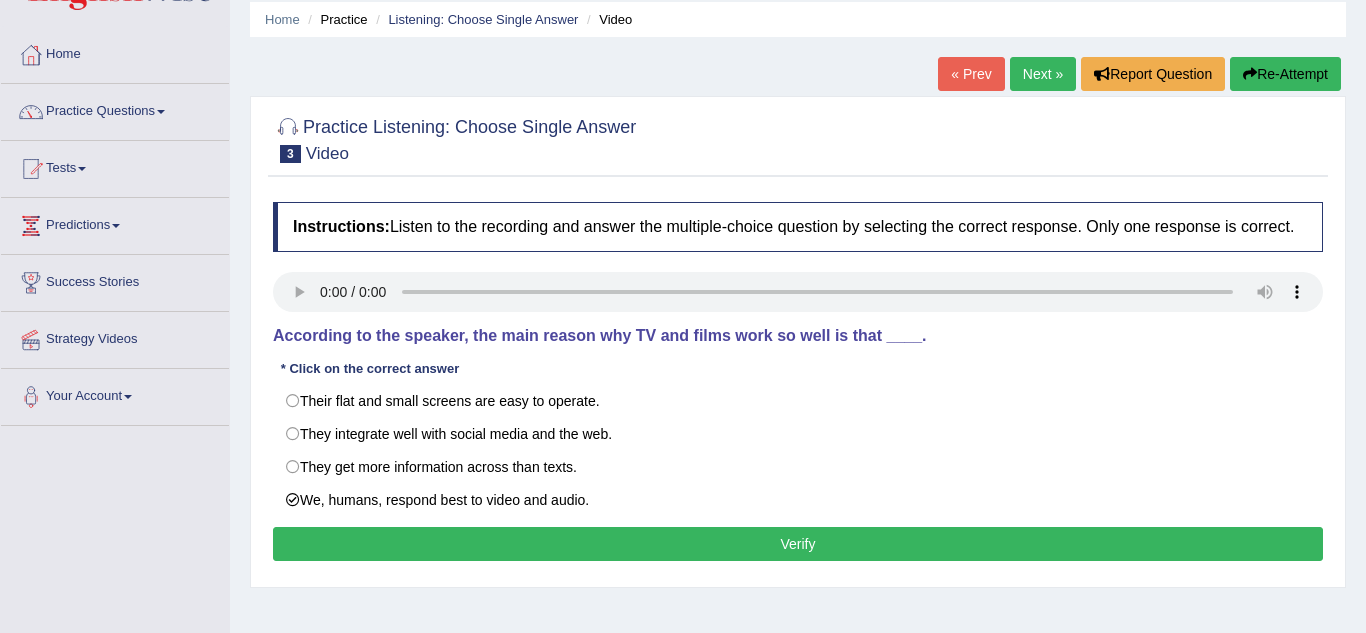 click on "Verify" at bounding box center (798, 544) 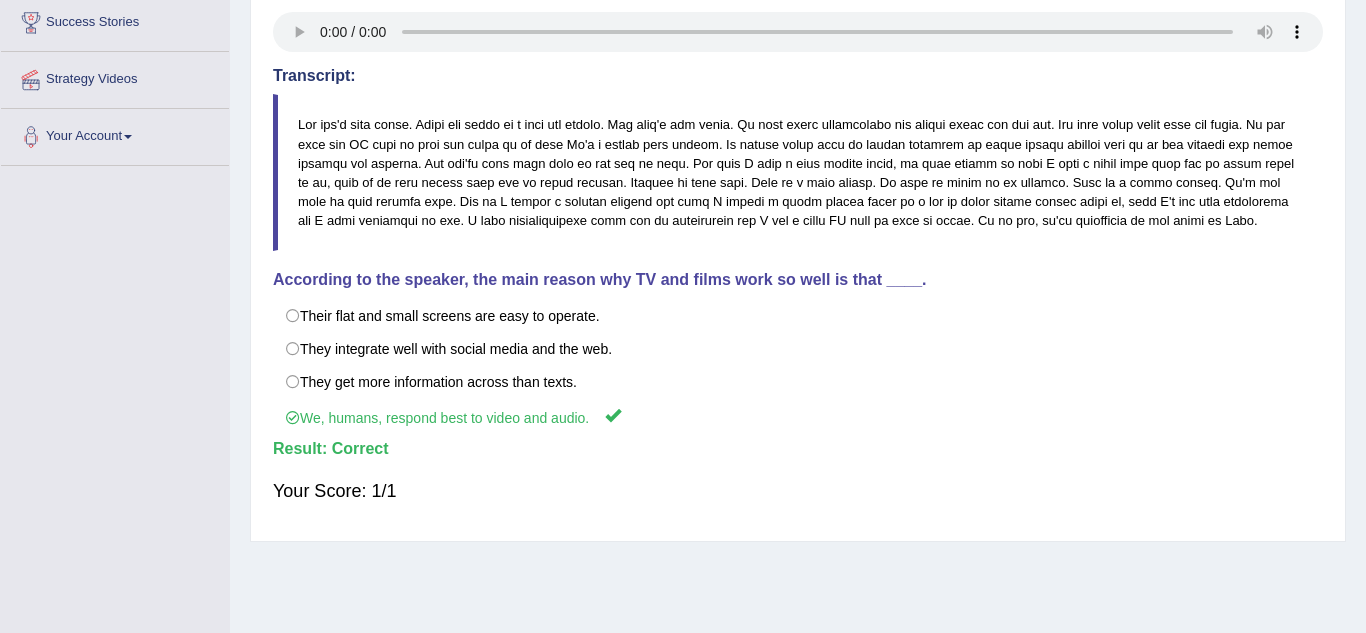 scroll, scrollTop: 335, scrollLeft: 0, axis: vertical 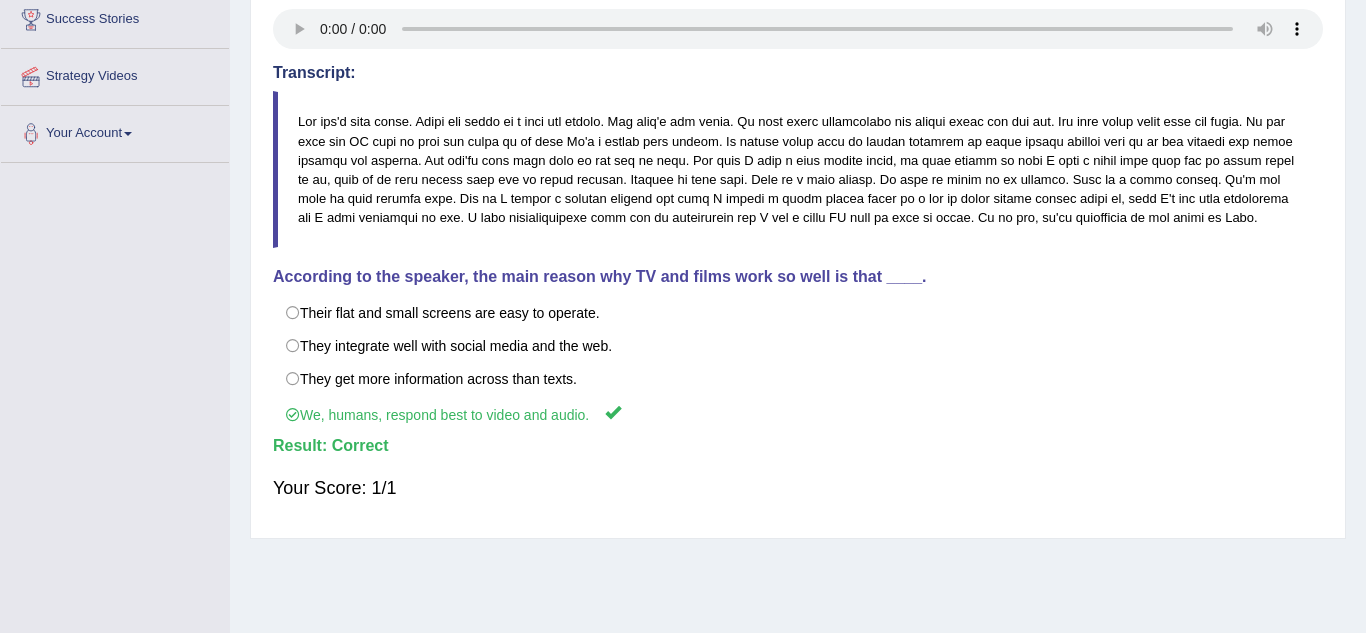 click on "Result:" at bounding box center [798, 446] 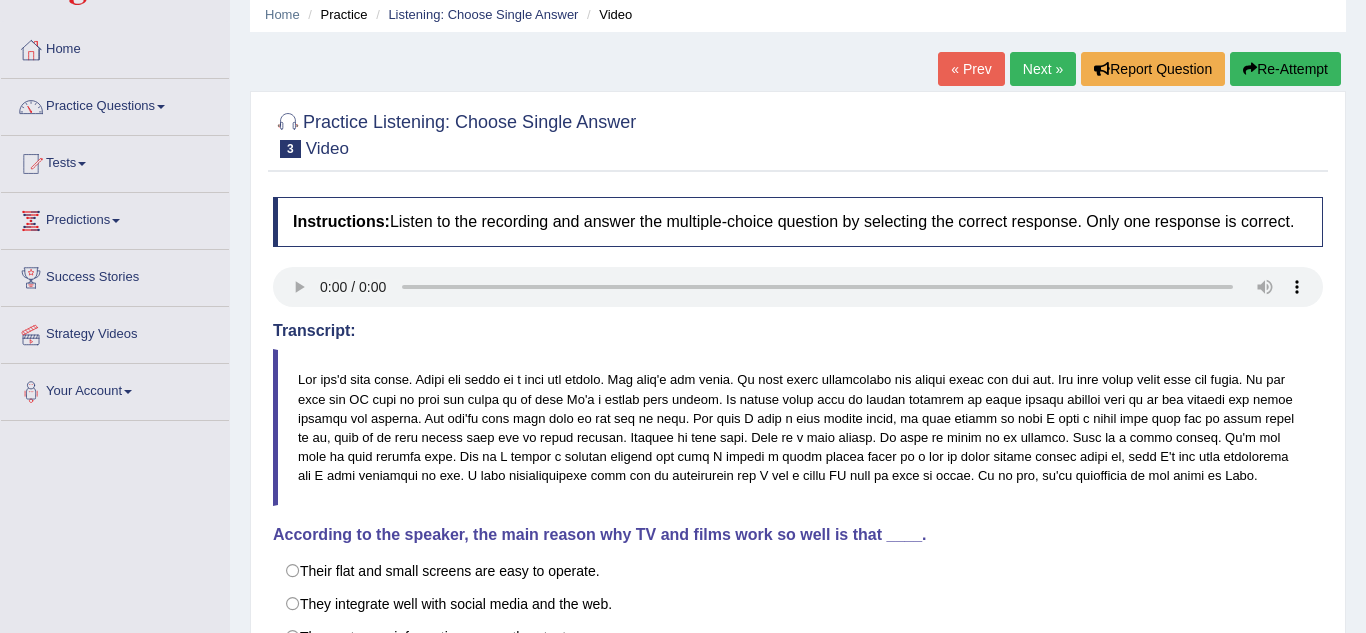 scroll, scrollTop: 0, scrollLeft: 0, axis: both 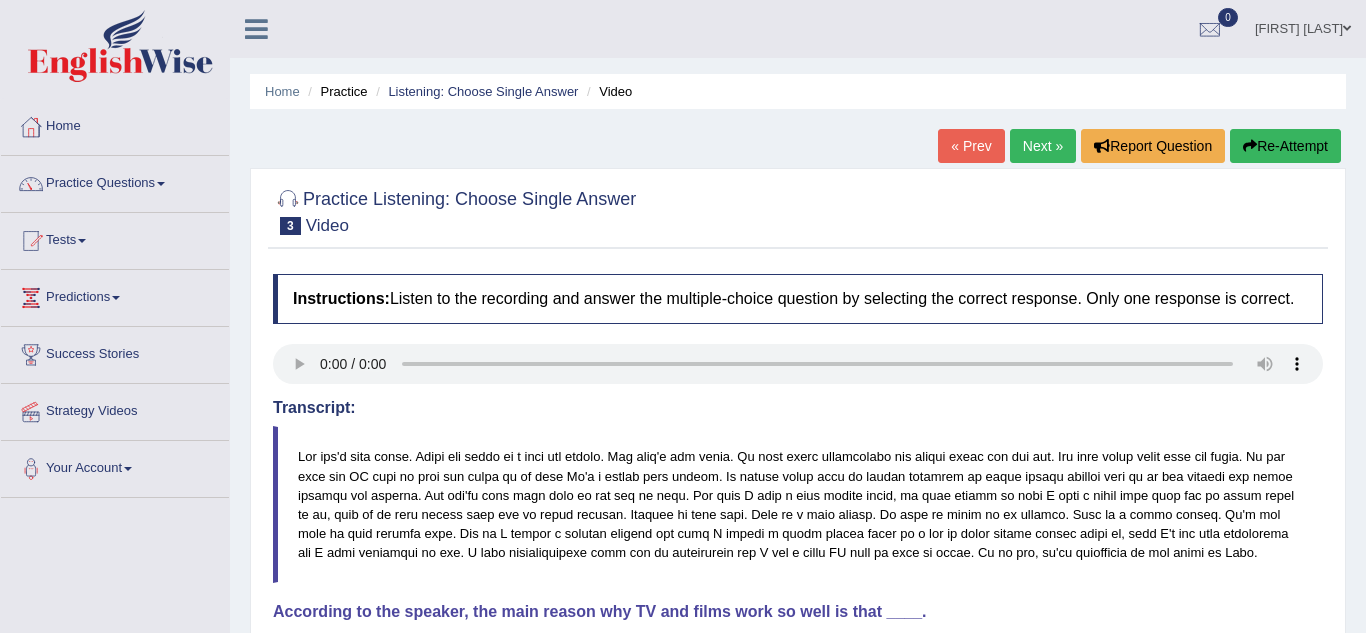 click on "Next »" at bounding box center [1043, 146] 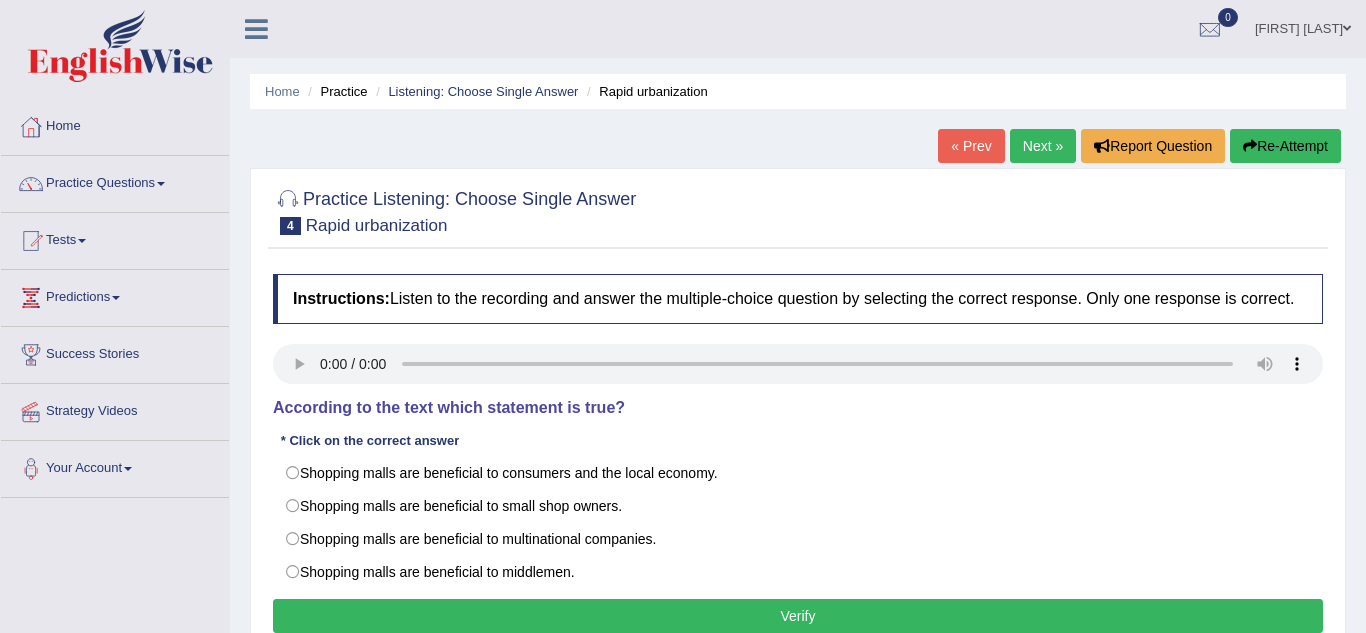 scroll, scrollTop: 0, scrollLeft: 0, axis: both 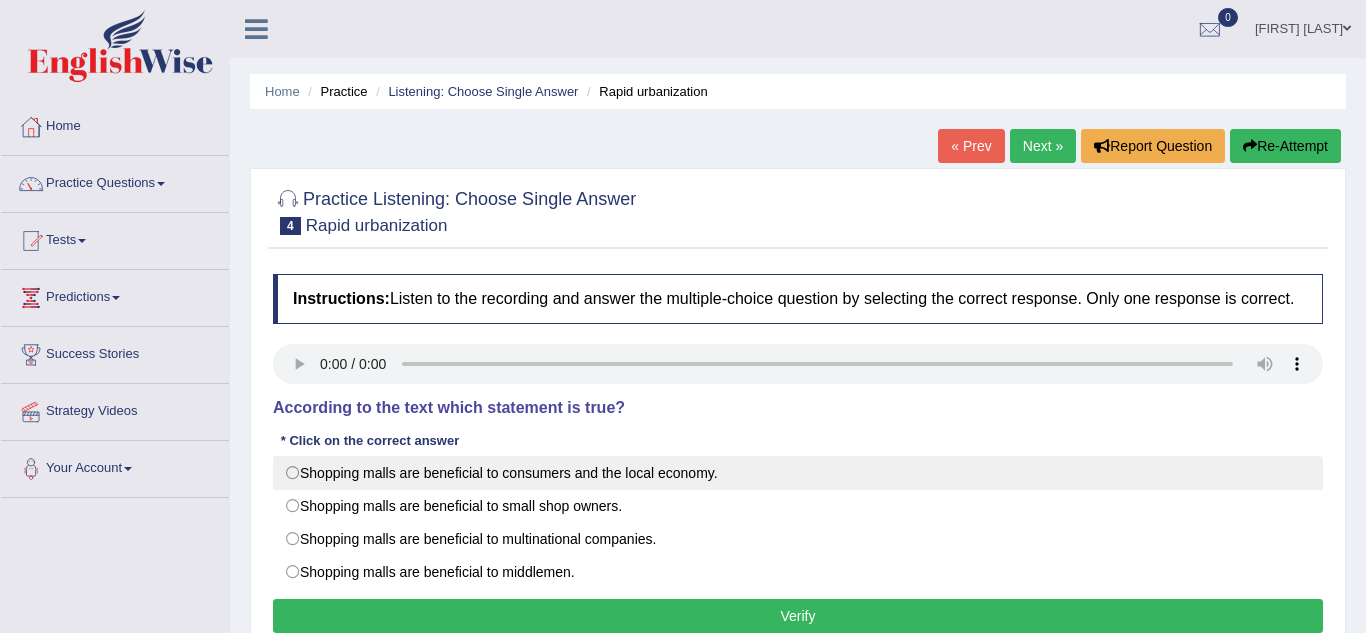 click on "Shopping malls are beneficial to consumers and the local economy." at bounding box center (798, 473) 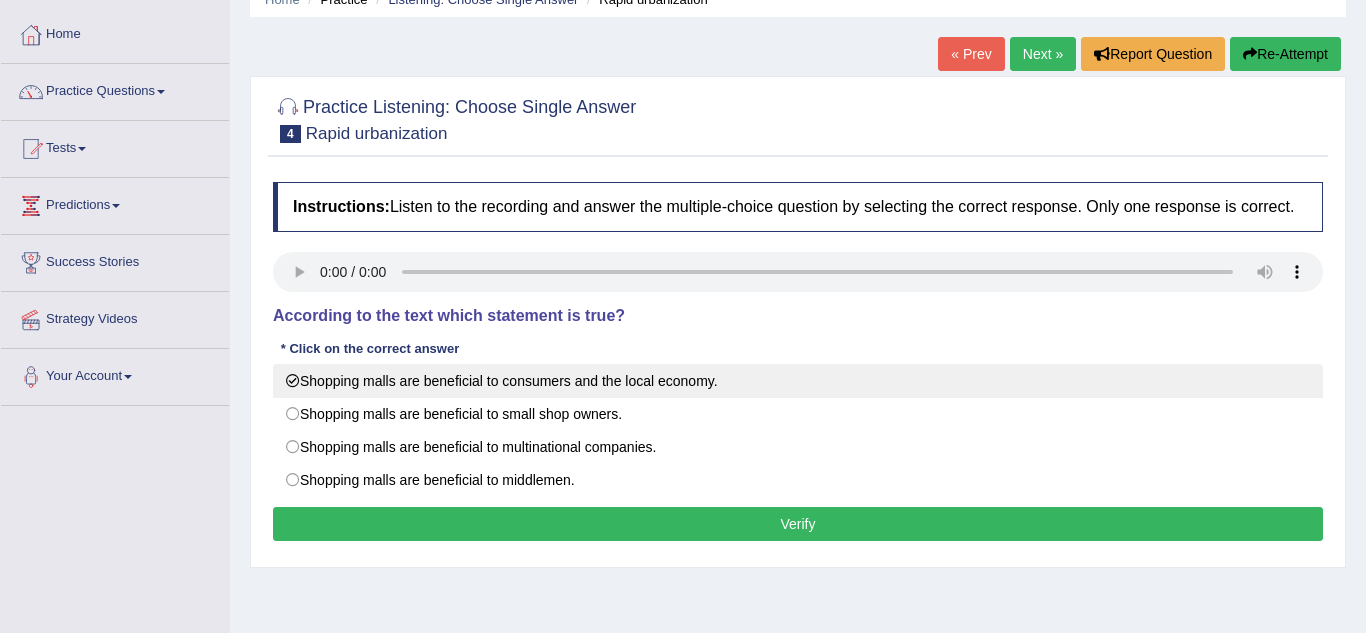 scroll, scrollTop: 101, scrollLeft: 0, axis: vertical 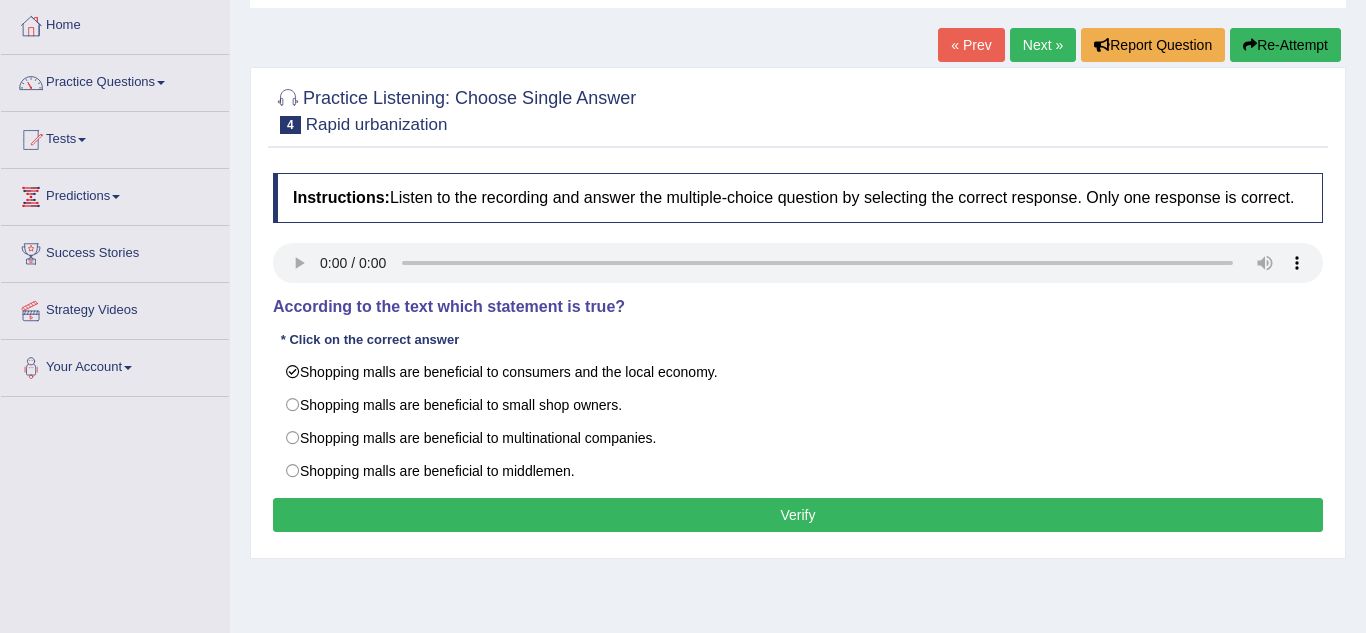 click on "Verify" at bounding box center [798, 515] 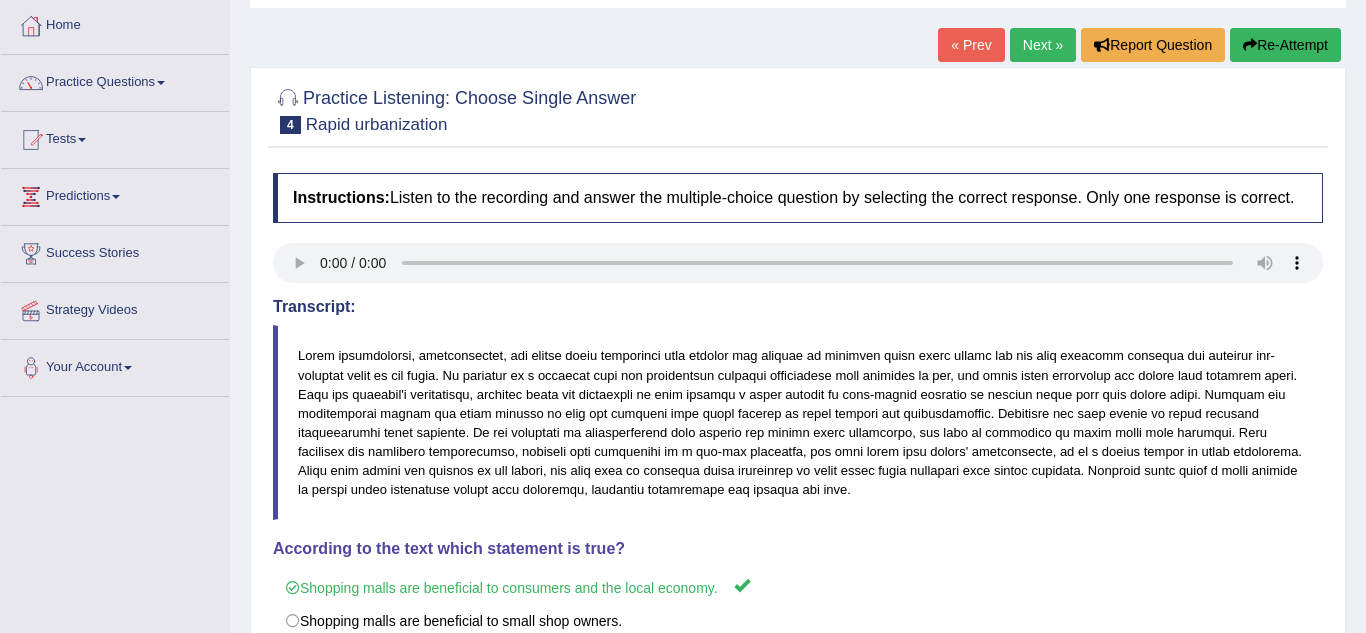 click on "Next »" at bounding box center (1043, 45) 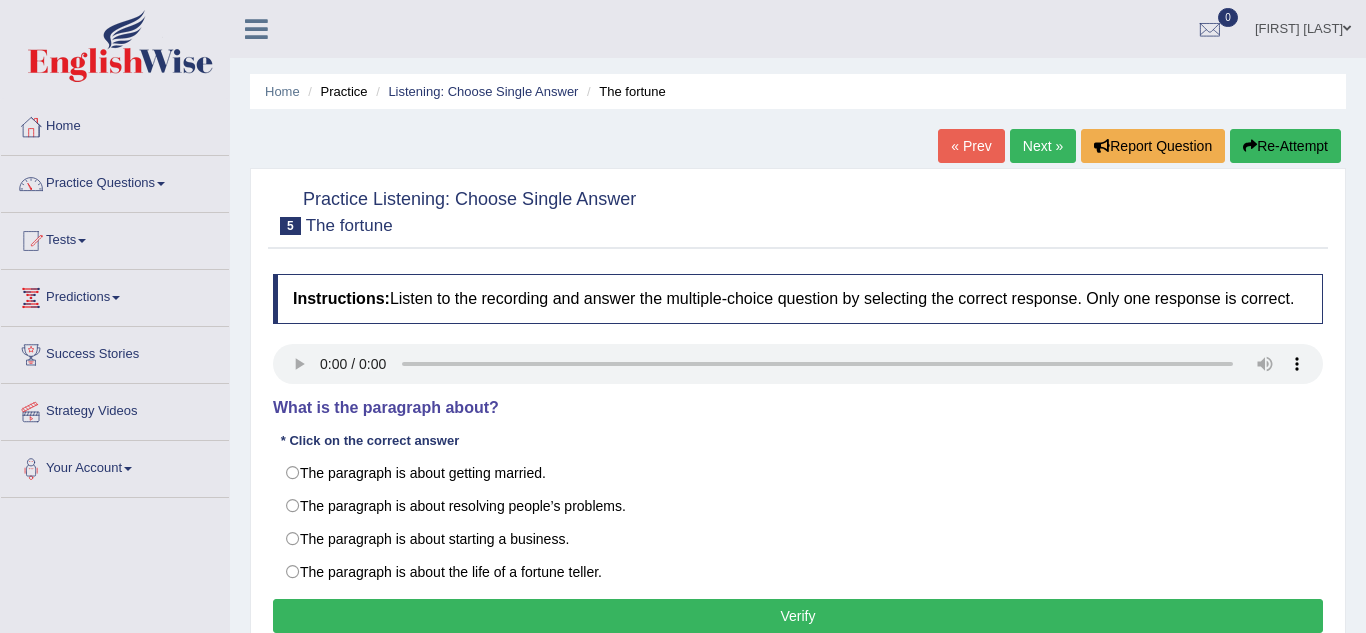 scroll, scrollTop: 0, scrollLeft: 0, axis: both 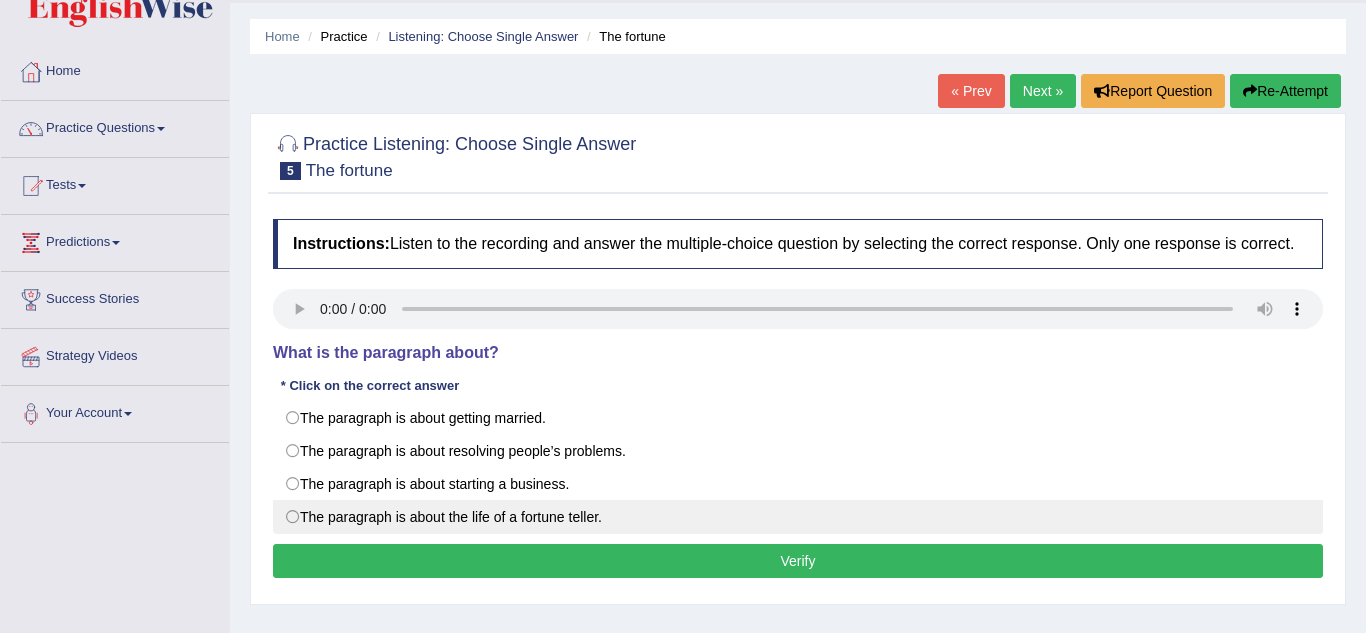 click on "The paragraph is about the life of a fortune teller." at bounding box center (798, 517) 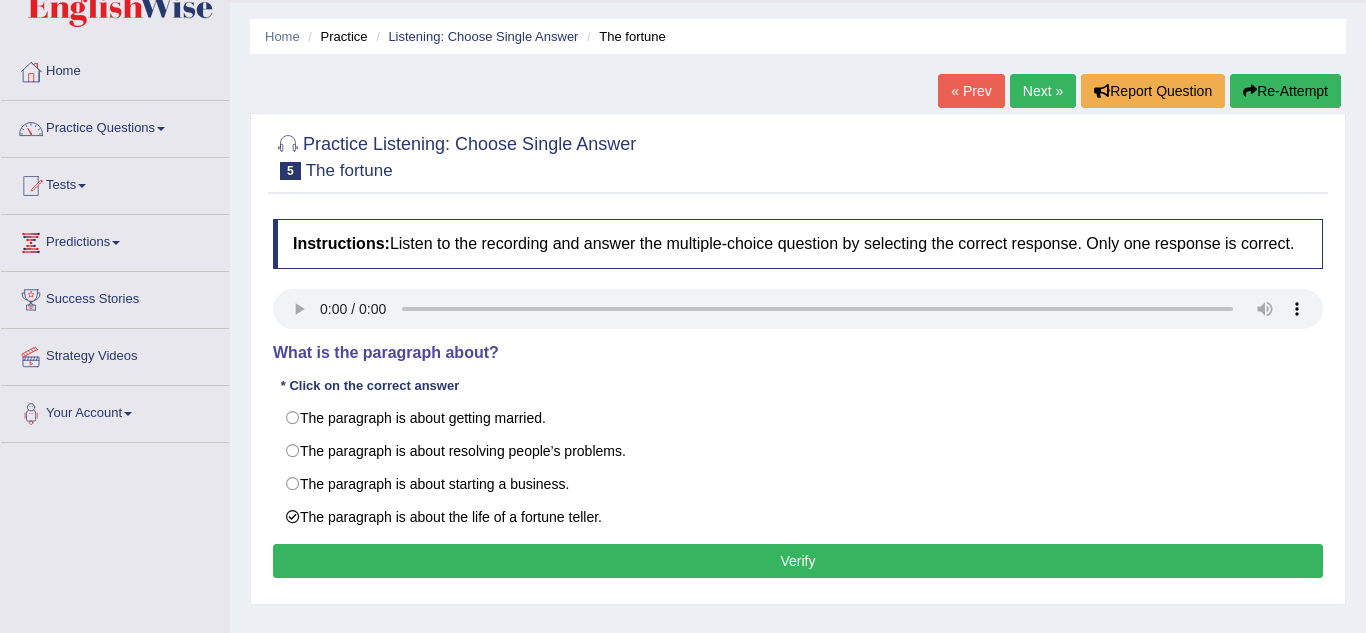 click on "Verify" at bounding box center (798, 561) 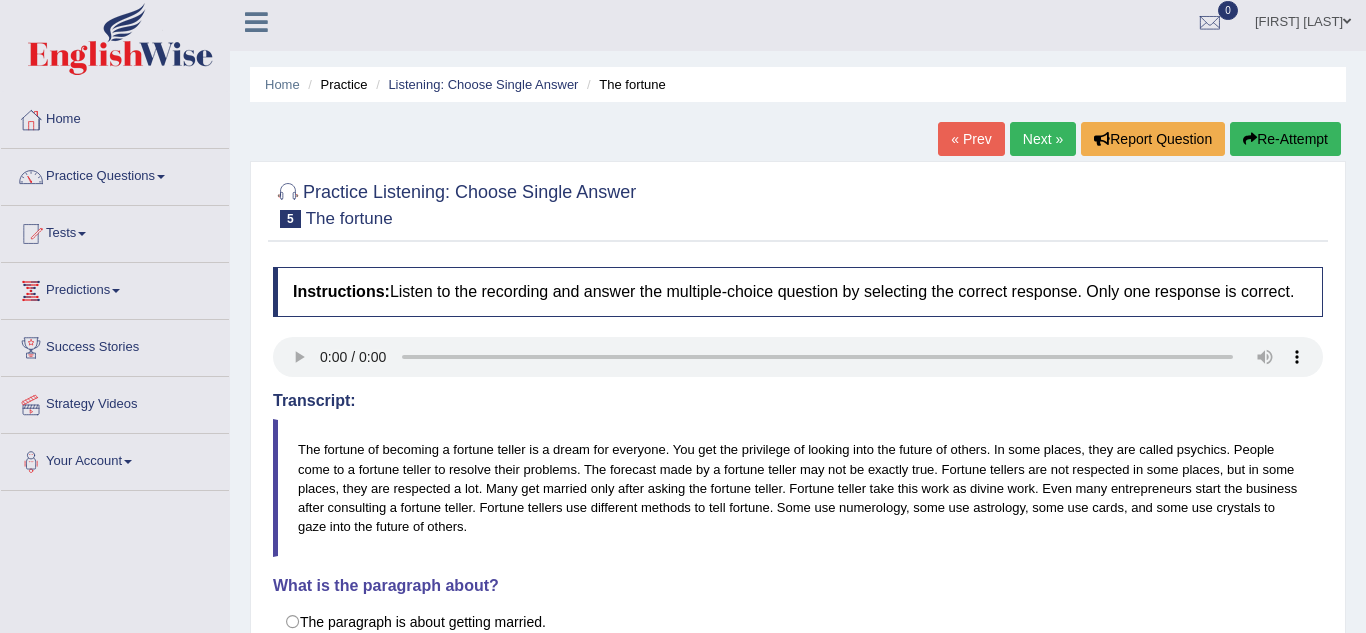 scroll, scrollTop: 0, scrollLeft: 0, axis: both 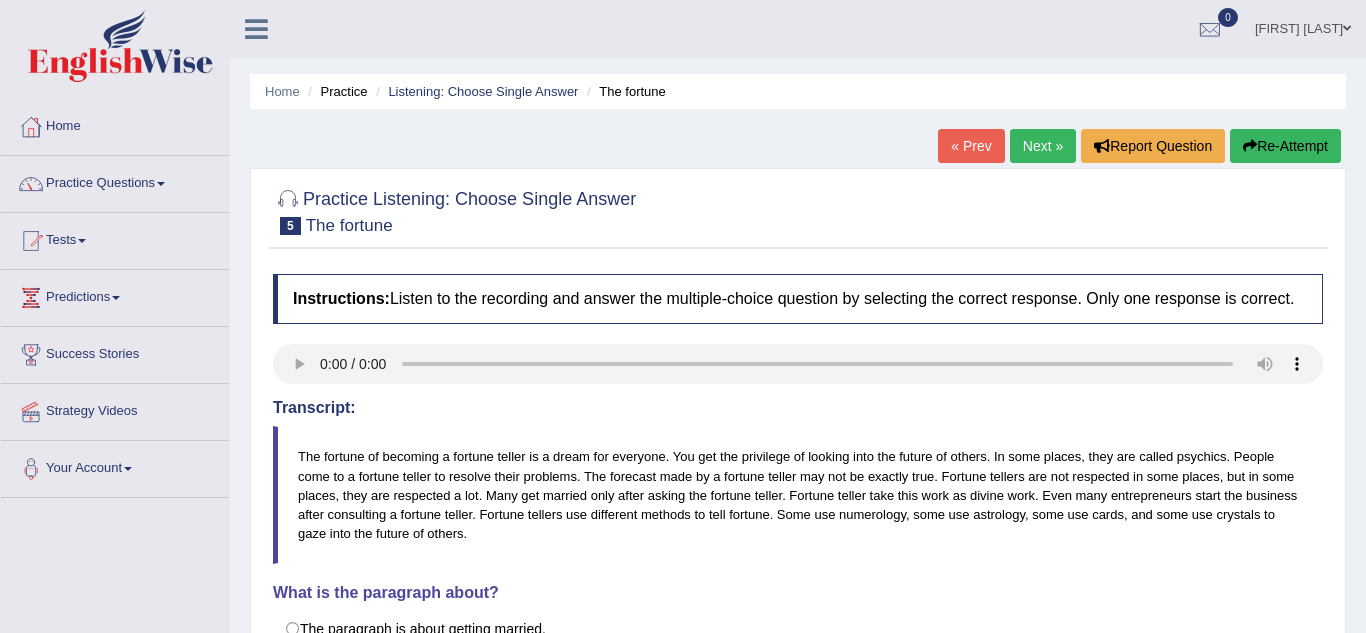 click on "Next »" at bounding box center (1043, 146) 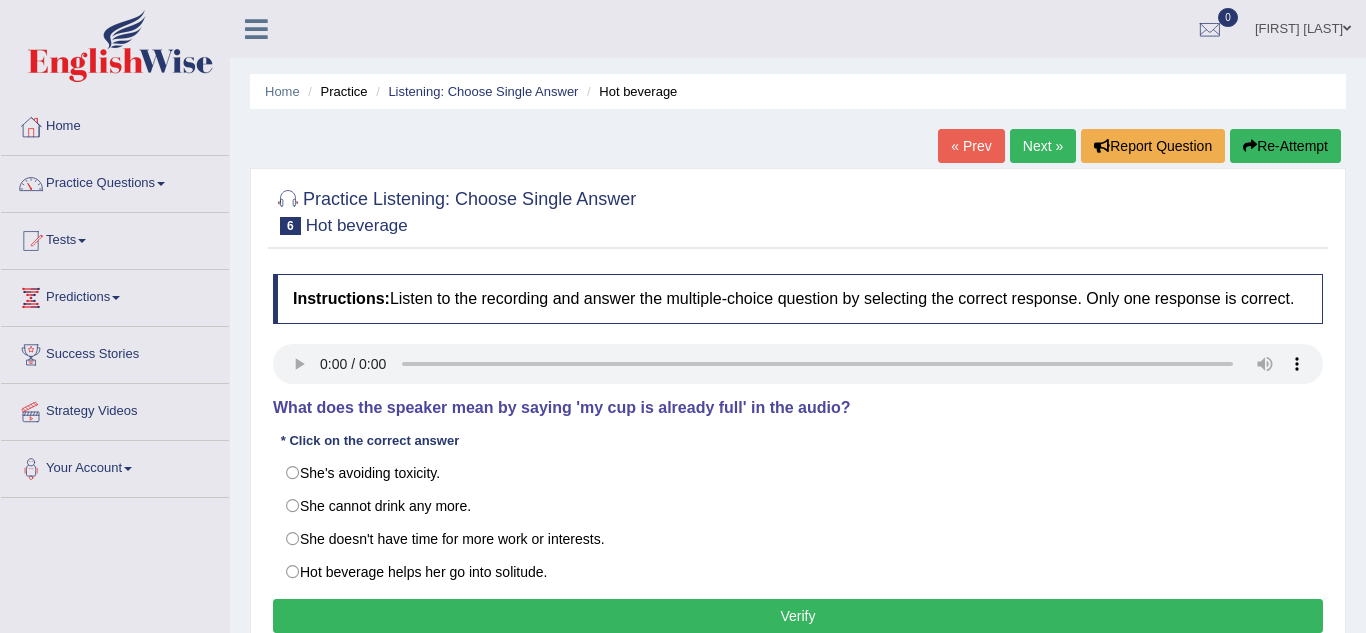 scroll, scrollTop: 0, scrollLeft: 0, axis: both 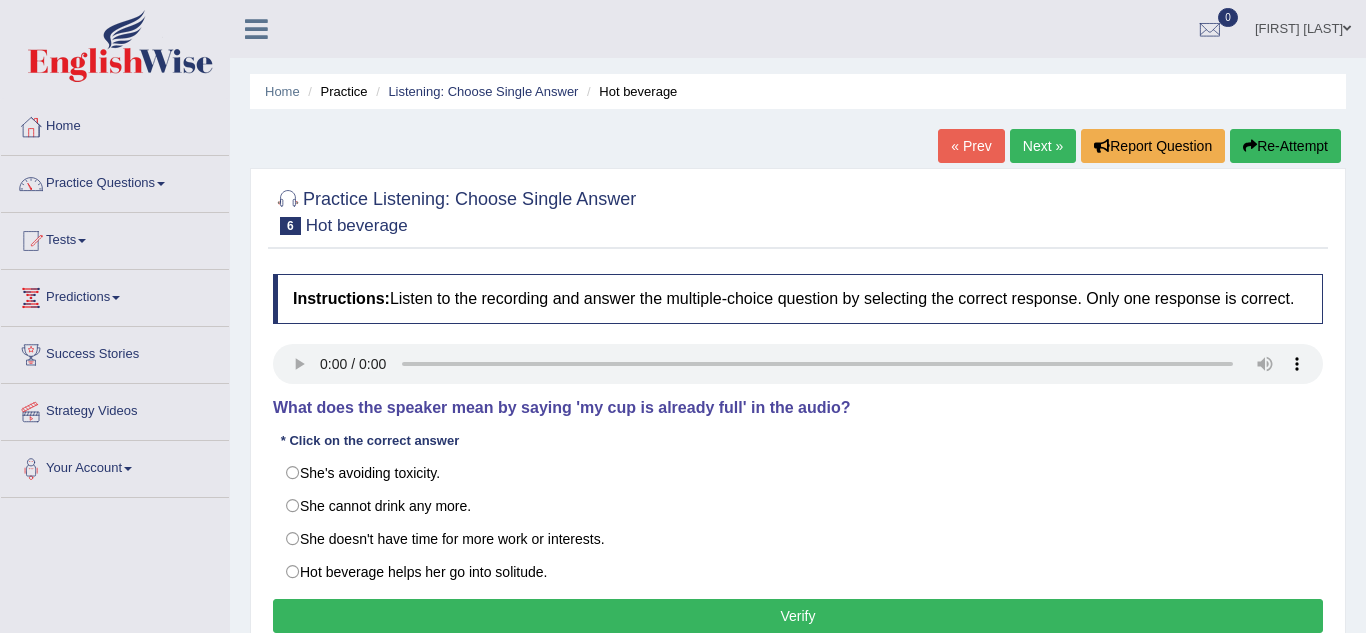 click on "She's avoiding toxicity." at bounding box center (798, 473) 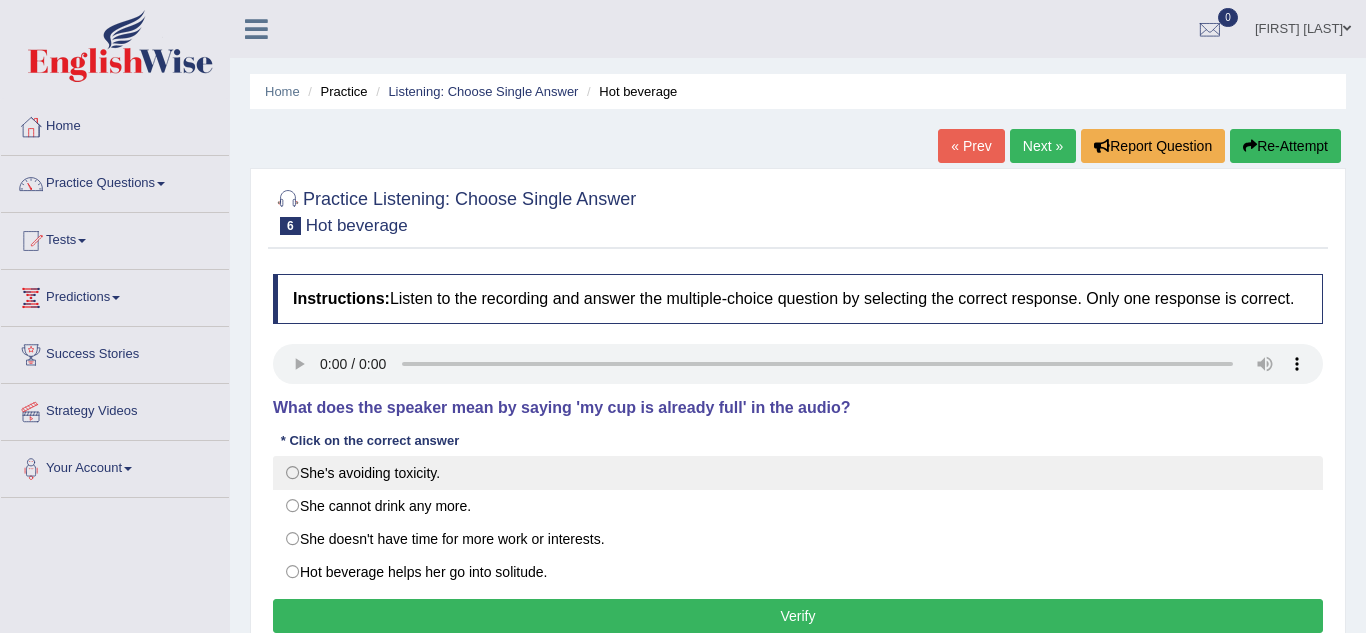 radio on "true" 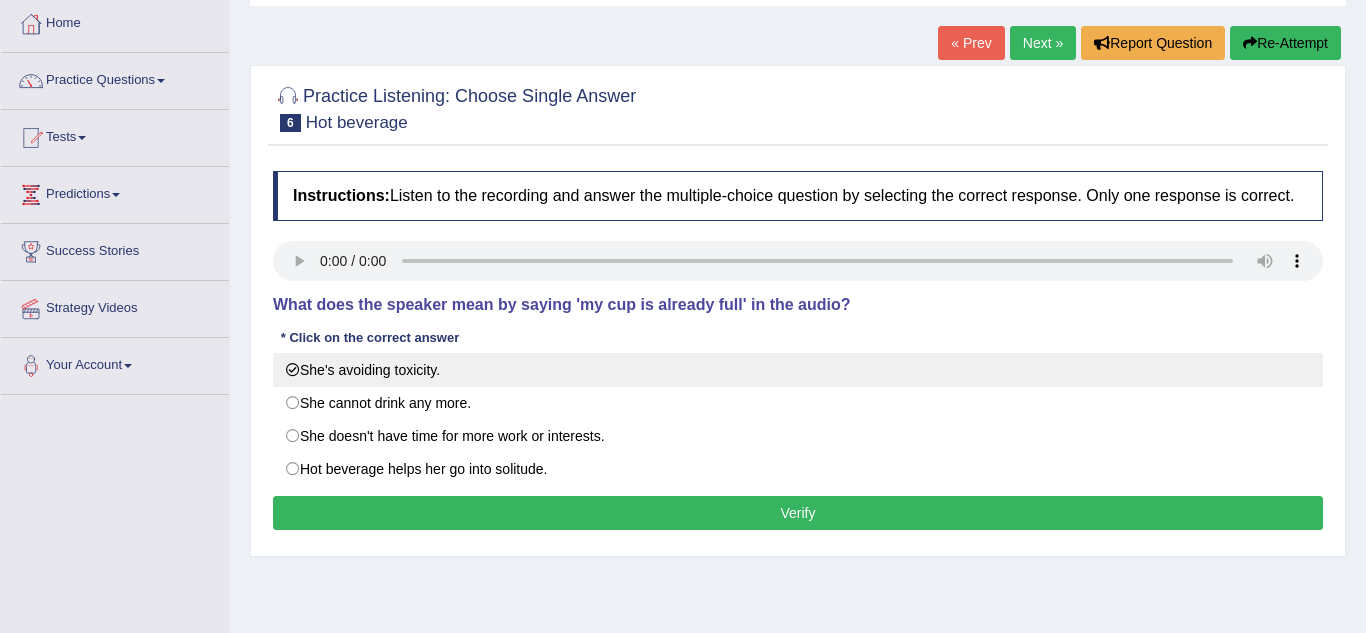 scroll, scrollTop: 126, scrollLeft: 0, axis: vertical 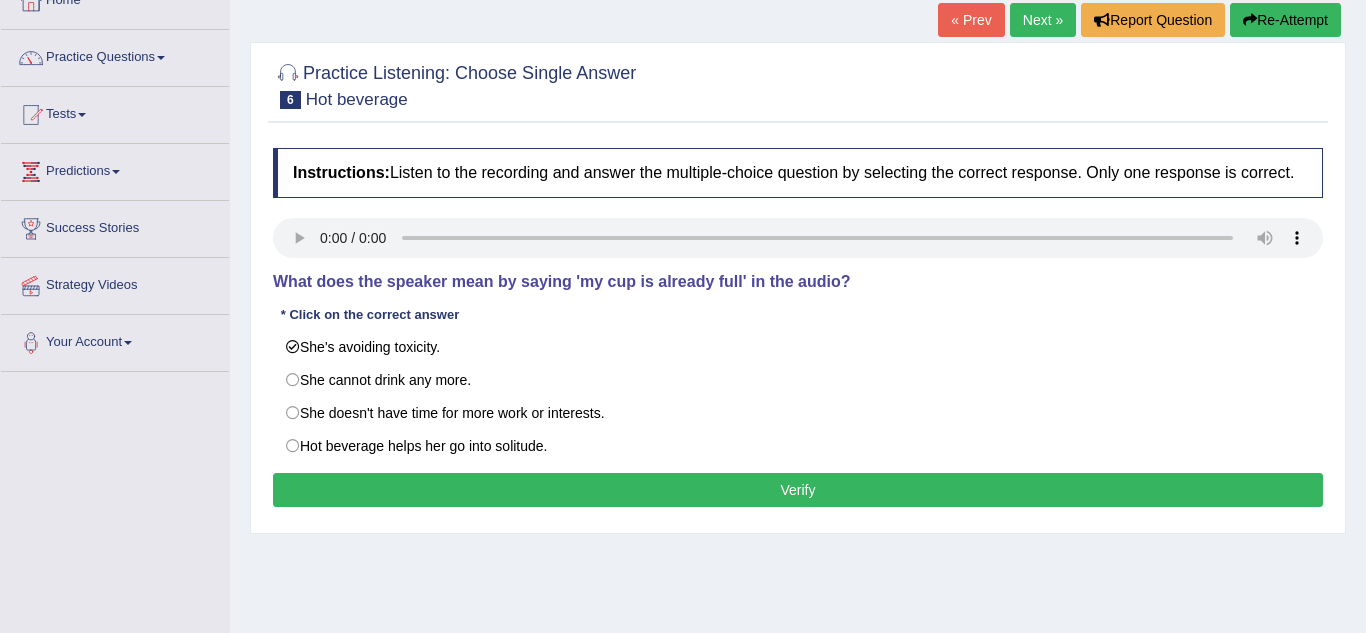 click on "Verify" at bounding box center [798, 490] 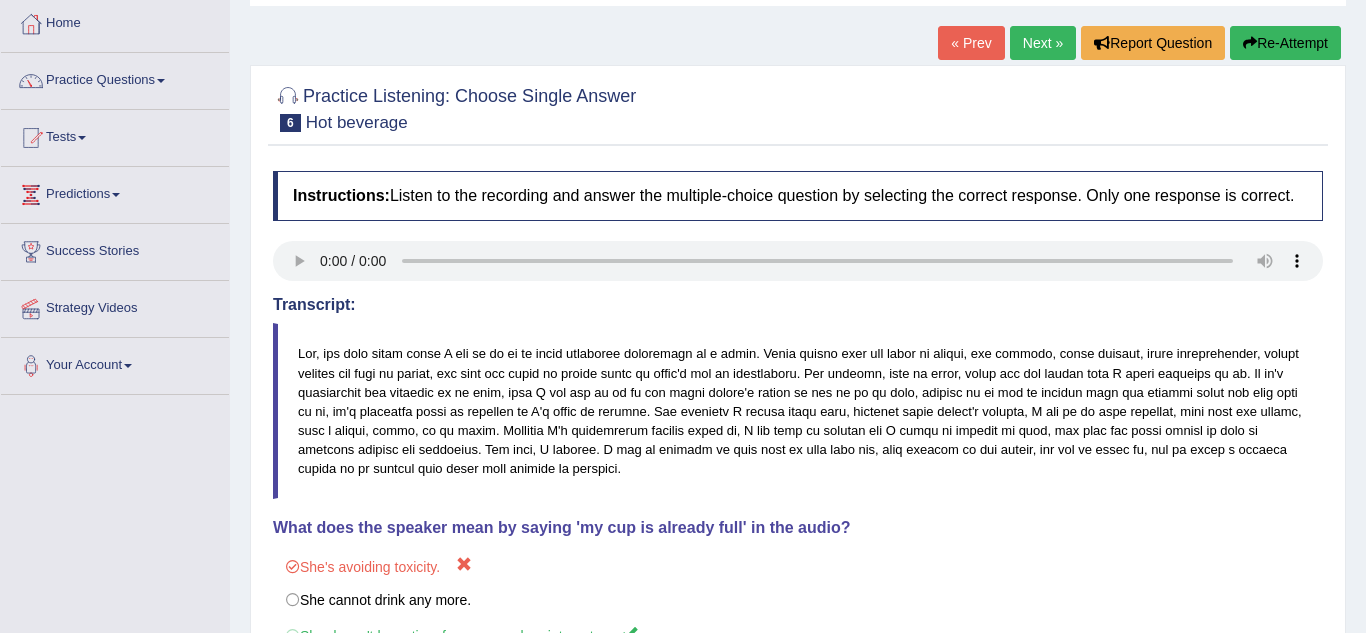 scroll, scrollTop: 0, scrollLeft: 0, axis: both 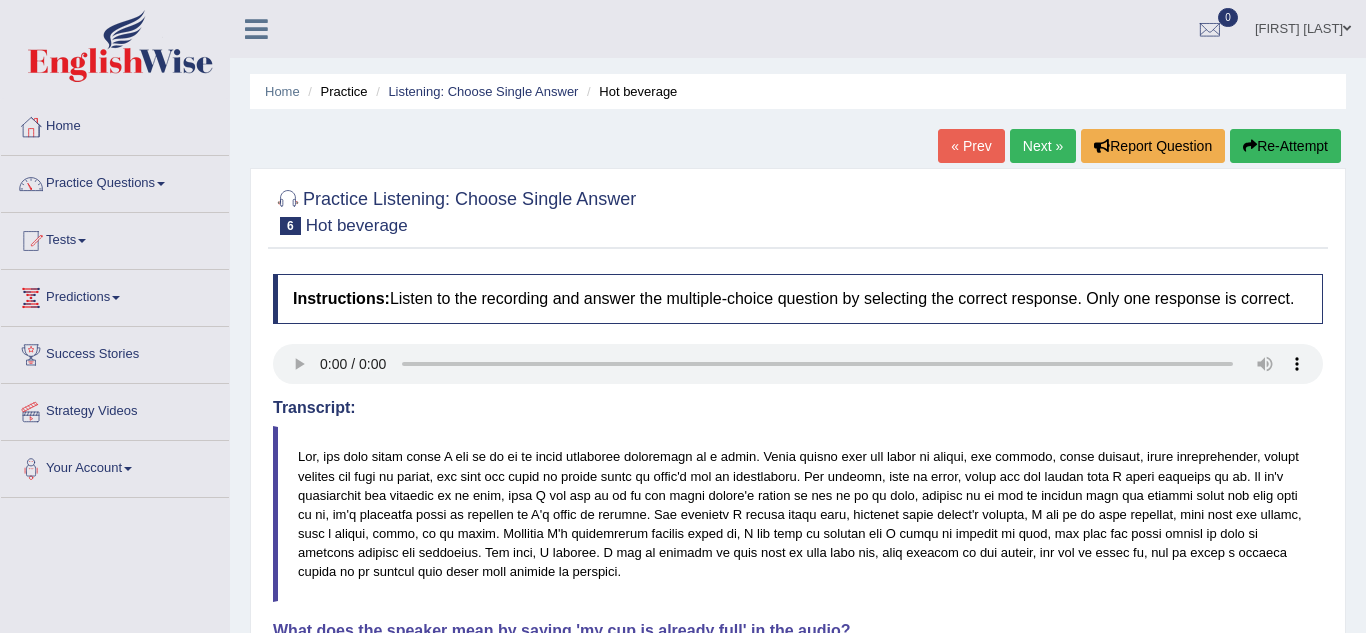 click on "Re-Attempt" at bounding box center (1285, 146) 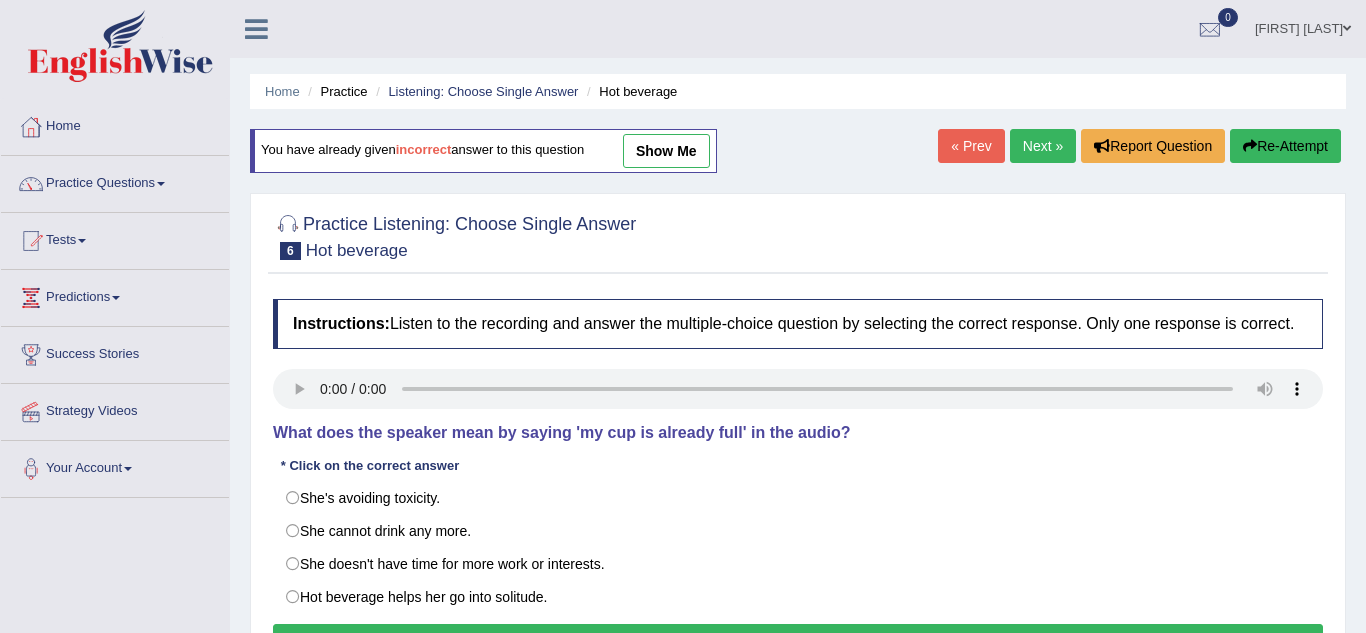 scroll, scrollTop: 0, scrollLeft: 0, axis: both 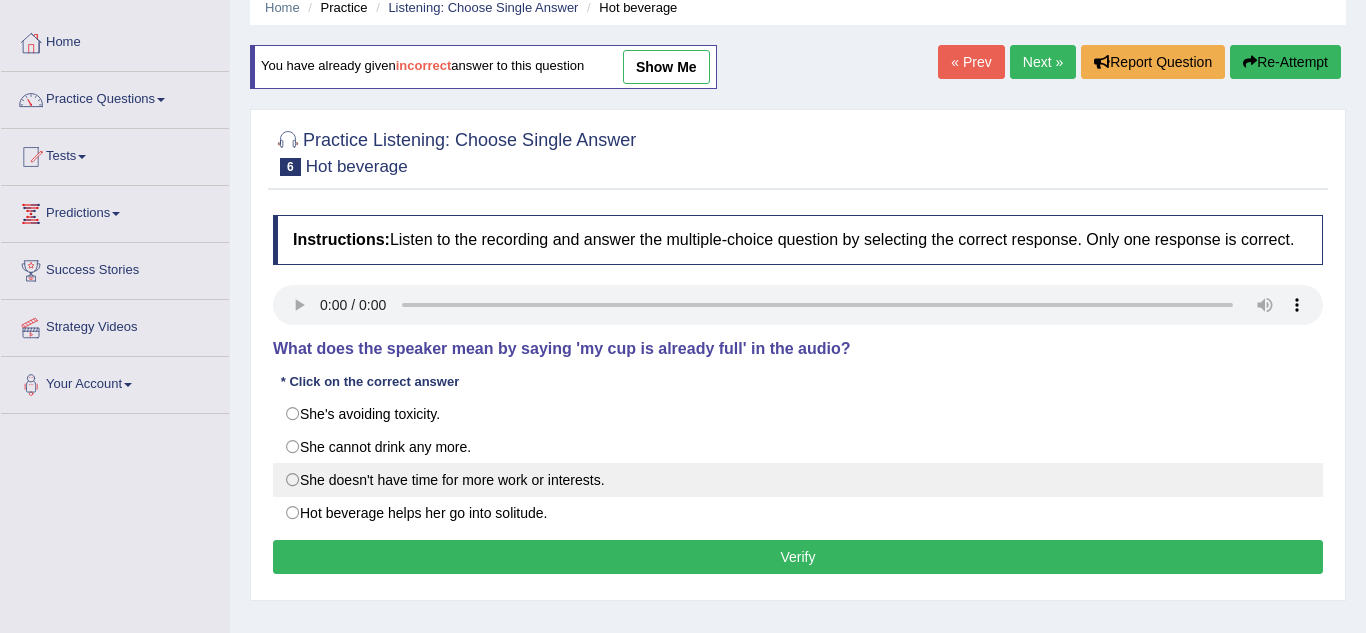 click on "She doesn't have time for more work or interests." at bounding box center [798, 480] 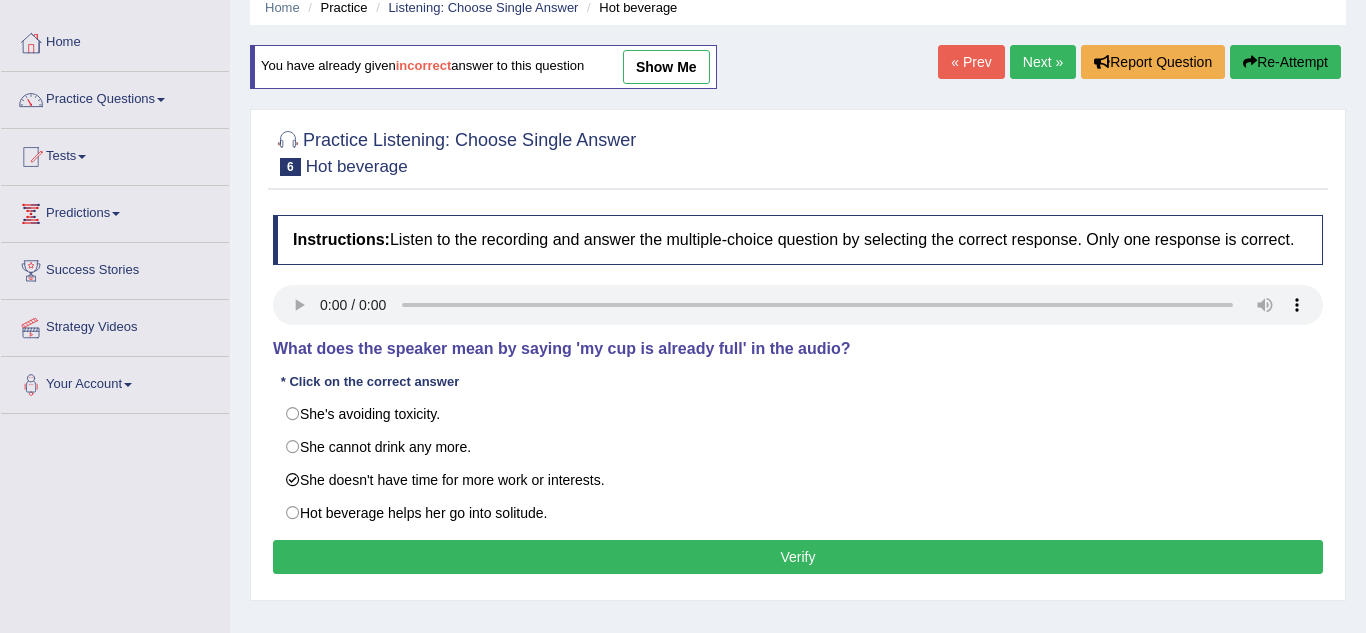 click on "Verify" at bounding box center (798, 557) 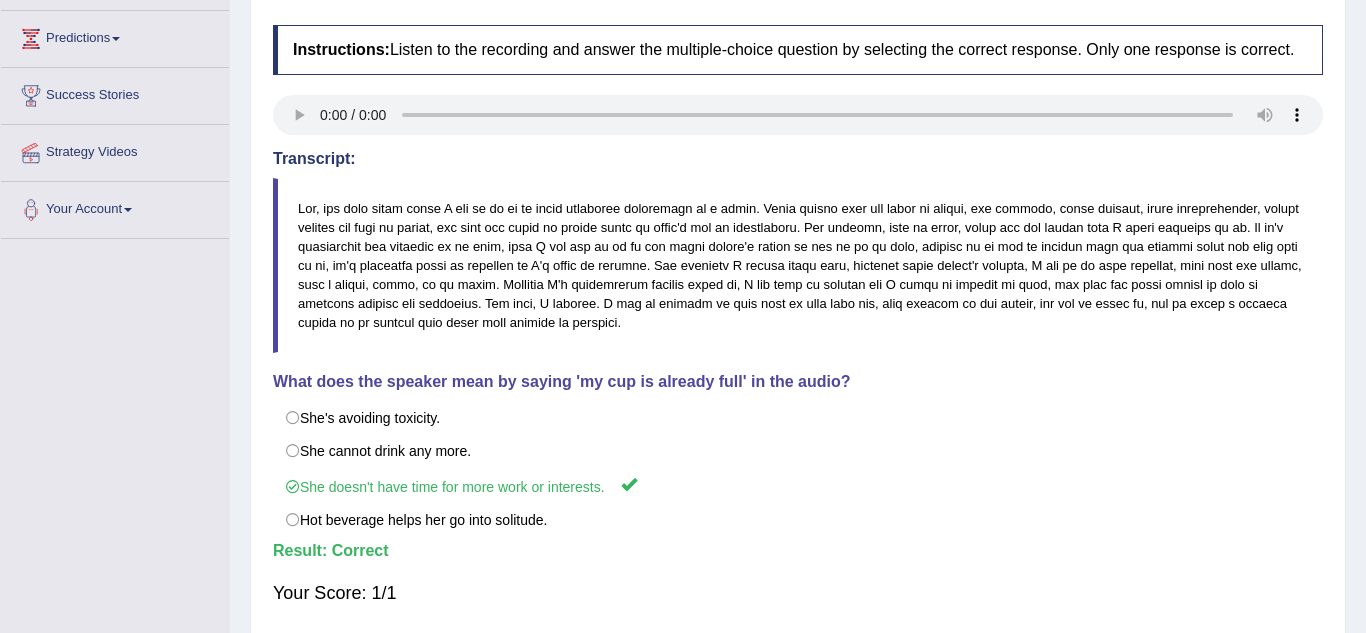 scroll, scrollTop: 0, scrollLeft: 0, axis: both 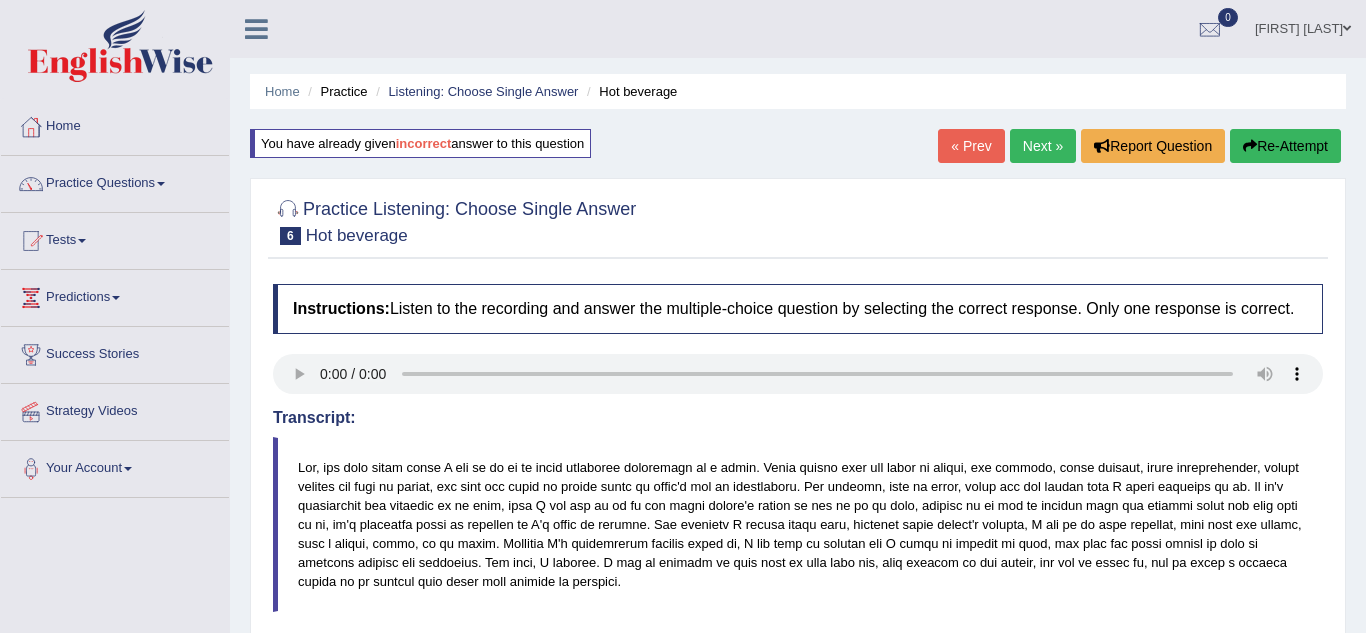 click on "Next »" at bounding box center [1043, 146] 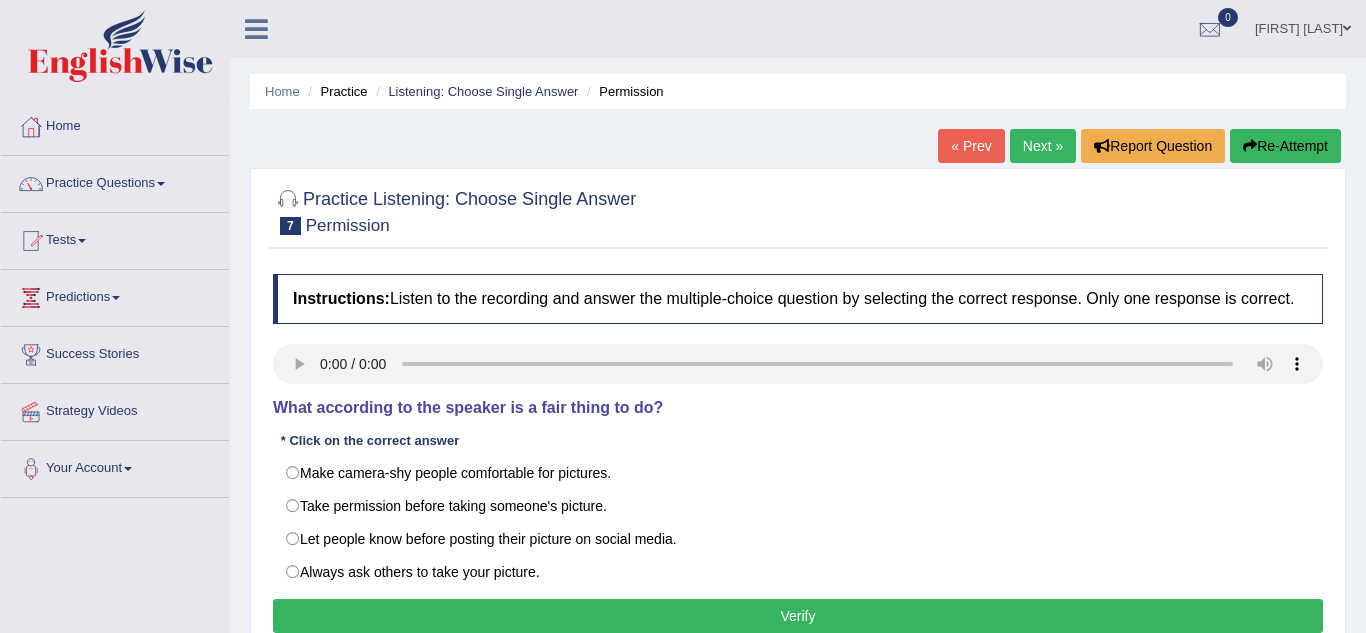scroll, scrollTop: 0, scrollLeft: 0, axis: both 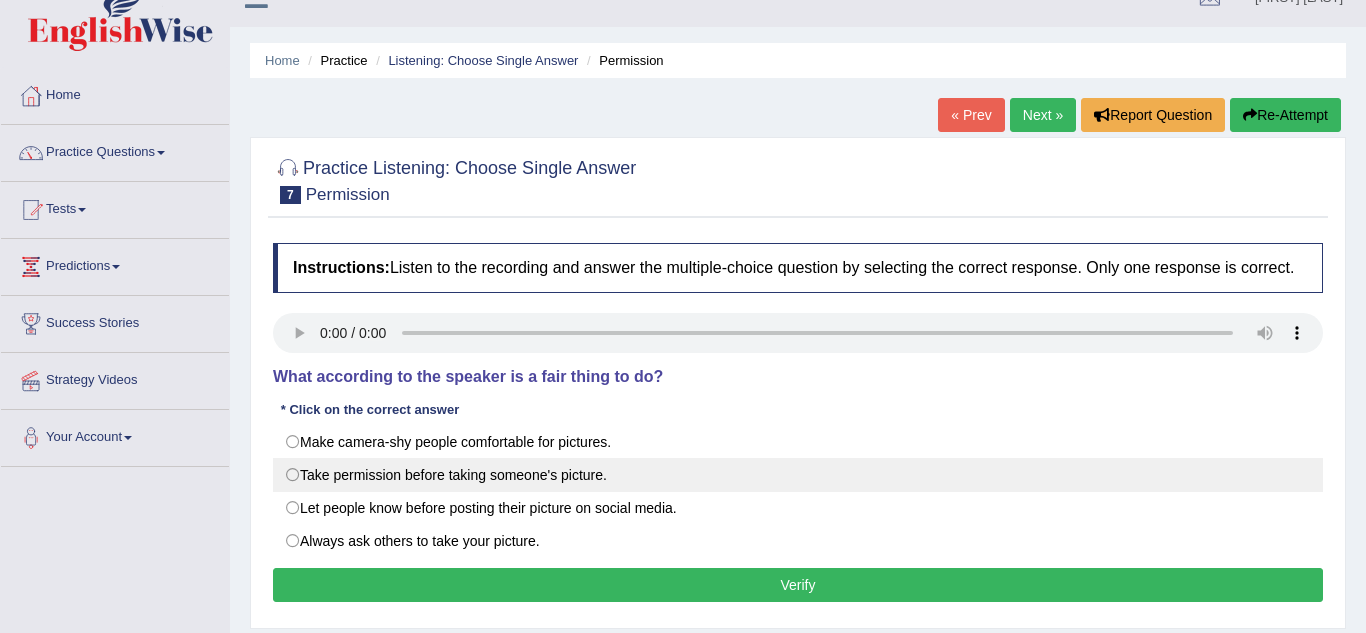 click on "Take permission before taking someone's picture." at bounding box center (798, 475) 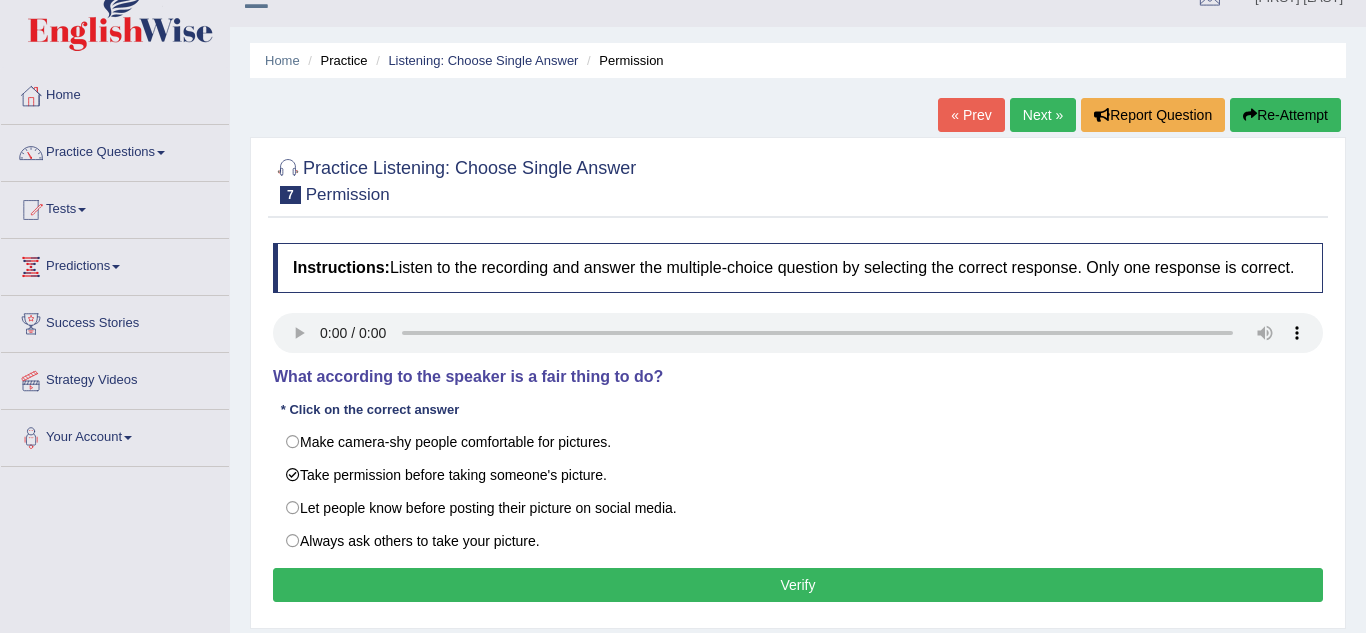 click on "Verify" at bounding box center (798, 585) 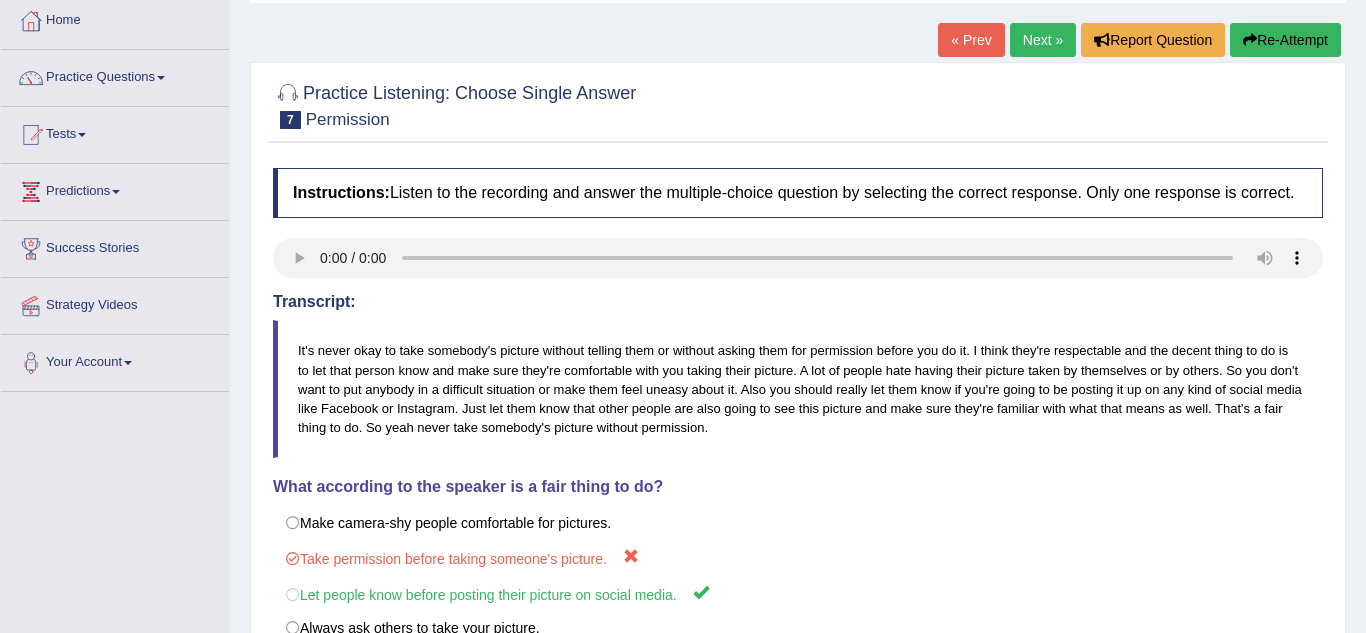 scroll, scrollTop: 100, scrollLeft: 0, axis: vertical 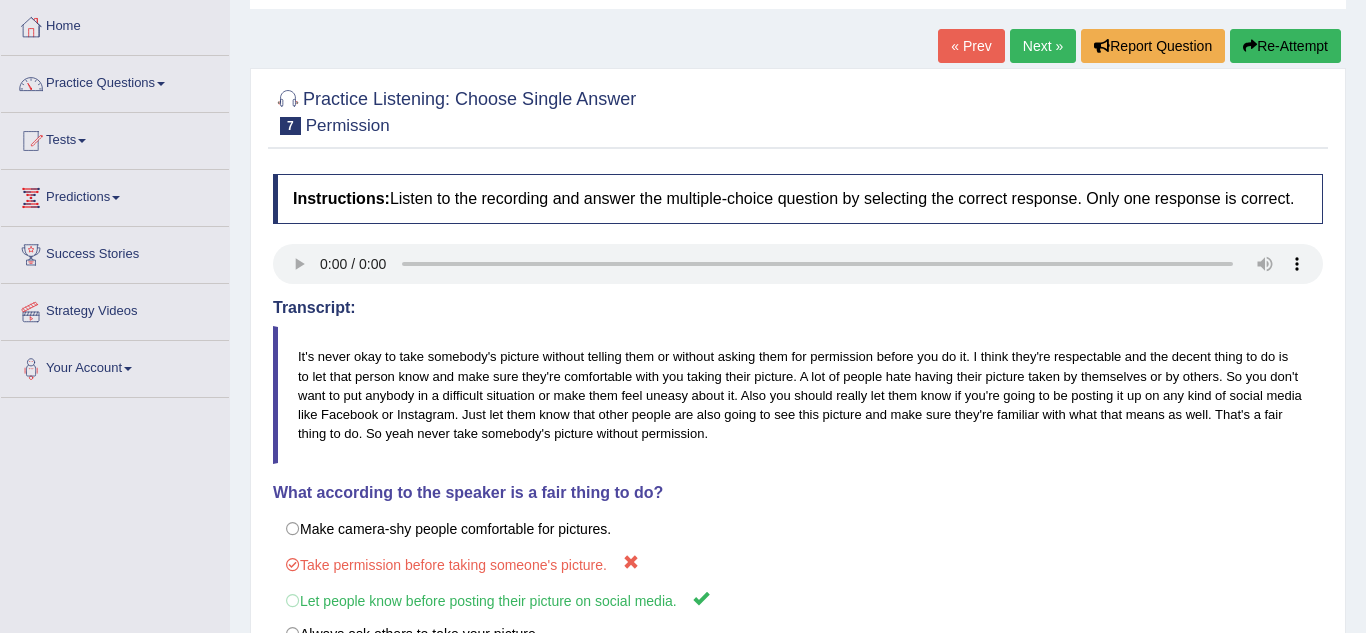 click on "Next »" at bounding box center (1043, 46) 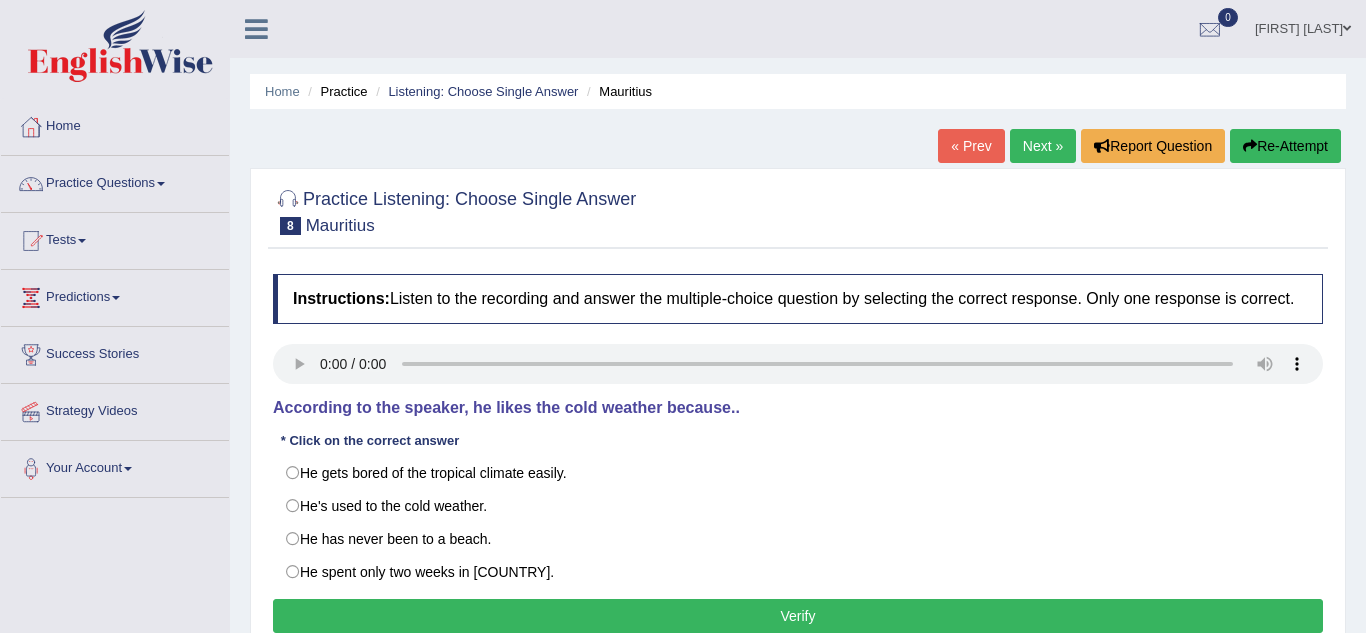 scroll, scrollTop: 0, scrollLeft: 0, axis: both 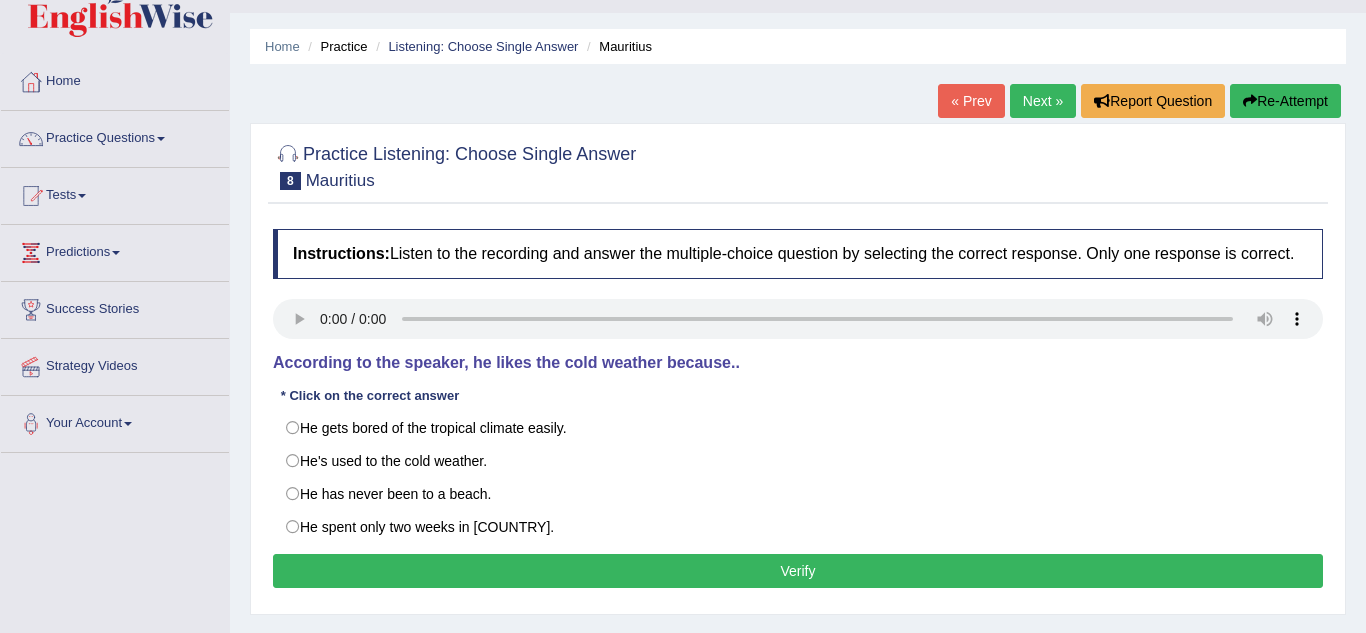type 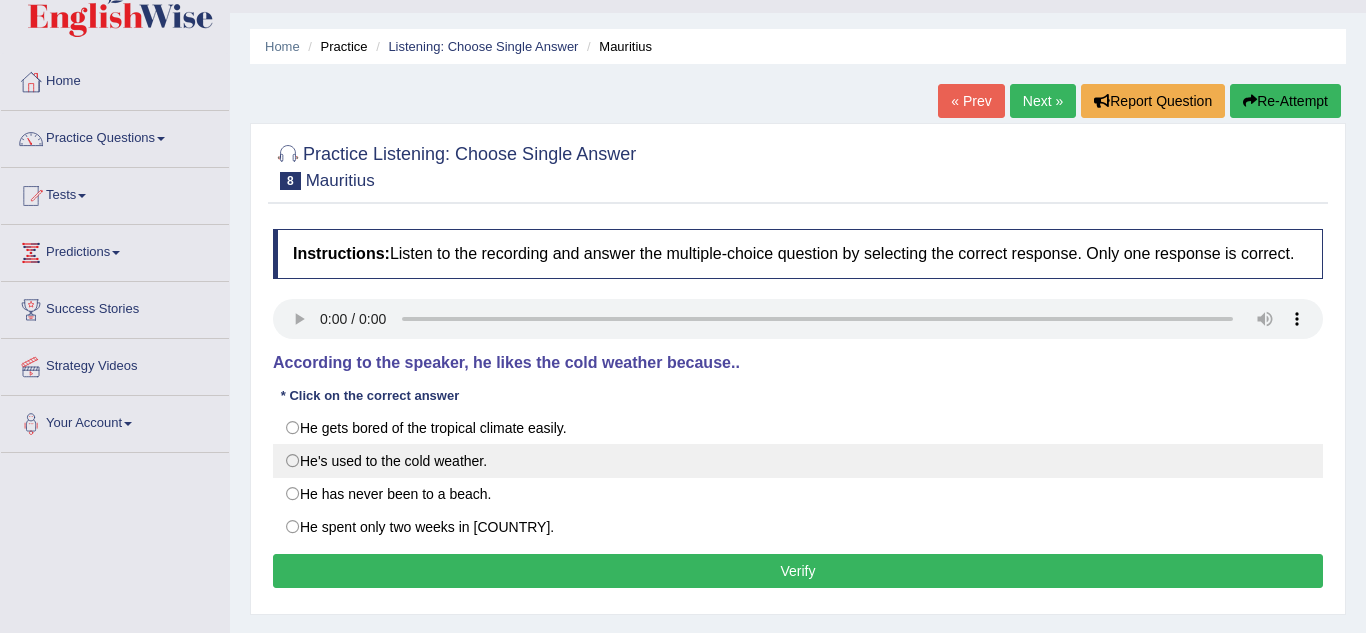 click on "He's used to the cold weather." at bounding box center (798, 461) 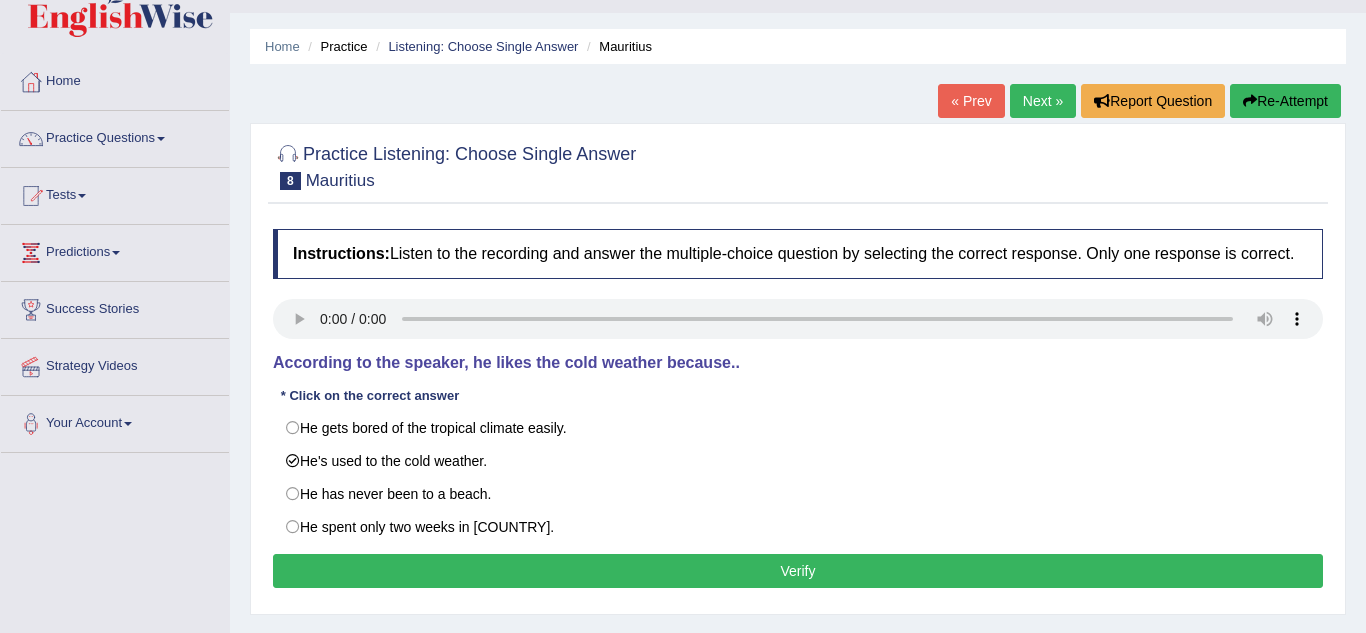 click on "Verify" at bounding box center (798, 571) 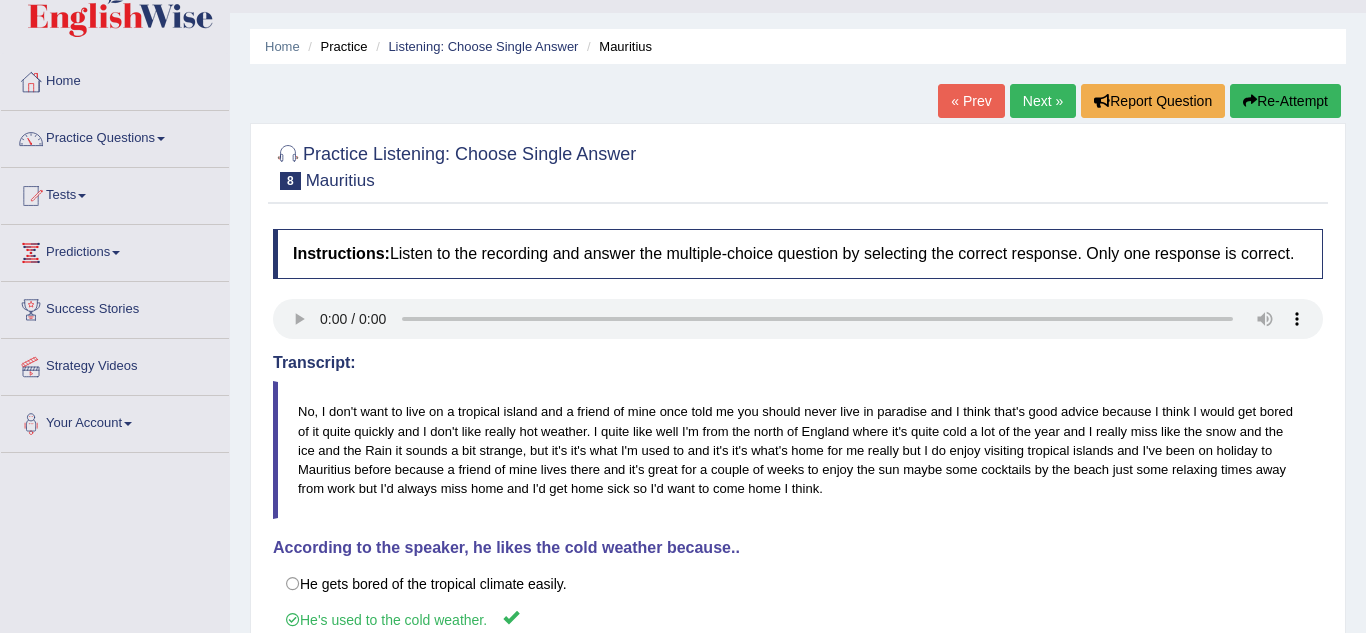 click on "Next »" at bounding box center (1043, 101) 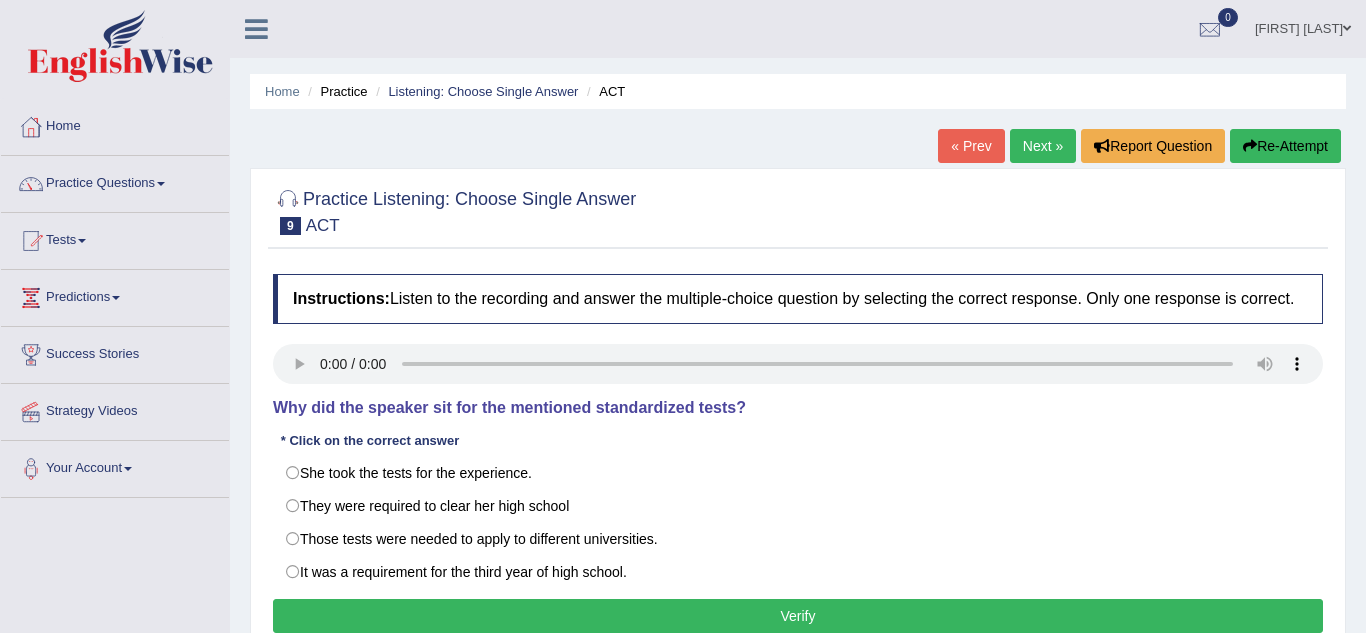 scroll, scrollTop: 0, scrollLeft: 0, axis: both 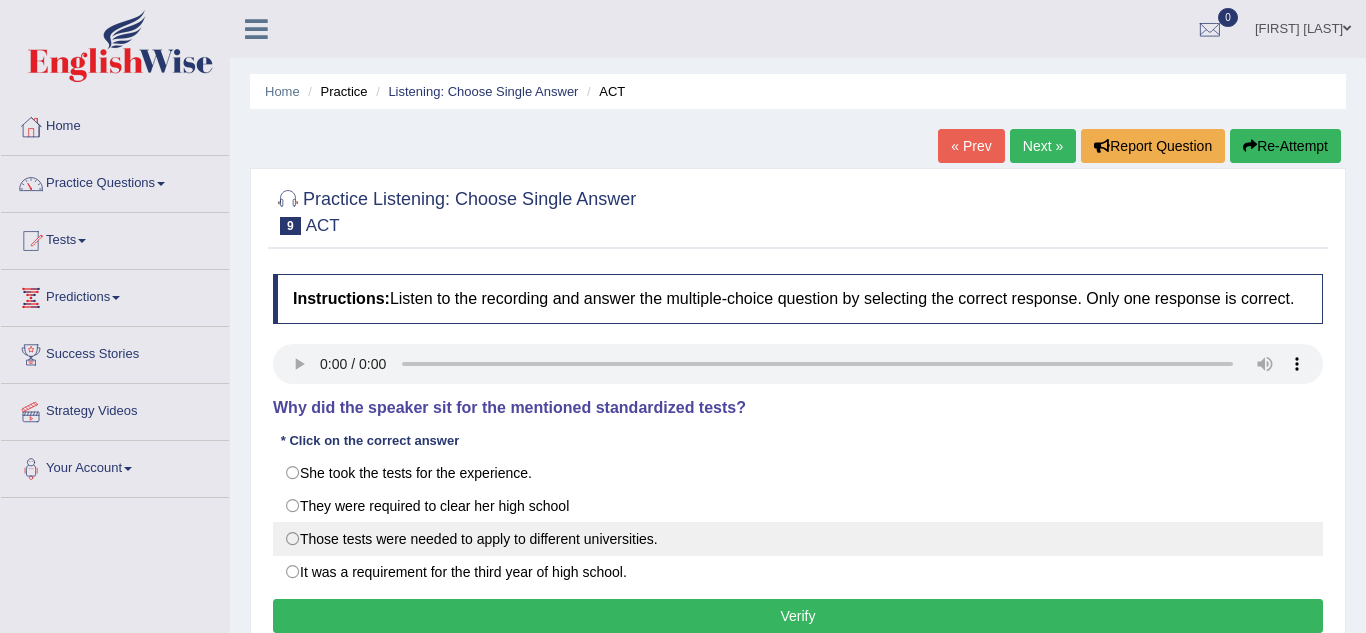 click on "Those tests were needed to apply to different universities." at bounding box center [798, 539] 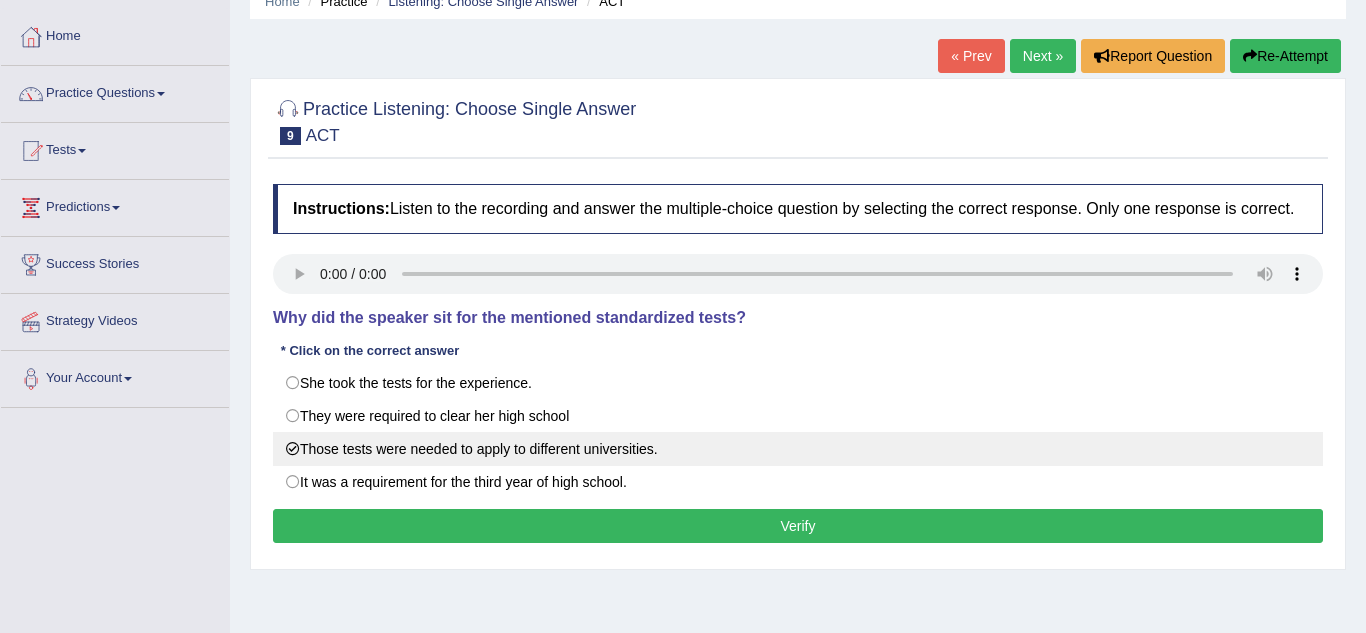 scroll, scrollTop: 87, scrollLeft: 0, axis: vertical 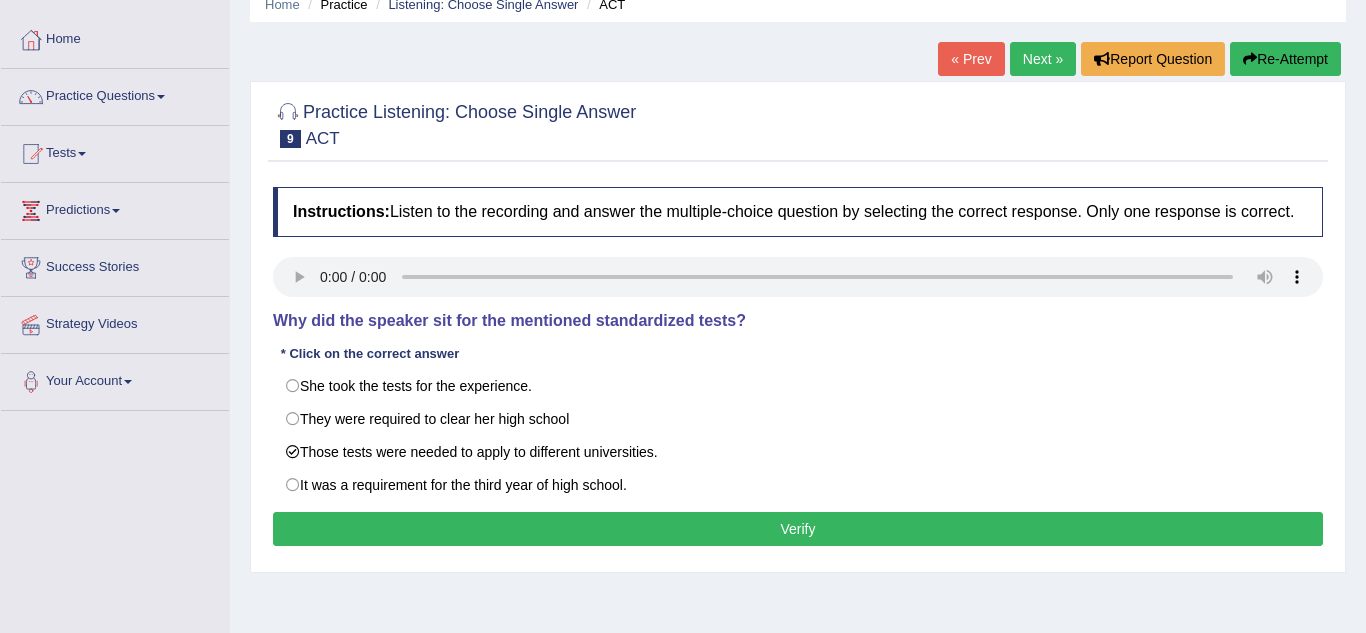 click on "Verify" at bounding box center (798, 529) 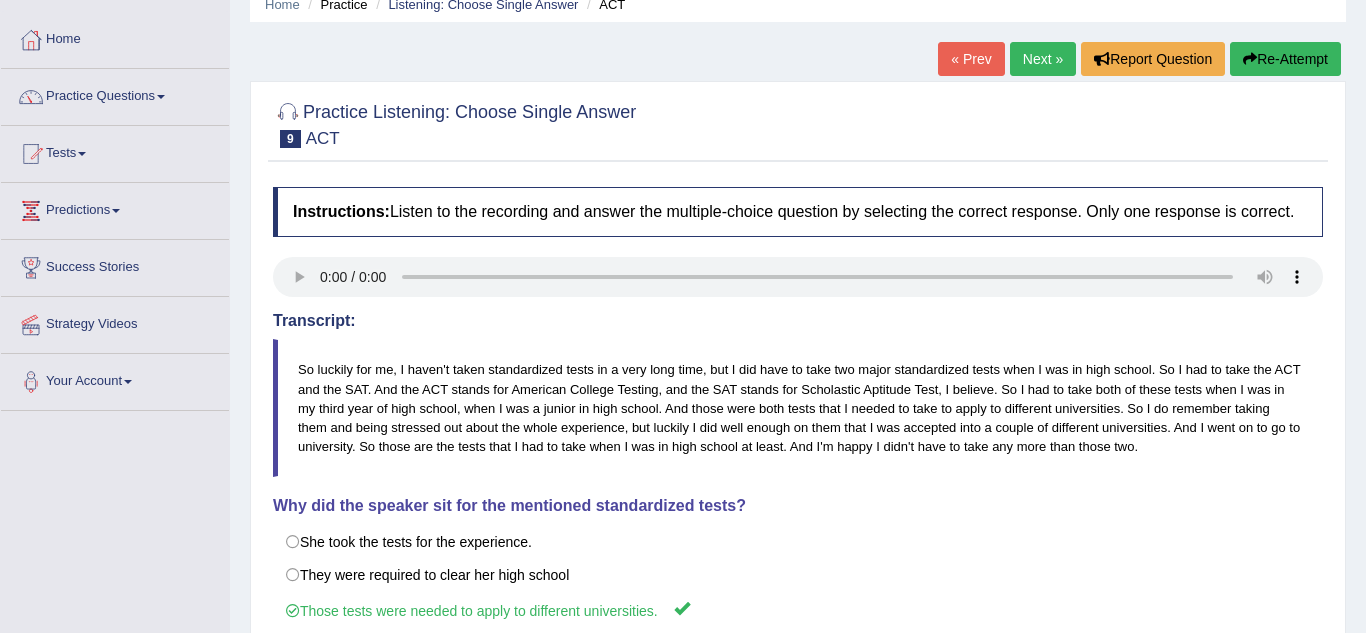 click on "Next »" at bounding box center (1043, 59) 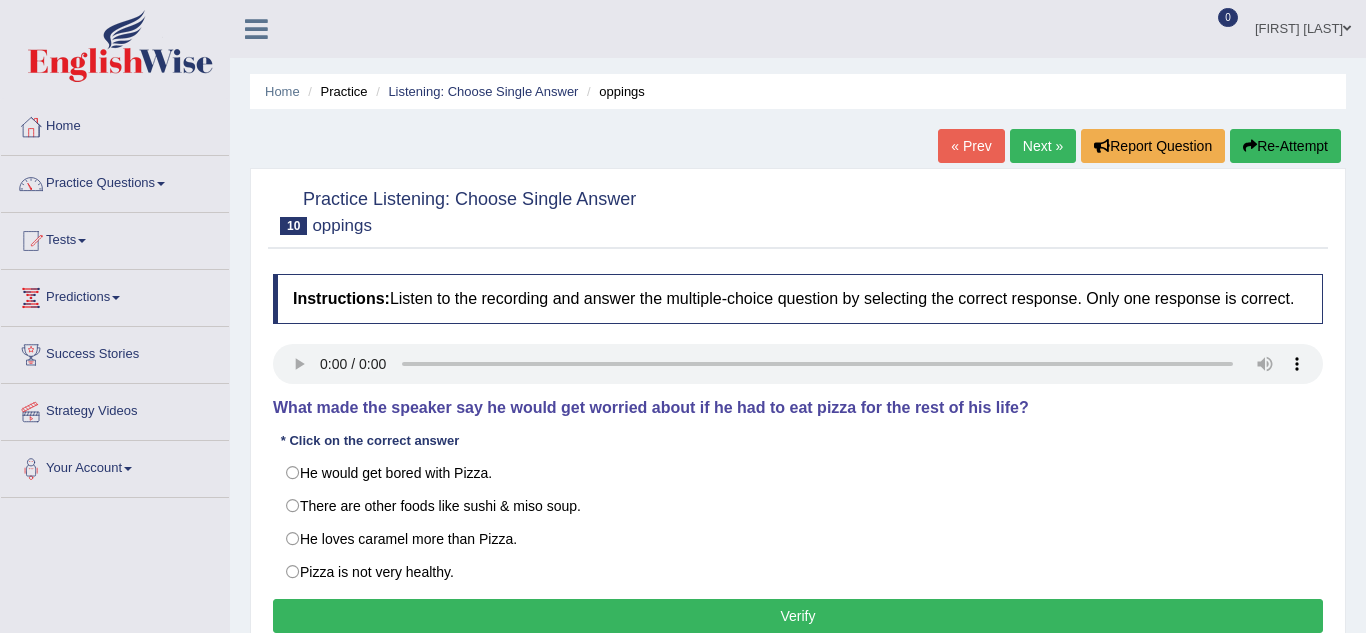 scroll, scrollTop: 0, scrollLeft: 0, axis: both 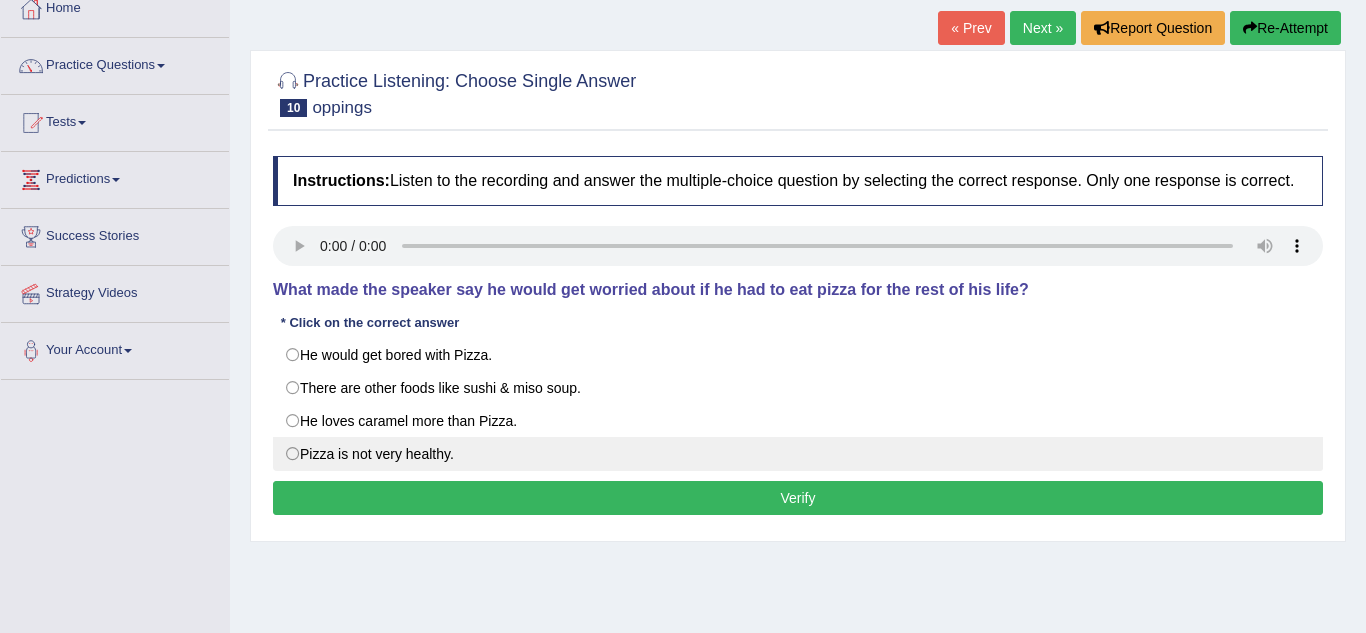 click on "Pizza is not very healthy." at bounding box center (798, 454) 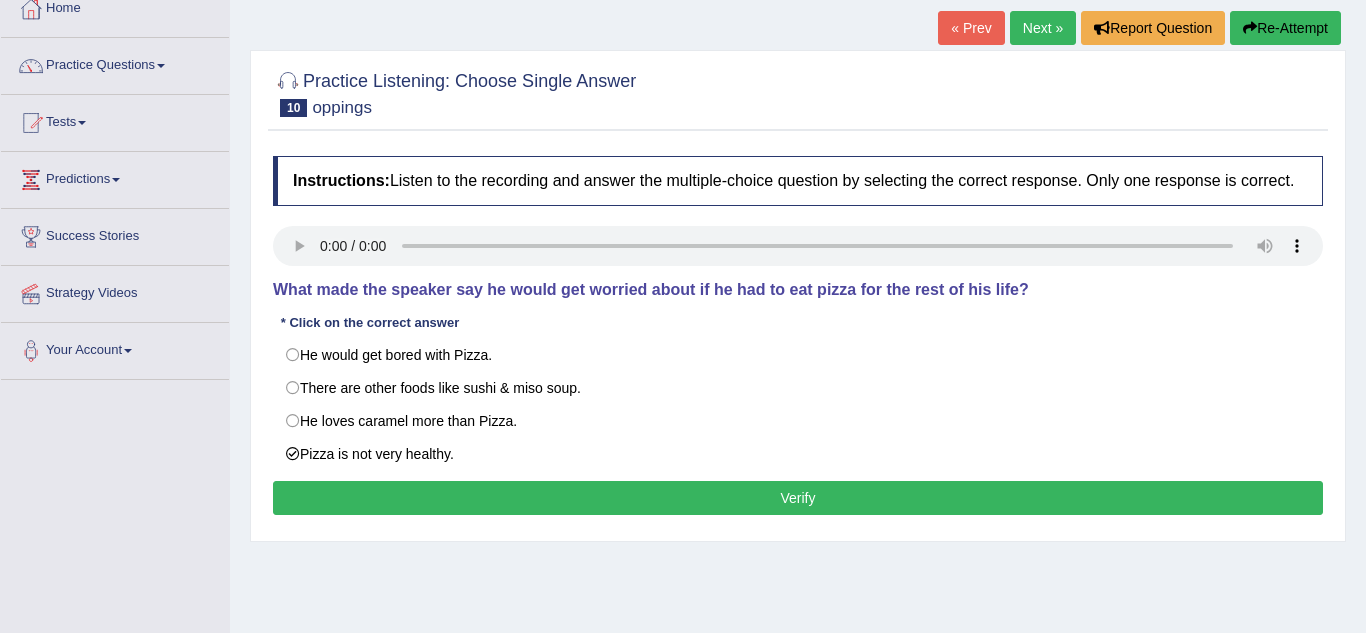 click on "Verify" at bounding box center (798, 498) 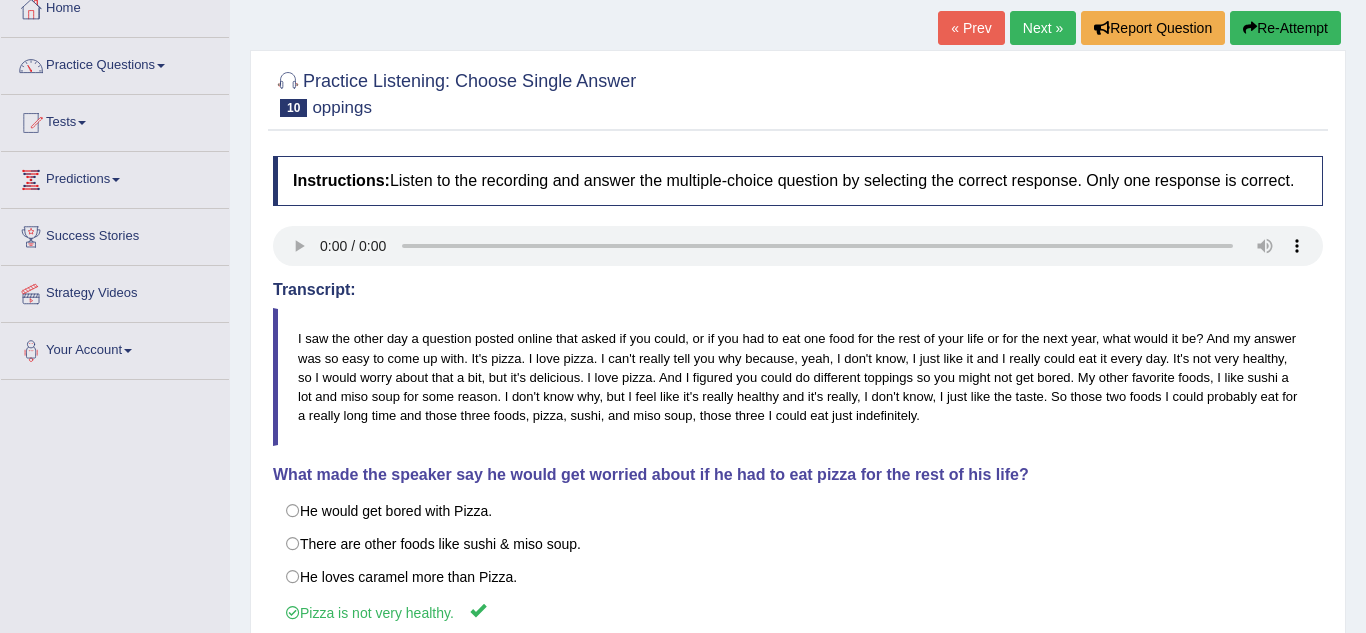 click on "Next »" at bounding box center [1043, 28] 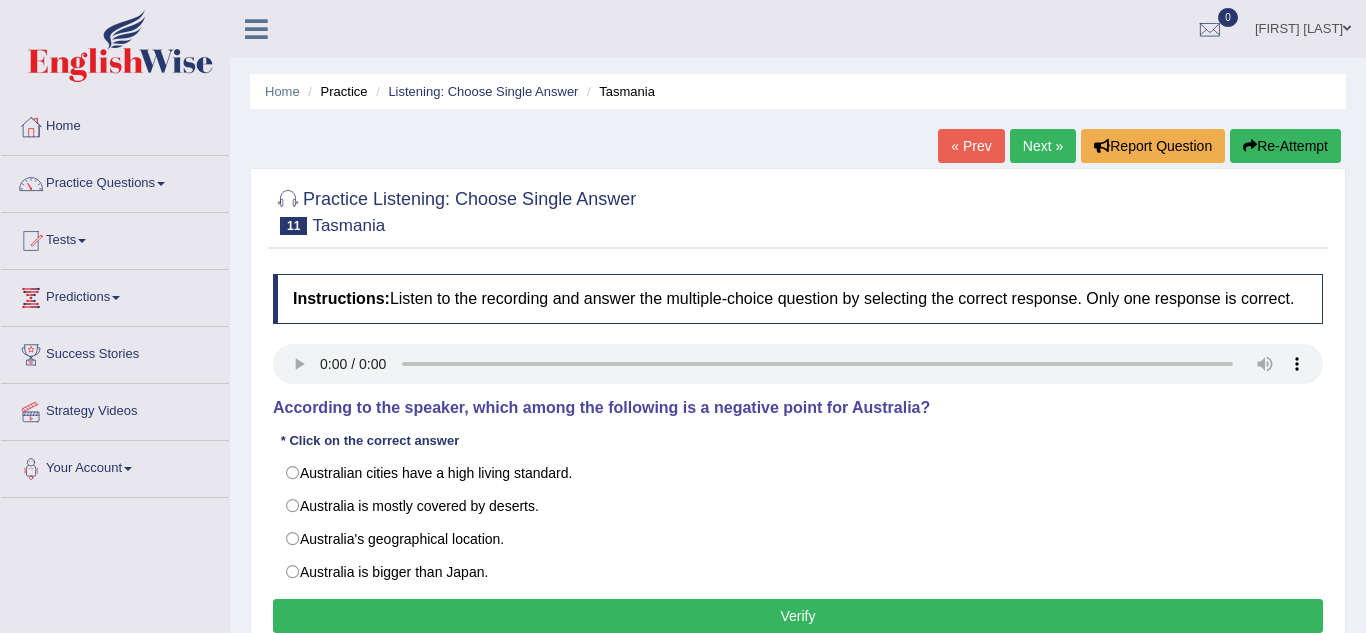 scroll, scrollTop: 0, scrollLeft: 0, axis: both 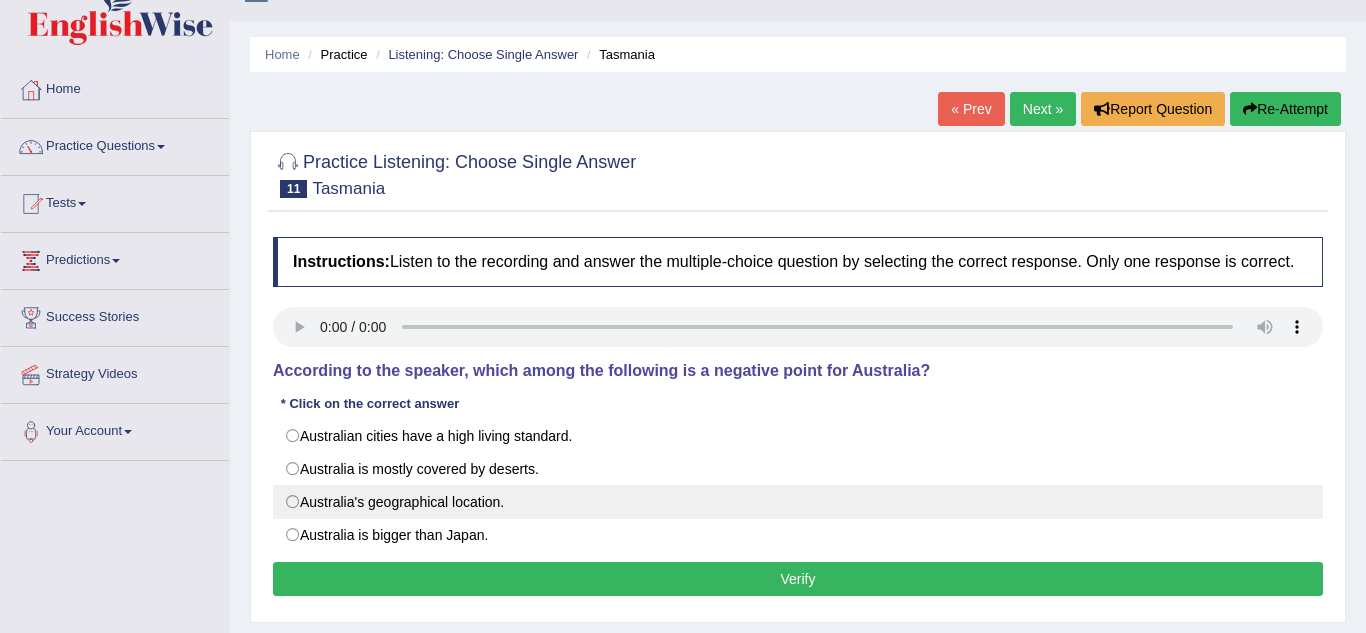 click on "Australia's geographical location." at bounding box center [798, 502] 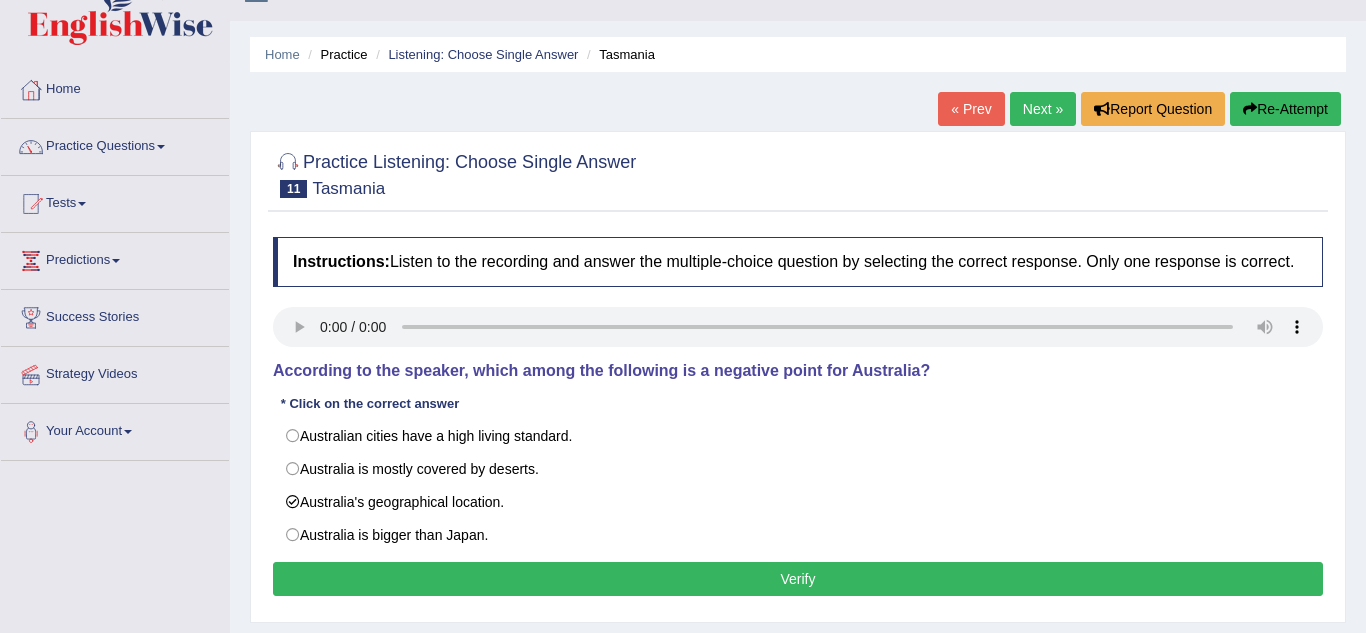 click on "Verify" at bounding box center (798, 579) 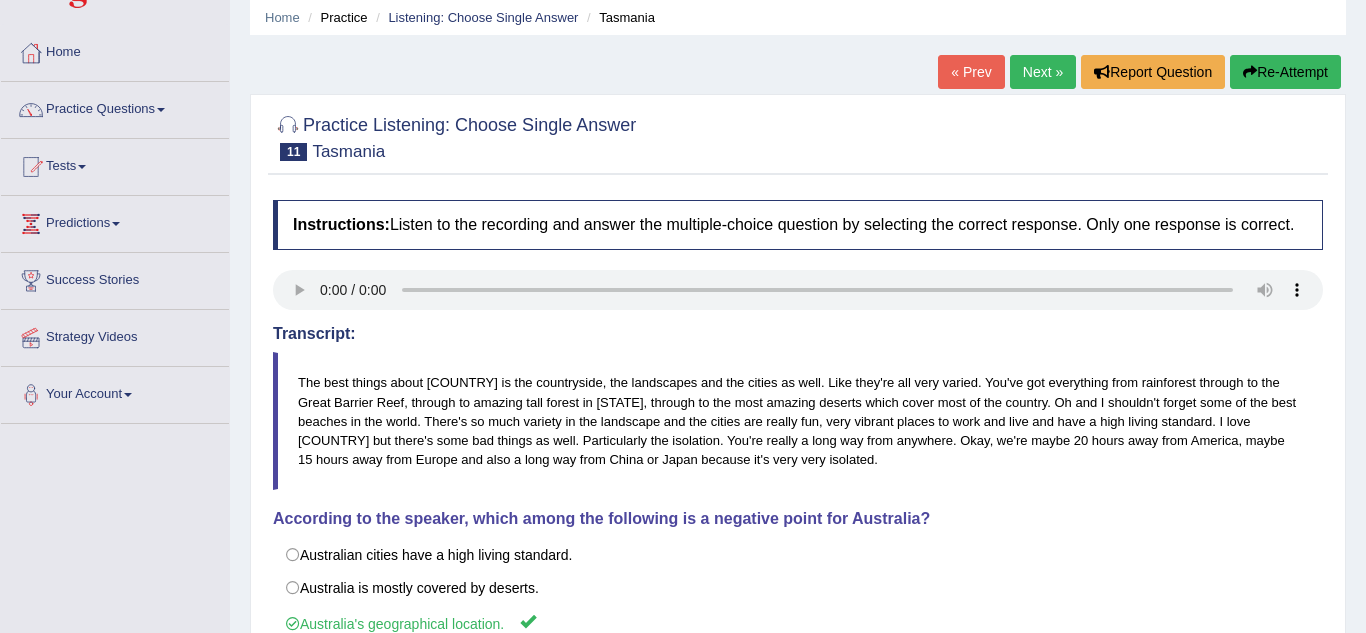 scroll, scrollTop: 0, scrollLeft: 0, axis: both 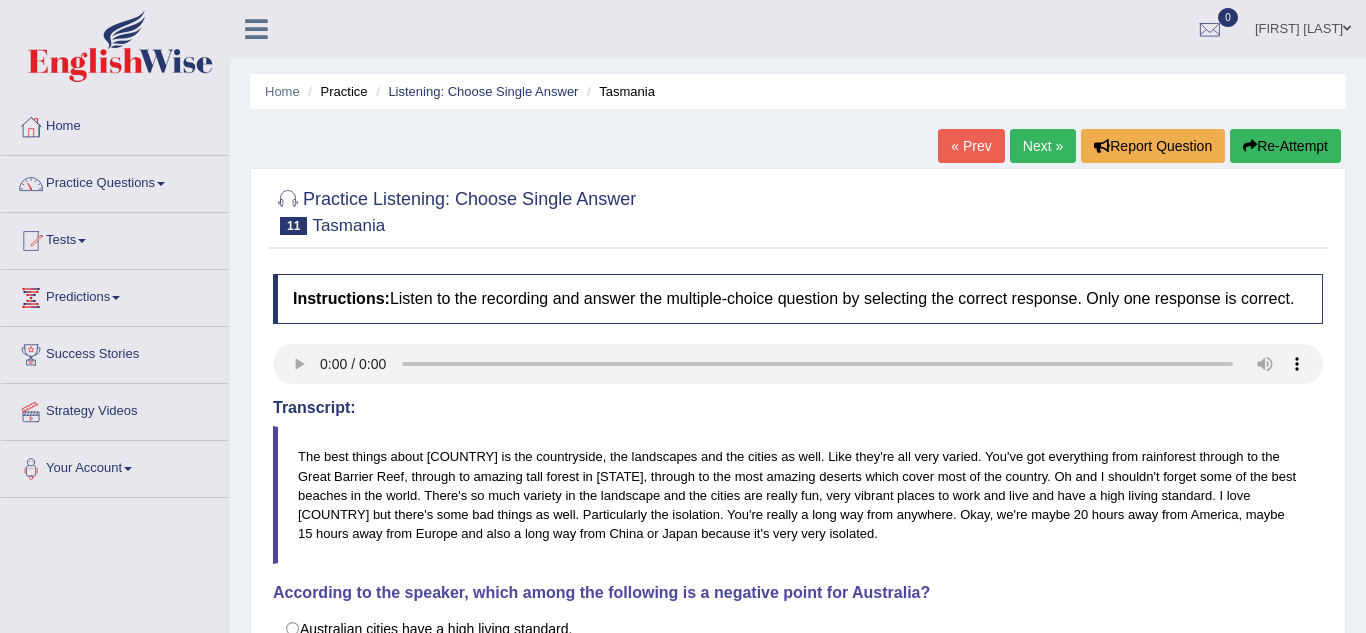 click on "Next »" at bounding box center (1043, 146) 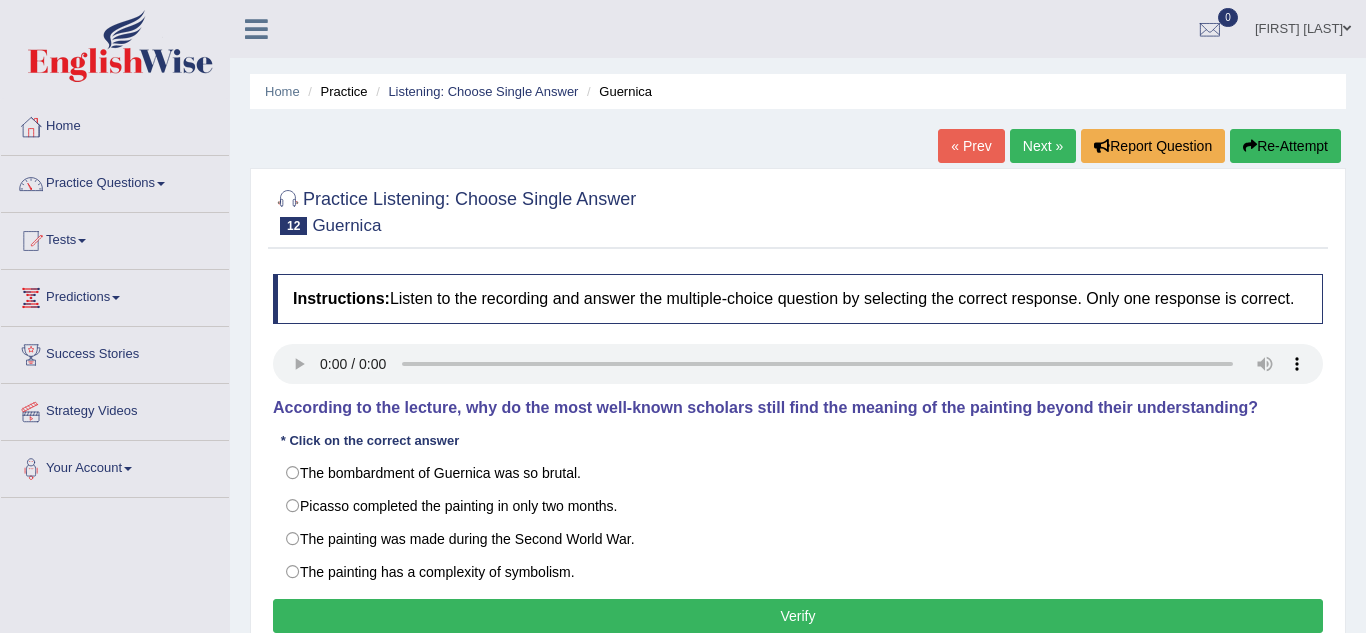scroll, scrollTop: 0, scrollLeft: 0, axis: both 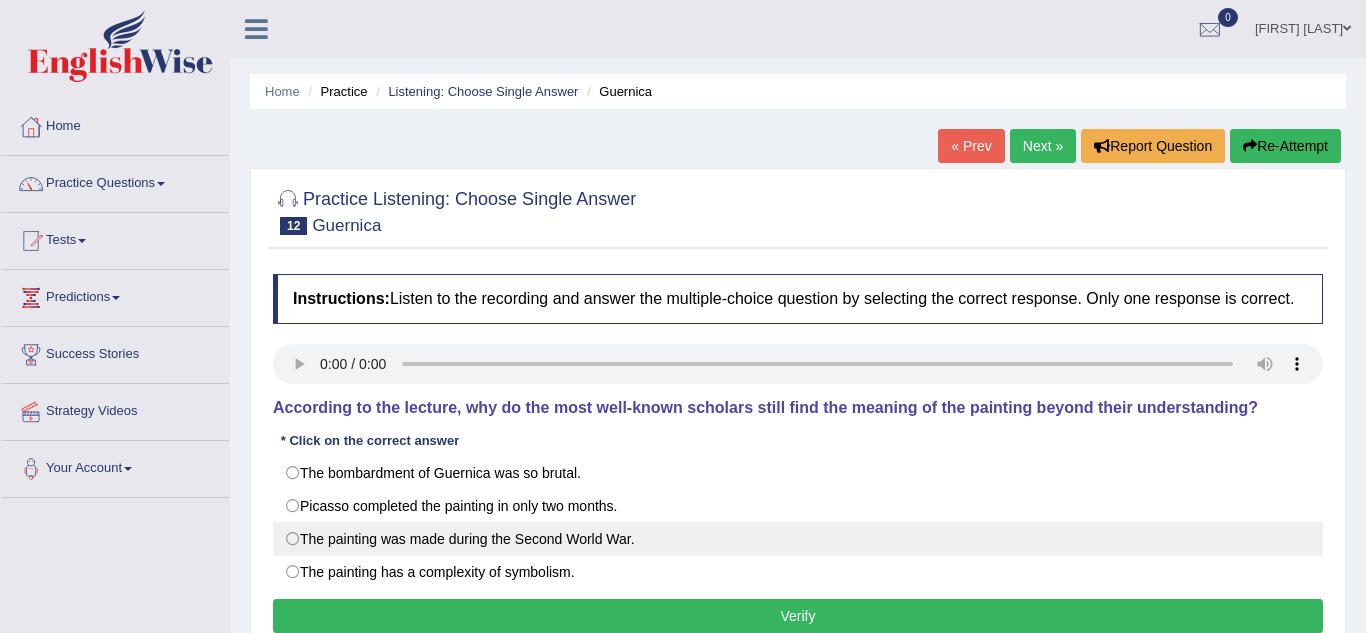 click on "The painting was made during the Second World War." at bounding box center (798, 539) 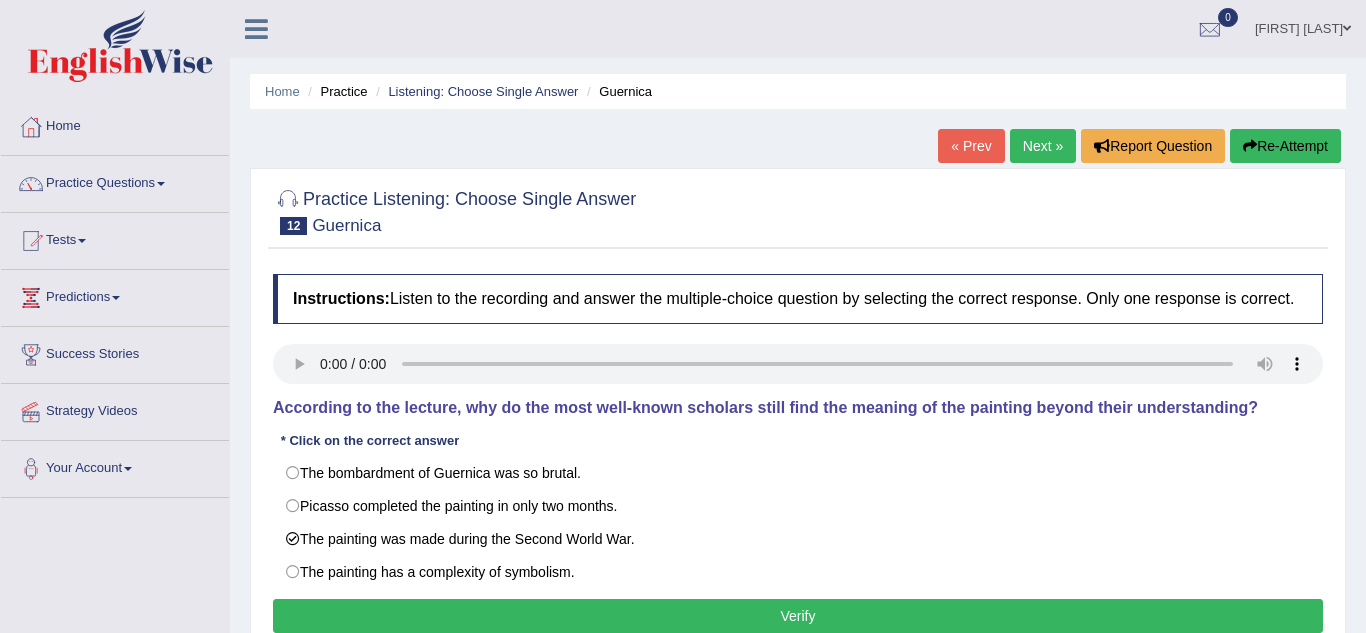 click on "Verify" at bounding box center (798, 616) 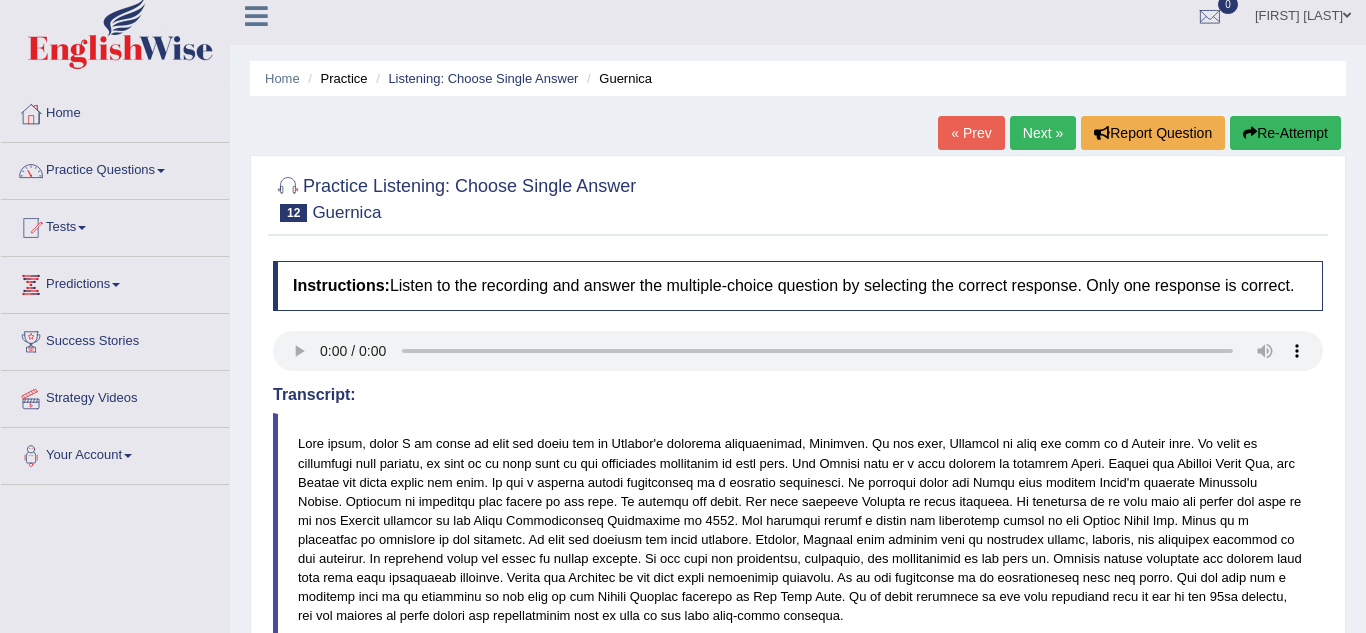 scroll, scrollTop: 11, scrollLeft: 0, axis: vertical 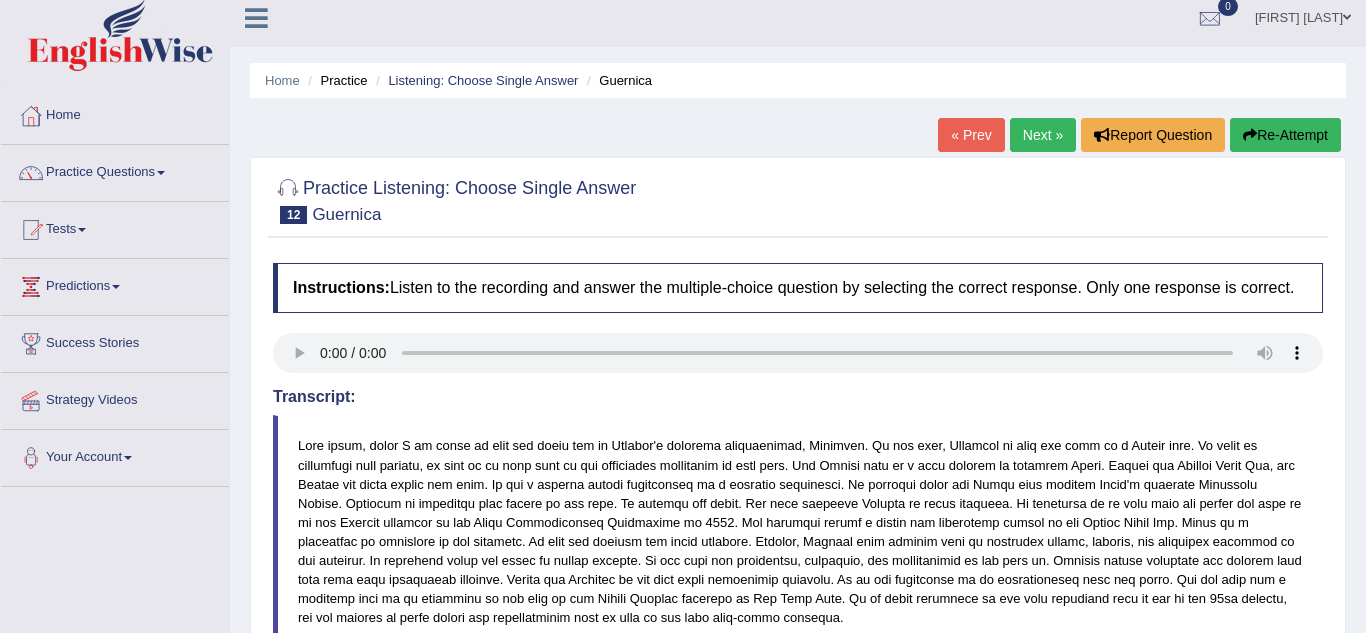 click on "Next »" at bounding box center (1043, 135) 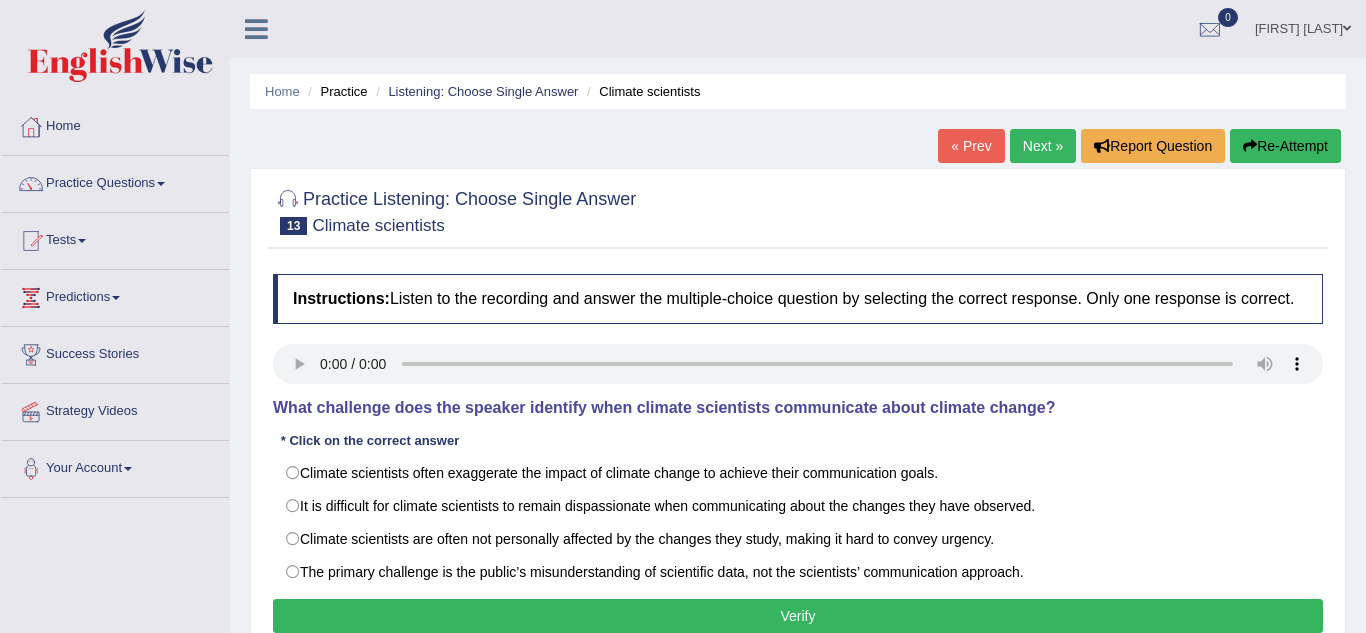 scroll, scrollTop: 0, scrollLeft: 0, axis: both 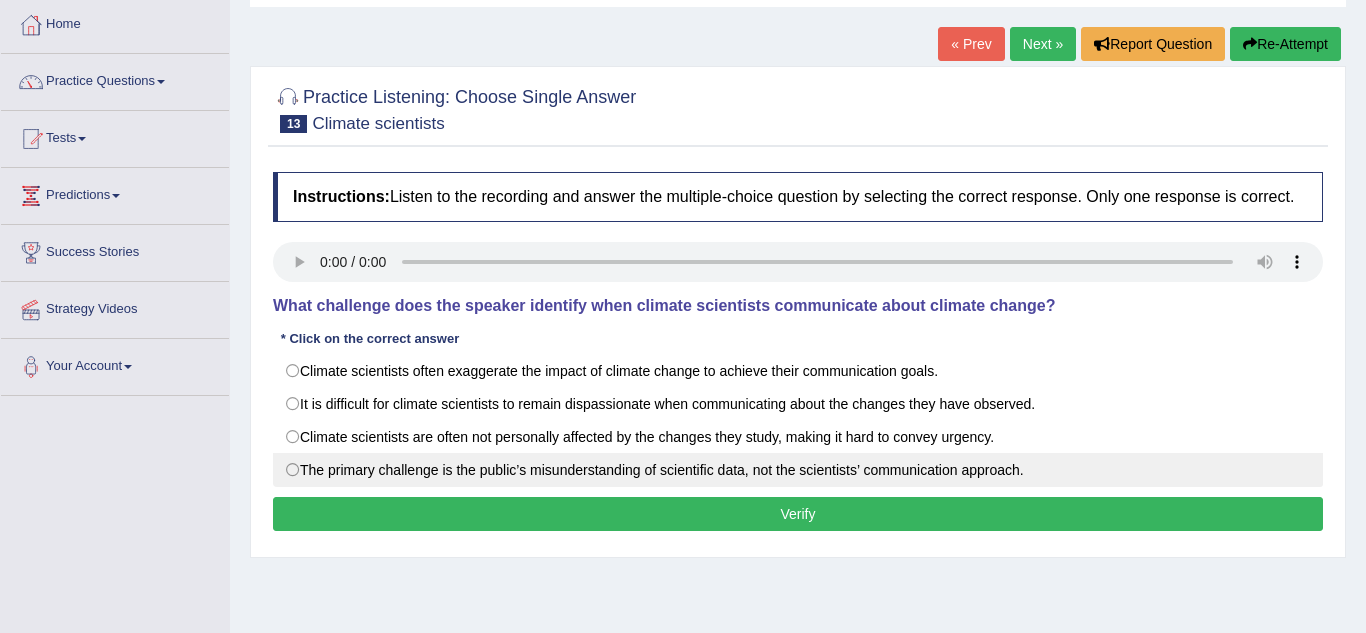 click on "The primary challenge is the public’s misunderstanding of scientific data, not the scientists’ communication approach." at bounding box center (798, 470) 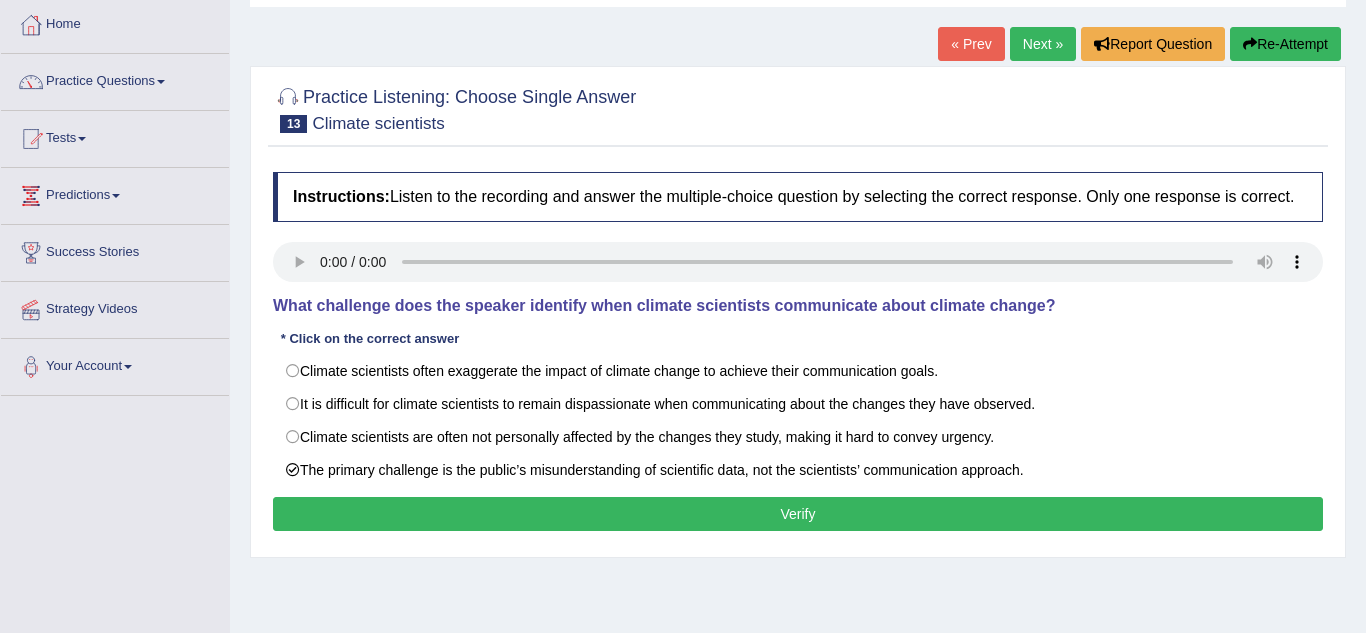 click on "Verify" at bounding box center [798, 514] 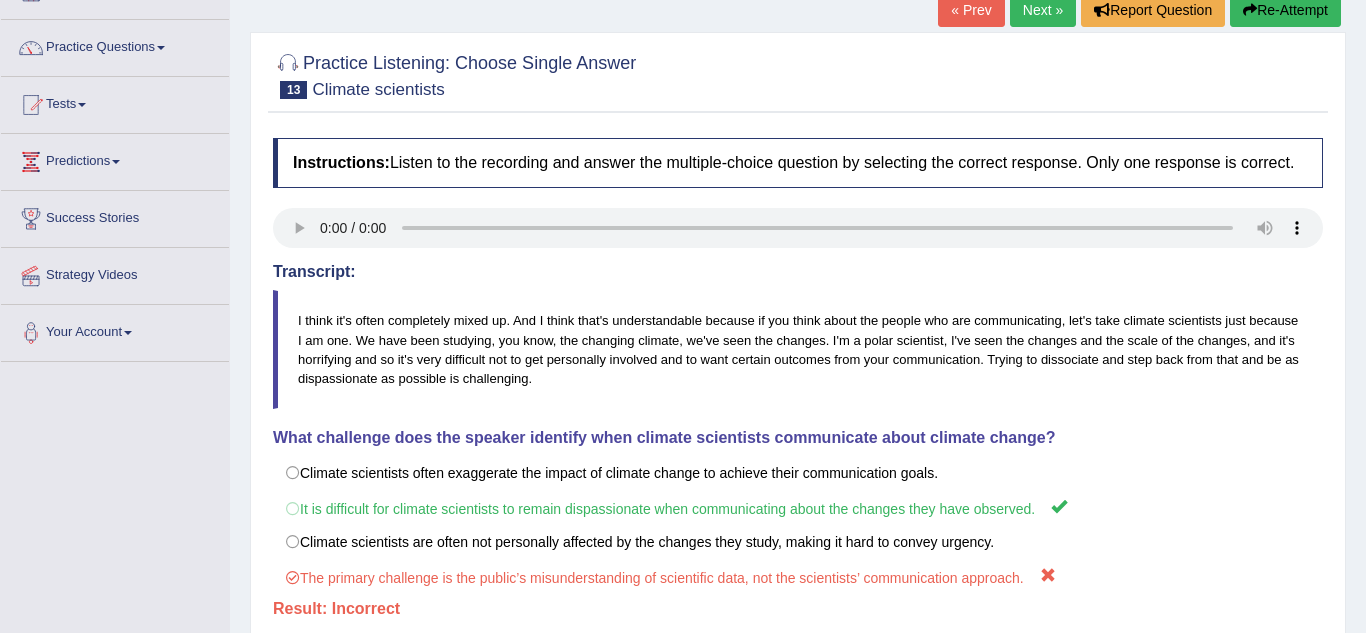 scroll, scrollTop: 134, scrollLeft: 0, axis: vertical 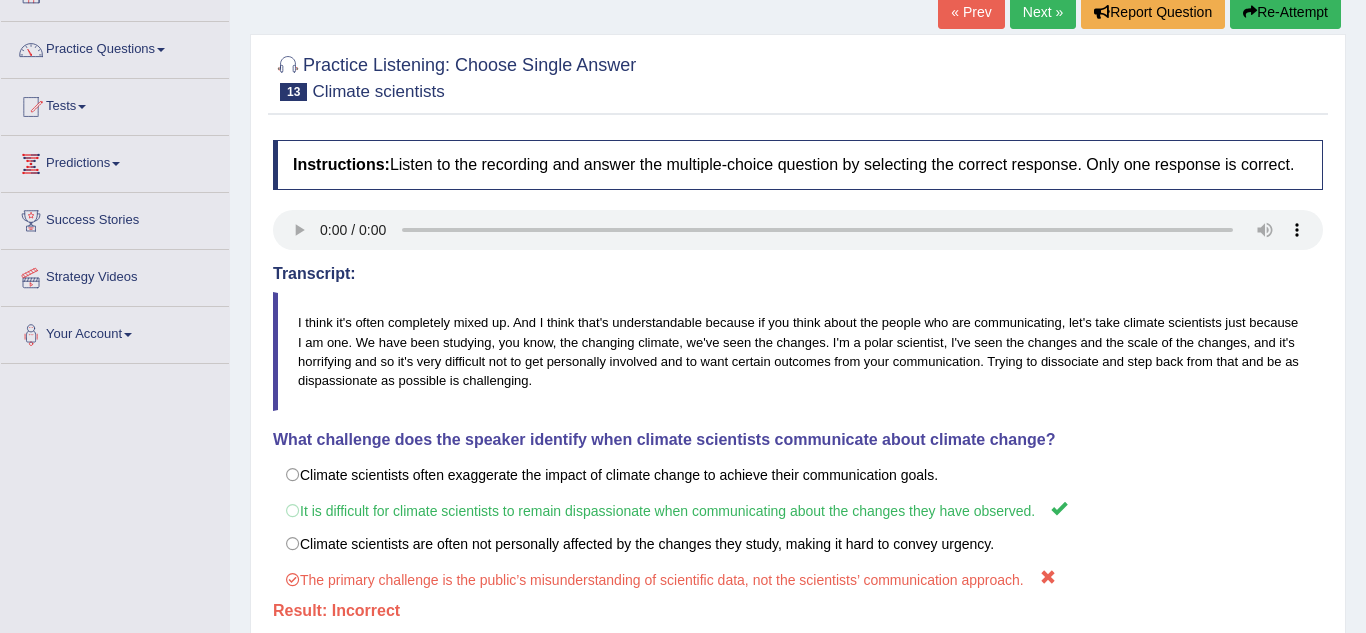 click at bounding box center [31, 50] 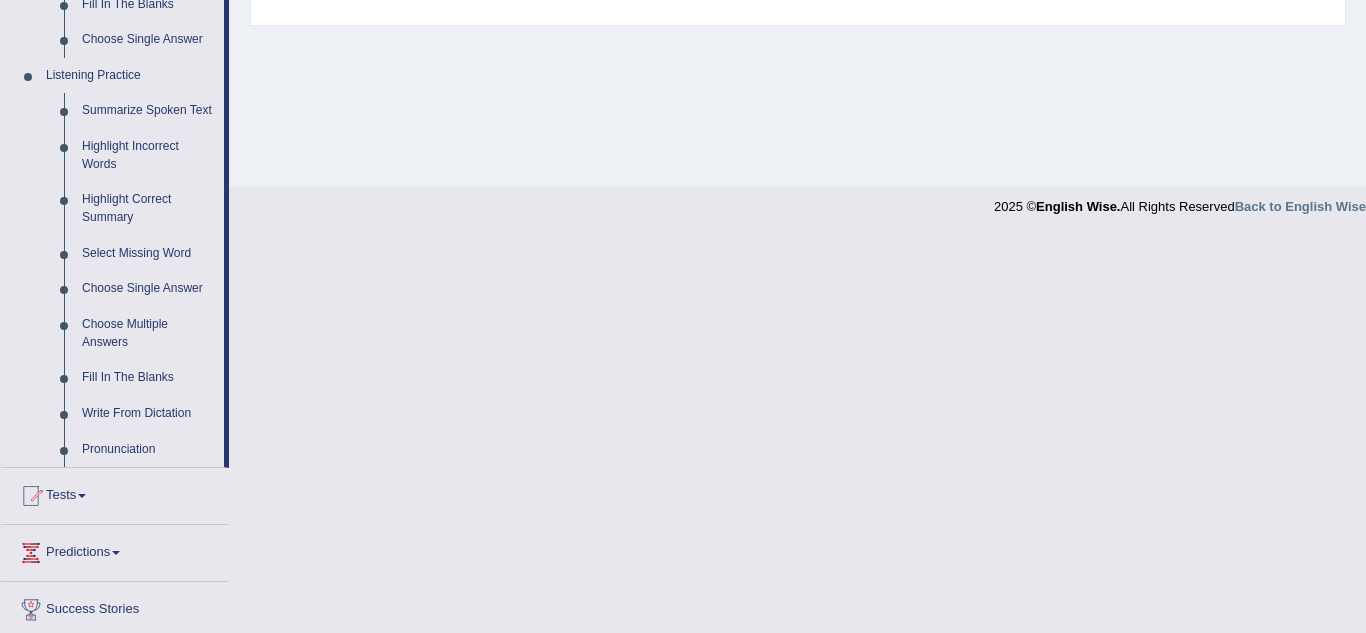 scroll, scrollTop: 811, scrollLeft: 0, axis: vertical 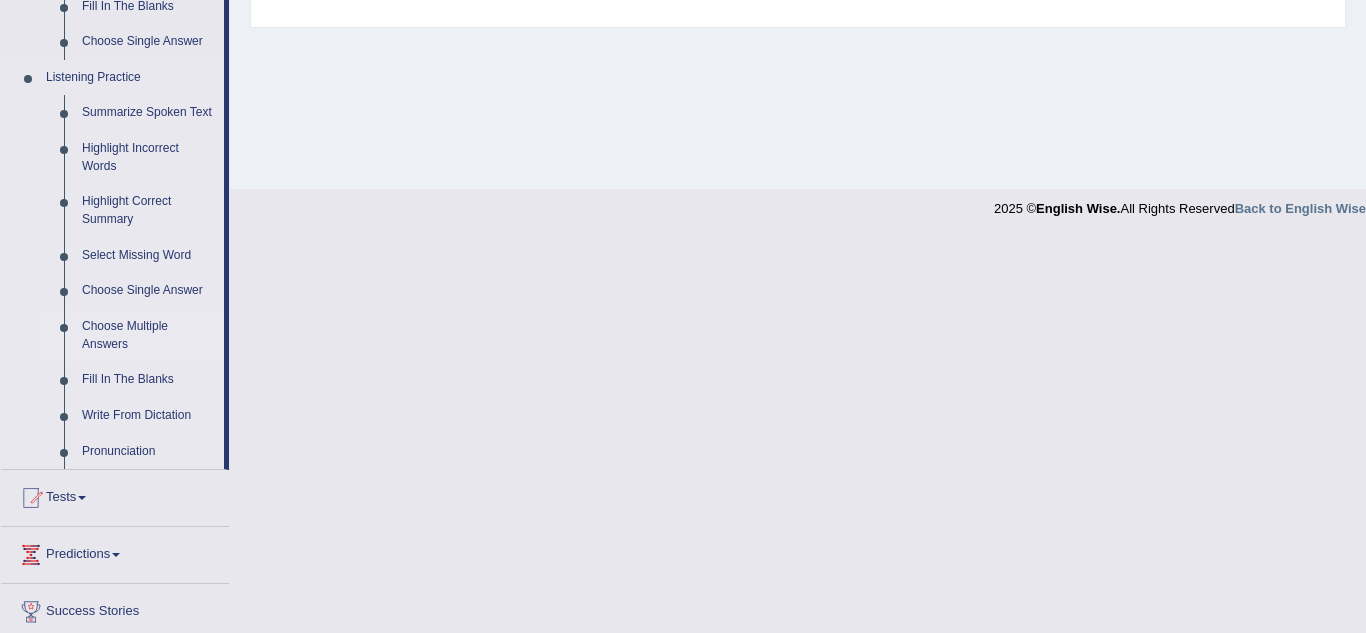 click on "Choose Multiple Answers" at bounding box center (148, 335) 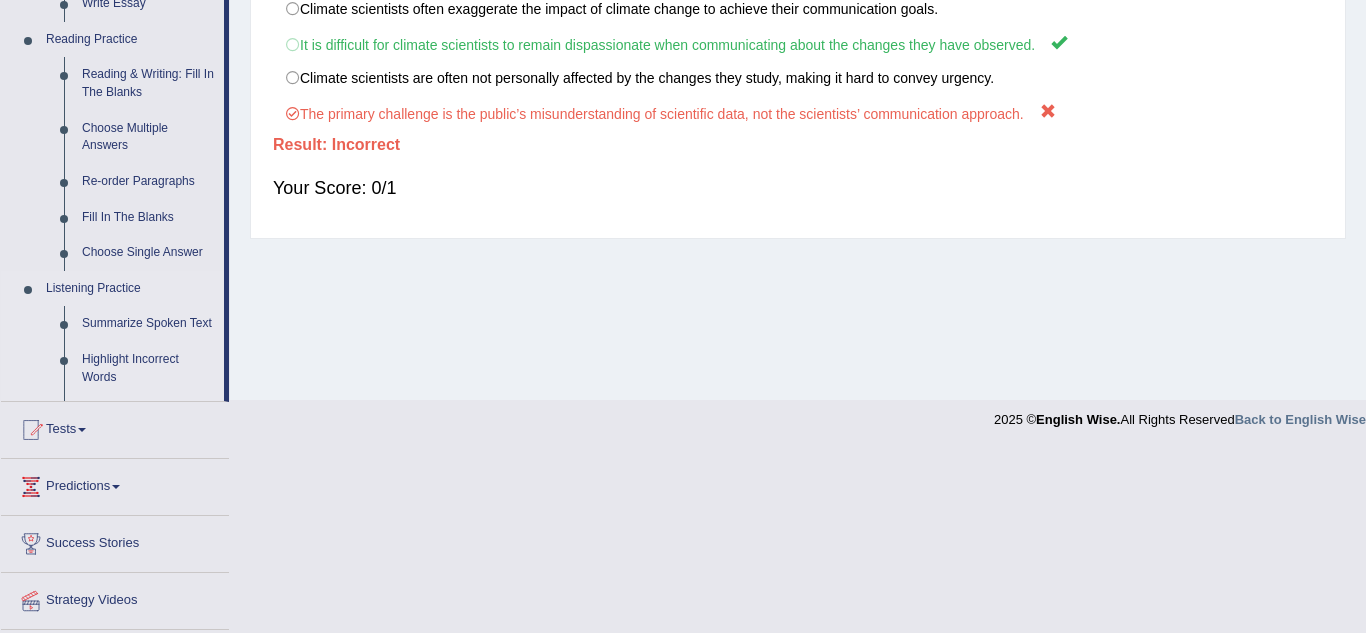 scroll, scrollTop: 566, scrollLeft: 0, axis: vertical 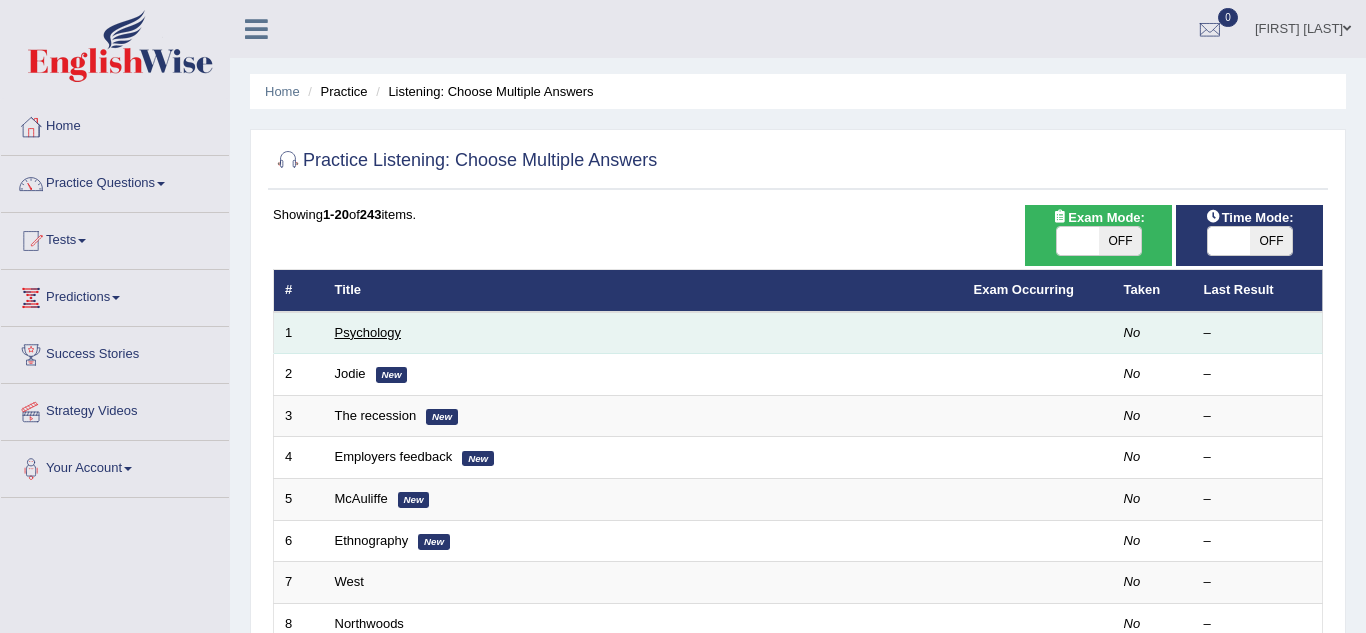 click on "Psychology" at bounding box center [368, 332] 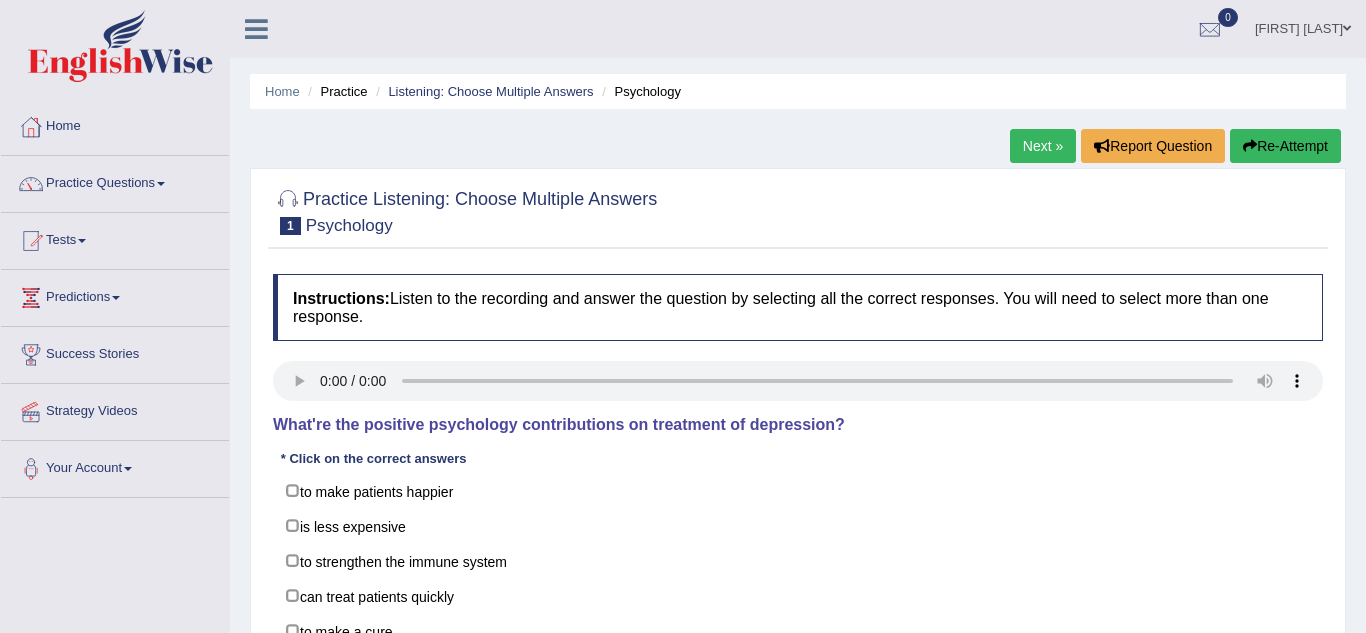 scroll, scrollTop: 0, scrollLeft: 0, axis: both 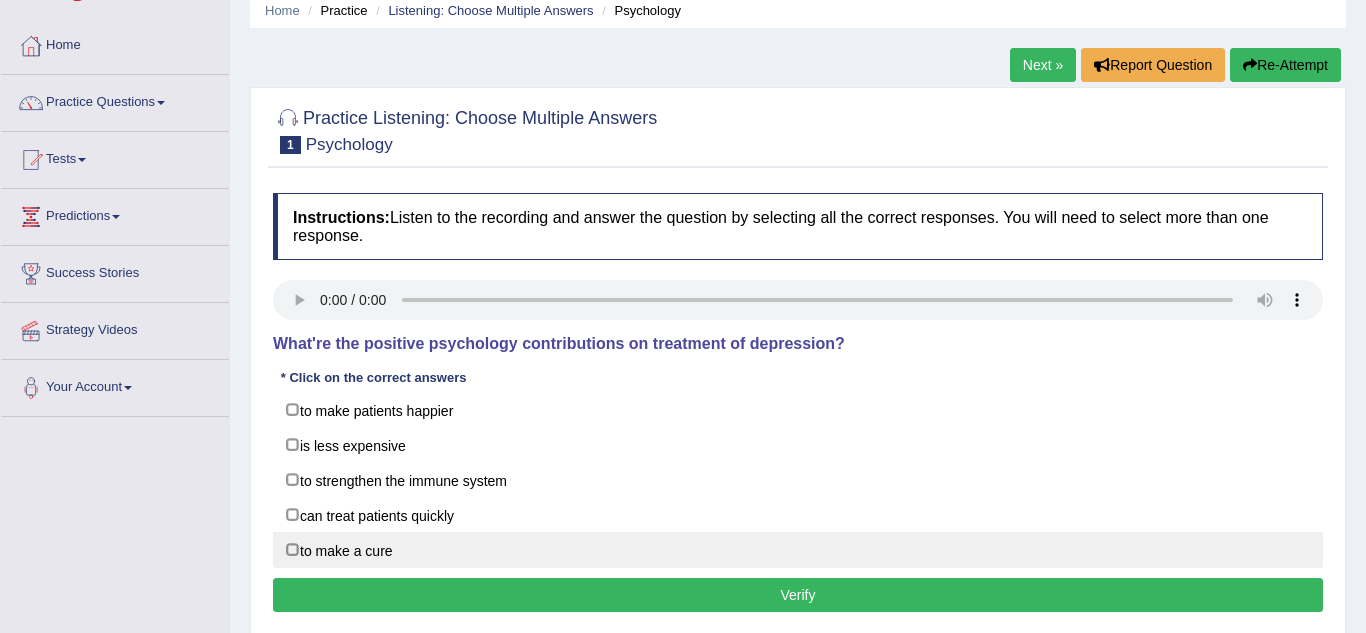 click on "to make a cure" at bounding box center (798, 550) 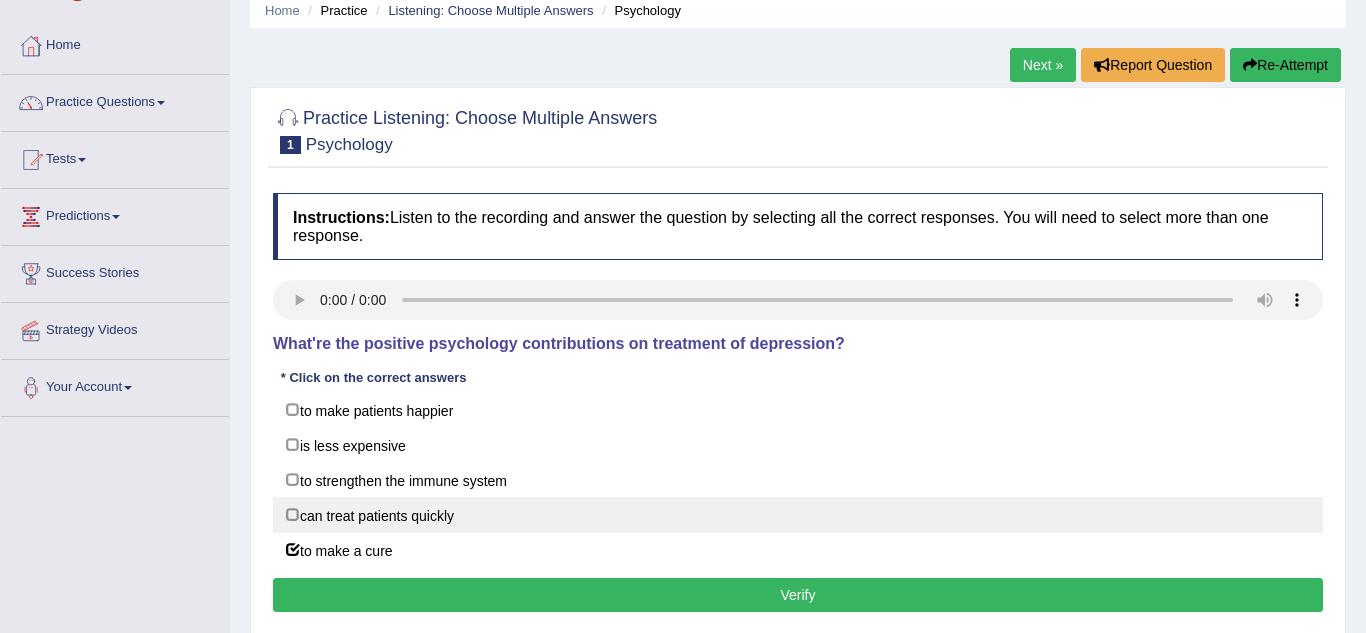 click on "can treat patients quickly" at bounding box center (798, 515) 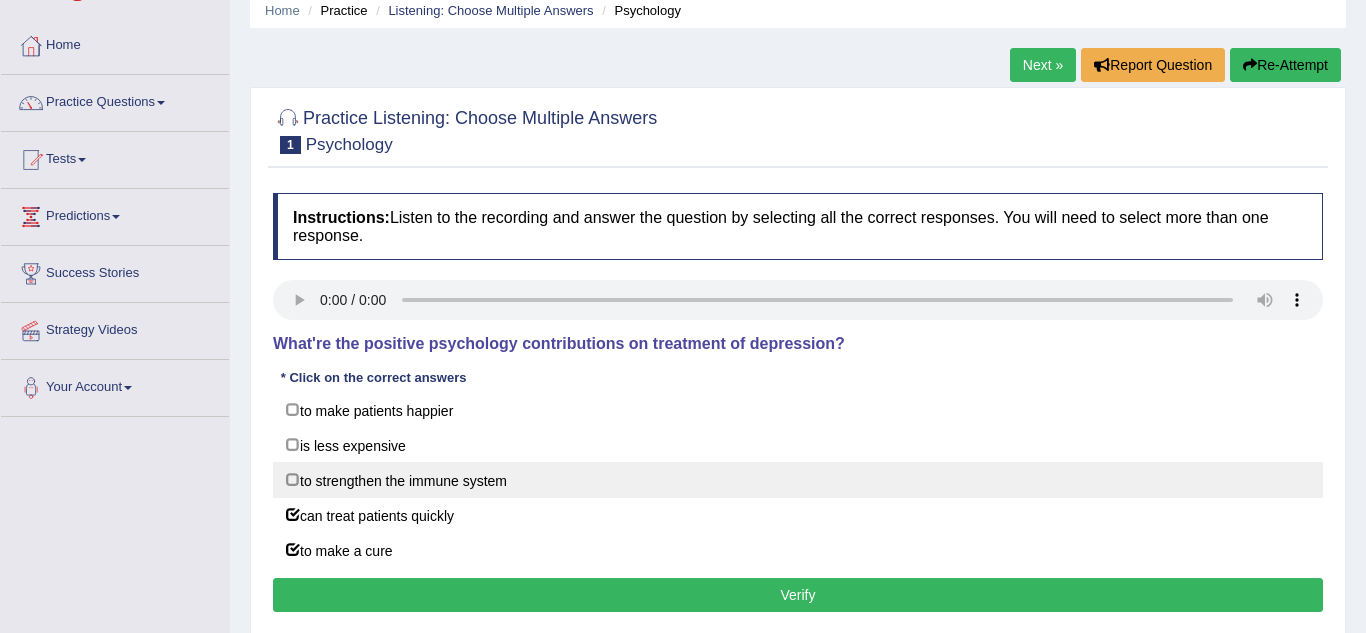 click on "to strengthen the immune system" at bounding box center (798, 480) 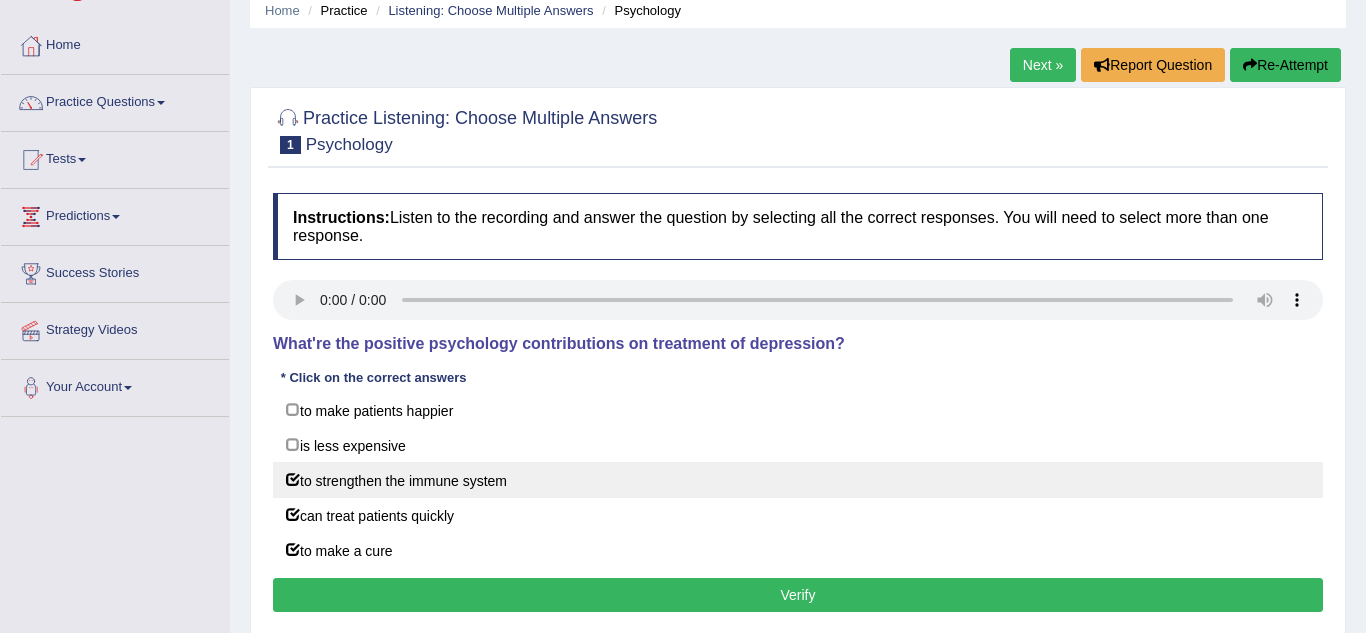 click on "to strengthen the immune system" at bounding box center (798, 480) 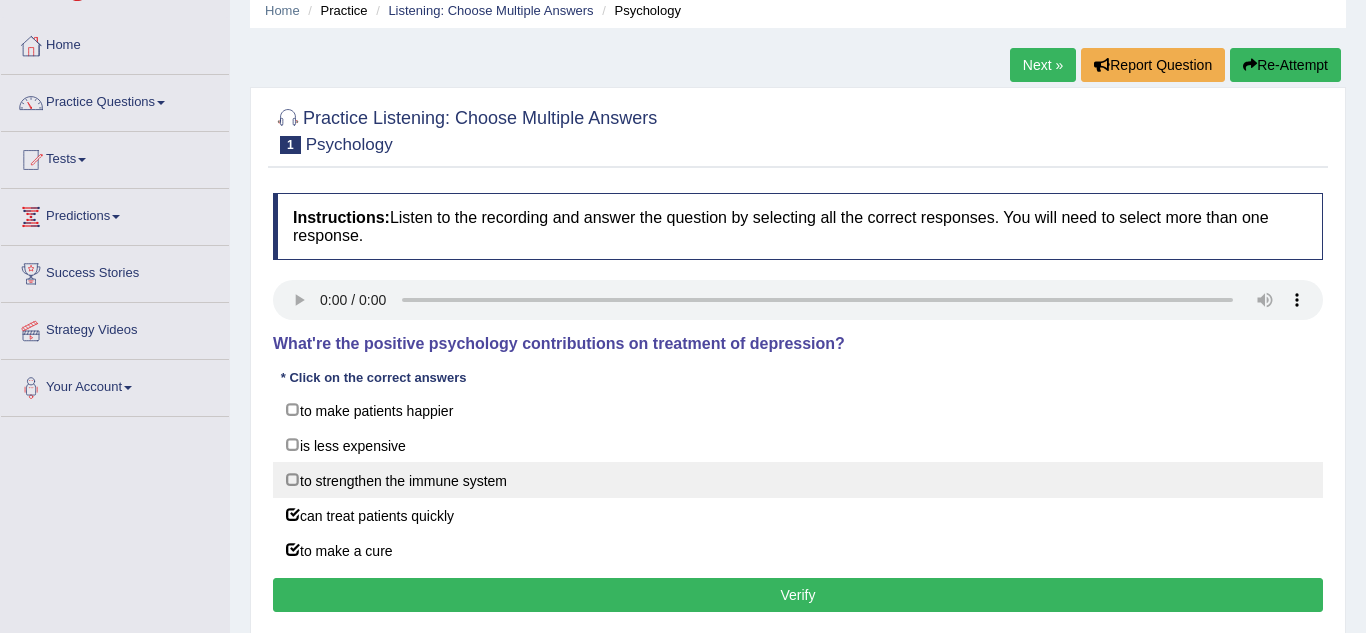 click on "to strengthen the immune system" at bounding box center (798, 480) 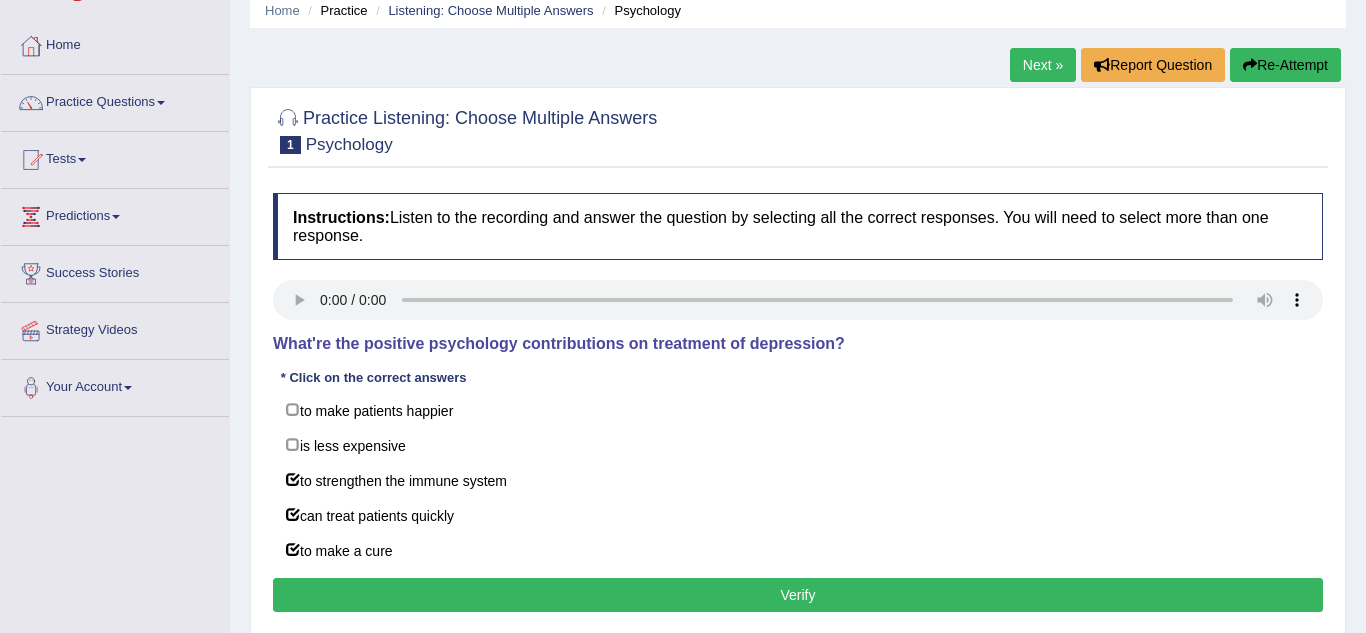 click on "Verify" at bounding box center (798, 595) 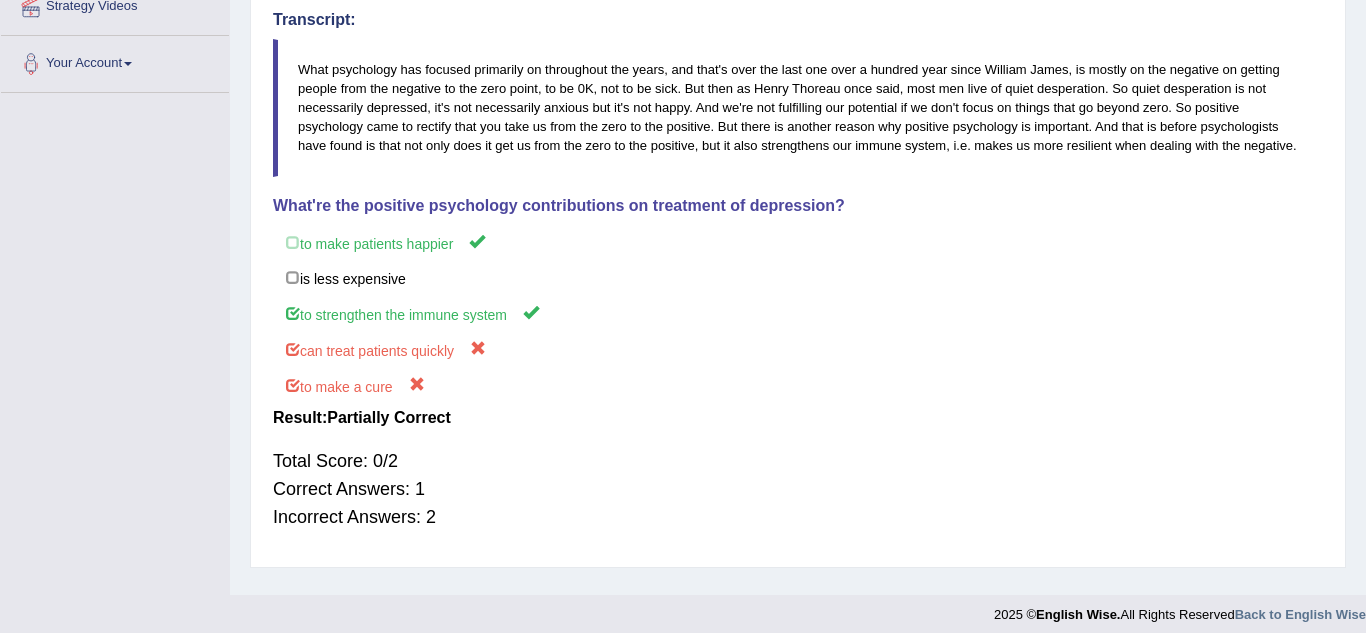 scroll, scrollTop: 404, scrollLeft: 0, axis: vertical 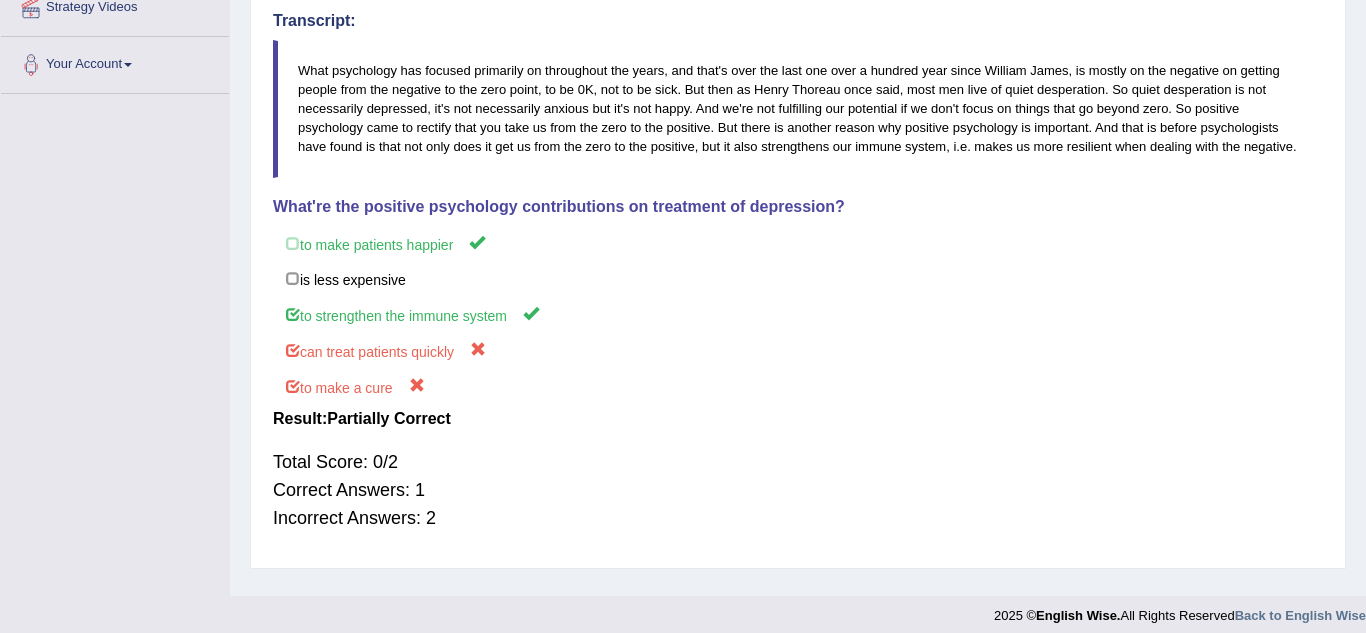 click at bounding box center [683, 610] 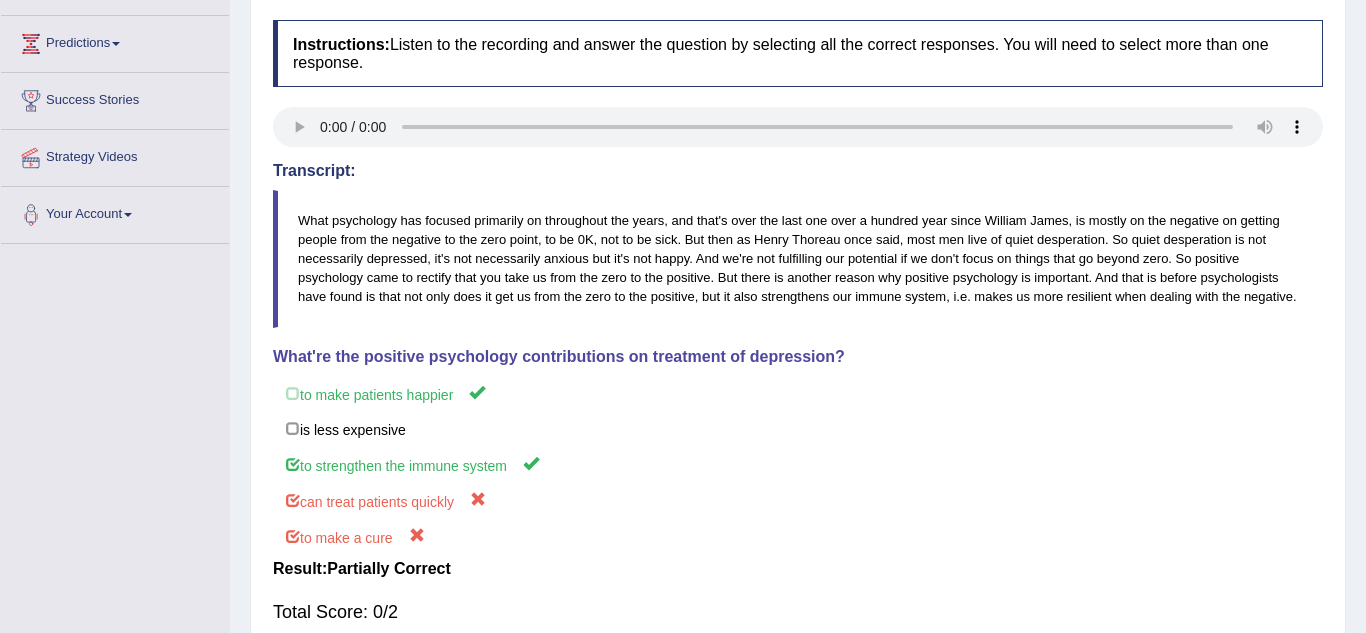 scroll, scrollTop: 0, scrollLeft: 0, axis: both 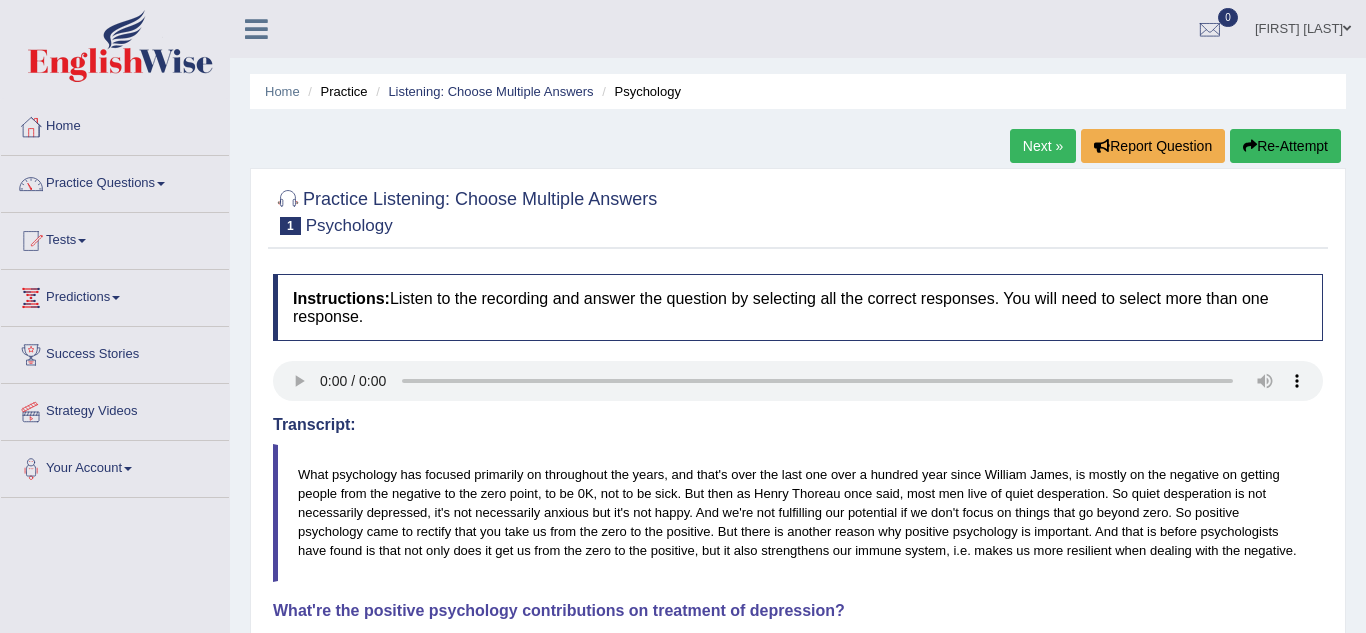 click on "Next »" at bounding box center [1043, 146] 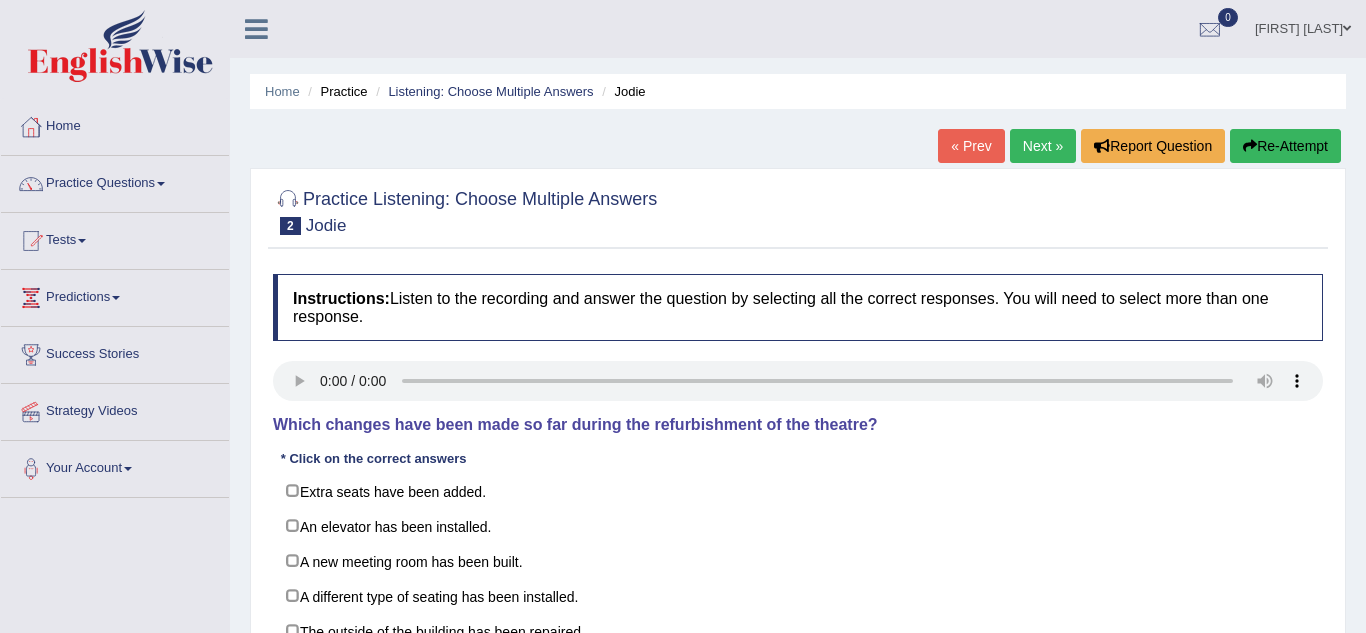 scroll, scrollTop: 0, scrollLeft: 0, axis: both 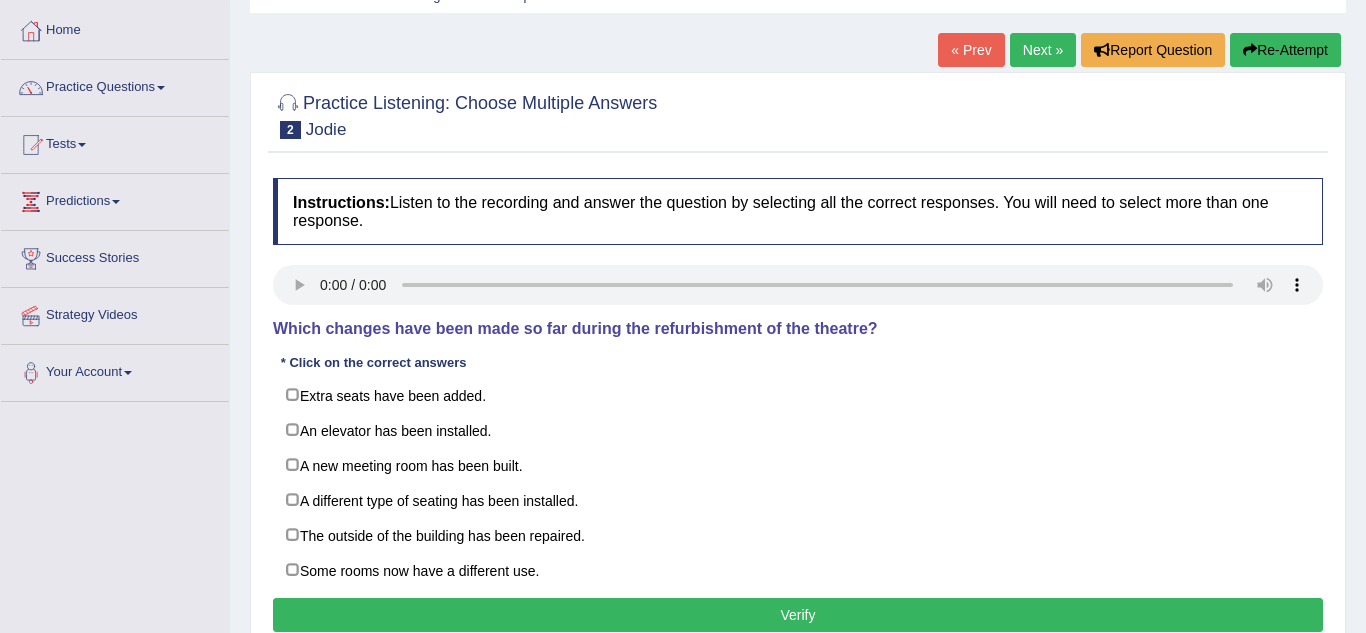 type 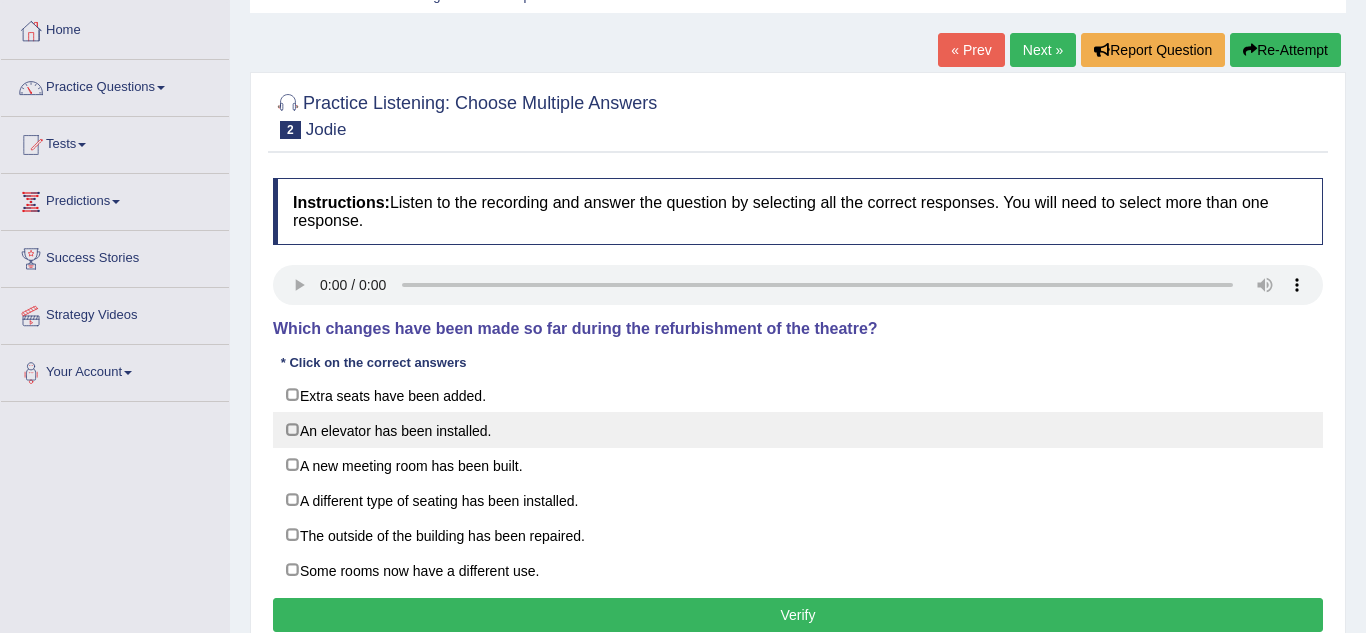 click on "An elevator has been installed." at bounding box center [798, 430] 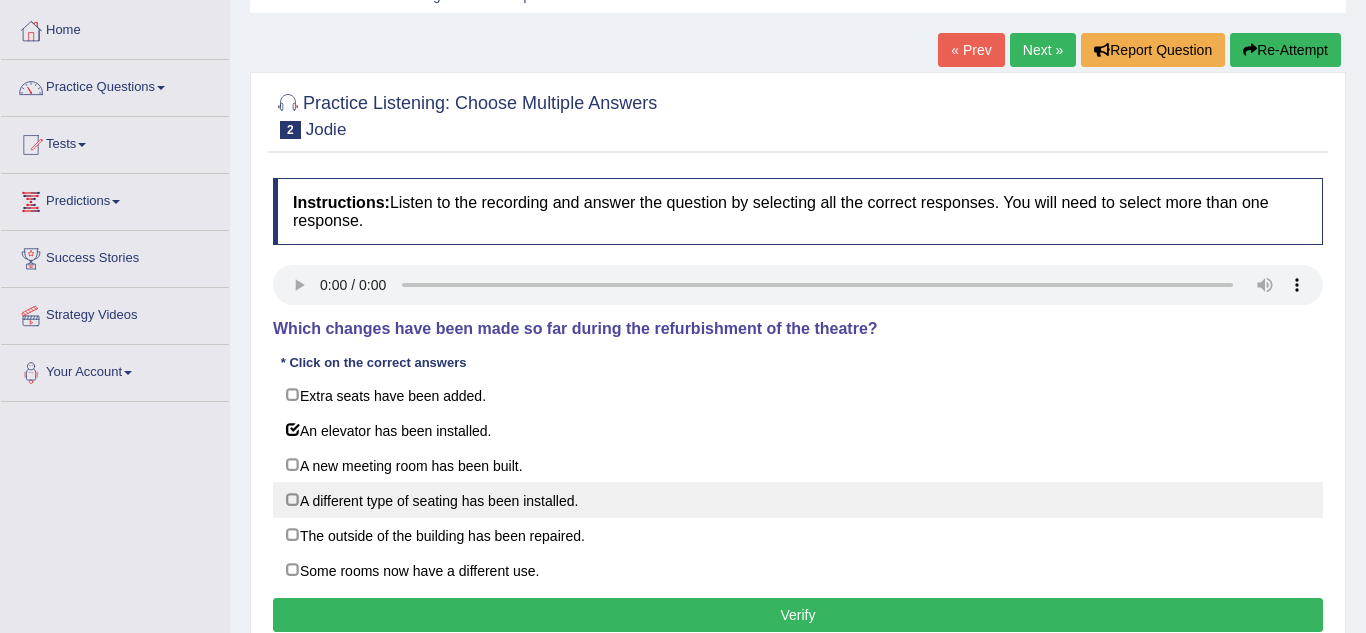 click on "A different type of seating has been installed." at bounding box center [798, 500] 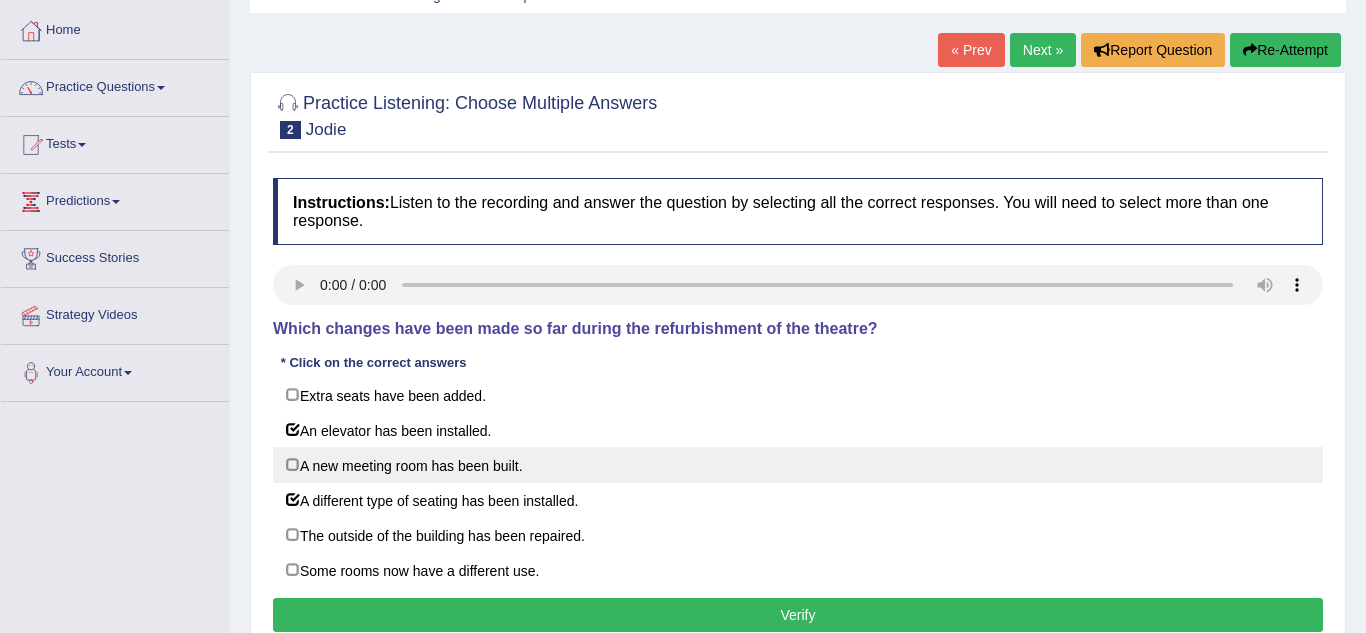 click on "A new meeting room has been built." at bounding box center [798, 465] 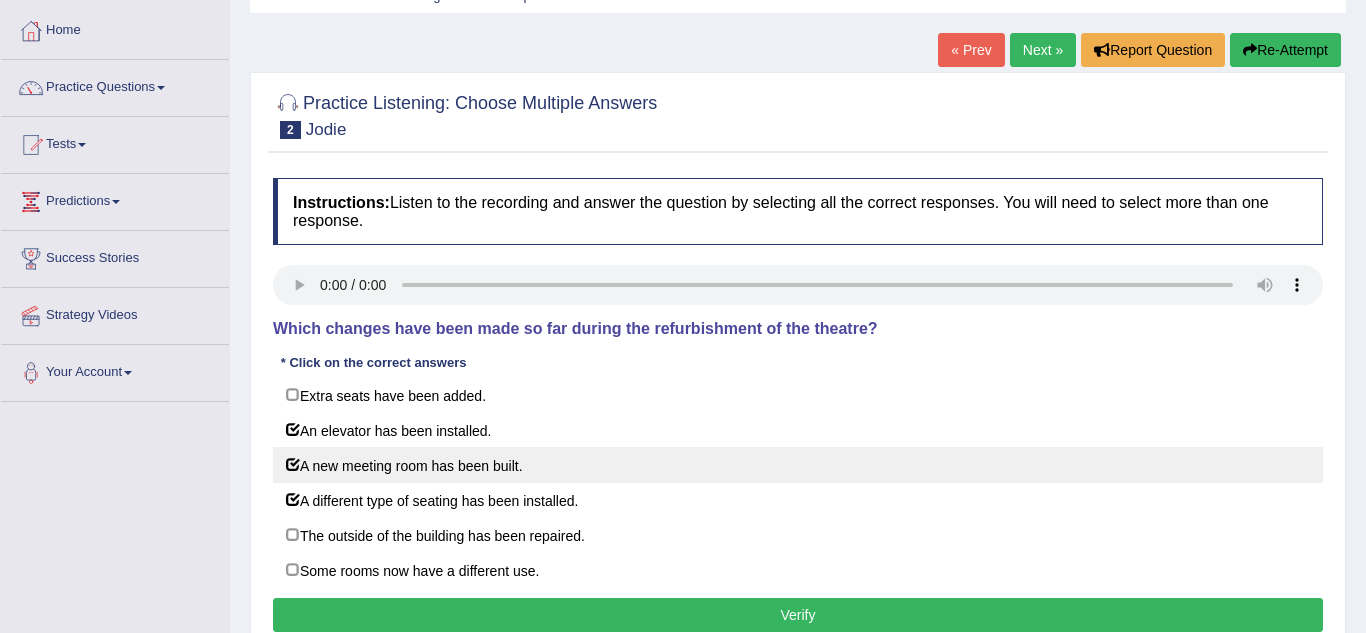 click on "A new meeting room has been built." at bounding box center (798, 465) 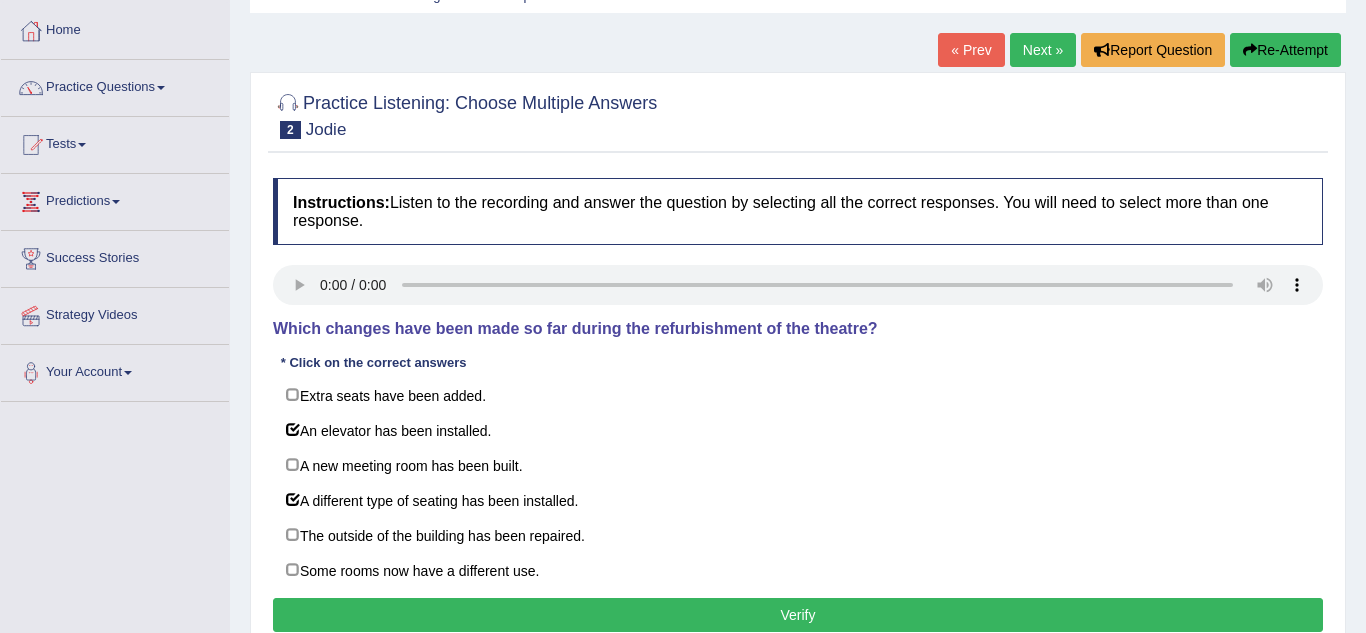 click on "Verify" at bounding box center [798, 615] 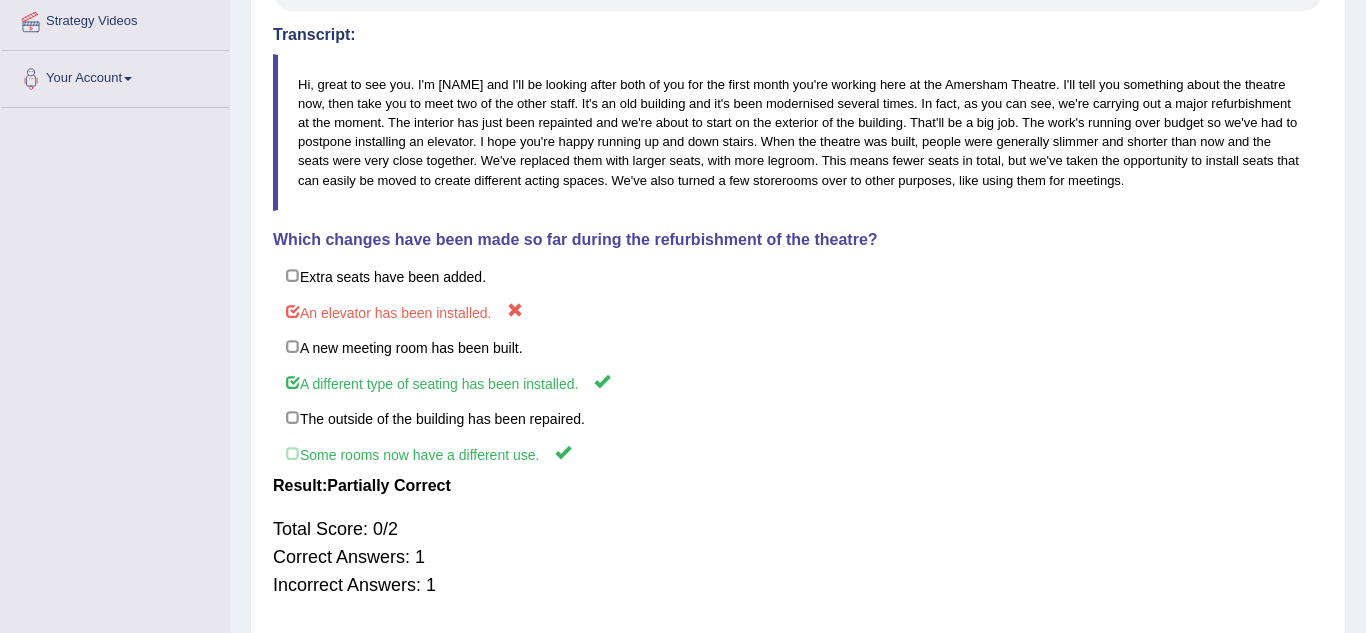 scroll, scrollTop: 0, scrollLeft: 0, axis: both 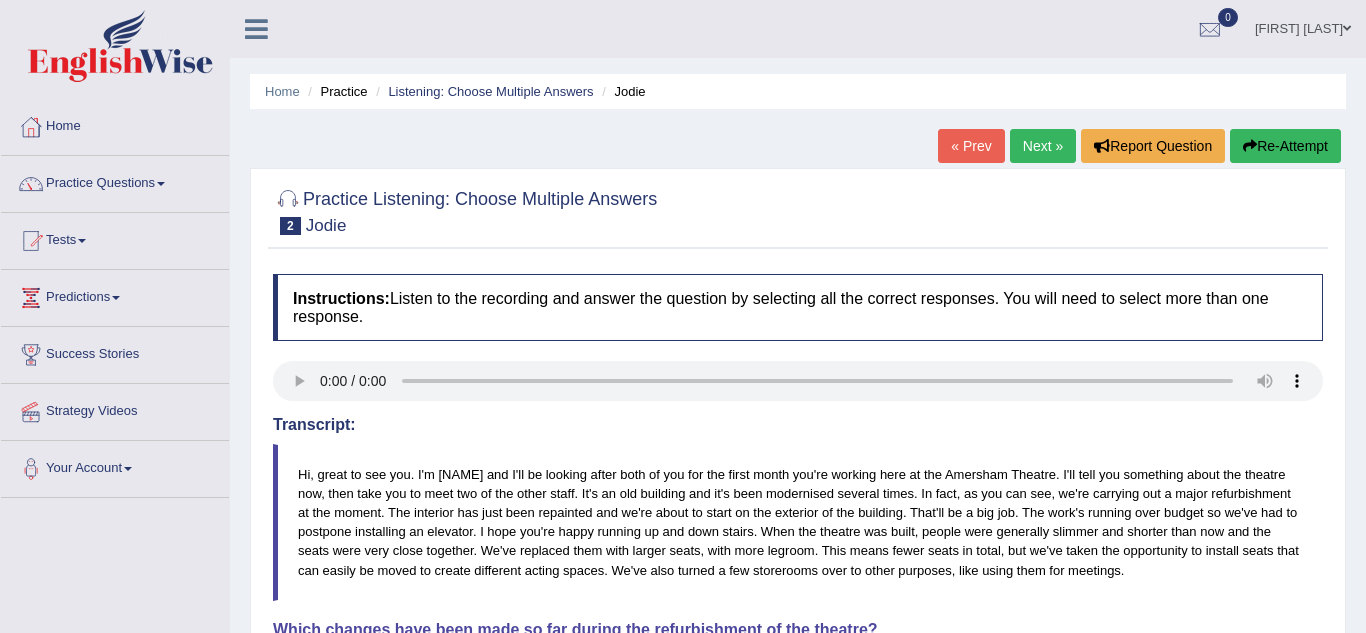 click on "Next »" at bounding box center (1043, 146) 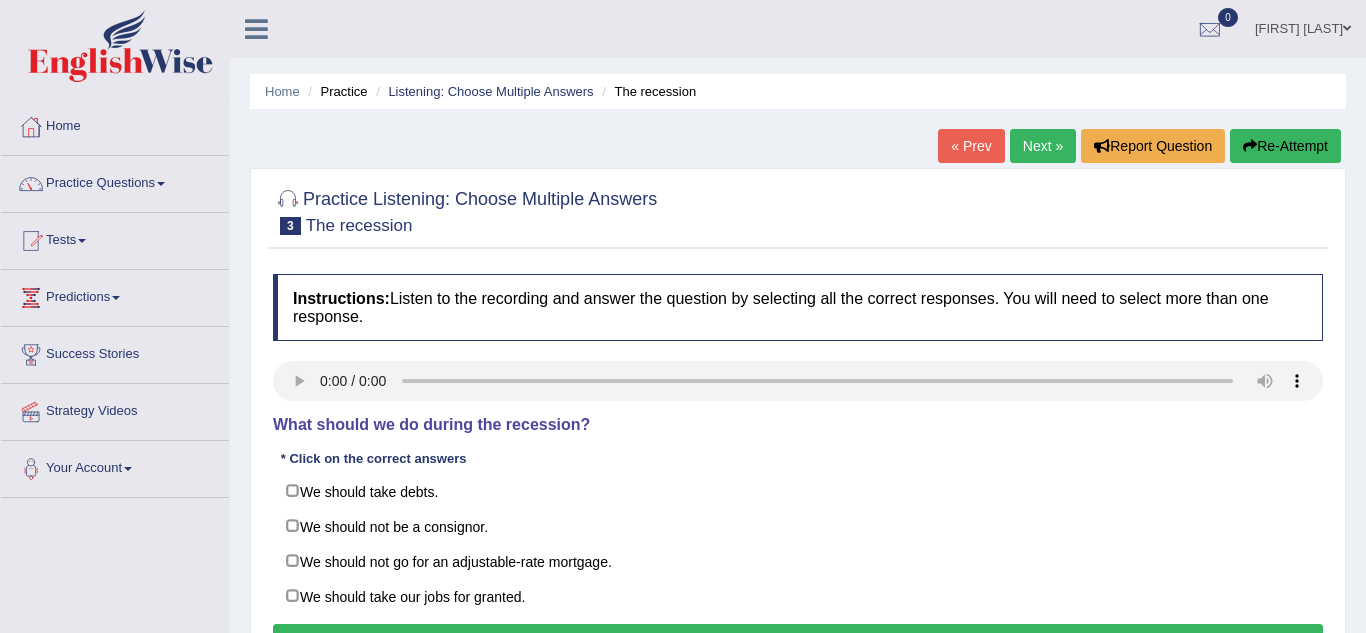 scroll, scrollTop: 0, scrollLeft: 0, axis: both 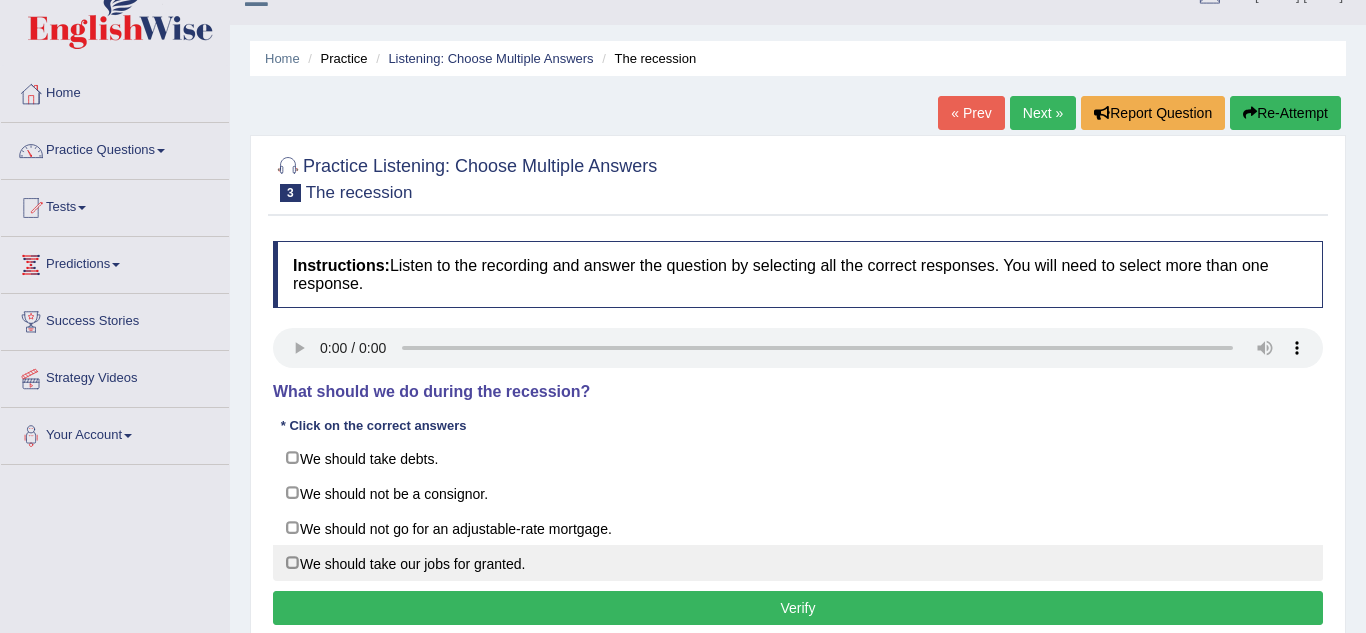 click on "We should take our jobs for granted." at bounding box center (798, 563) 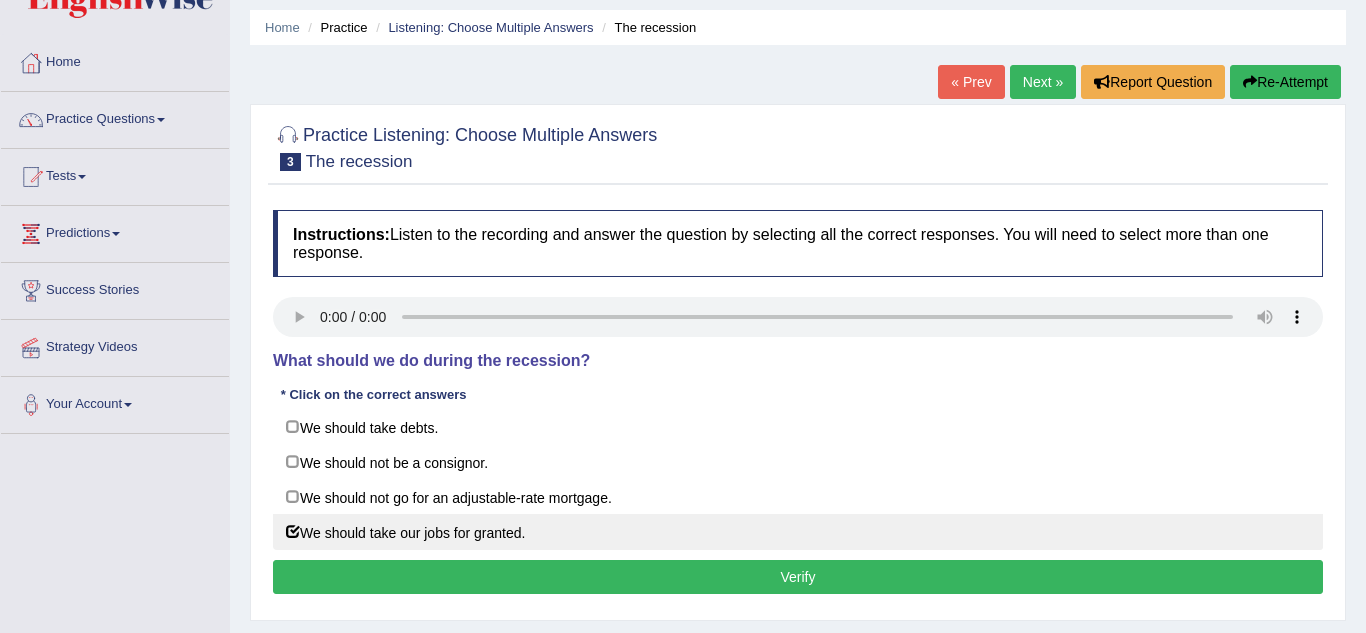 scroll, scrollTop: 73, scrollLeft: 0, axis: vertical 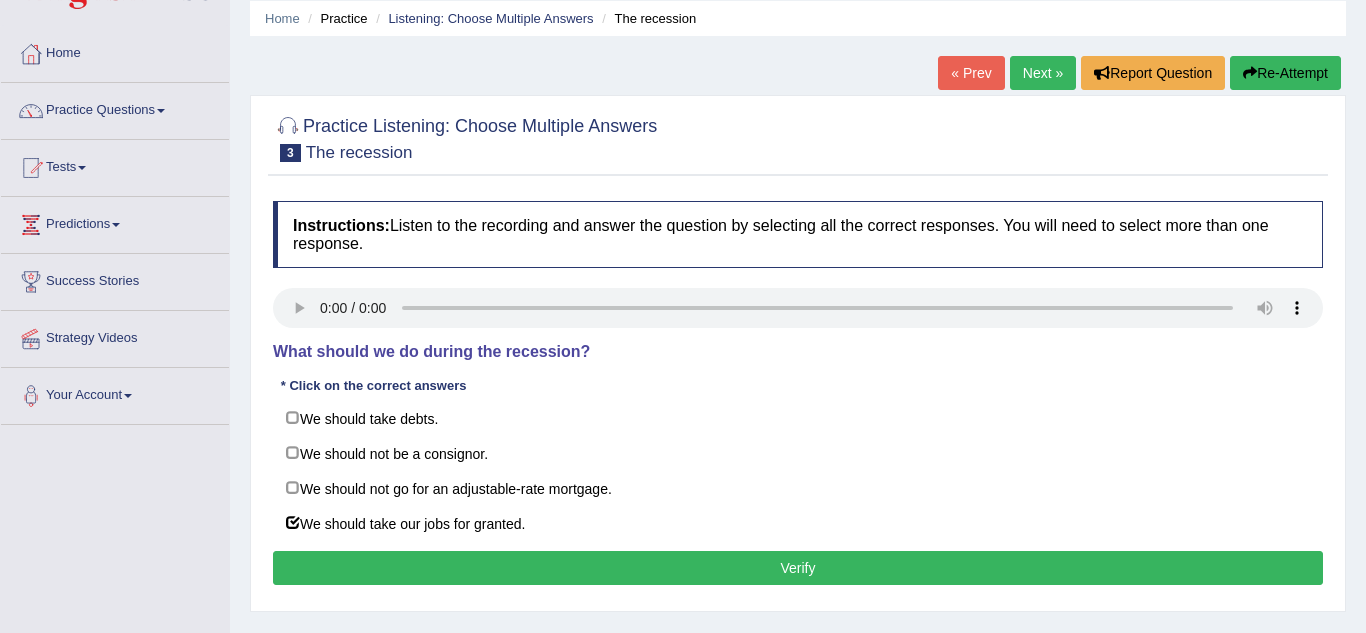 click on "Verify" at bounding box center (798, 568) 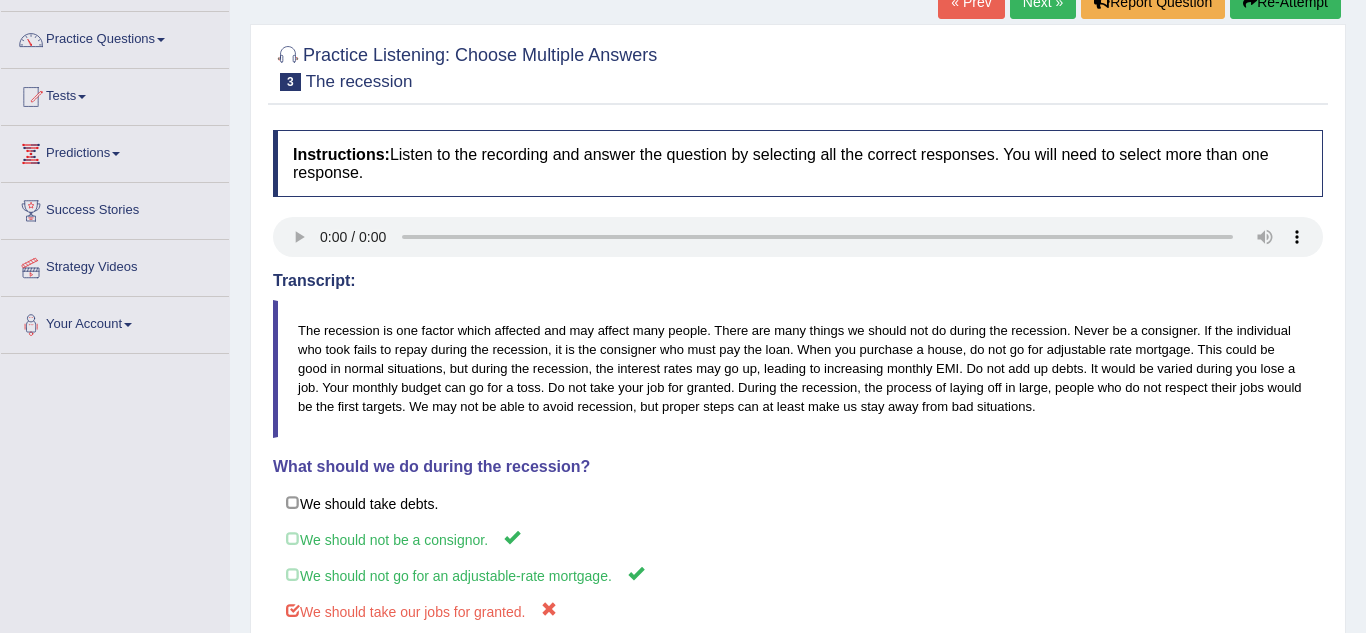 scroll, scrollTop: 119, scrollLeft: 0, axis: vertical 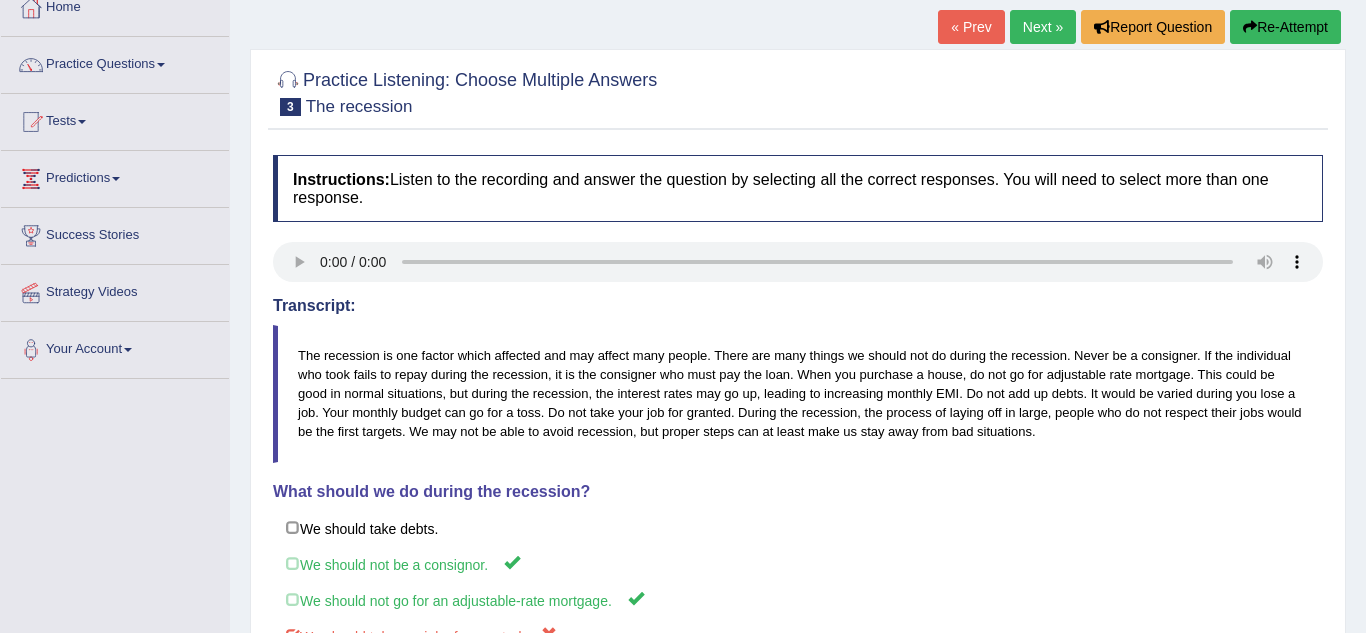 click on "Next »" at bounding box center [1043, 27] 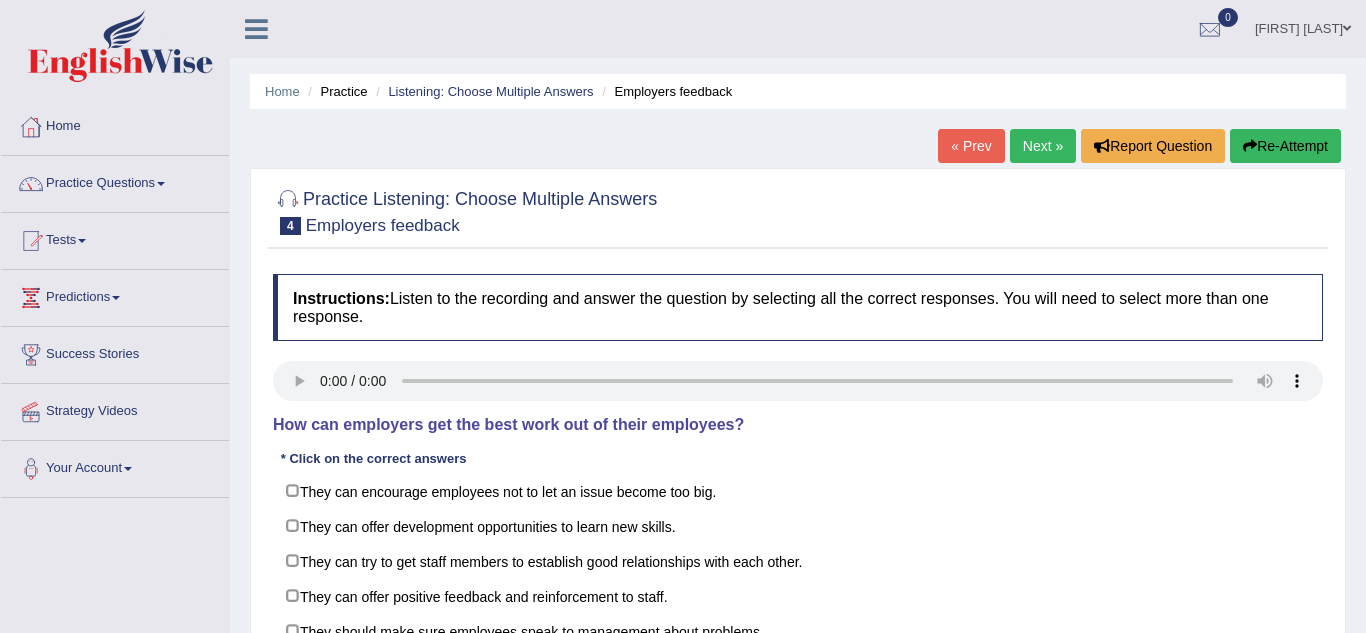 scroll, scrollTop: 0, scrollLeft: 0, axis: both 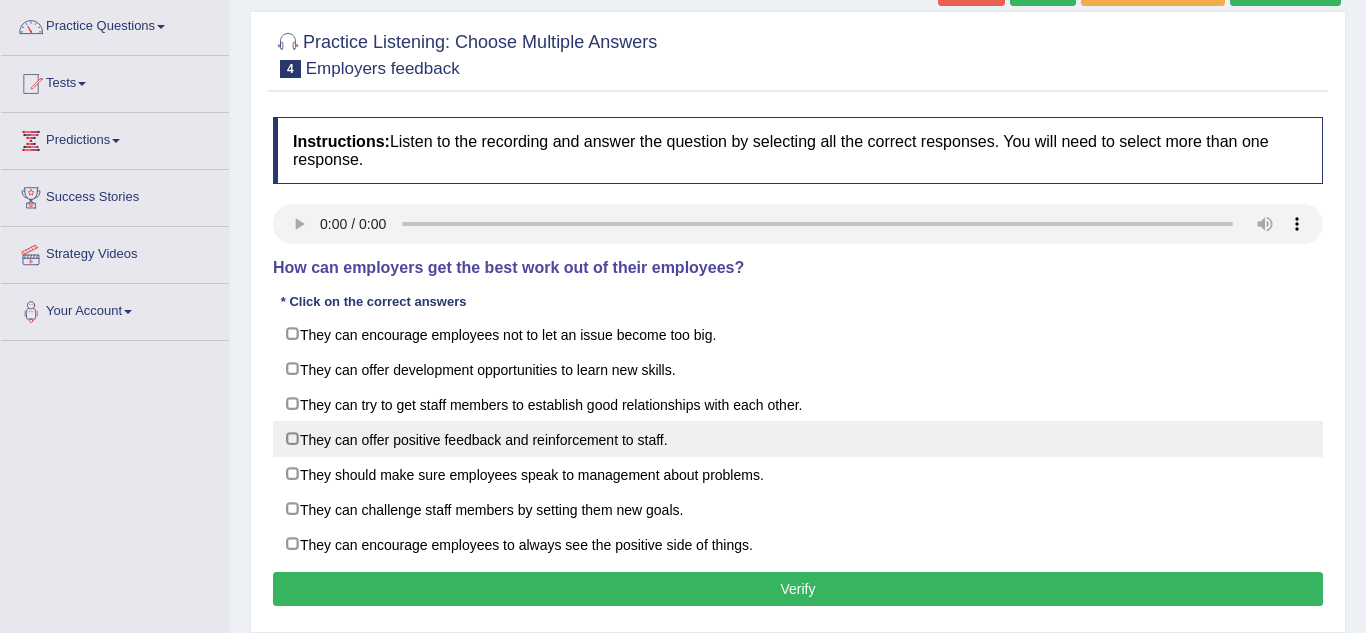 click on "They can offer positive feedback and reinforcement to staff." at bounding box center (798, 439) 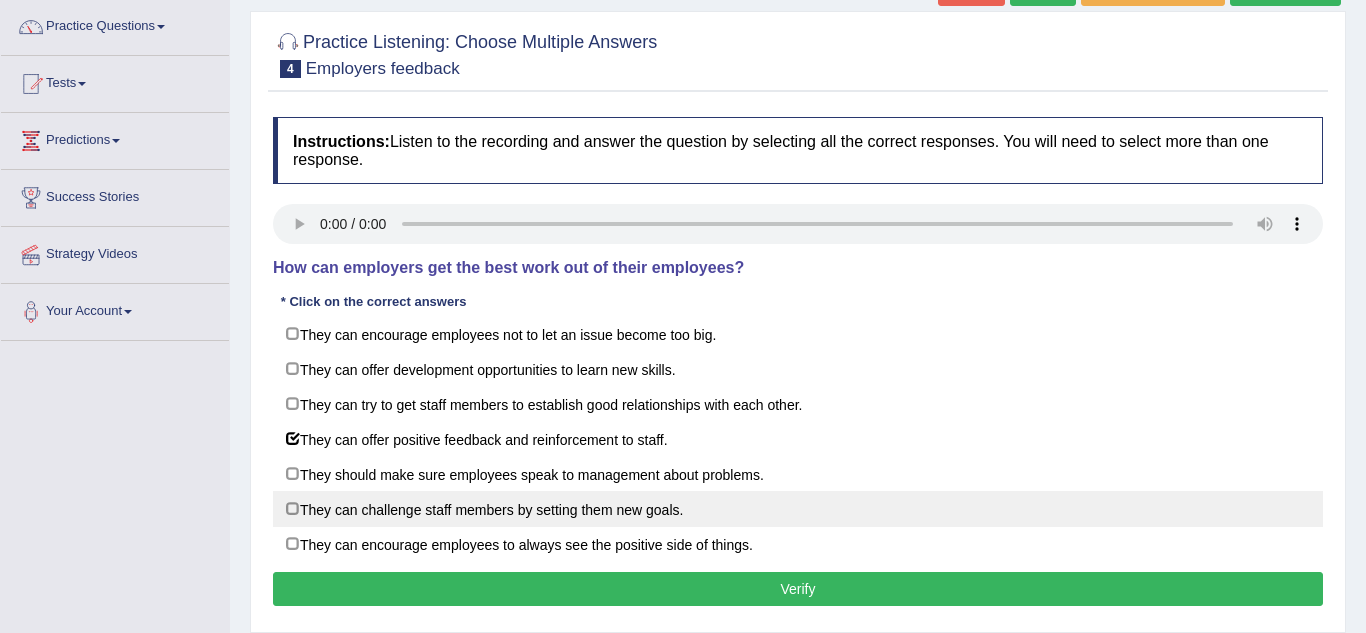 click on "They can challenge staff members by setting them new goals." at bounding box center [798, 509] 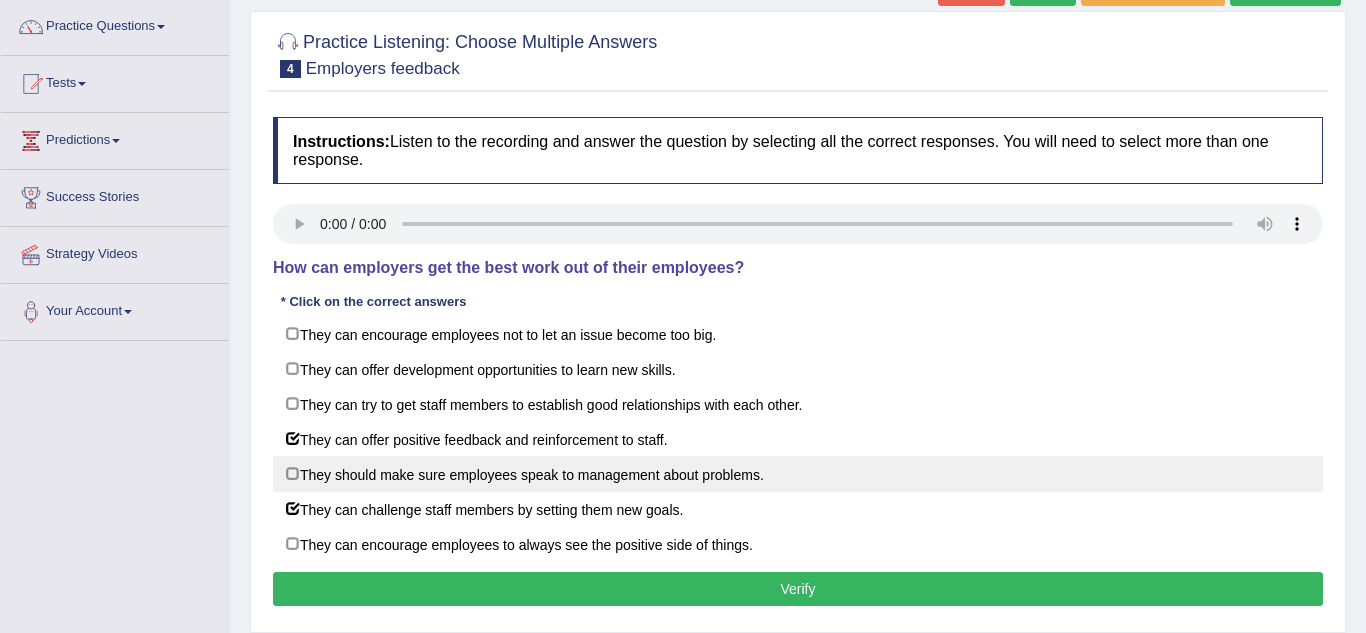 click on "They should make sure employees speak to management about problems." at bounding box center [798, 474] 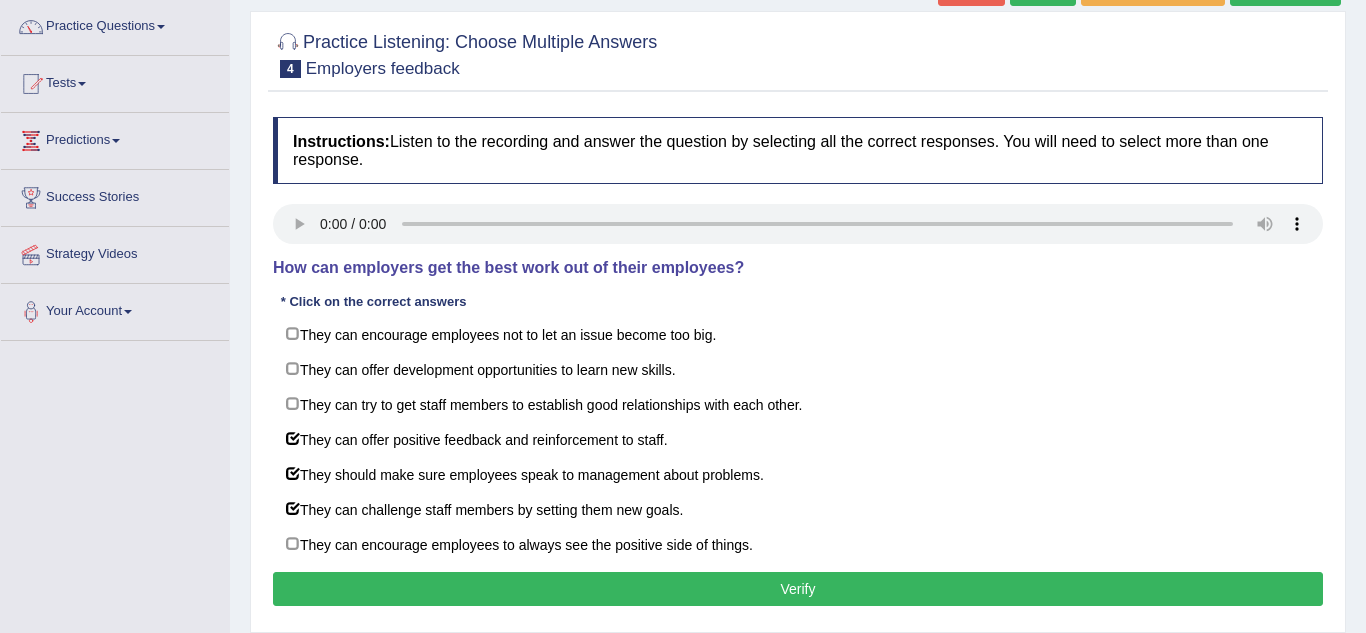 click on "Verify" at bounding box center [798, 589] 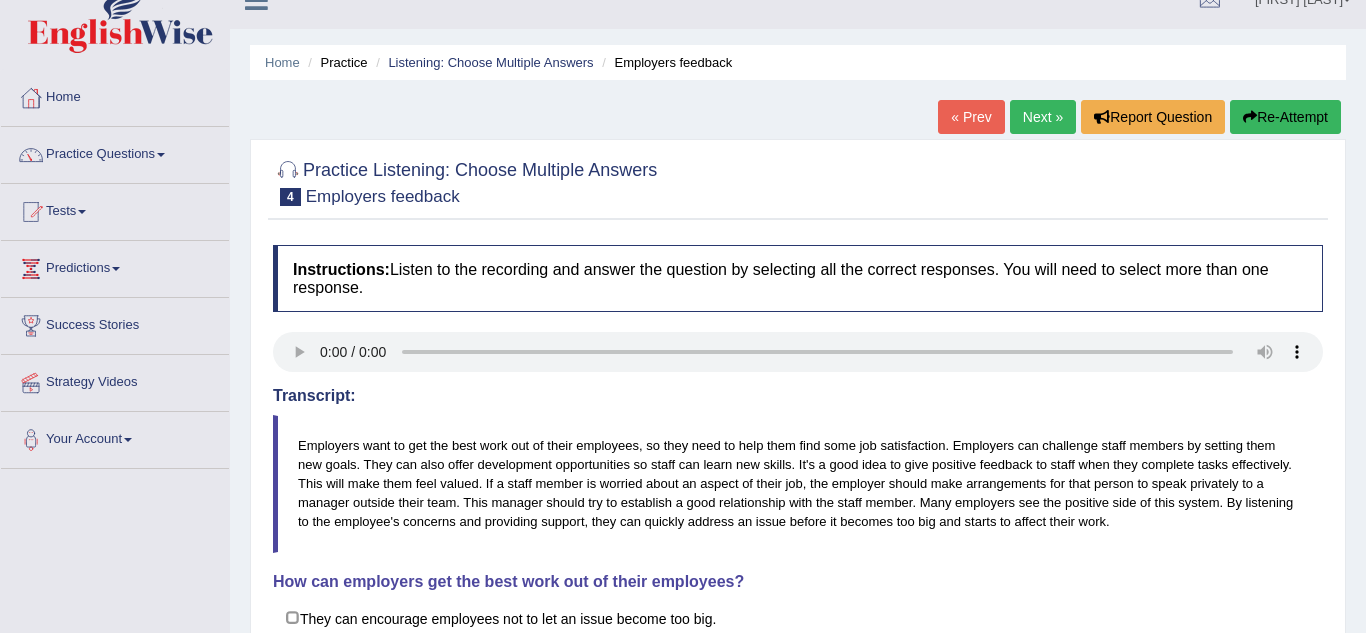 scroll, scrollTop: 0, scrollLeft: 0, axis: both 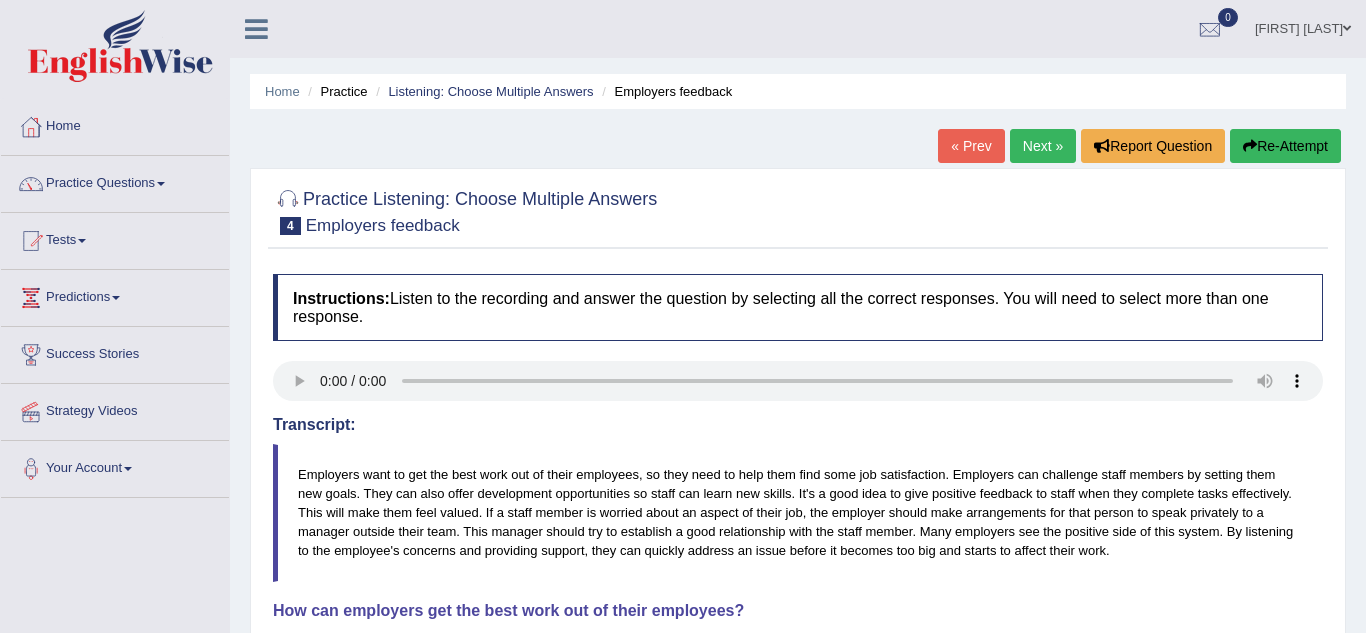 click on "Next »" at bounding box center (1043, 146) 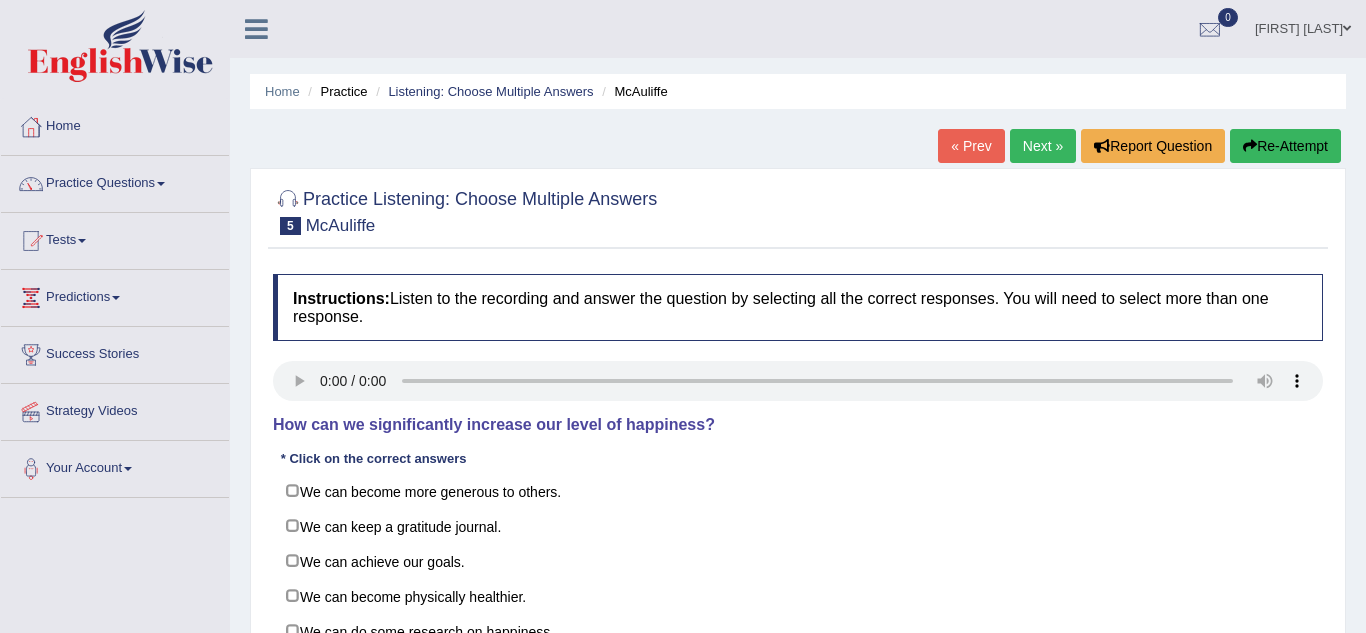 scroll, scrollTop: 0, scrollLeft: 0, axis: both 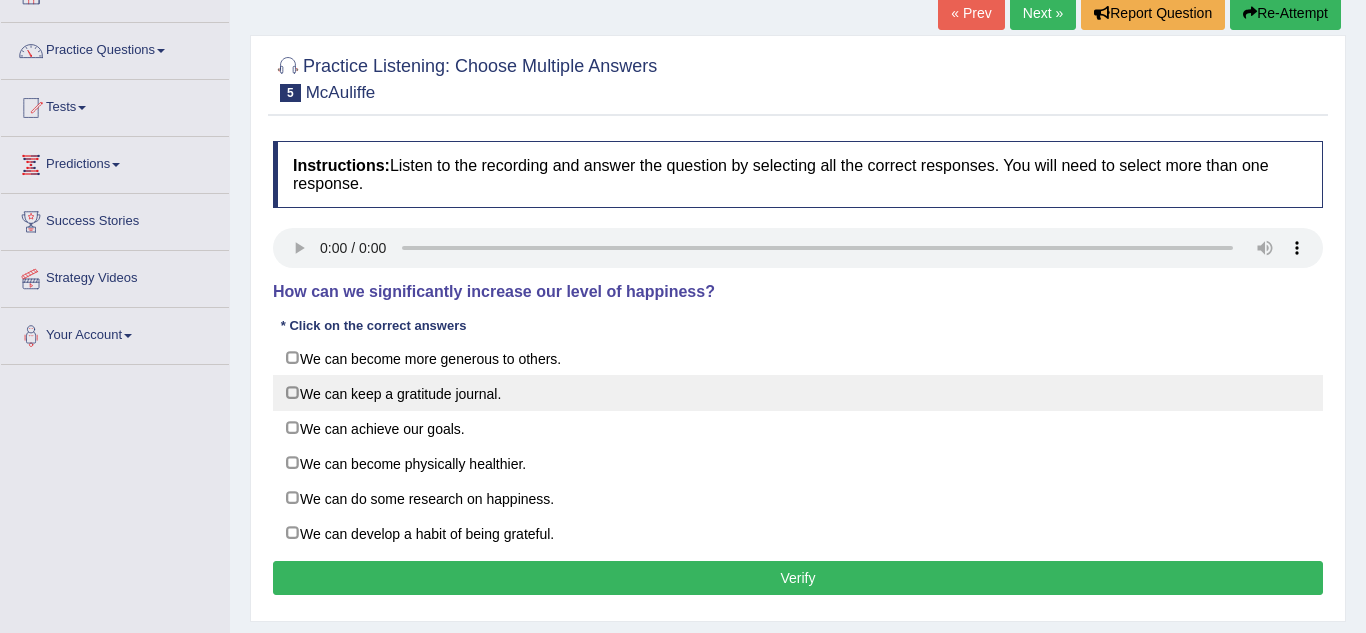 click on "We can keep a gratitude journal." at bounding box center (798, 393) 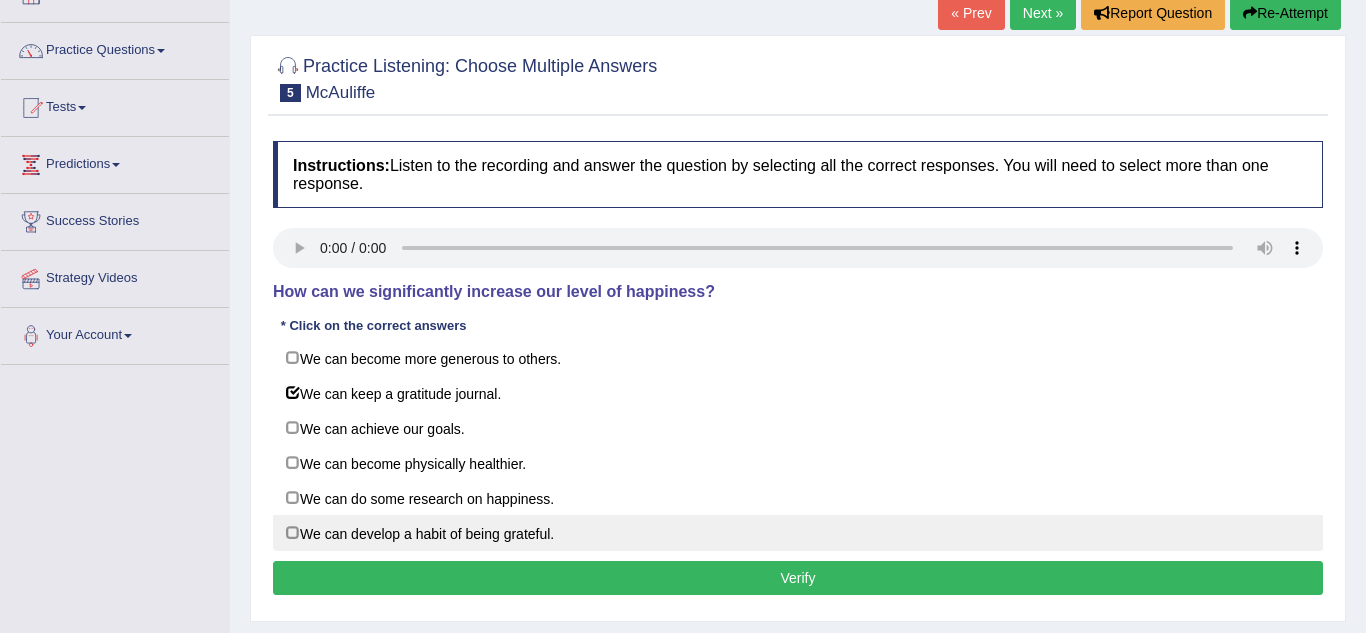 click on "We can develop a habit of being grateful." at bounding box center (798, 533) 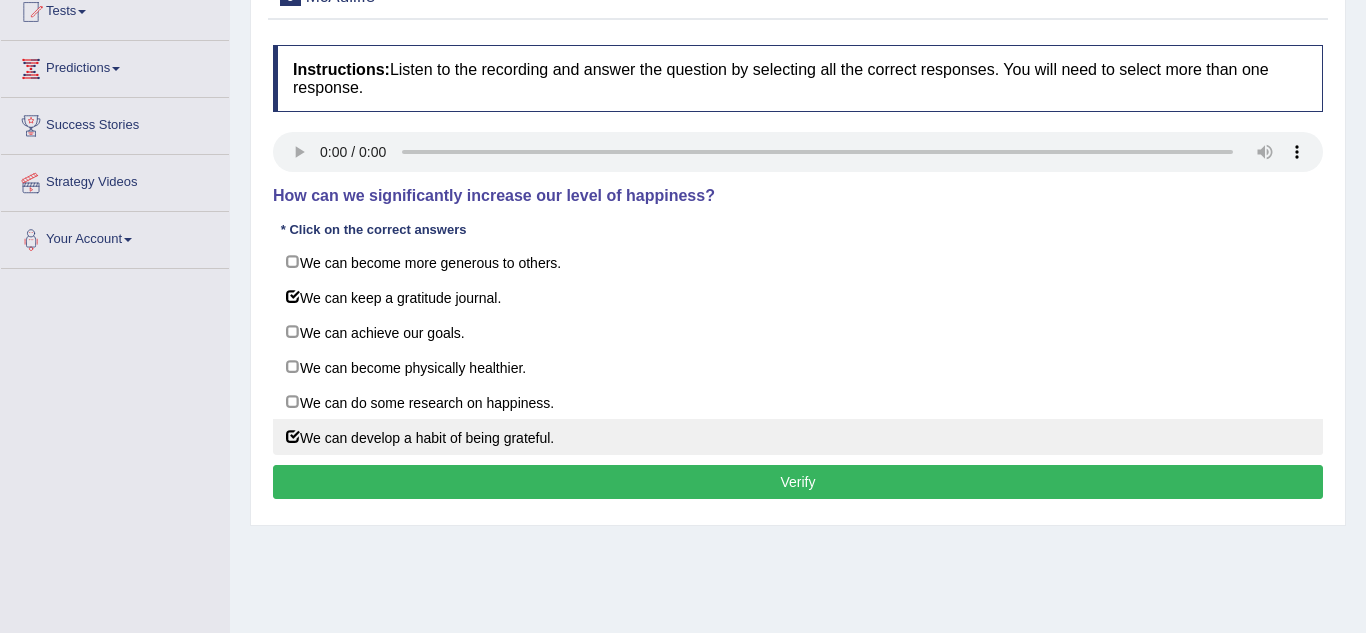 scroll, scrollTop: 230, scrollLeft: 0, axis: vertical 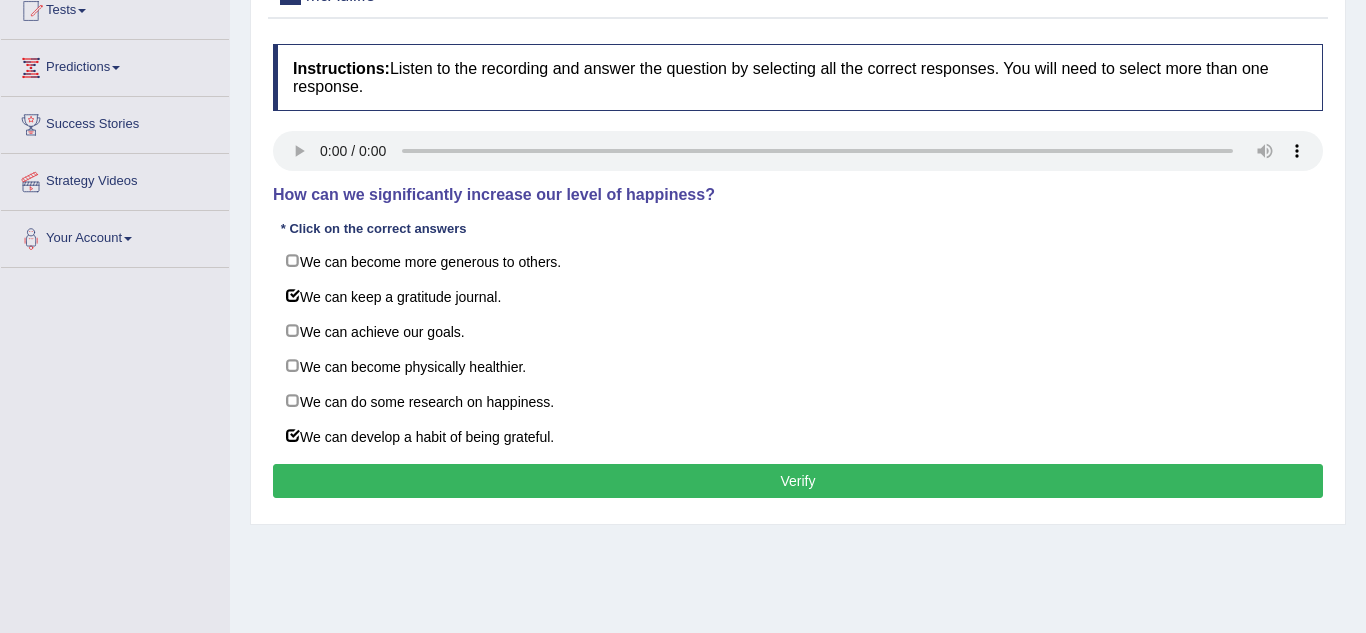 click on "Verify" at bounding box center [798, 481] 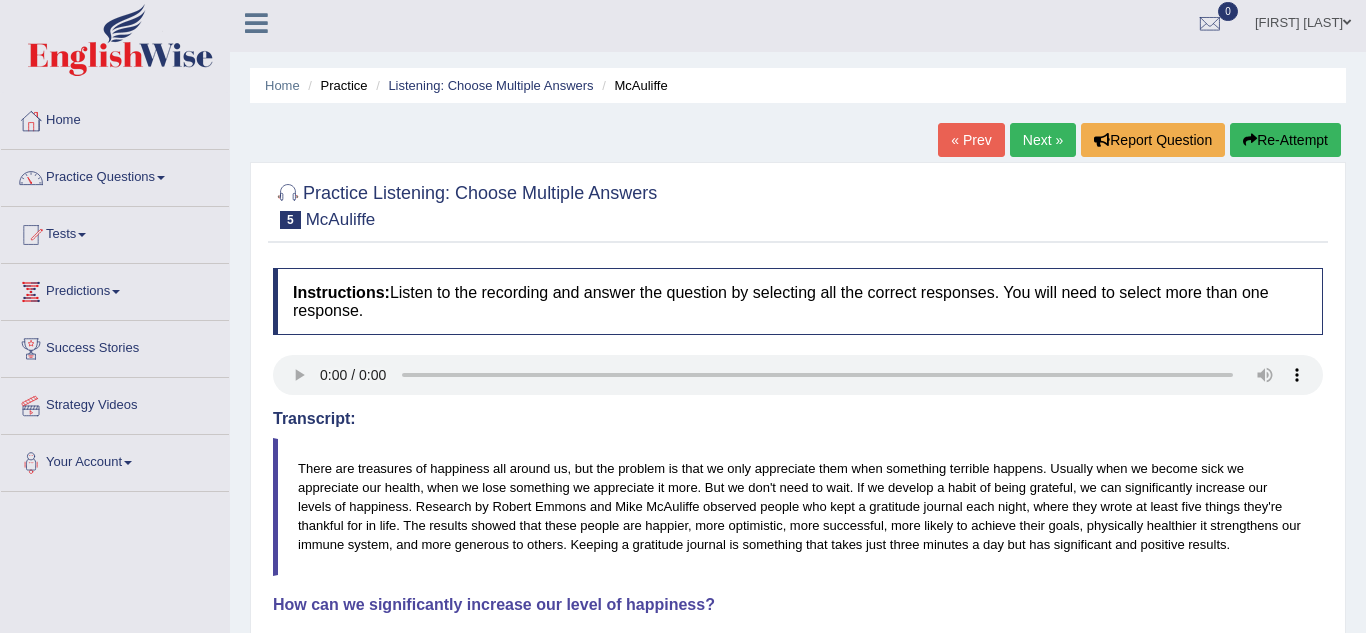 scroll, scrollTop: 0, scrollLeft: 0, axis: both 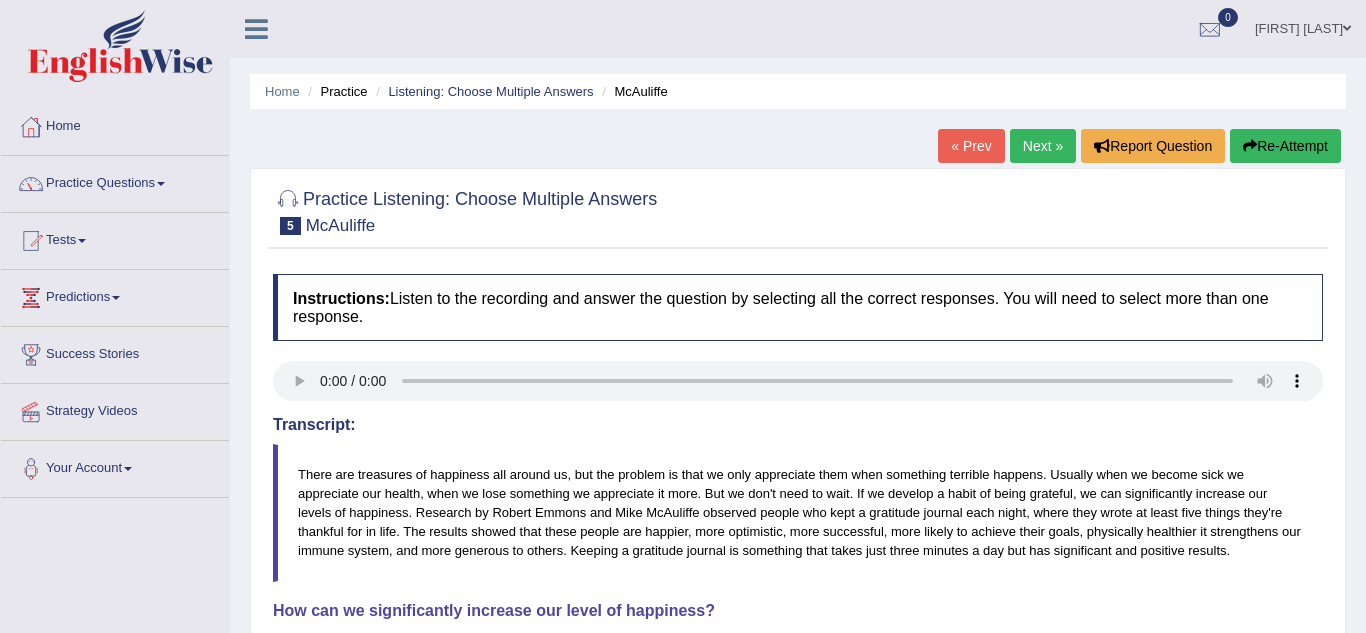 click on "Next »" at bounding box center (1043, 146) 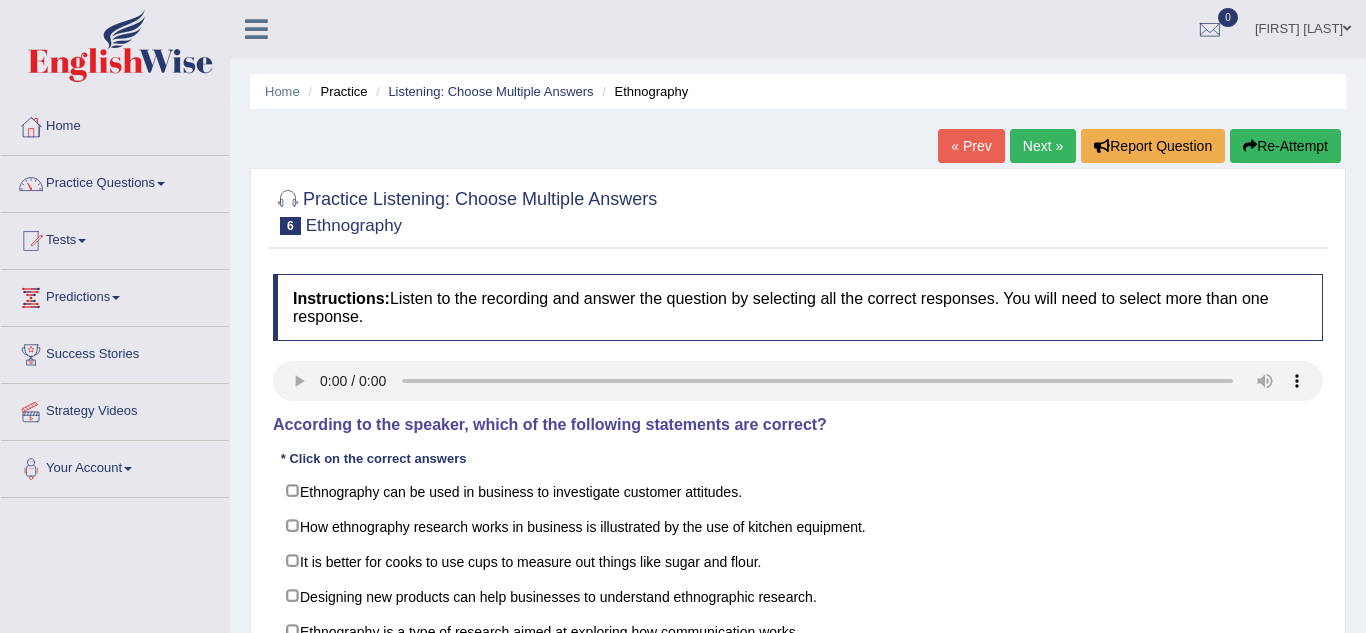 scroll, scrollTop: 0, scrollLeft: 0, axis: both 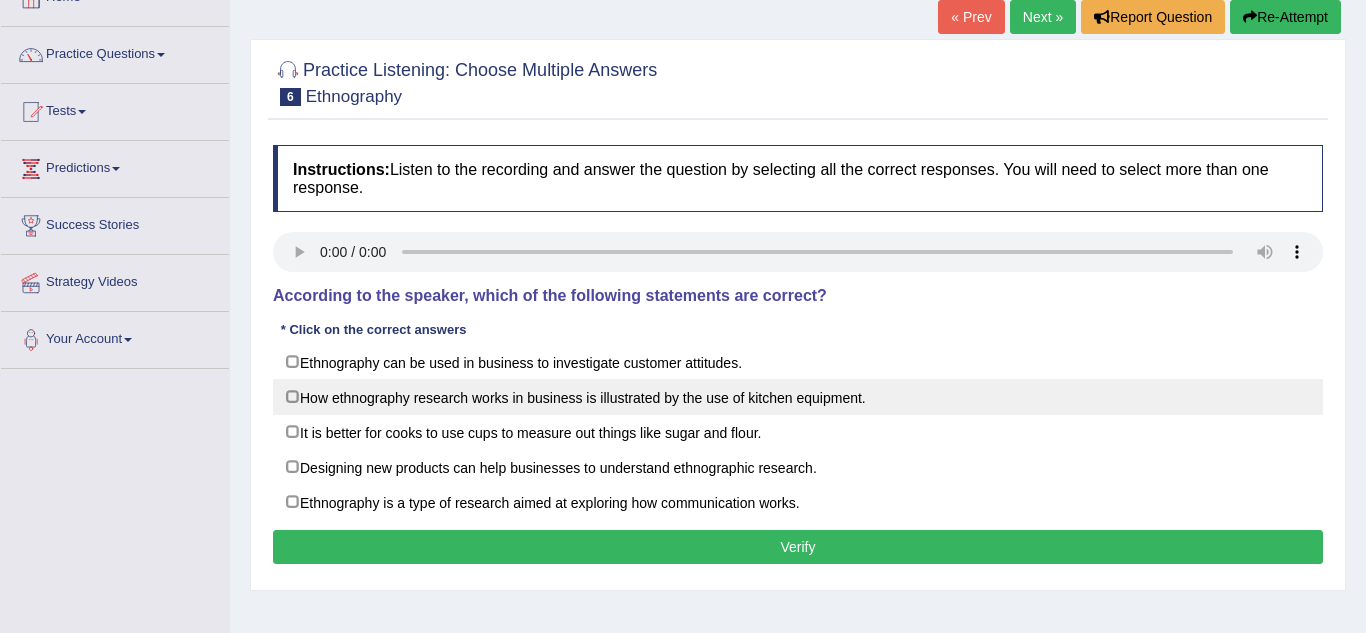 click on "How ethnography research works in business is illustrated by the use of kitchen equipment." at bounding box center [798, 397] 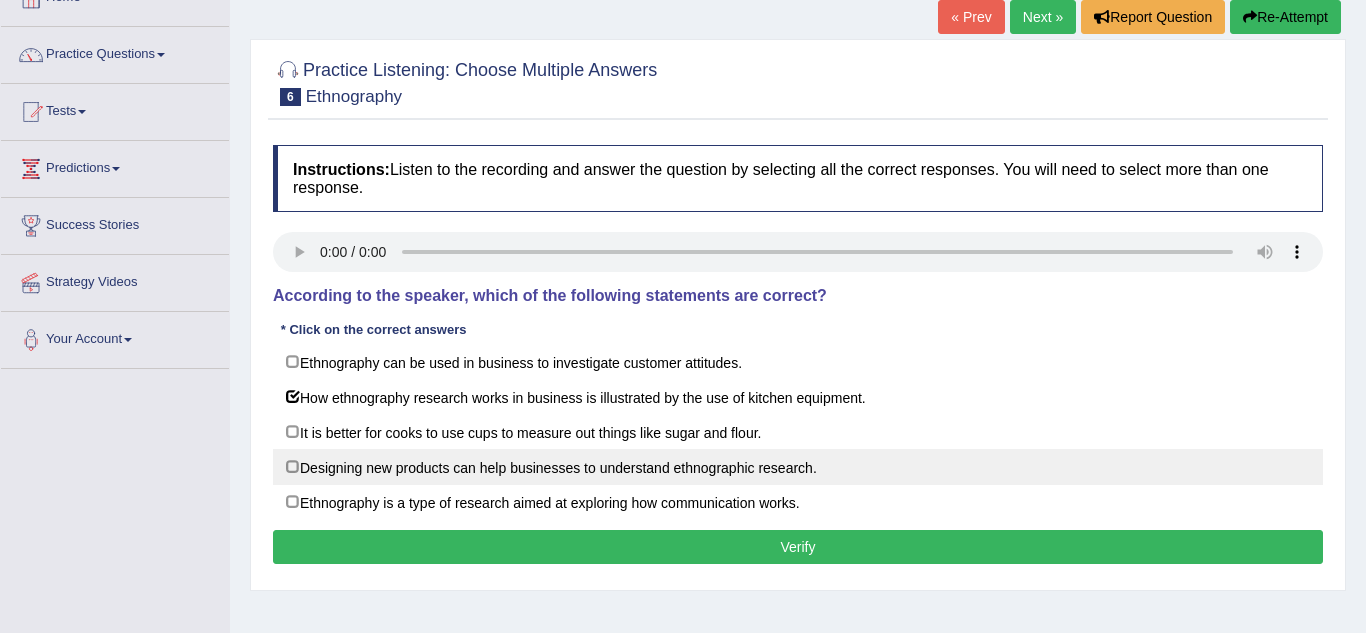click on "Designing new products can help businesses to understand ethnographic research." at bounding box center [798, 467] 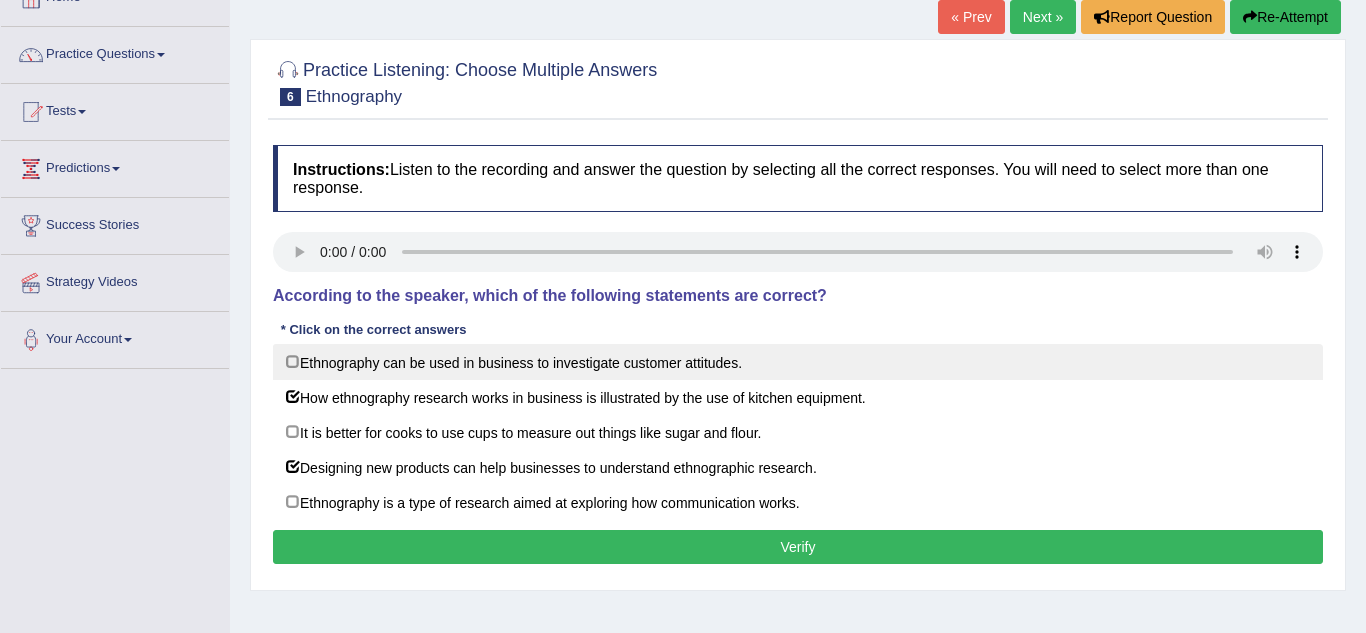 click on "Ethnography can be used in business to investigate customer attitudes." at bounding box center (798, 362) 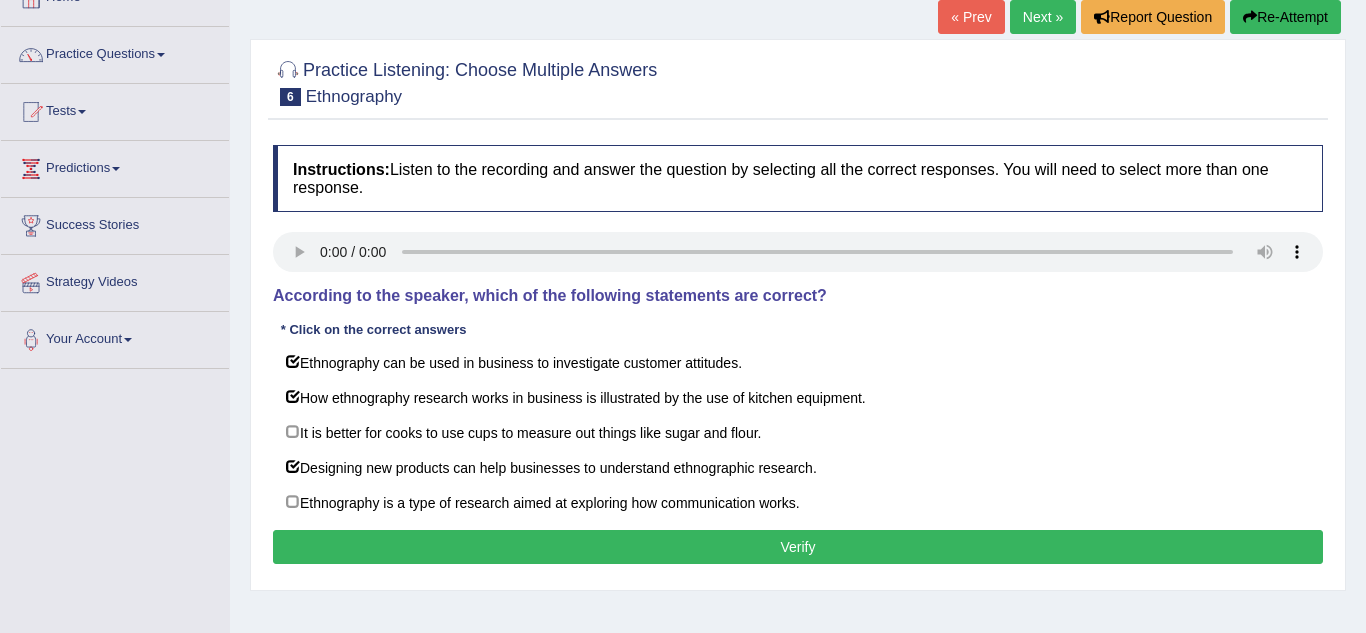 click on "Verify" at bounding box center [798, 547] 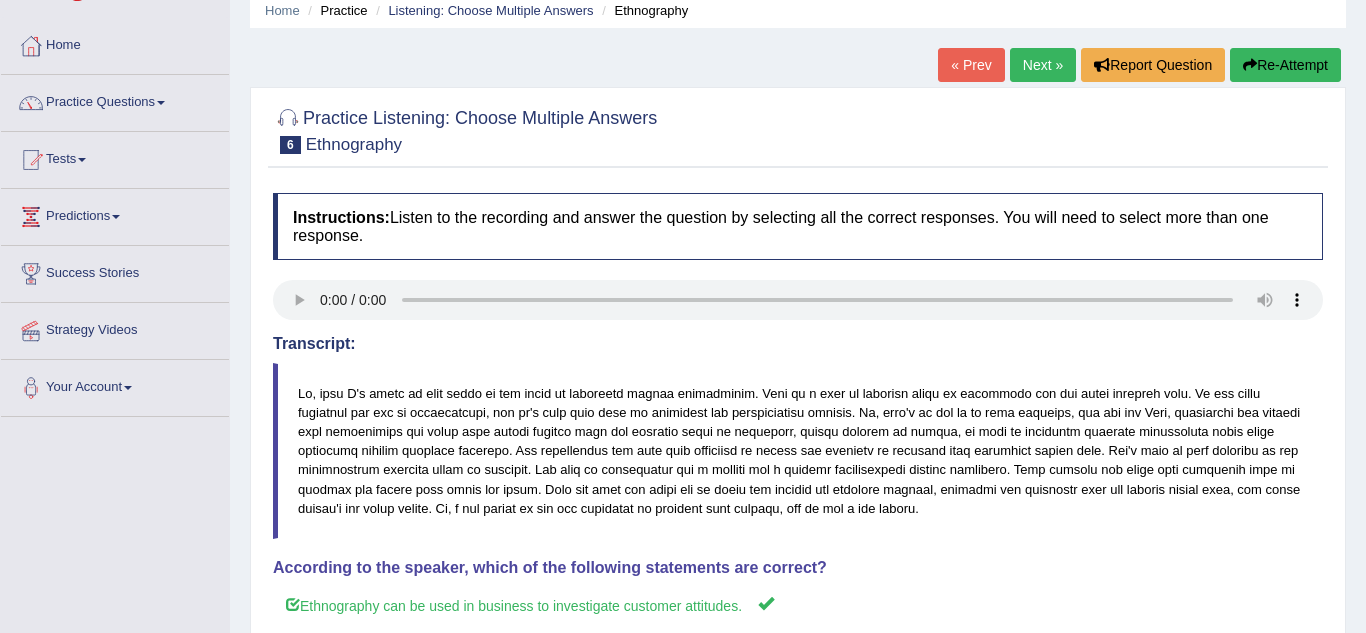 scroll, scrollTop: 0, scrollLeft: 0, axis: both 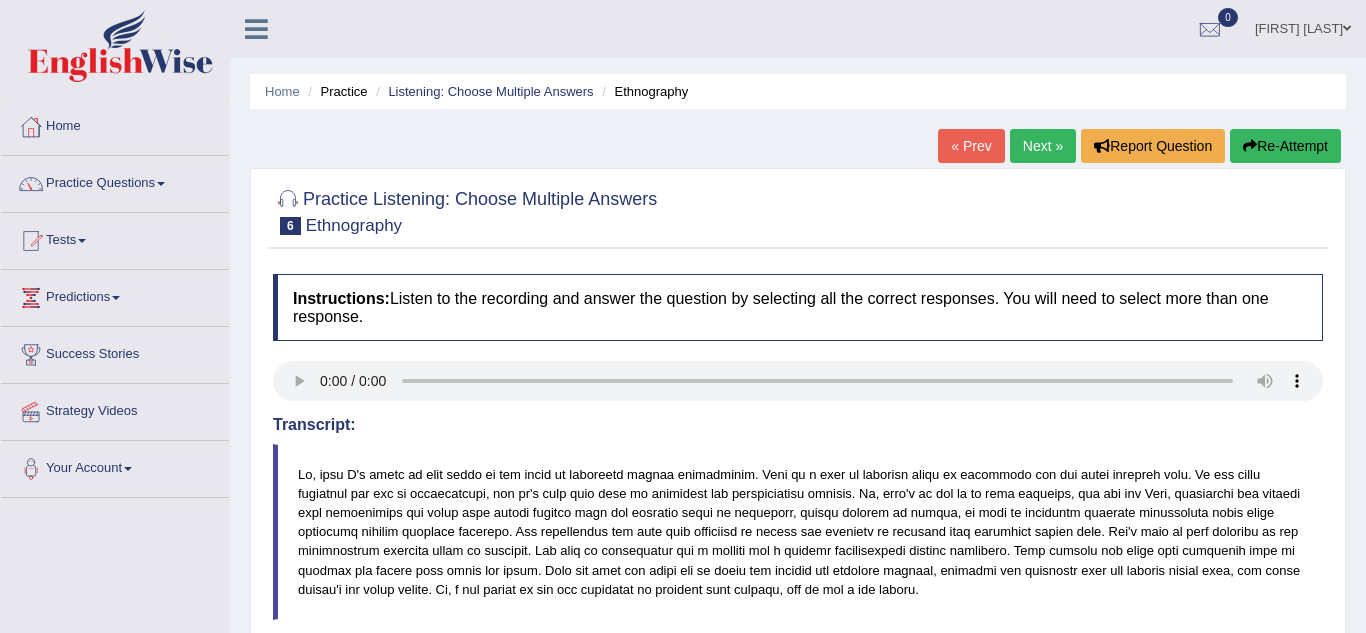 click on "Next »" at bounding box center [1043, 146] 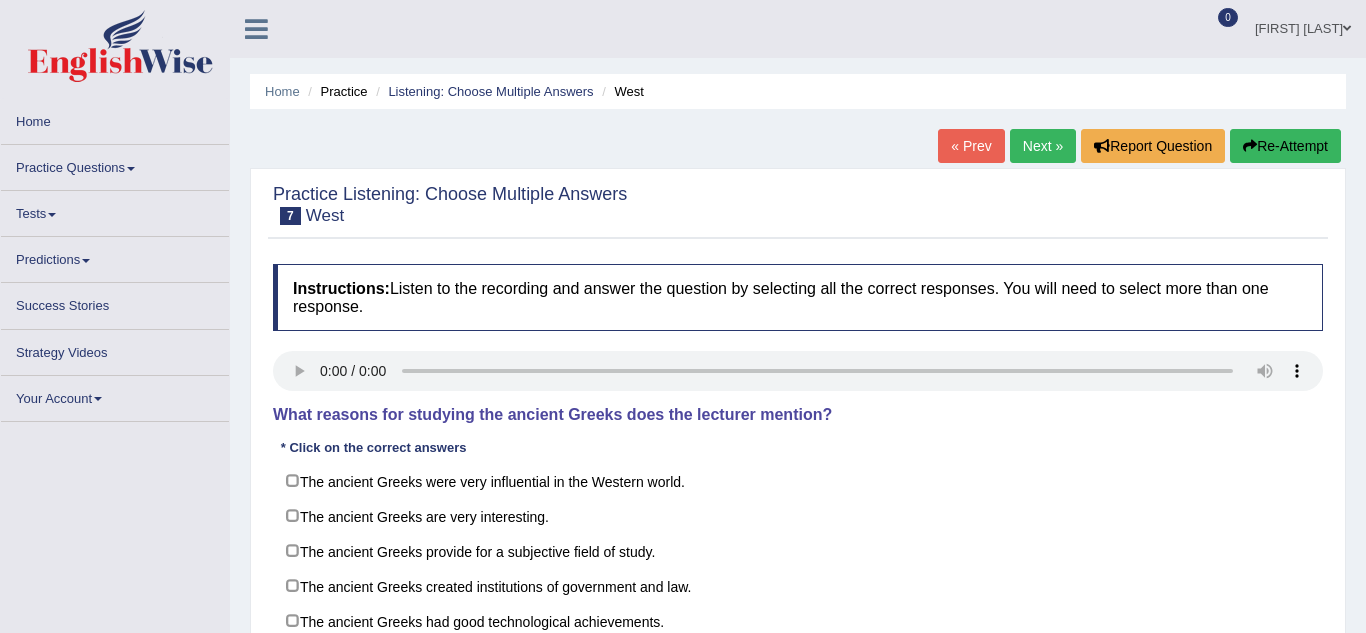 scroll, scrollTop: 0, scrollLeft: 0, axis: both 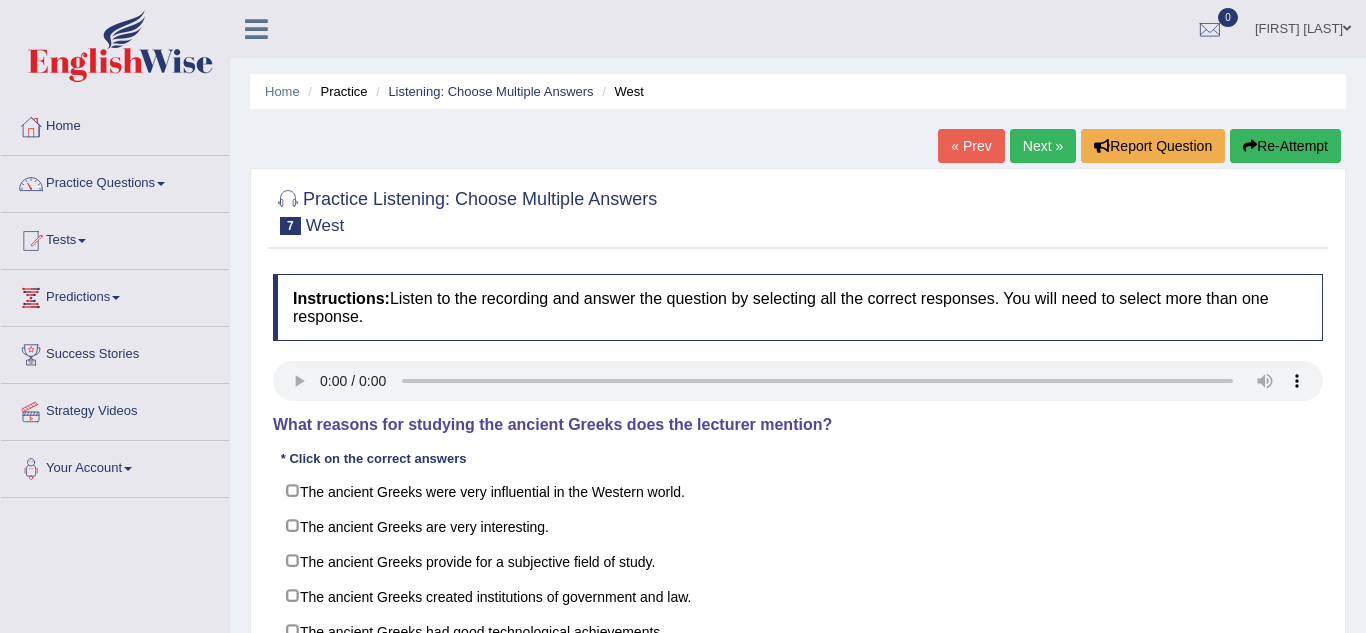 click on "Practice Questions" at bounding box center (115, 181) 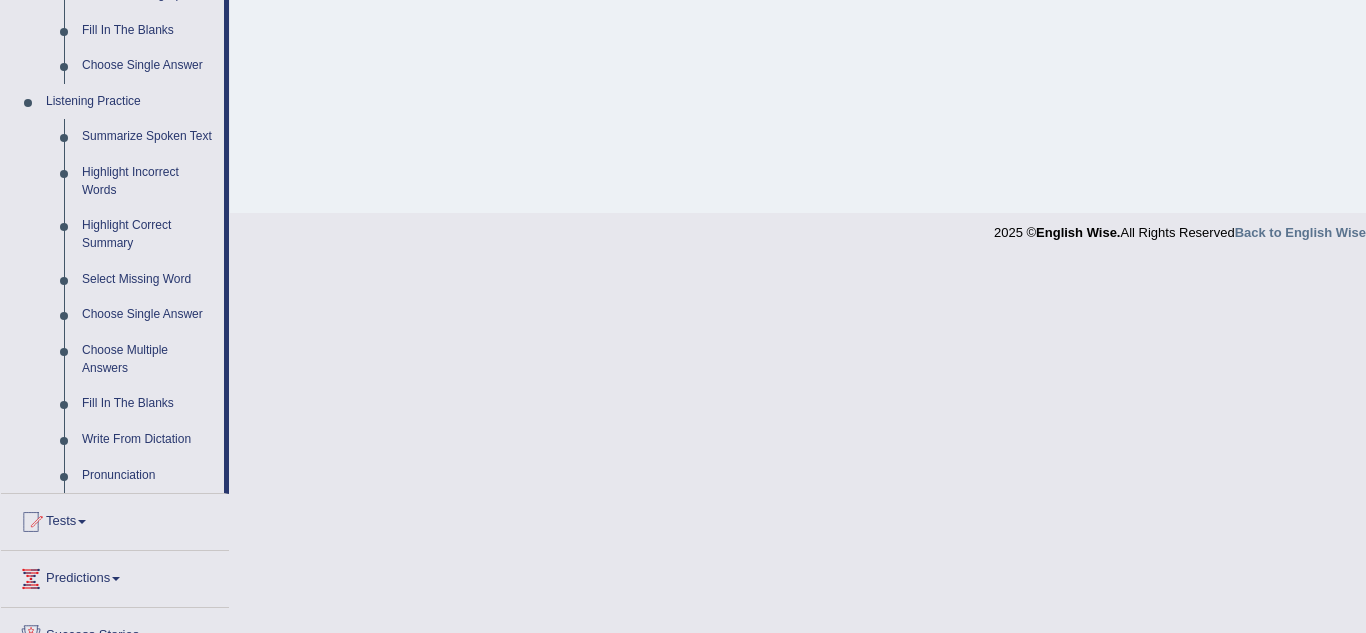 scroll, scrollTop: 789, scrollLeft: 0, axis: vertical 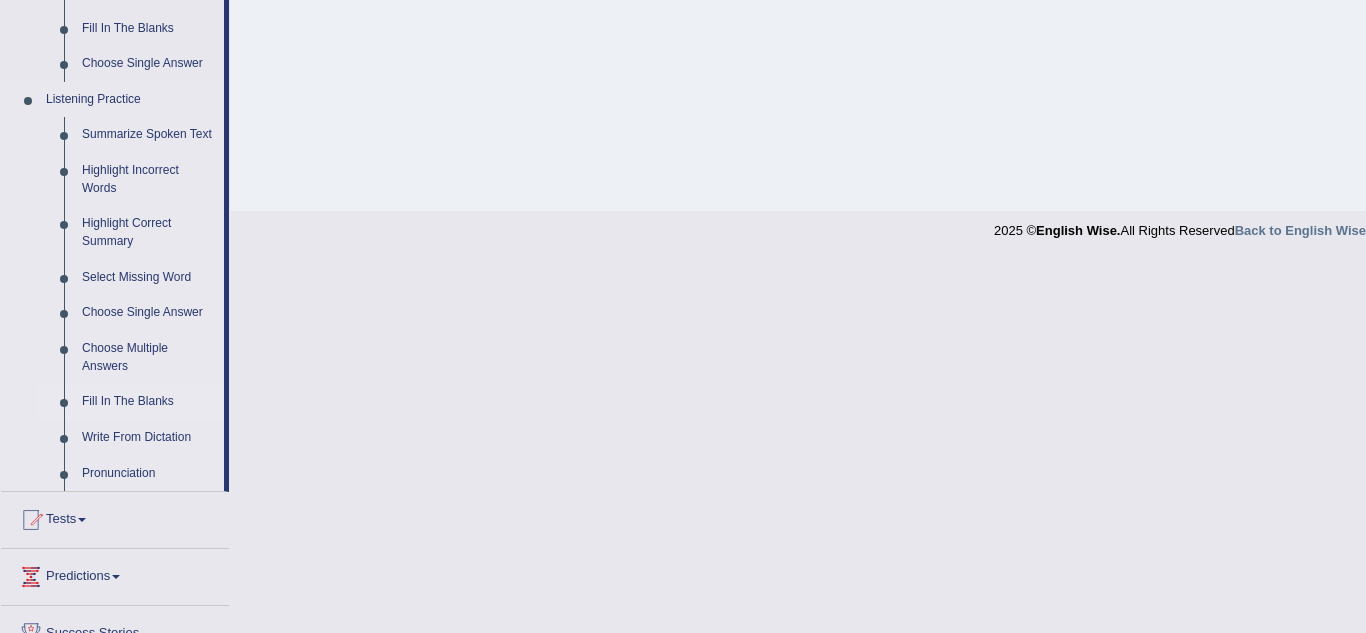 click on "Fill In The Blanks" at bounding box center [148, 402] 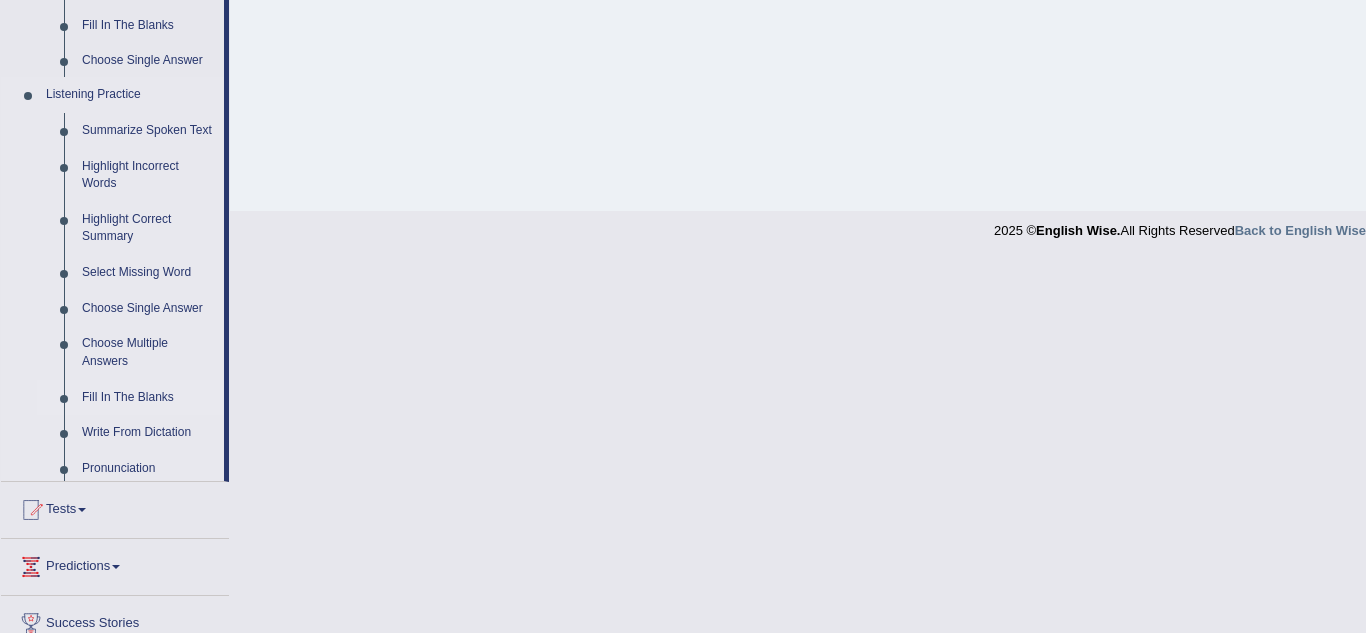 scroll, scrollTop: 417, scrollLeft: 0, axis: vertical 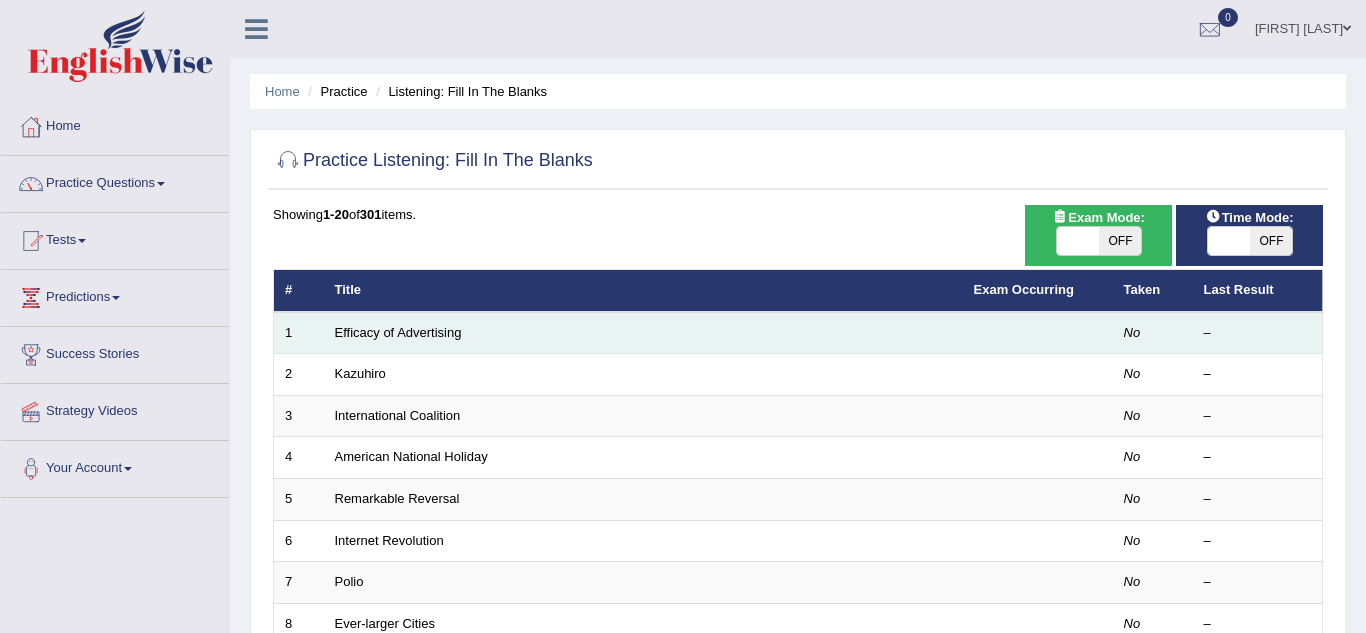 click on "Efficacy of Advertising" at bounding box center [643, 333] 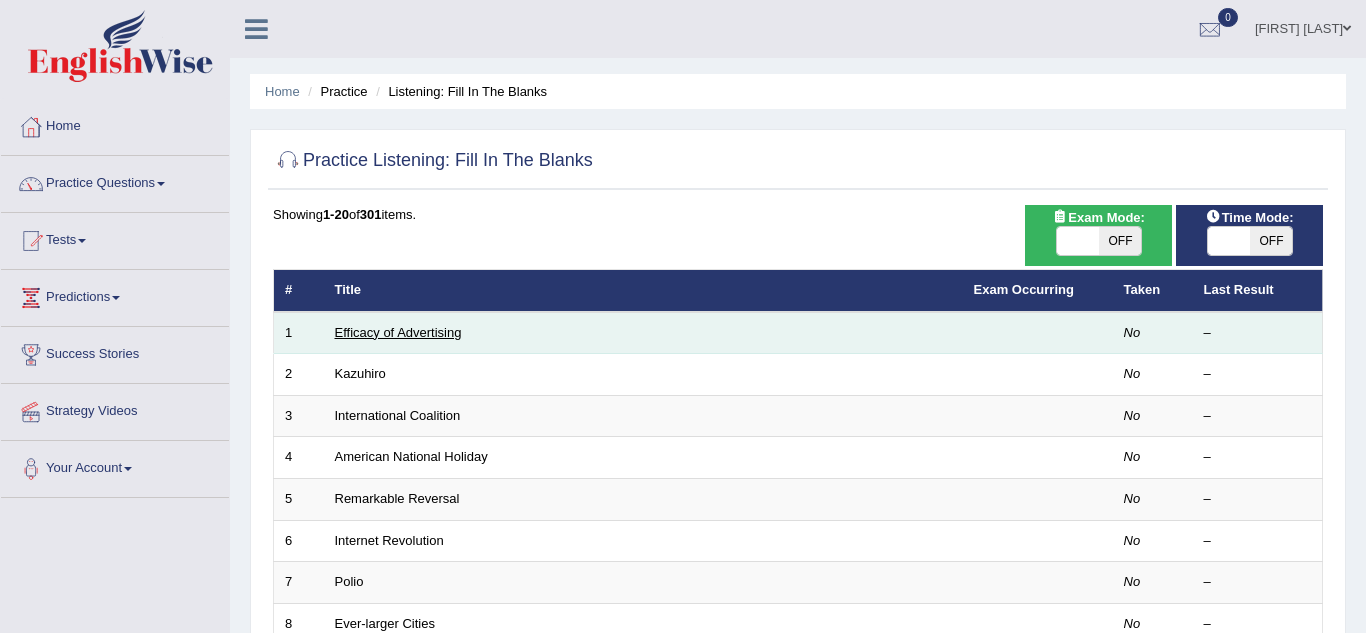 click on "Efficacy of Advertising" at bounding box center [398, 332] 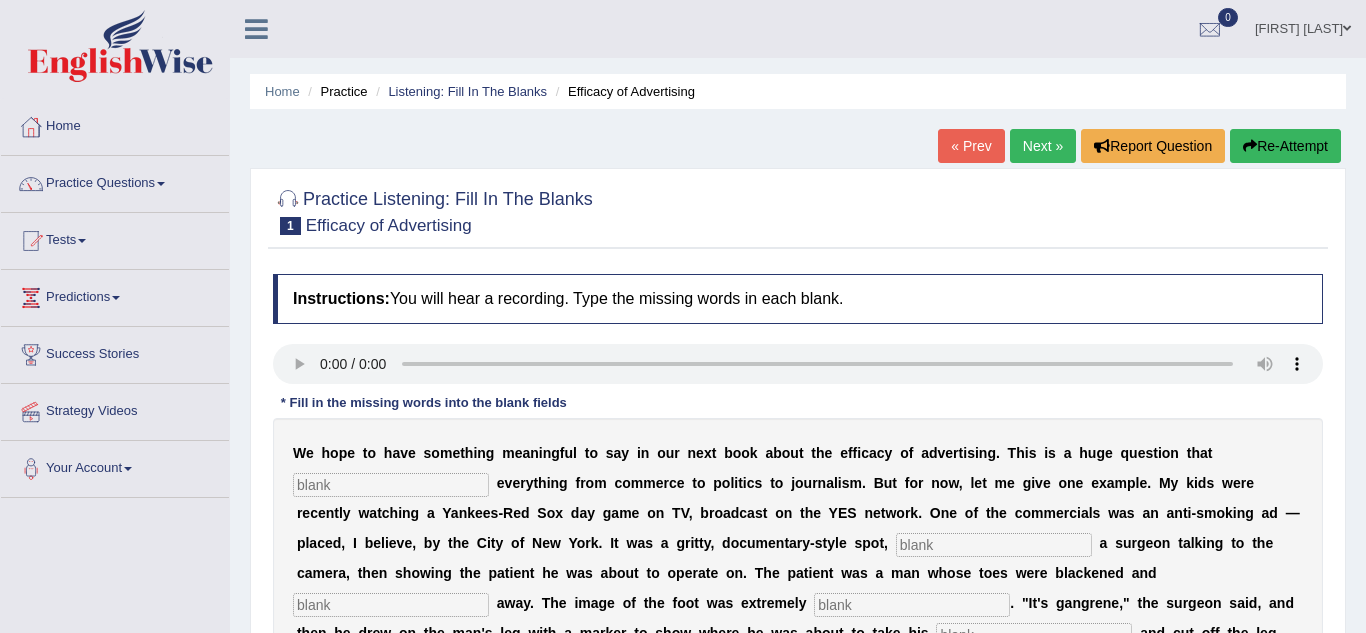 scroll, scrollTop: 0, scrollLeft: 0, axis: both 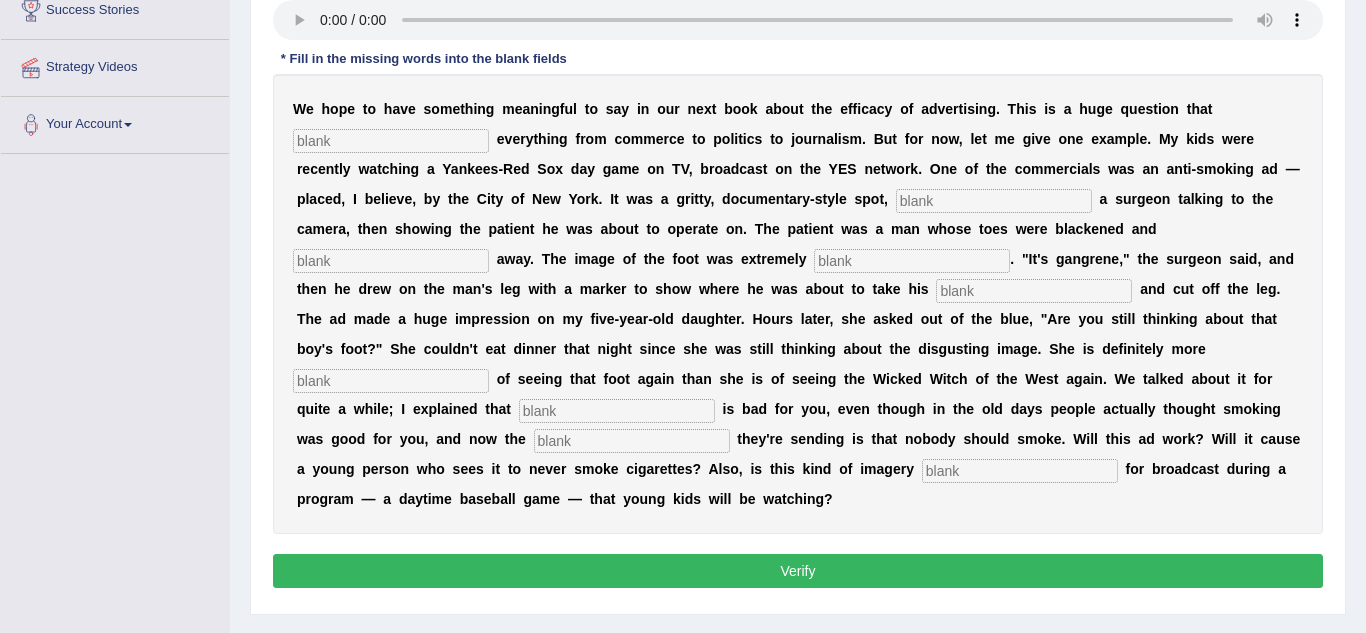 type 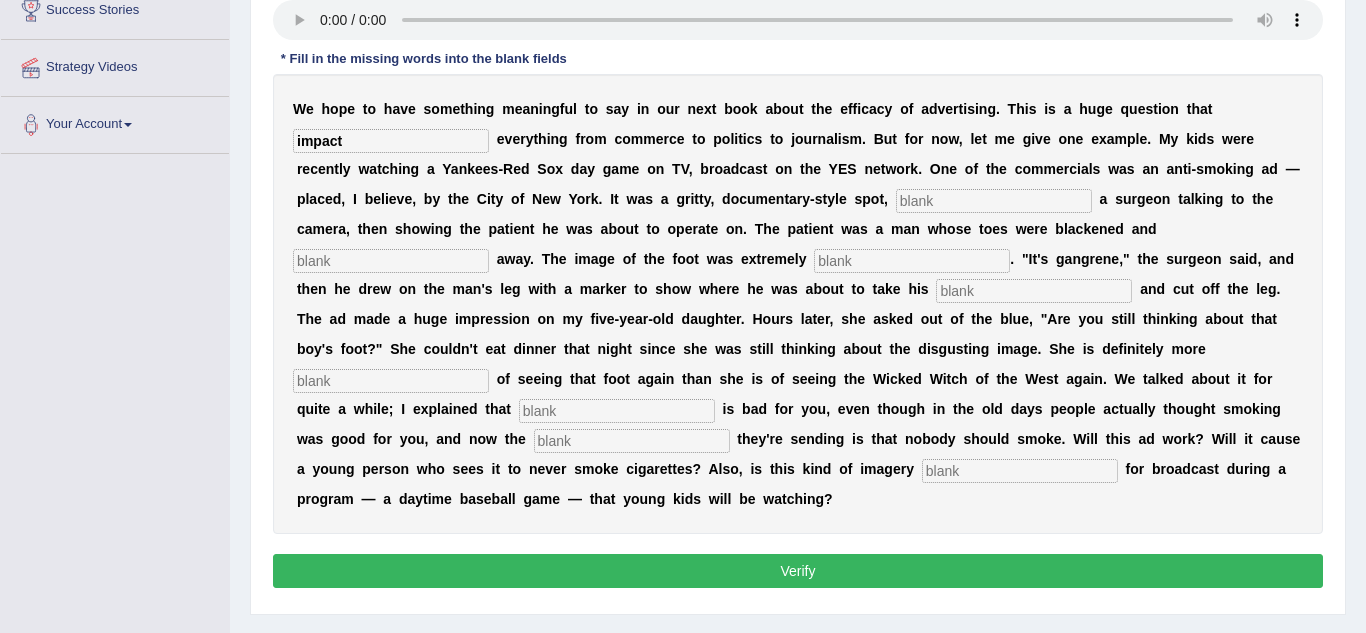 type on "impact" 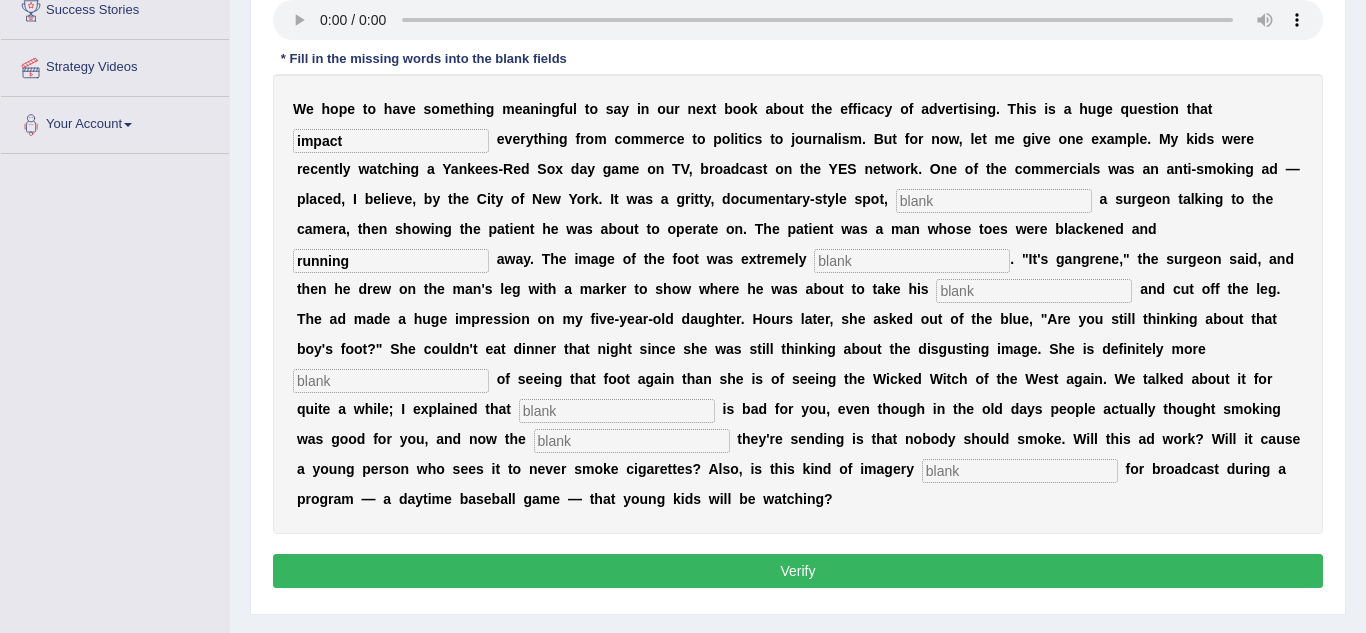 type on "running" 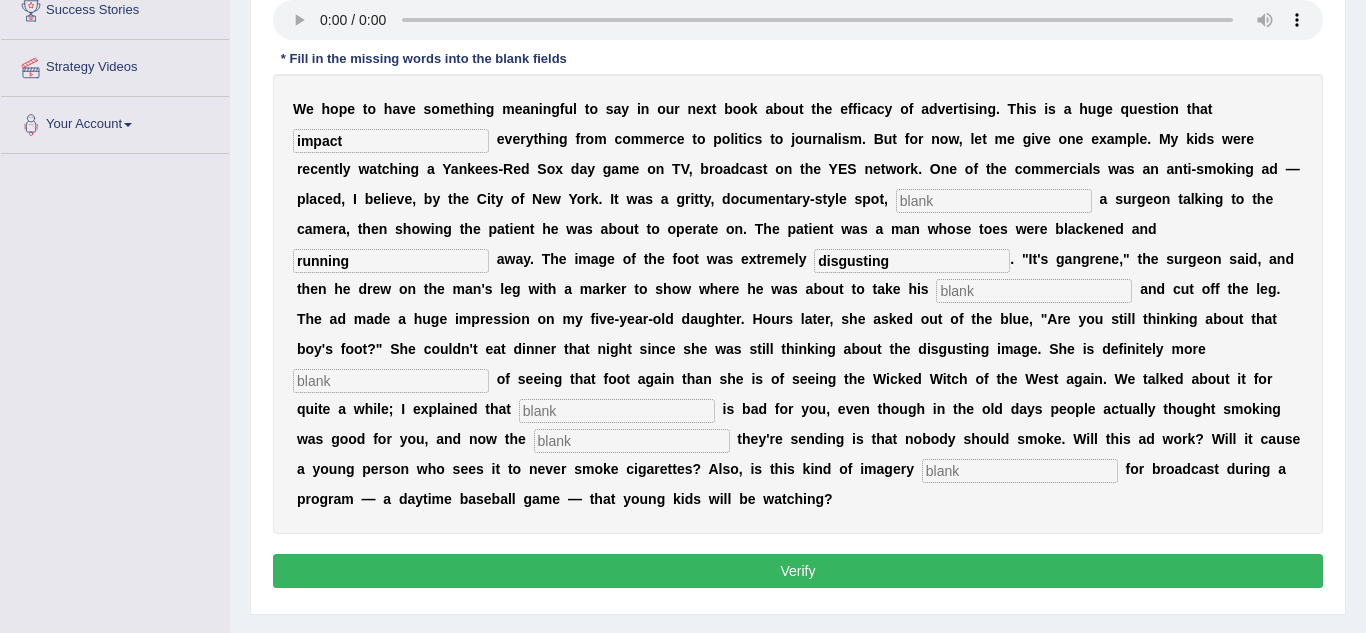 type on "disgusting" 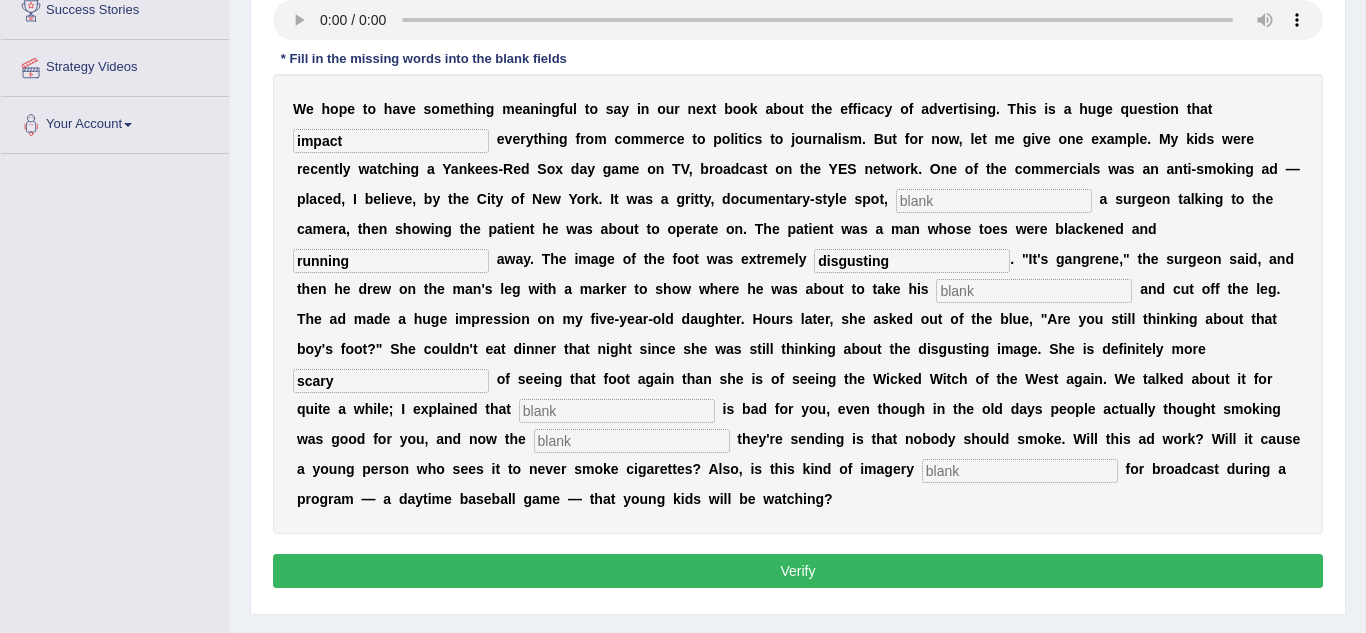 type on "scary" 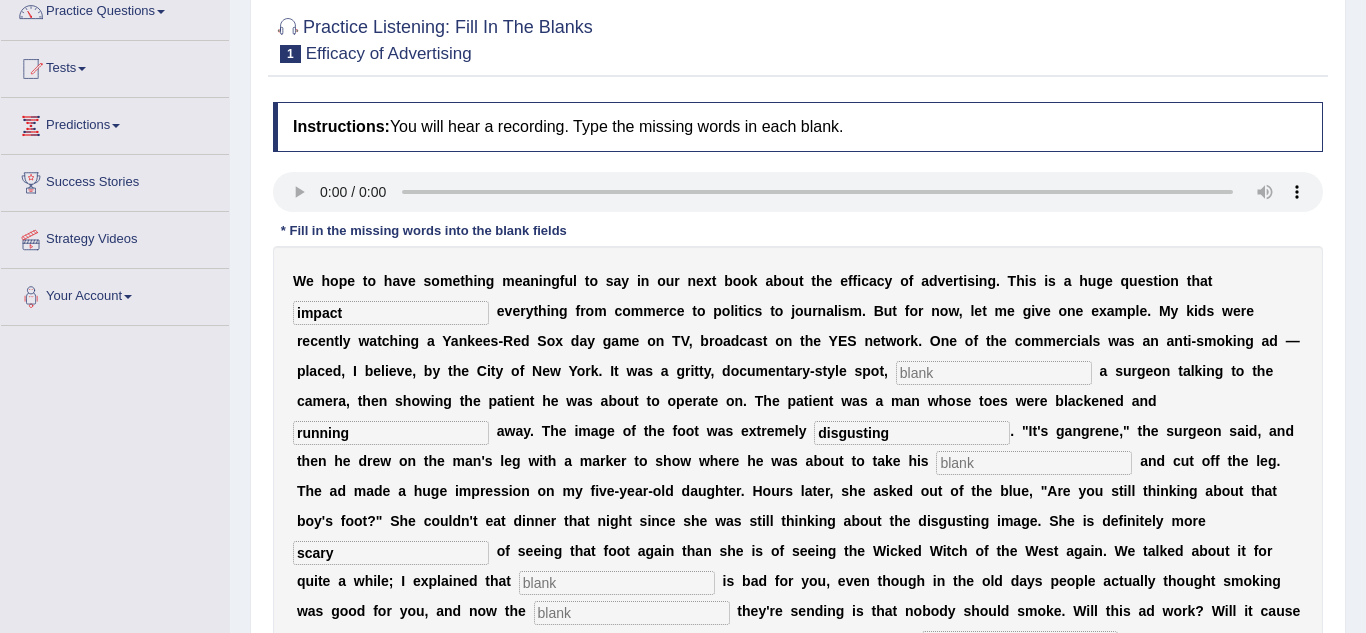 scroll, scrollTop: 170, scrollLeft: 0, axis: vertical 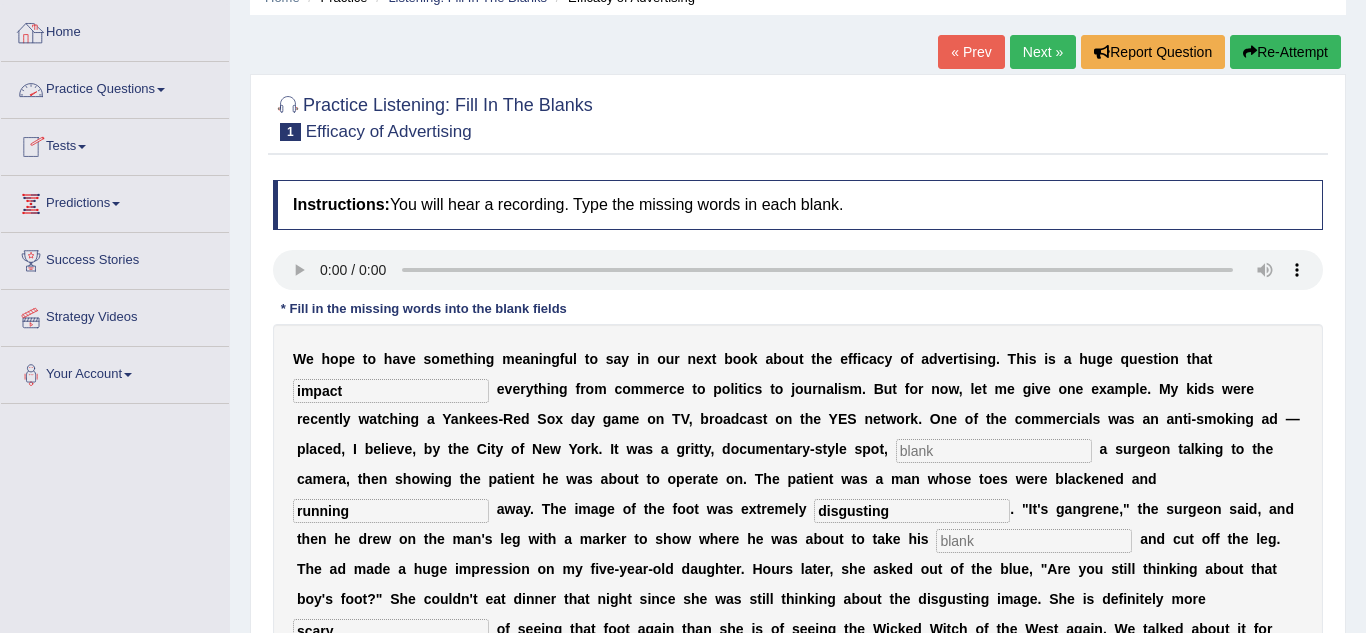 click on "Success Stories" at bounding box center (115, 258) 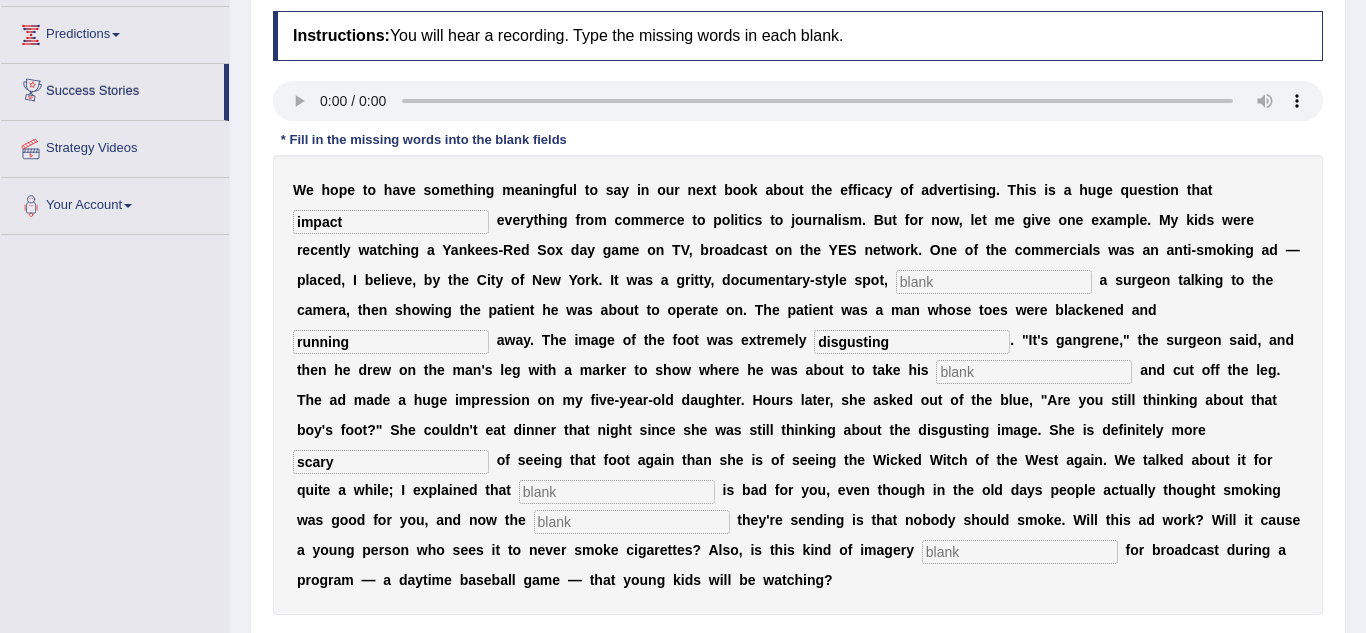 scroll, scrollTop: 267, scrollLeft: 0, axis: vertical 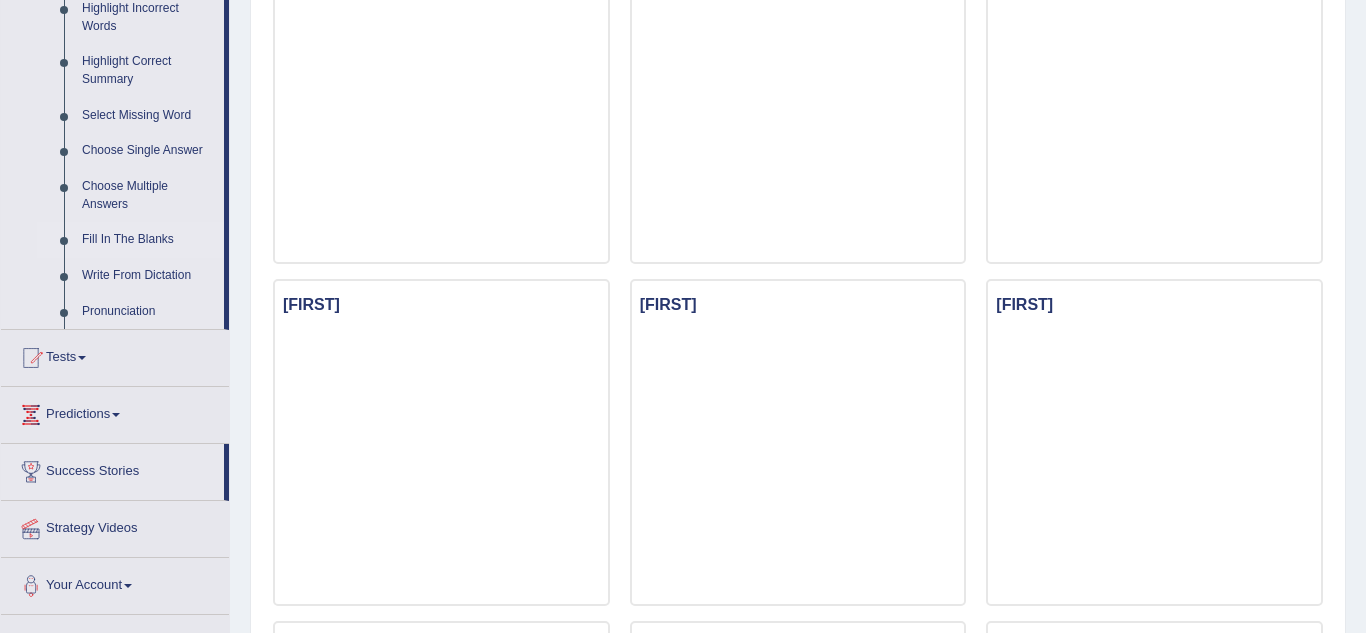 click on "Fill In The Blanks" at bounding box center (148, 240) 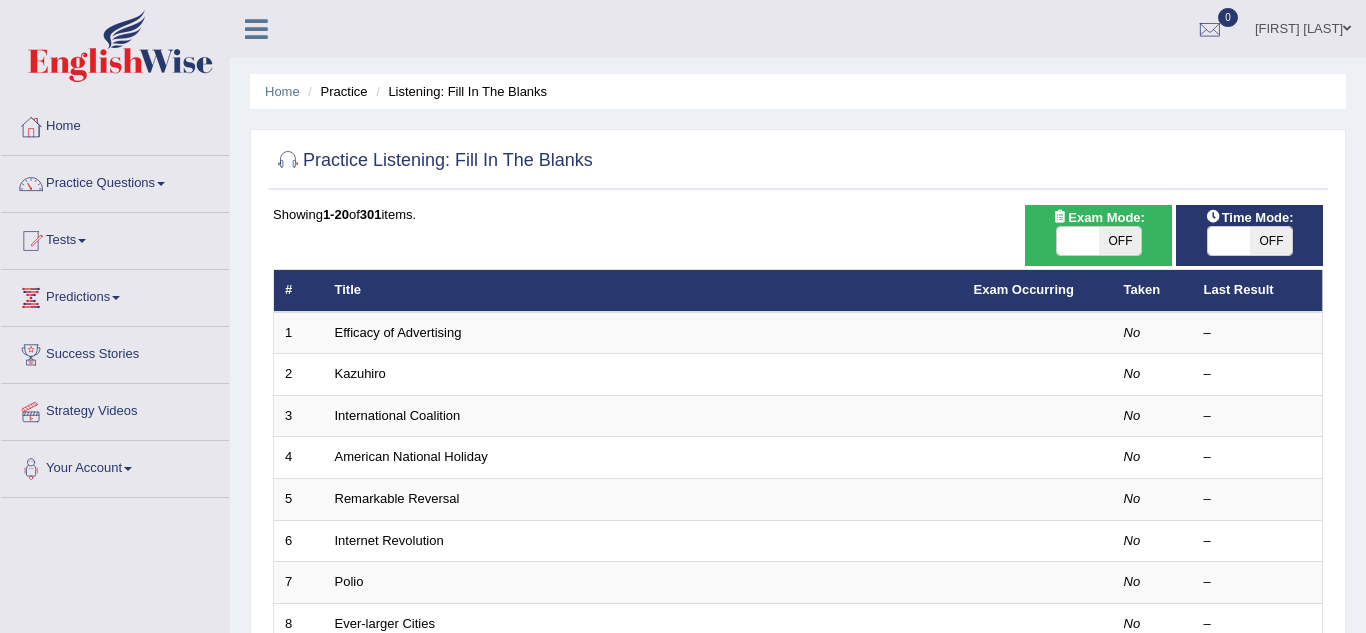 scroll, scrollTop: 0, scrollLeft: 0, axis: both 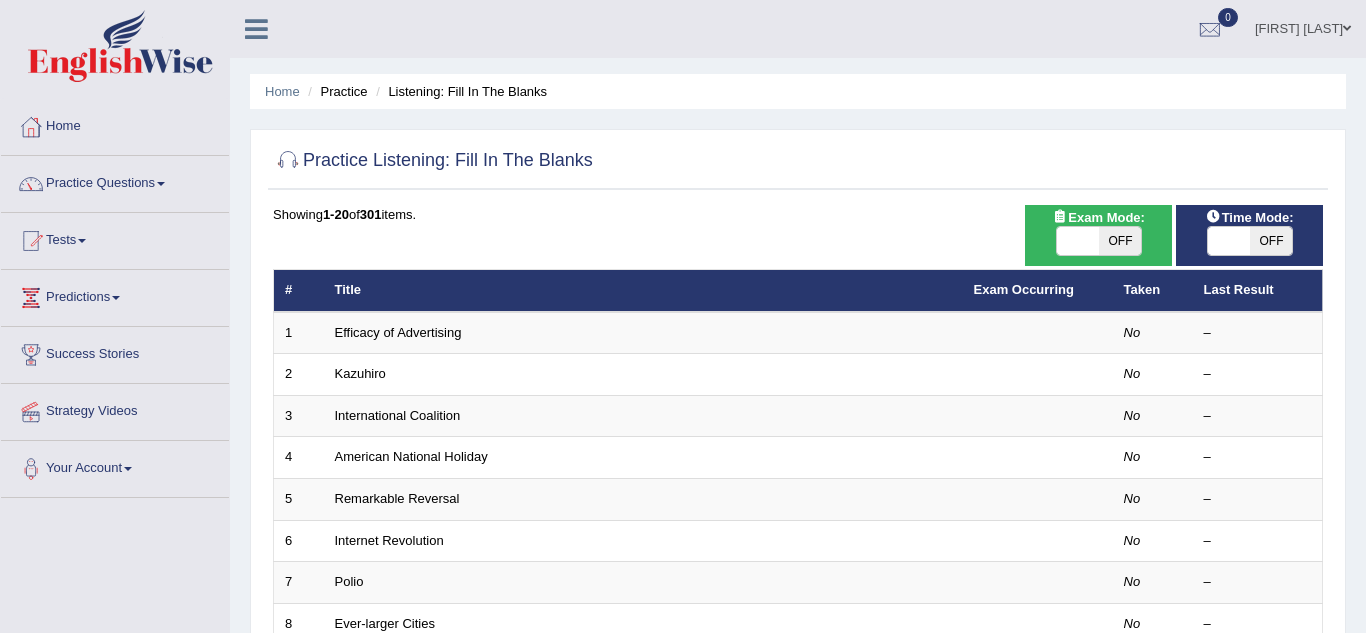click on "OFF" at bounding box center (1120, 241) 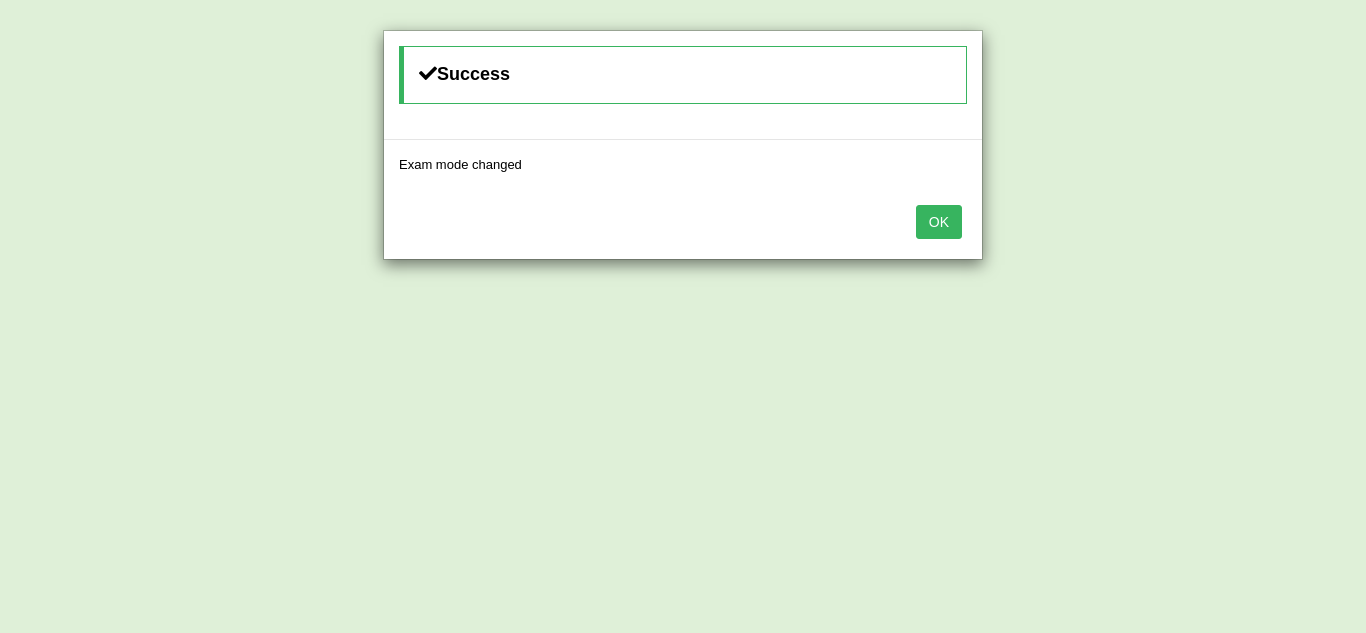 click on "OK" at bounding box center [939, 222] 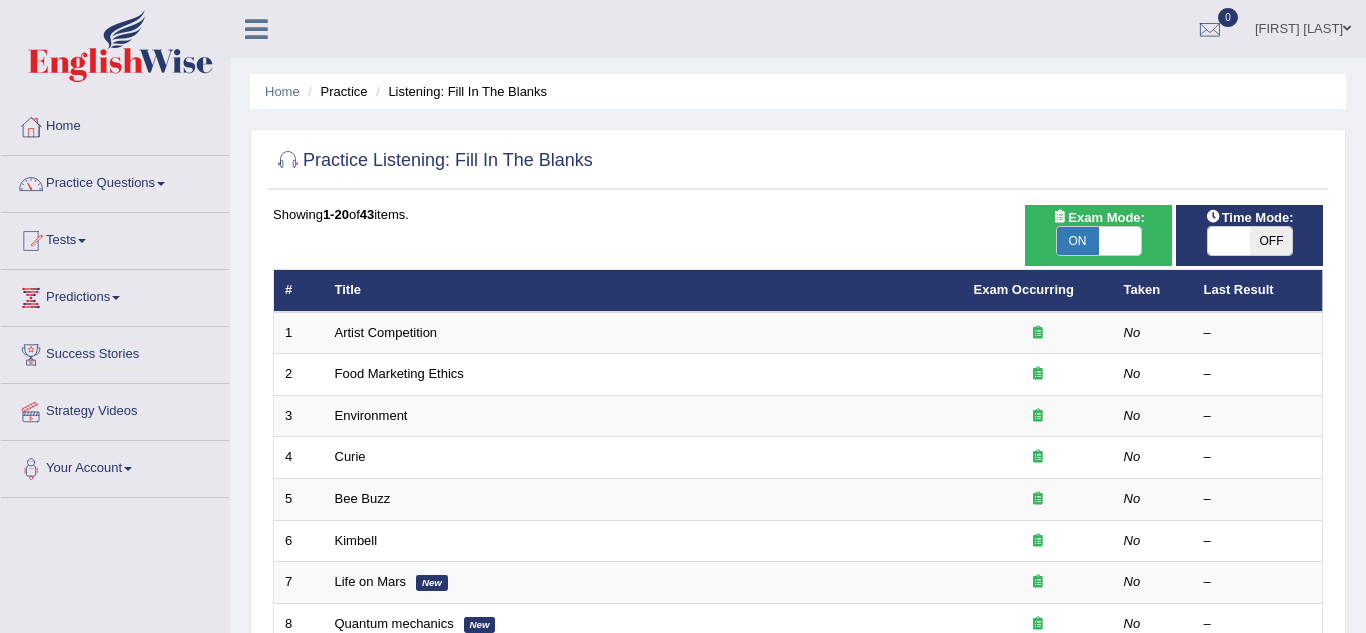 scroll, scrollTop: 0, scrollLeft: 0, axis: both 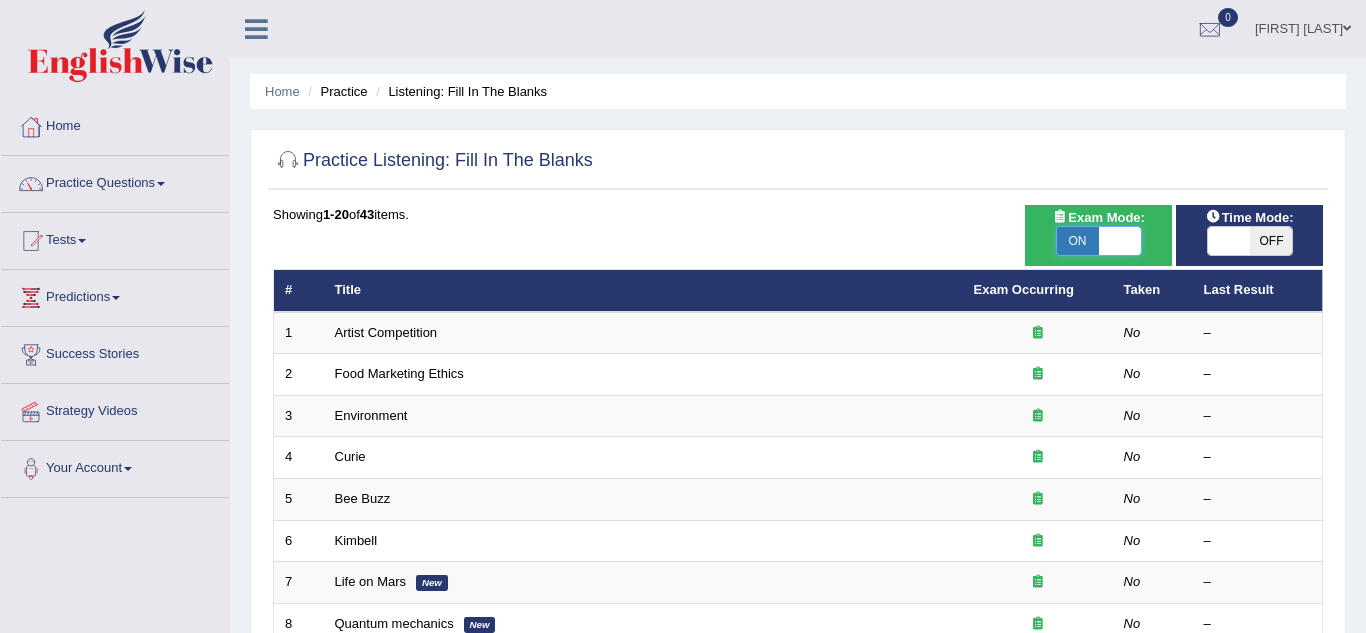 checkbox on "false" 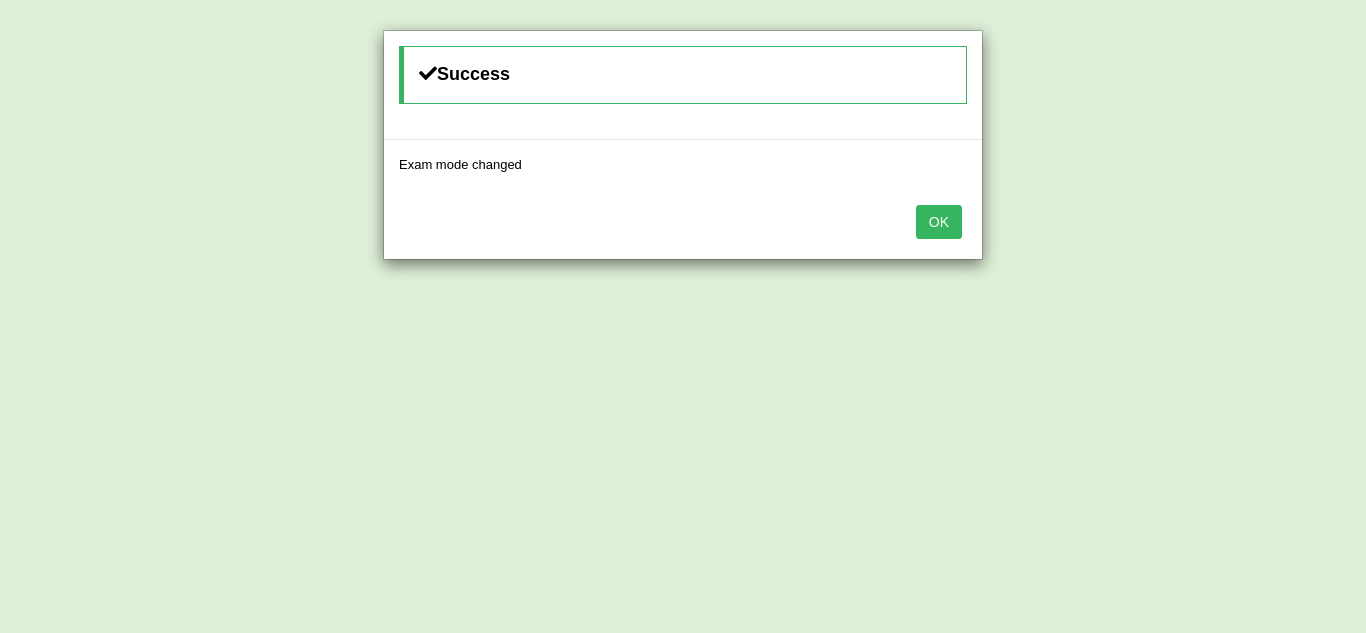click on "Exam mode changed" at bounding box center [683, 164] 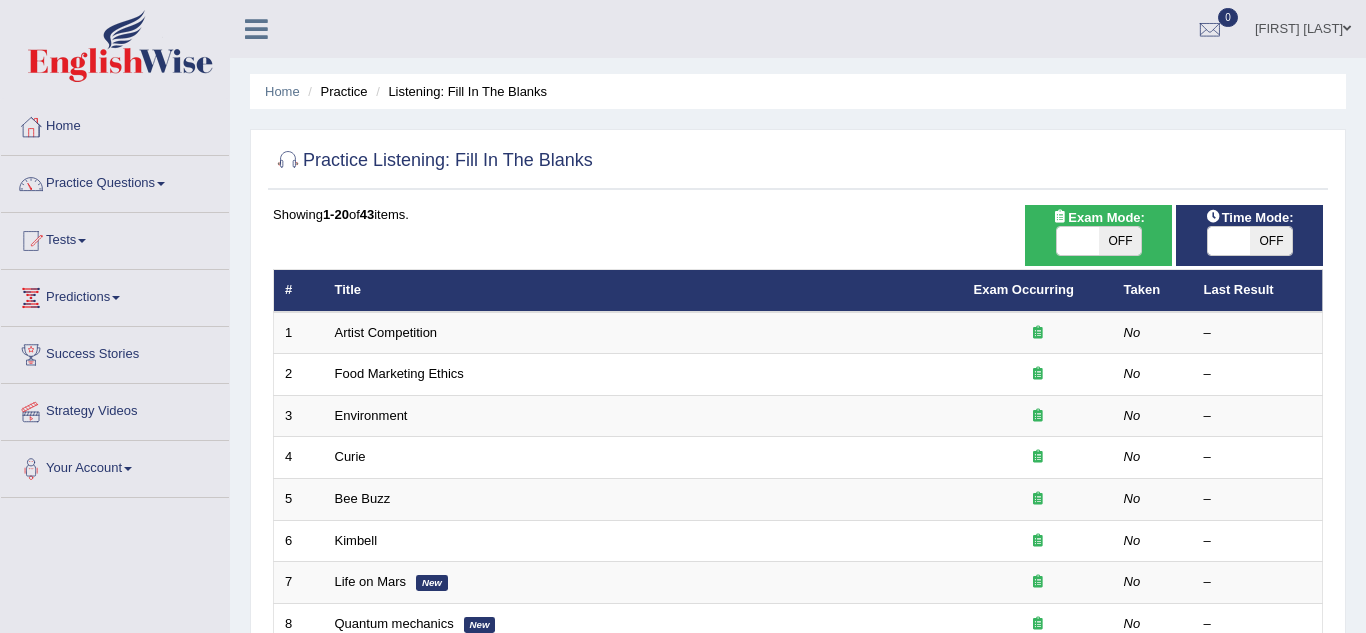 scroll, scrollTop: 130, scrollLeft: 0, axis: vertical 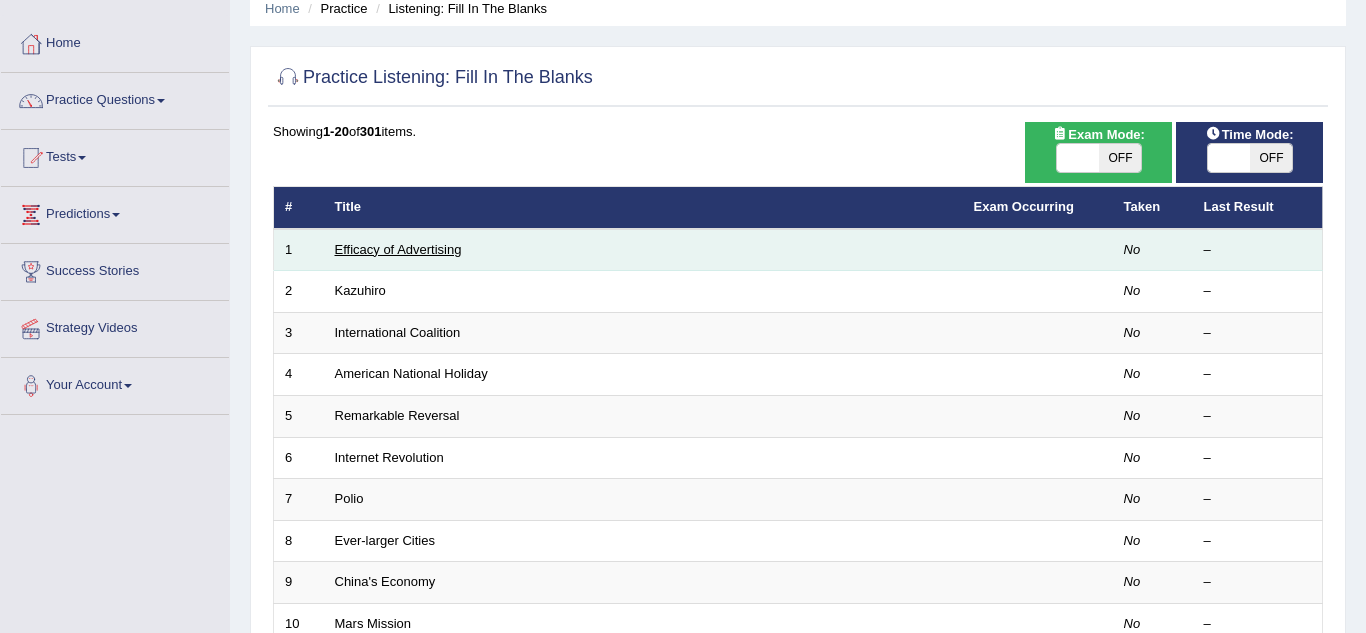 click on "Efficacy of Advertising" at bounding box center [398, 249] 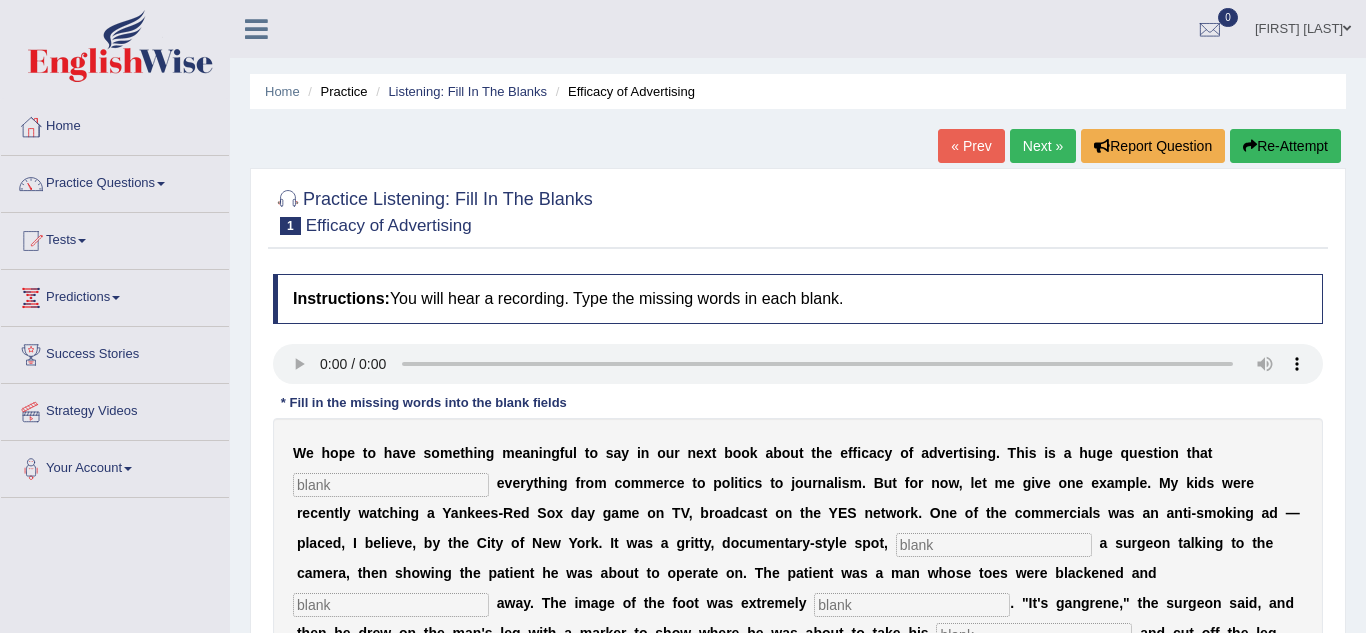 scroll, scrollTop: 0, scrollLeft: 0, axis: both 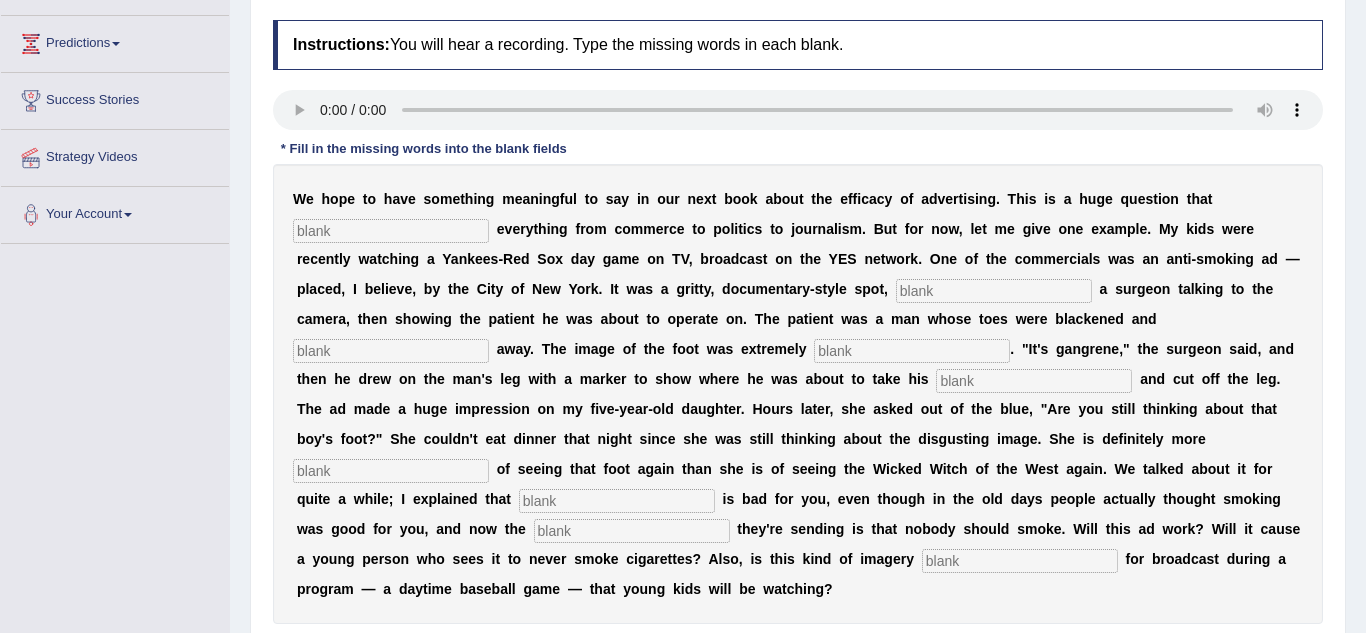 click at bounding box center (617, 501) 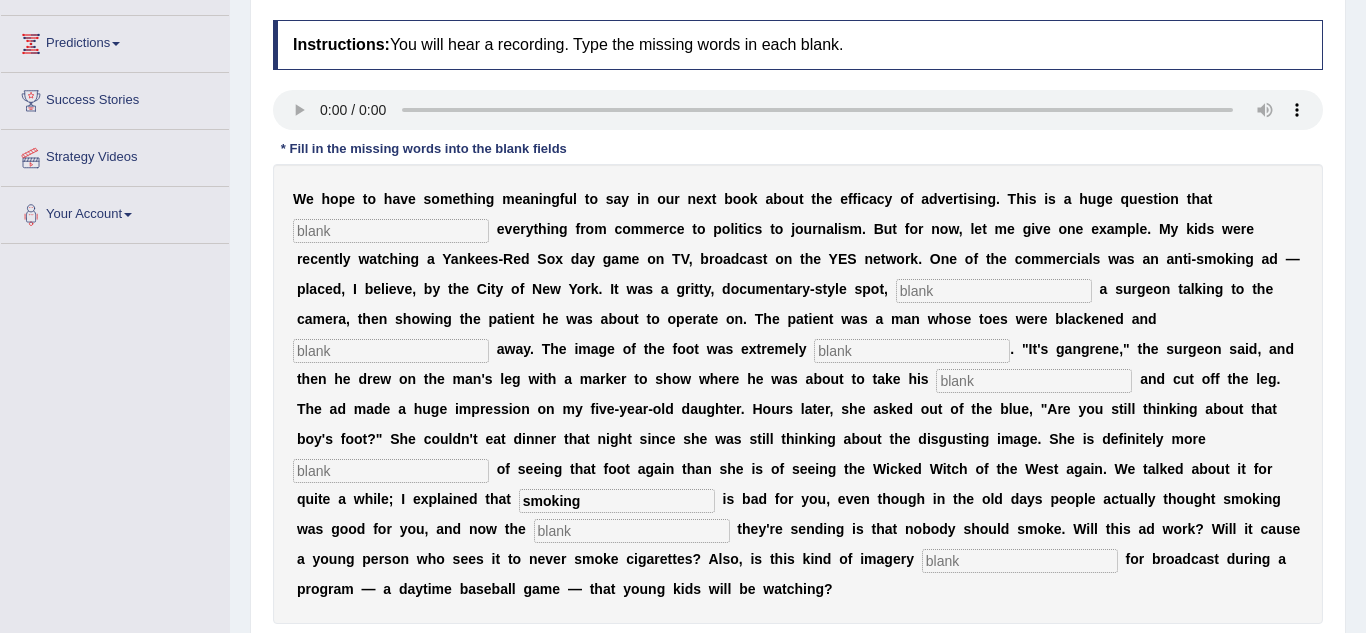 type on "smoking" 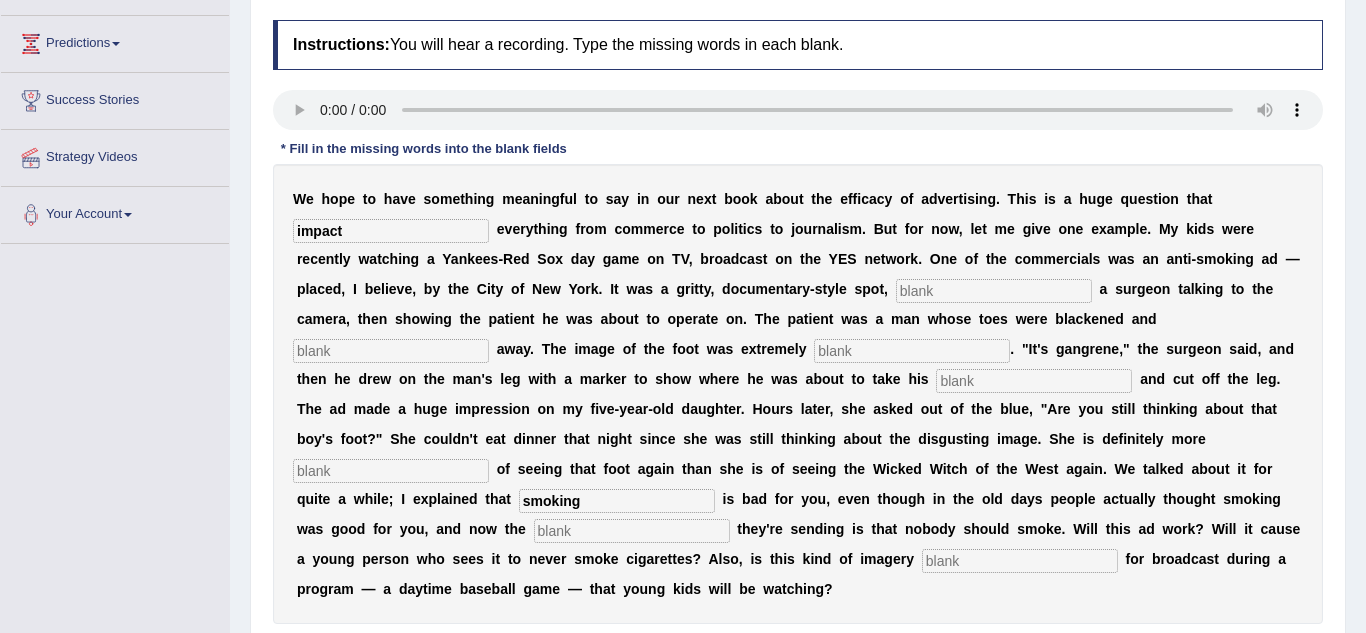 type on "impact" 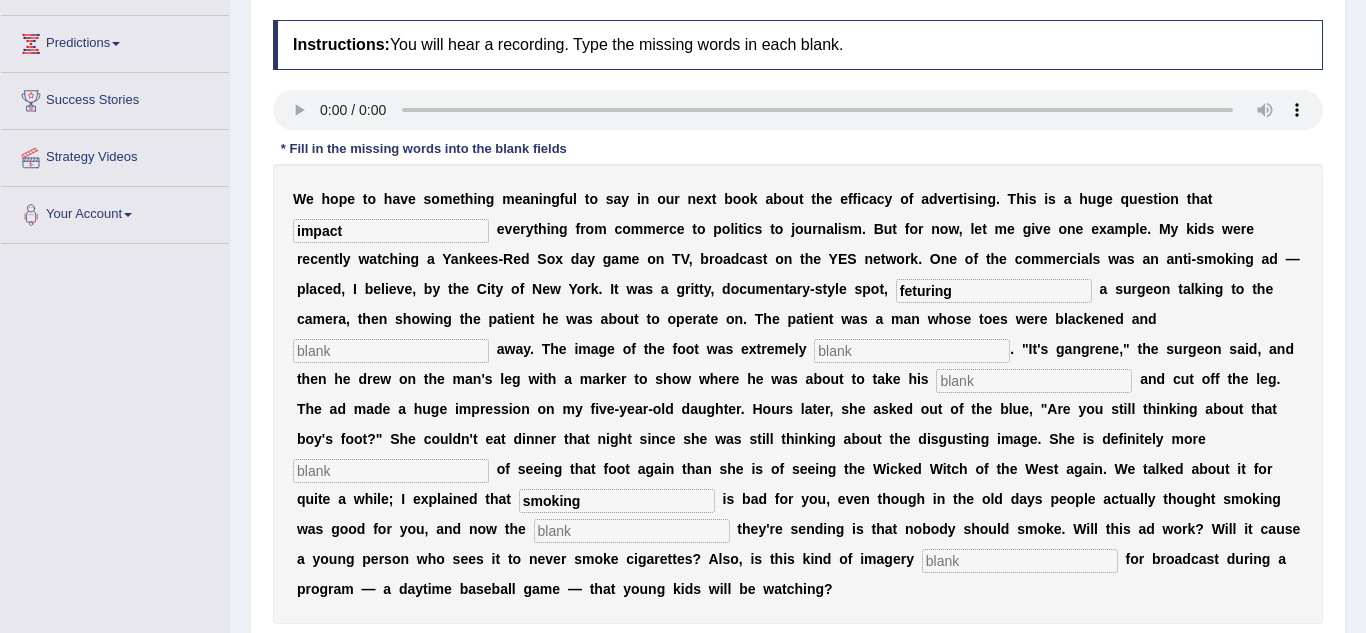type on "feturing" 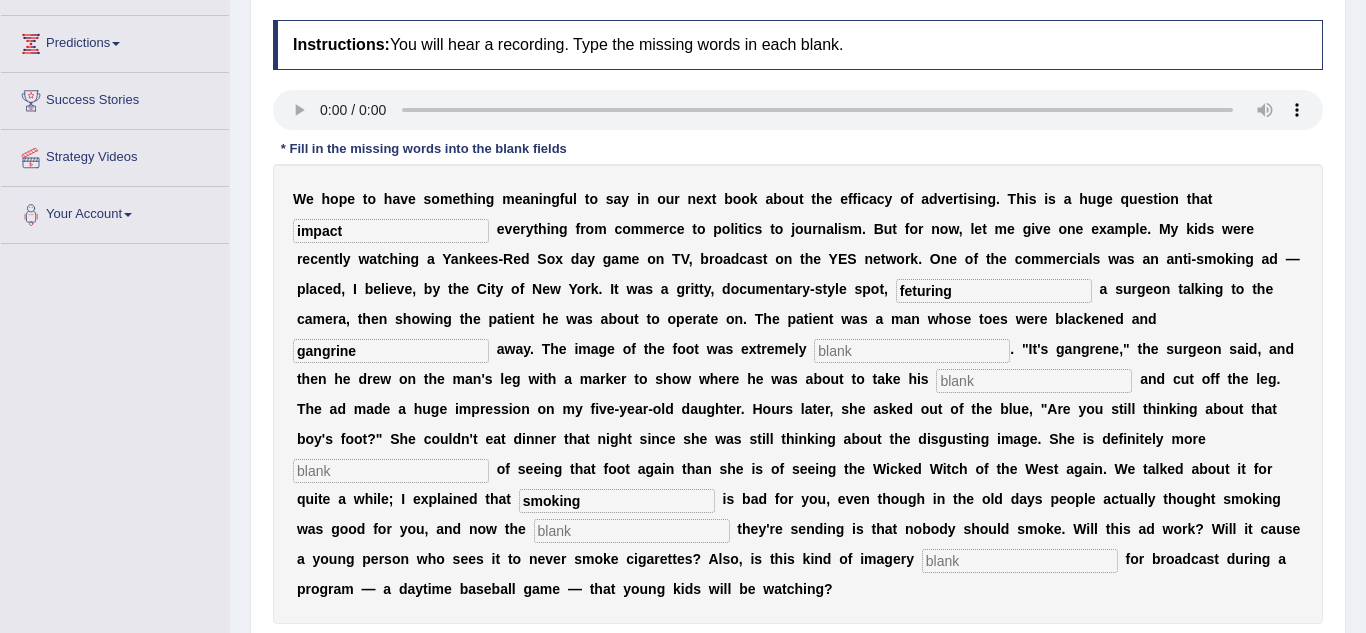 type on "gangrine" 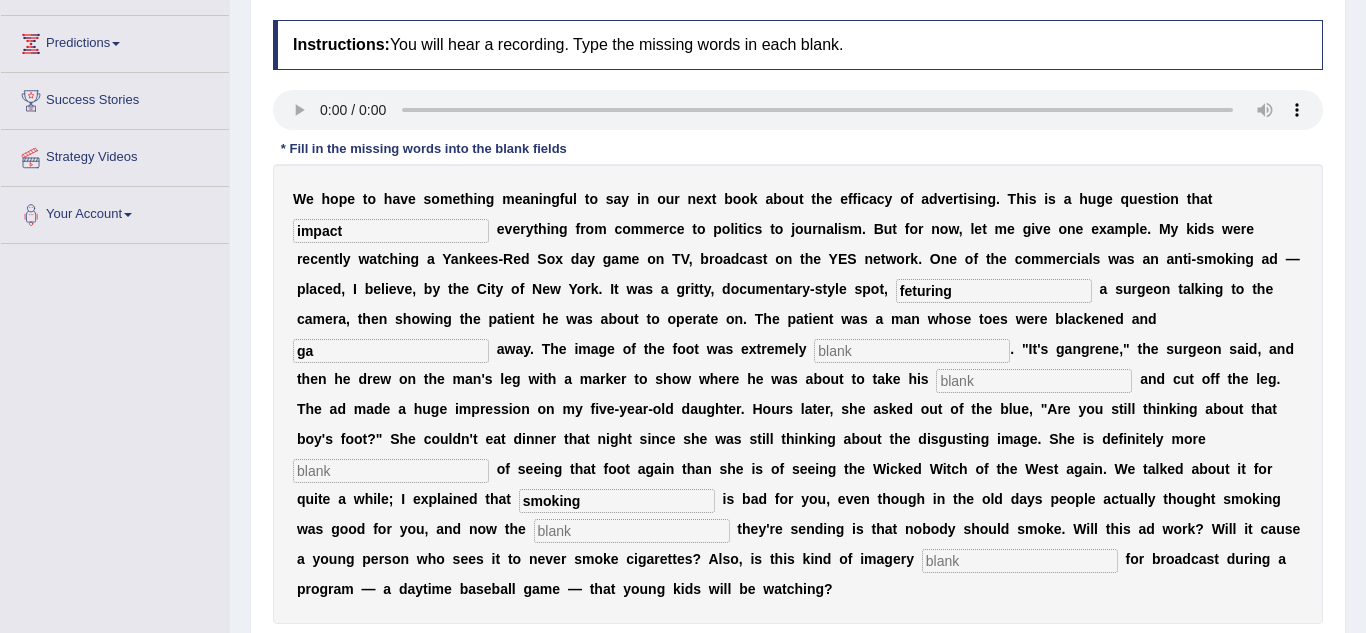 type on "g" 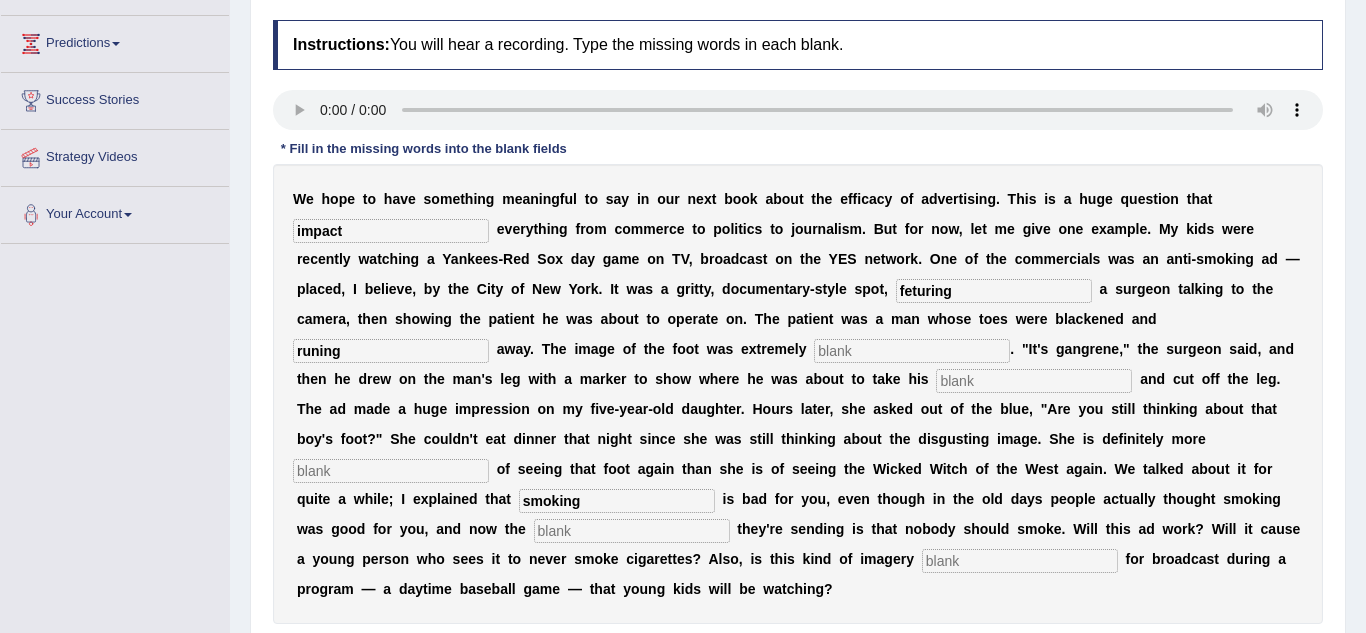 type on "runing" 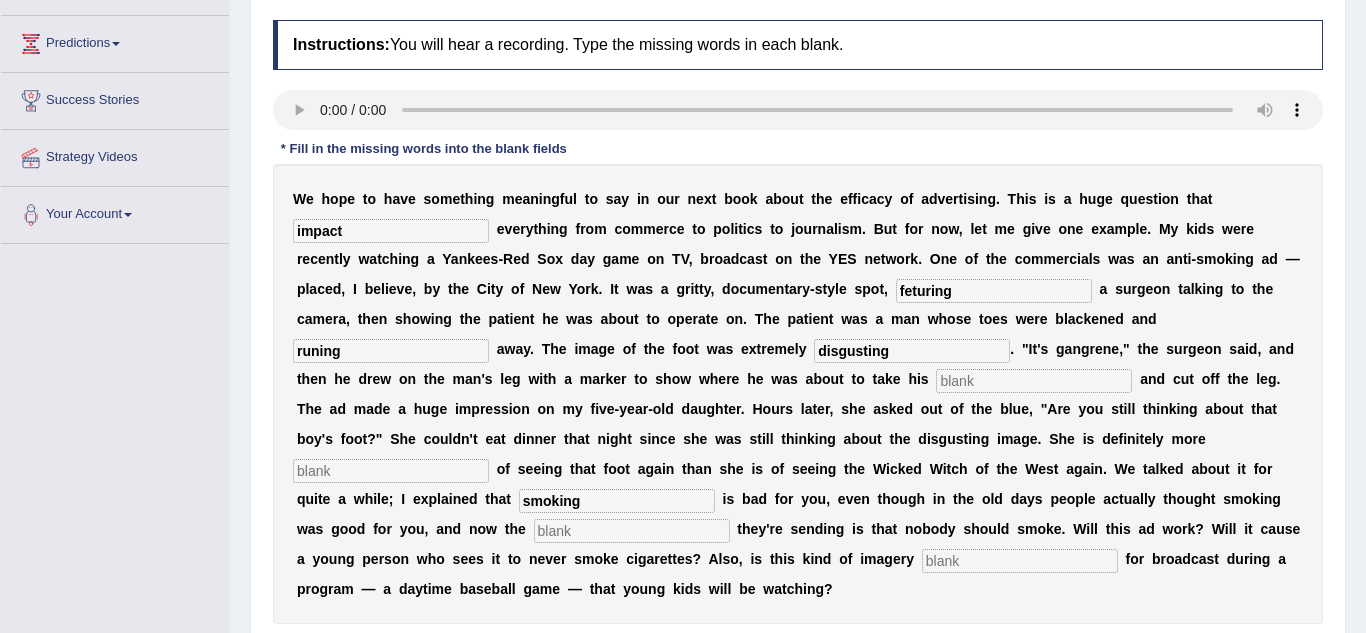 type on "disgusting" 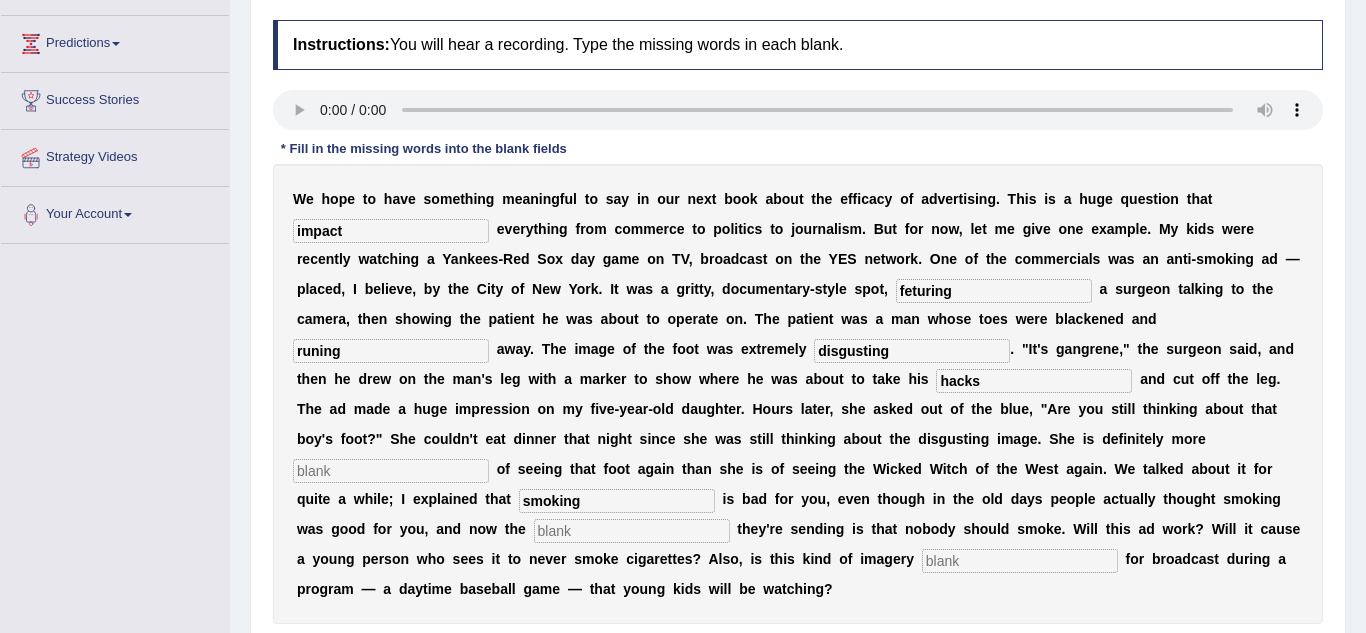 type on "hacks" 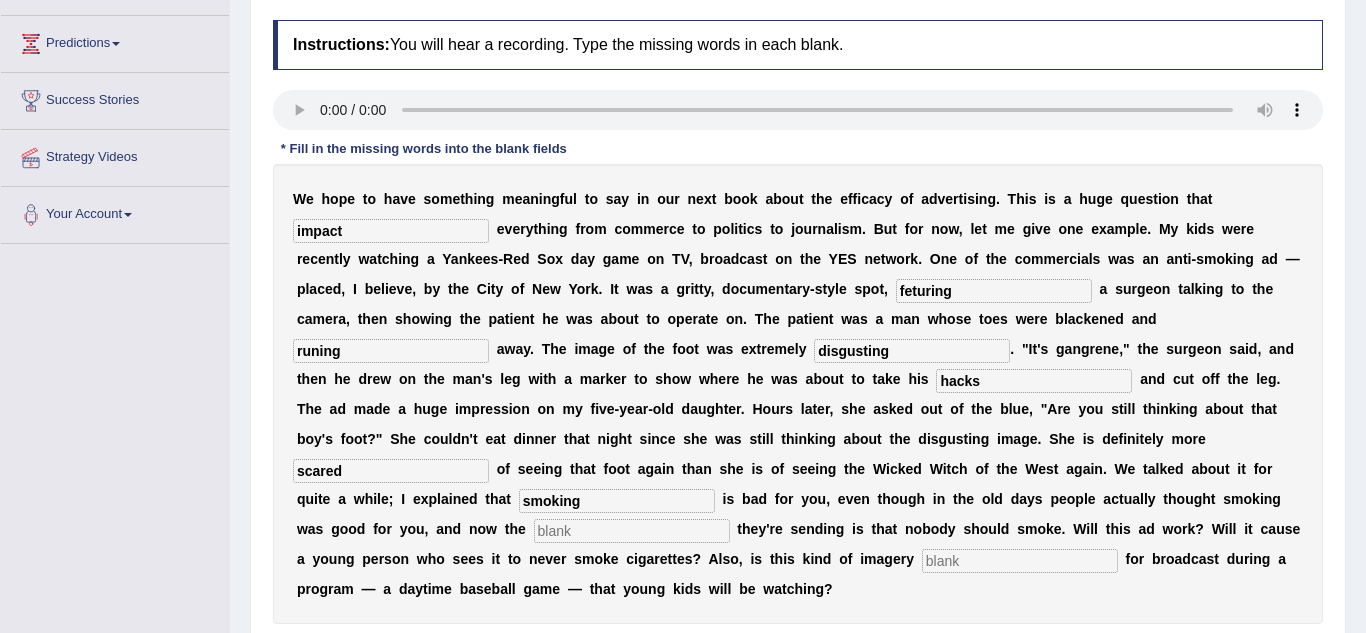 type on "scared" 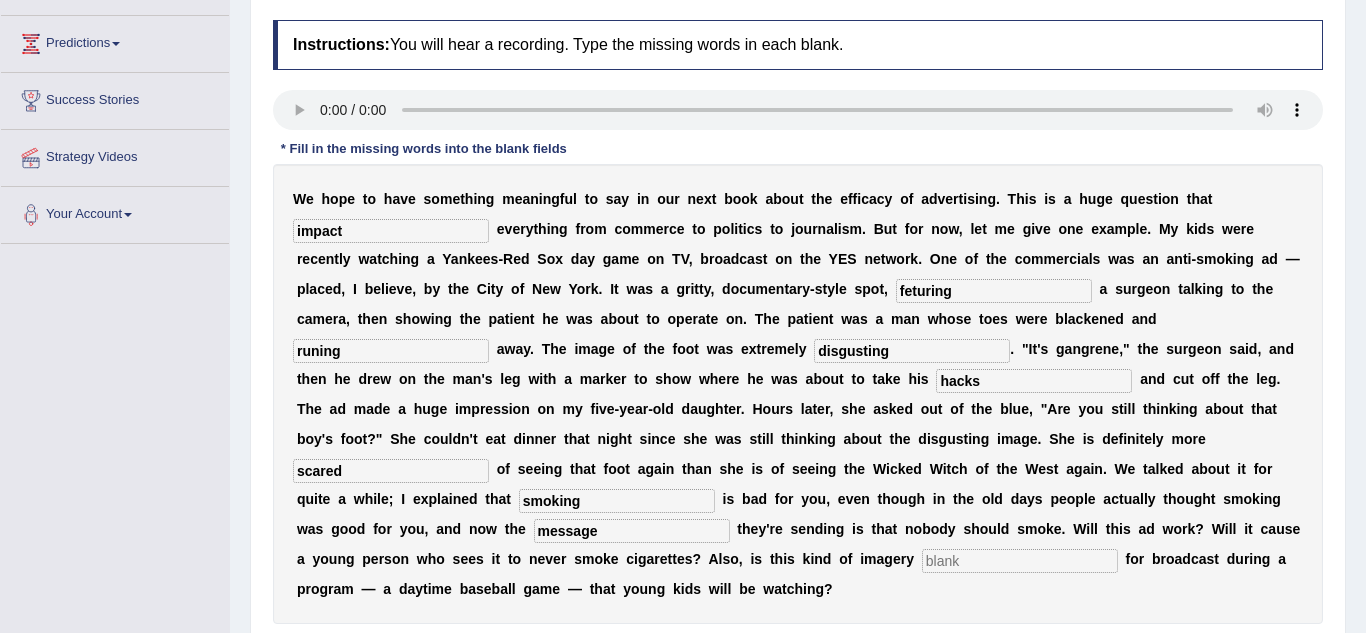 type on "message" 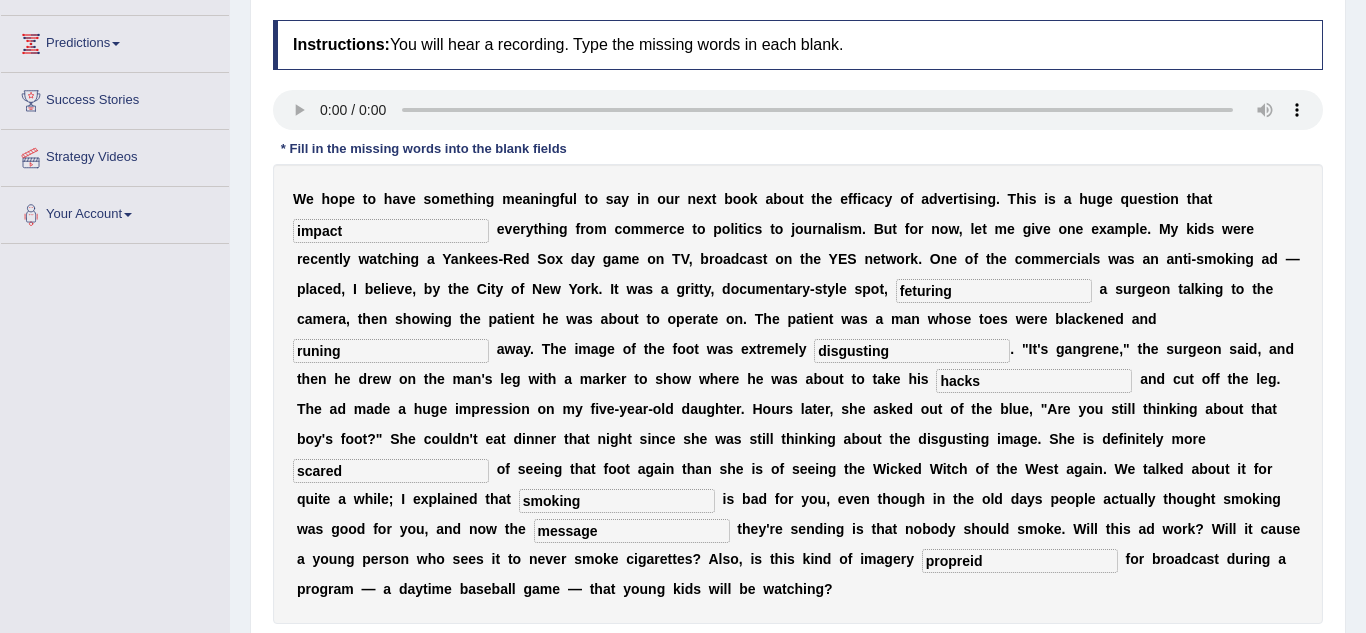 type on "propreid" 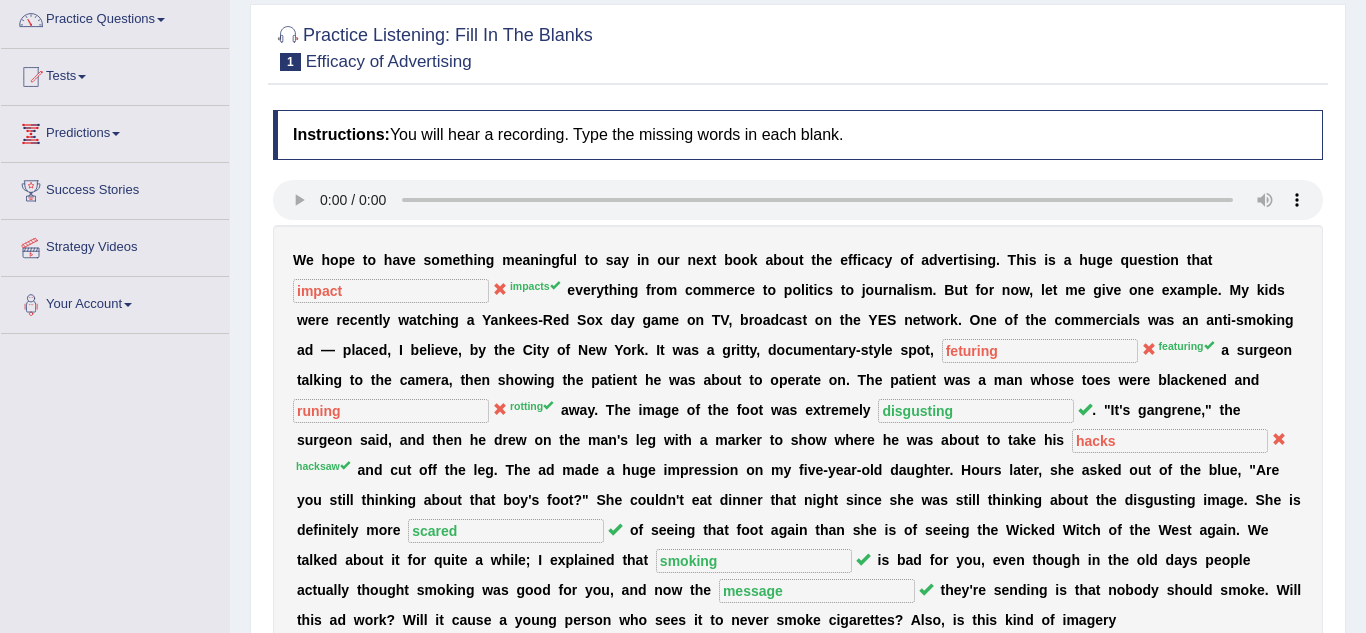 scroll, scrollTop: 0, scrollLeft: 0, axis: both 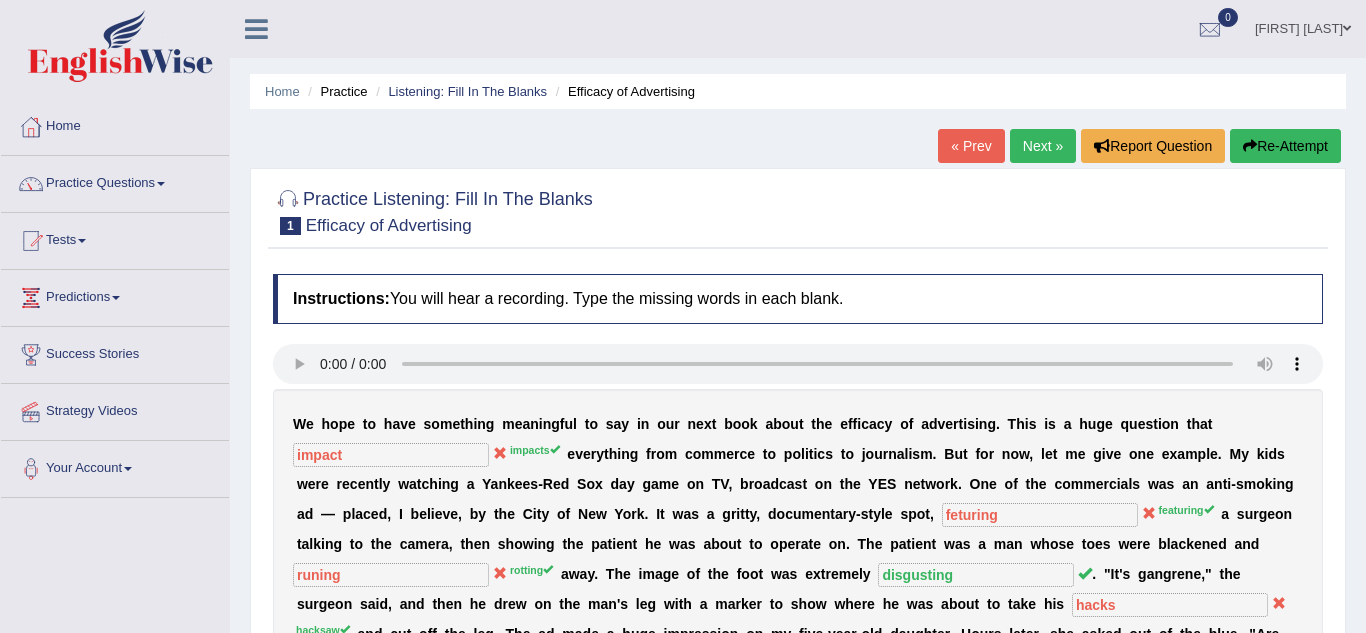 click on "Next »" at bounding box center (1043, 146) 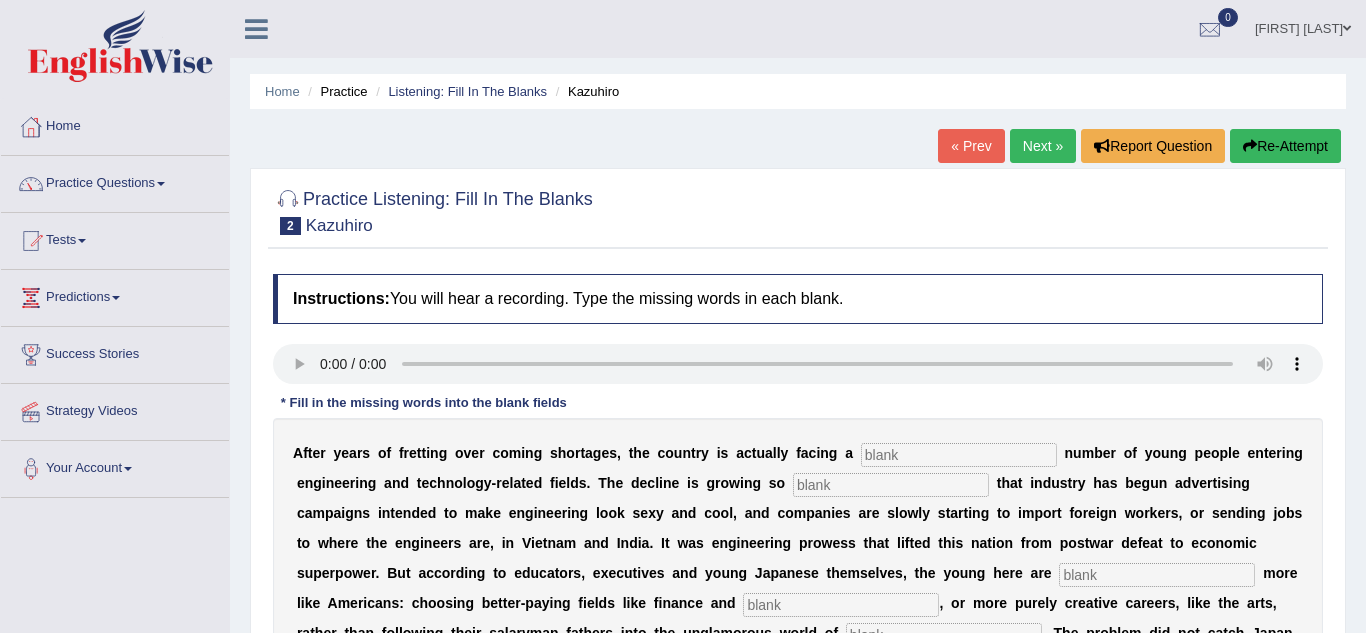 scroll, scrollTop: 0, scrollLeft: 0, axis: both 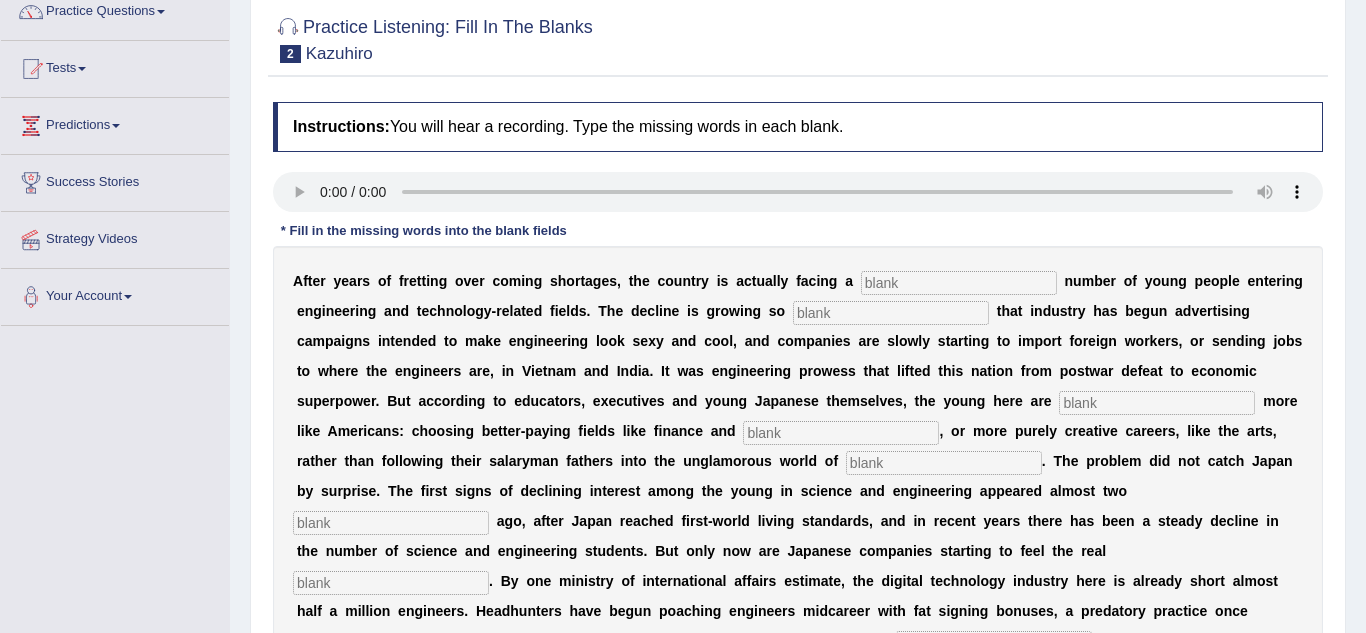 click on "* Fill in the missing words into the blank fields" at bounding box center [424, 231] 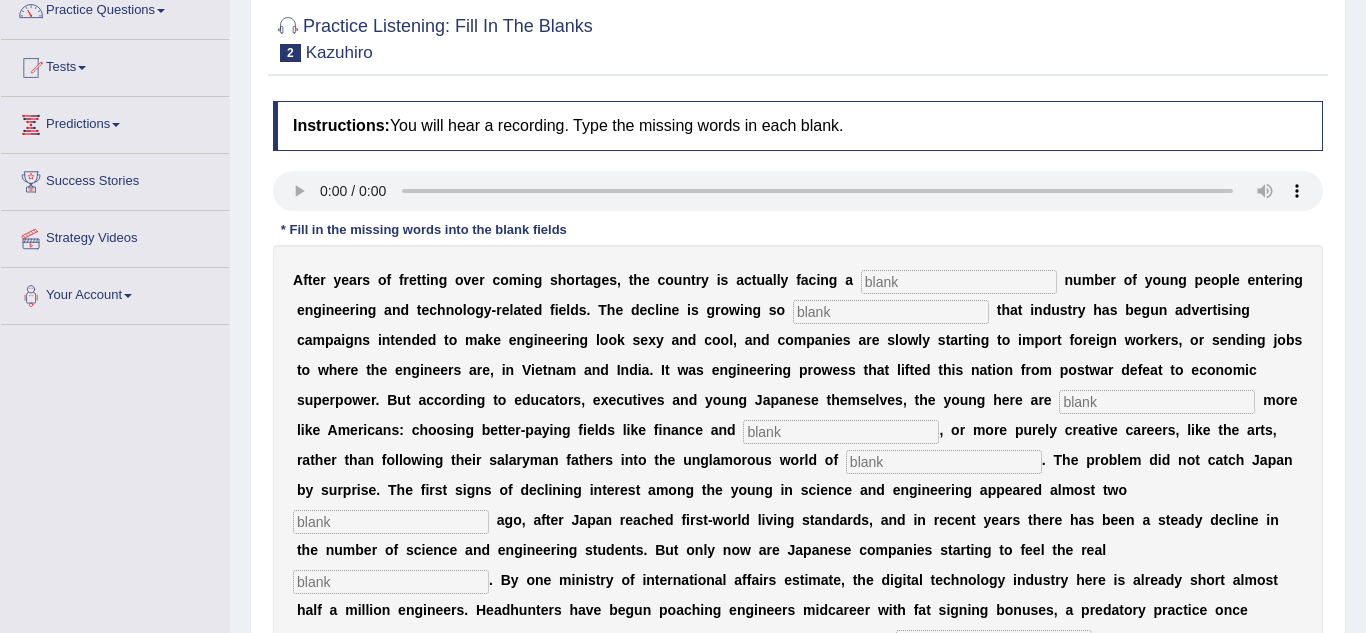 scroll, scrollTop: 174, scrollLeft: 0, axis: vertical 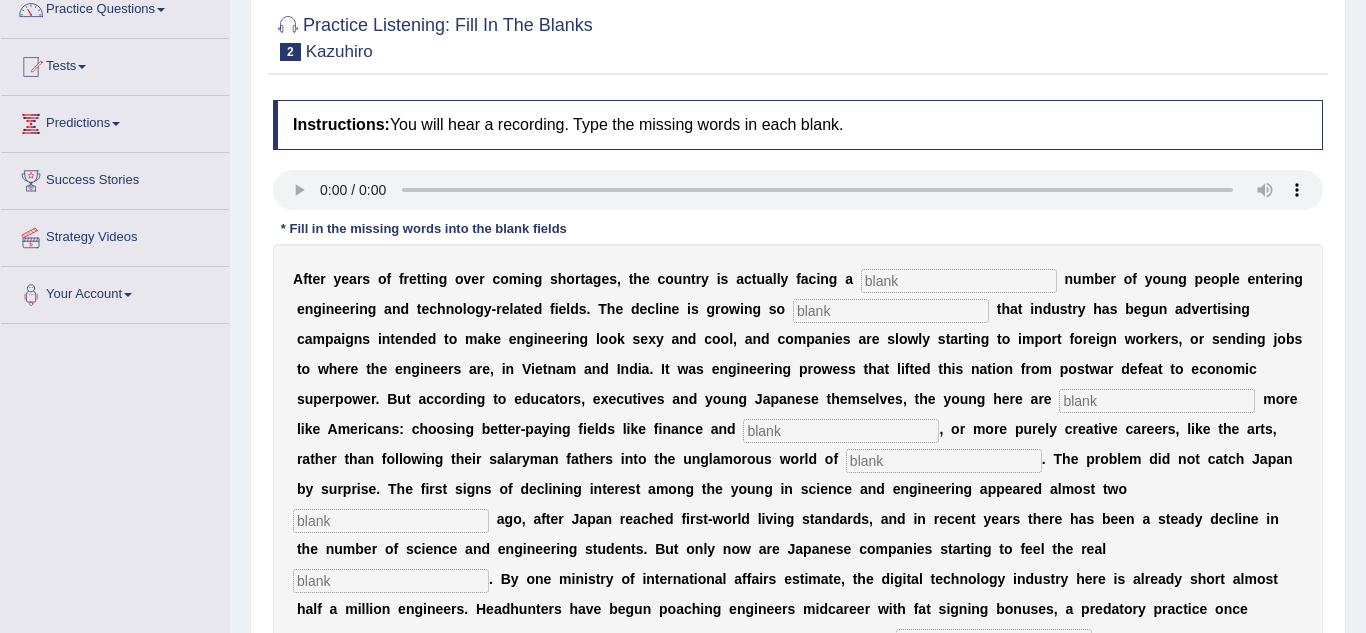 click on "A f t e r    y e a r s    o f    f r e t t i n g    o v e r    c o m i n g    s h o r t a g e s ,    t h e    c o u n t r y    i s    a c t u a l l y    f a c i n g    a       n u m b e r    o f    y o u n g    p e o p l e    e n t e r i n g    e n g i n e e r i n g    a n d    t e c h n o l o g y - r e l a t e d    f i e l d s .    T h e    d e c l i n e    i s    g r o w i n g    s o       t h a t    i n d u s t r y    h a s    b e g u n    a d v e r t i s i n g    c a m p a i g n s    i n t e n d e d    t o    m a k e    e n g i n e e r i n g    l o o k    s e x y    a n d    c o o l ,    a n d    c o m p a n i e s    a r e    s l o w l y    s t a r t i n g    t o    i m p o r t    f o r e i g n    w o r k e r s ,    o r    s e n d i n g    j o b s    t o    w h e r e    t h e    e n g i n e e r s    a r e ,    i n    V i e t n a m    a n d    I n d i a .    I t    w a s    e n g i n e e r i n g    p r o w e s s    t h a t    l i f t e d" at bounding box center [798, 489] 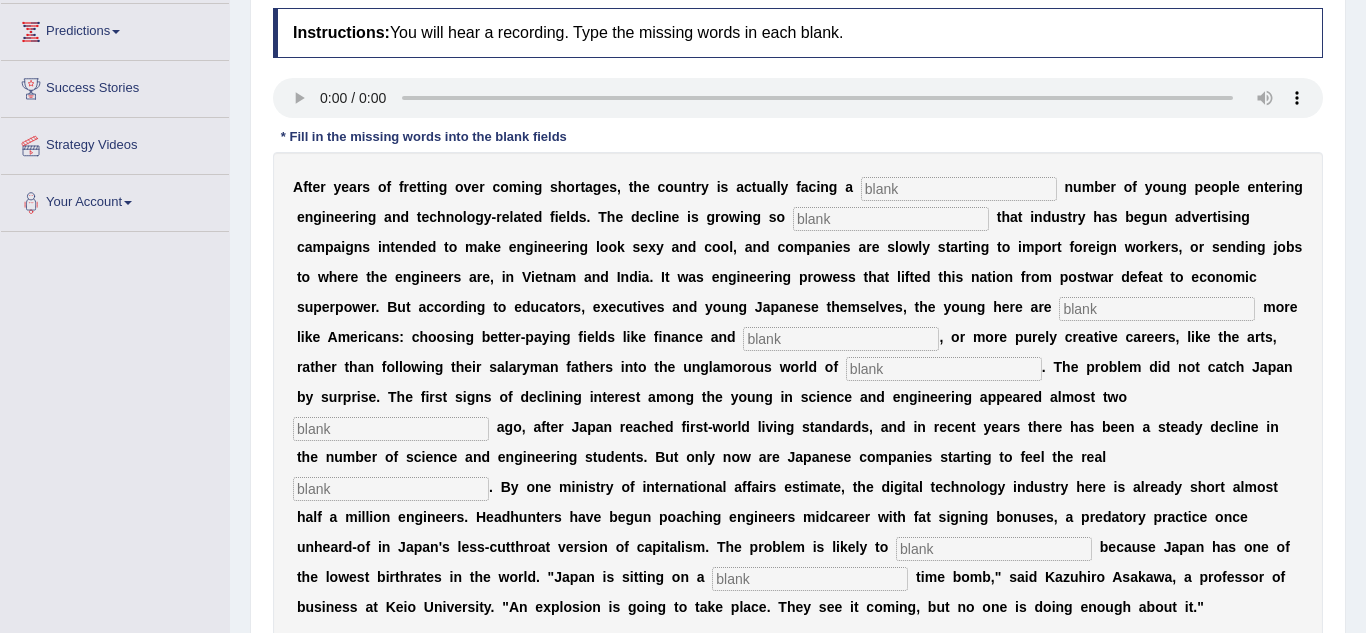 scroll, scrollTop: 273, scrollLeft: 0, axis: vertical 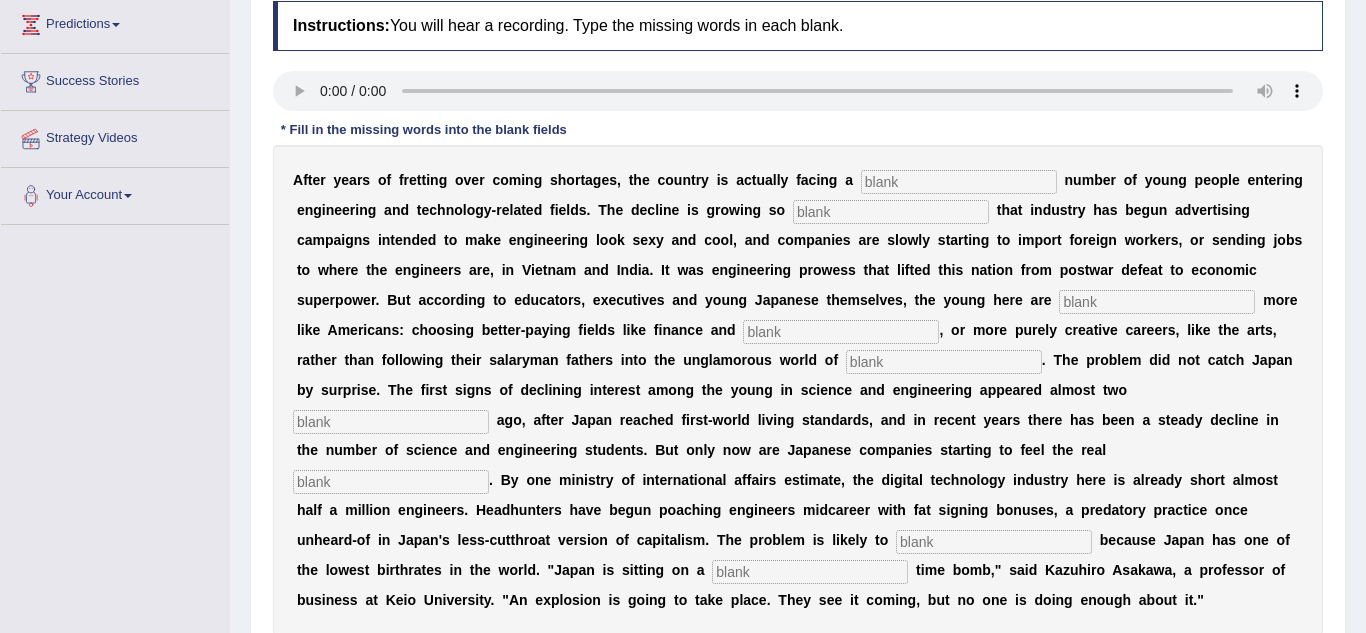 click at bounding box center [959, 182] 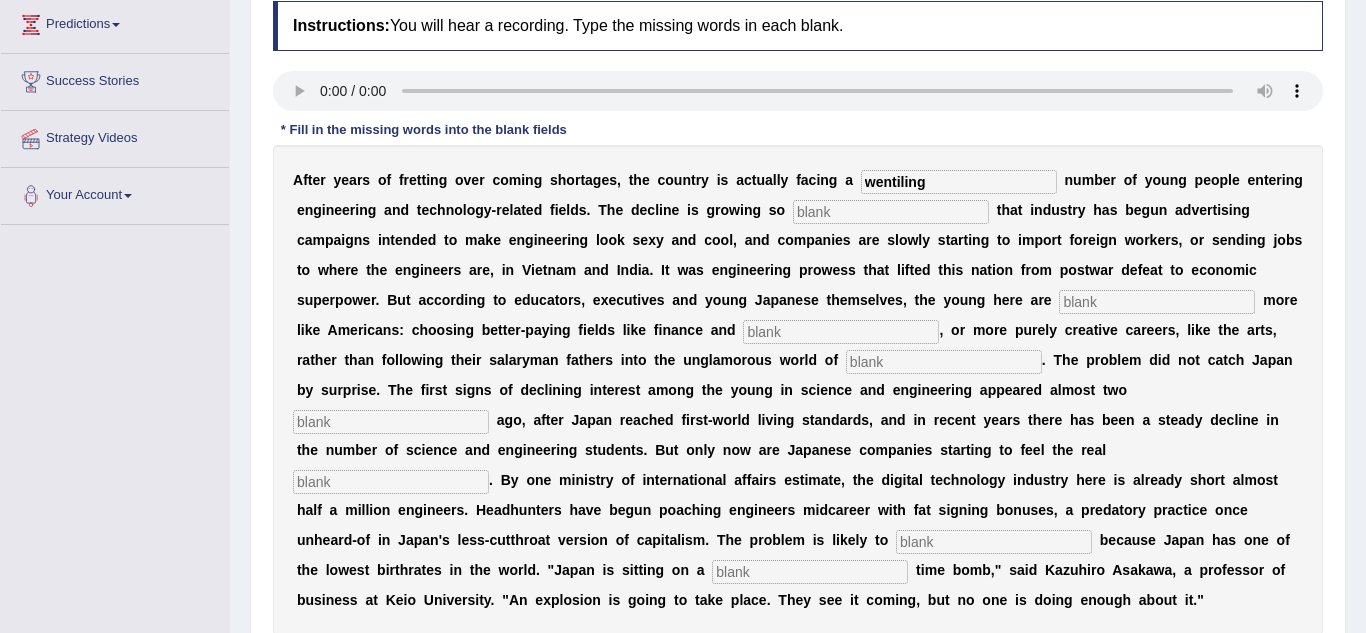 type on "wentiling" 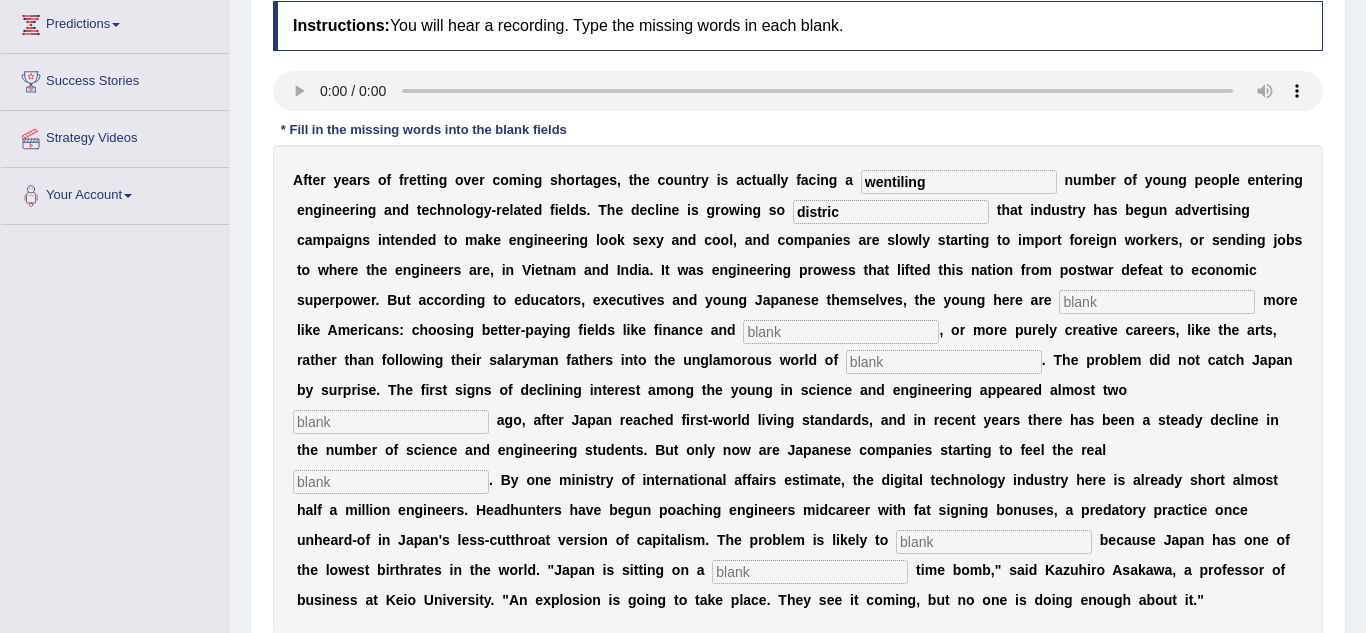 type on "distric" 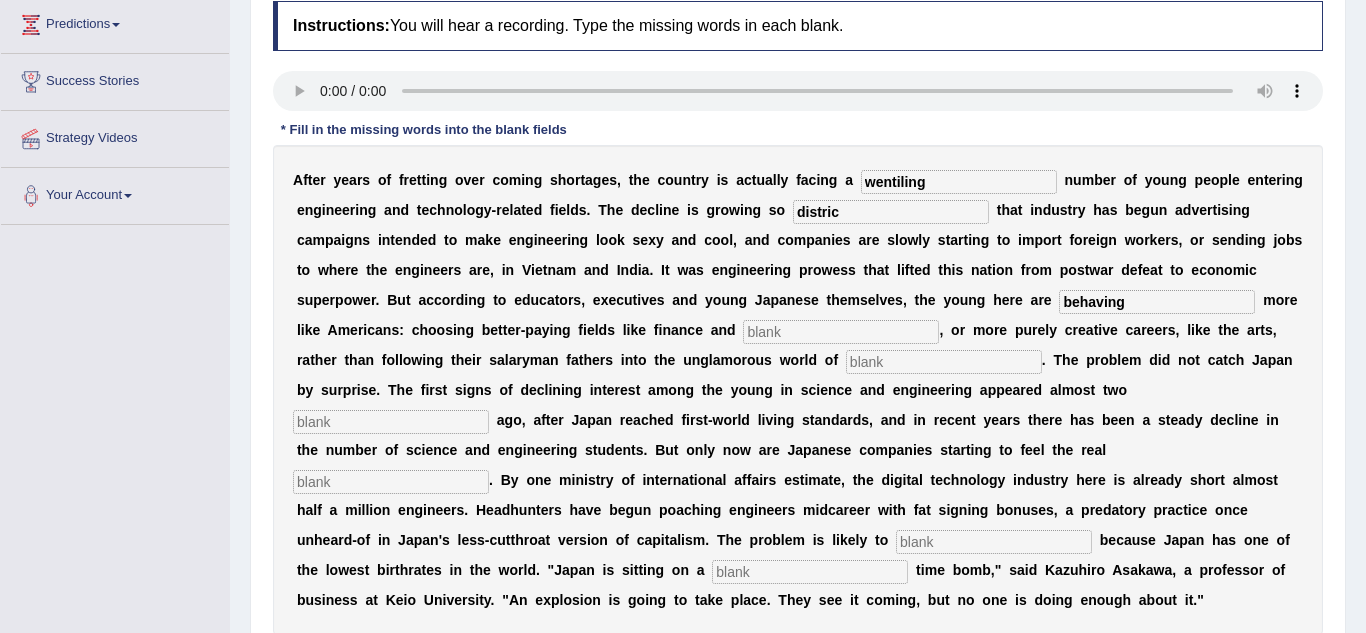 type on "behaving" 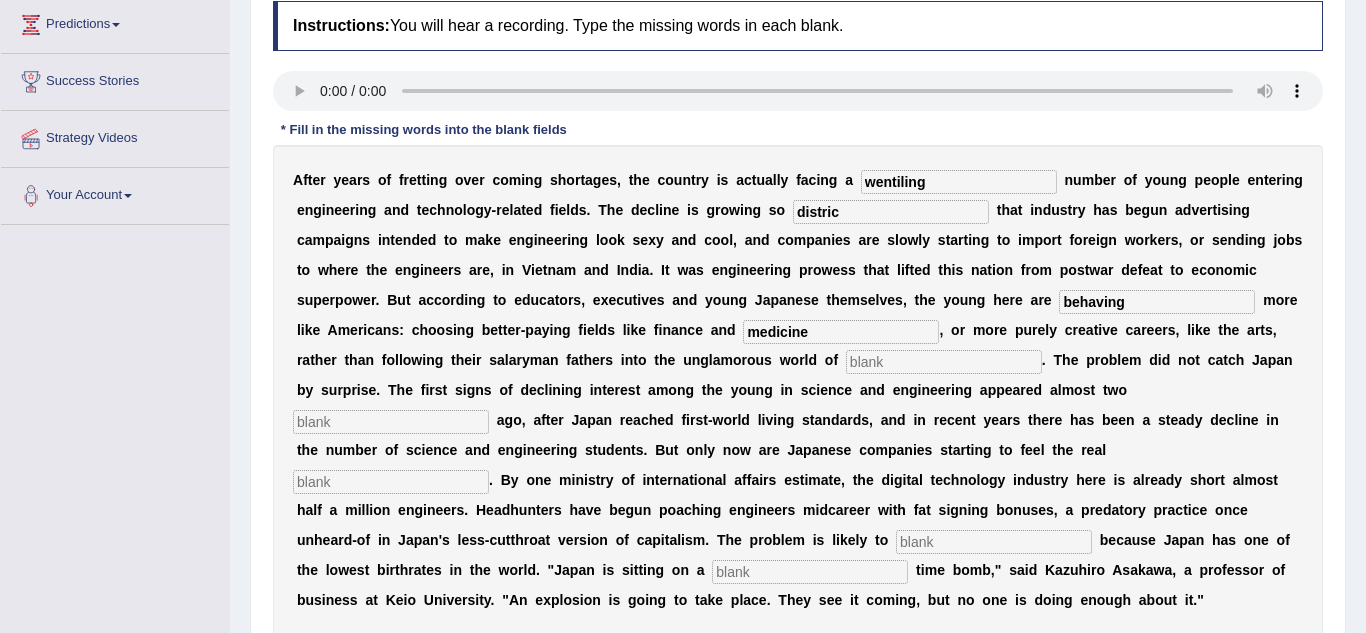 type on "medicine" 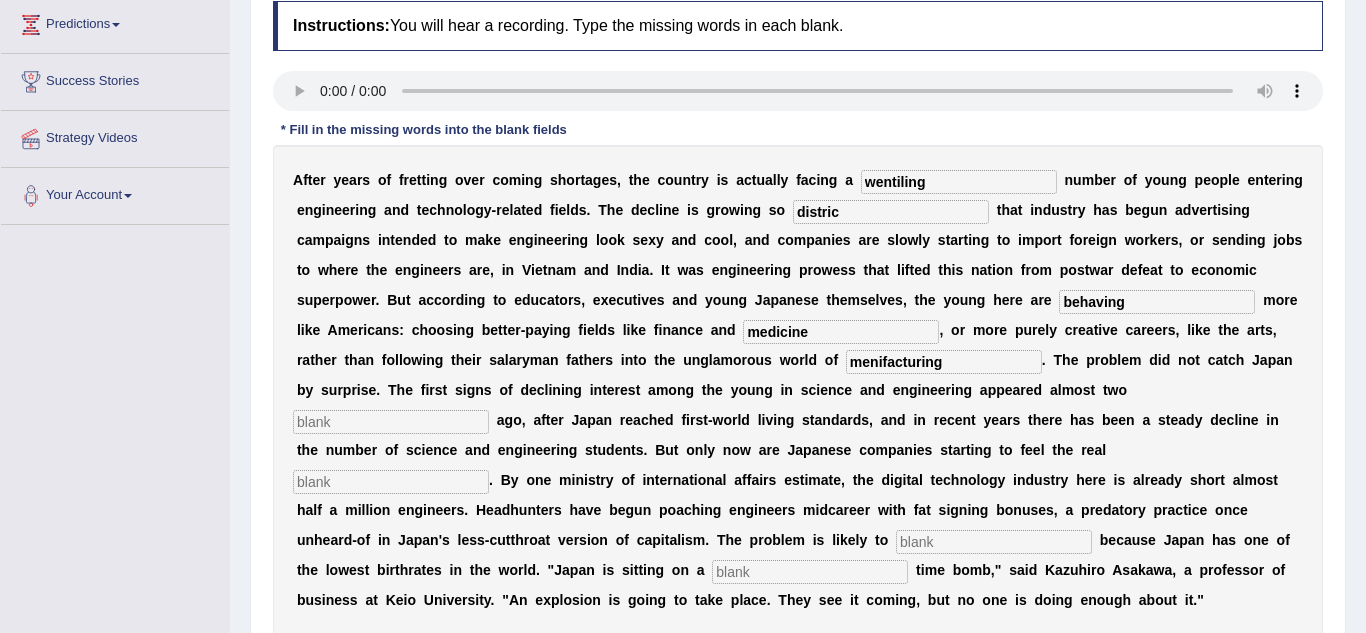 type on "menifacturing" 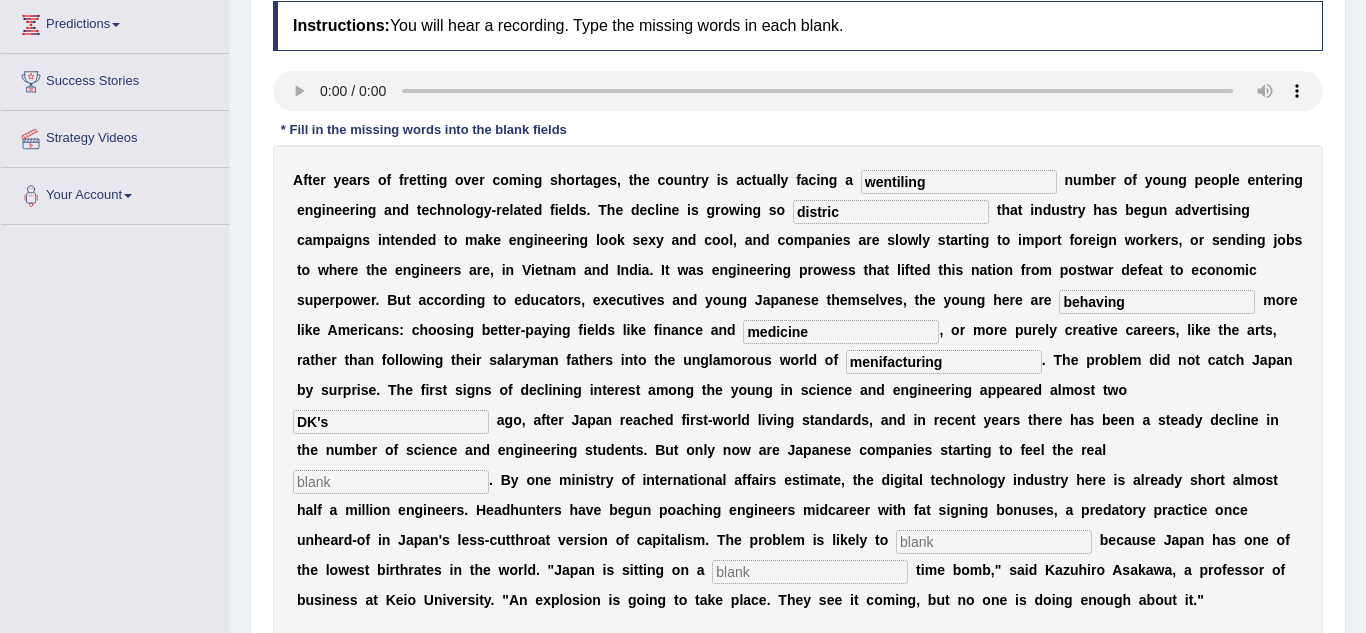 type on "DK's" 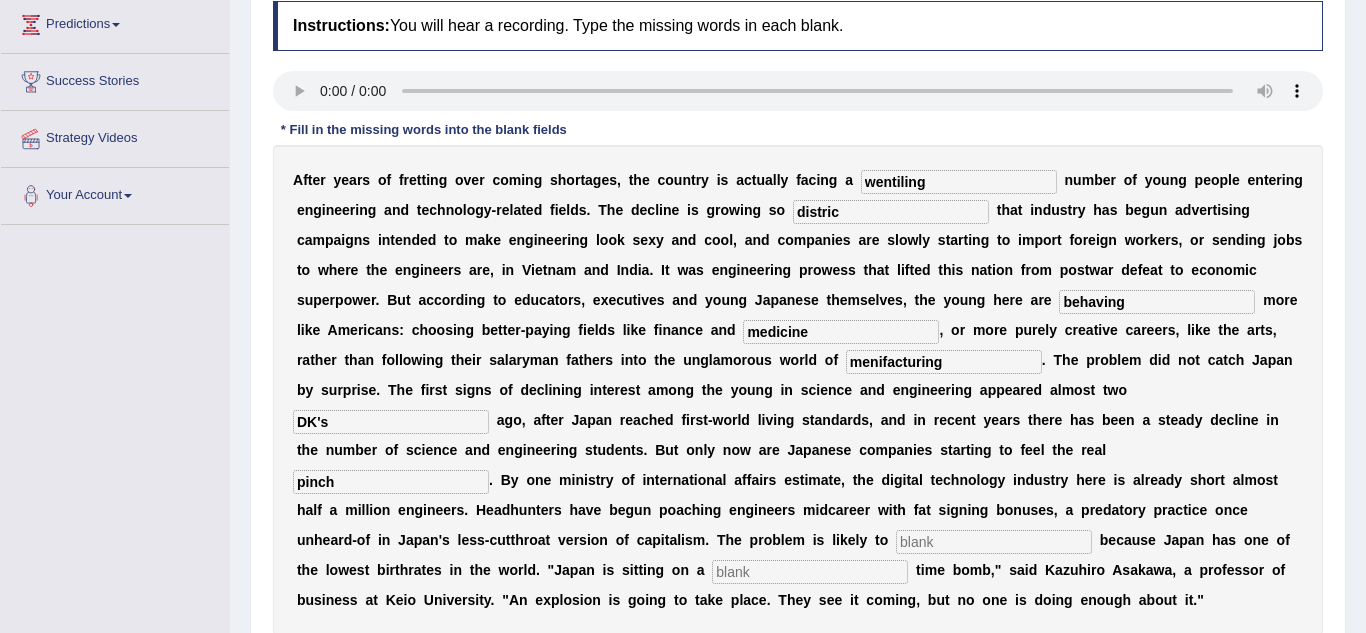 type on "pinch" 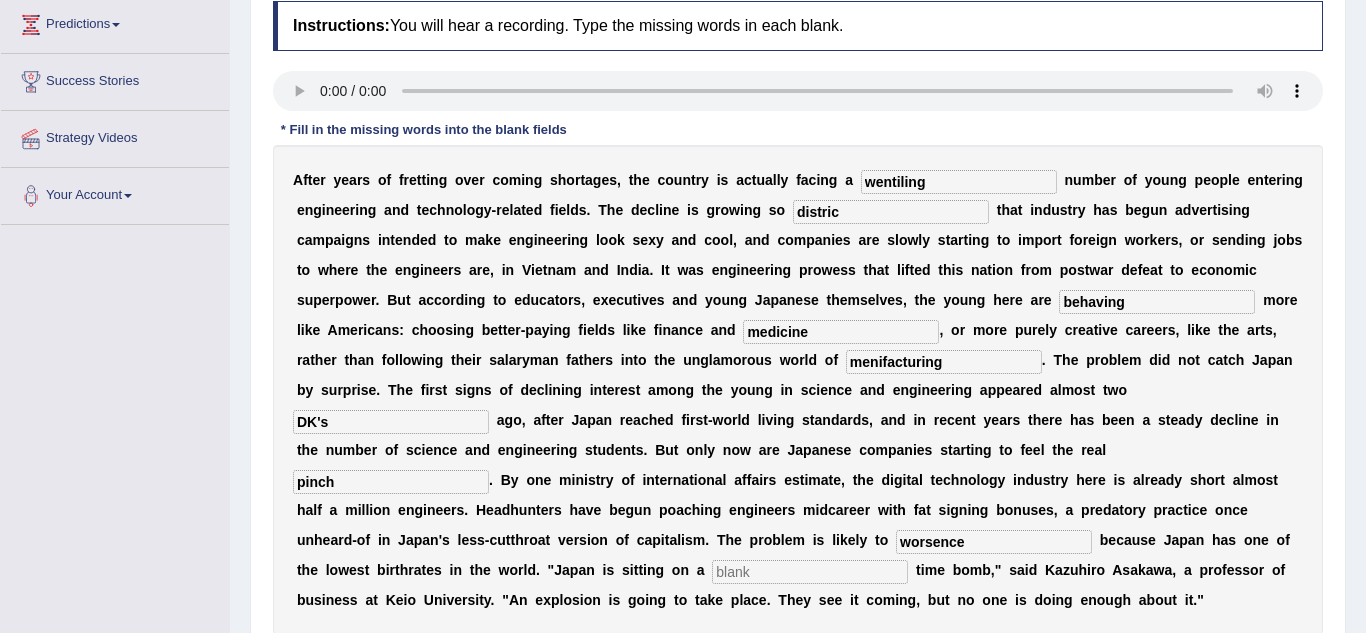 type on "worsence" 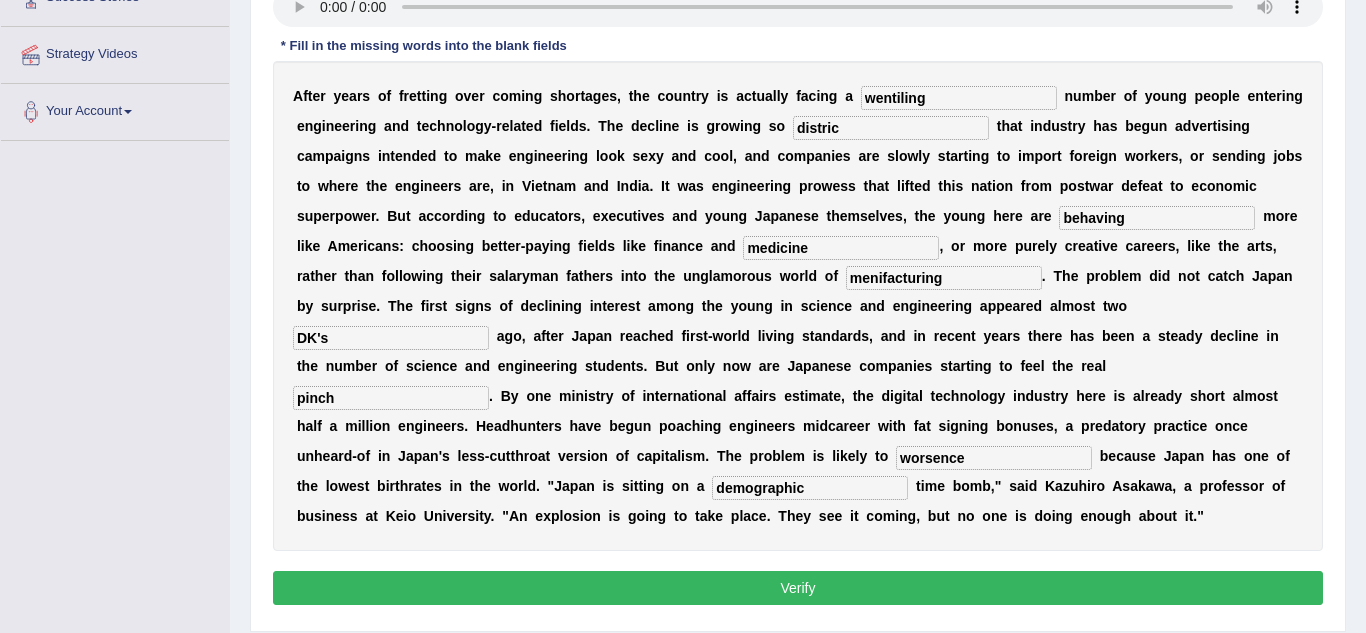 scroll, scrollTop: 417, scrollLeft: 0, axis: vertical 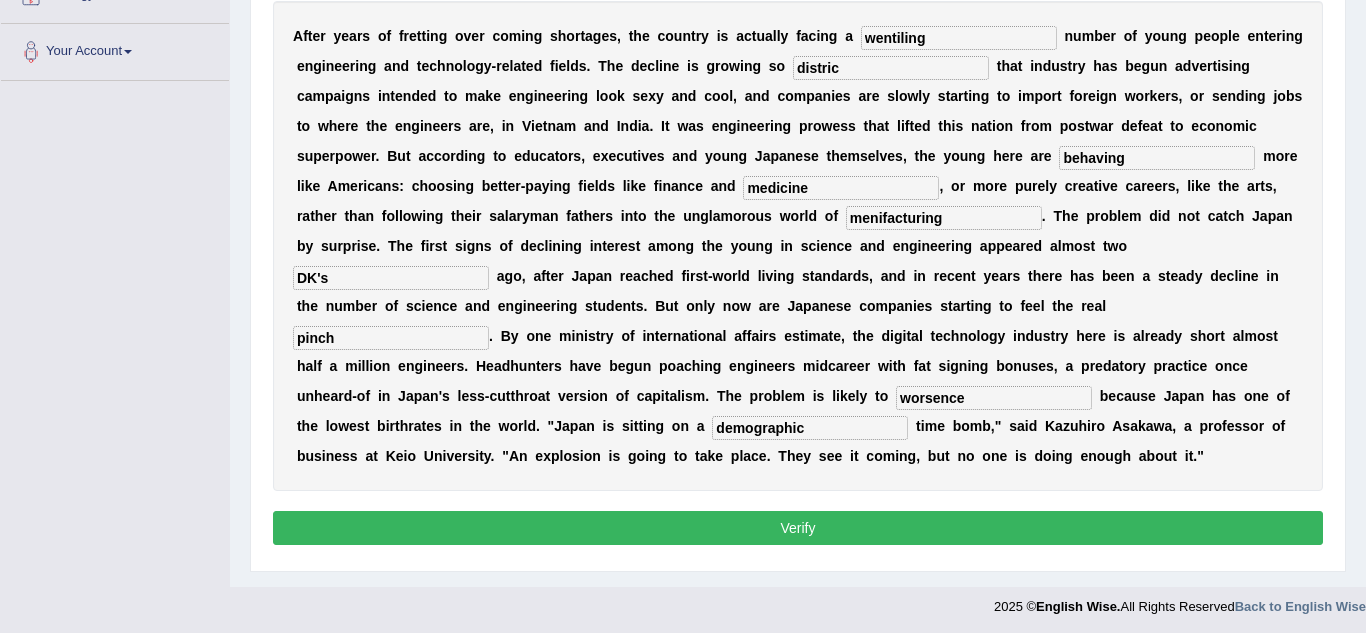 type on "demographic" 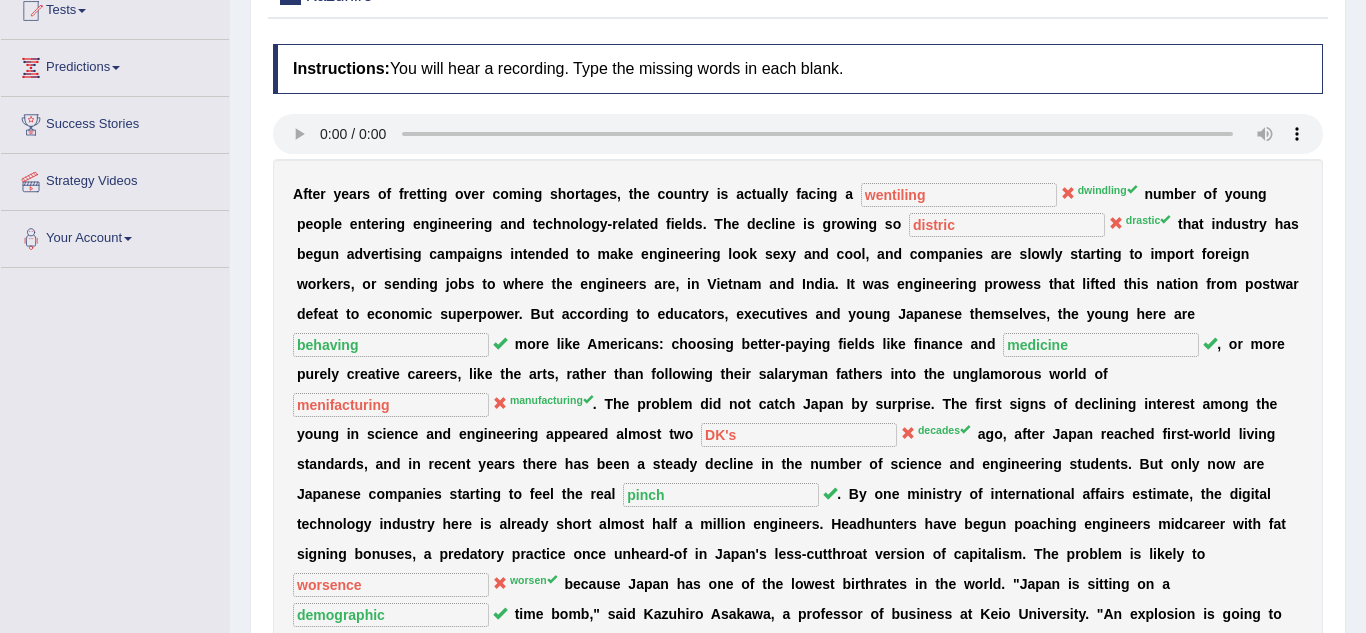 scroll, scrollTop: 0, scrollLeft: 0, axis: both 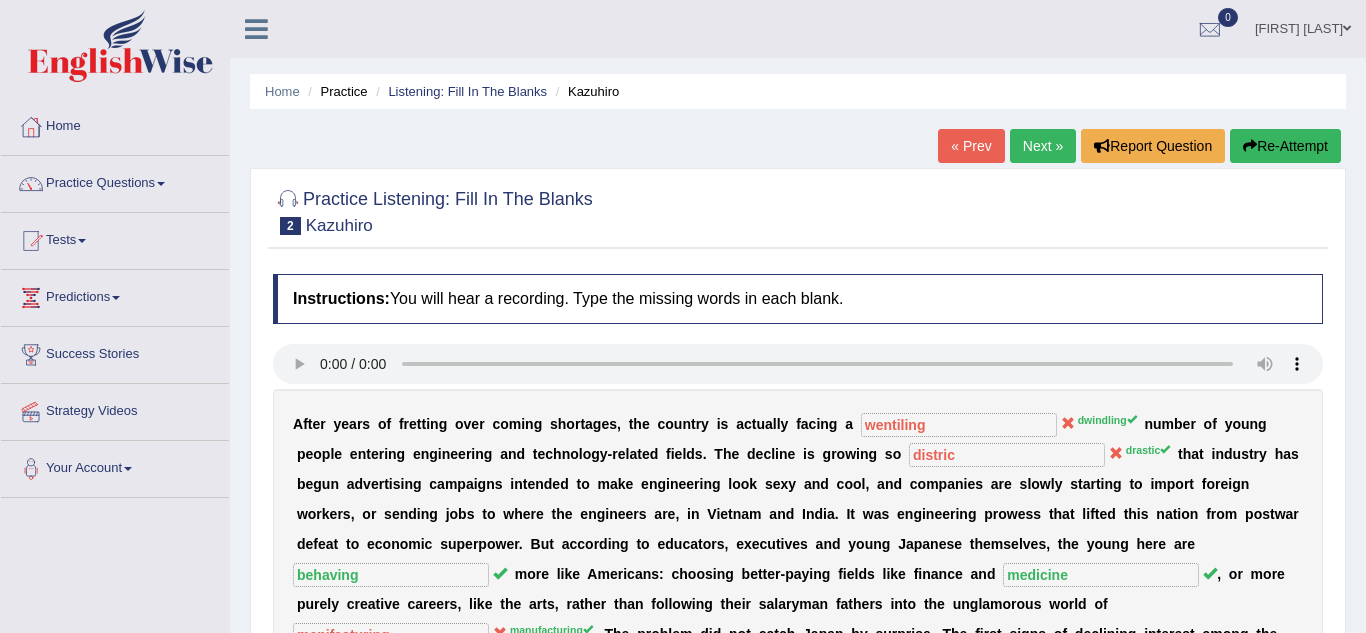click on "Next »" at bounding box center [1043, 146] 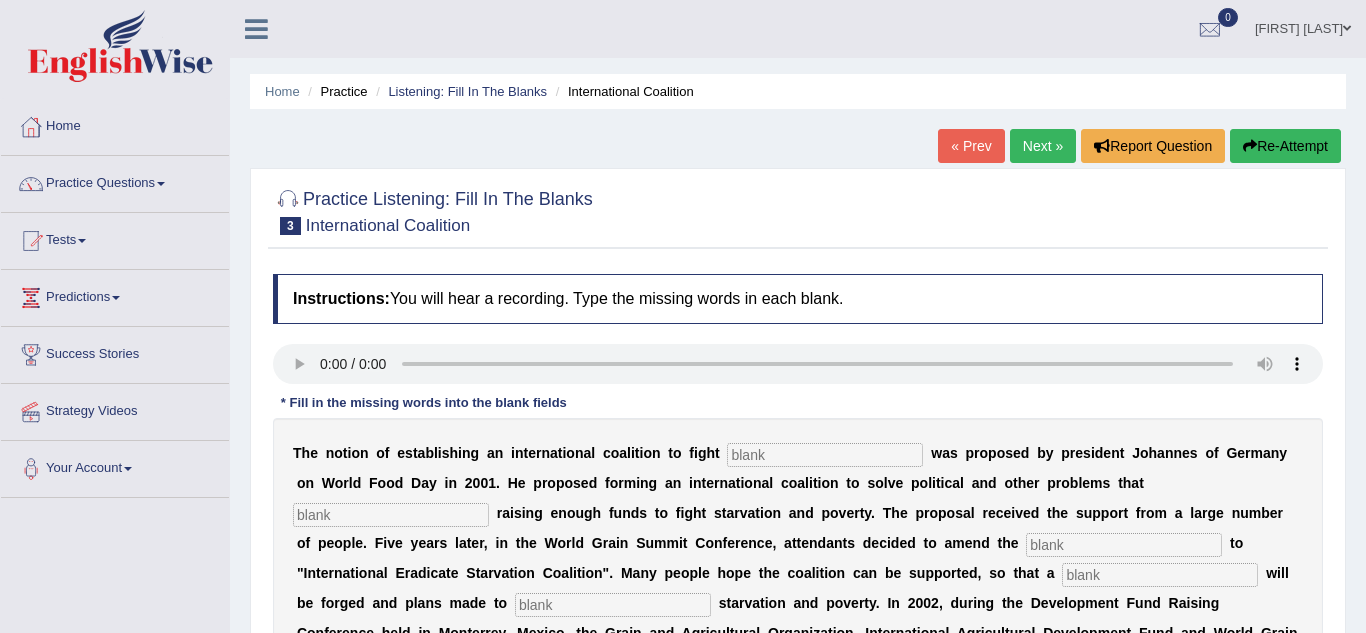 scroll, scrollTop: 0, scrollLeft: 0, axis: both 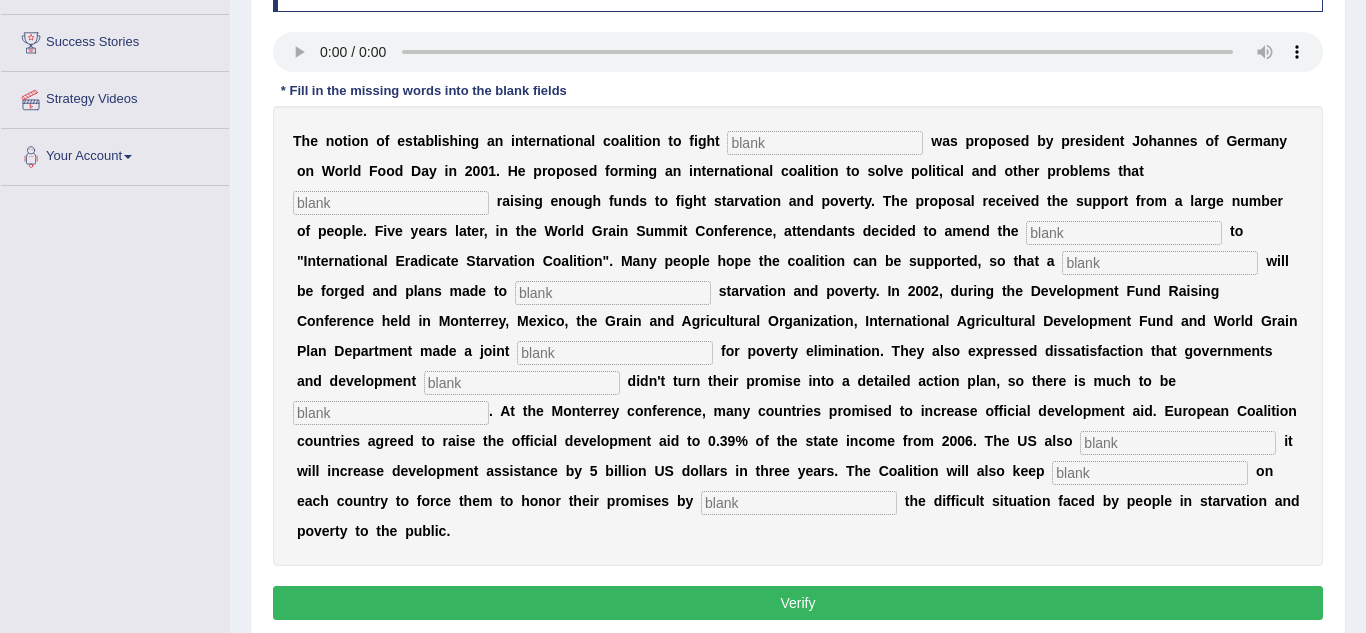 click on "Toggle navigation
Home
Practice Questions   Speaking Practice Read Aloud
Repeat Sentence
Describe Image
Re-tell Lecture
Answer Short Question
Summarize Group Discussion
Respond To A Situation
Writing Practice  Summarize Written Text
Write Essay
Reading Practice  Reading & Writing: Fill In The Blanks
Choose Multiple Answers
Re-order Paragraphs
Fill In The Blanks
Choose Single Answer
Listening Practice  Summarize Spoken Text
Highlight Incorrect Words
Highlight Correct Summary
Select Missing Word
Choose Single Answer
Choose Multiple Answers
Fill In The Blanks
Write From Dictation
Pronunciation
Tests  Take Practice Sectional Test
Take Mock Test" at bounding box center [683, 208] 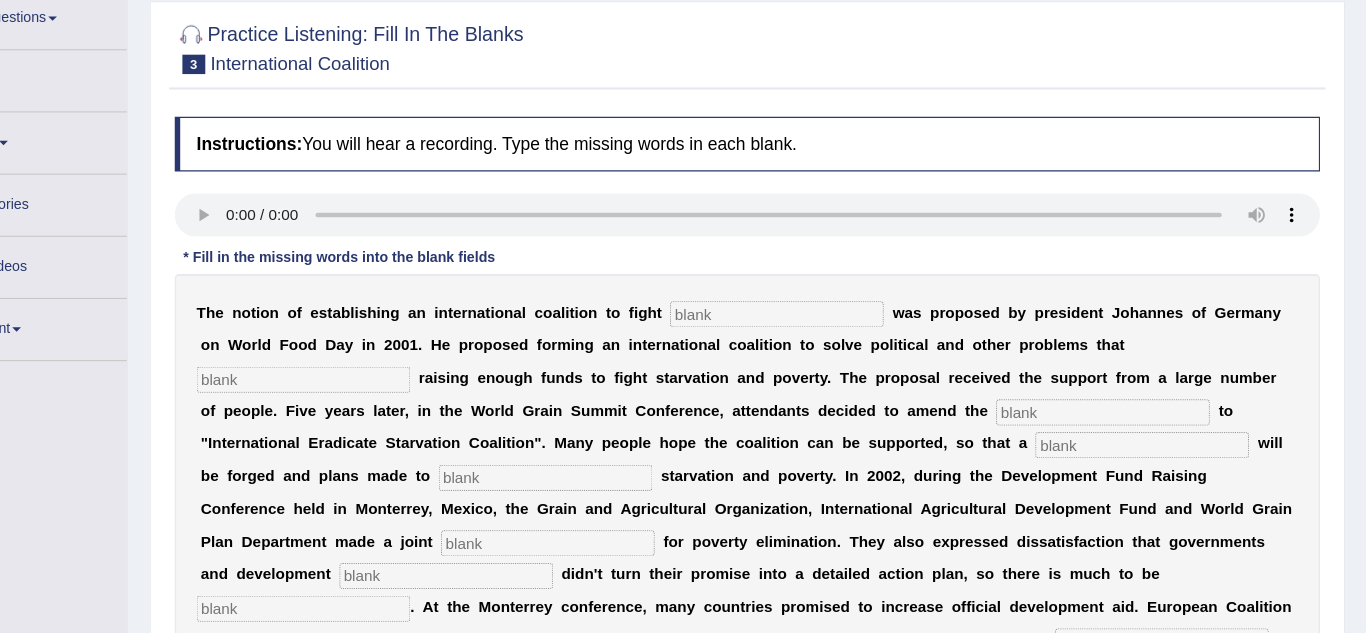 scroll, scrollTop: 116, scrollLeft: 0, axis: vertical 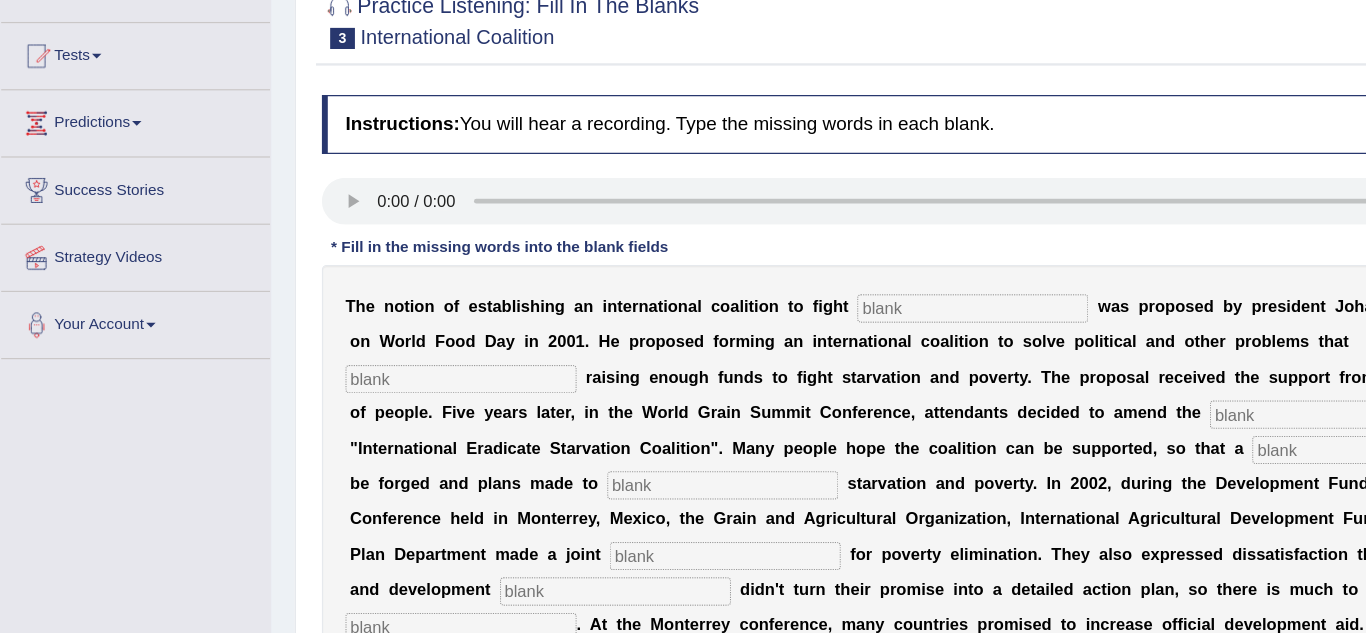 click on "Predictions" at bounding box center (115, 179) 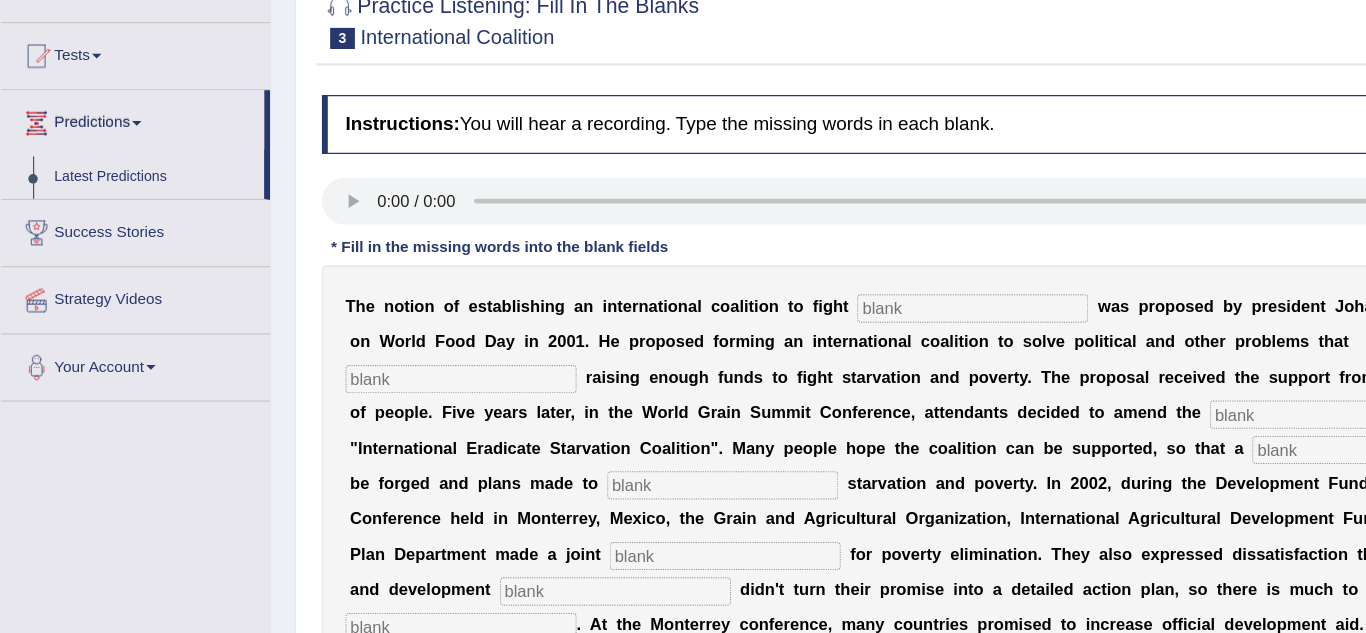 click on "Predictions" at bounding box center [112, 179] 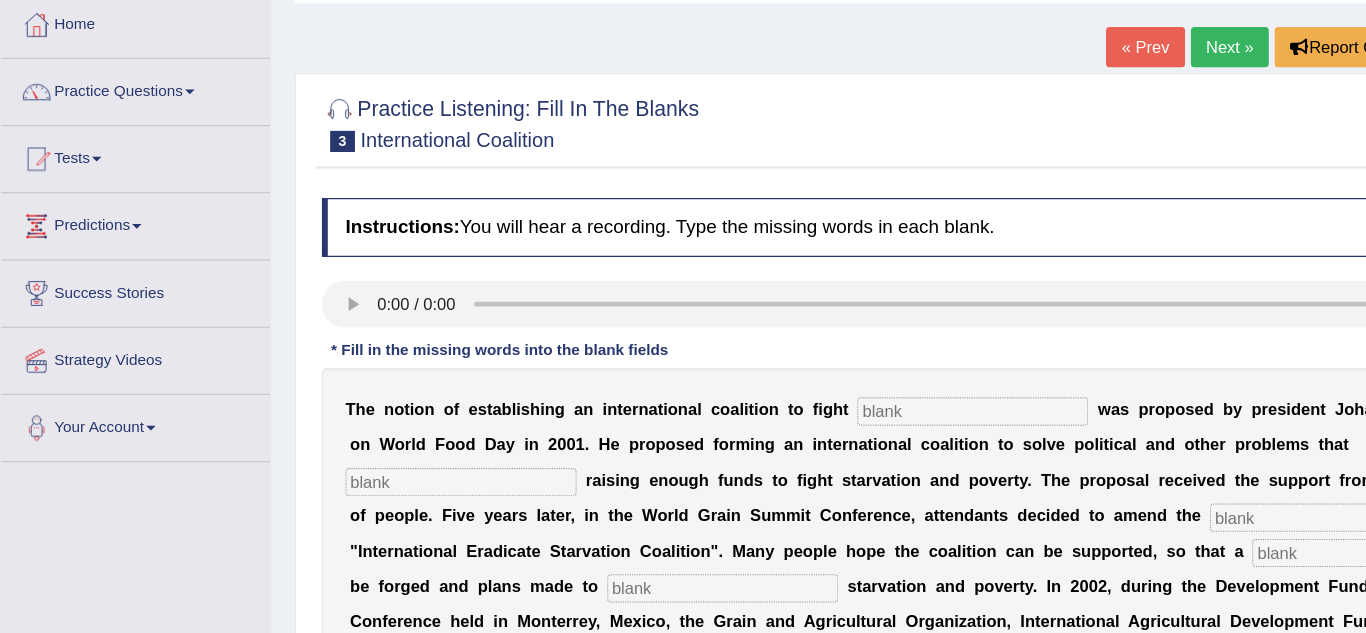 scroll, scrollTop: 21, scrollLeft: 0, axis: vertical 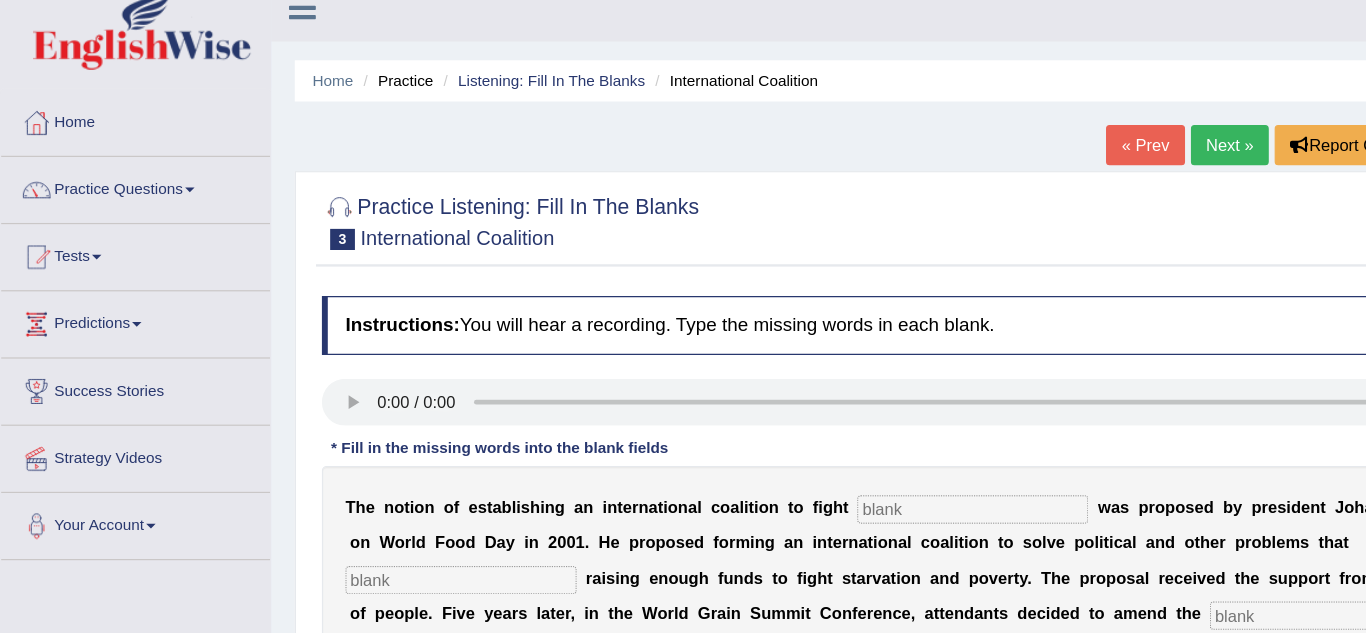 click at bounding box center [161, 163] 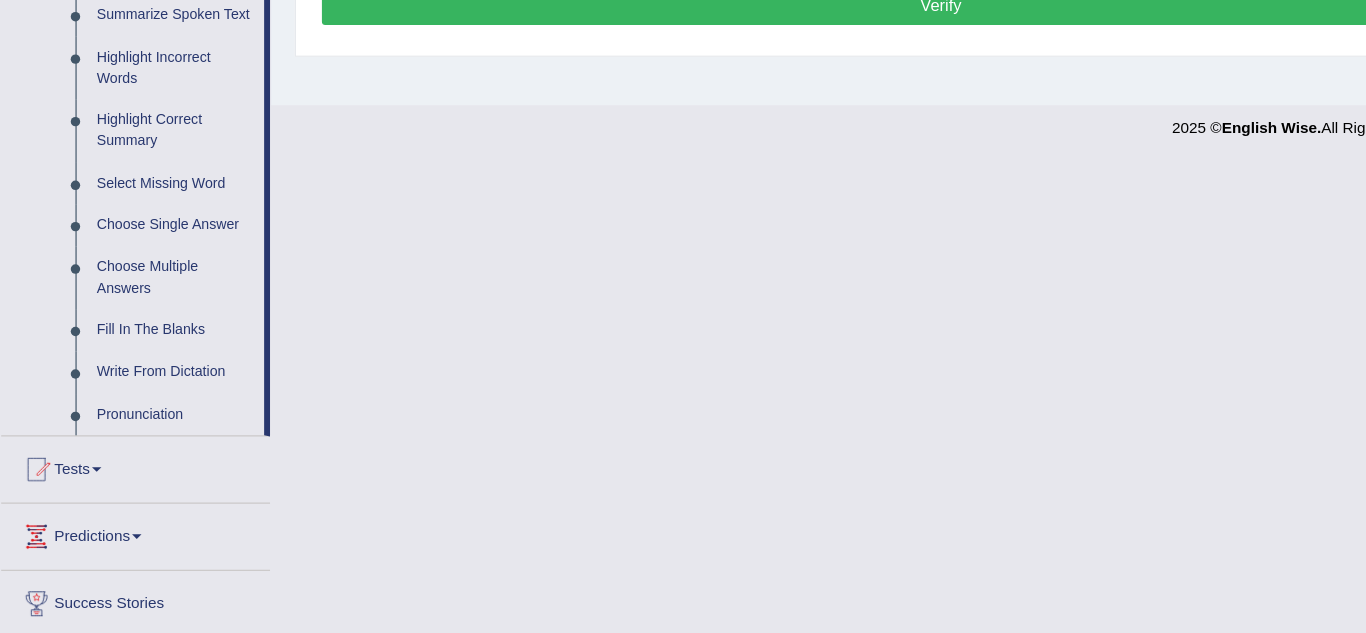 scroll, scrollTop: 814, scrollLeft: 0, axis: vertical 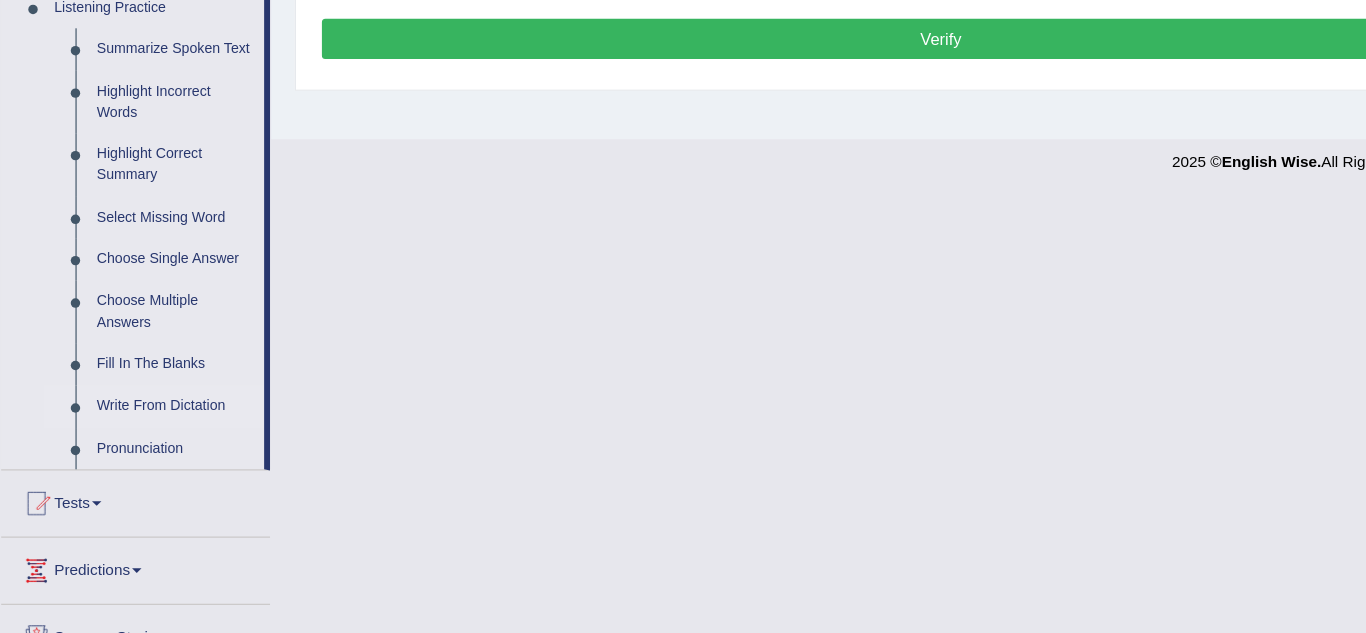 click on "Write From Dictation" at bounding box center (148, 413) 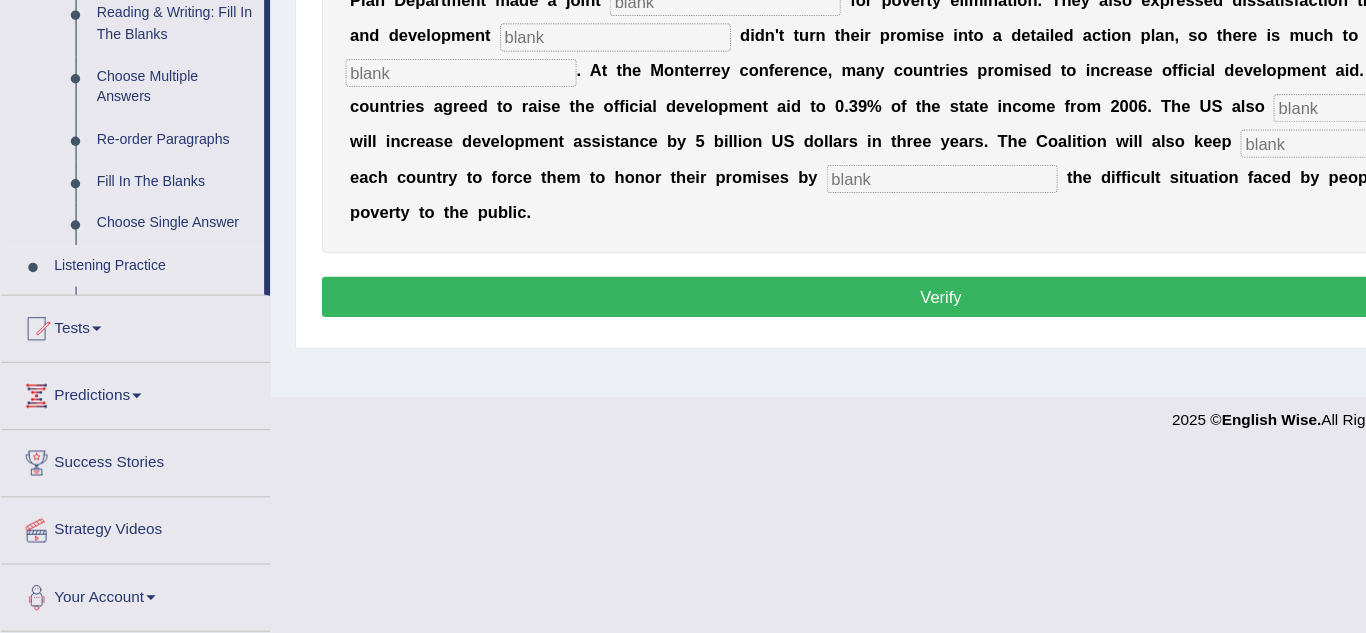 scroll, scrollTop: 560, scrollLeft: 0, axis: vertical 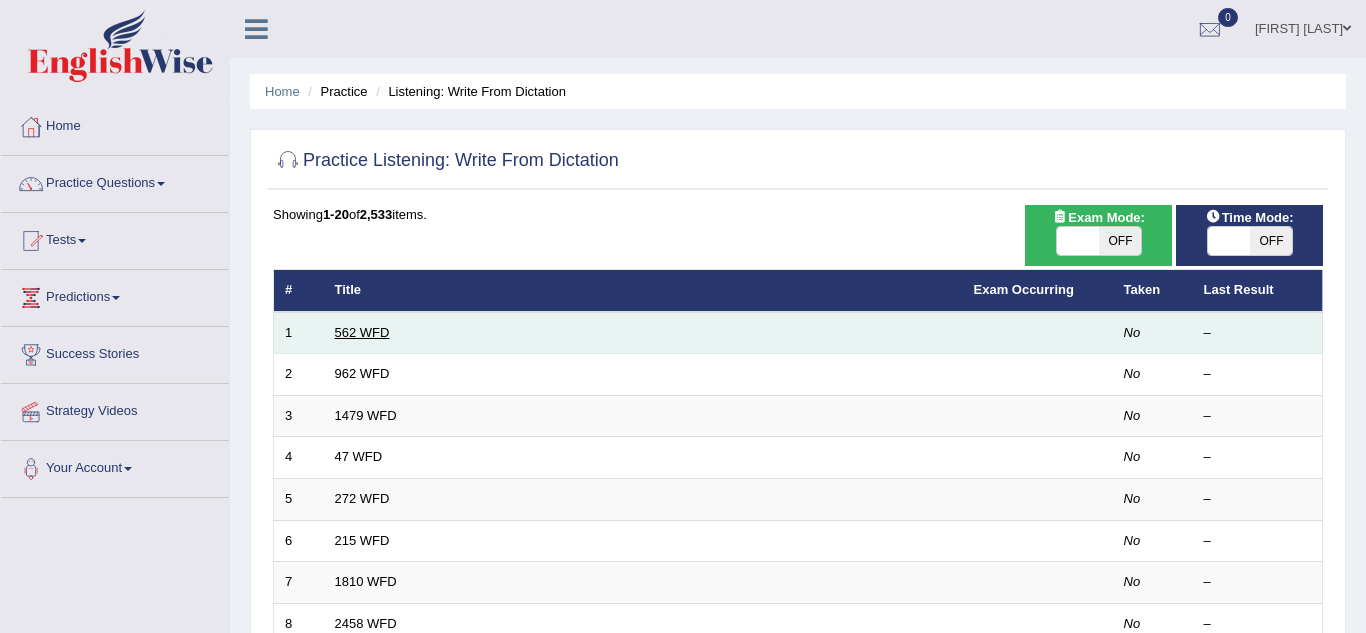 click on "562 WFD" at bounding box center [362, 332] 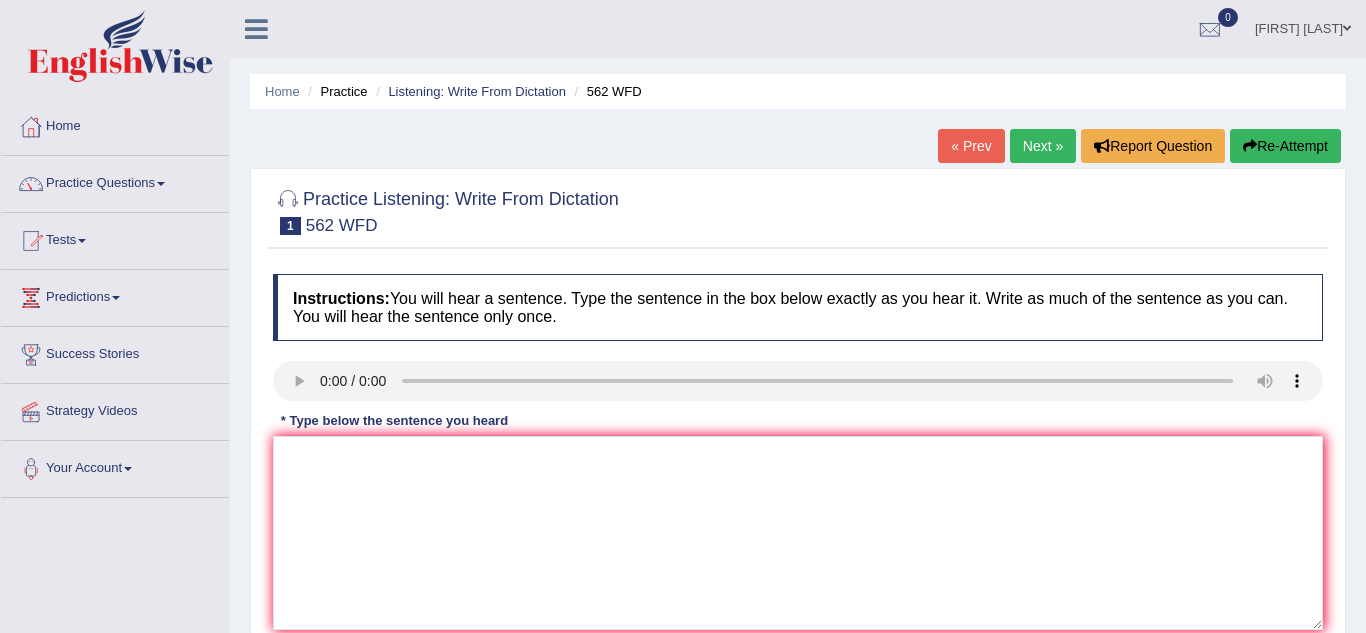 scroll, scrollTop: 0, scrollLeft: 0, axis: both 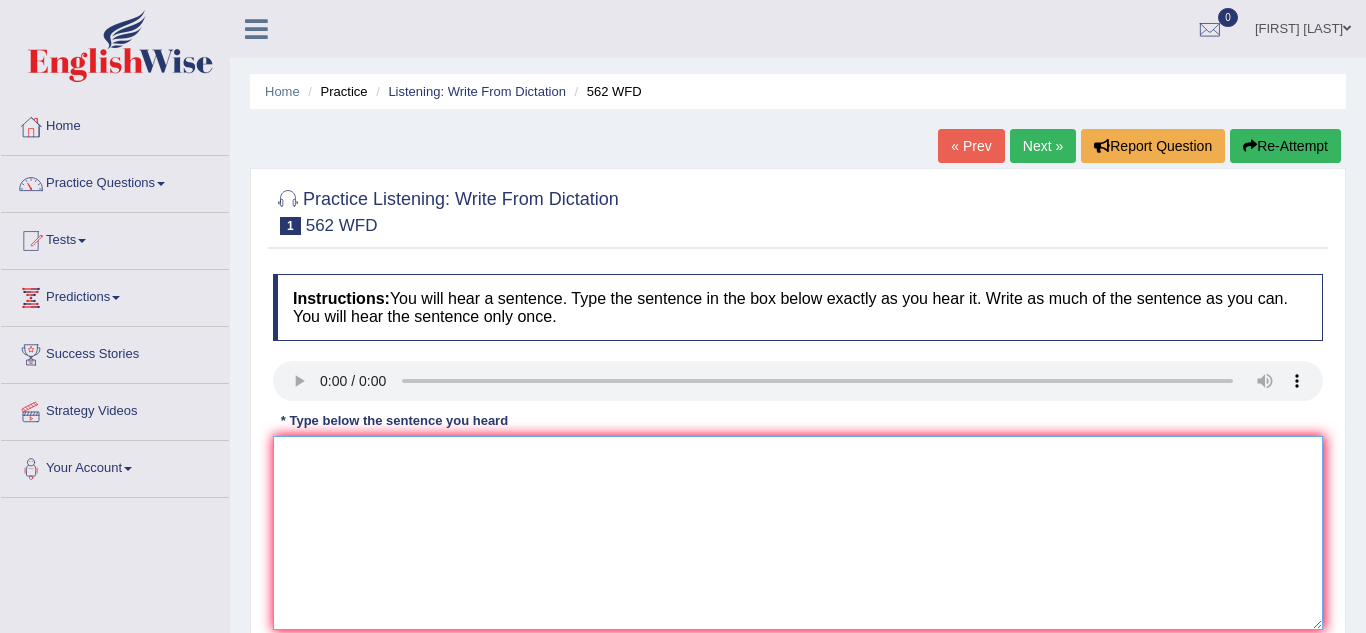 click at bounding box center (798, 533) 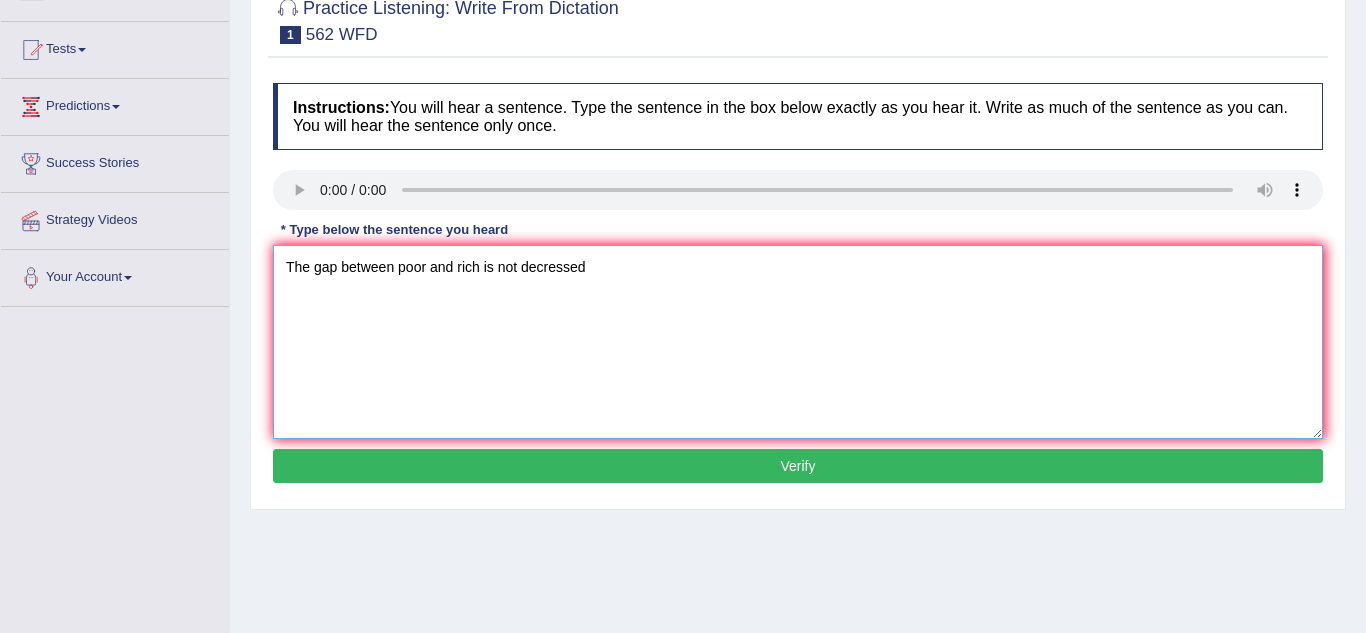 scroll, scrollTop: 207, scrollLeft: 0, axis: vertical 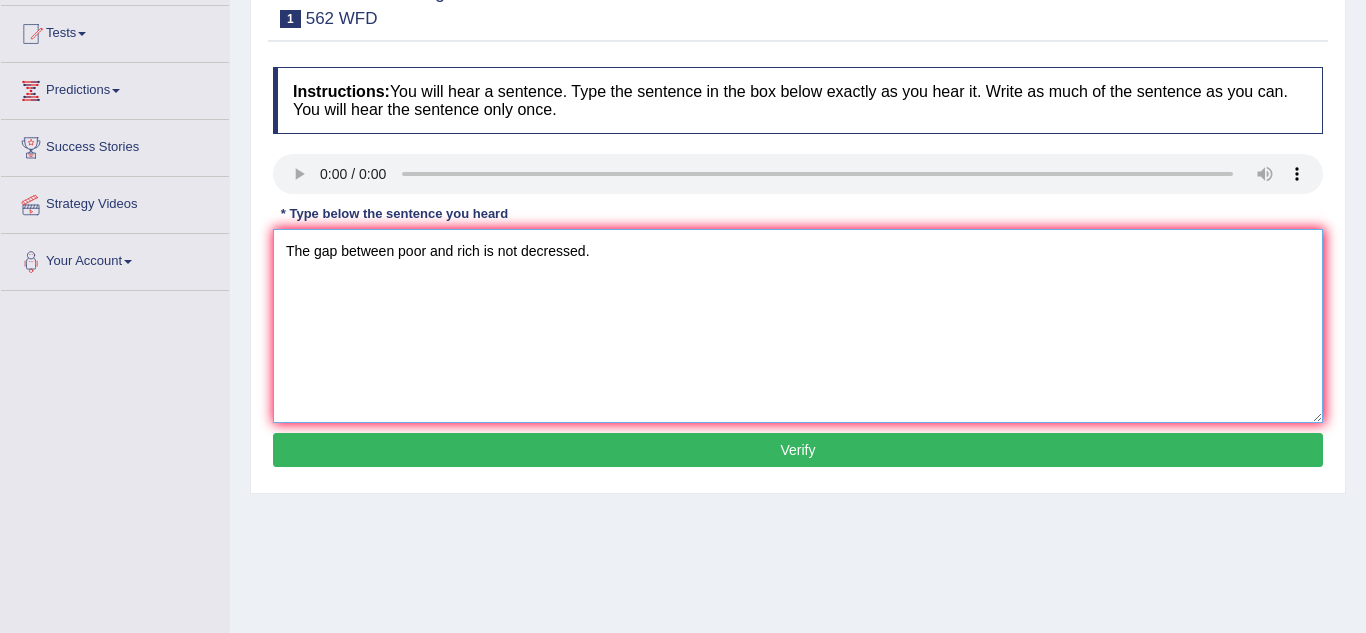 type on "The gap between poor and rich is not decressed." 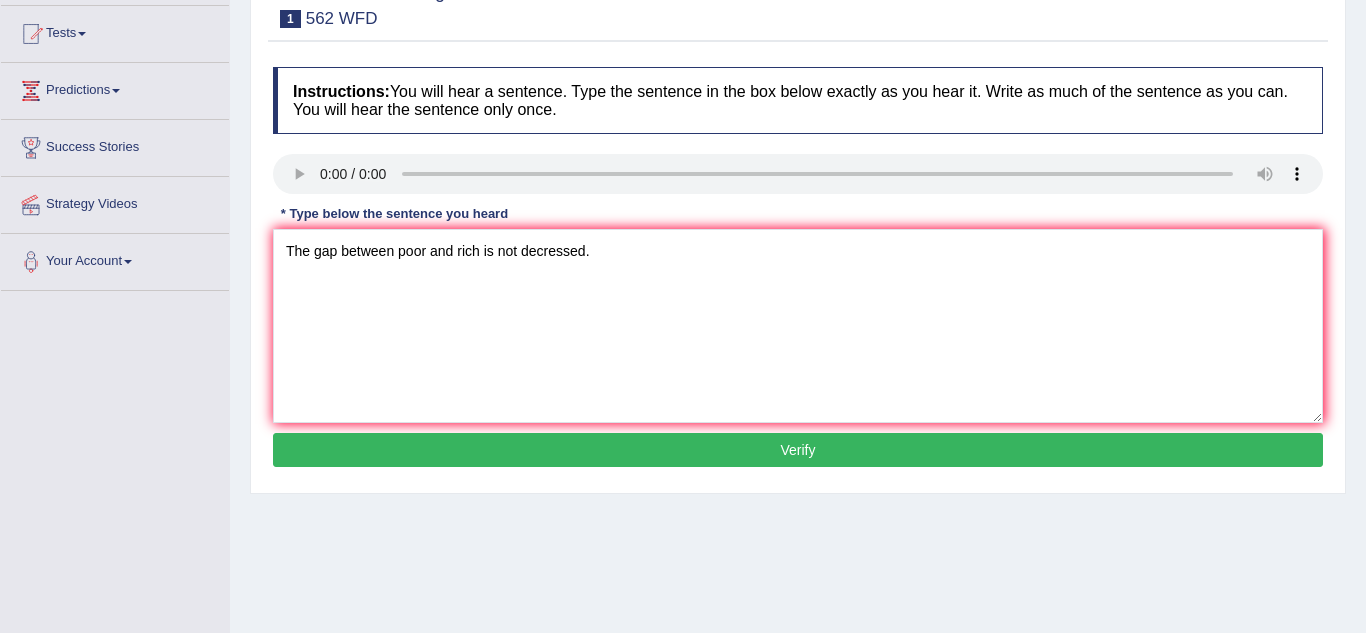 click on "Verify" at bounding box center (798, 450) 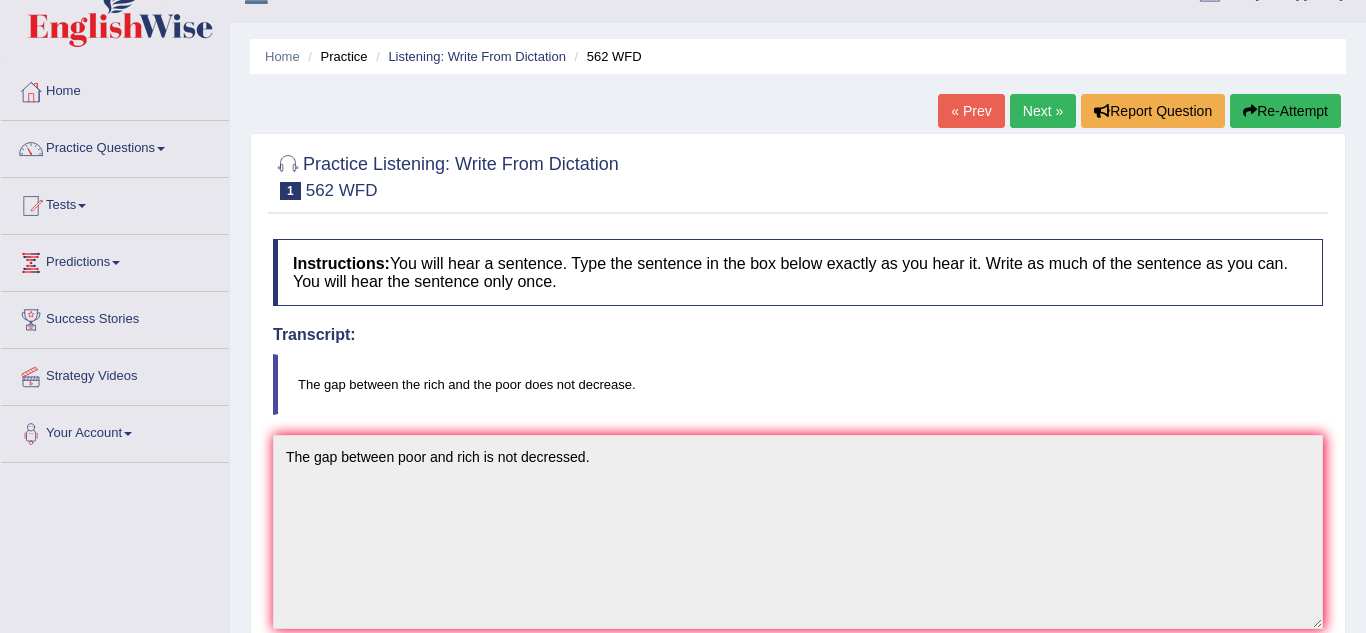 scroll, scrollTop: 30, scrollLeft: 0, axis: vertical 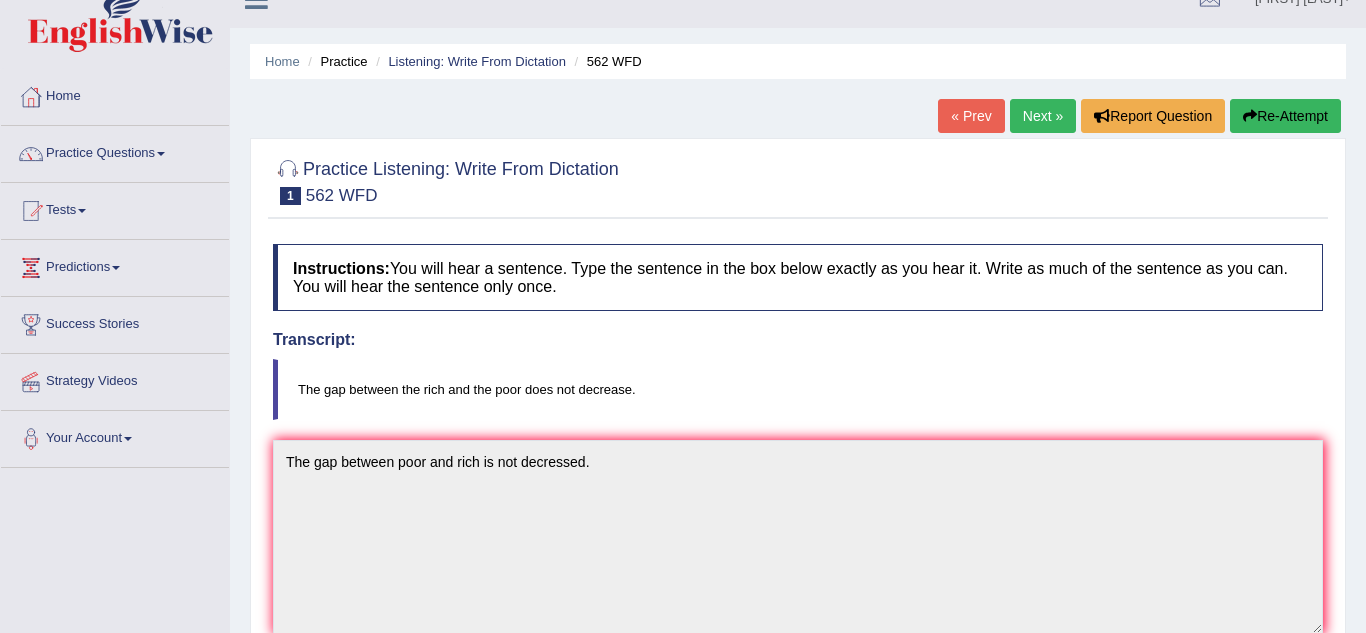 click on "Next »" at bounding box center (1043, 116) 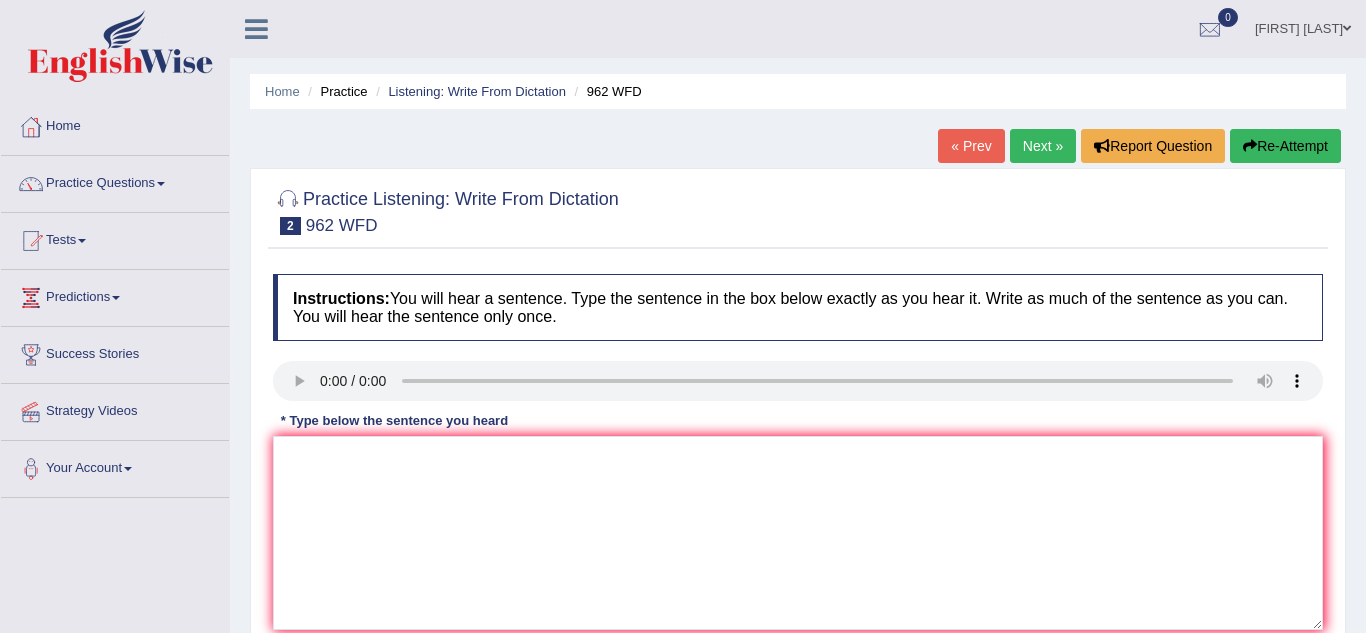 scroll, scrollTop: 0, scrollLeft: 0, axis: both 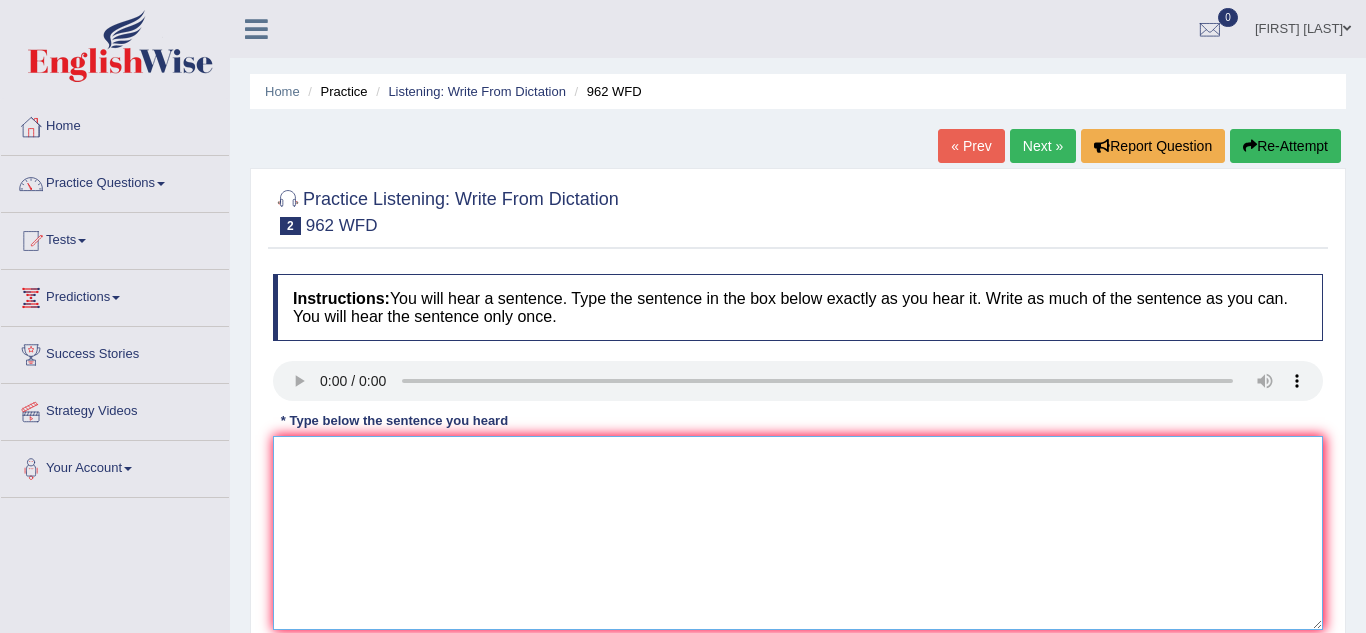click at bounding box center [798, 533] 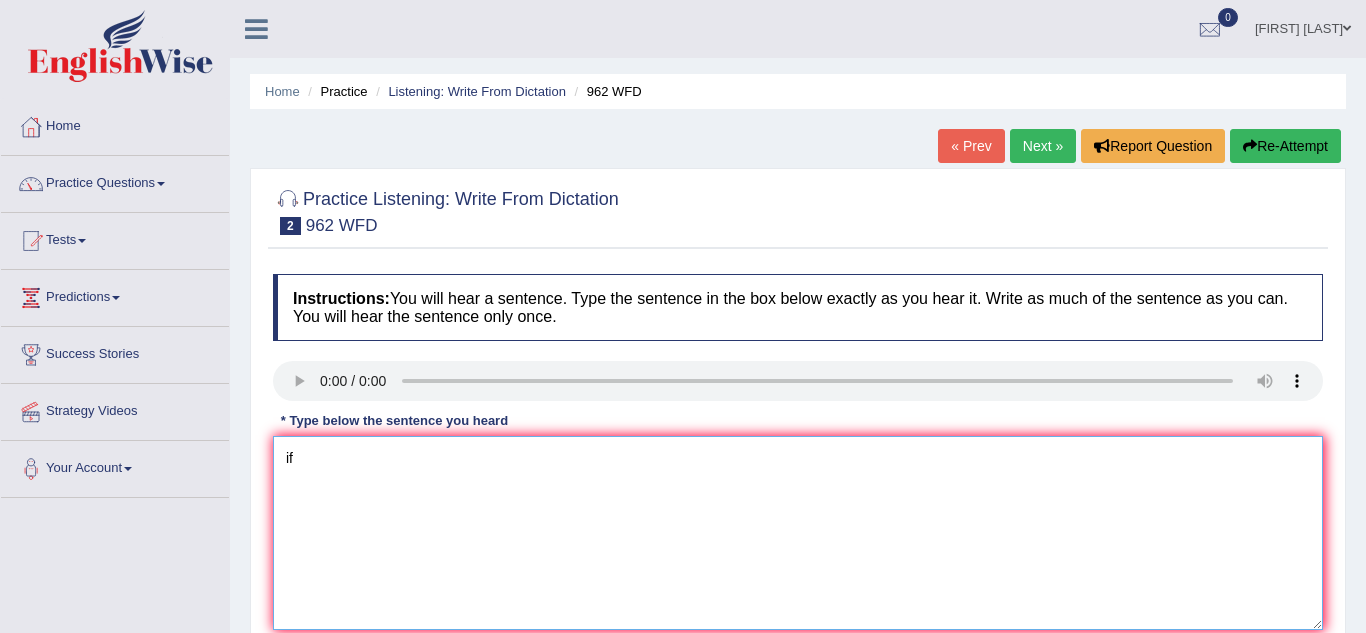 type on "i" 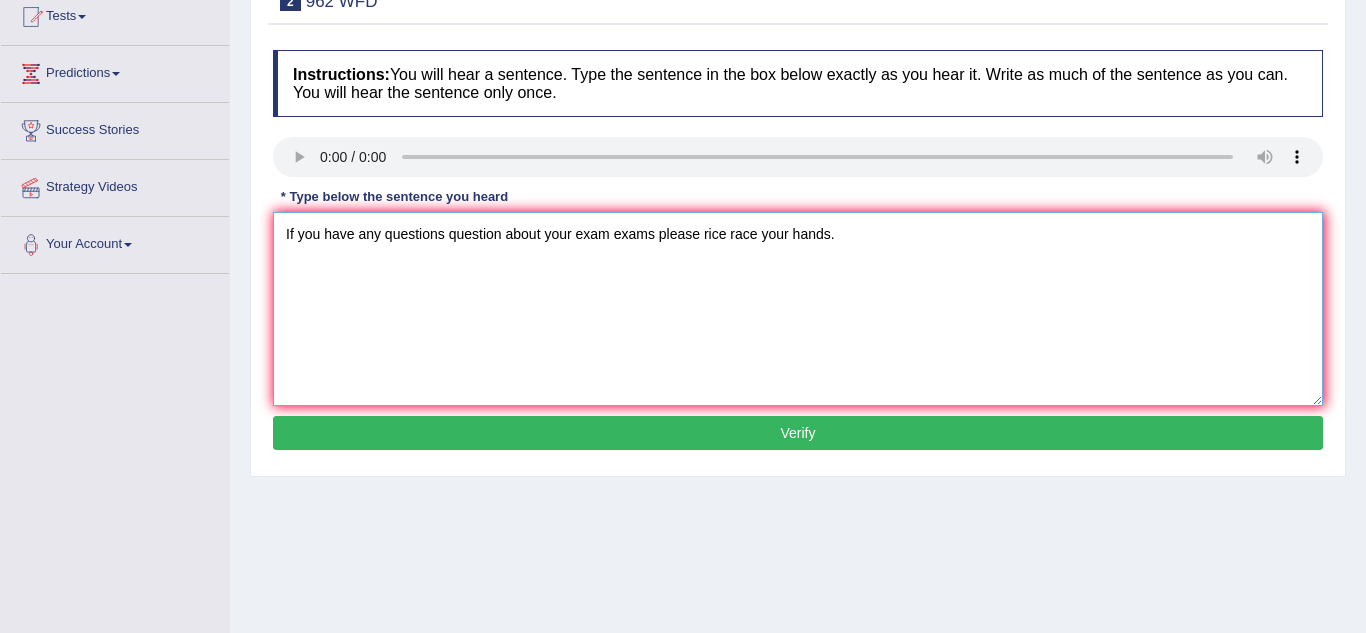 scroll, scrollTop: 222, scrollLeft: 0, axis: vertical 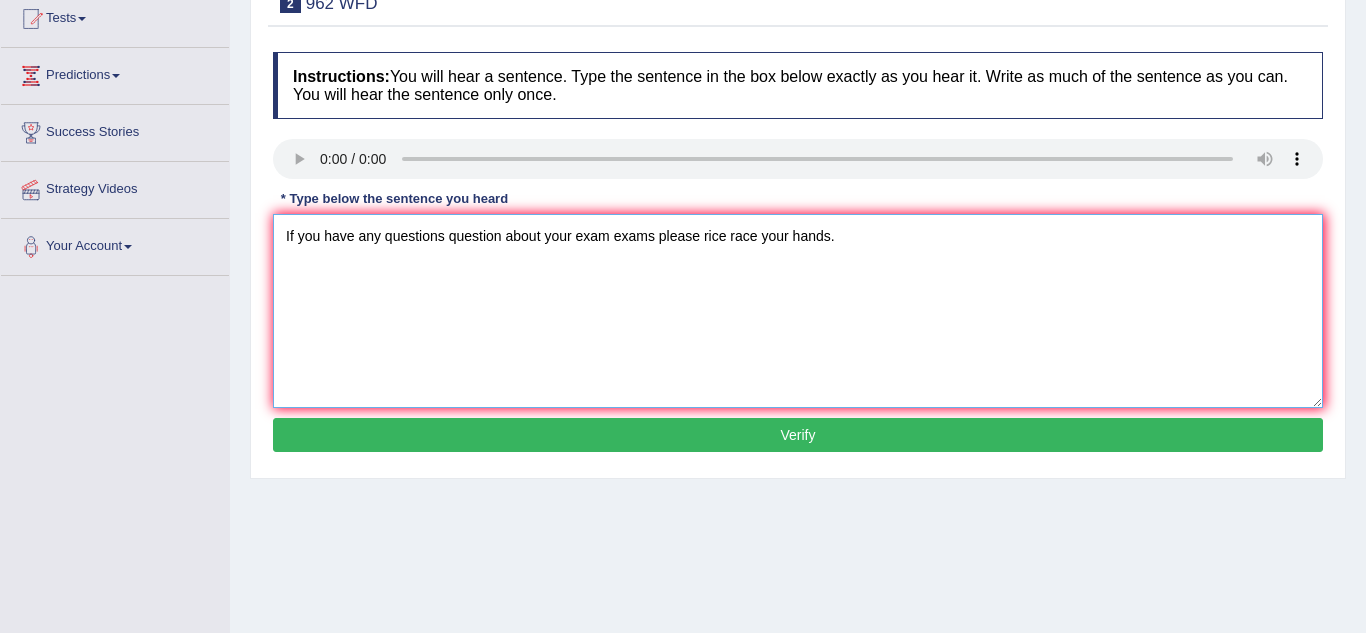 type on "If you have any questions question about your exam exams please rice race your hands." 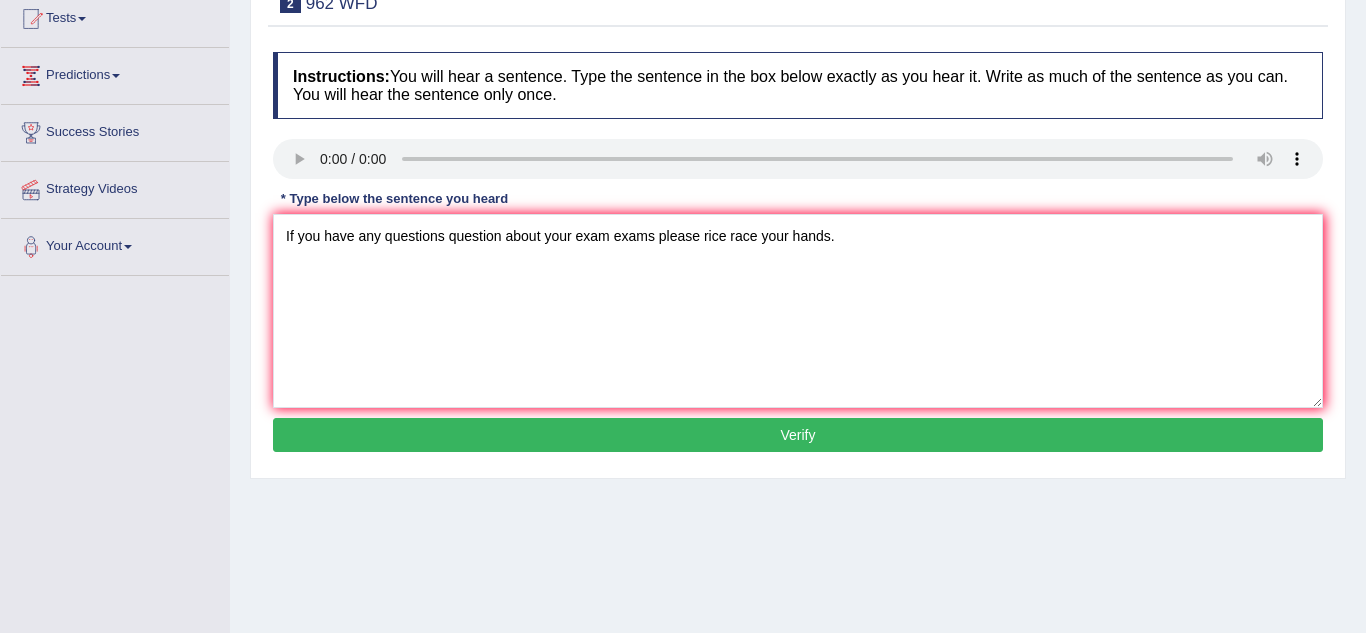 click on "Verify" at bounding box center [798, 435] 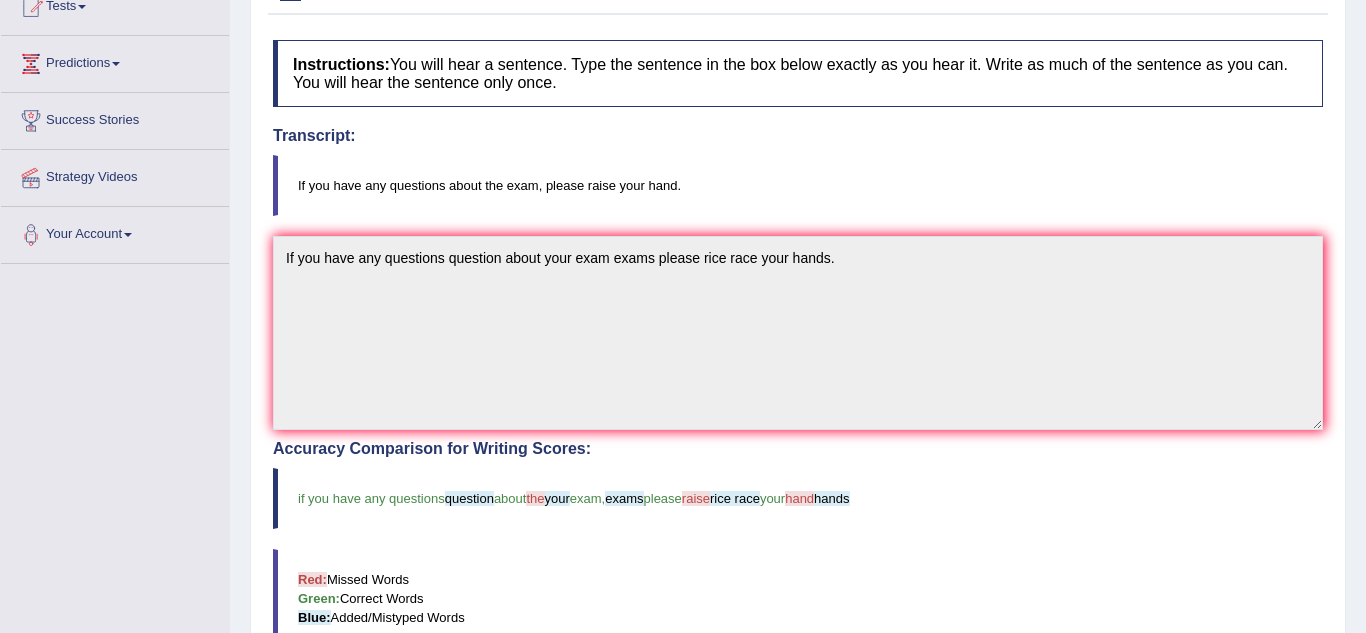 scroll, scrollTop: 245, scrollLeft: 0, axis: vertical 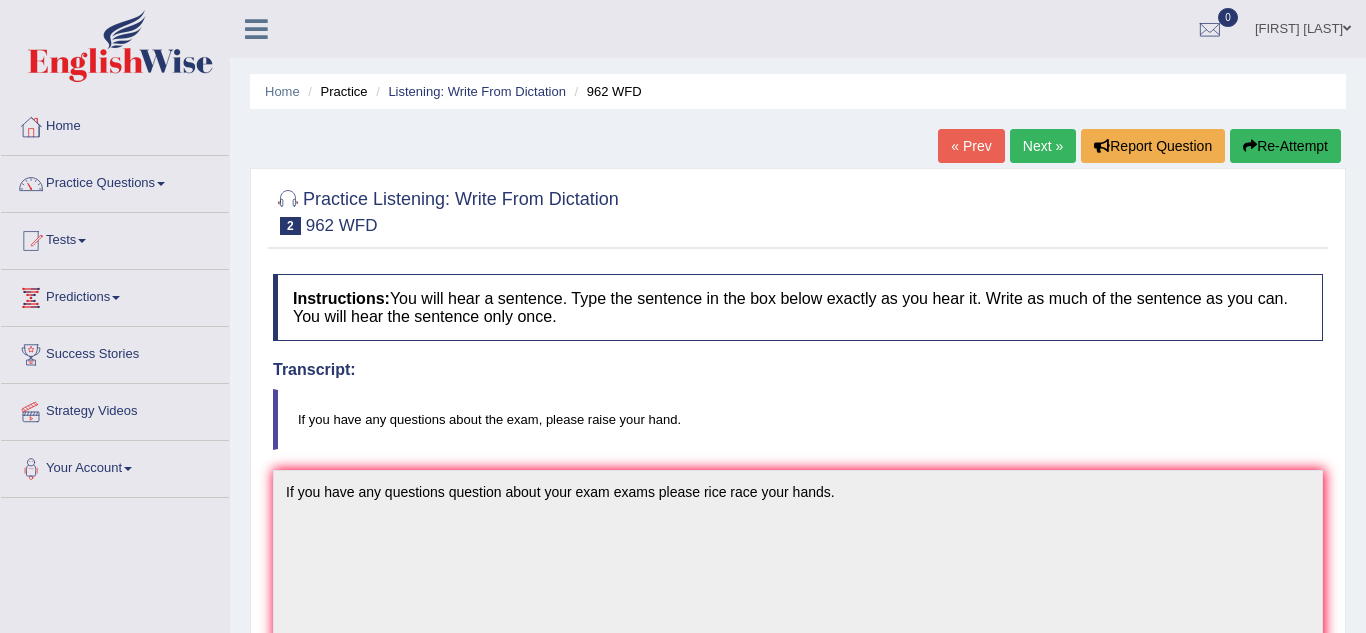 click on "Next »" at bounding box center (1043, 146) 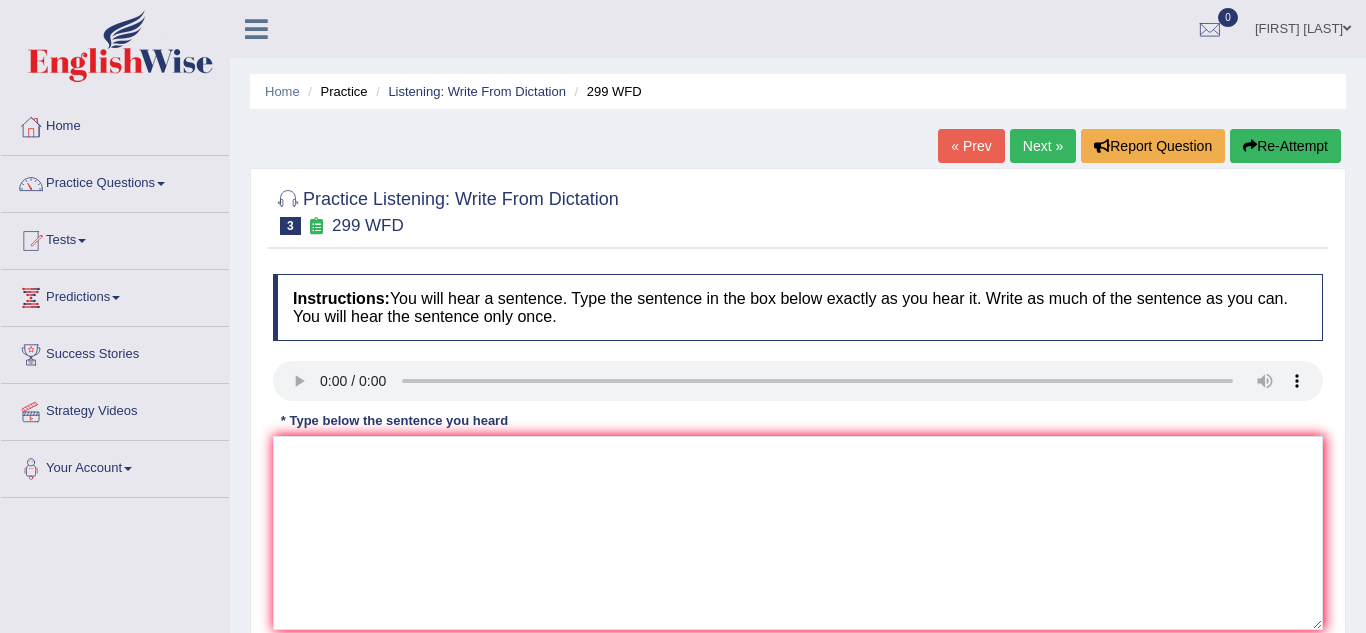 scroll, scrollTop: 0, scrollLeft: 0, axis: both 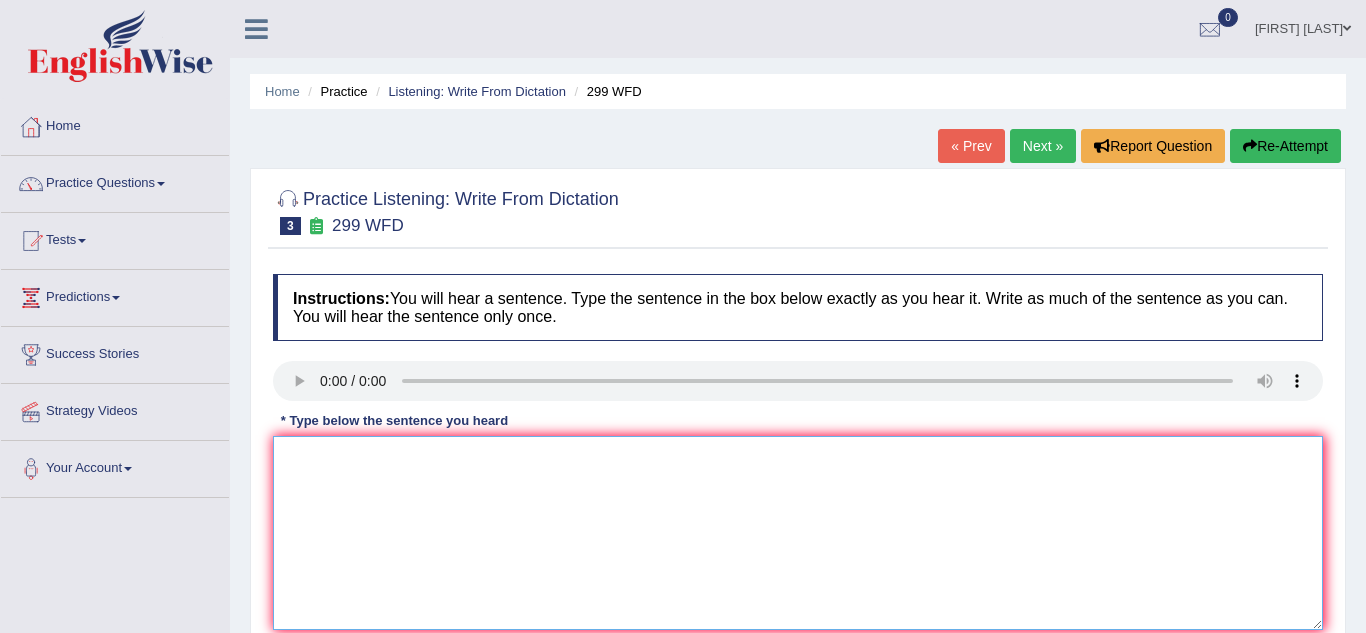 click at bounding box center (798, 533) 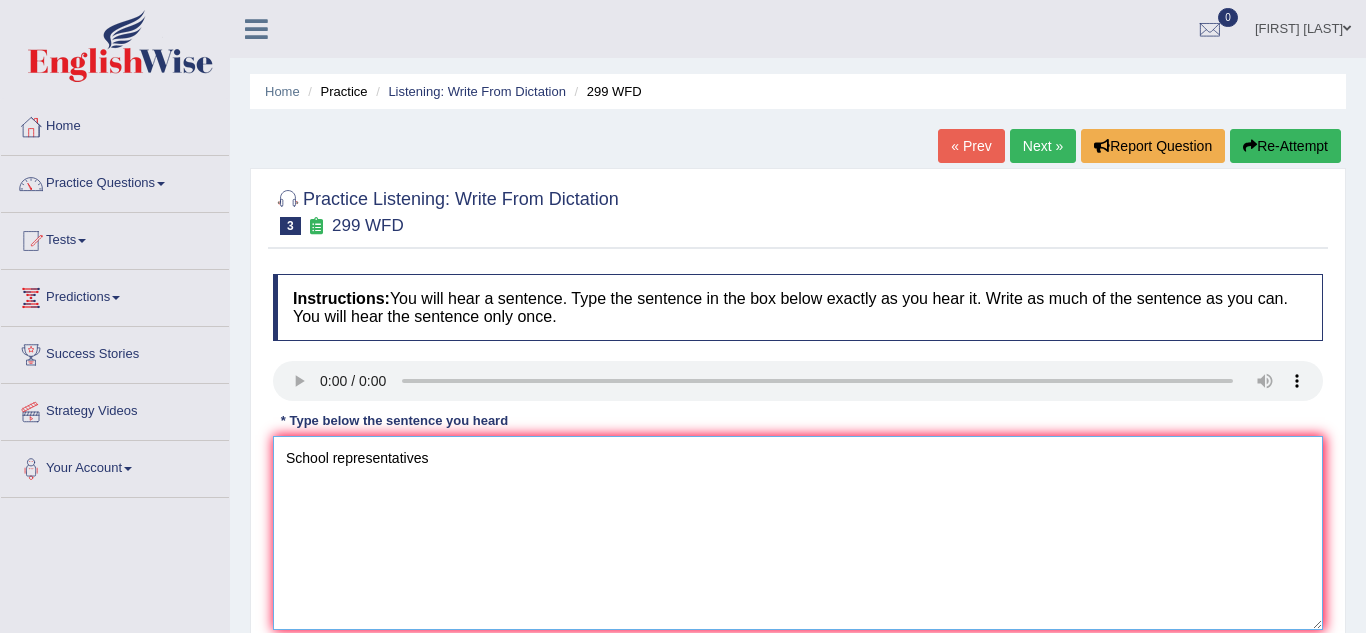 click on "School representatives" at bounding box center [798, 533] 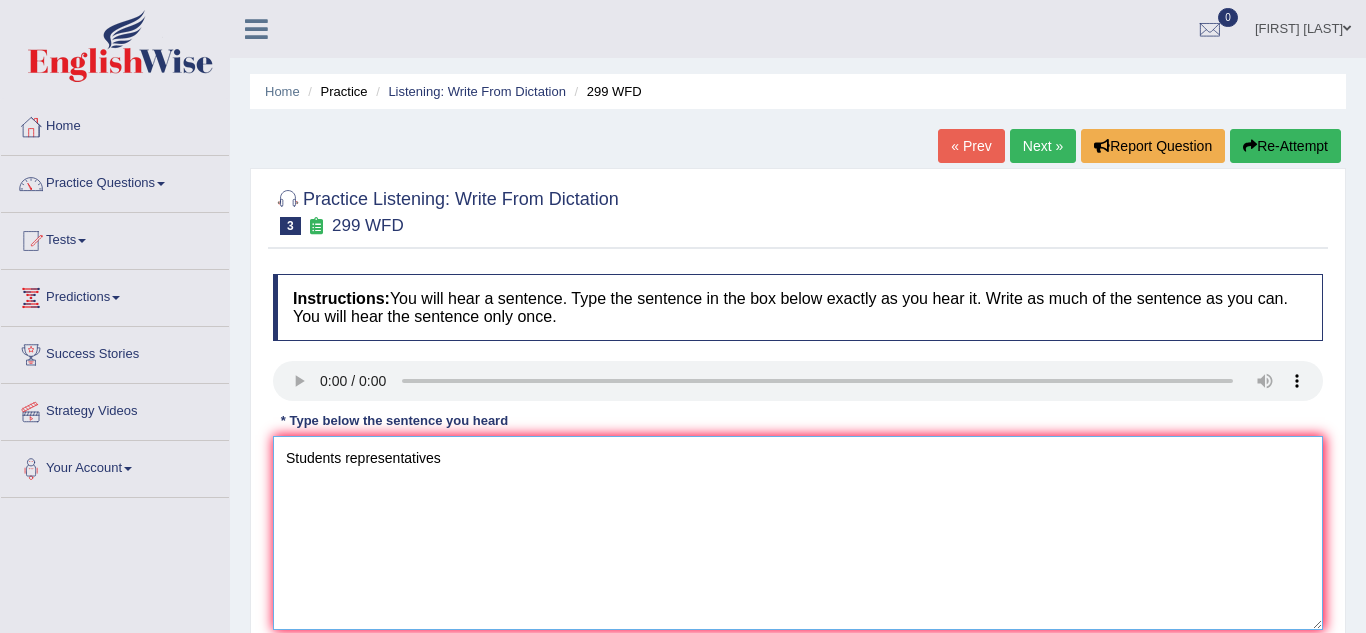 click on "Students representatives" at bounding box center (798, 533) 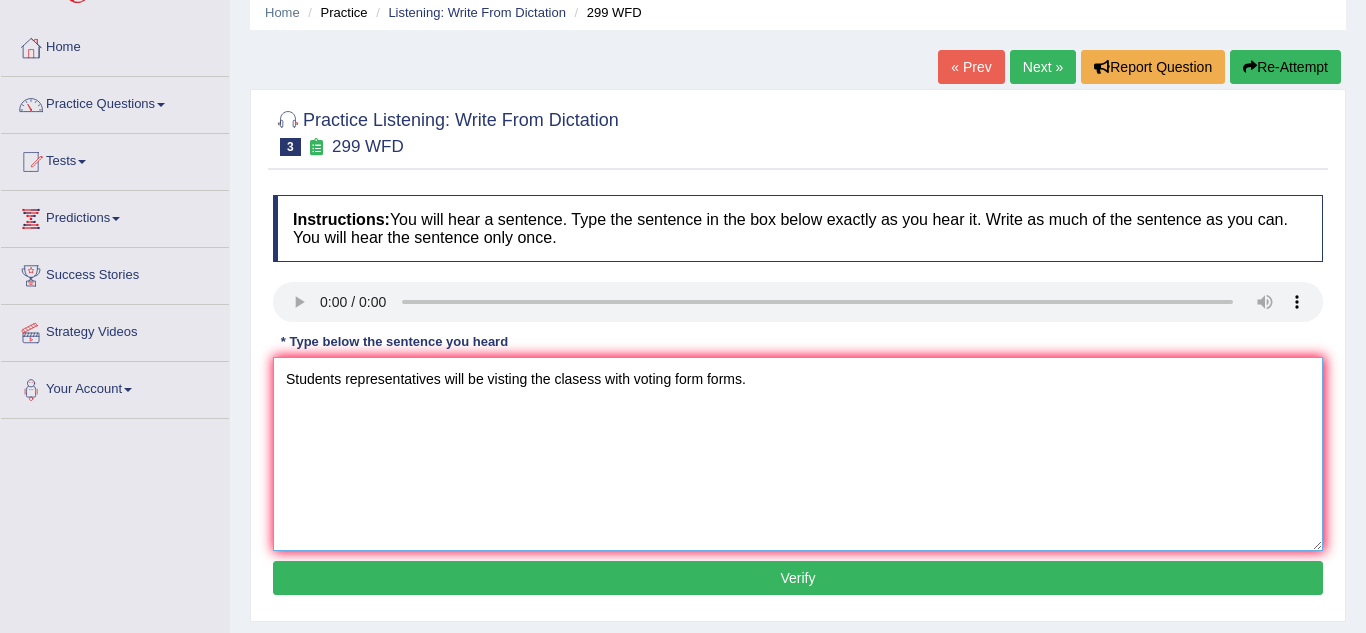 scroll, scrollTop: 93, scrollLeft: 0, axis: vertical 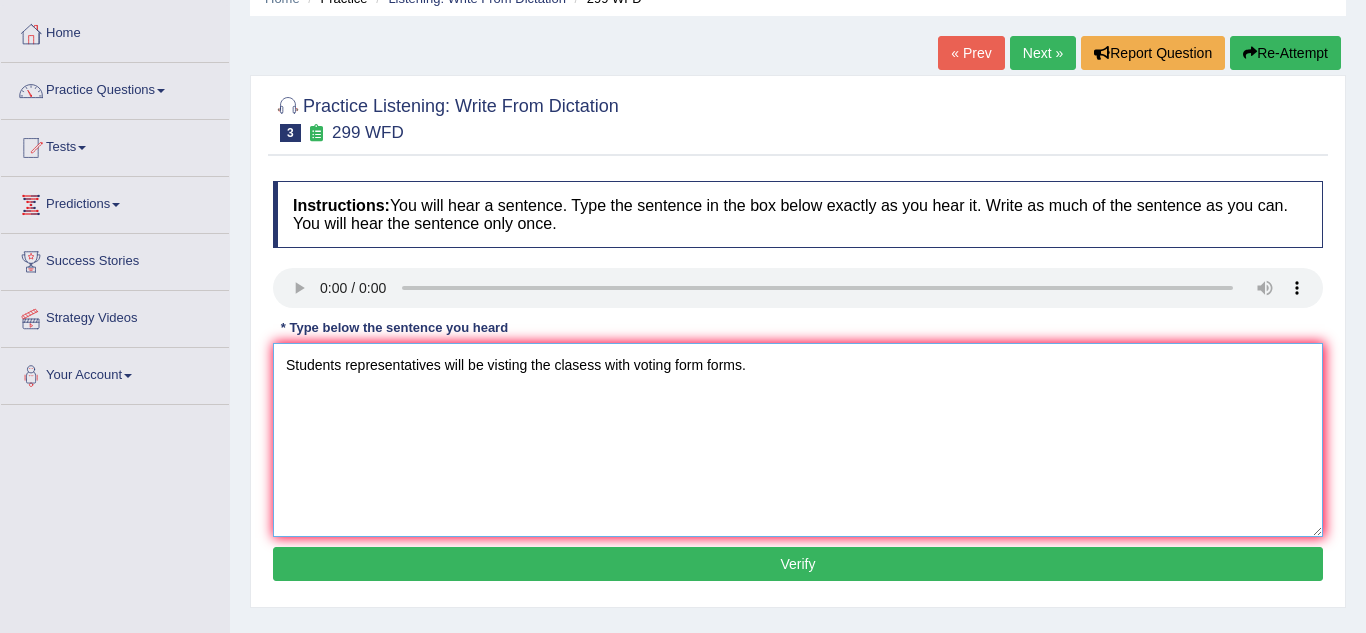 type on "Students representatives will be visting the clasess with voting form forms." 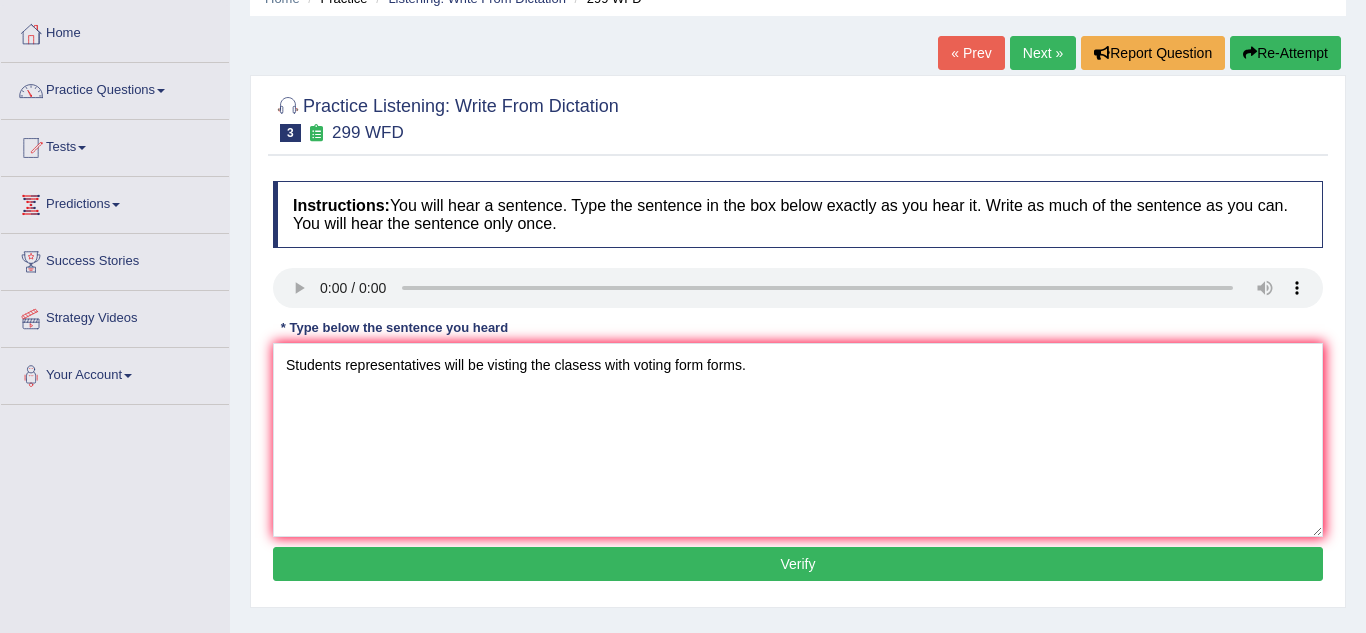 click on "Verify" at bounding box center (798, 564) 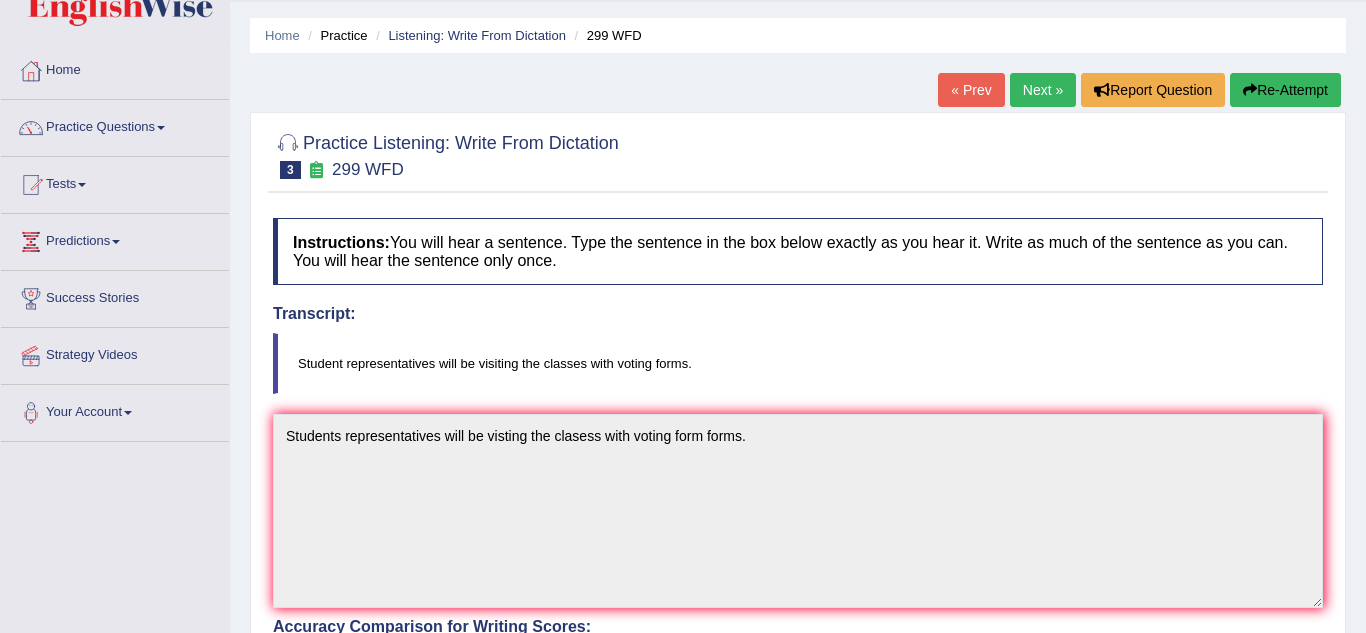 scroll, scrollTop: 0, scrollLeft: 0, axis: both 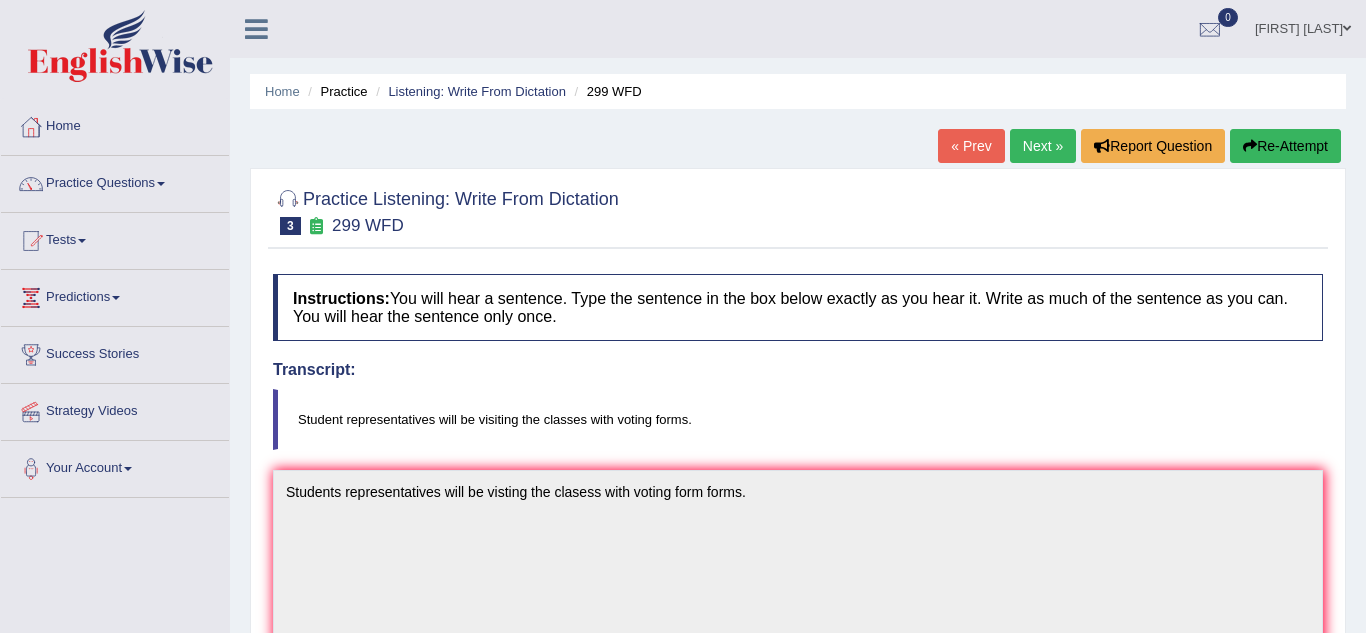 click on "Next »" at bounding box center [1043, 146] 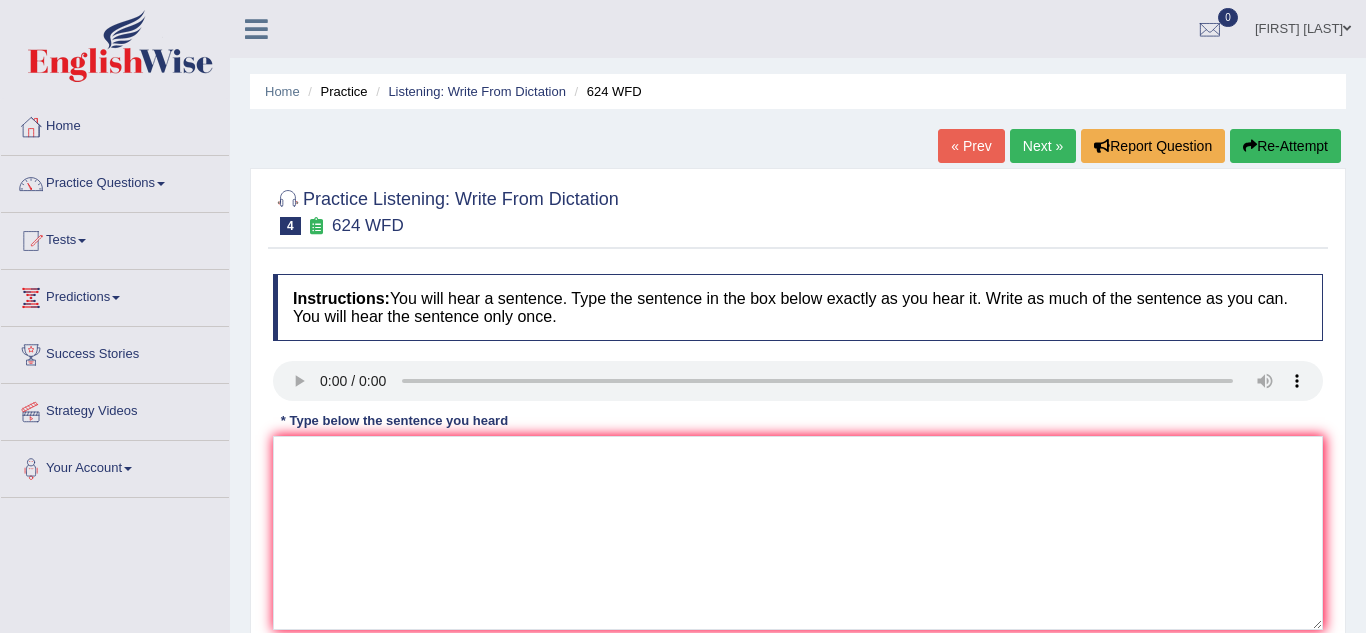 scroll, scrollTop: 0, scrollLeft: 0, axis: both 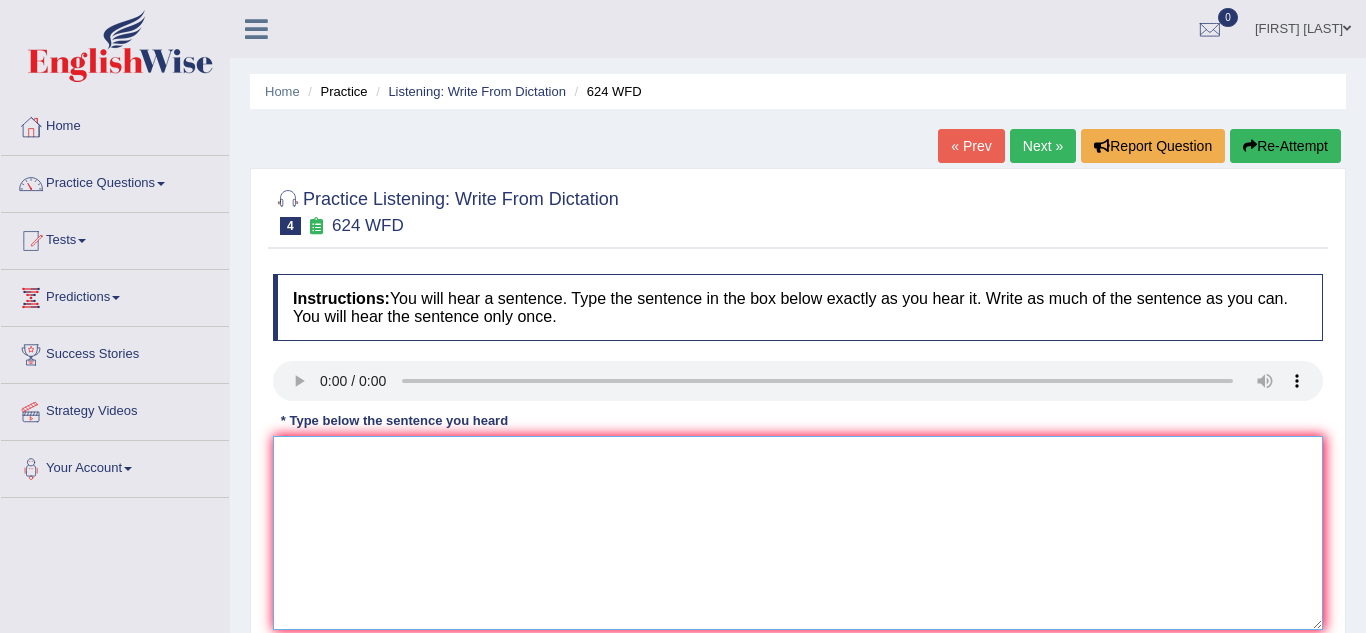 click at bounding box center [798, 533] 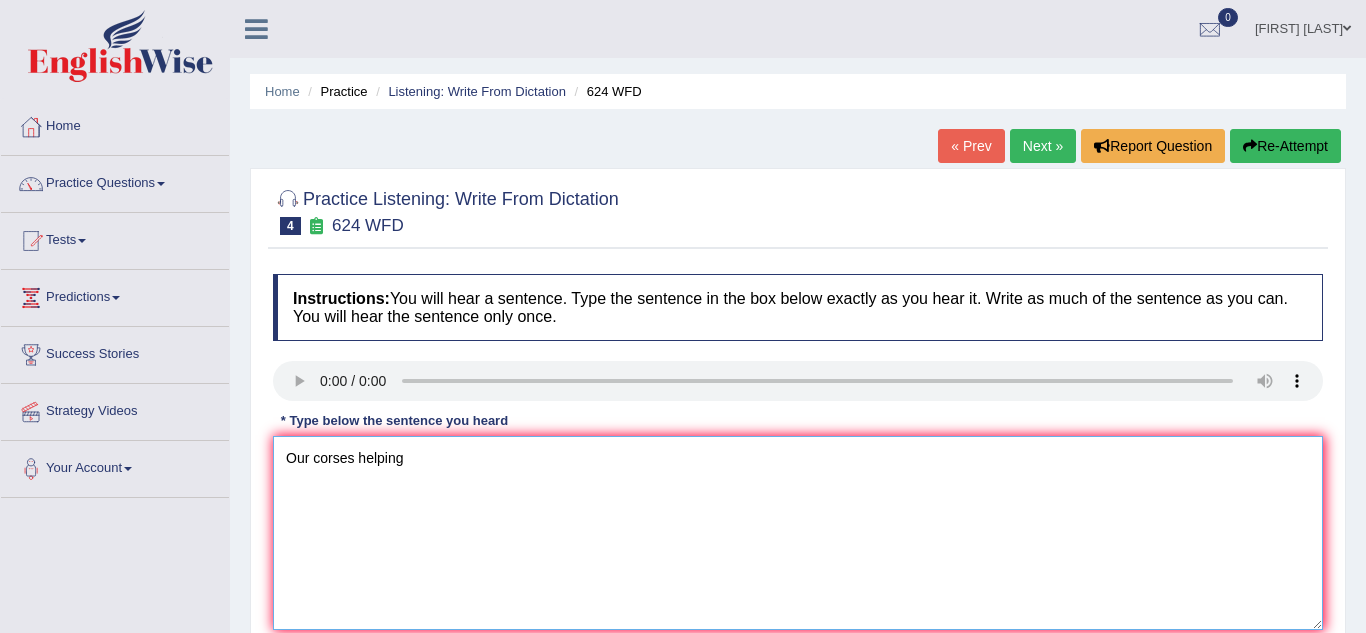 click on "Our corses helping" at bounding box center [798, 533] 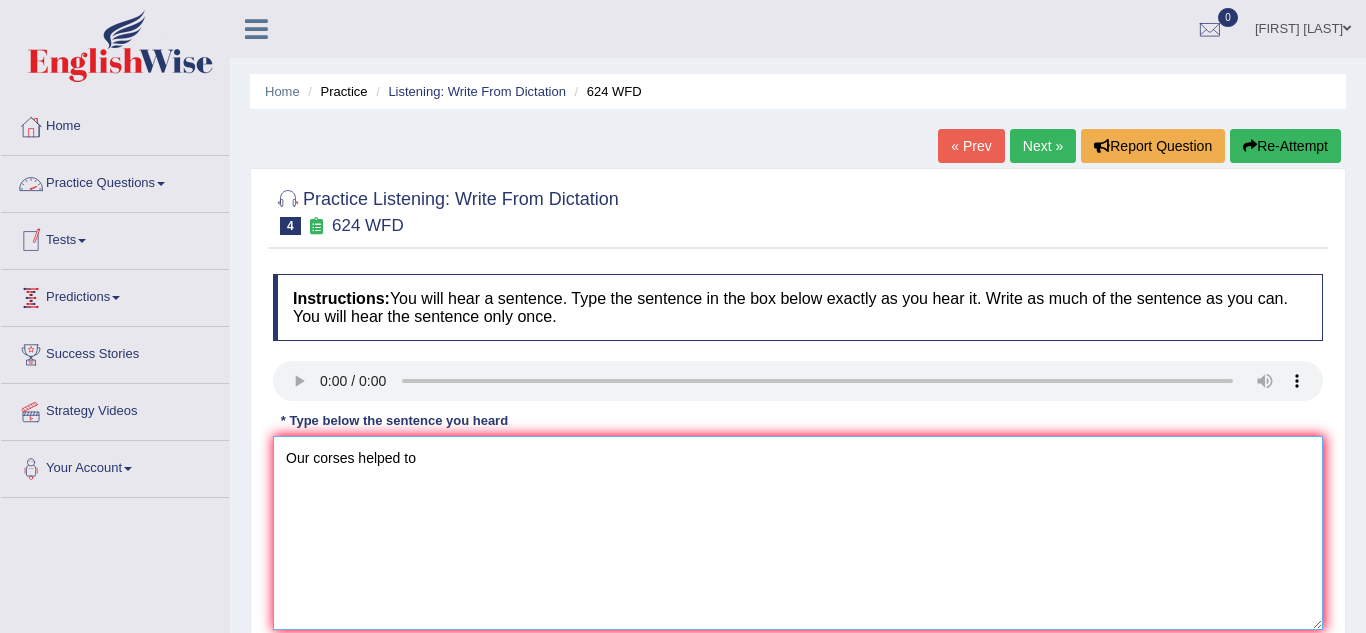 type on "Our corses helped to" 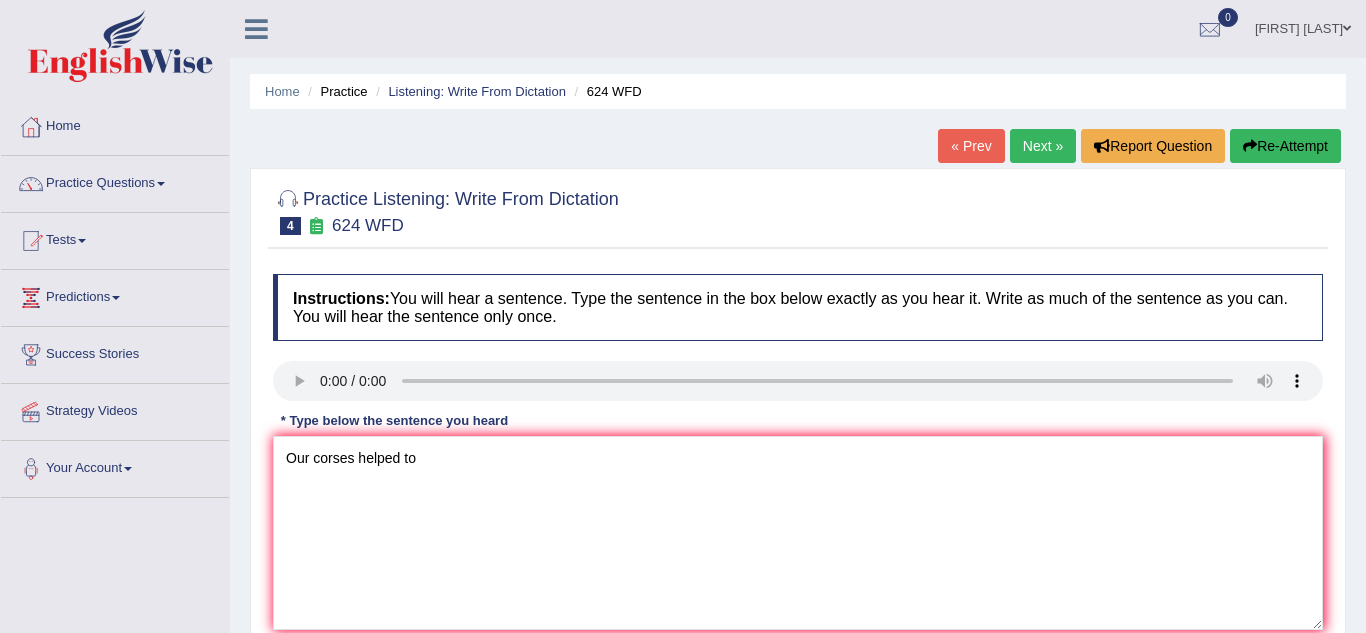 type 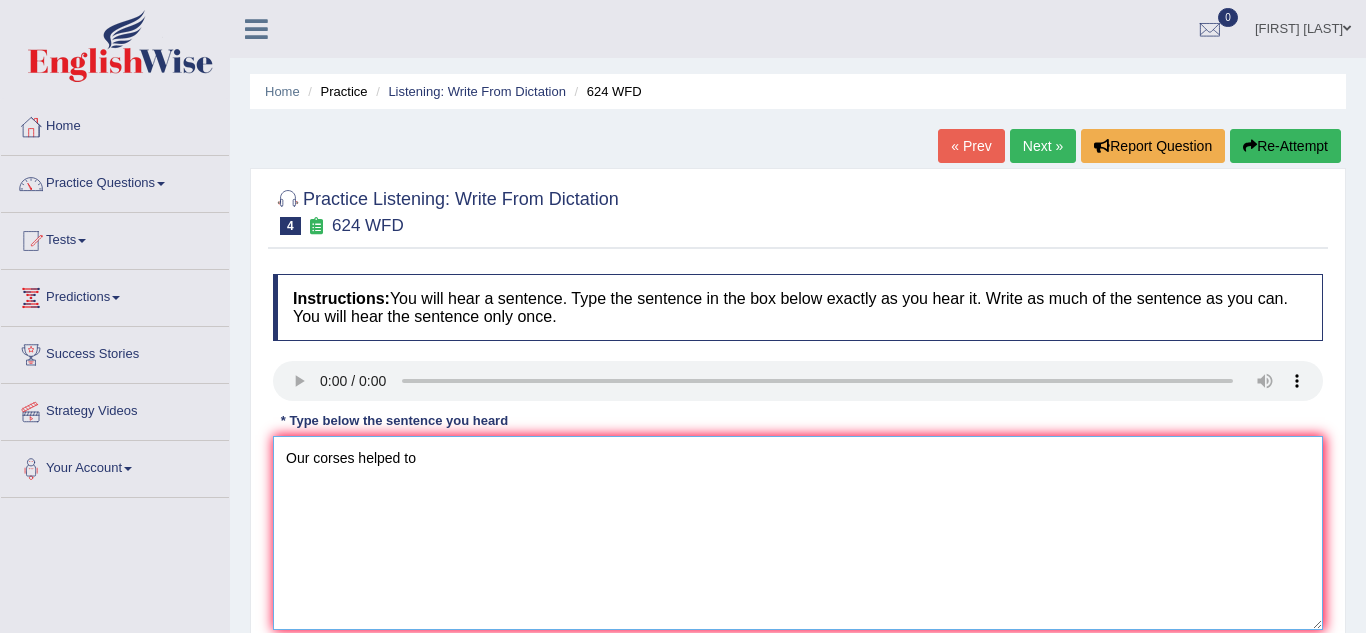 click on "Our corses helped to" at bounding box center (798, 533) 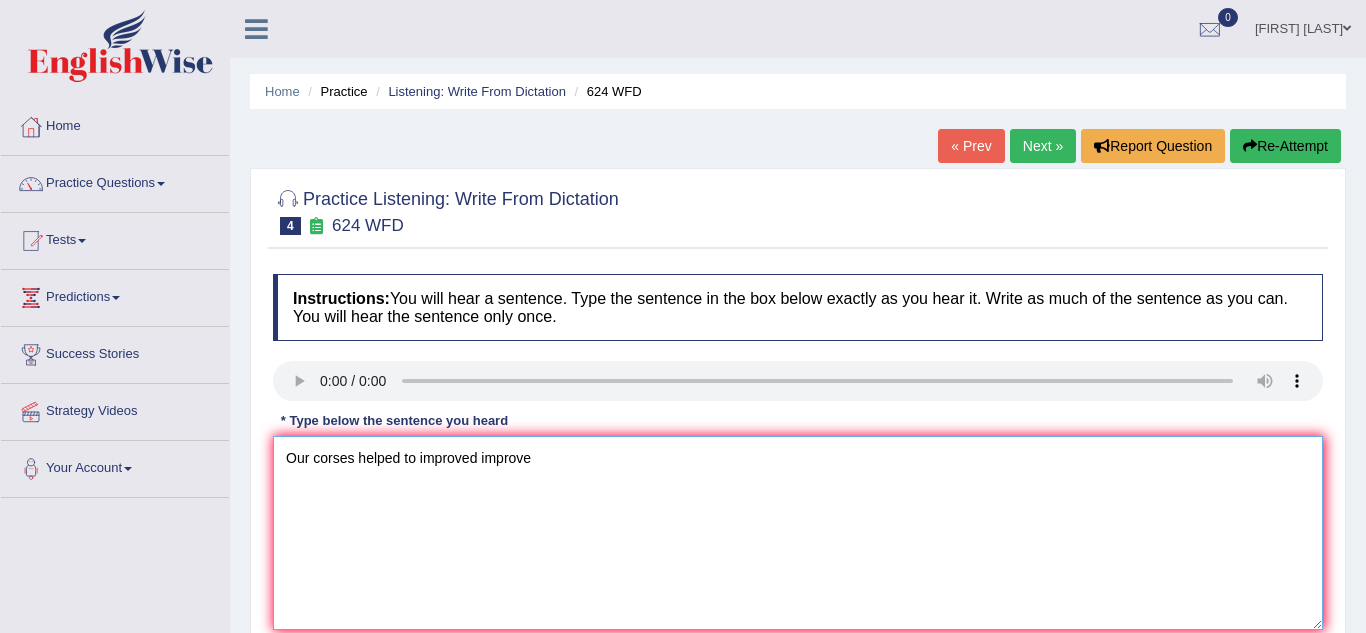 click on "Our corses helped to improved improve" at bounding box center [798, 533] 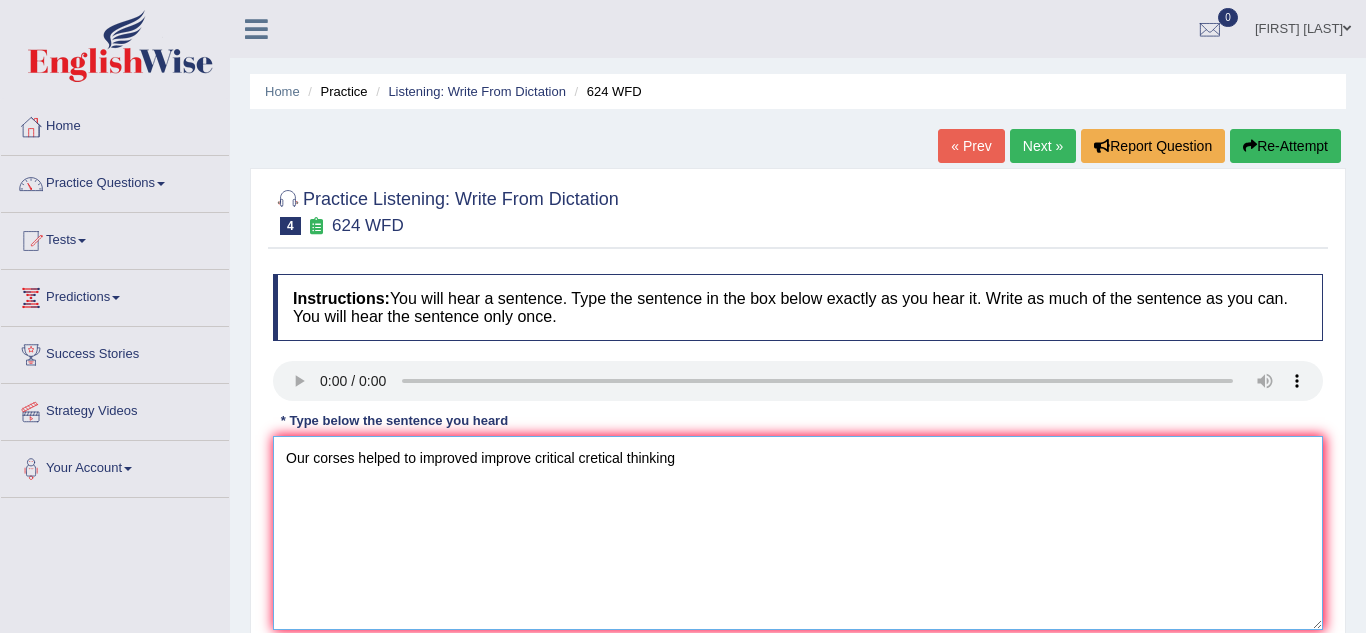 click on "Our corses helped to improved improve critical cretical thinking" at bounding box center [798, 533] 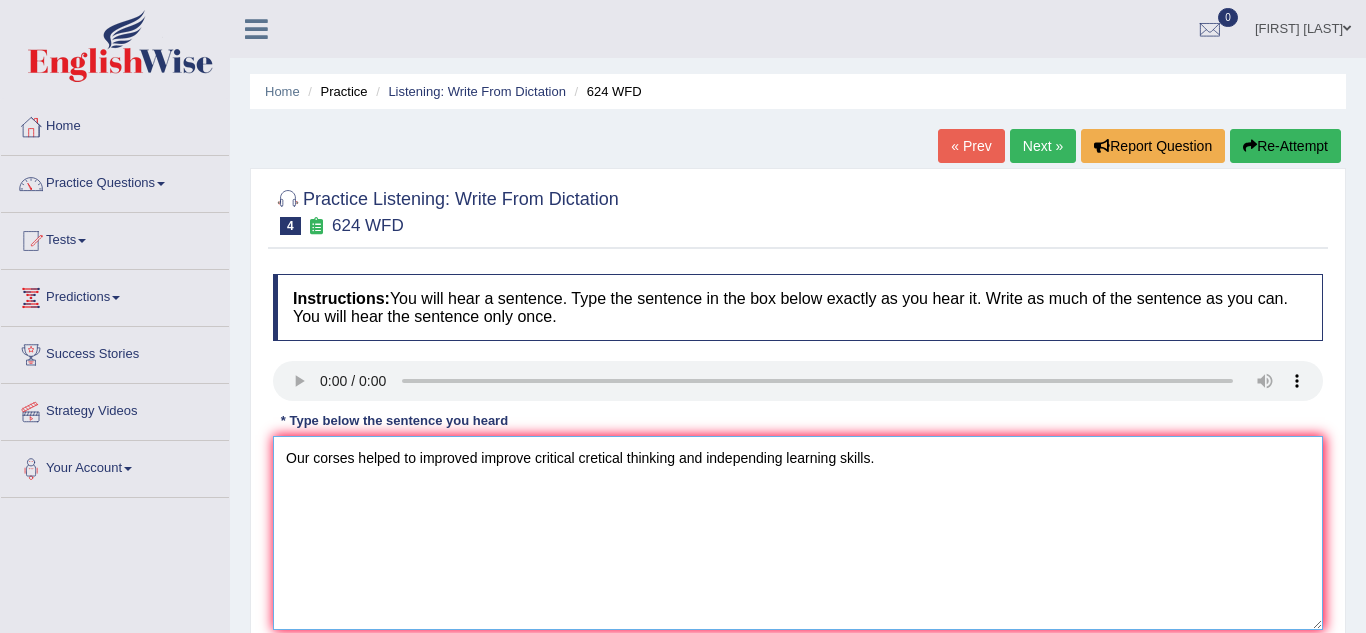 click on "Our corses helped to improved improve critical cretical thinking and independing learning skills." at bounding box center (798, 533) 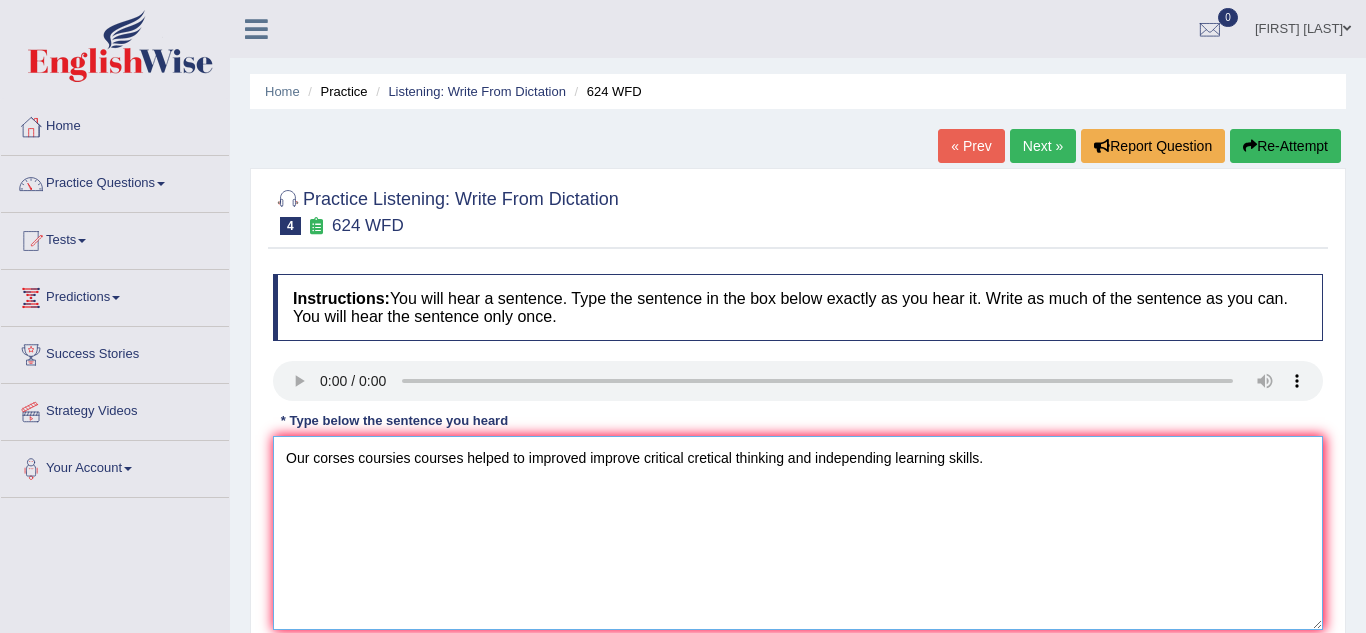click on "Our corses coursies courses helped to improved improve critical cretical thinking and independing learning skills." at bounding box center (798, 533) 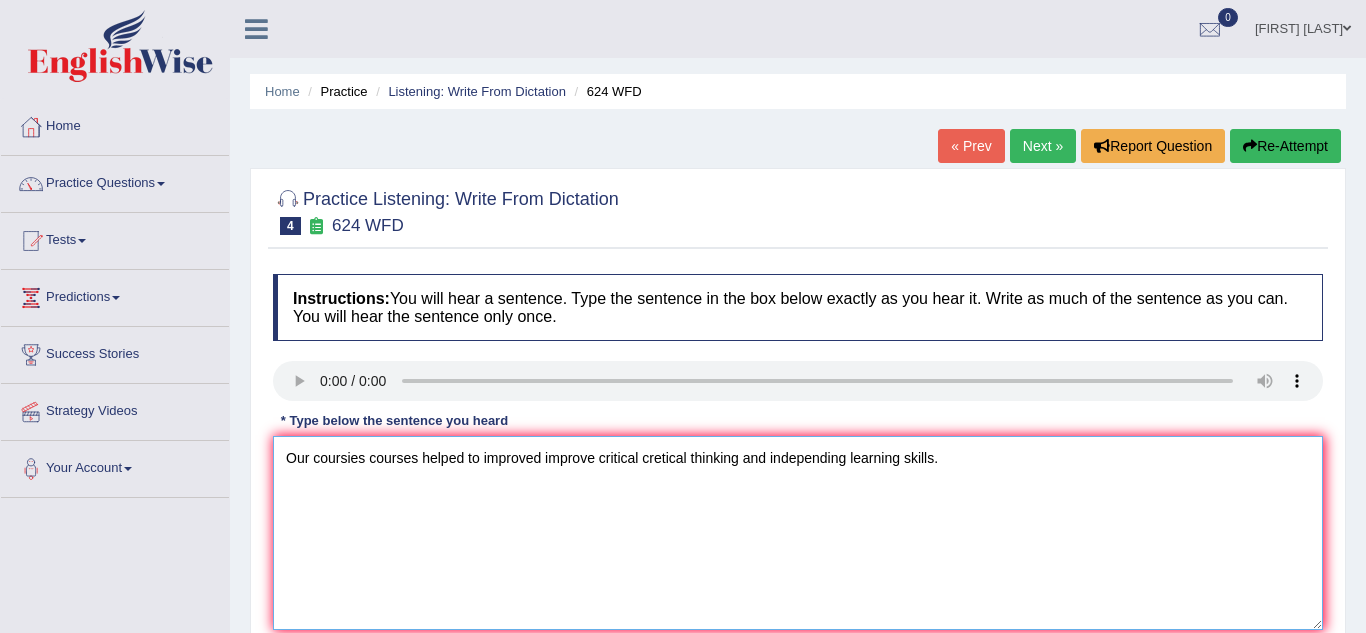 type on "Our coursies courses helped to improved improve critical cretical thinking and independing learning skills." 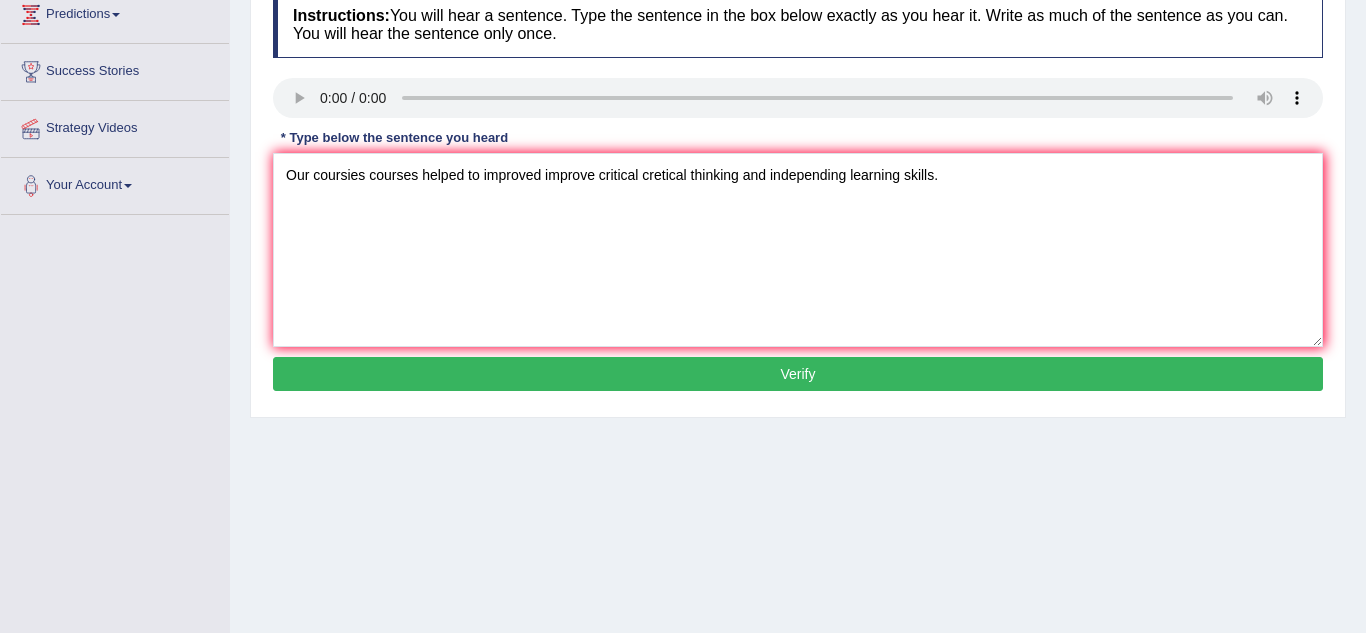 scroll, scrollTop: 287, scrollLeft: 0, axis: vertical 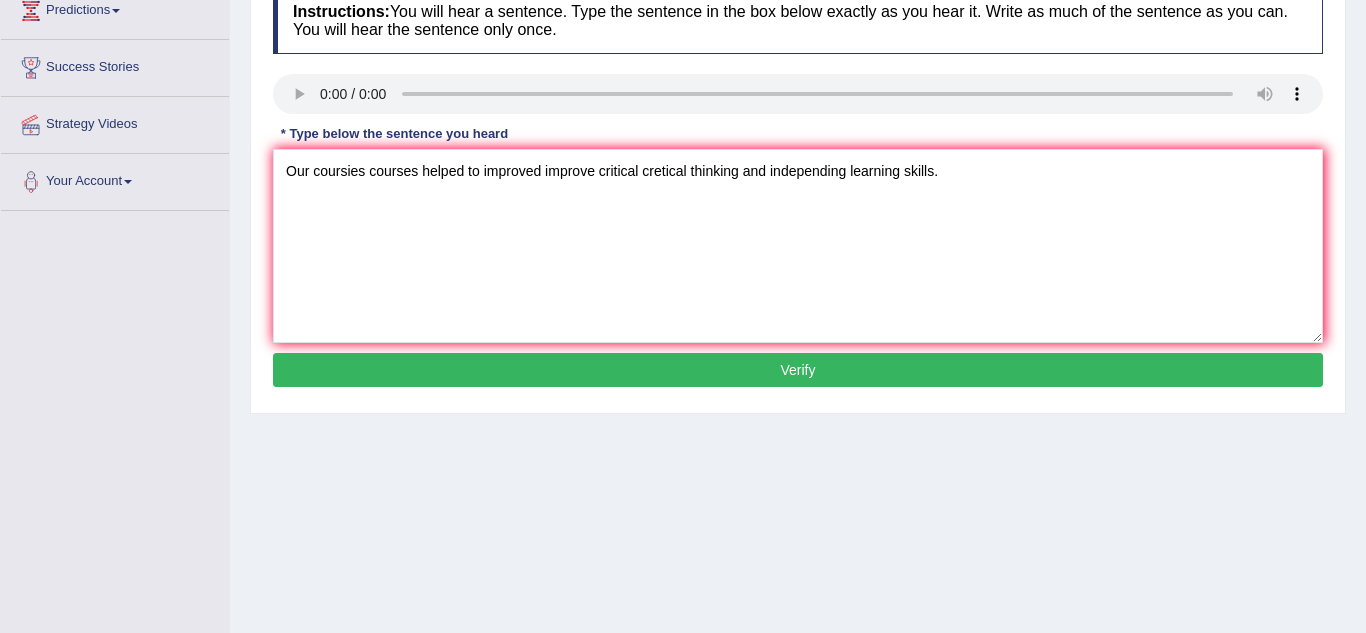 click on "Verify" at bounding box center [798, 370] 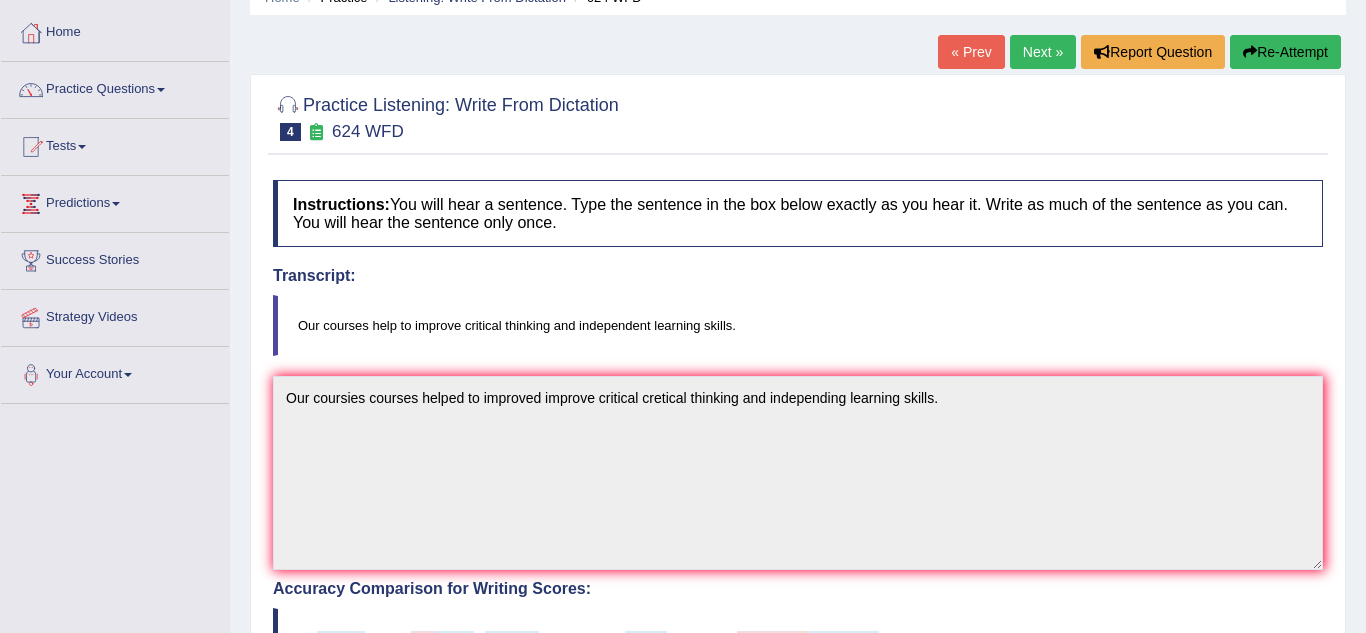 scroll, scrollTop: 0, scrollLeft: 0, axis: both 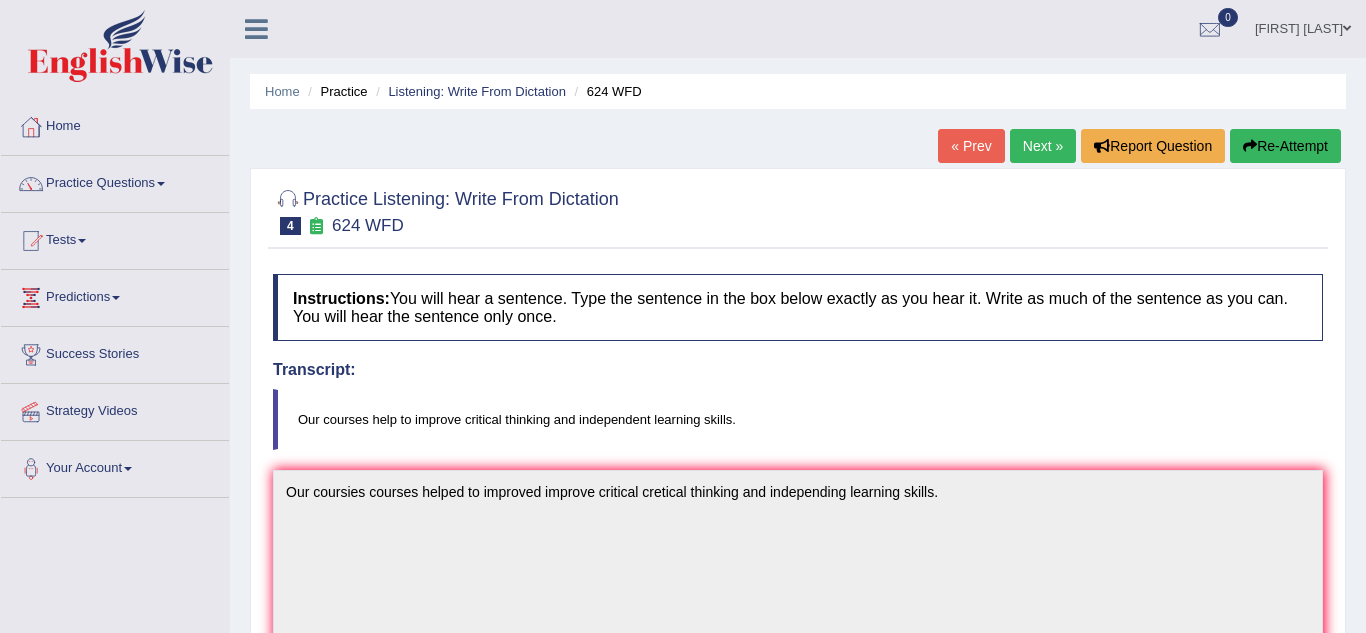 click on "Next »" at bounding box center [1043, 146] 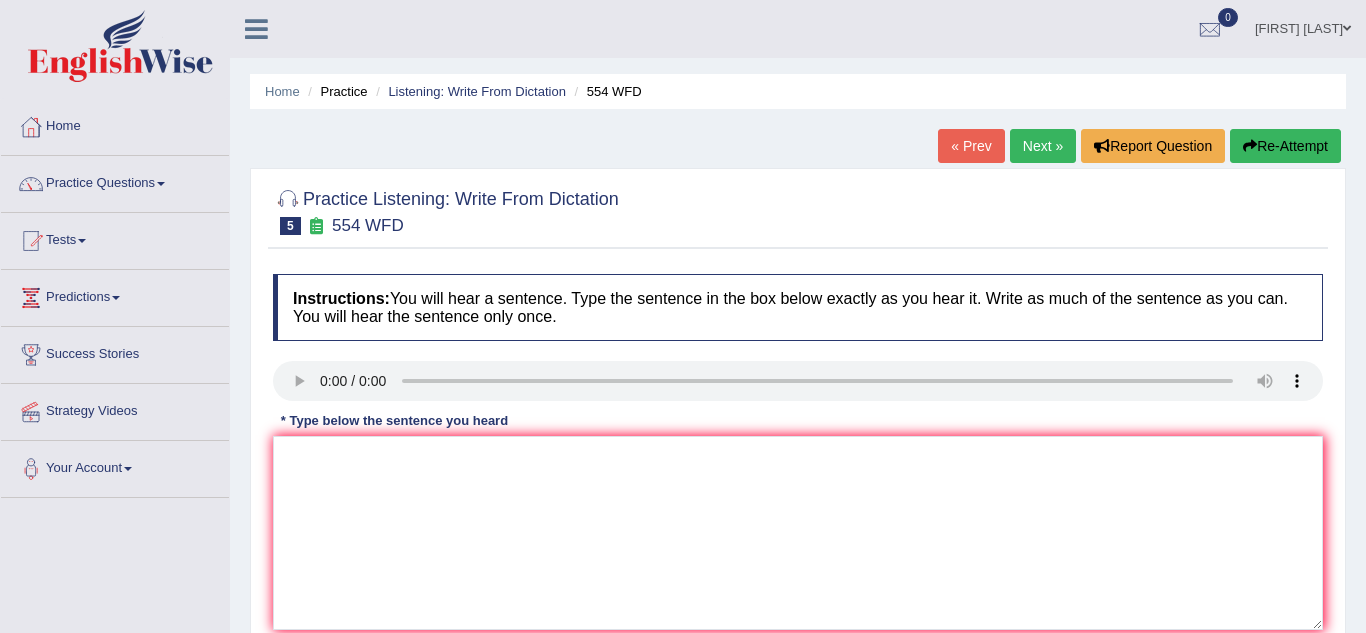 scroll, scrollTop: 0, scrollLeft: 0, axis: both 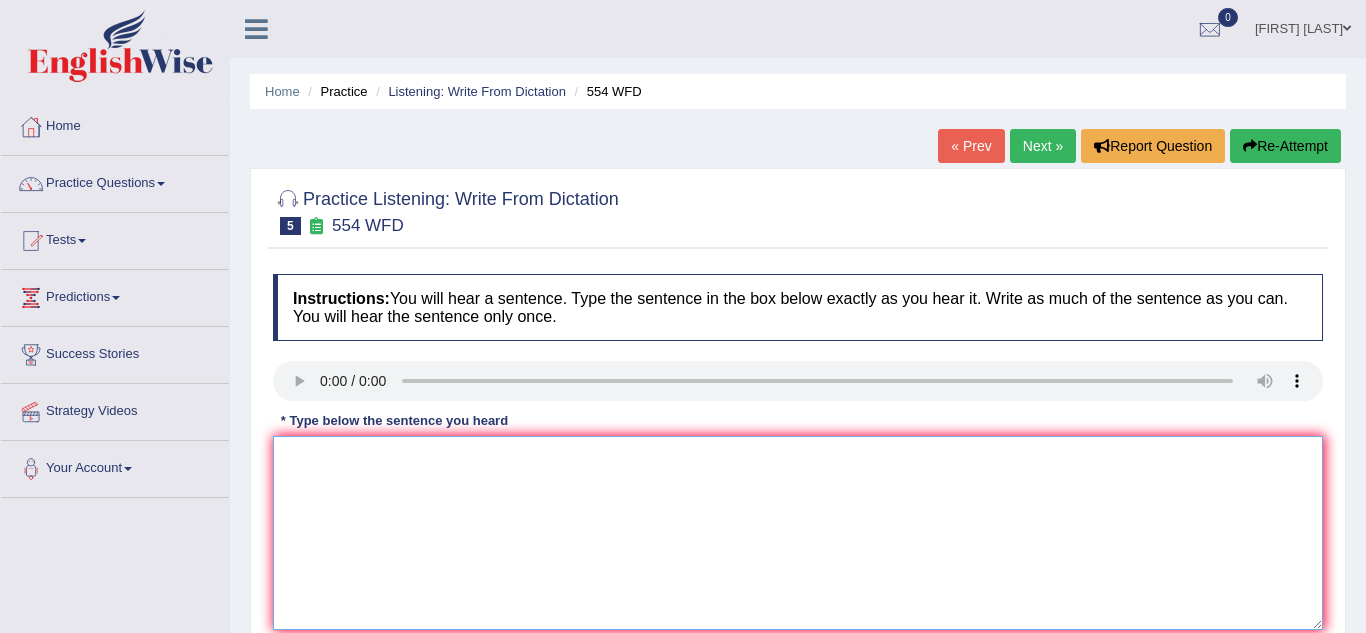 click at bounding box center (798, 533) 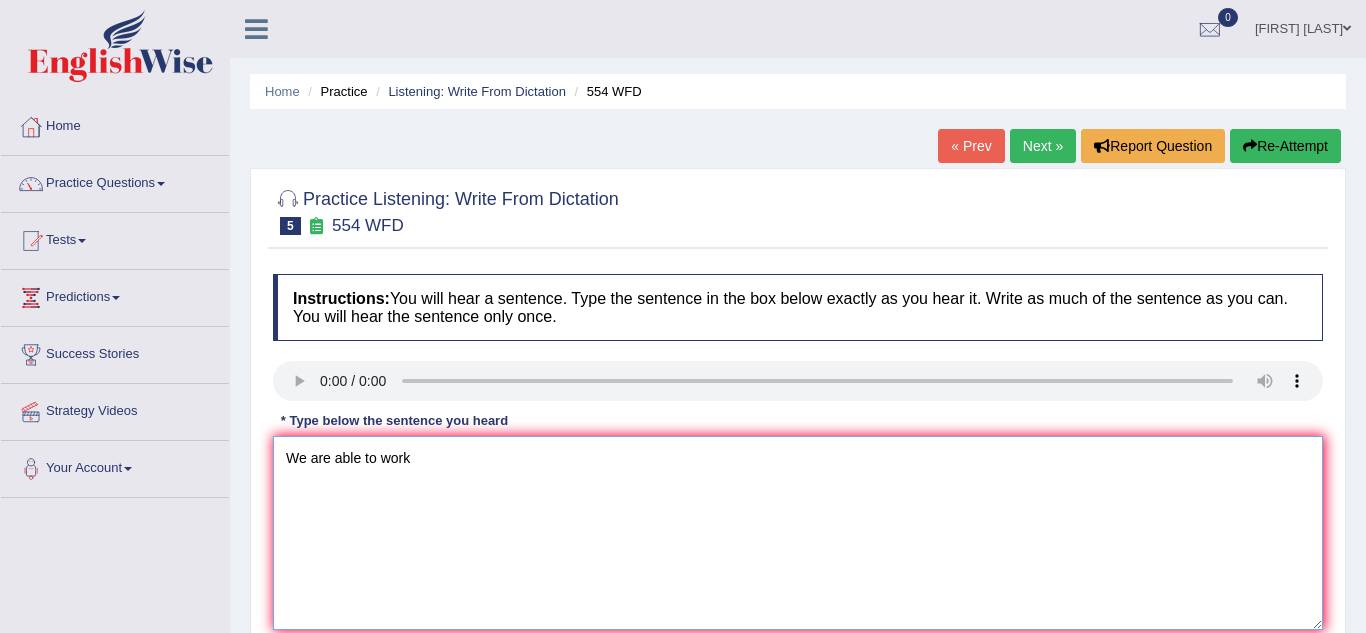 type on "We are able to work" 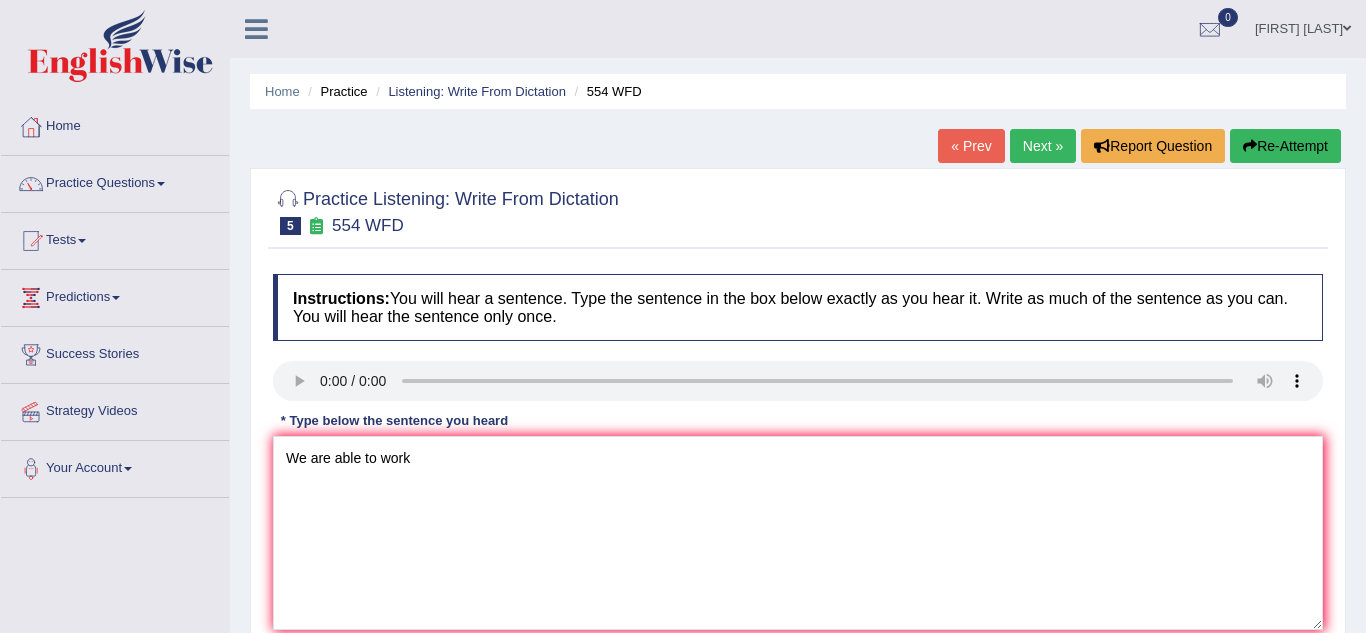 type 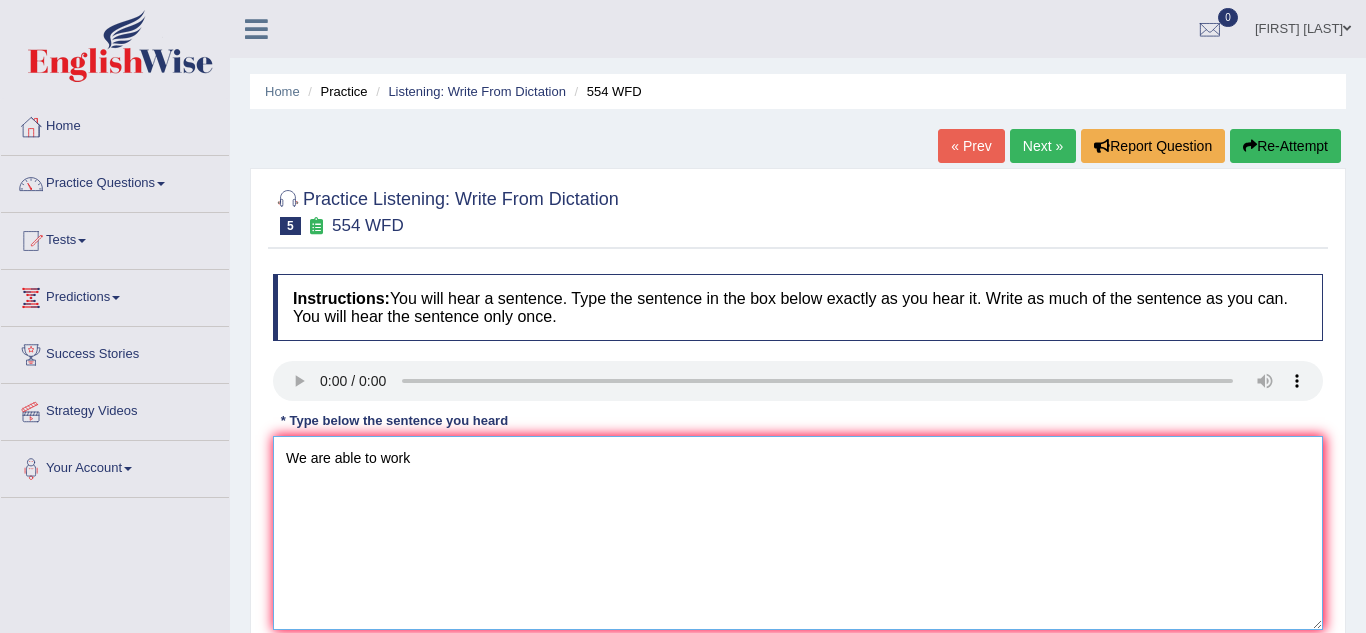 click on "We are able to work" at bounding box center [798, 533] 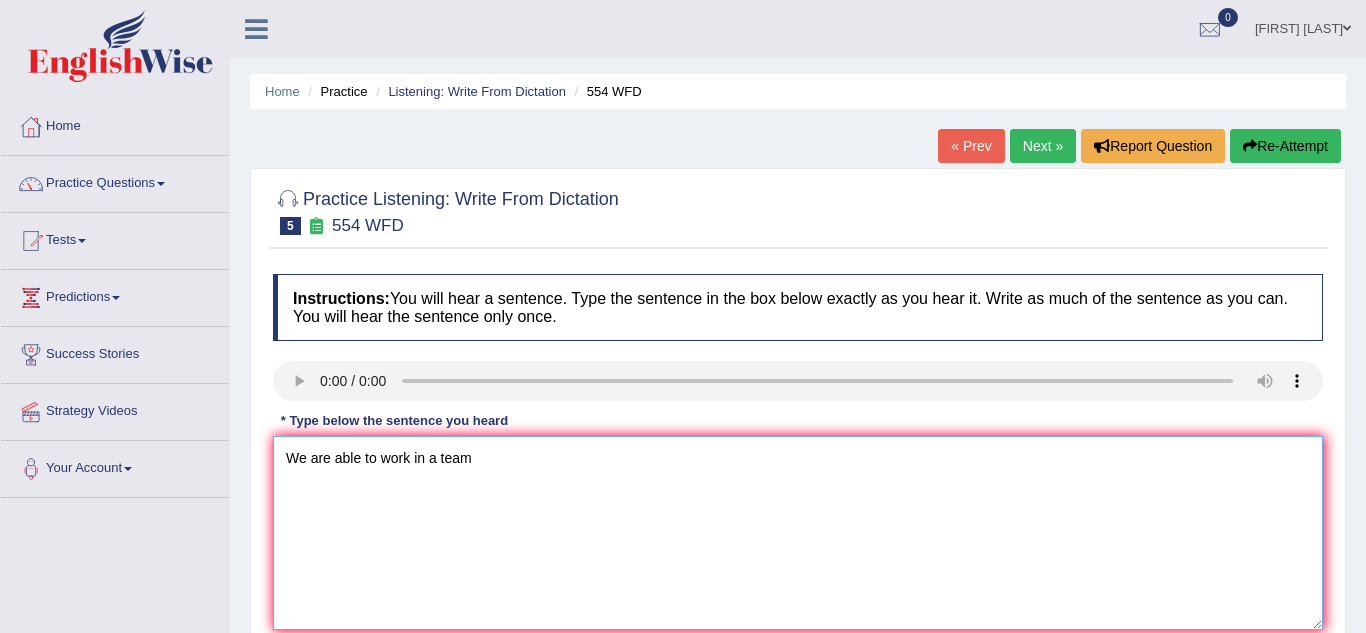 click on "We are able to work in a team" at bounding box center (798, 533) 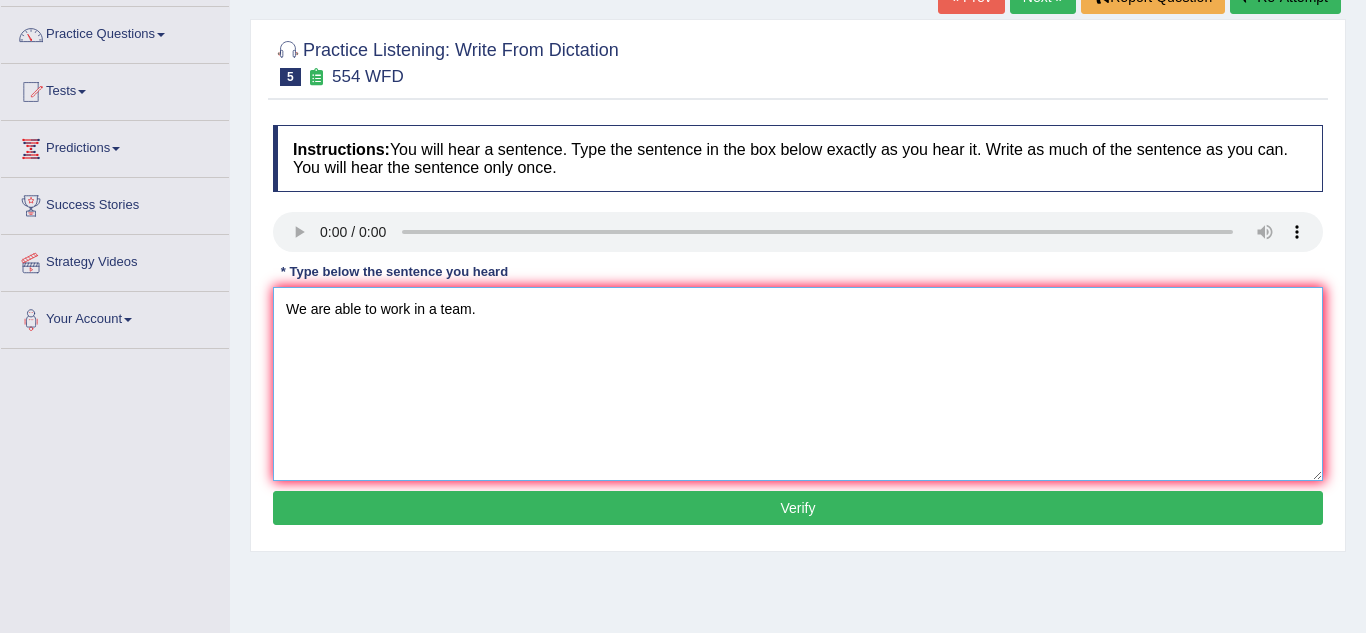 scroll, scrollTop: 168, scrollLeft: 0, axis: vertical 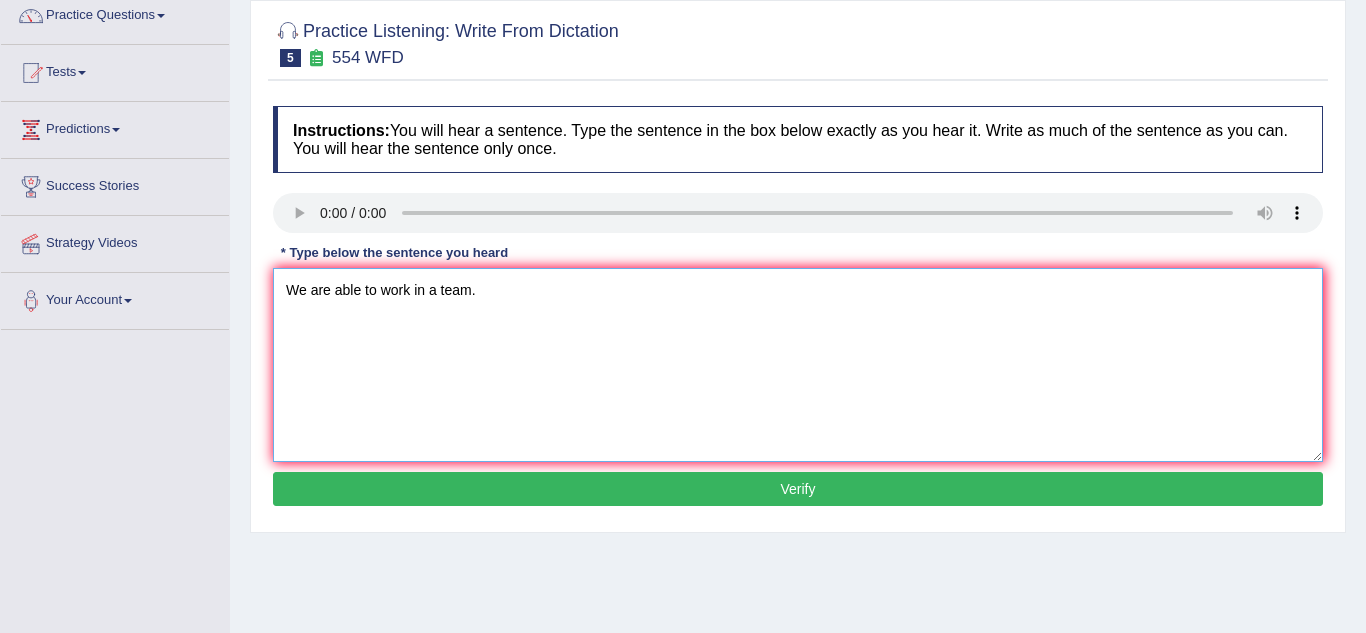 type on "We are able to work in a team." 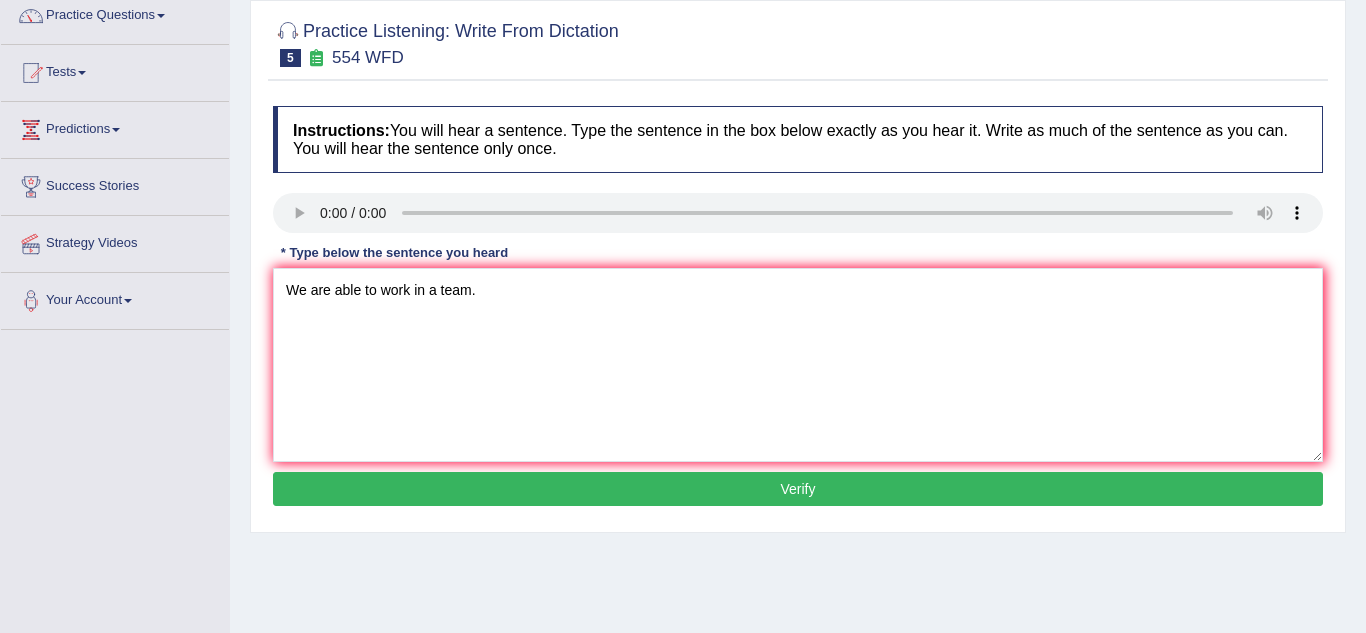 click on "Verify" at bounding box center [798, 489] 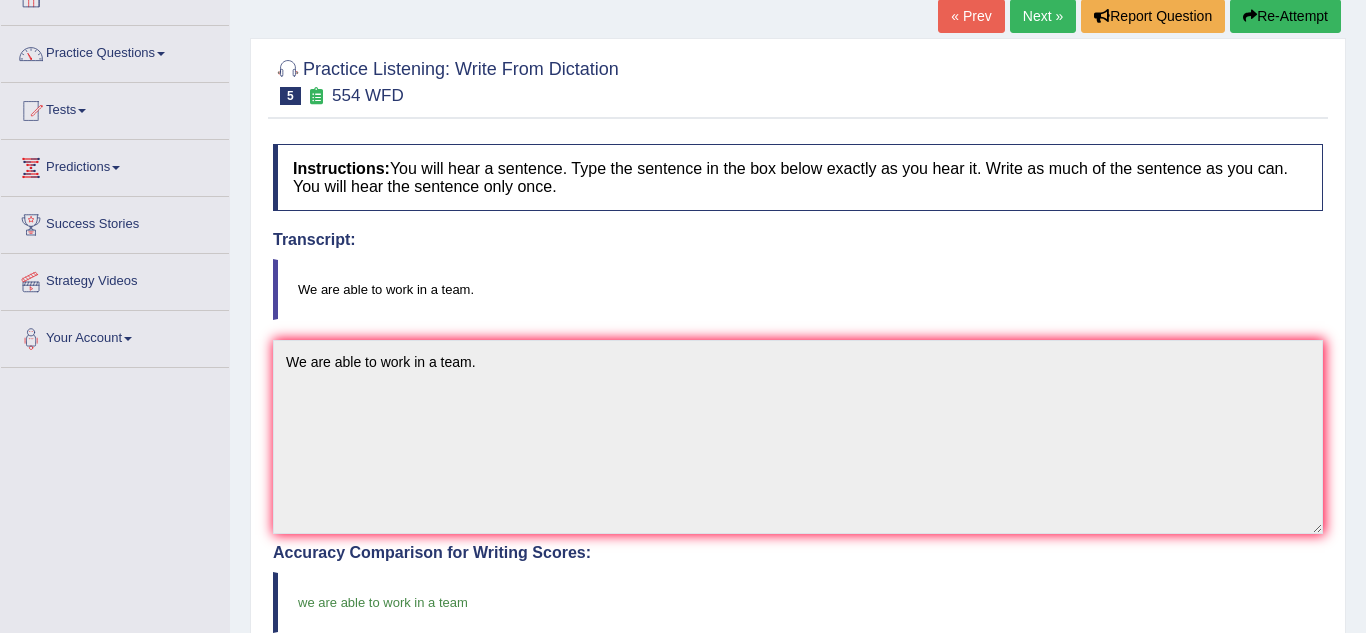 scroll, scrollTop: 129, scrollLeft: 0, axis: vertical 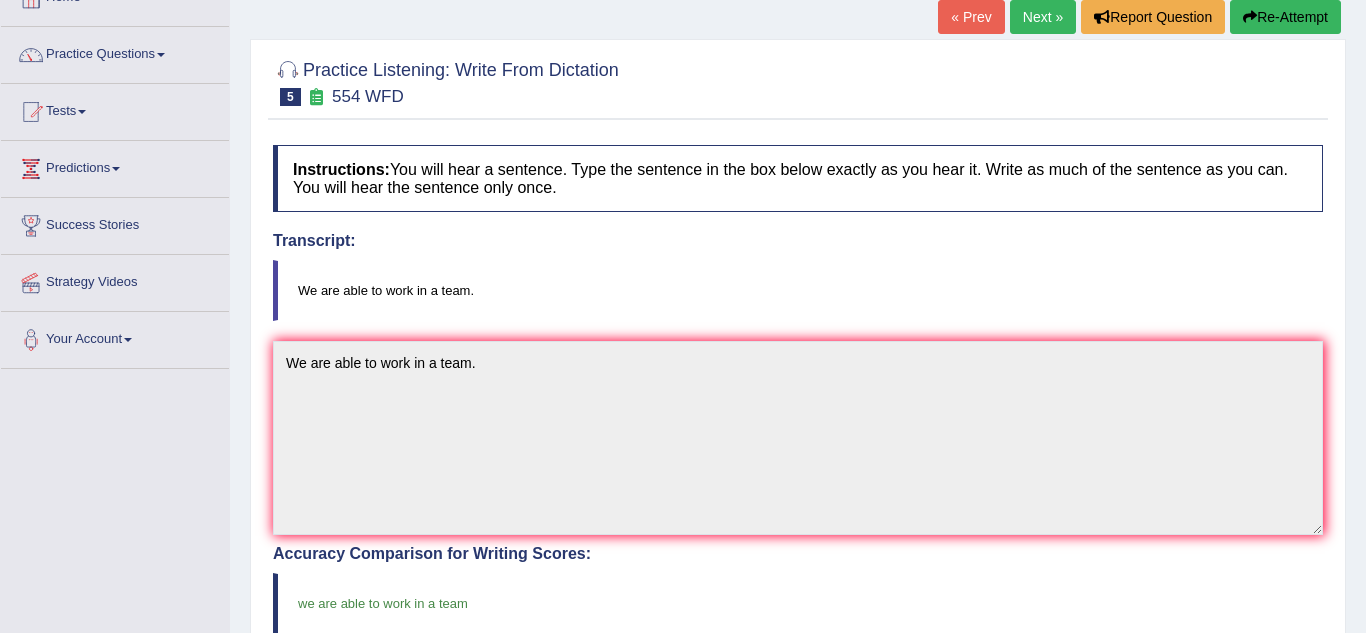 click on "Next »" at bounding box center [1043, 17] 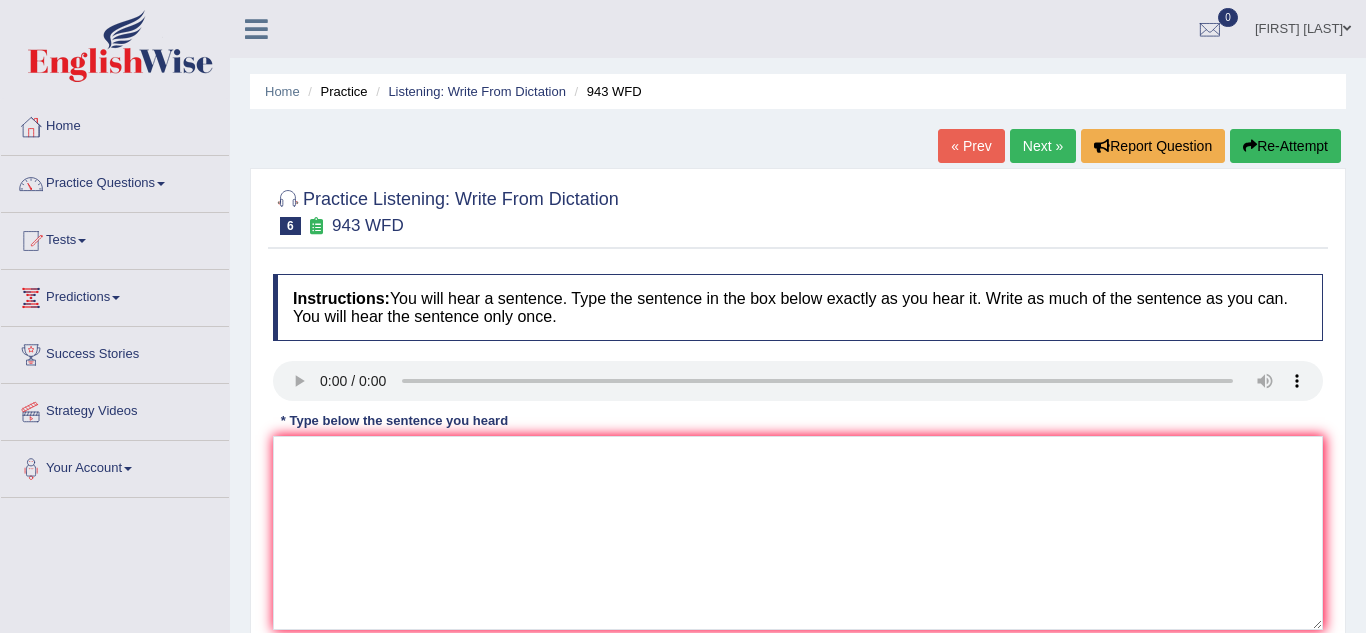scroll, scrollTop: 0, scrollLeft: 0, axis: both 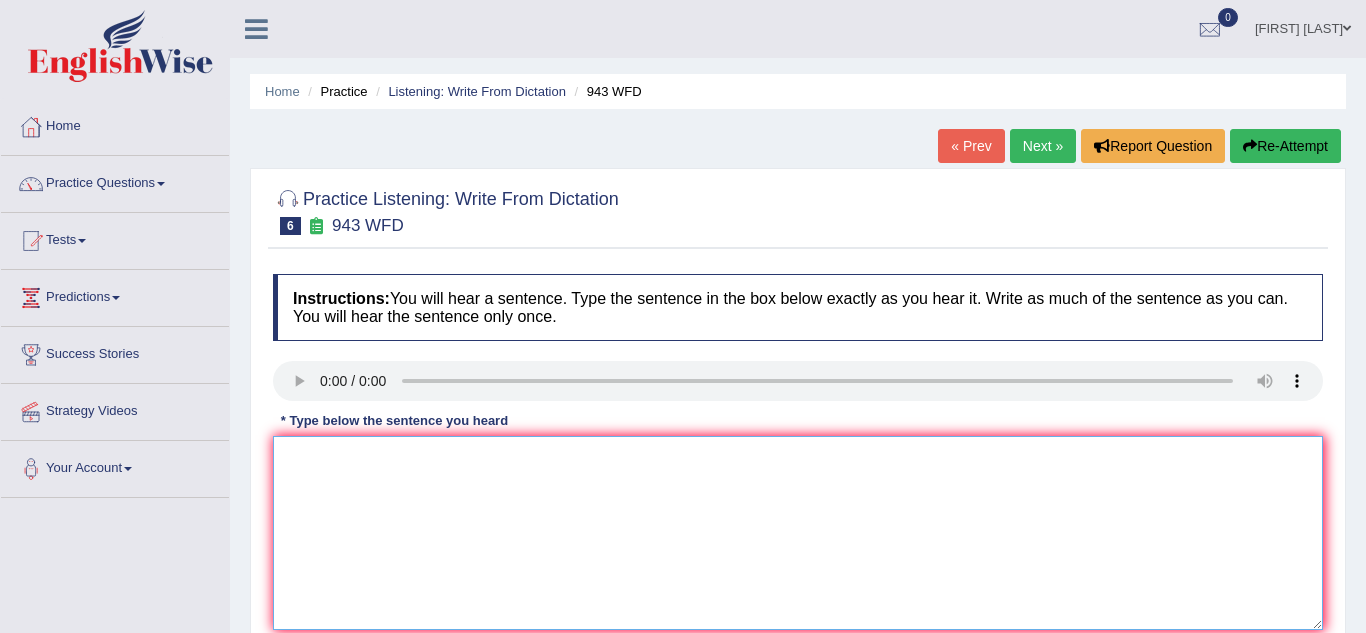 click at bounding box center (798, 533) 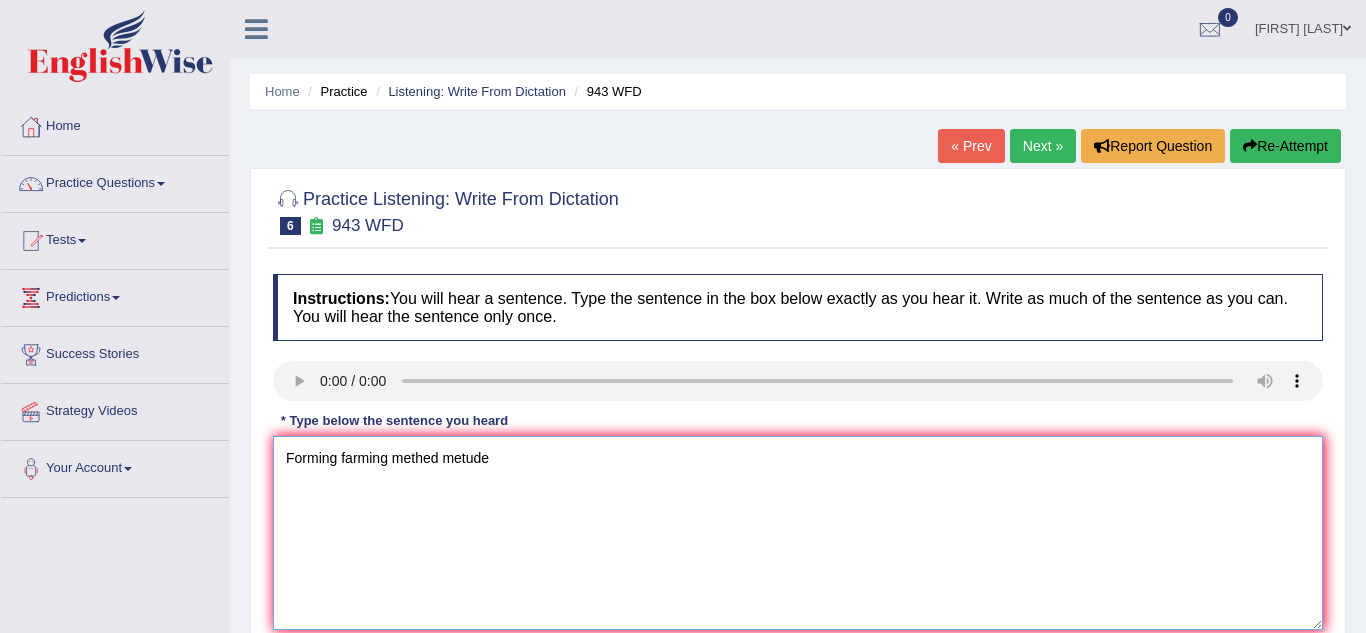 type on "Forming farming methed metude" 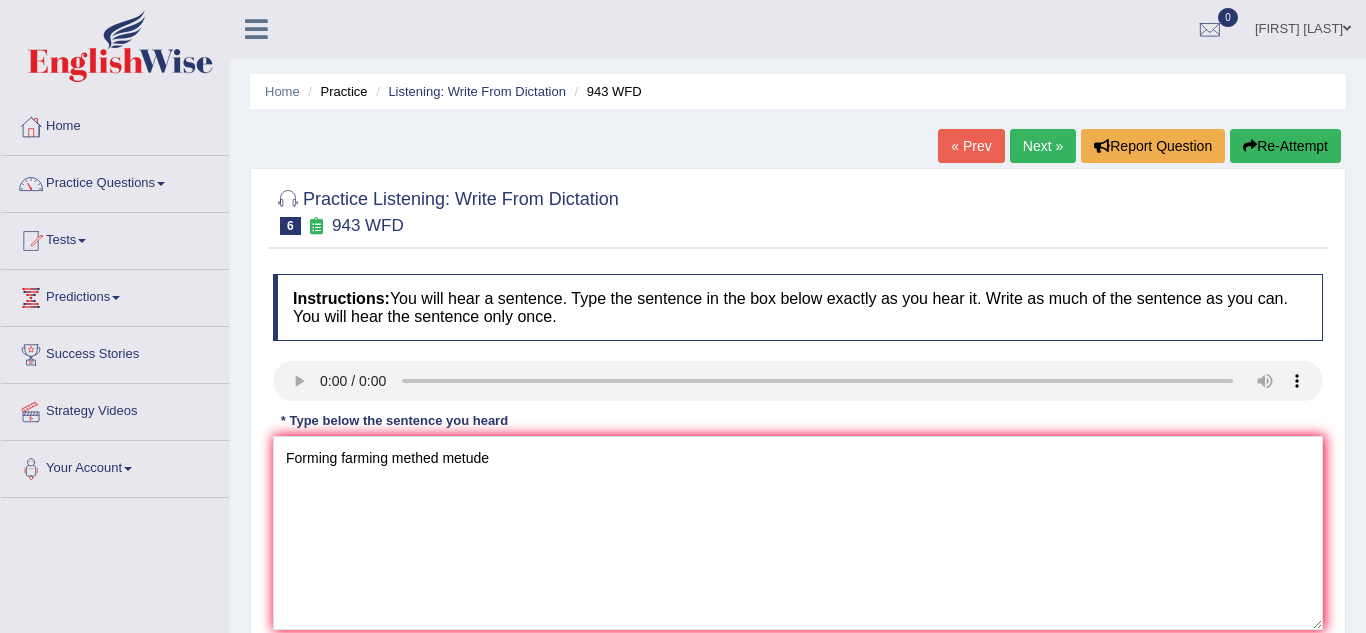 type 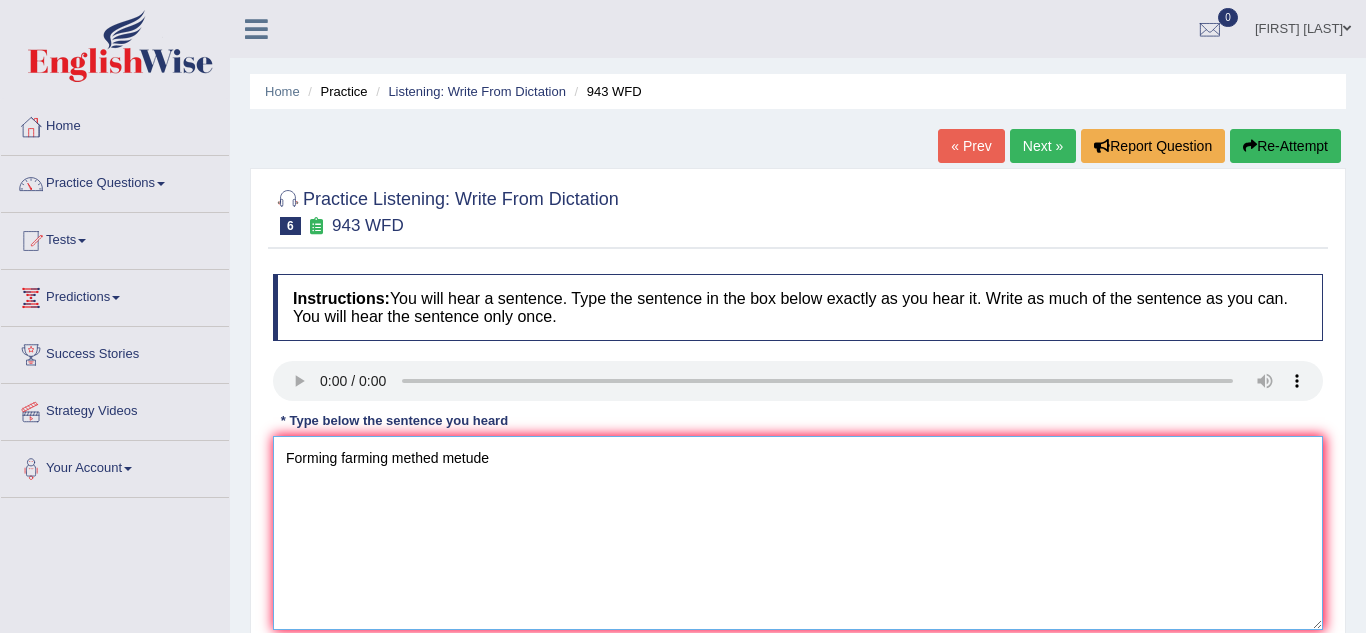 click on "Forming farming methed metude" at bounding box center [798, 533] 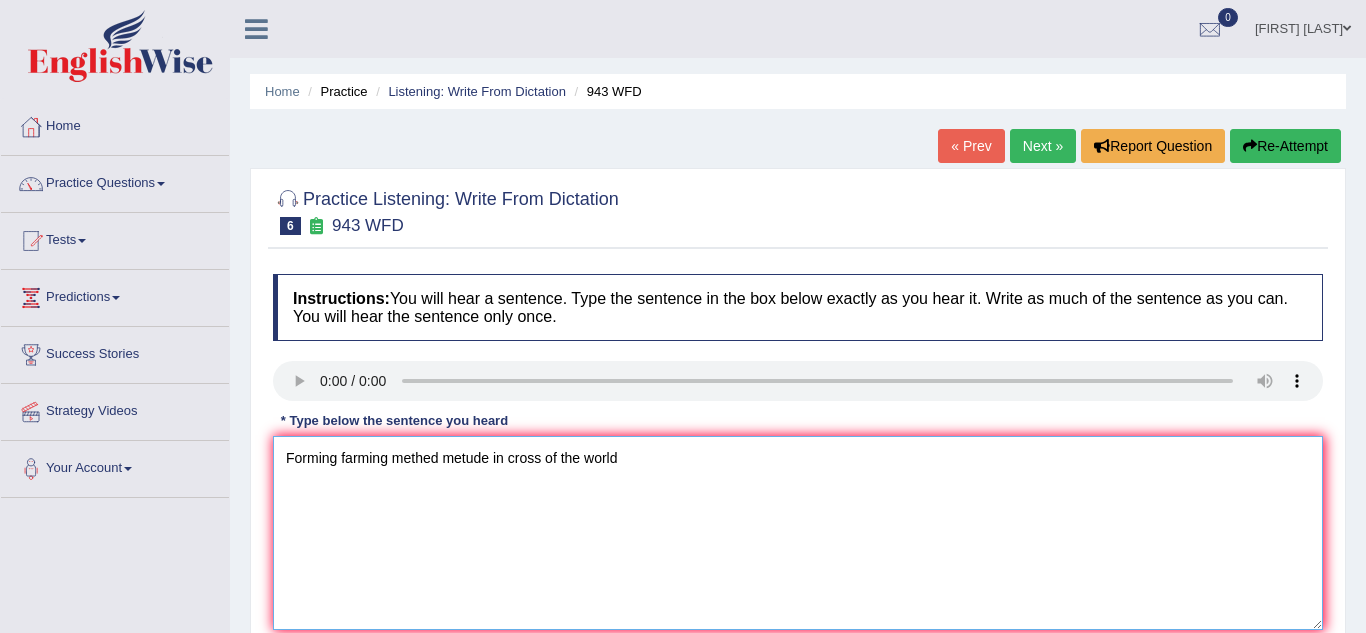 click on "Forming farming methed metude in cross of the world" at bounding box center (798, 533) 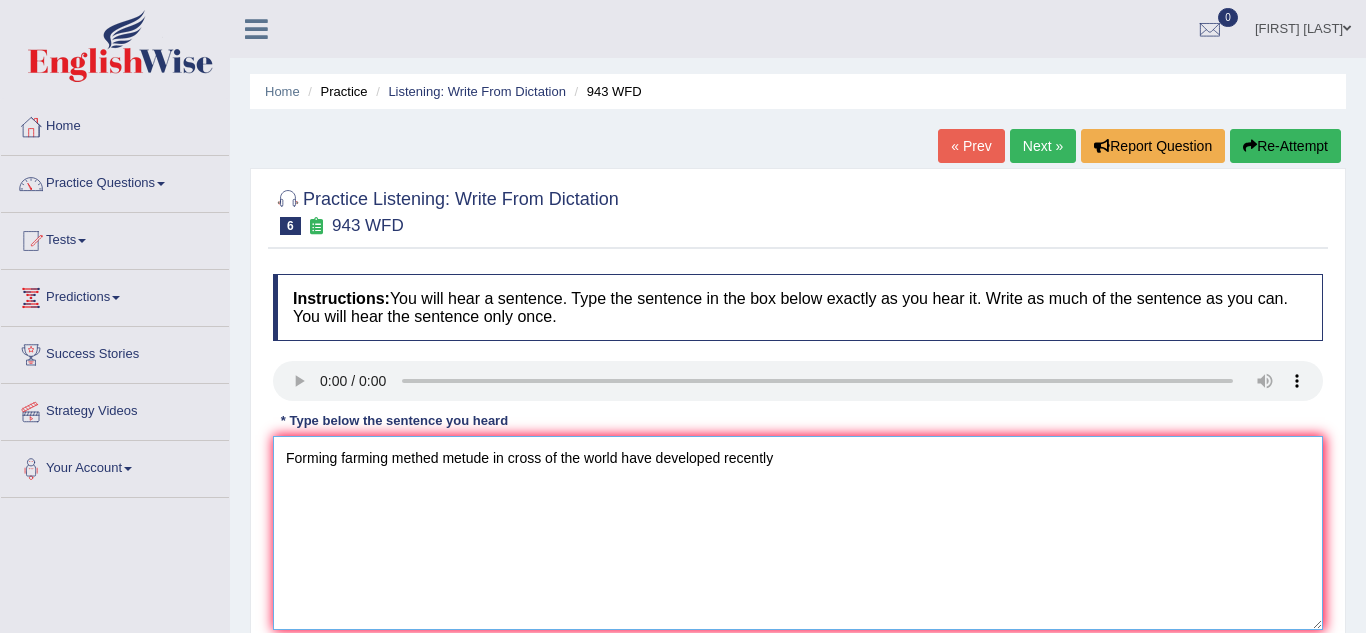 click on "Forming farming methed metude in cross of the world have developed recently" at bounding box center [798, 533] 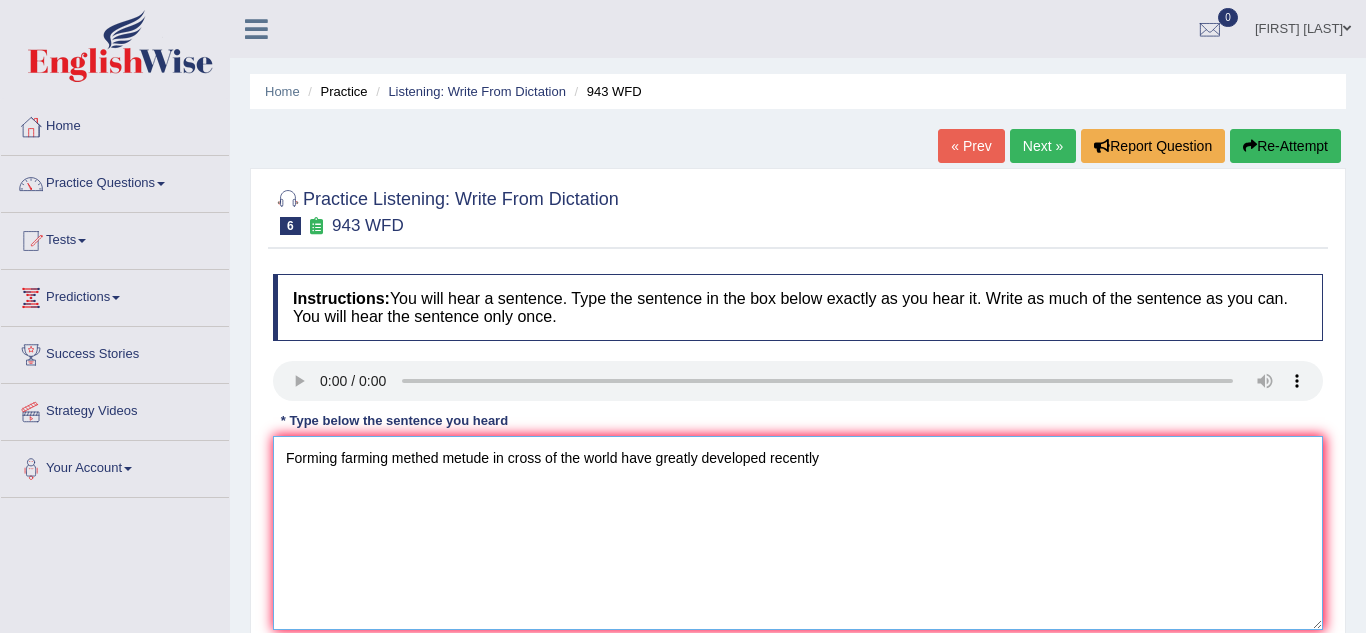 click on "Forming farming methed metude in cross of the world have greatly developed recently" at bounding box center [798, 533] 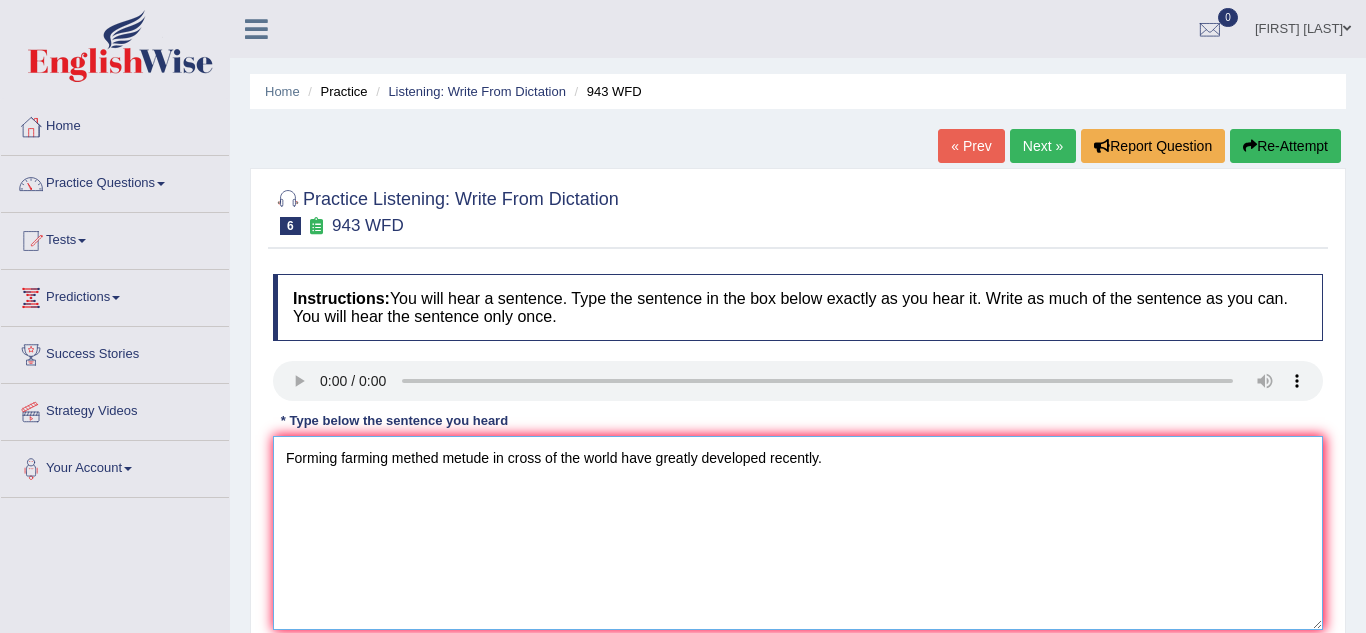 click on "Forming farming methed metude in cross of the world have greatly developed recently." at bounding box center [798, 533] 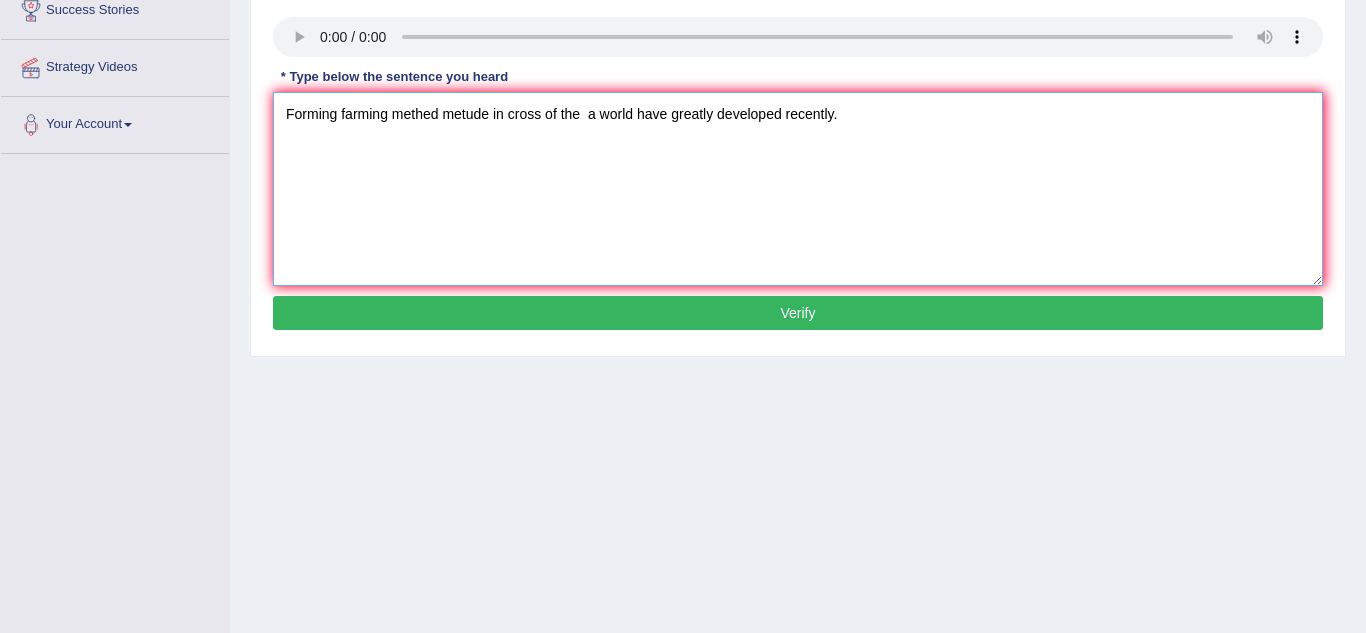 scroll, scrollTop: 347, scrollLeft: 0, axis: vertical 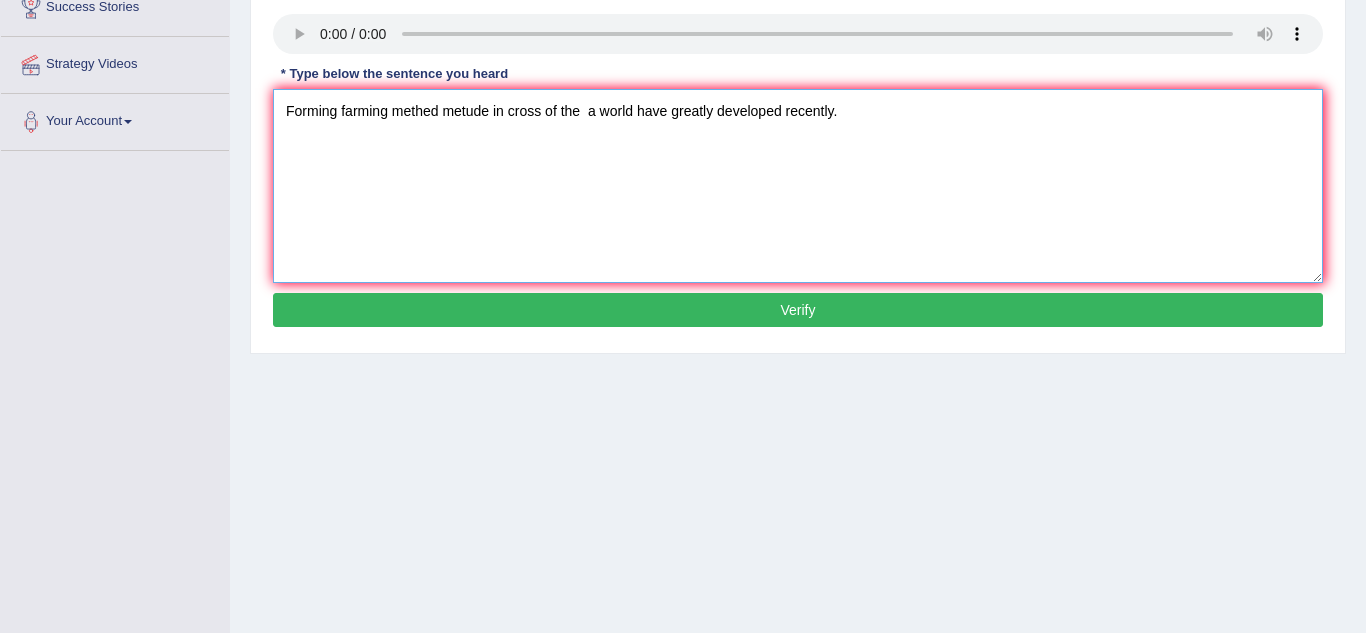 type on "Forming farming methed metude in cross of the  a world have greatly developed recently." 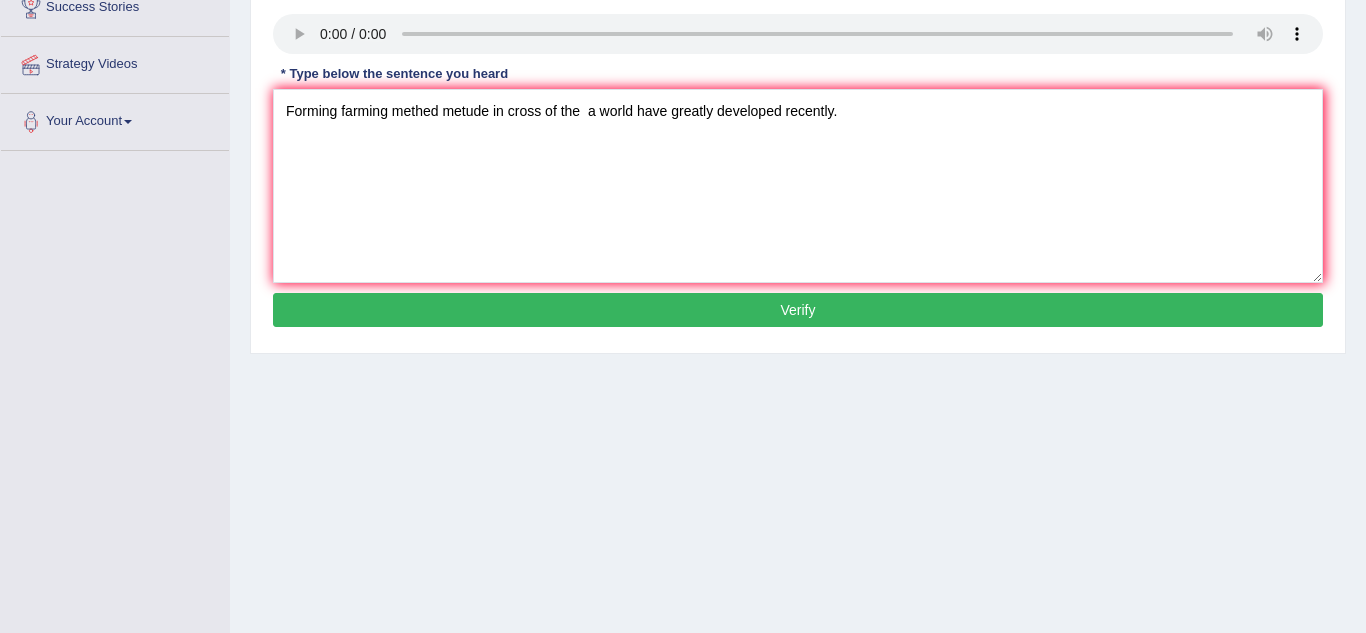 click on "Verify" at bounding box center [798, 310] 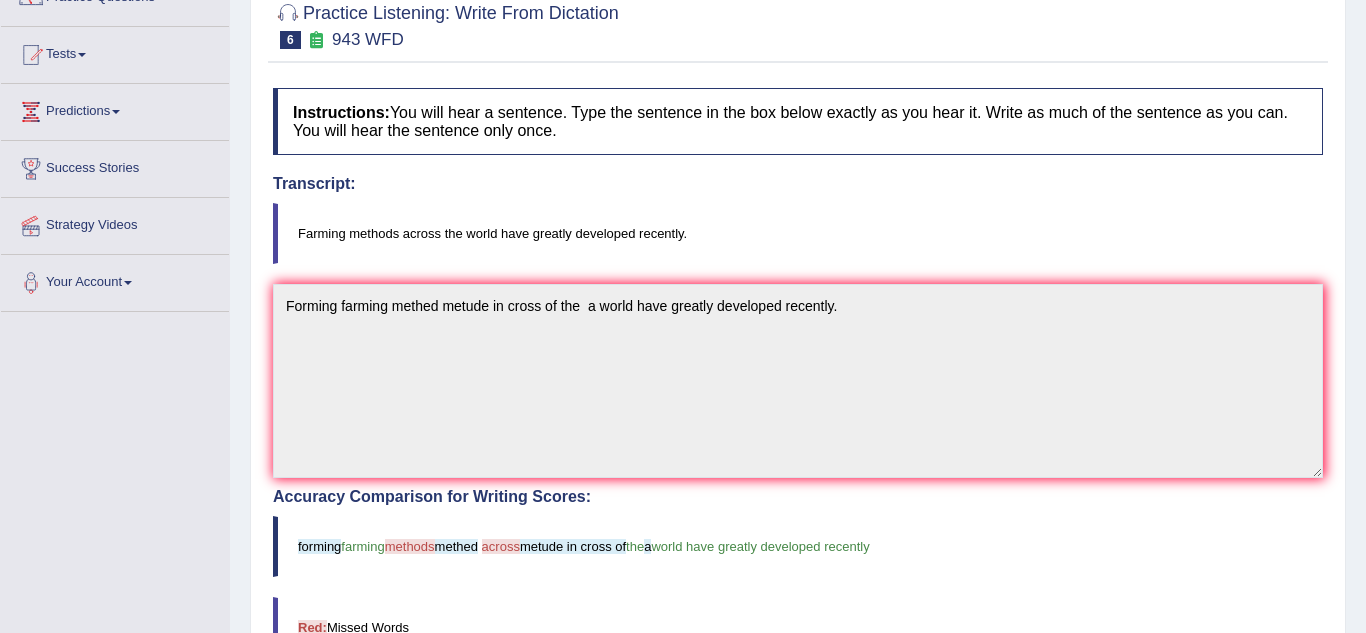 scroll, scrollTop: 0, scrollLeft: 0, axis: both 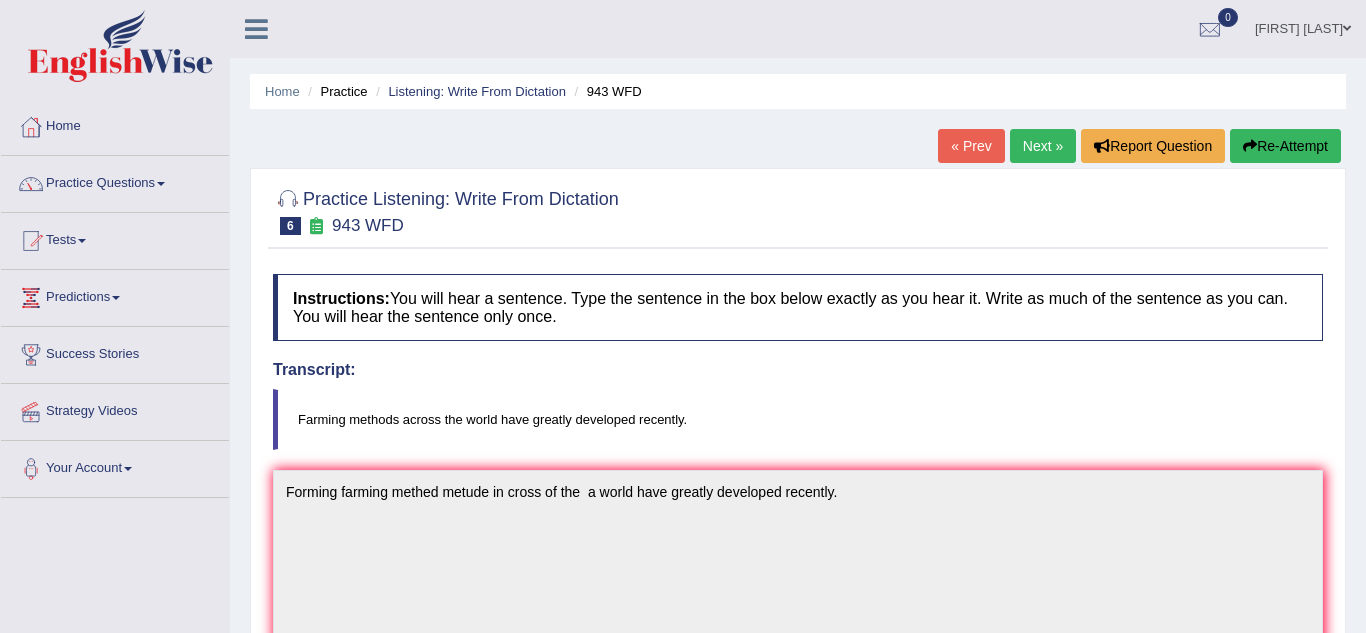 click on "Next »" at bounding box center (1043, 146) 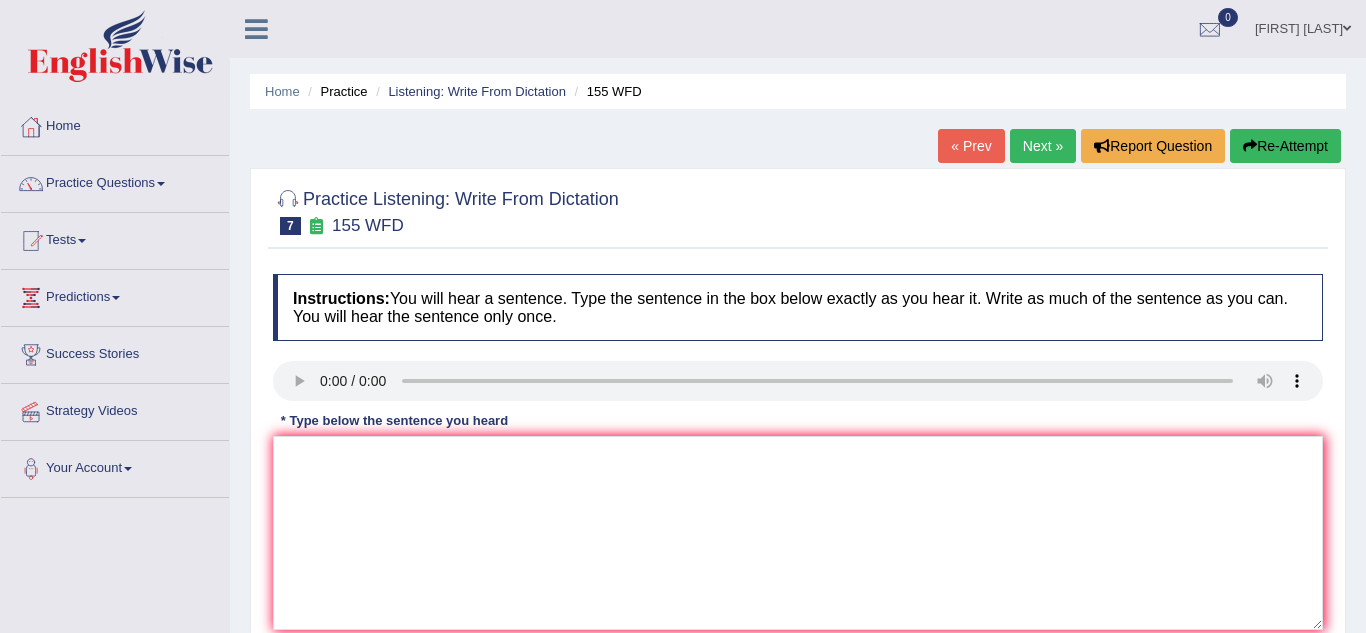 scroll, scrollTop: 0, scrollLeft: 0, axis: both 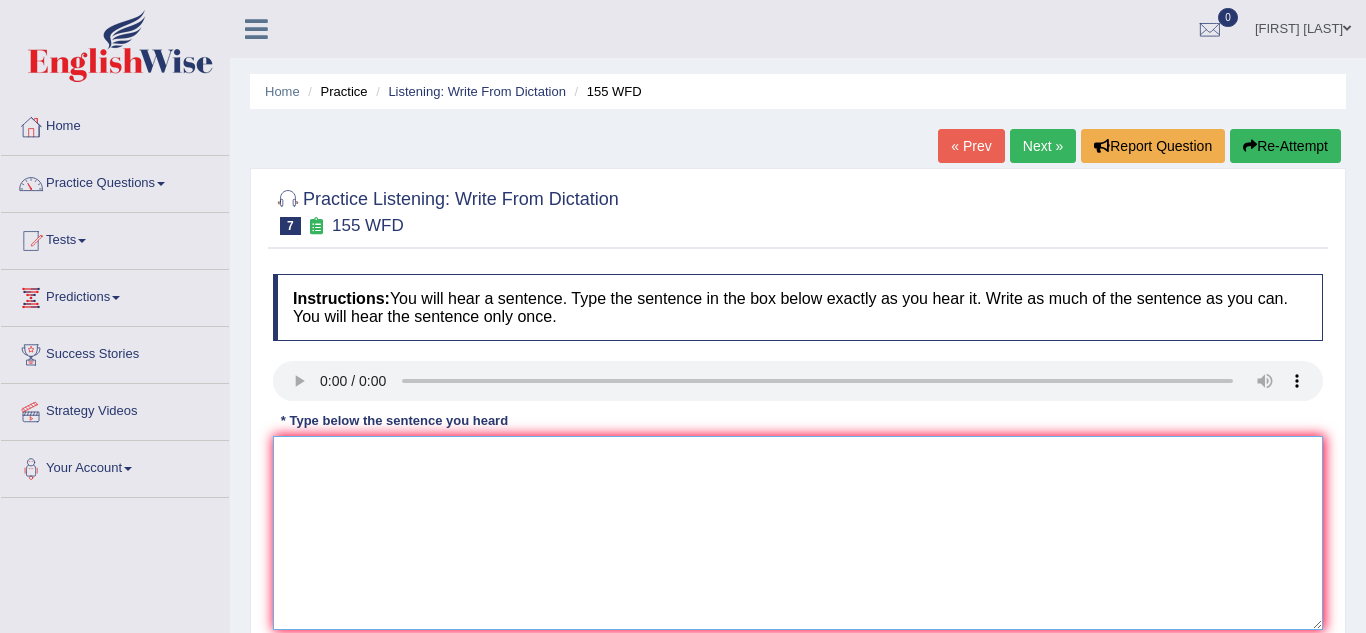 click at bounding box center (798, 533) 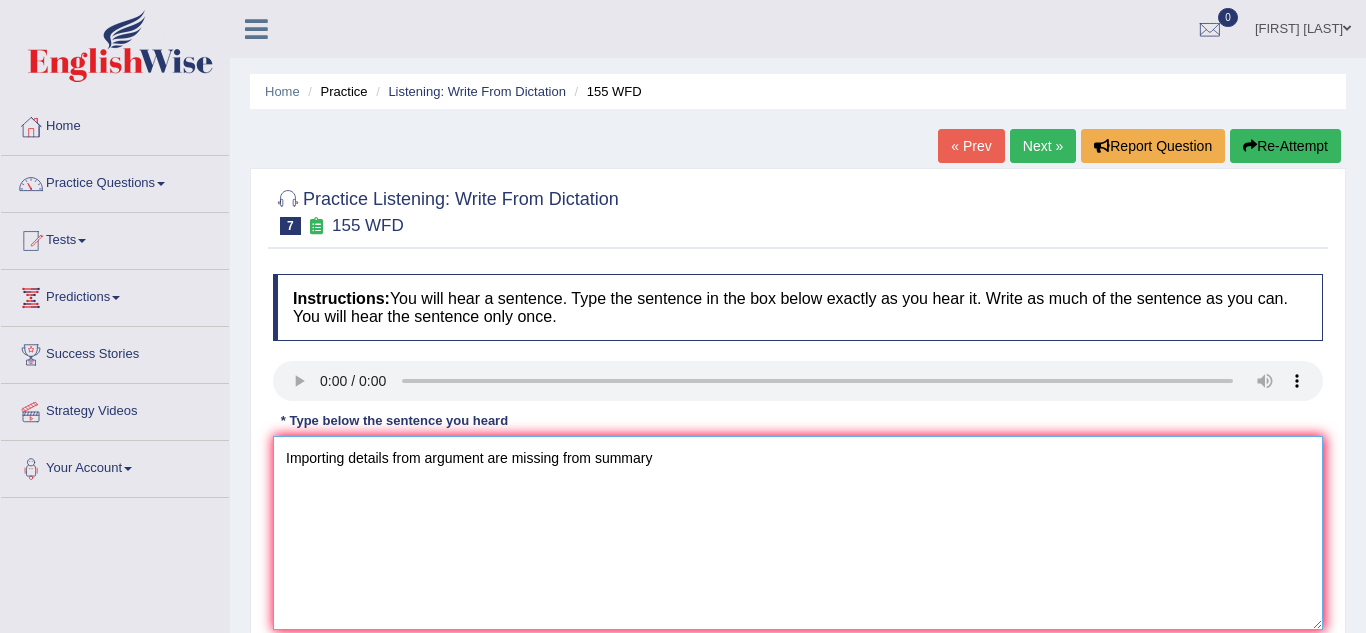 click on "Importing details from argument are missing from summary" at bounding box center [798, 533] 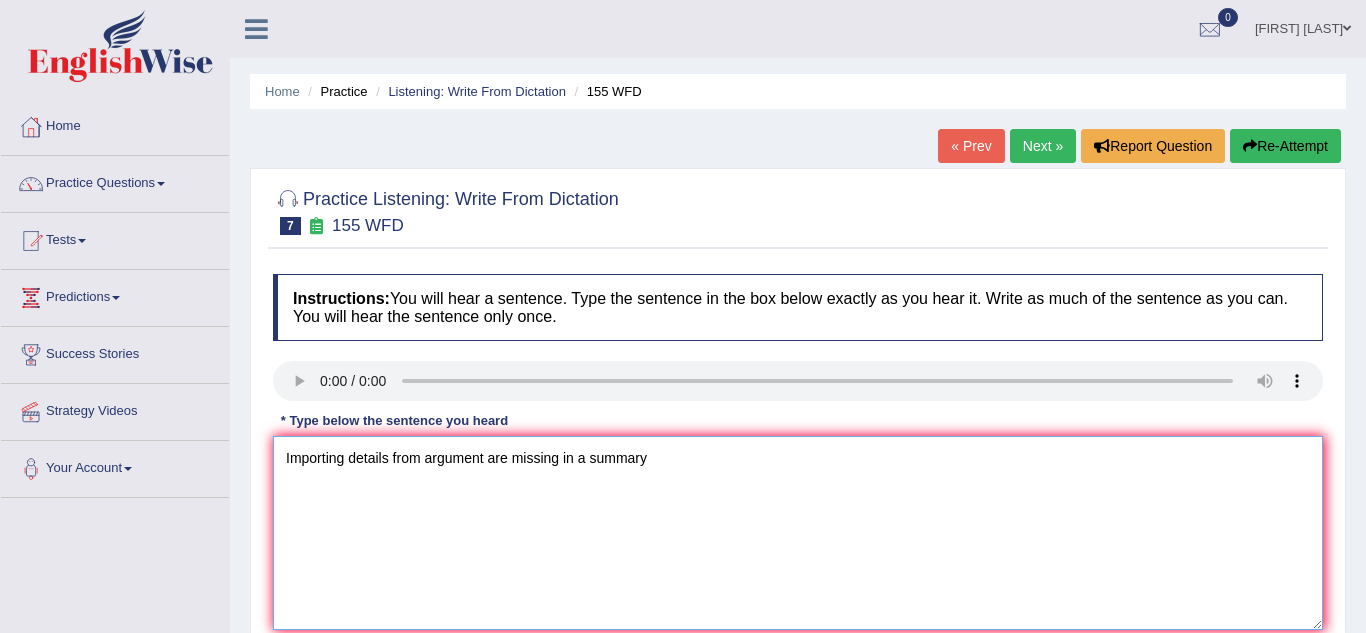 click on "Importing details from argument are missing in a summary" at bounding box center (798, 533) 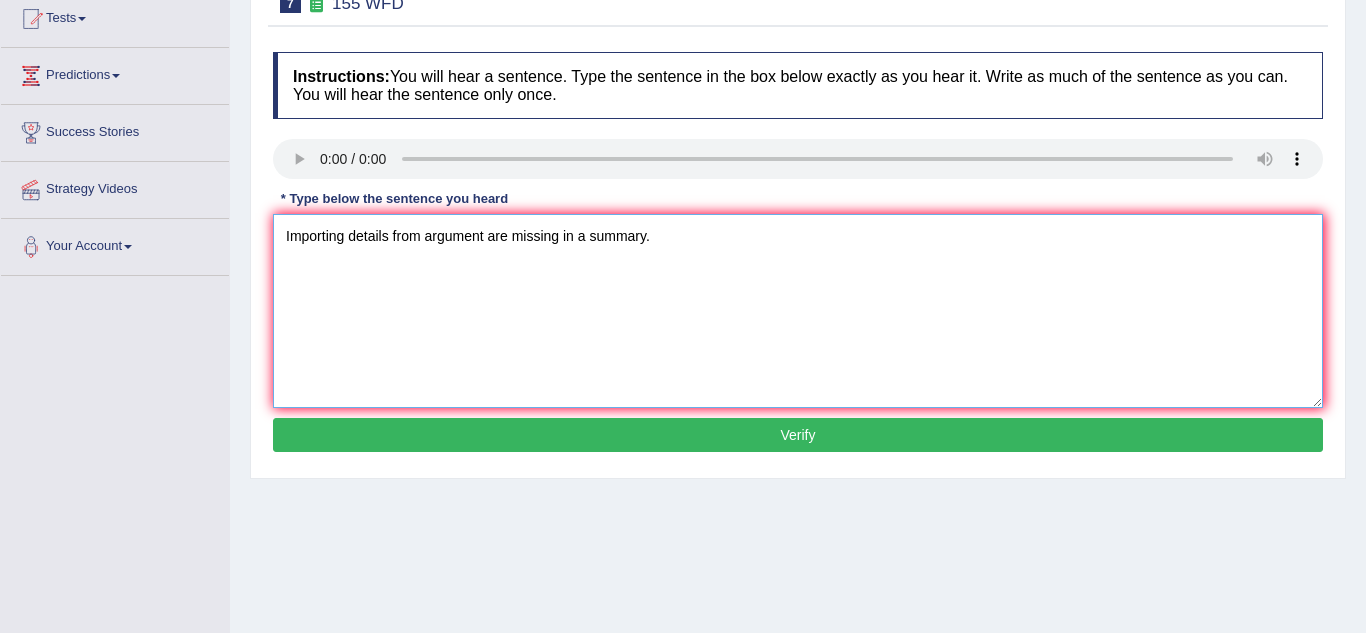 scroll, scrollTop: 224, scrollLeft: 0, axis: vertical 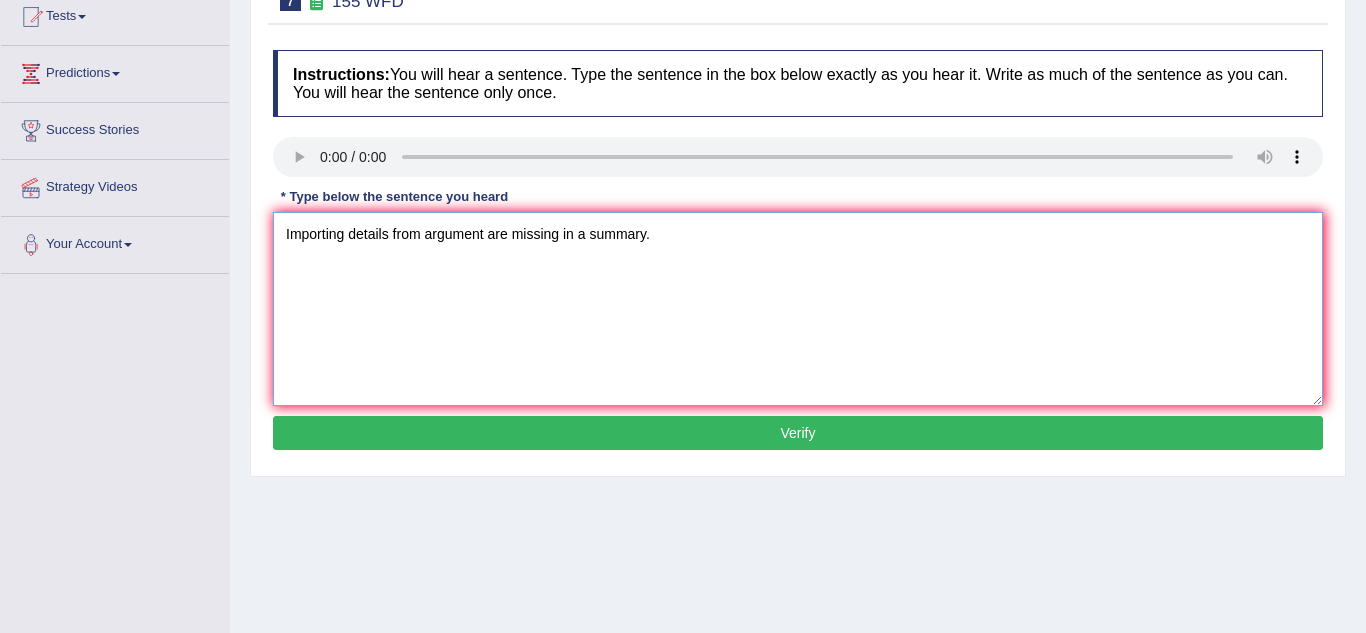 type on "Importing details from argument are missing in a summary." 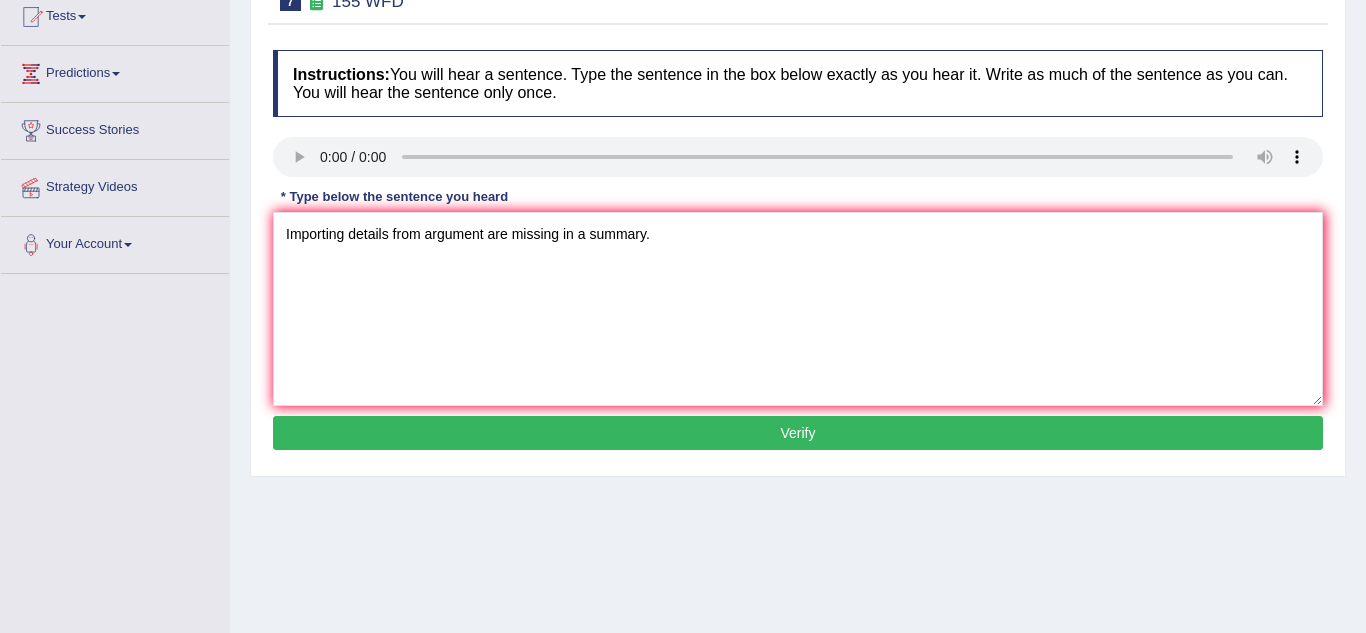click on "Verify" at bounding box center [798, 433] 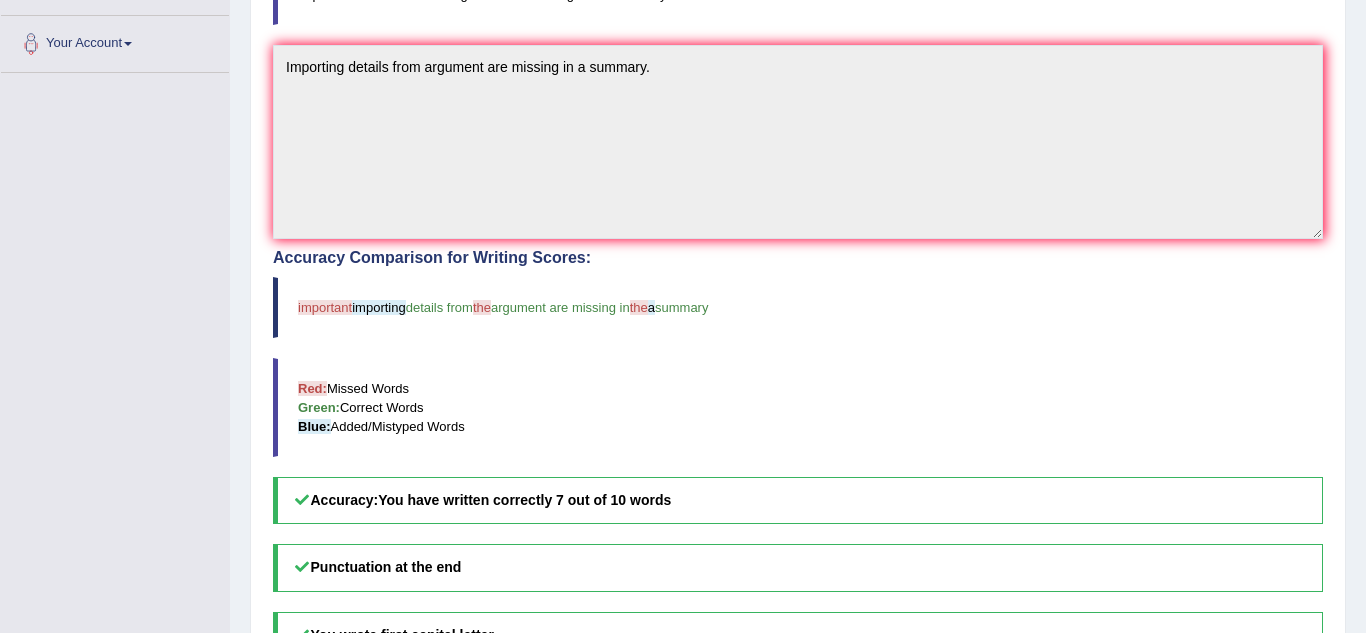 scroll, scrollTop: 431, scrollLeft: 0, axis: vertical 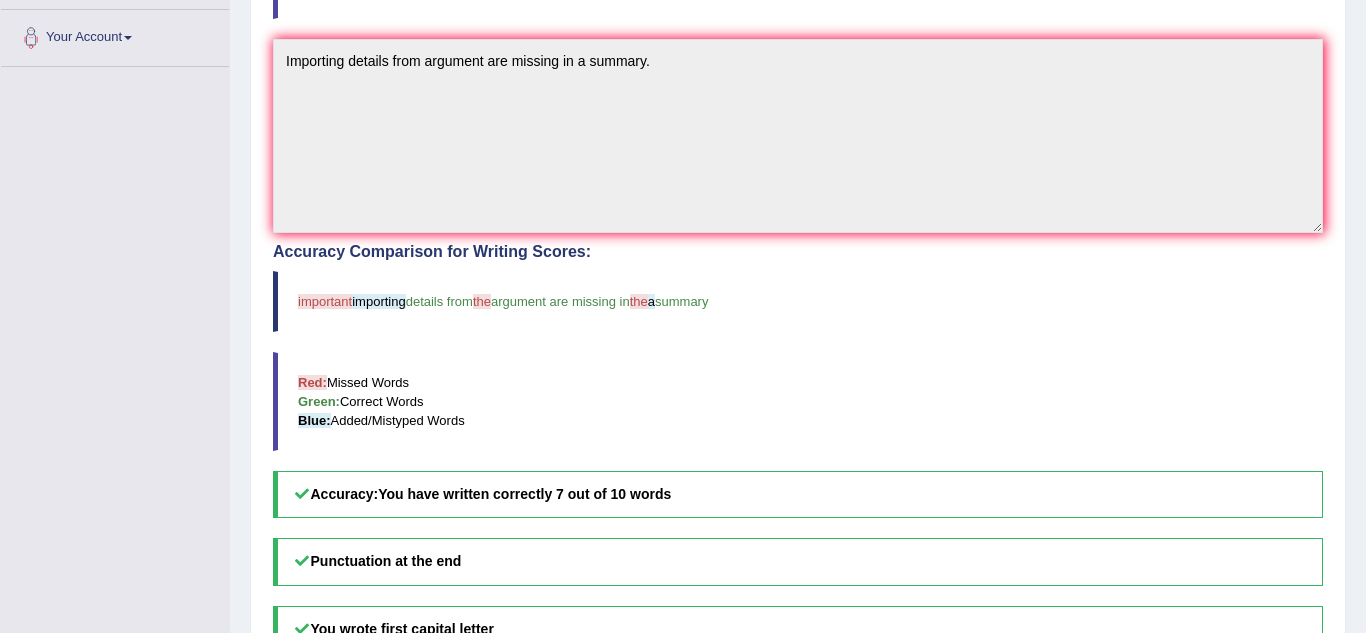 click on "Toggle navigation
Home
Practice Questions   Speaking Practice Read Aloud
Repeat Sentence
Describe Image
Re-tell Lecture
Answer Short Question
Summarize Group Discussion
Respond To A Situation
Writing Practice  Summarize Written Text
Write Essay
Reading Practice  Reading & Writing: Fill In The Blanks
Choose Multiple Answers
Re-order Paragraphs
Fill In The Blanks
Choose Single Answer
Listening Practice  Summarize Spoken Text
Highlight Incorrect Words
Highlight Correct Summary
Select Missing Word
Choose Single Answer
Choose Multiple Answers
Fill In The Blanks
Write From Dictation
Pronunciation
Tests  Take Practice Sectional Test
Take Mock Test" at bounding box center (683, 211) 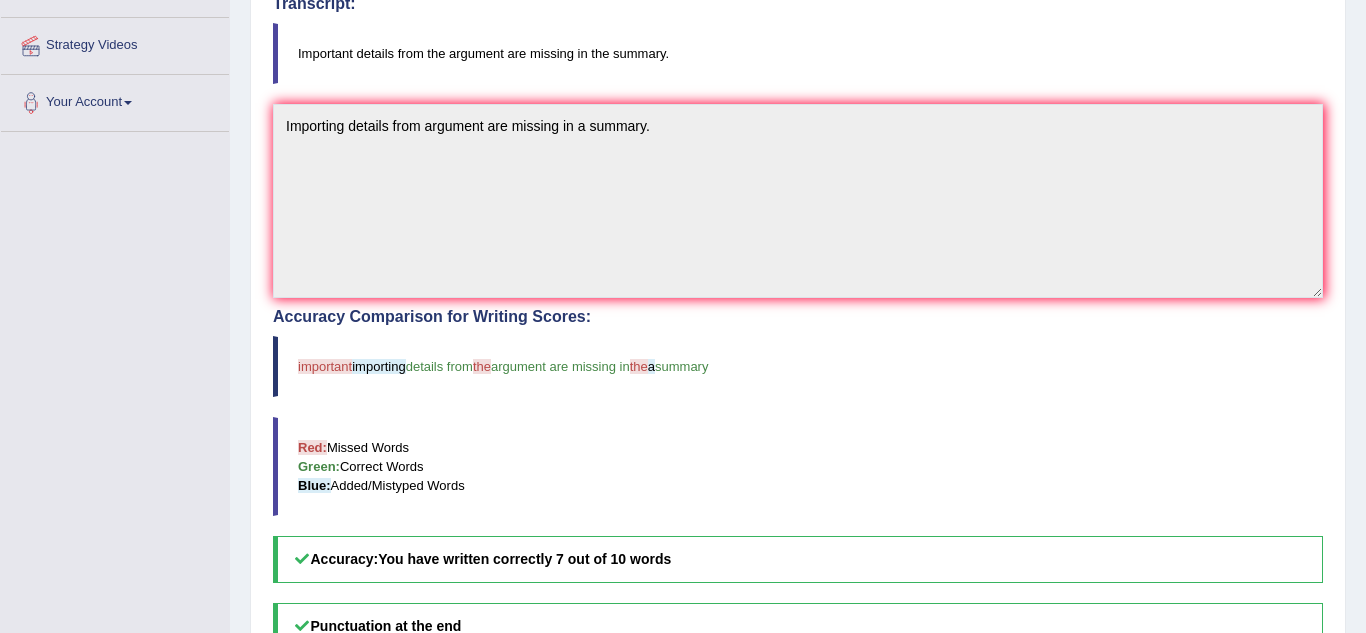 scroll, scrollTop: 0, scrollLeft: 0, axis: both 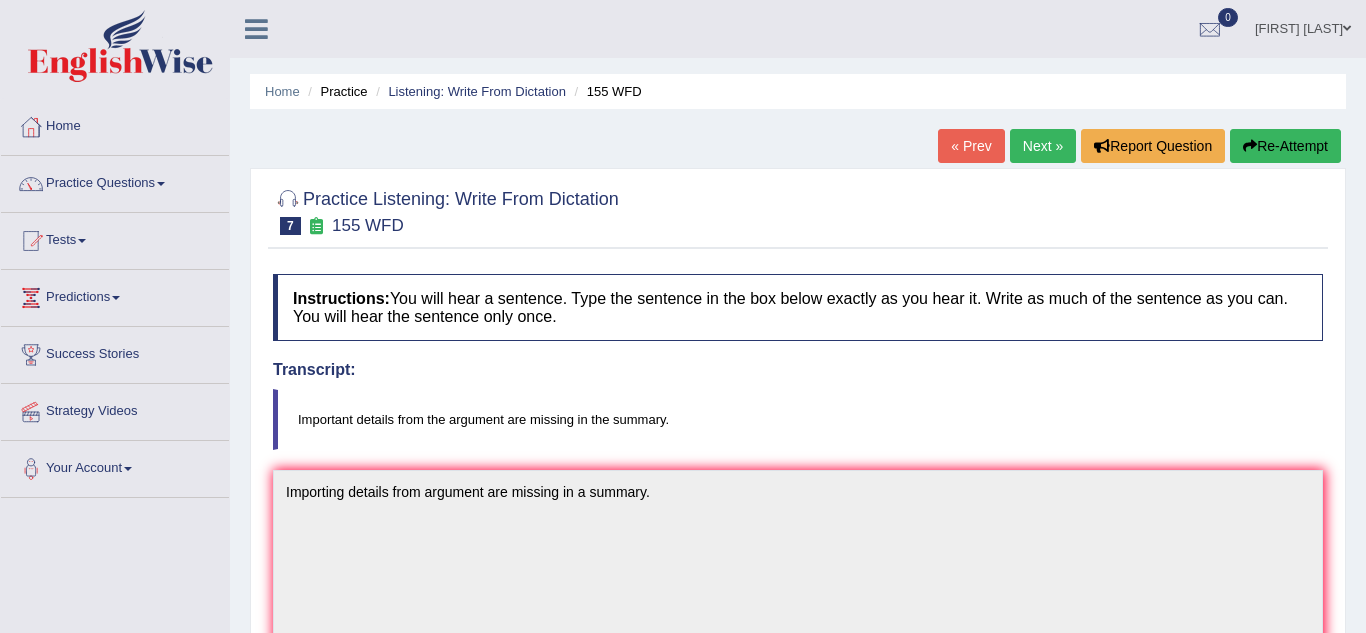 click on "Next »" at bounding box center (1043, 146) 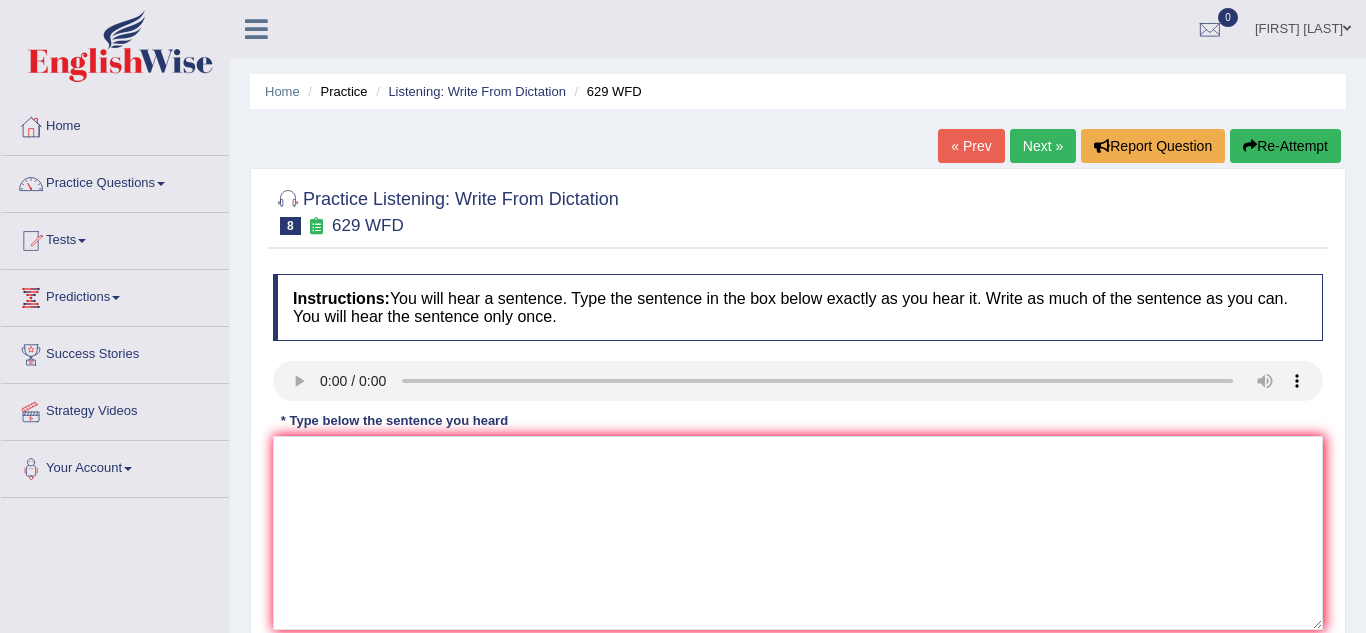 scroll, scrollTop: 0, scrollLeft: 0, axis: both 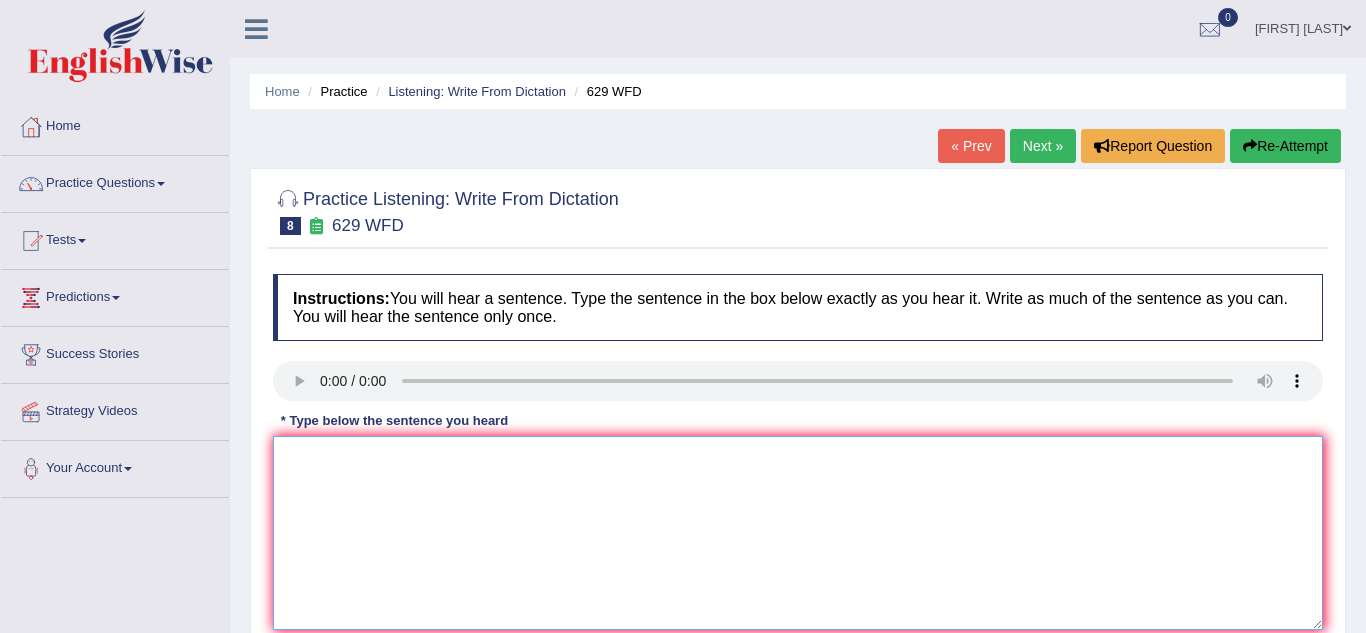 click at bounding box center (798, 533) 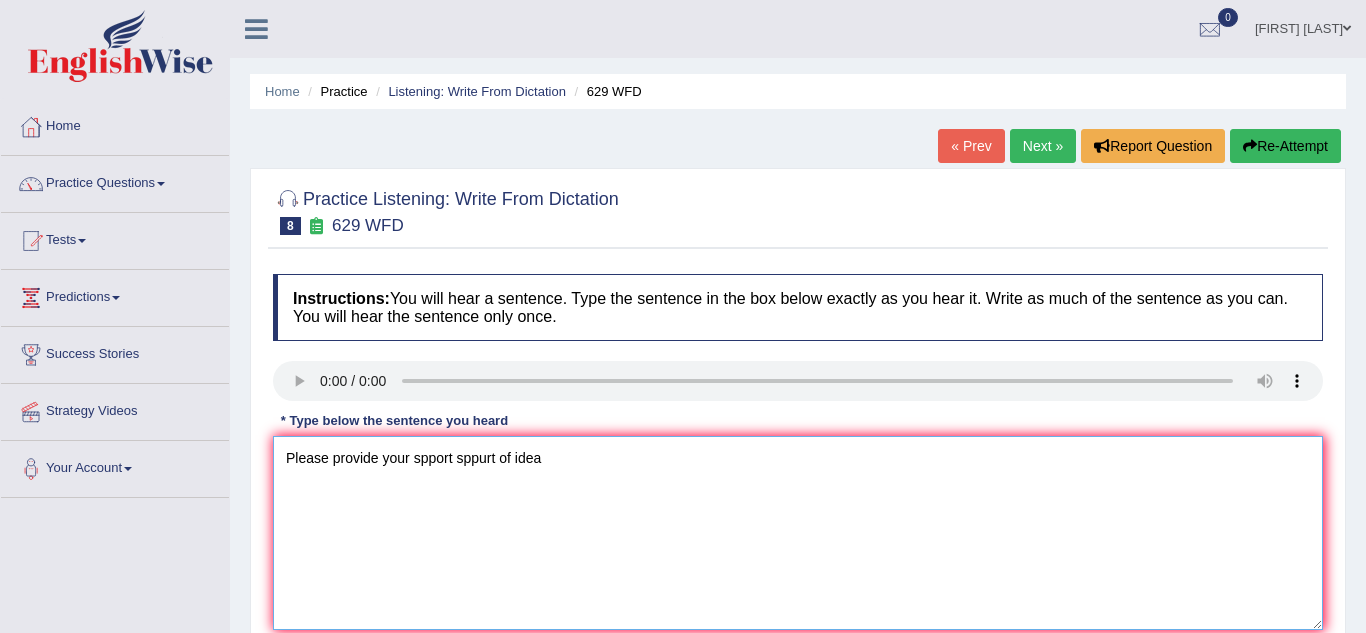click on "Please provide your spport sppurt of idea" at bounding box center [798, 533] 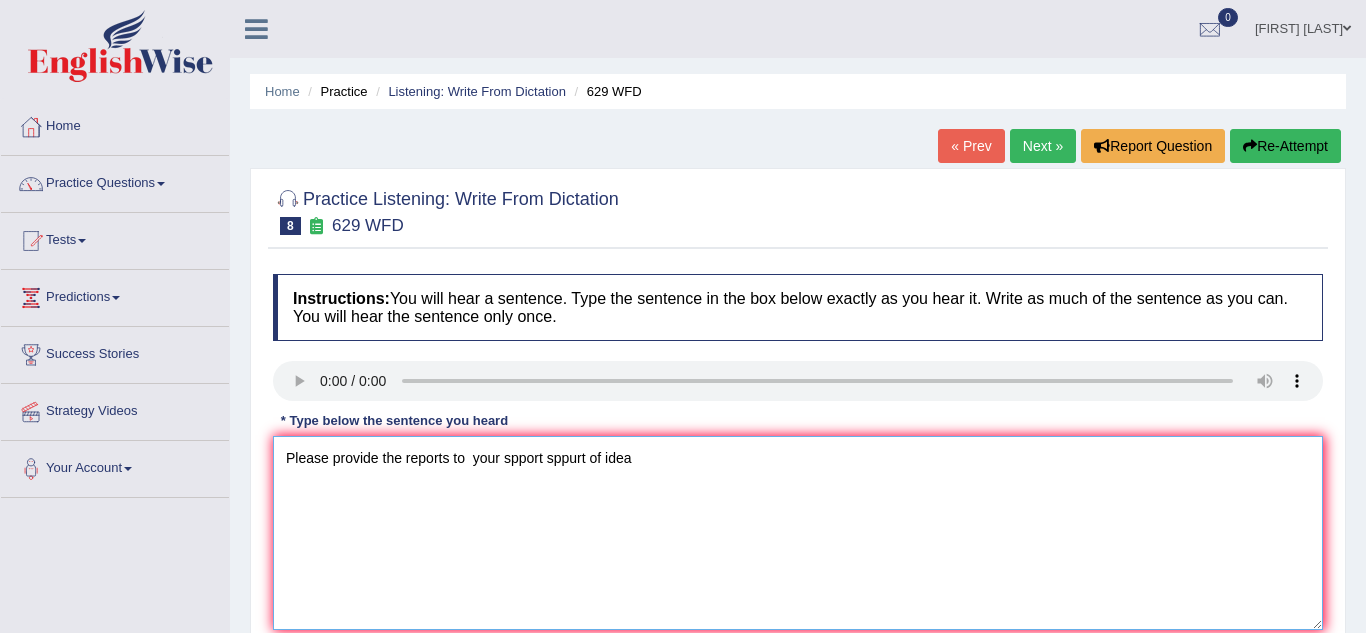 click on "Please provide the reports to  your spport sppurt of idea" at bounding box center (798, 533) 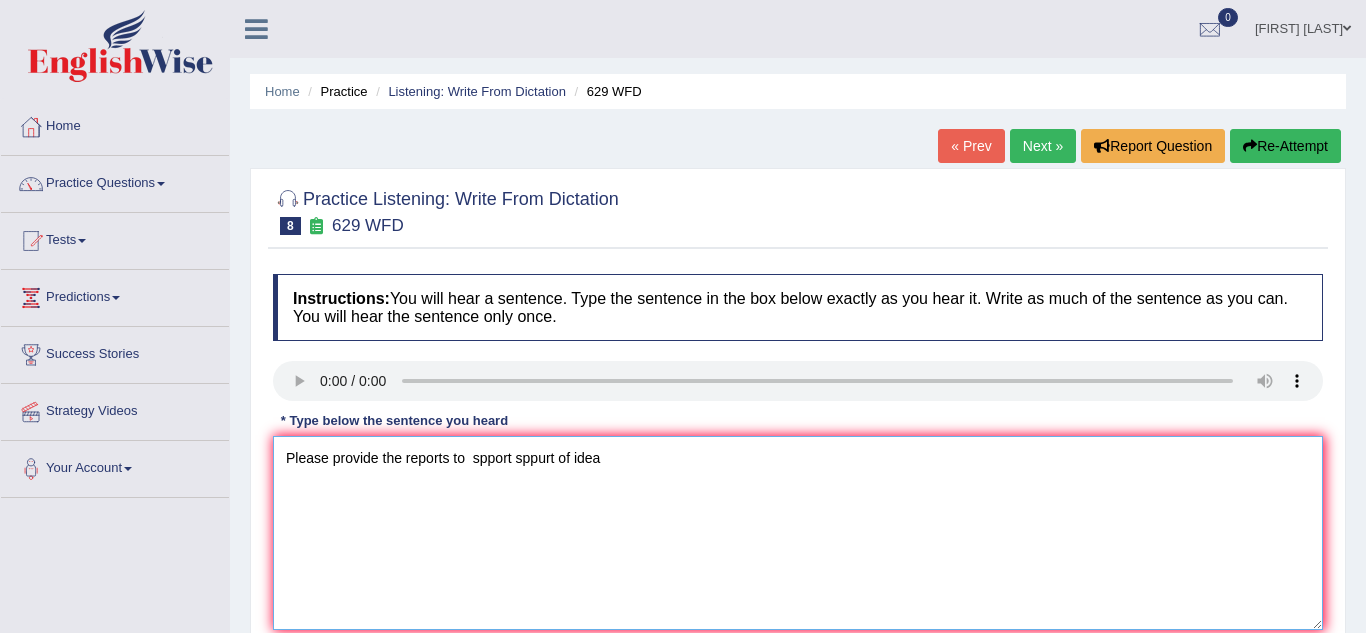 type on "Please provide the reports to  spport sppurt of idea" 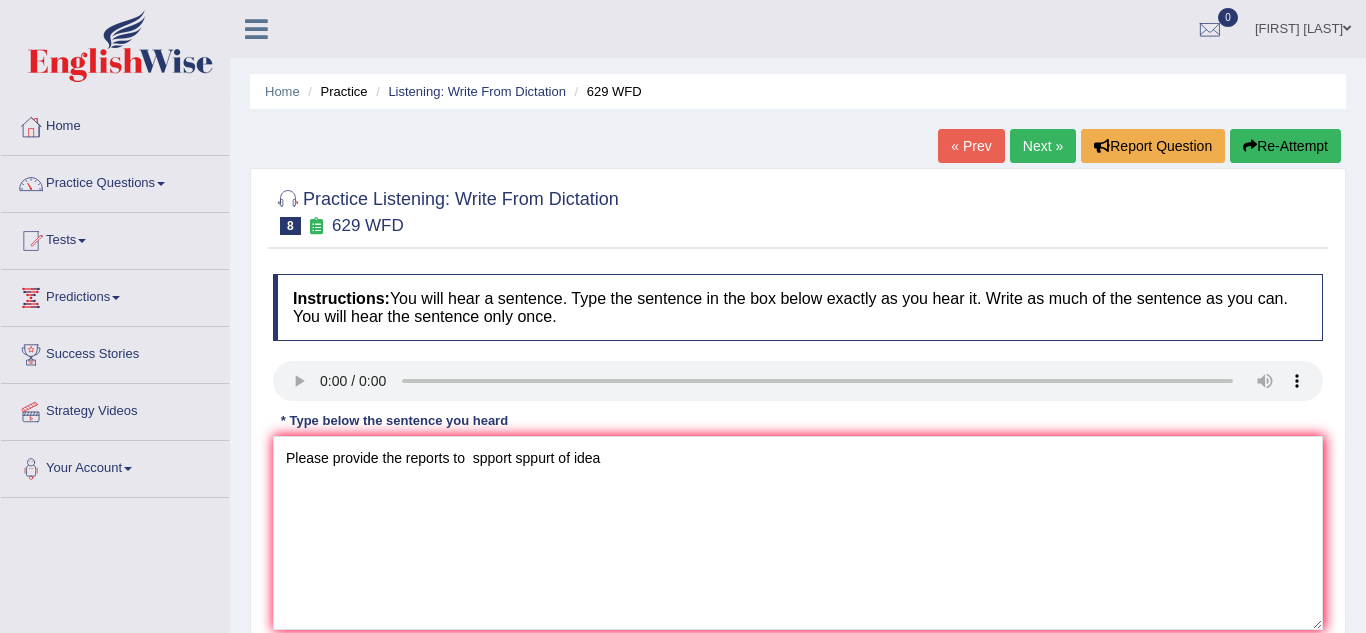 type 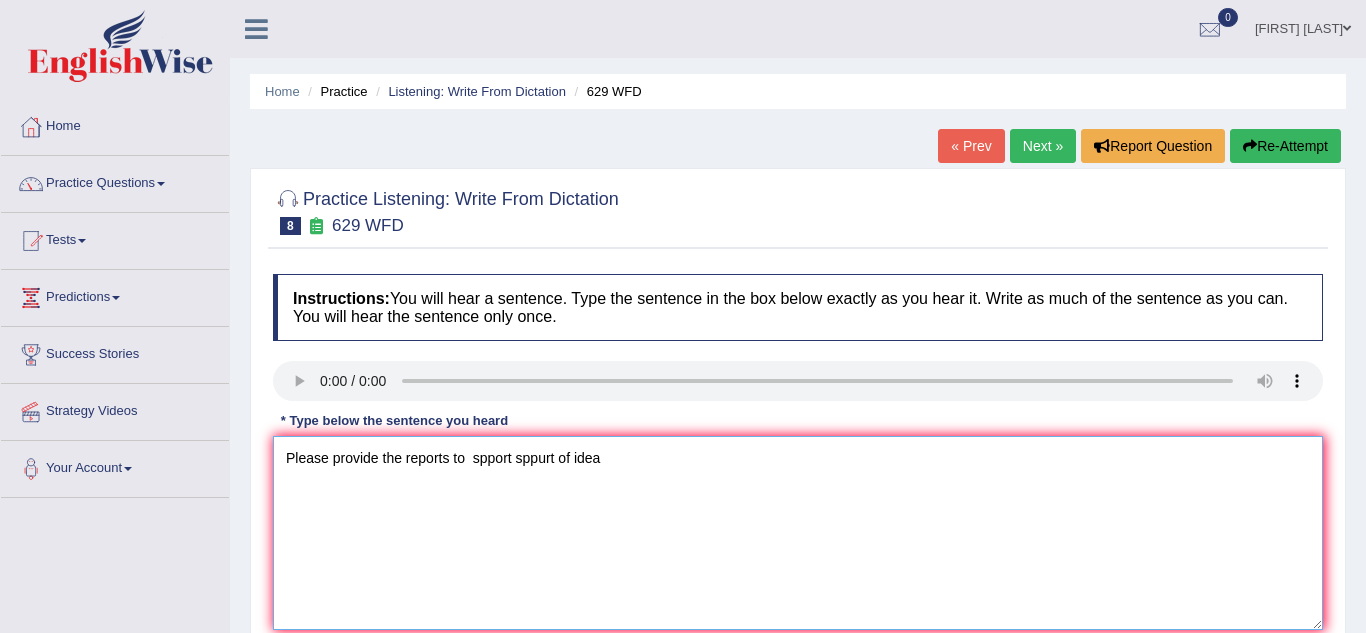 click on "Please provide the reports to  spport sppurt of idea" at bounding box center [798, 533] 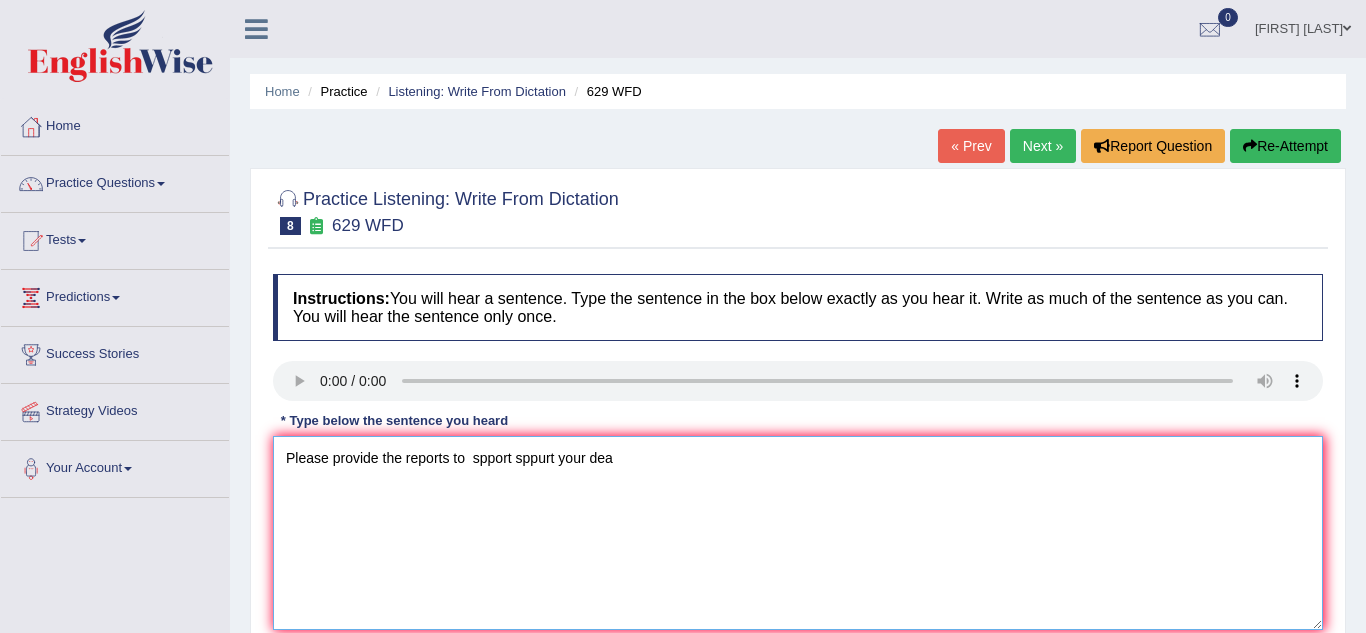 click on "Please provide the reports to  spport sppurt your dea" at bounding box center (798, 533) 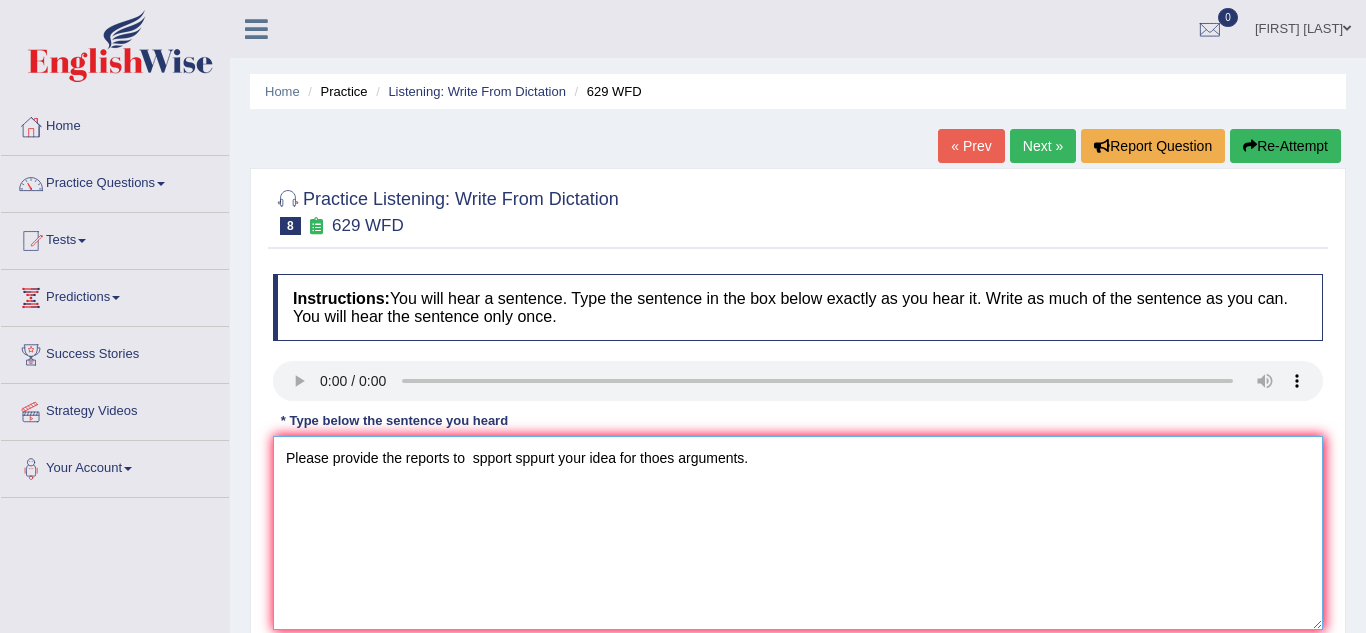 click on "Please provide the reports to  spport sppurt your idea for thoes arguments." at bounding box center (798, 533) 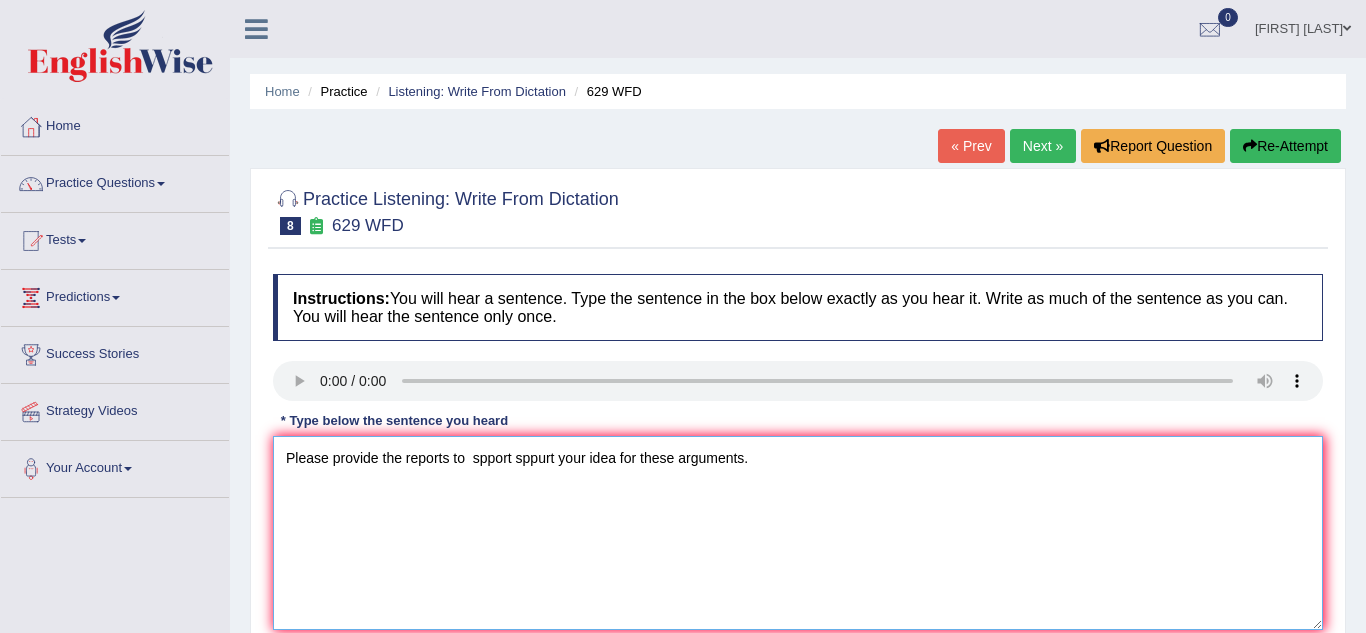 type on "Please provide the reports to  spport sppurt your idea for these arguments." 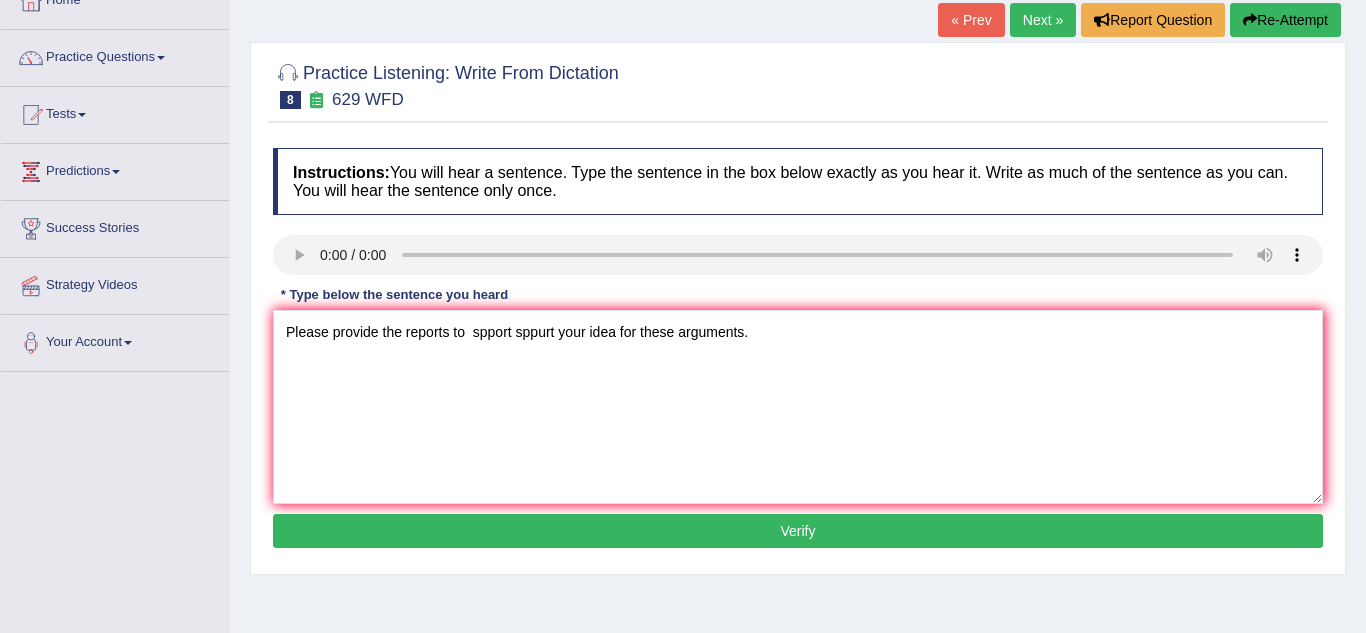scroll, scrollTop: 280, scrollLeft: 0, axis: vertical 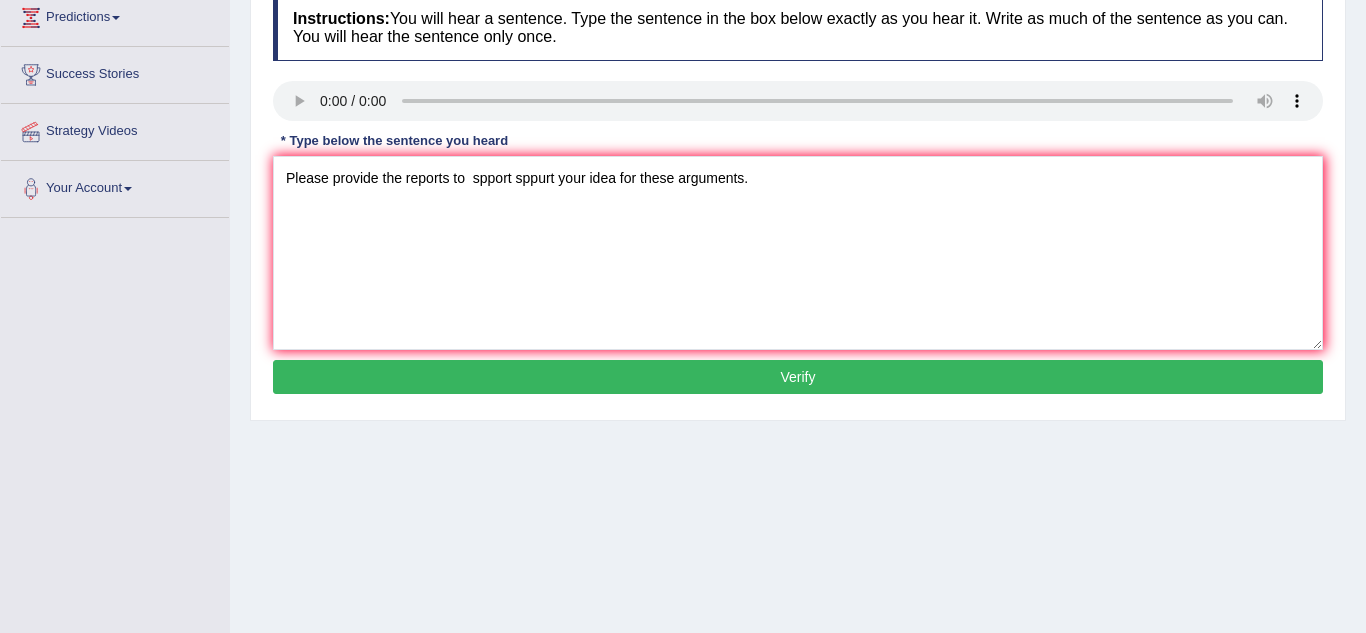 click on "Verify" at bounding box center [798, 377] 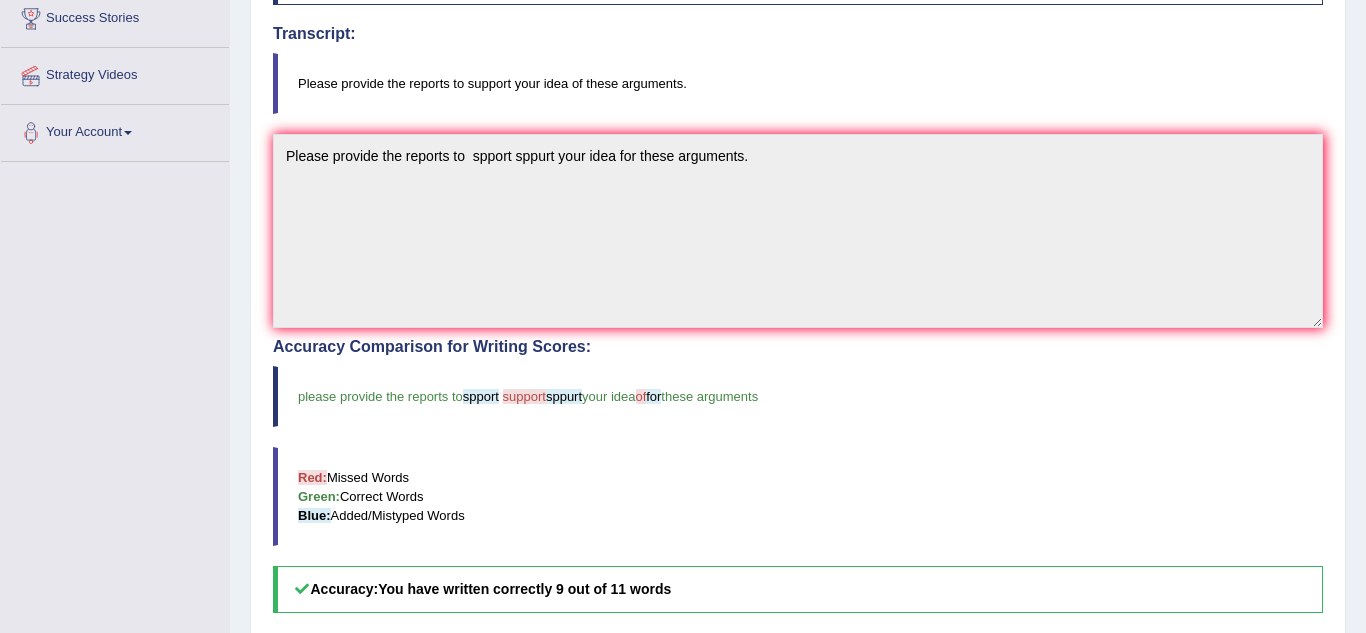 scroll, scrollTop: 337, scrollLeft: 0, axis: vertical 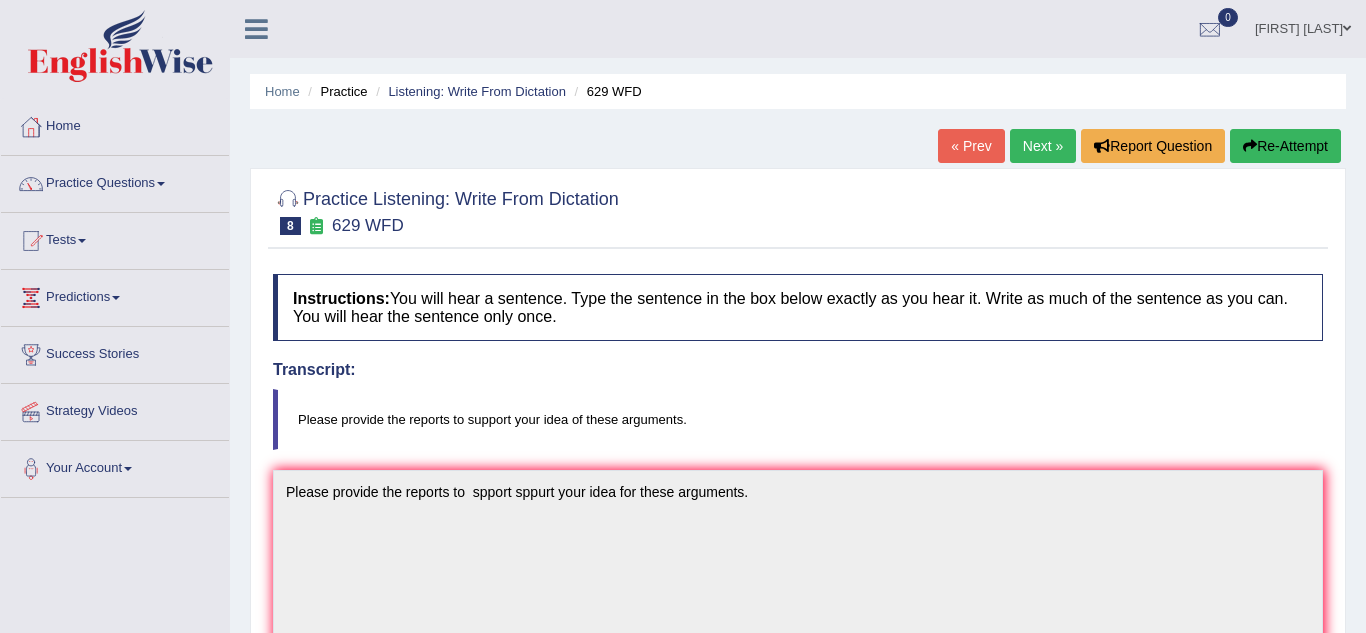 click on "Next »" at bounding box center (1043, 146) 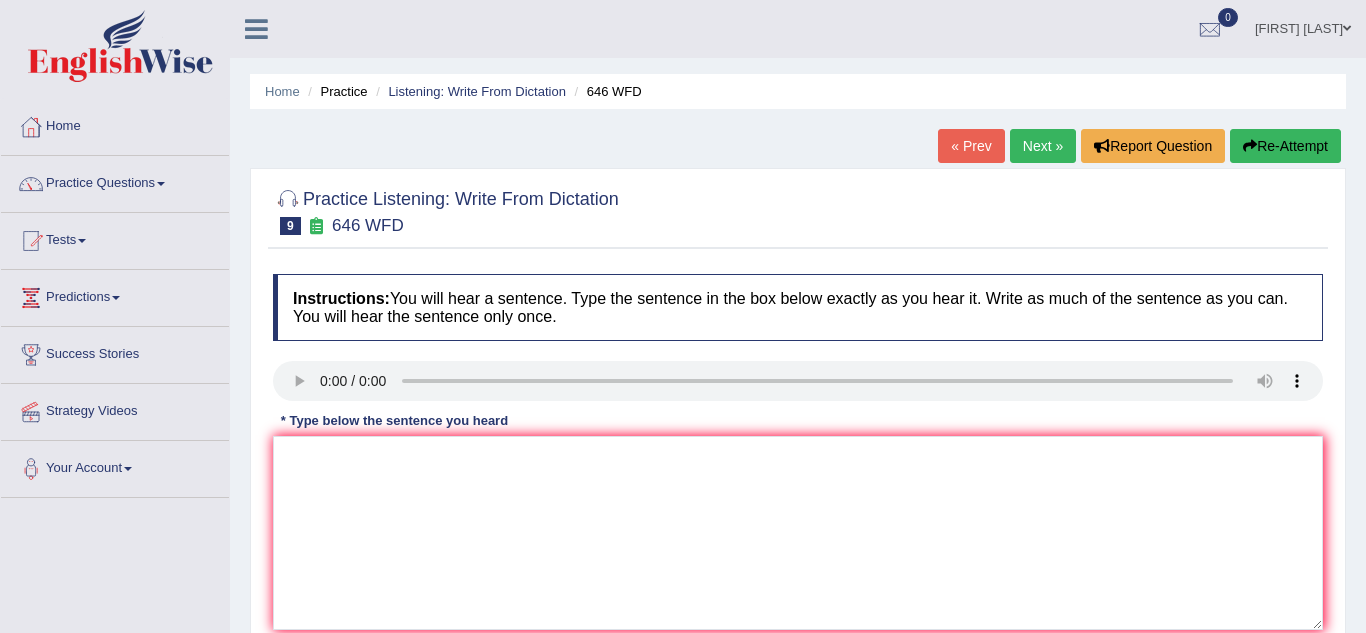 scroll, scrollTop: 0, scrollLeft: 0, axis: both 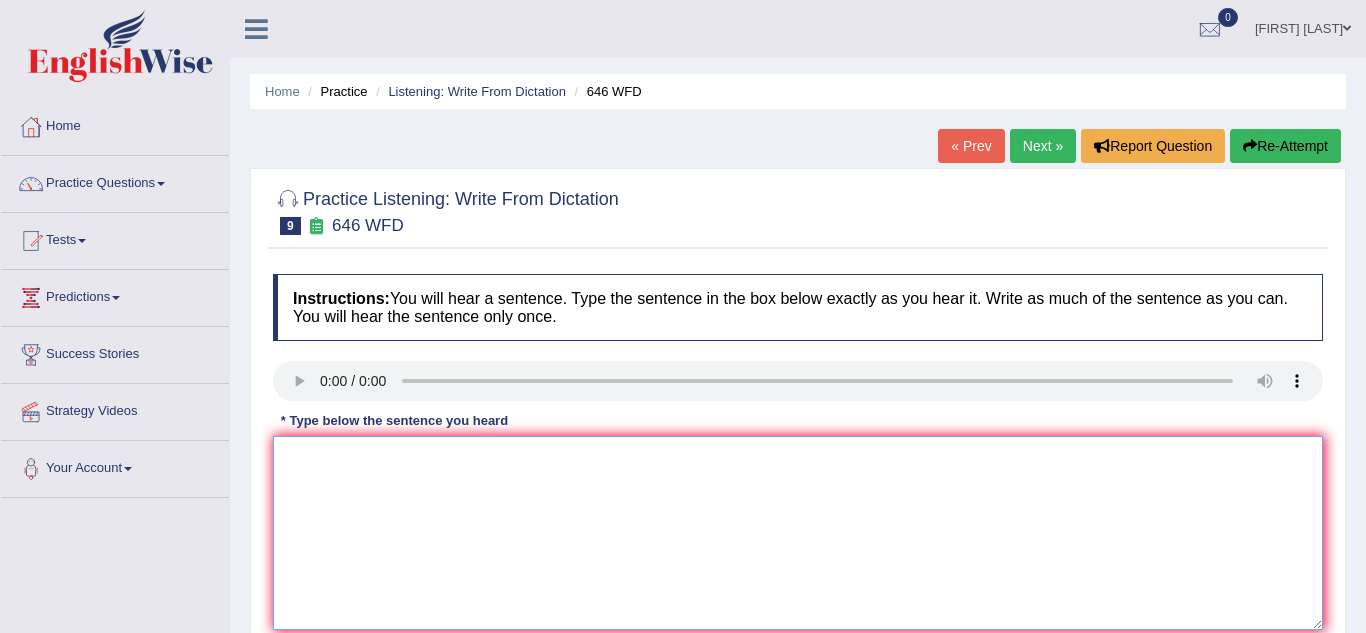 click at bounding box center (798, 533) 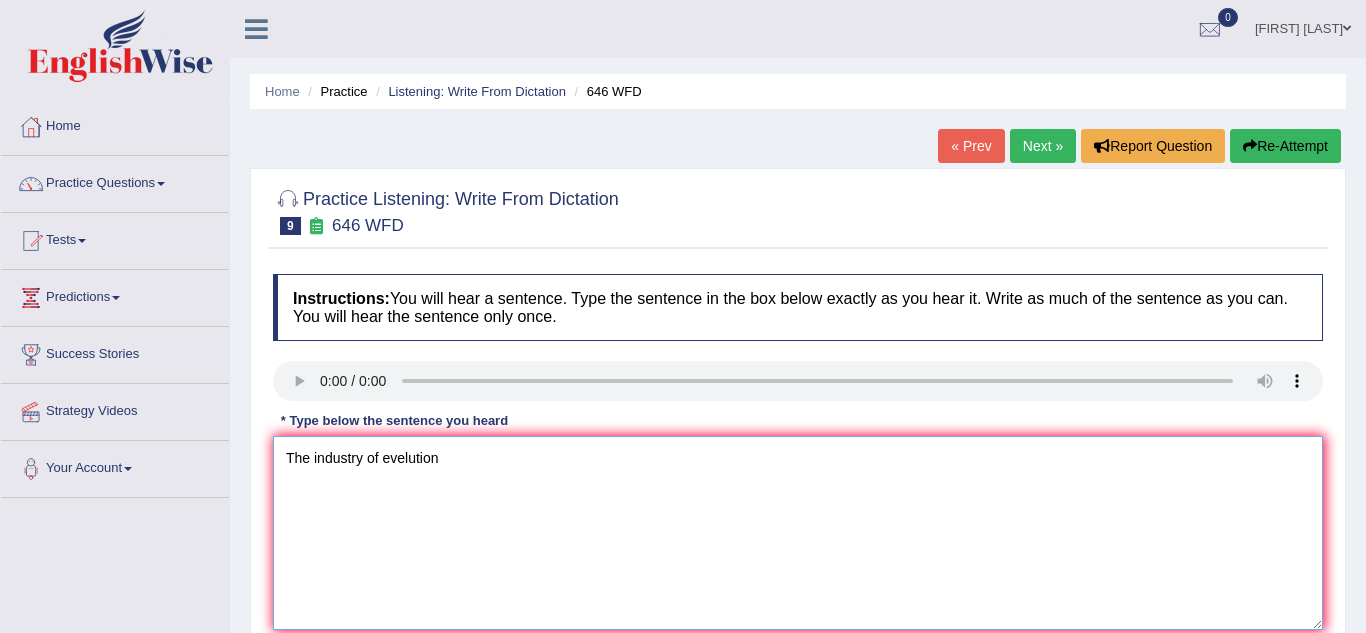 type on "The industry of evelution" 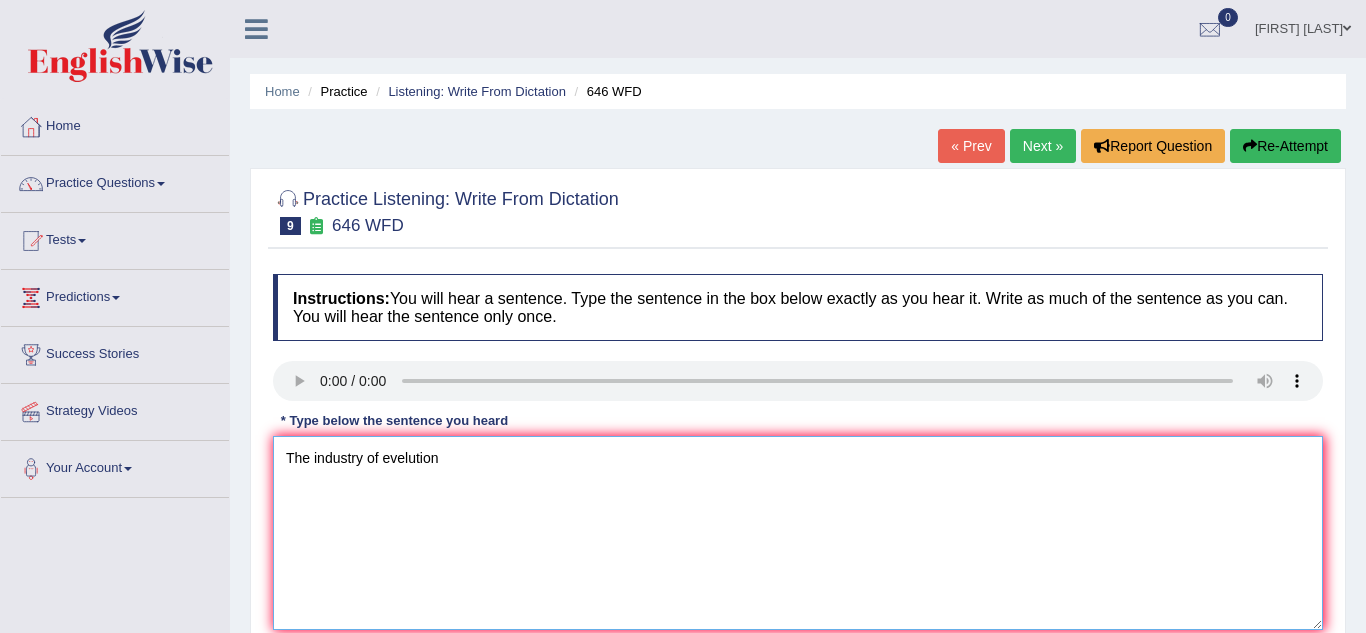 type 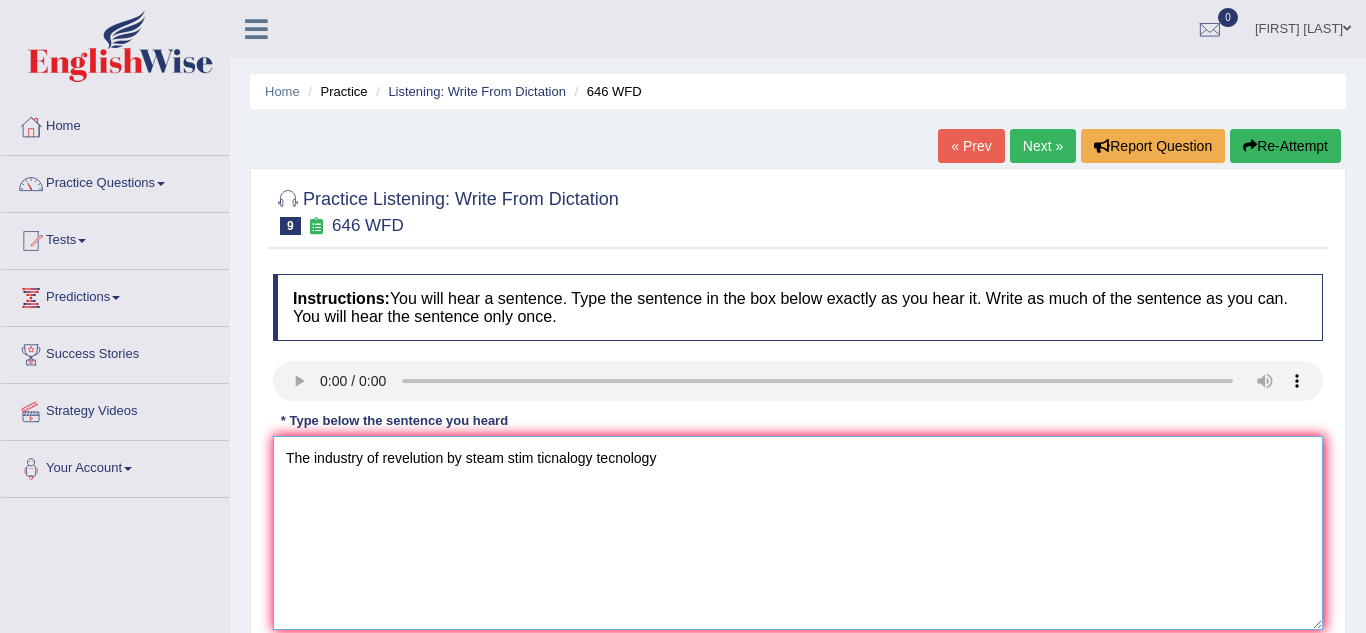click on "The industry of revelution by steam stim ticnalogy tecnology" at bounding box center (798, 533) 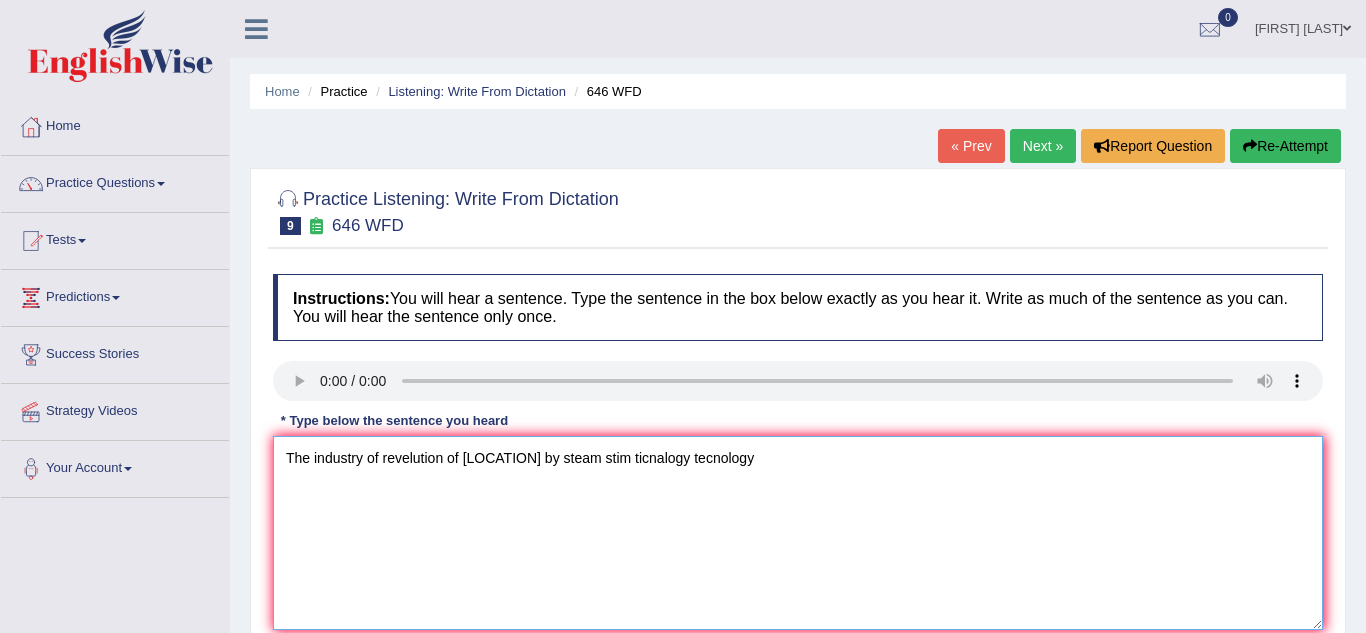 click on "The industry of revelution of Eurep by steam stim ticnalogy tecnology" at bounding box center (798, 533) 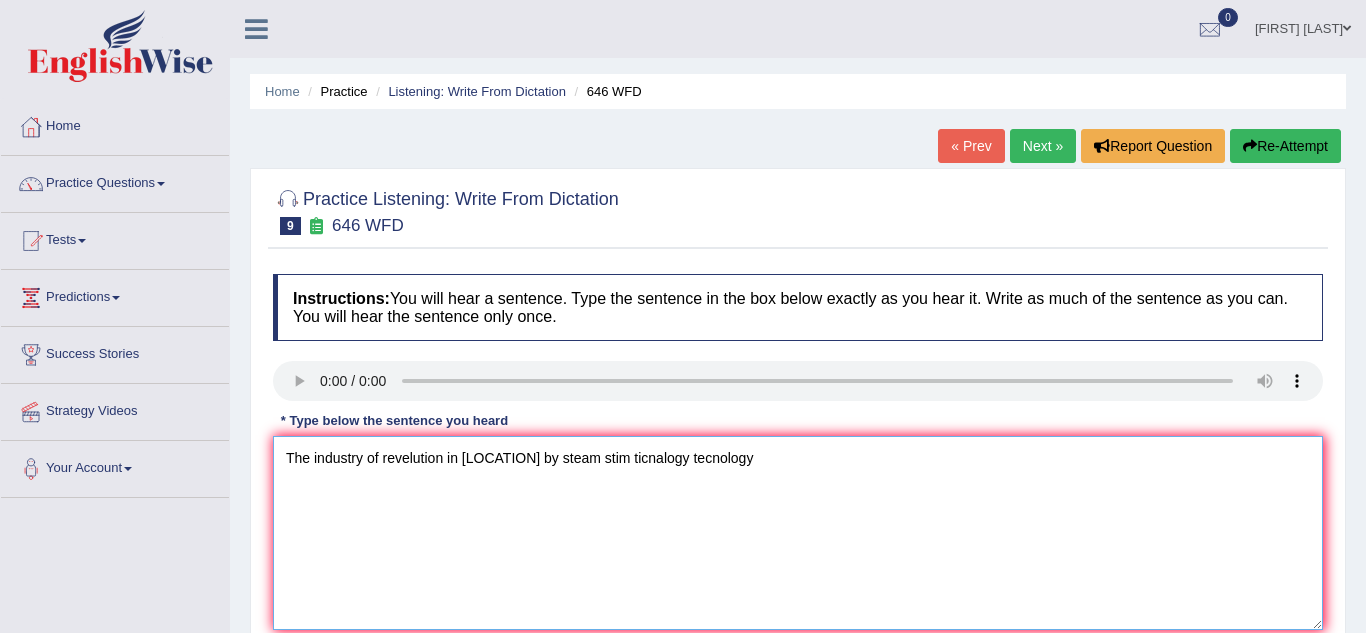 click on "The industry of revelution in Eurep by steam stim ticnalogy tecnology" at bounding box center (798, 533) 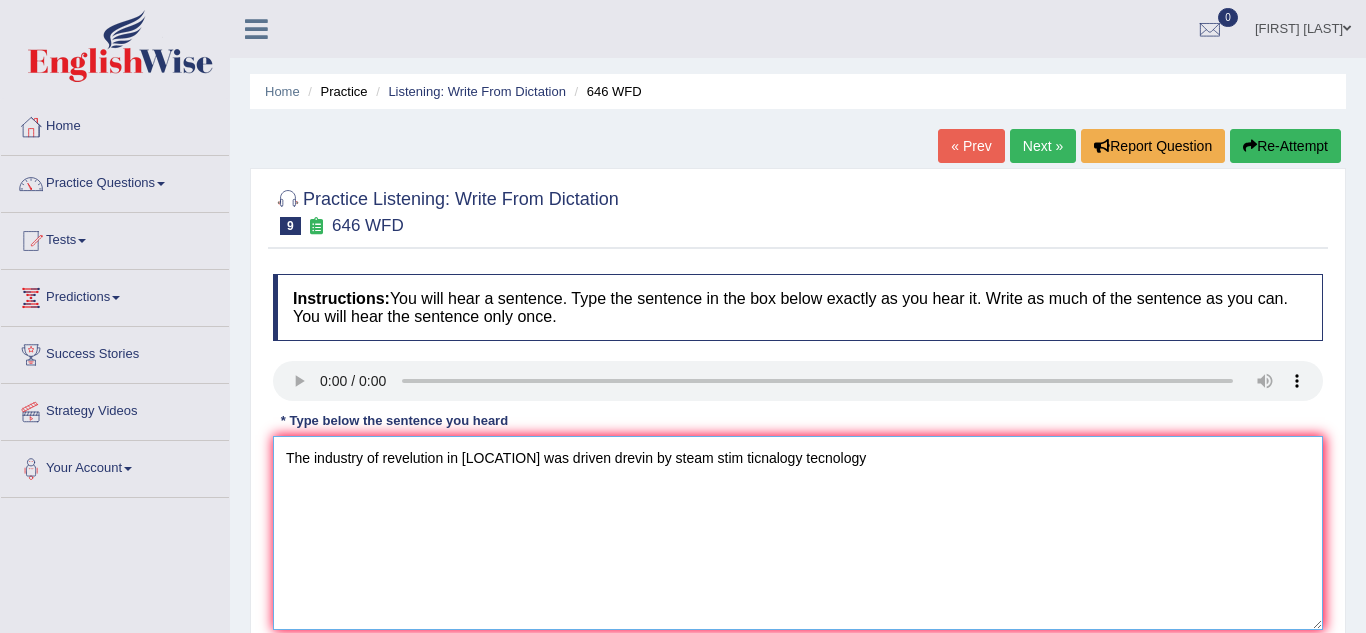 click on "The industry of revelution in Eurep was driven drevin by steam stim ticnalogy tecnology" at bounding box center [798, 533] 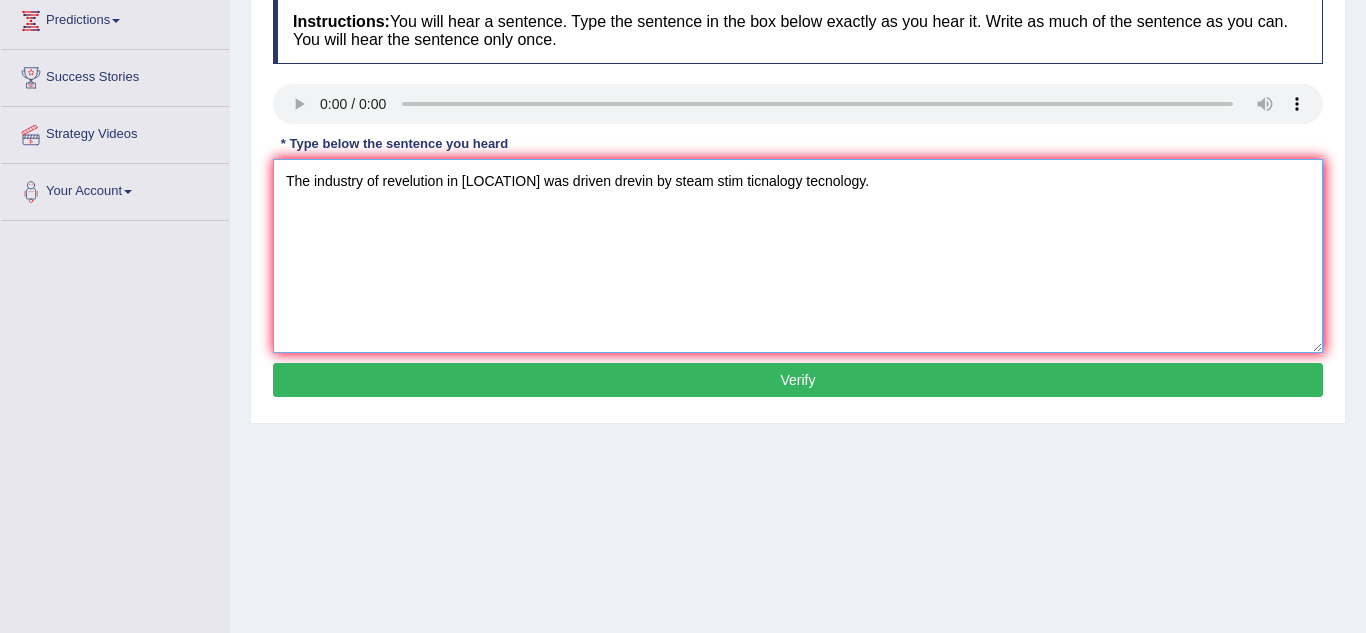 scroll, scrollTop: 271, scrollLeft: 0, axis: vertical 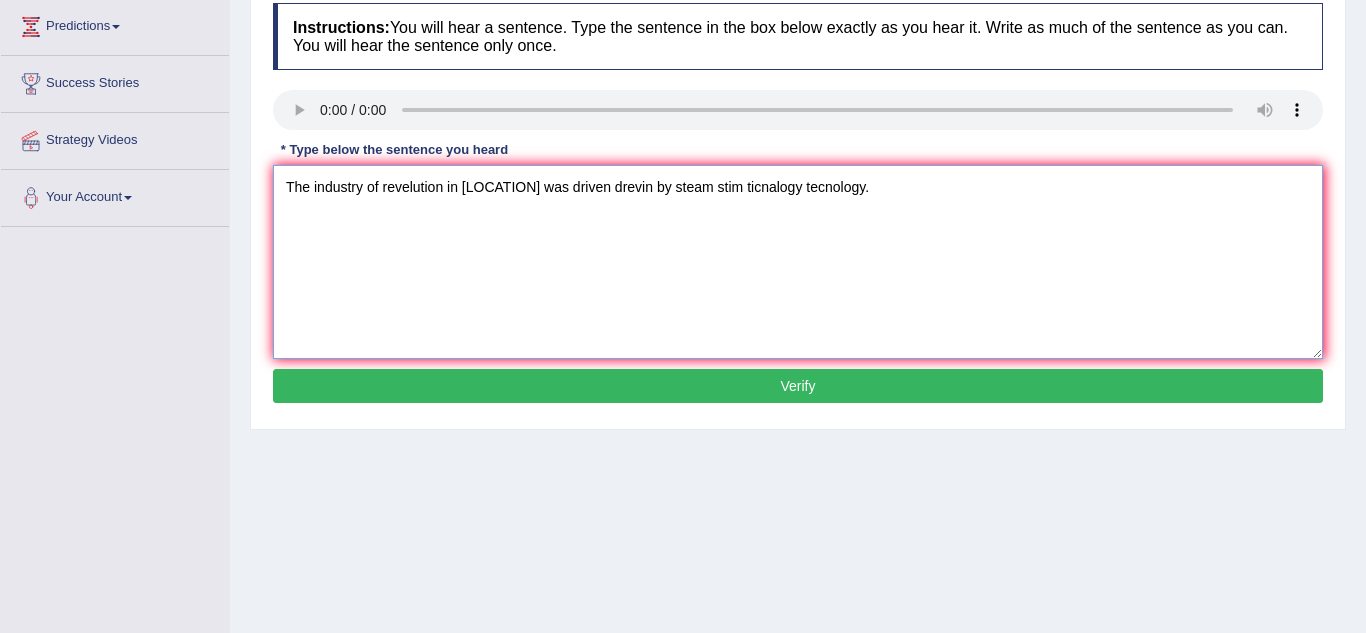 type on "The industry of revelution in Eurep was driven drevin by steam stim ticnalogy tecnology." 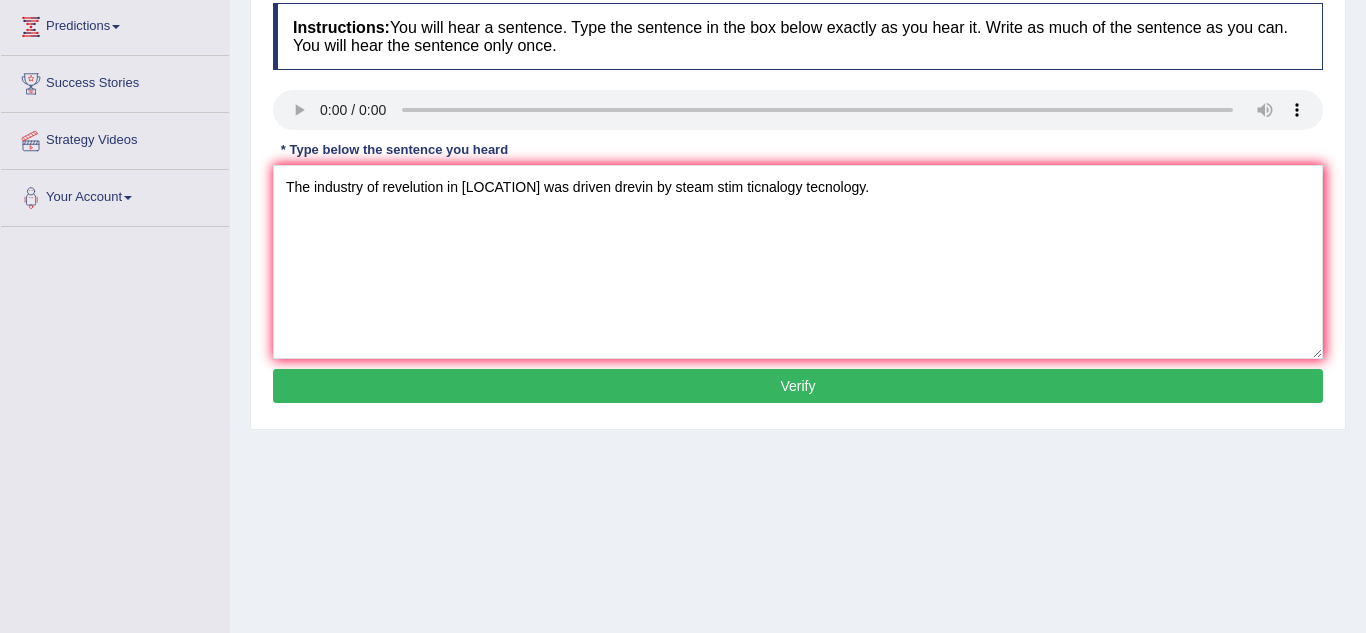 click on "Verify" at bounding box center [798, 386] 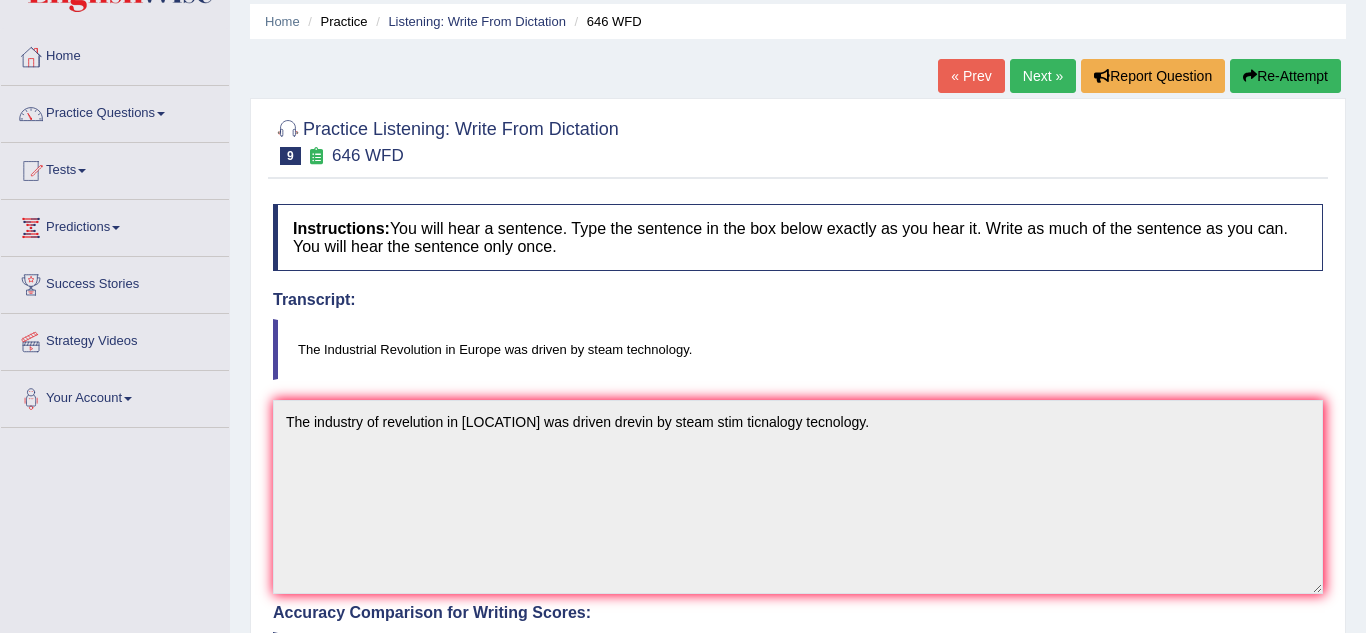 scroll, scrollTop: 0, scrollLeft: 0, axis: both 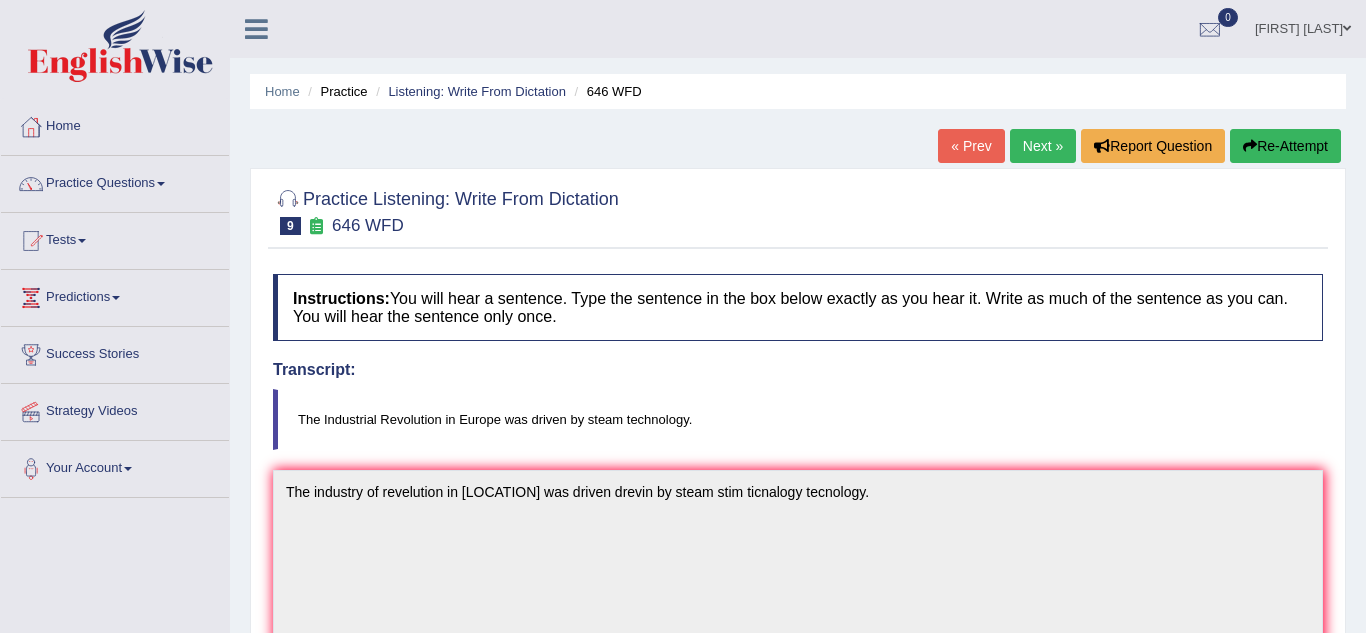 click on "Next »" at bounding box center (1043, 146) 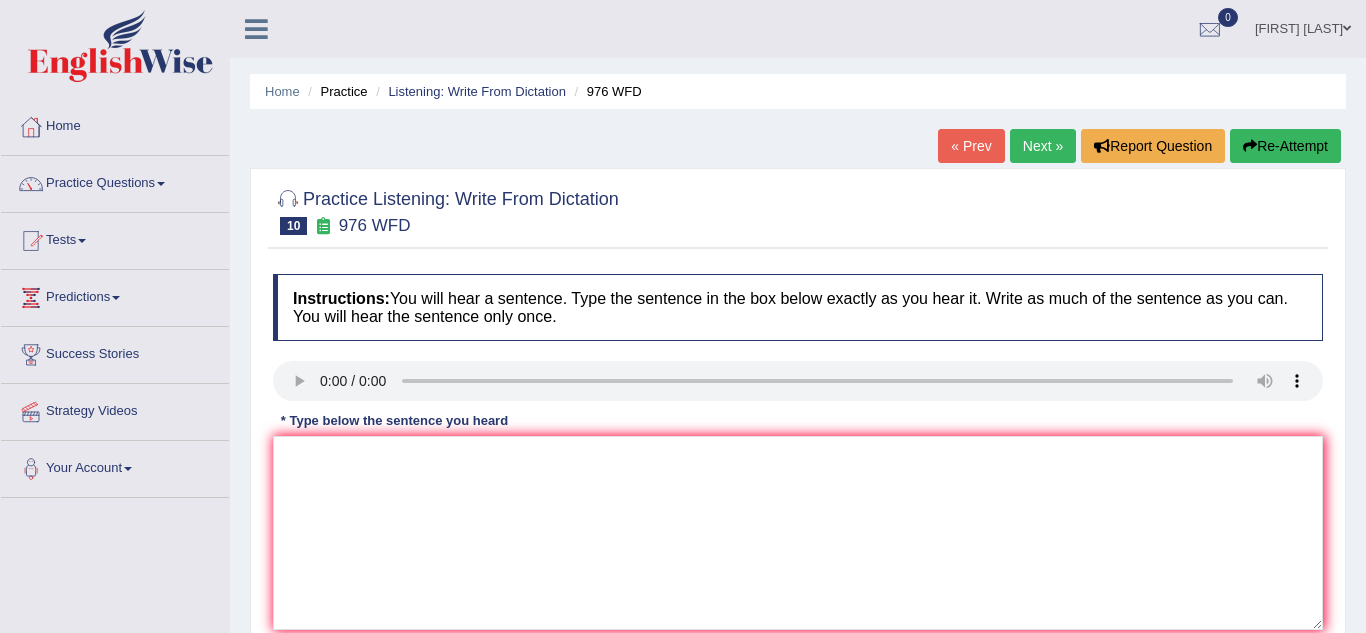 scroll, scrollTop: 0, scrollLeft: 0, axis: both 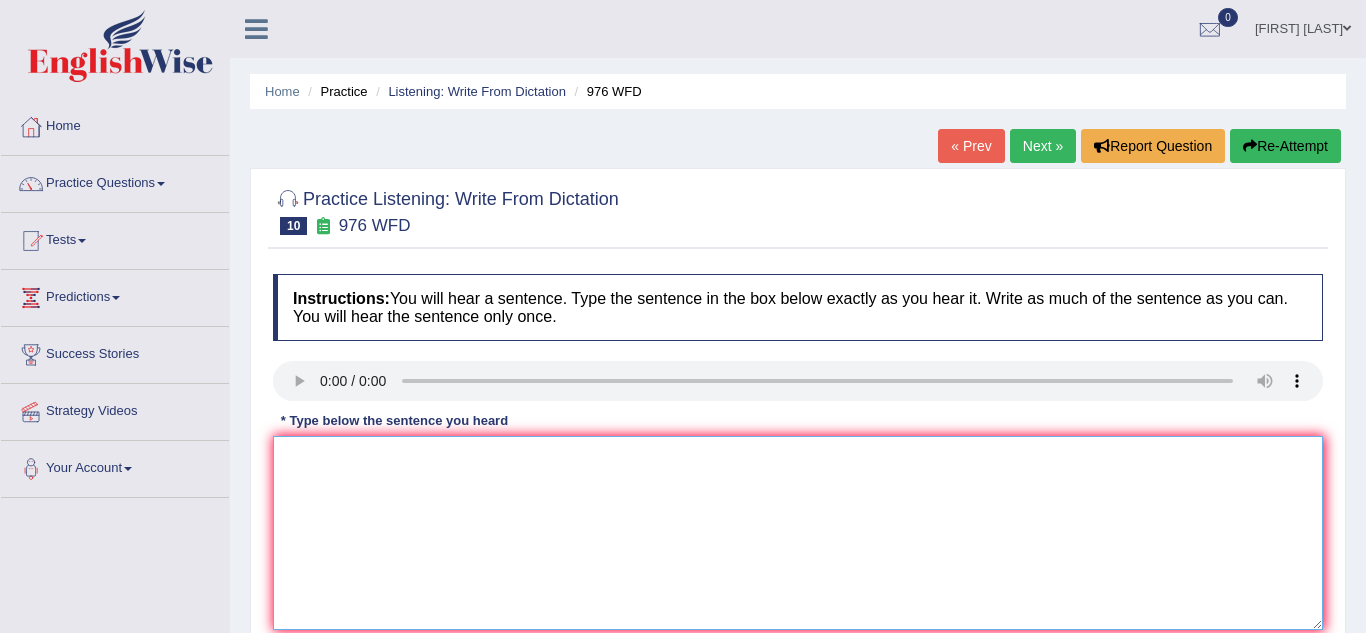 click at bounding box center [798, 533] 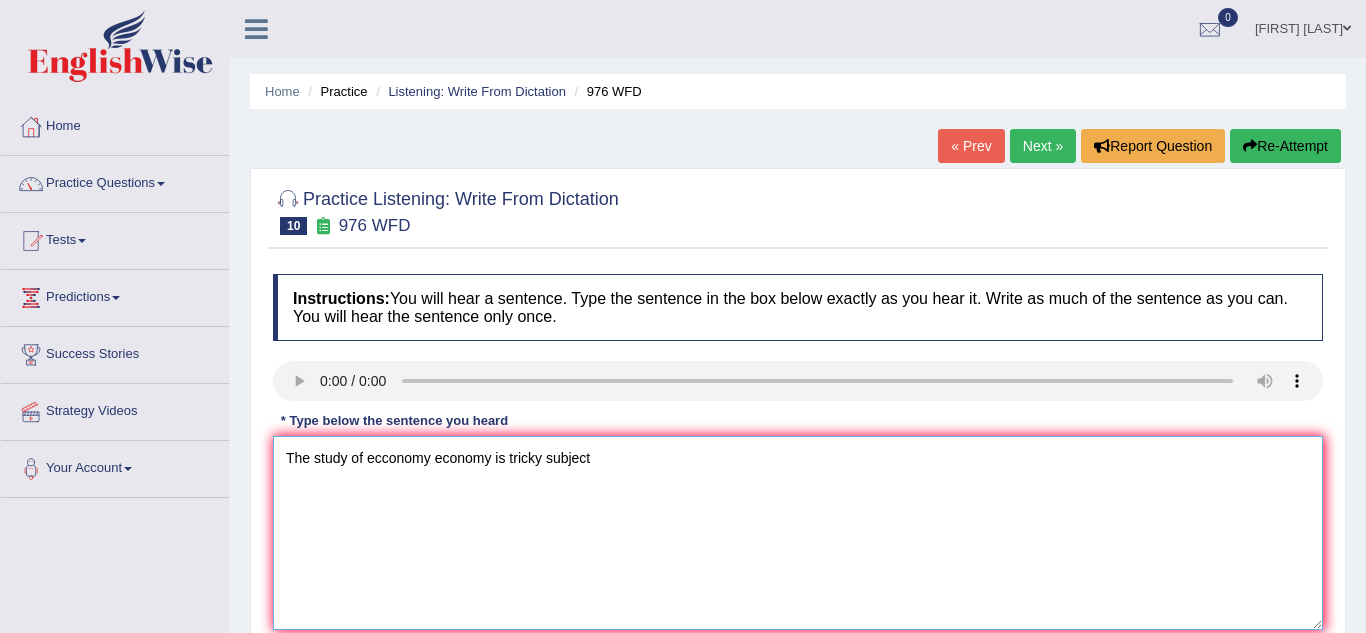 click on "The study of ecconomy economy is tricky subject" at bounding box center (798, 533) 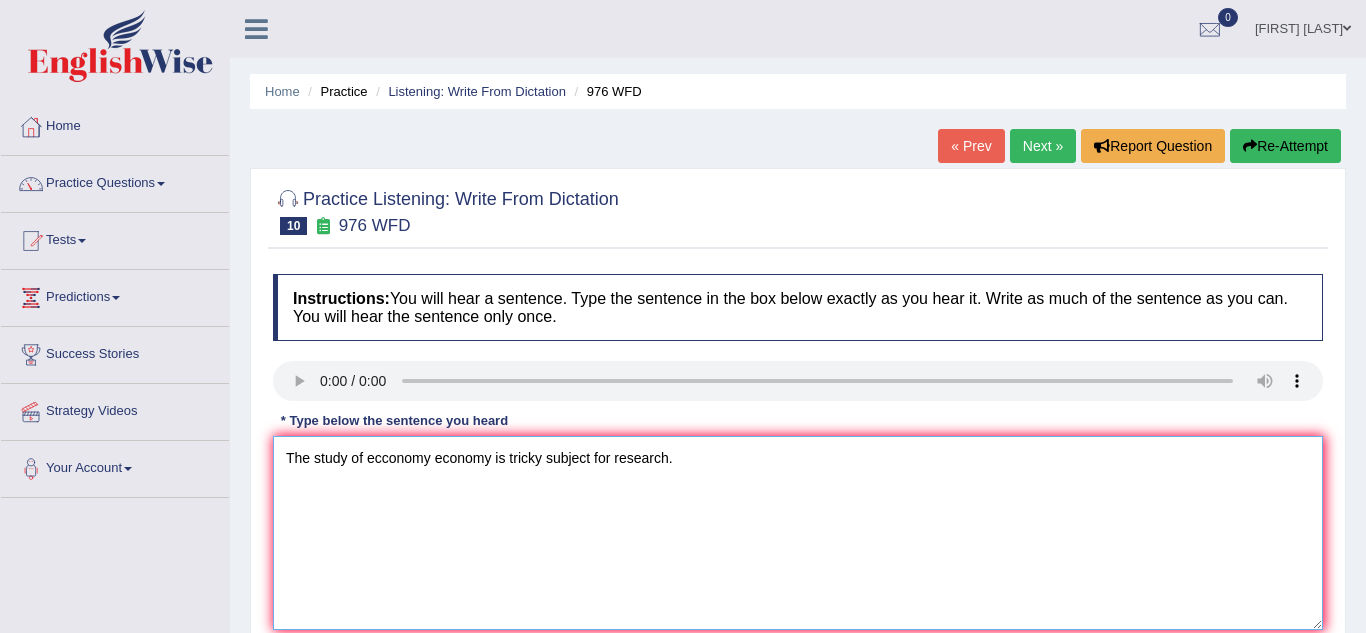 click on "The study of ecconomy economy is tricky subject for research." at bounding box center (798, 533) 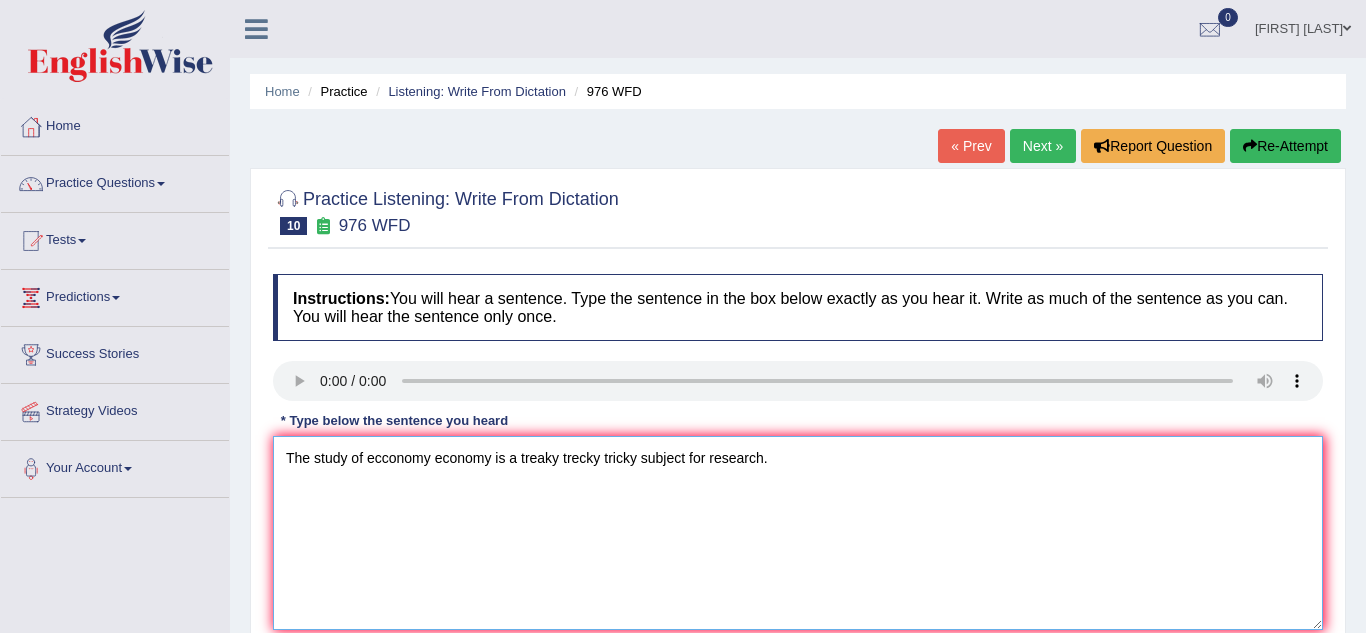 type on "The study of ecconomy economy is a treaky trecky tricky subject for research." 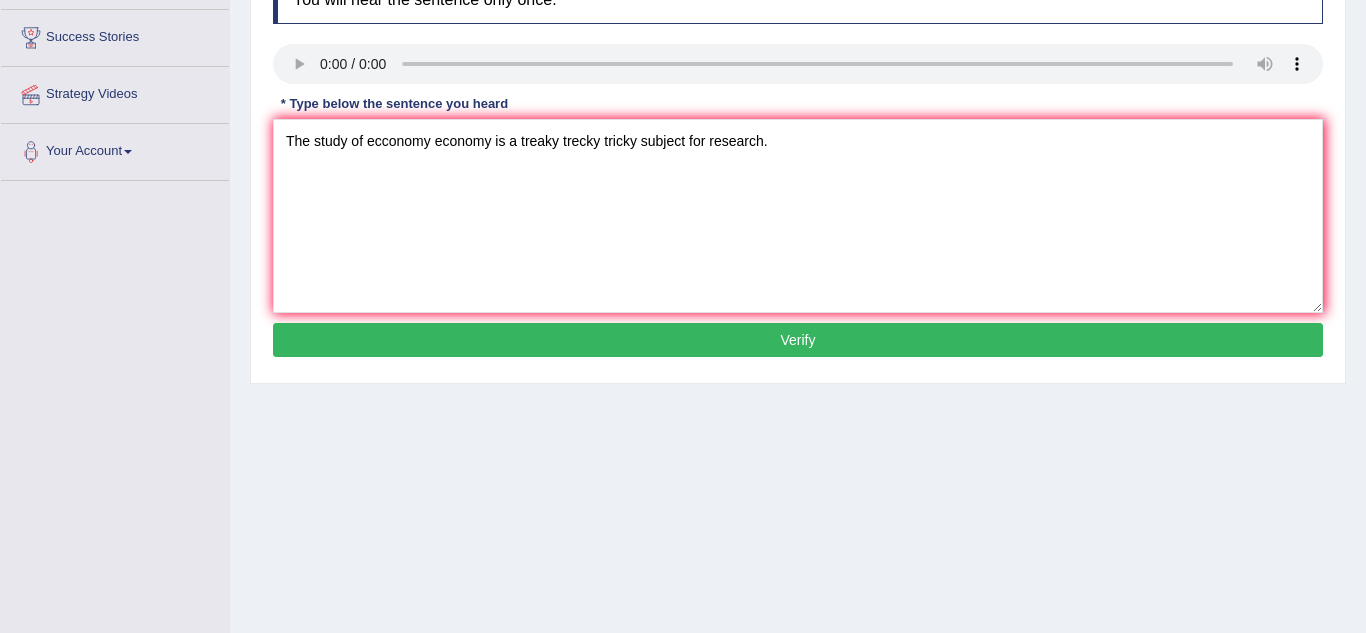 scroll, scrollTop: 327, scrollLeft: 0, axis: vertical 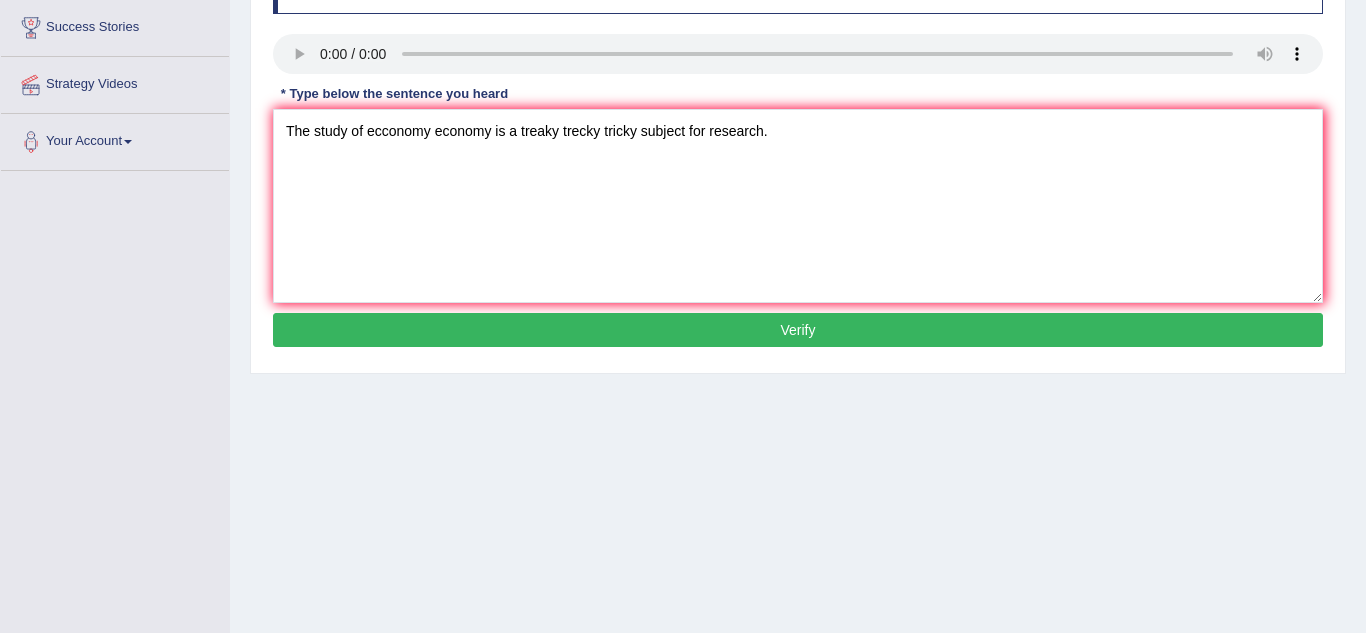 click on "Verify" at bounding box center [798, 330] 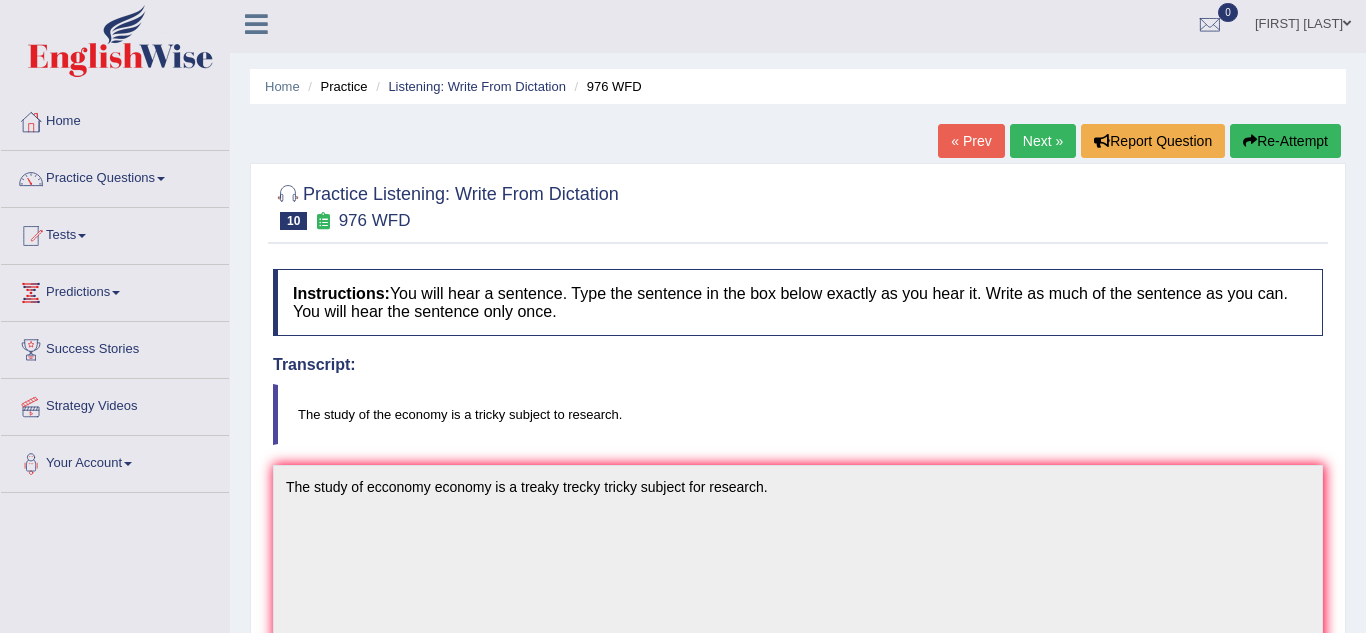 scroll, scrollTop: 0, scrollLeft: 0, axis: both 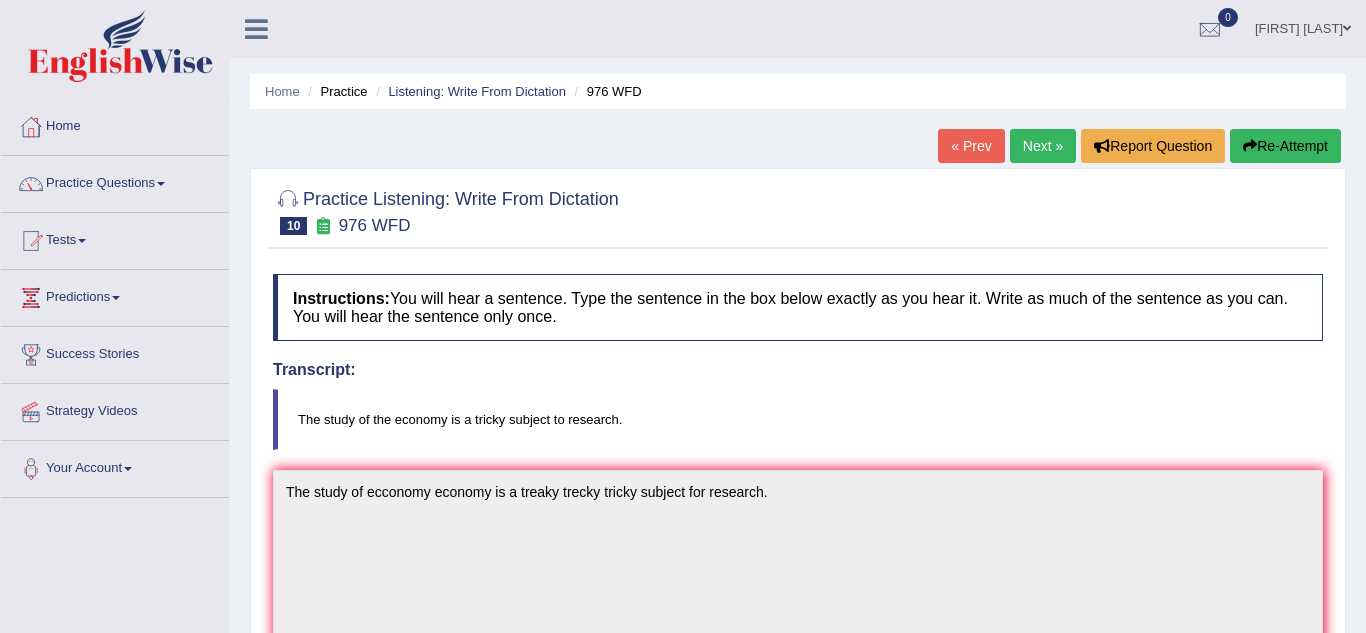 click on "Next »" at bounding box center (1043, 146) 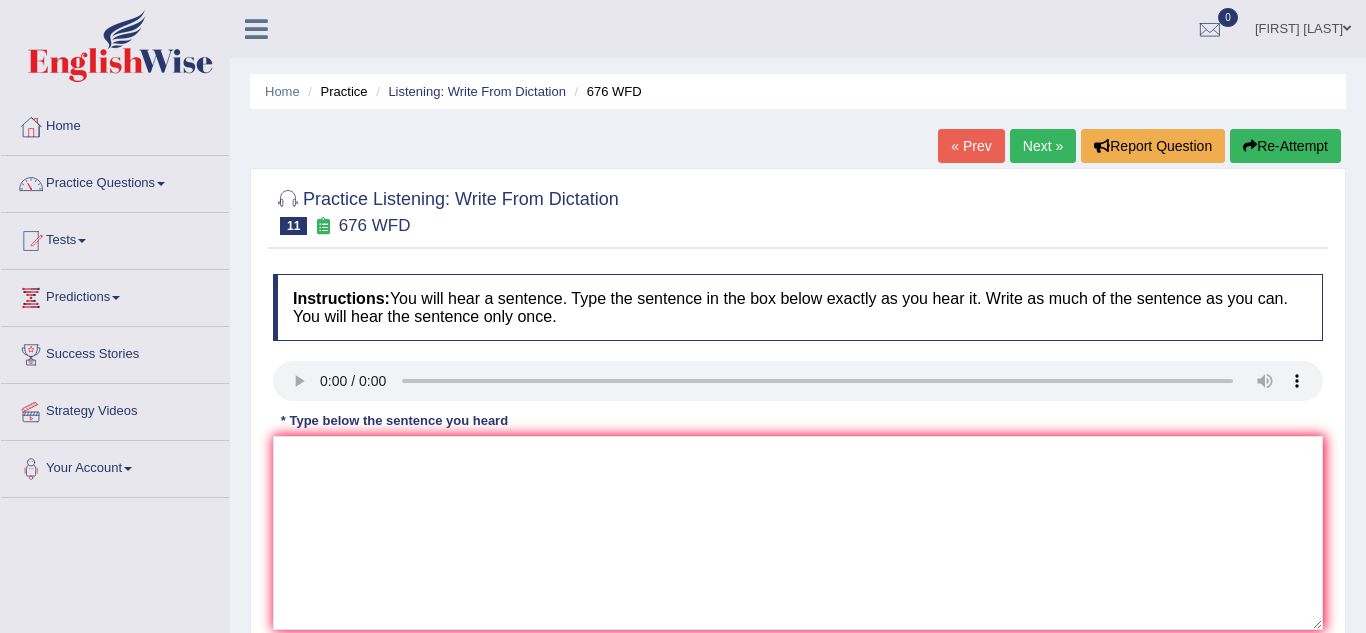 scroll, scrollTop: 0, scrollLeft: 0, axis: both 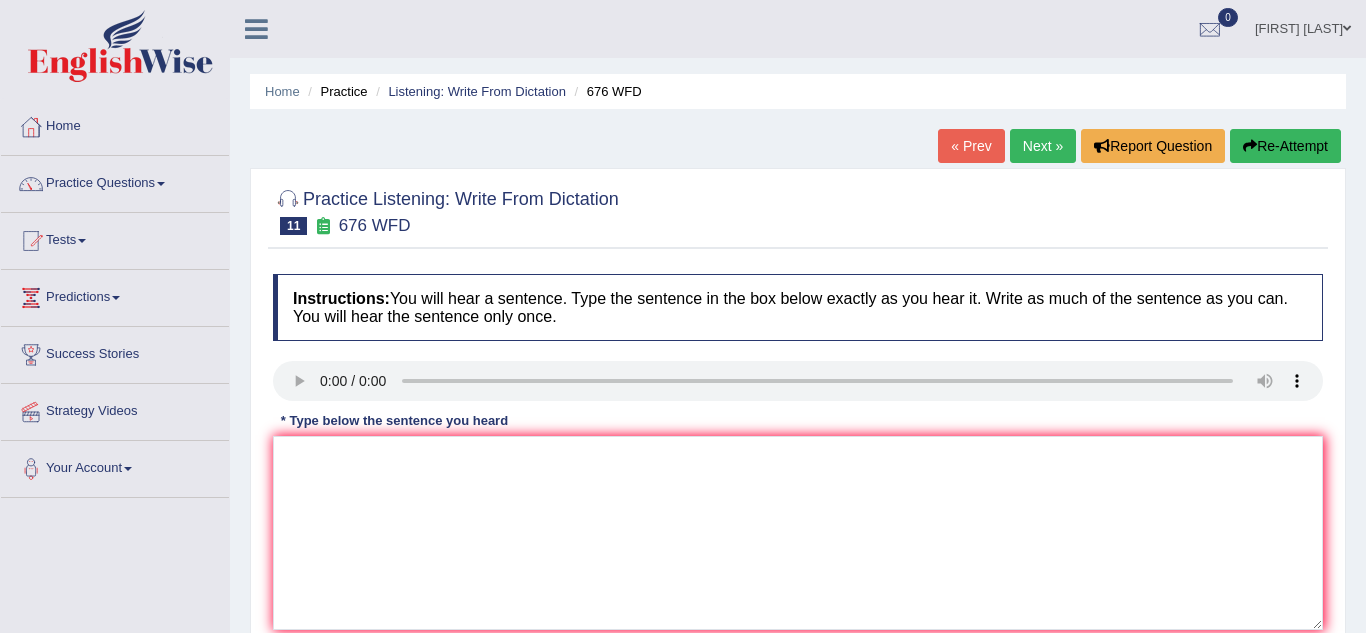 click on "* Type below the sentence you heard" at bounding box center [394, 420] 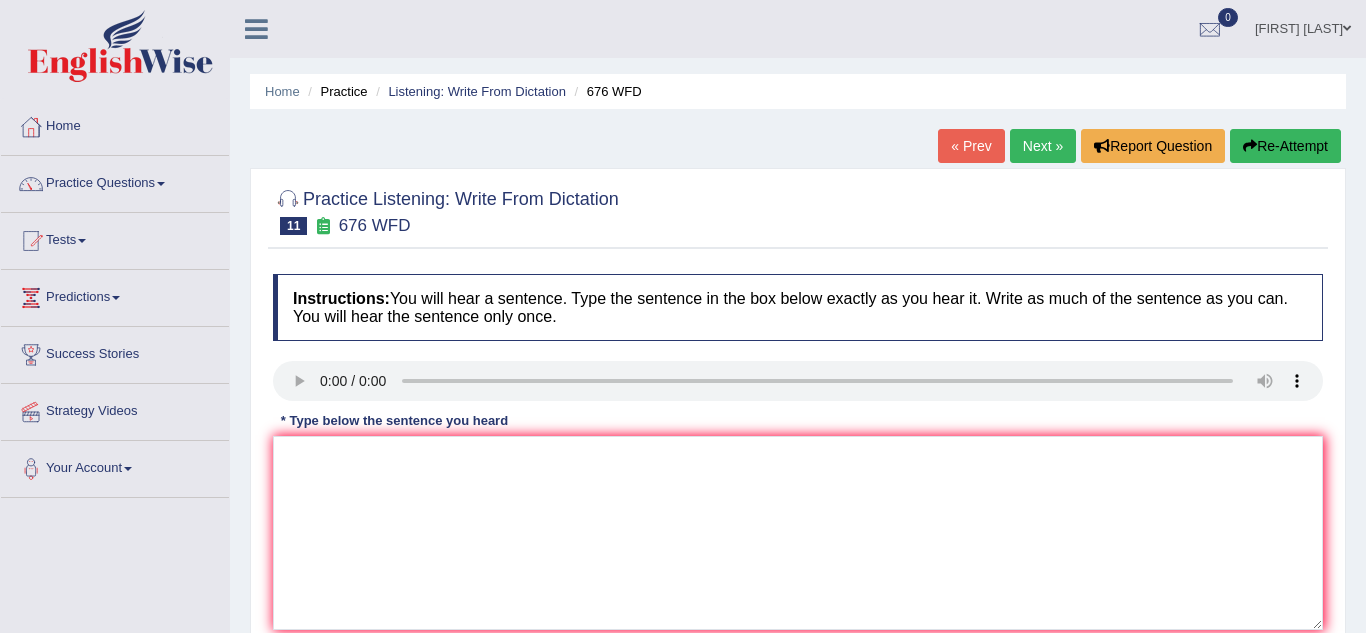 click on "* Type below the sentence you heard" at bounding box center (394, 420) 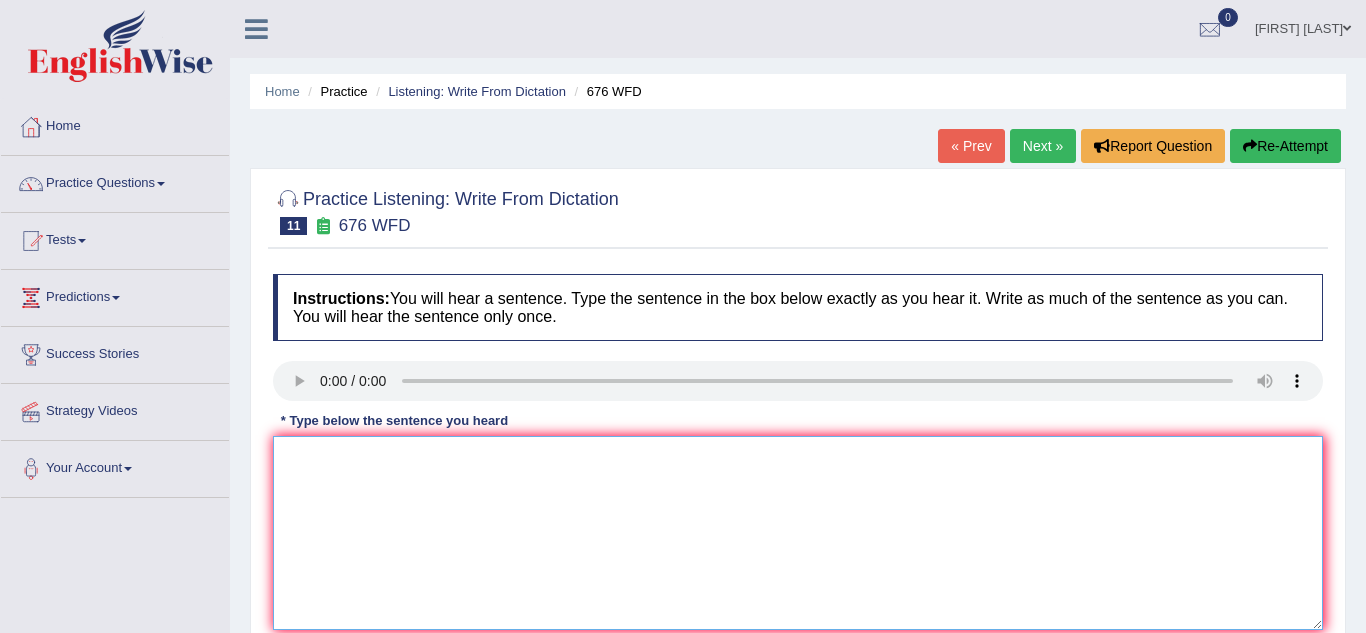 click at bounding box center [798, 533] 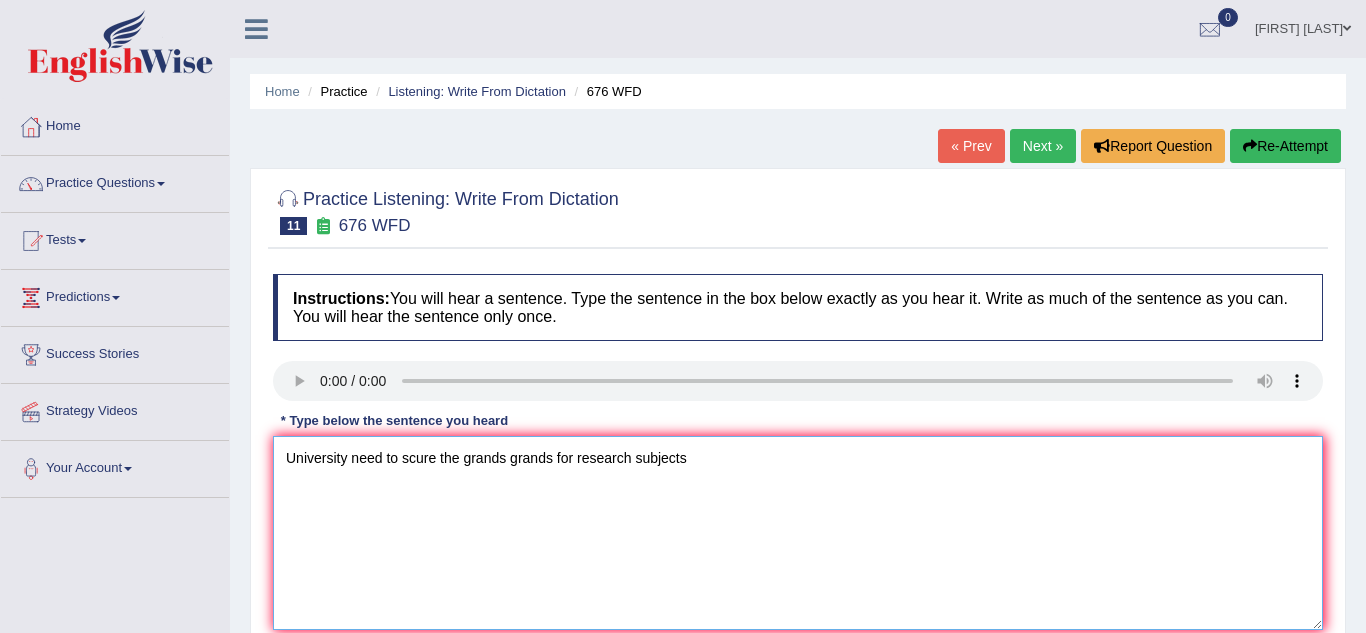 click on "University need to scure the grands grands for research subjects" at bounding box center [798, 533] 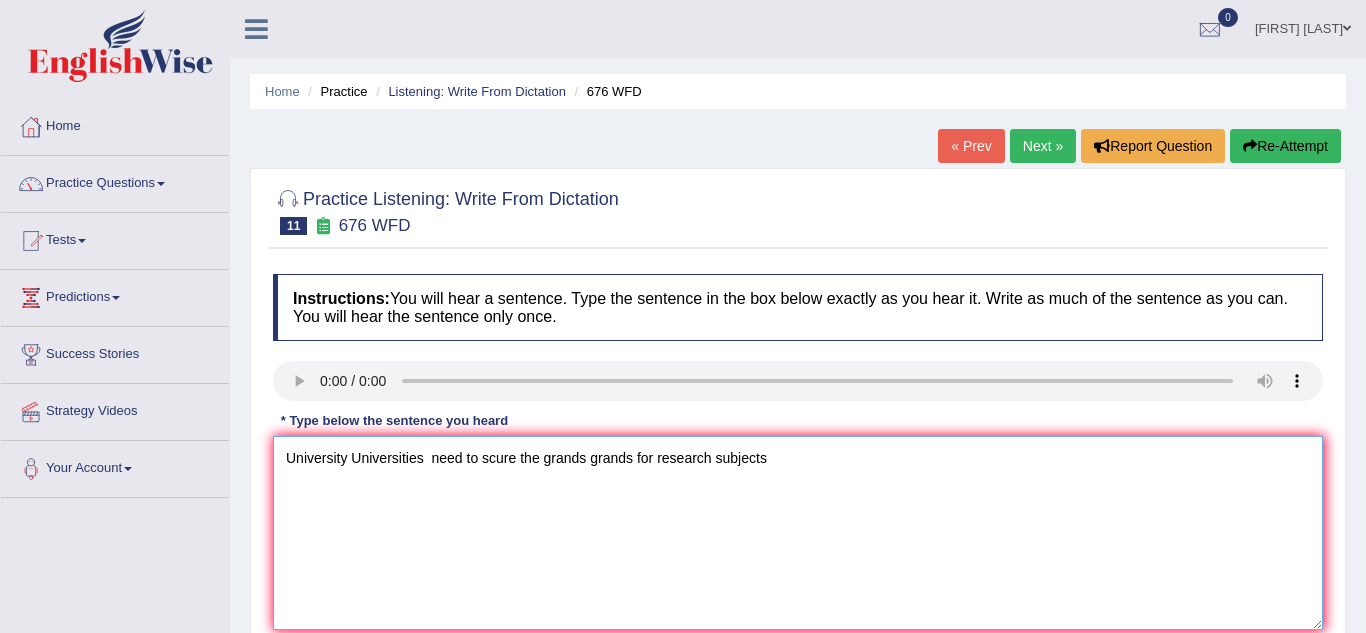 click on "University Universities  need to scure the grands grands for research subjects" at bounding box center (798, 533) 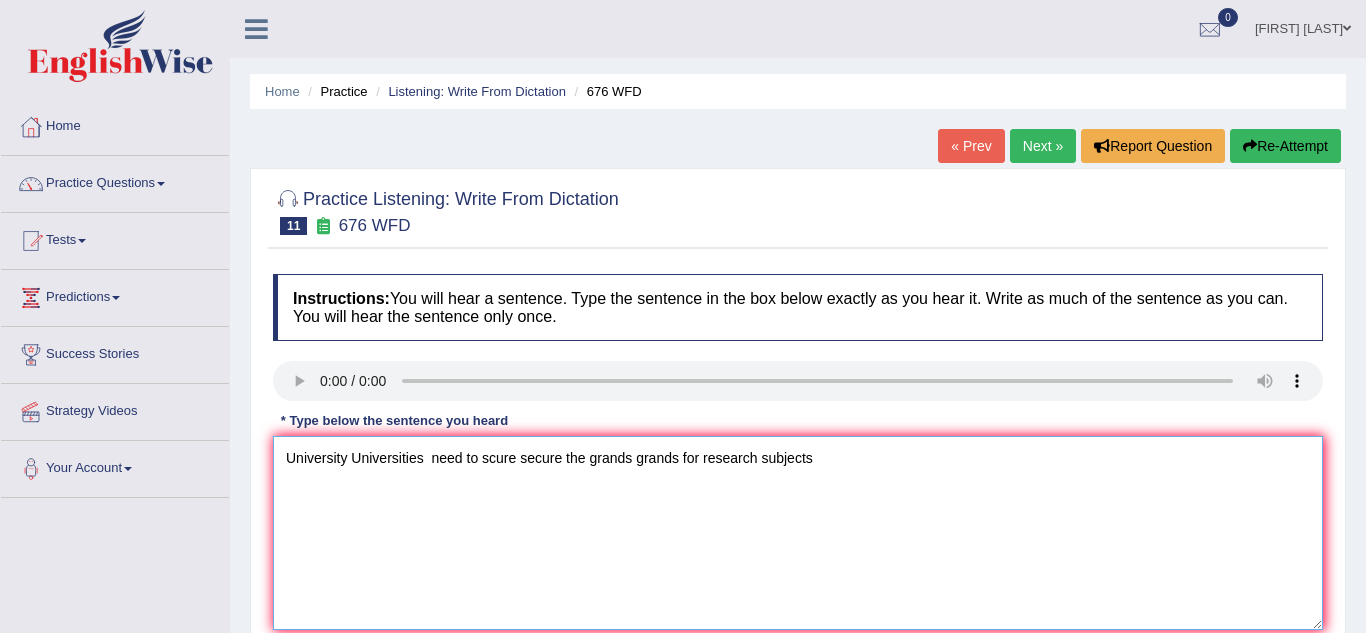 click on "University Universities  need to scure secure the grands grands for research subjects" at bounding box center (798, 533) 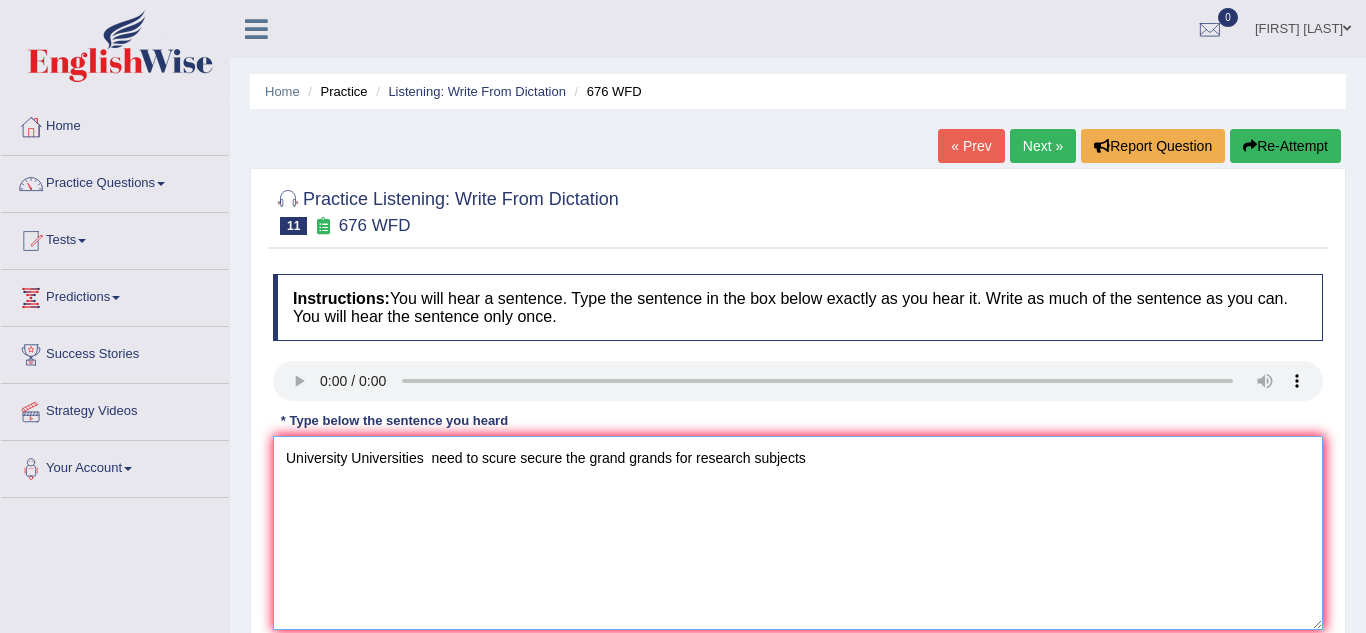 click on "University Universities  need to scure secure the grand grands for research subjects" at bounding box center (798, 533) 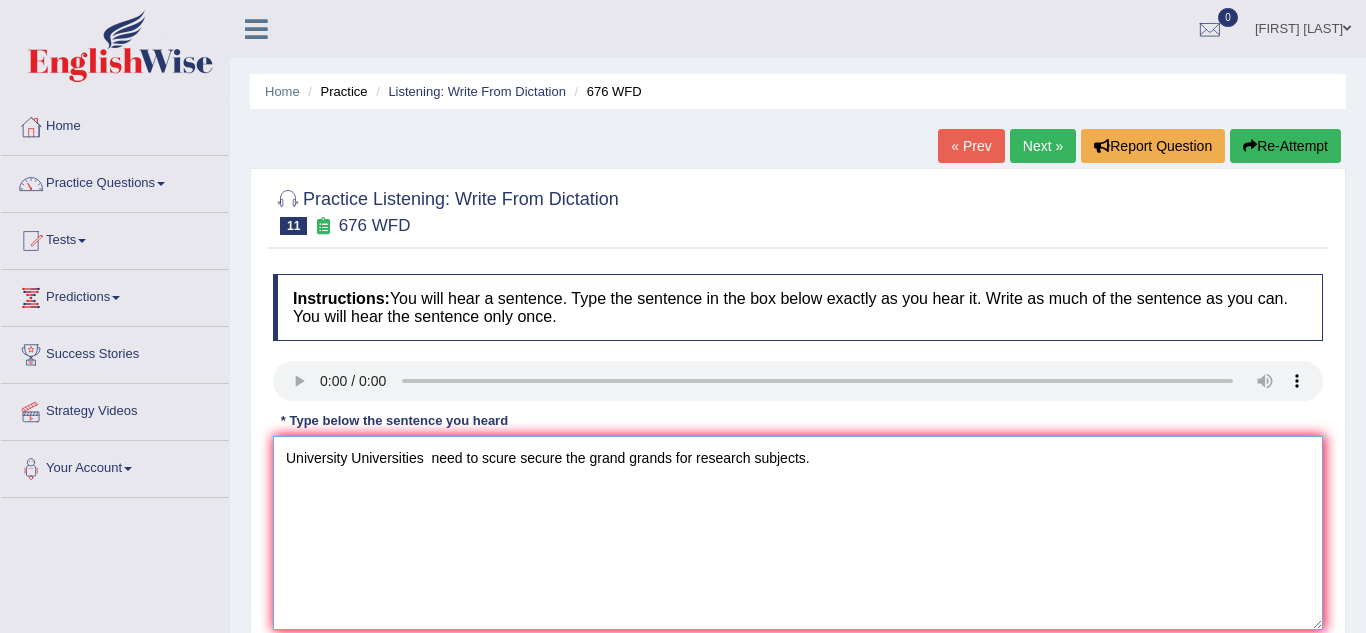 click on "University Universities  need to scure secure the grand grands for research subjects." at bounding box center [798, 533] 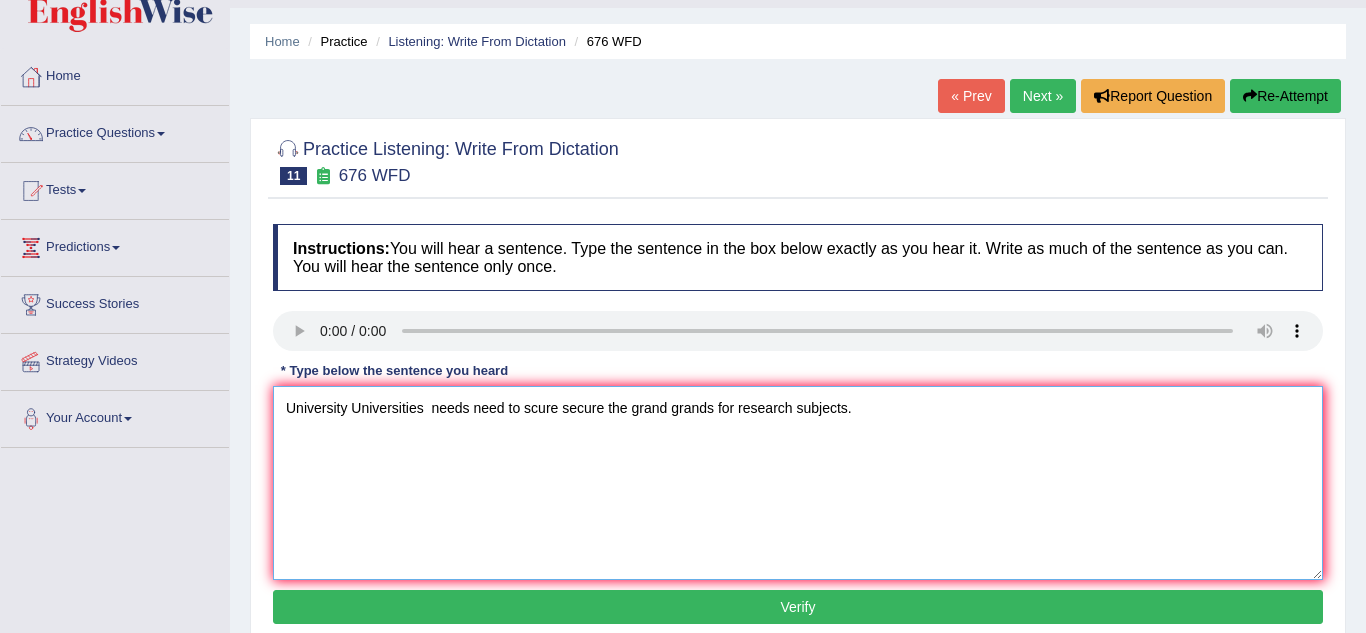 scroll, scrollTop: 84, scrollLeft: 0, axis: vertical 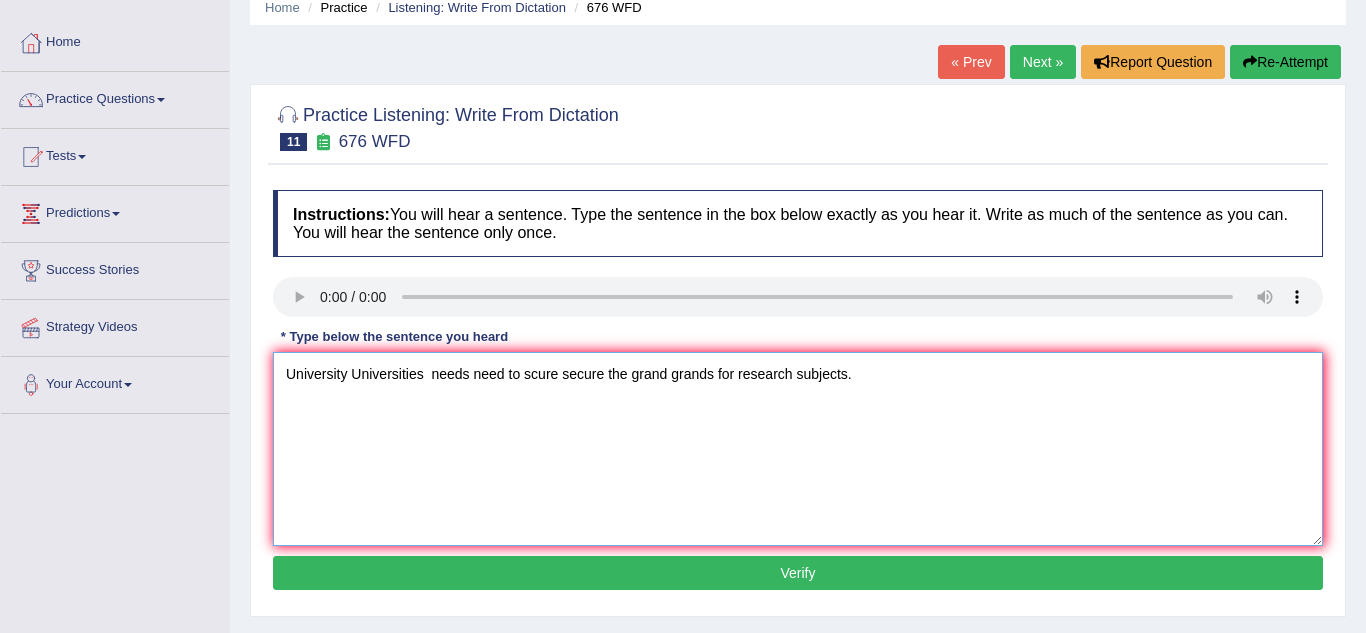 type on "University Universities  needs need to scure secure the grand grands for research subjects." 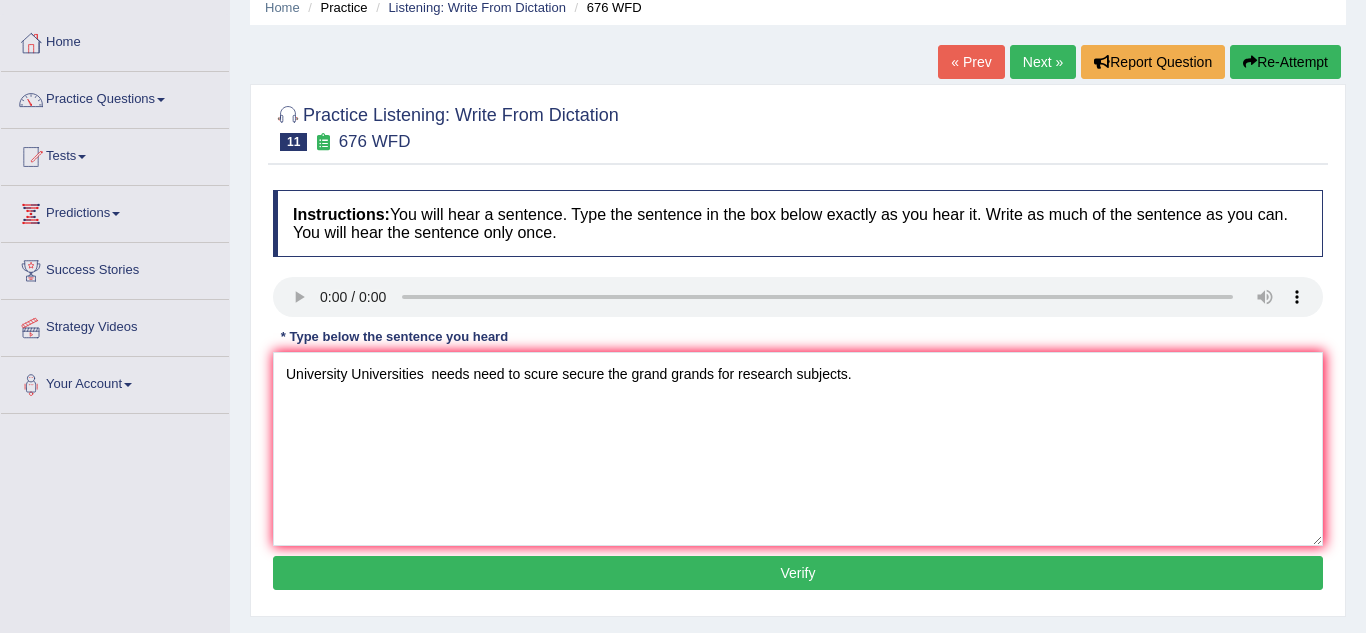click on "Verify" at bounding box center (798, 573) 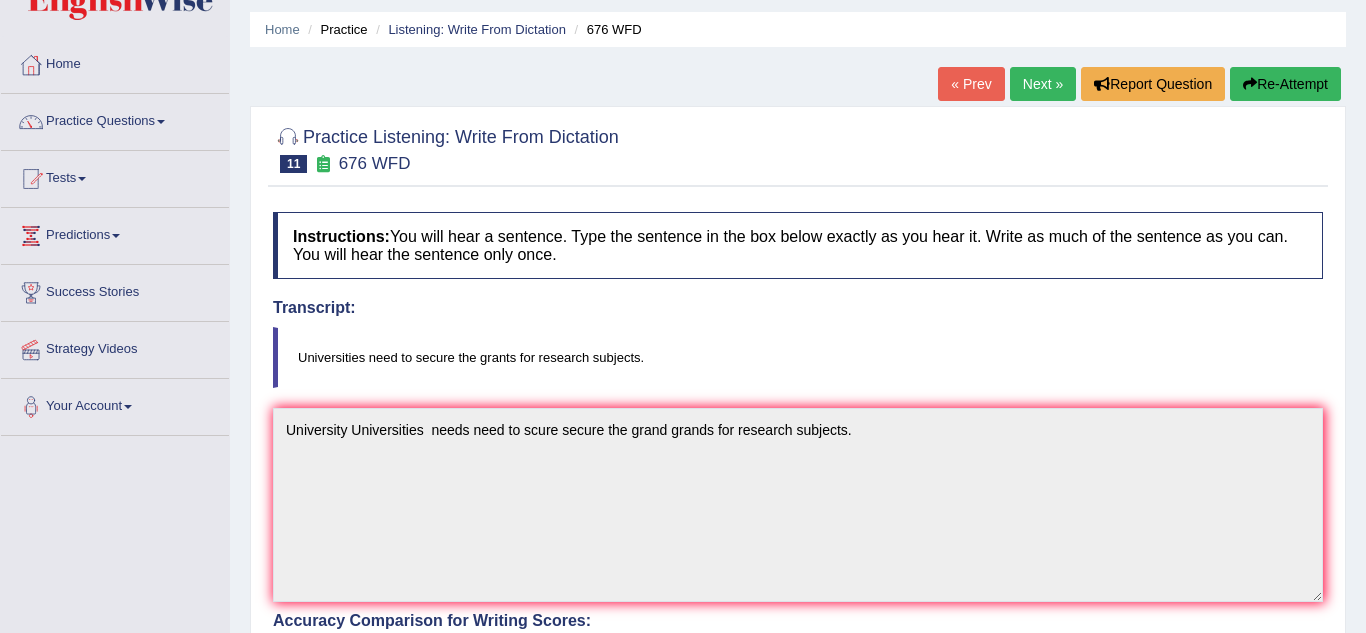 scroll, scrollTop: 0, scrollLeft: 0, axis: both 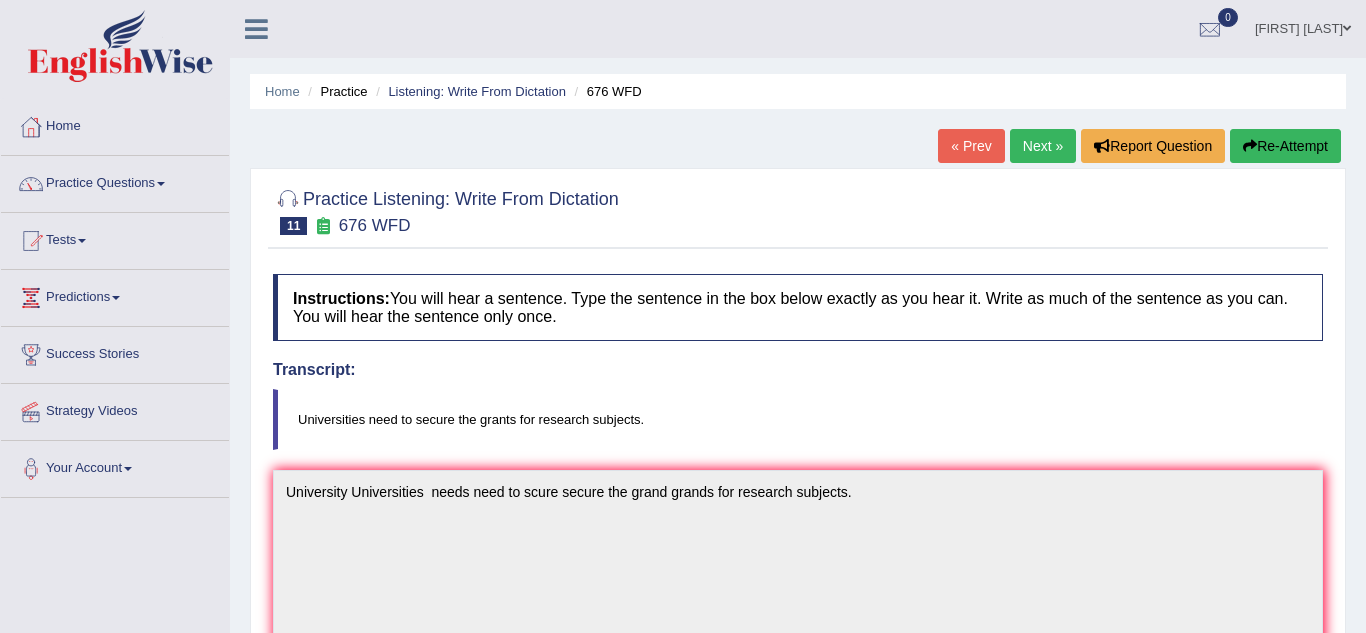 click on "Practice Listening: Write From Dictation
11
676 WFD
Instructions:  You will hear a sentence. Type the sentence in the box below exactly as you hear it. Write as much of the sentence as you can. You will hear the sentence only once.
Transcript: Universities need to secure the grants for research subjects. * Type below the sentence you heard University Universities  needs need to scure secure the grand grands for research subjects. Accuracy Comparison for Writing Scores: university  universities   needs  need to  scure  secure the  grants grand grands  for research subjects
Red:  Missed Words
Green:  Correct Words
Blue:  Added/Mistyped Words
Accuracy:  You have written correctly 8 out of 9 words  Punctuation at the end  You wrote first capital letter A.I. Engine Result:  University   Universities     needs   need   to   scure   secure   the   grand   grands   for" at bounding box center [798, 699] 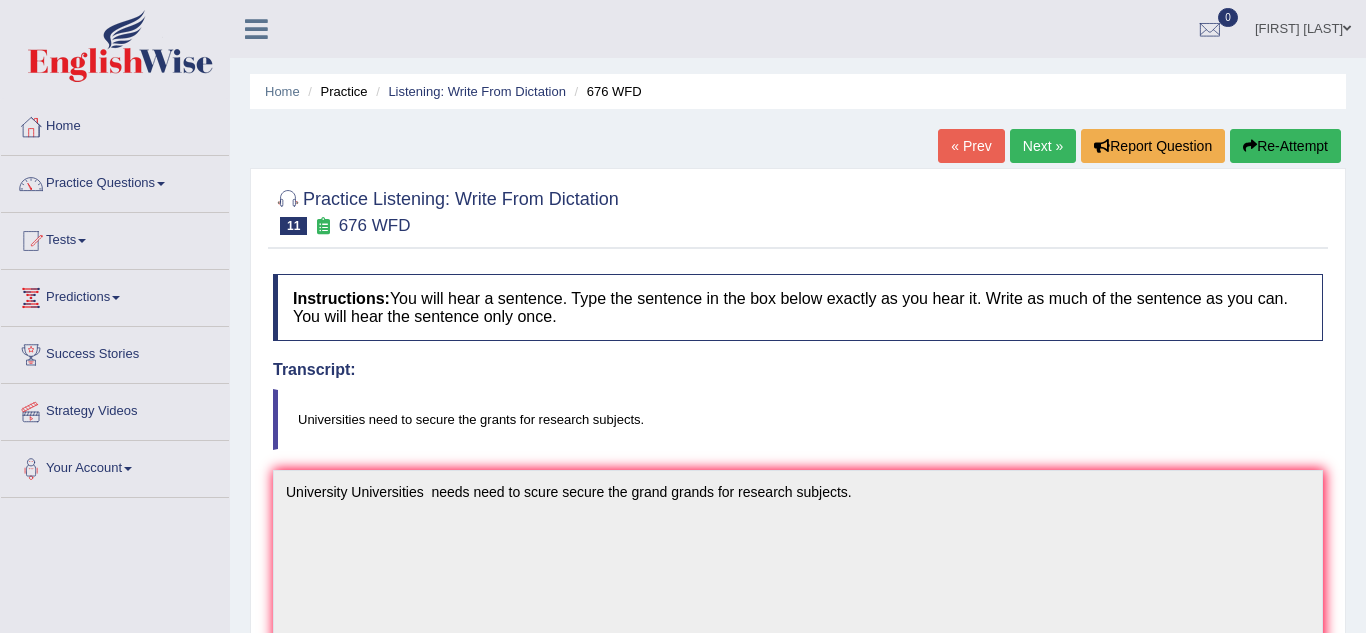 click on "Next »" at bounding box center (1043, 146) 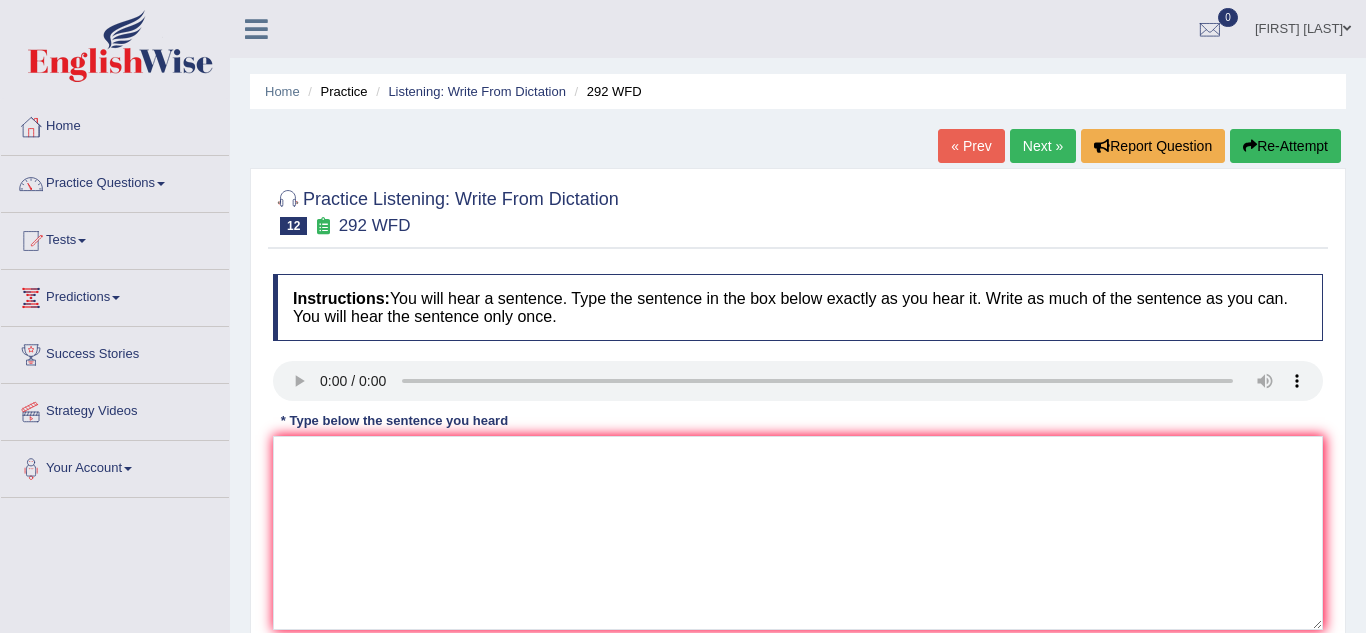 scroll, scrollTop: 0, scrollLeft: 0, axis: both 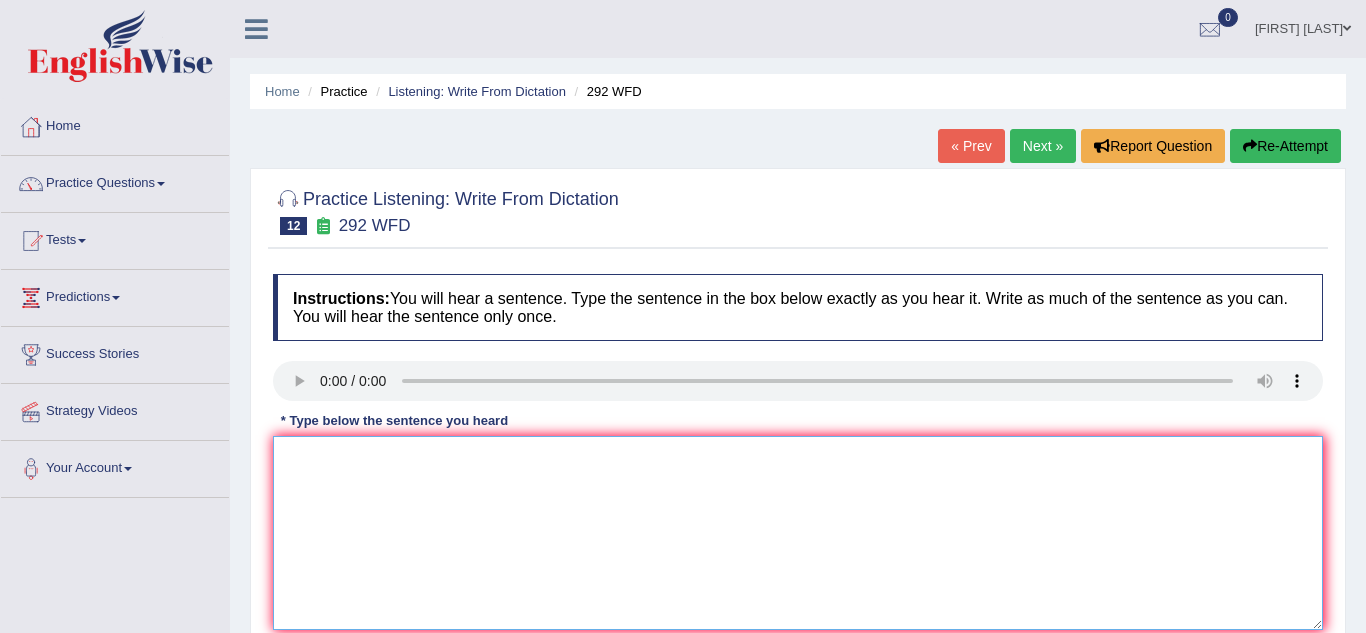 click at bounding box center (798, 533) 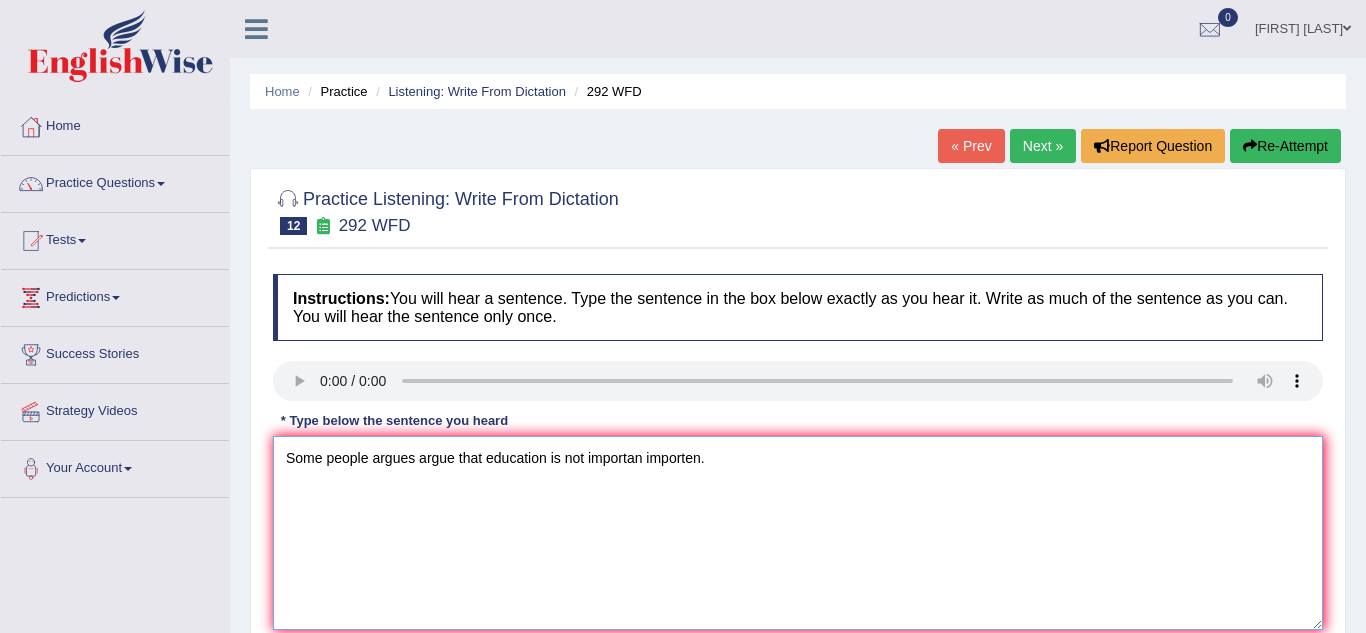 click on "Some people argues argue that education is not importan importen." at bounding box center [798, 533] 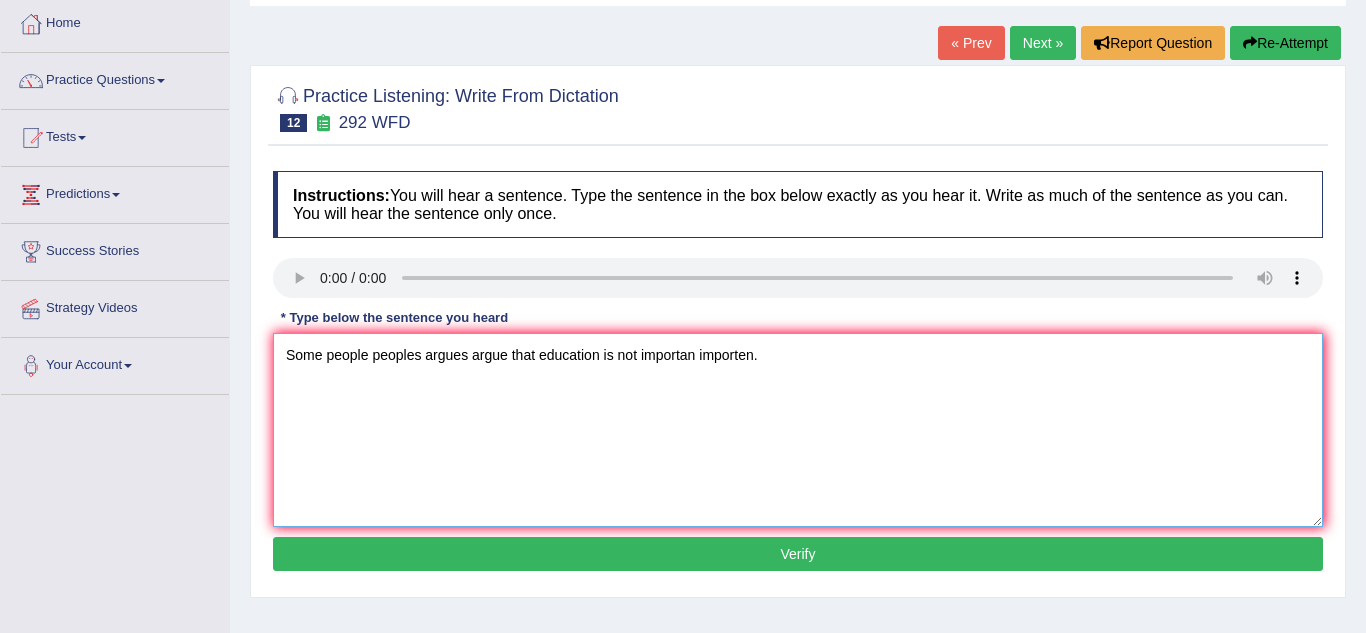 scroll, scrollTop: 105, scrollLeft: 0, axis: vertical 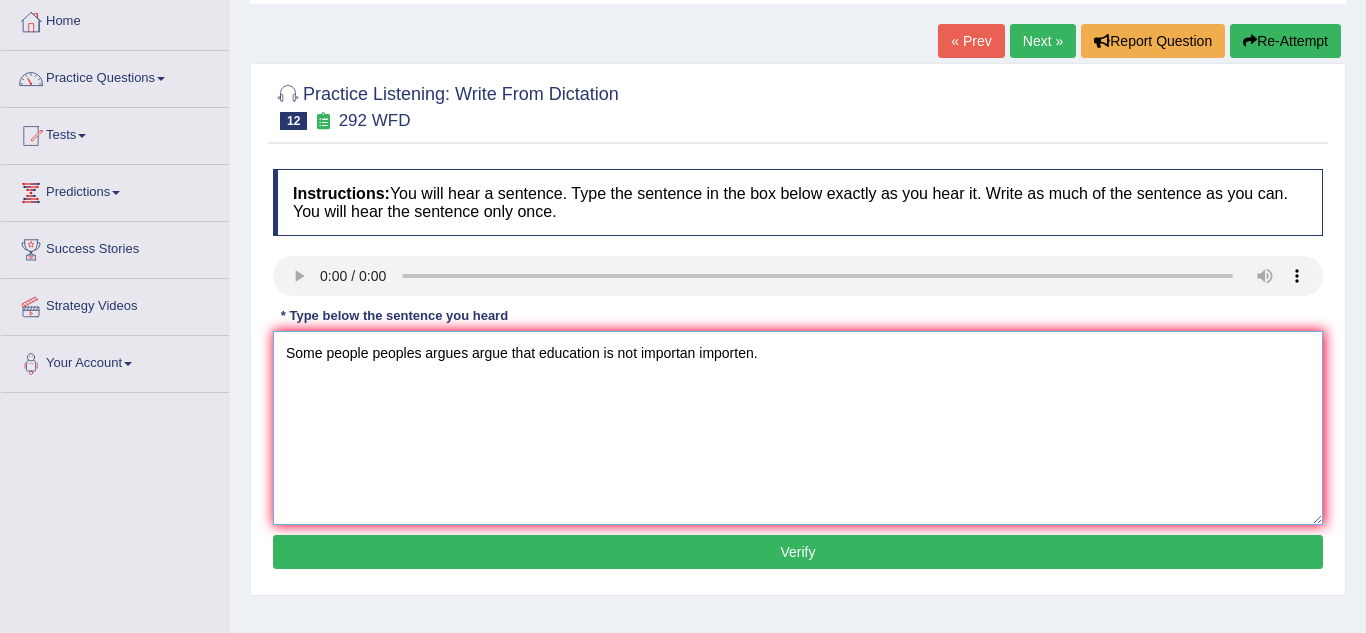type on "Some people peoples argues argue that education is not importan importen." 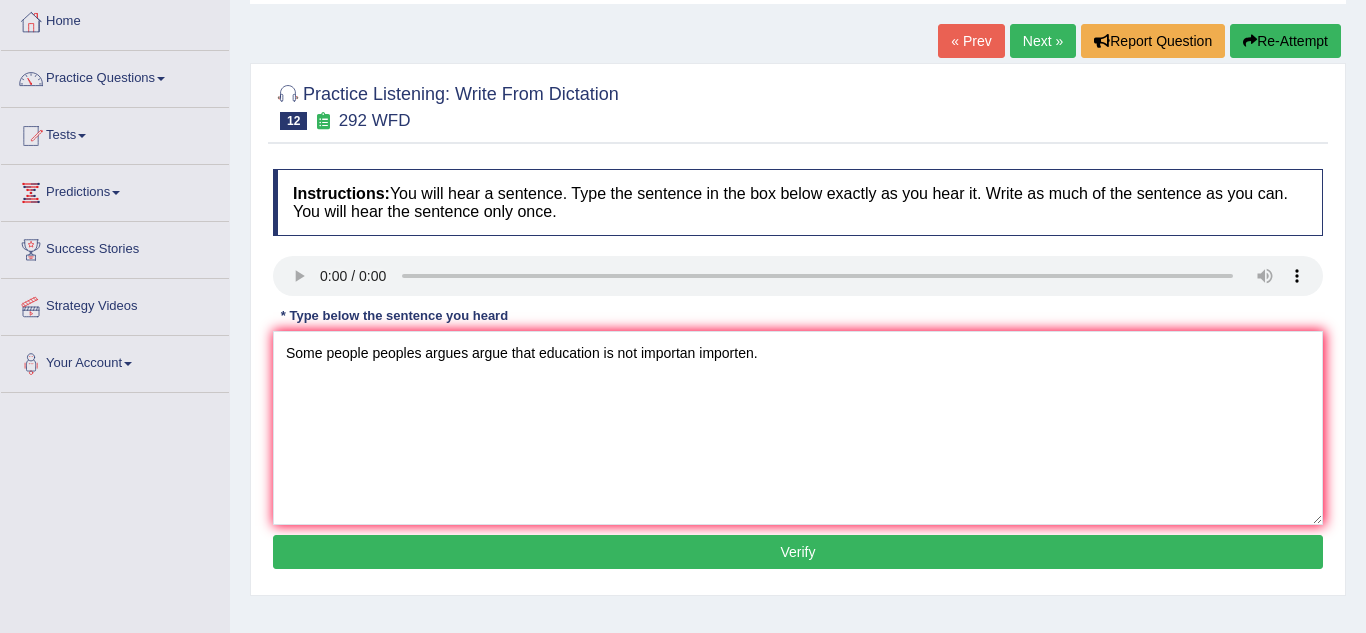 click on "Verify" at bounding box center [798, 552] 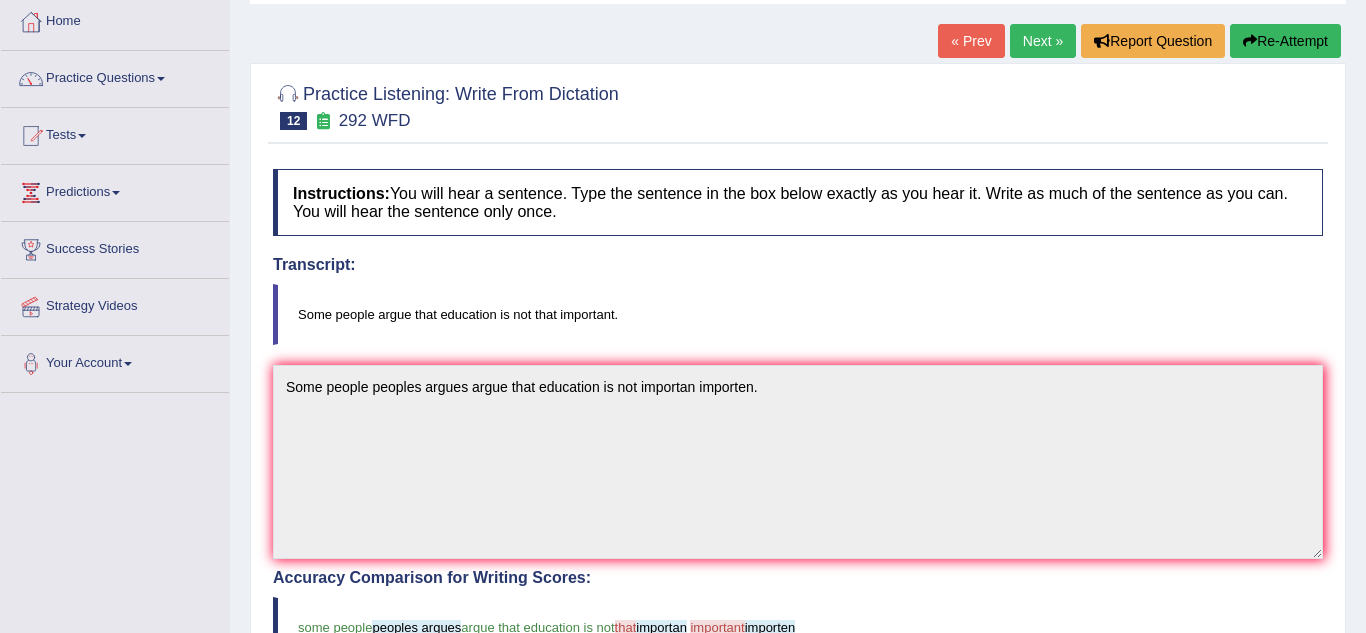 click on "Our A.I. Engine is working on your text analysis! Please be patient. It may take few seconds..." at bounding box center (0, 0) 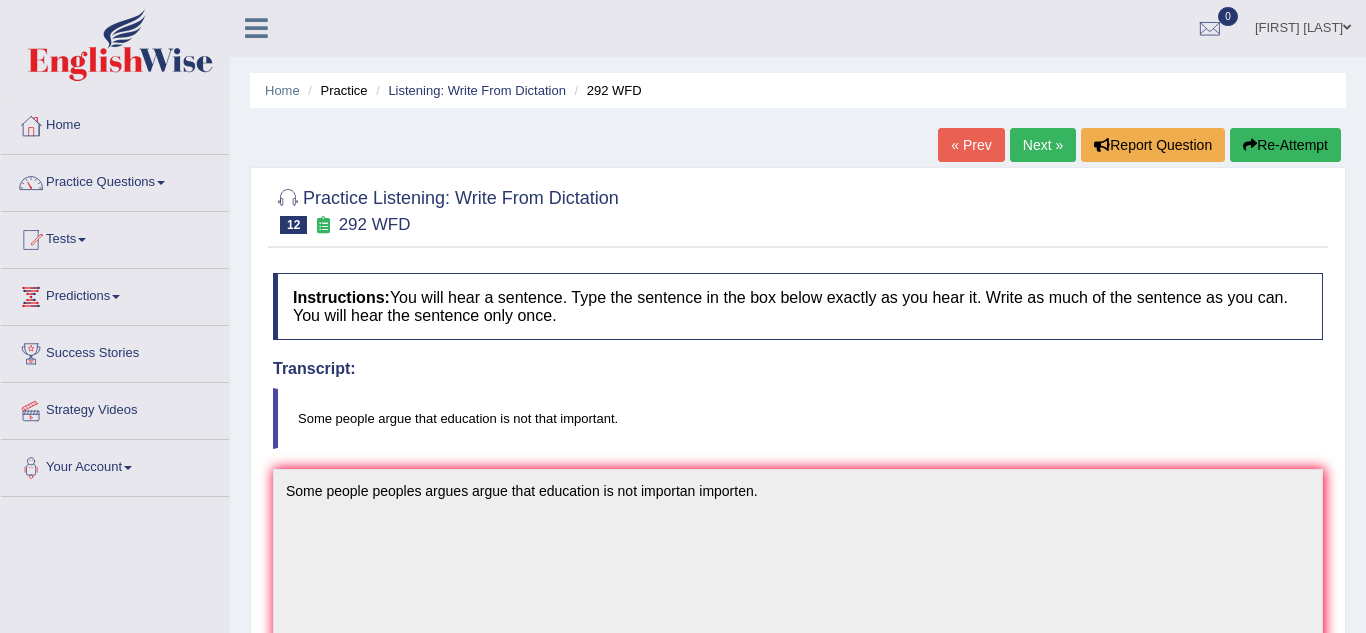scroll, scrollTop: 0, scrollLeft: 0, axis: both 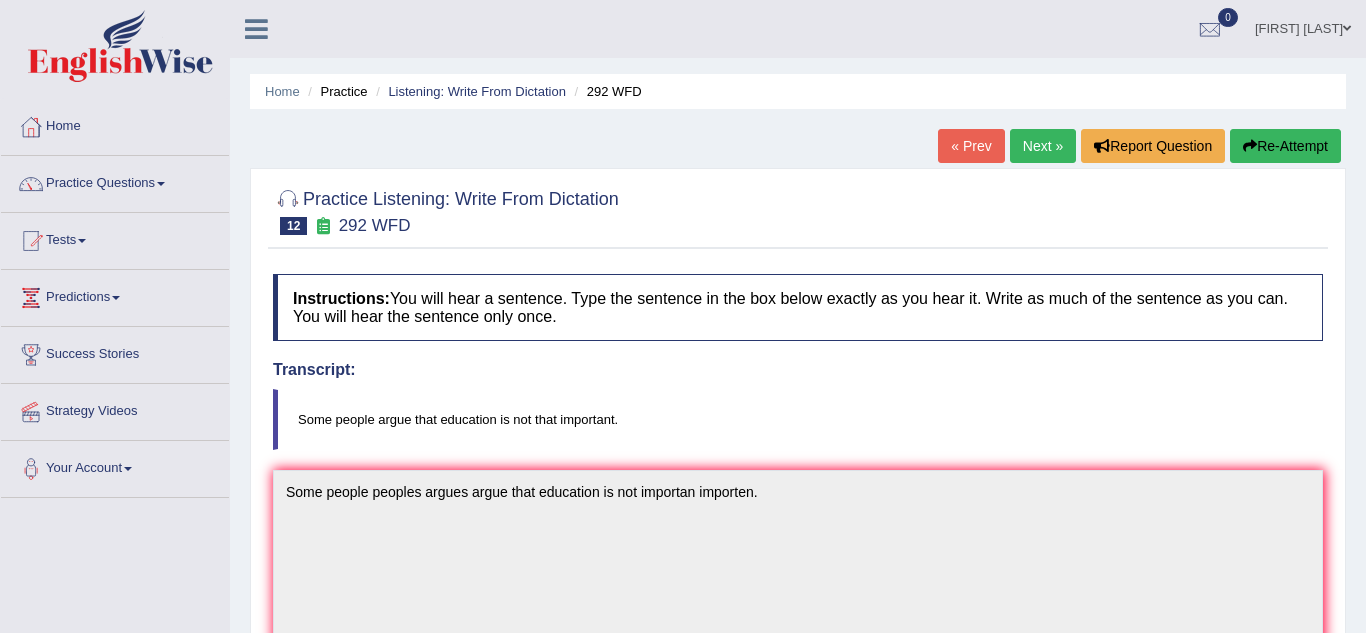 click on "Next »" at bounding box center (1043, 146) 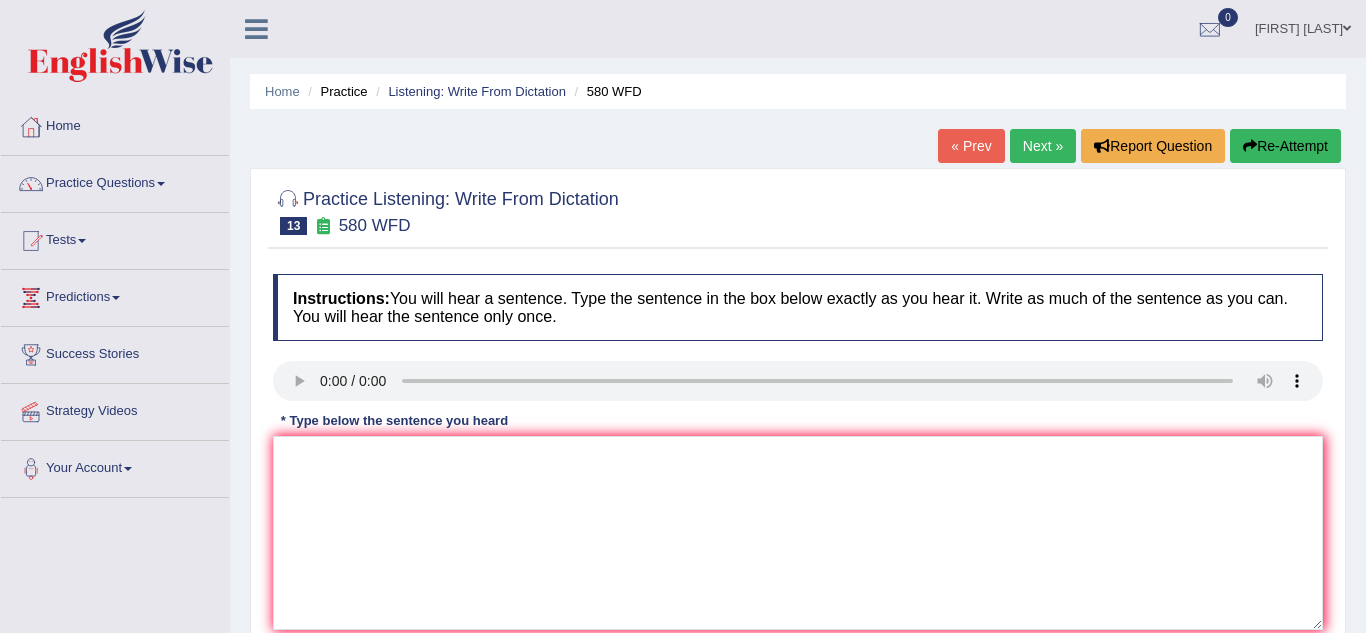 scroll, scrollTop: 0, scrollLeft: 0, axis: both 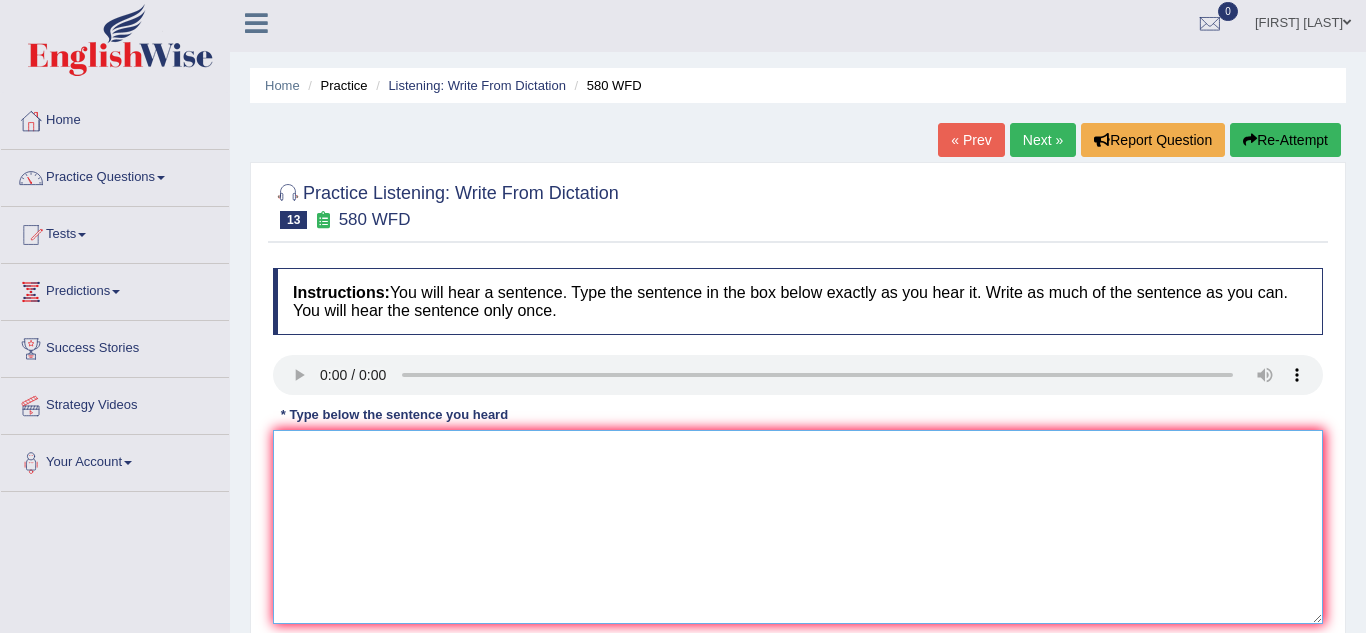 click at bounding box center [798, 527] 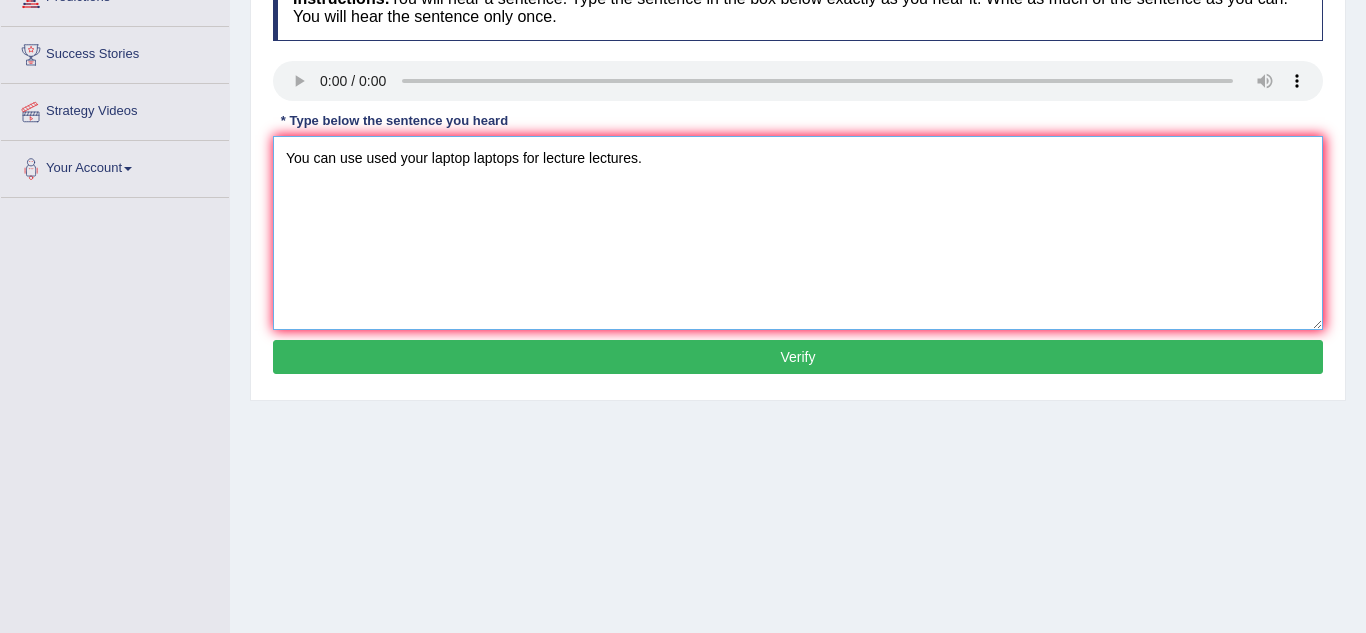 scroll, scrollTop: 319, scrollLeft: 0, axis: vertical 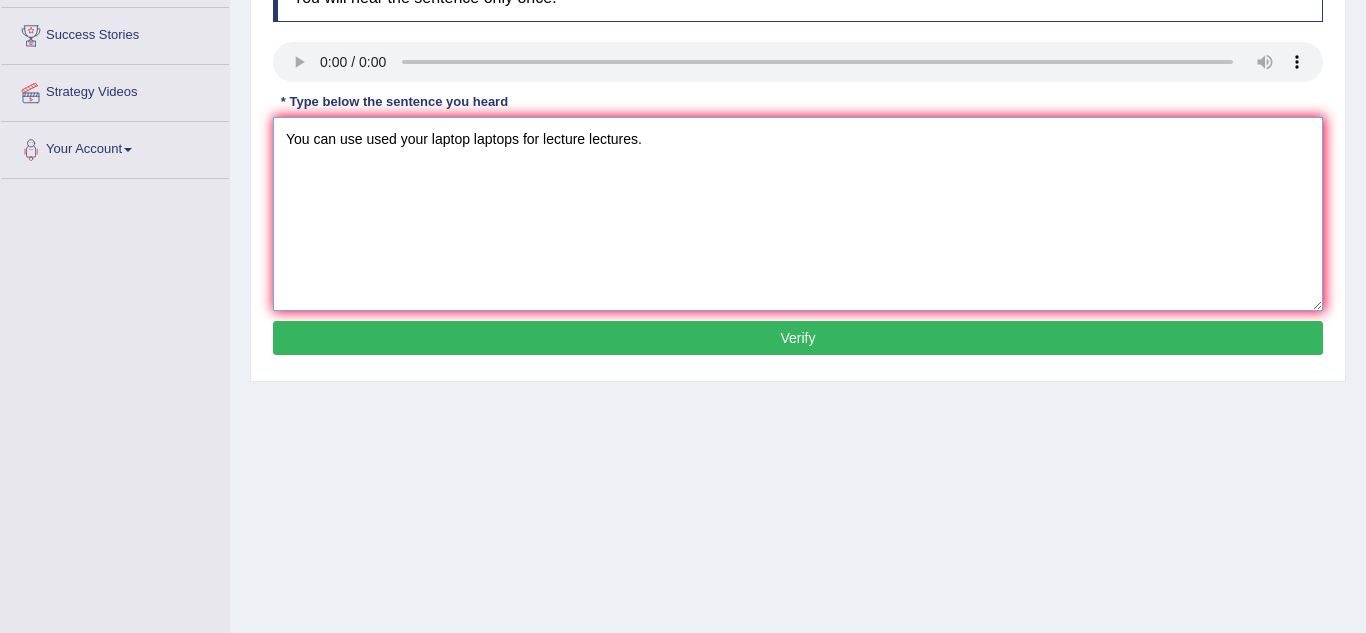 type on "You can use used your laptop laptops for lecture lectures." 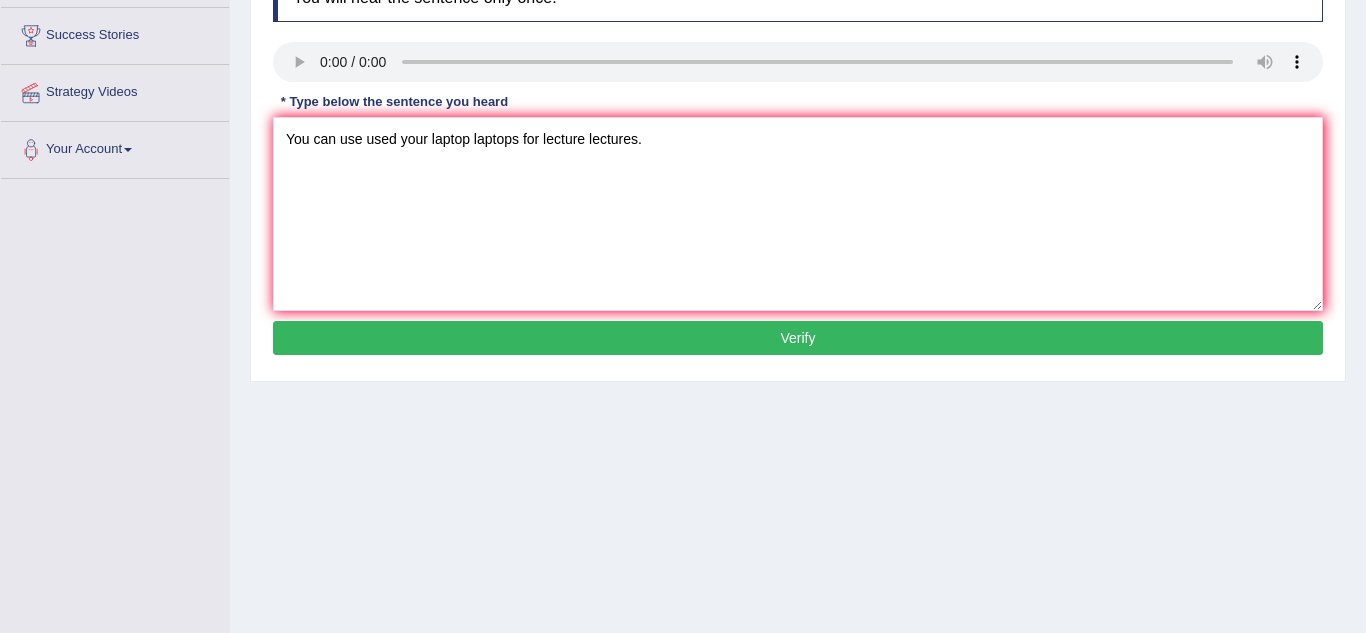 click on "Verify" at bounding box center [798, 338] 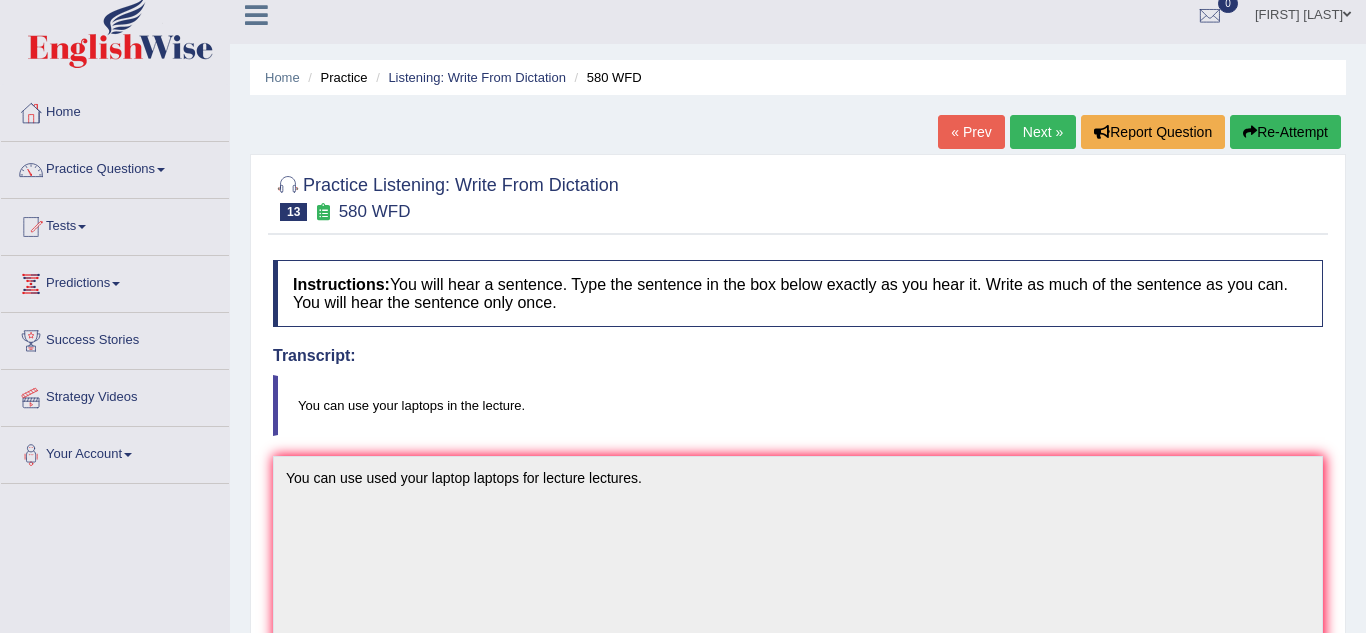 scroll, scrollTop: 0, scrollLeft: 0, axis: both 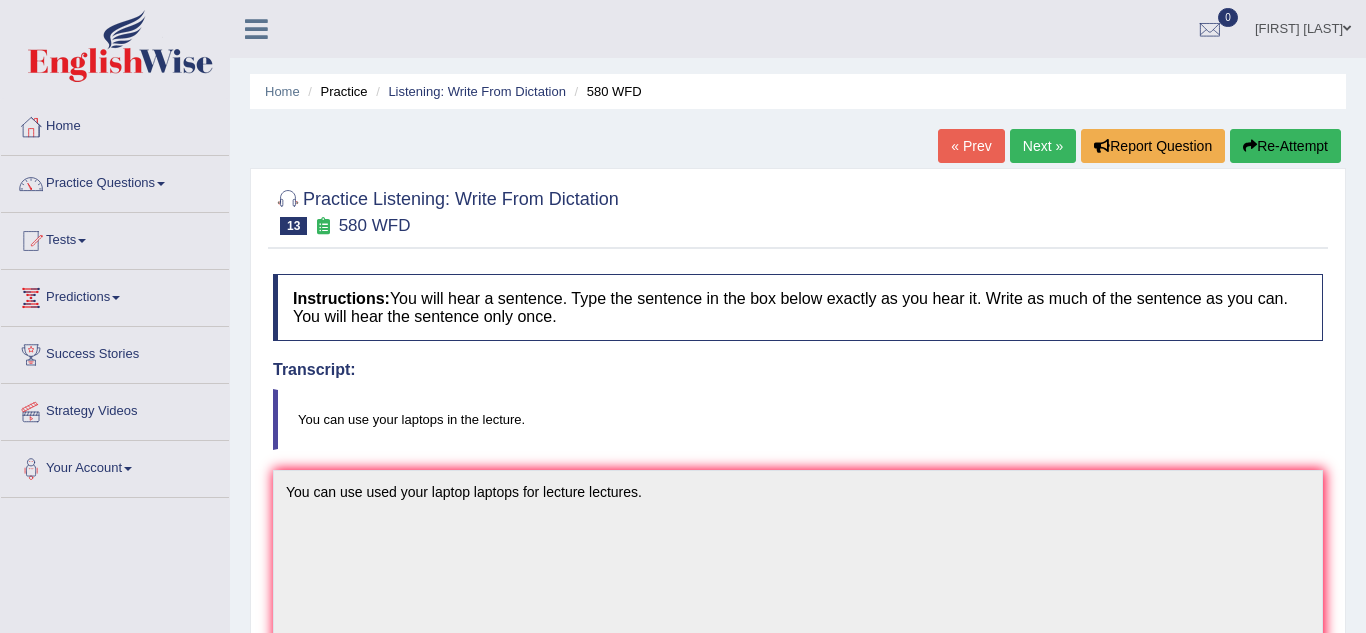 click on "Next »" at bounding box center [1043, 146] 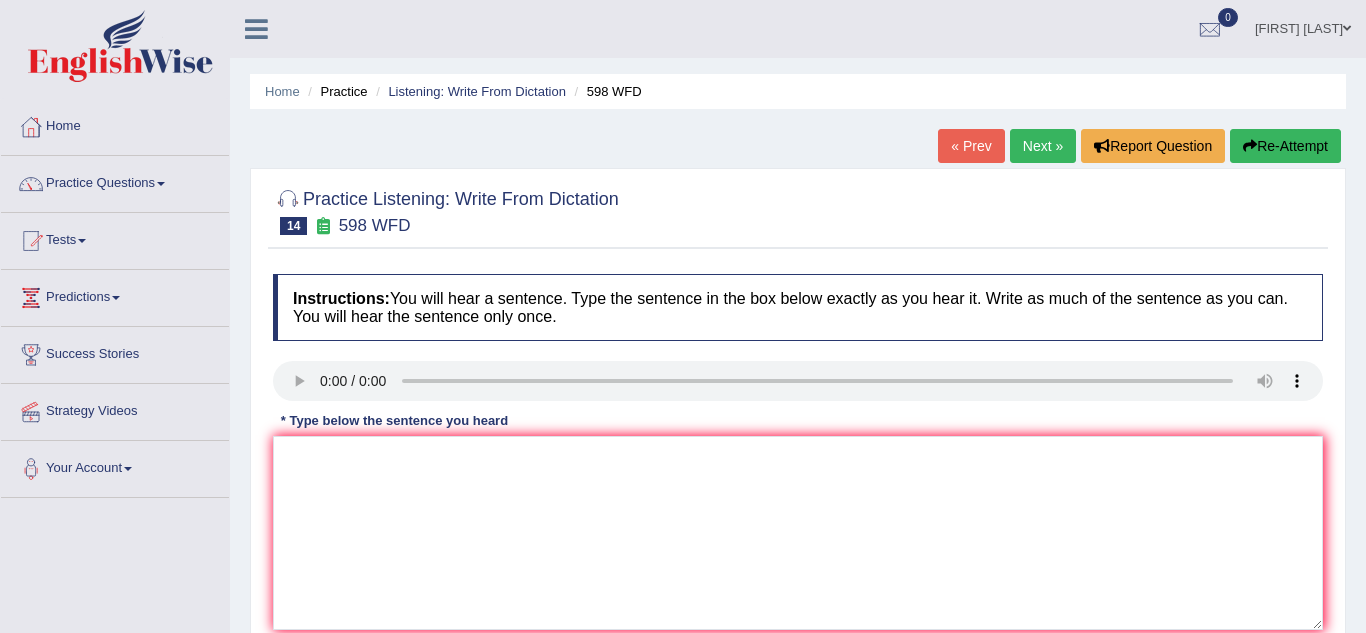 scroll, scrollTop: 0, scrollLeft: 0, axis: both 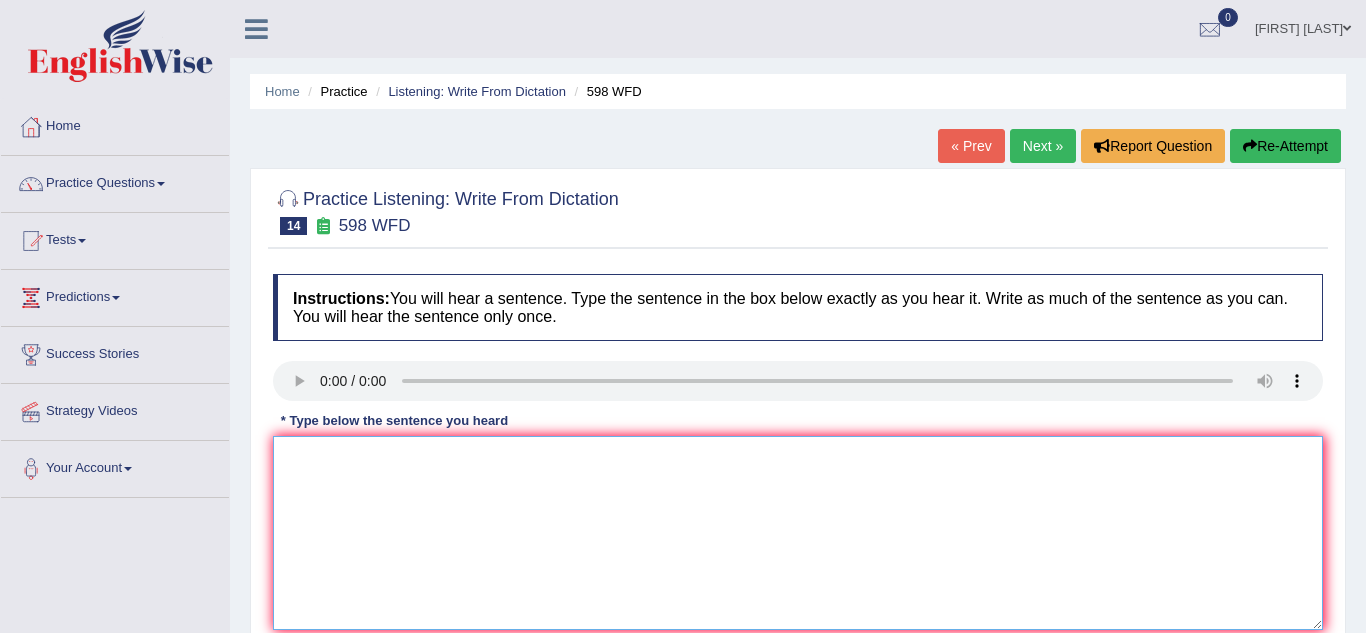 click at bounding box center (798, 533) 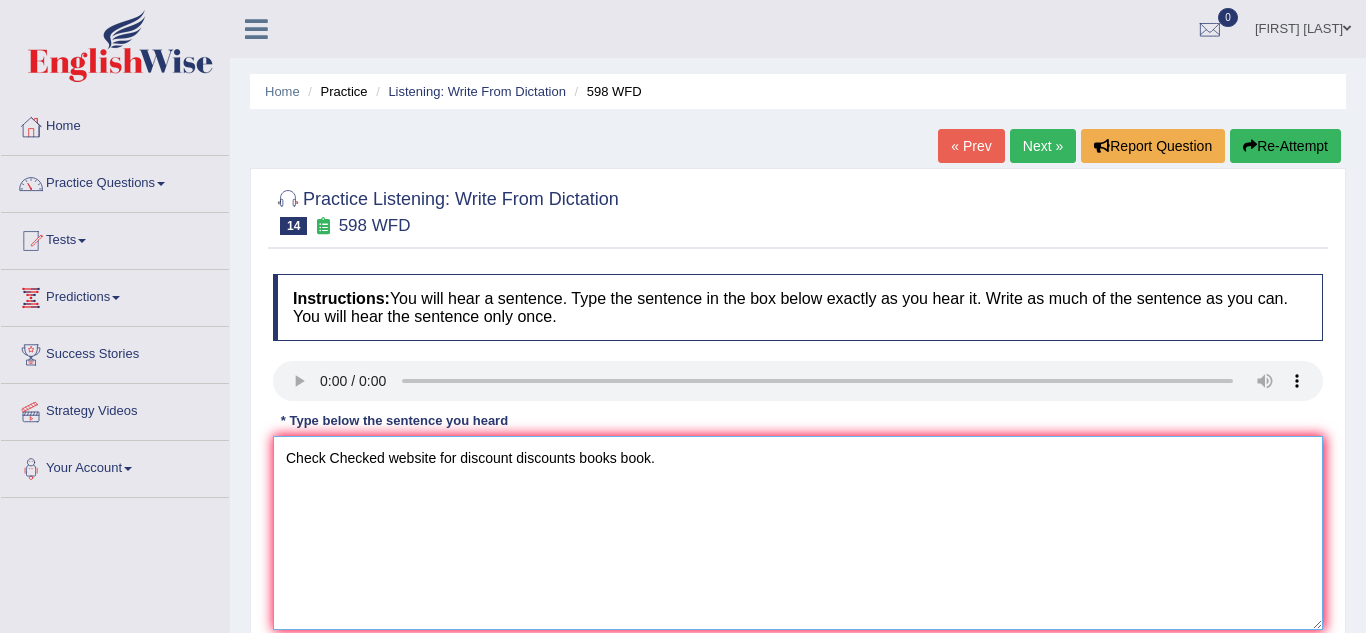 type on "Check Checked website for discount discounts books book." 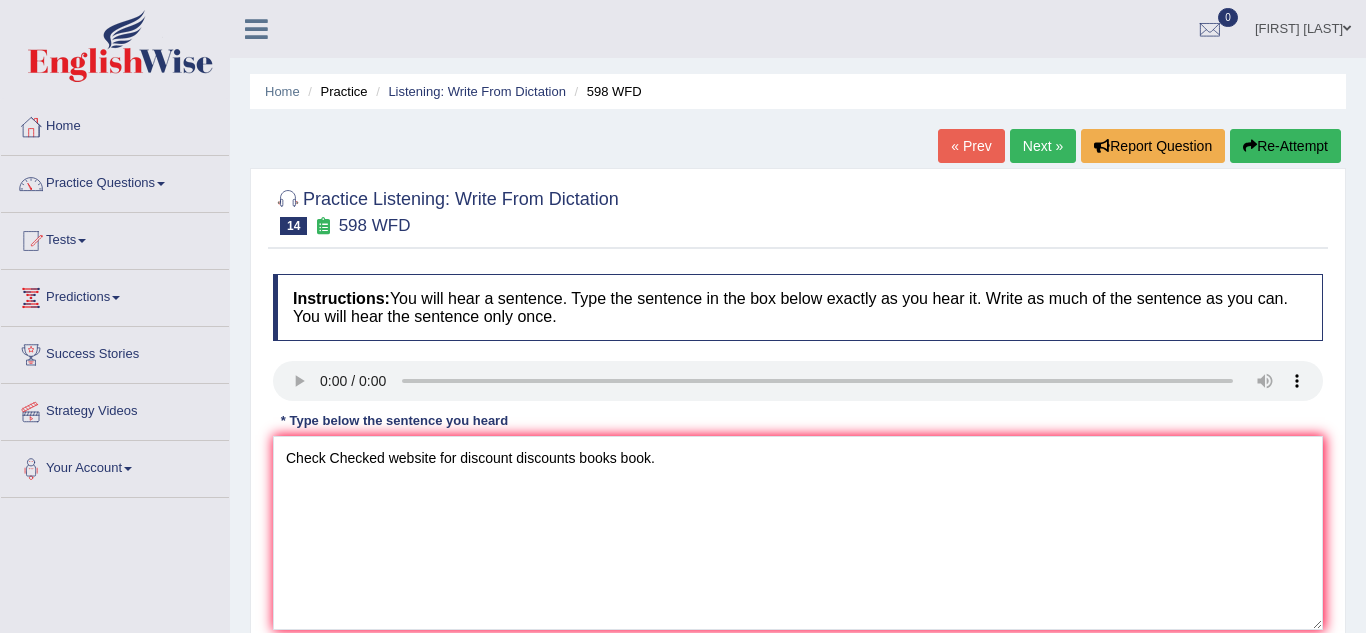 click on "Next »" at bounding box center [1043, 146] 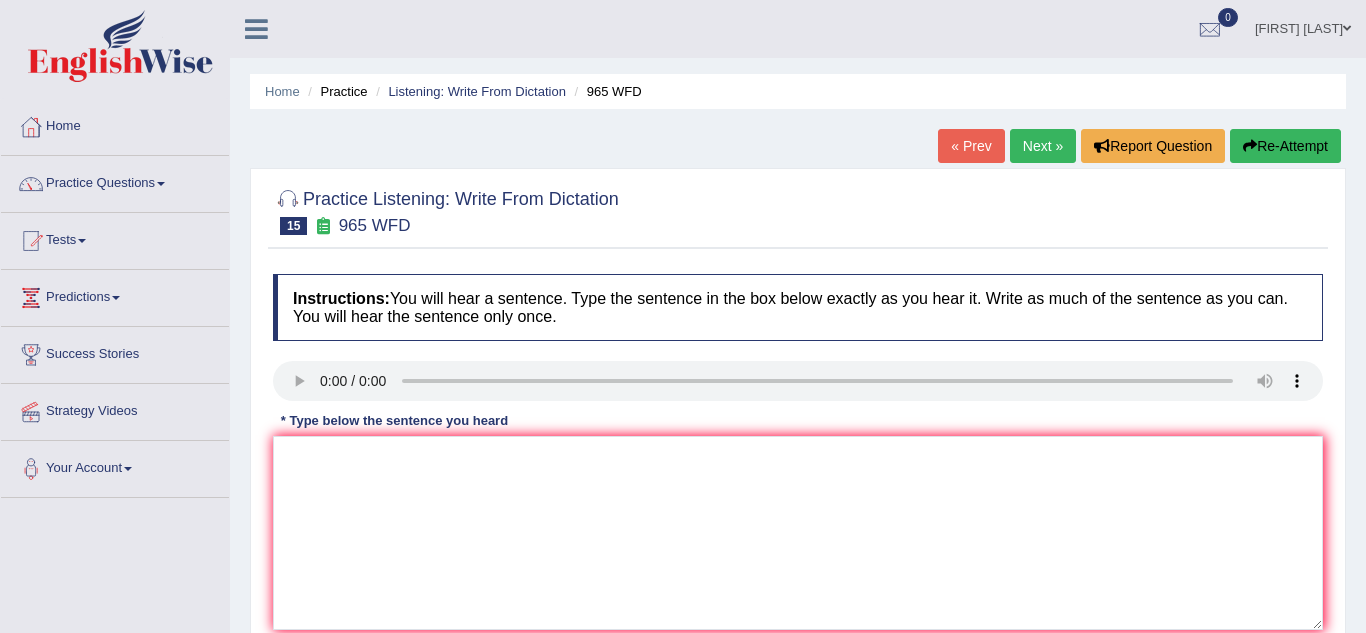scroll, scrollTop: 0, scrollLeft: 0, axis: both 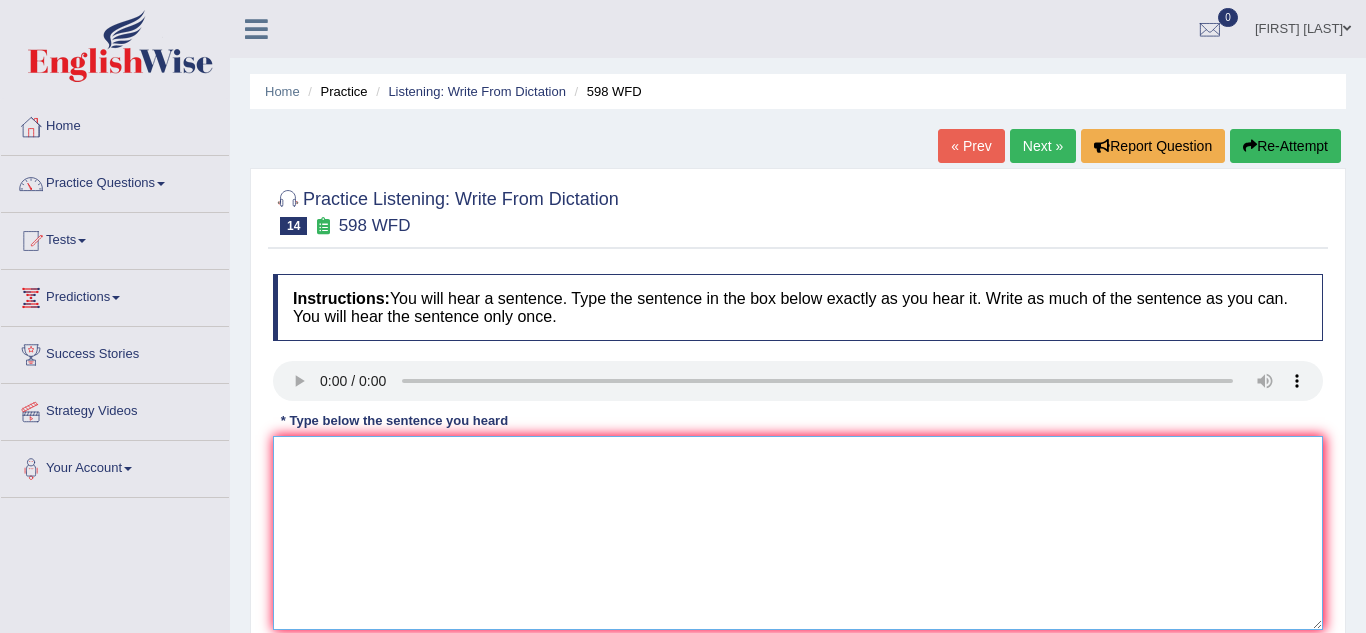 click at bounding box center [798, 533] 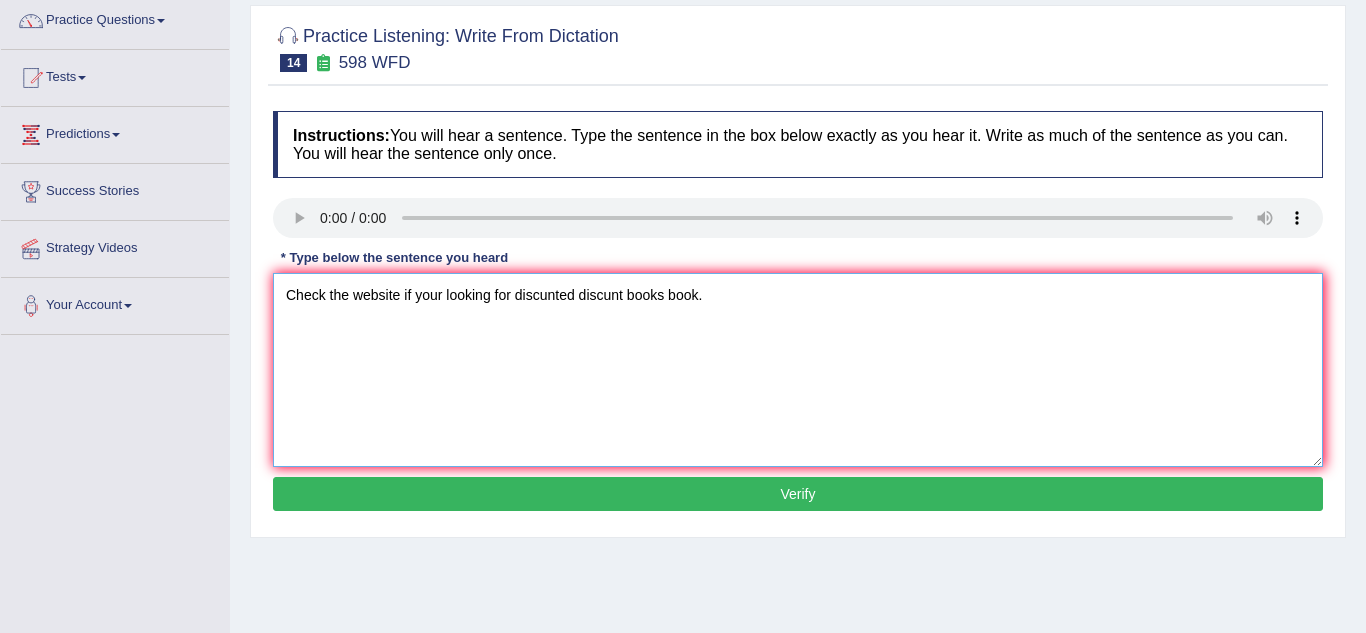 scroll, scrollTop: 194, scrollLeft: 0, axis: vertical 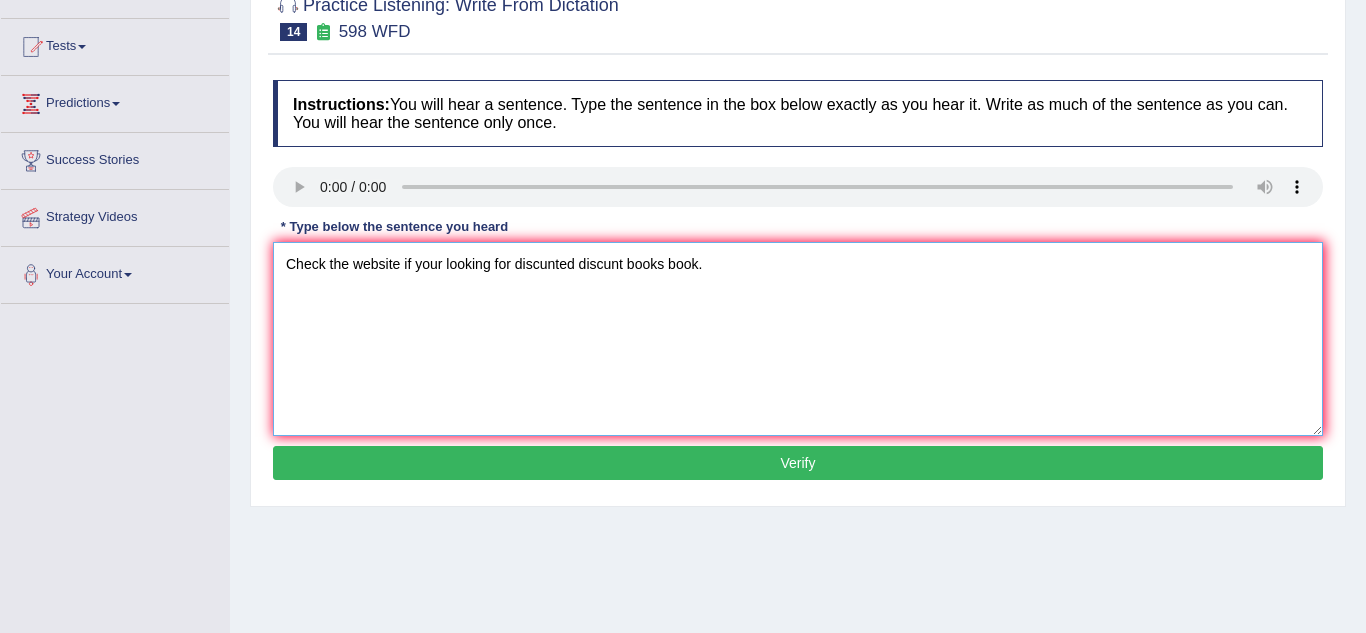 type on "Check the website if your looking for discunted discunt books book." 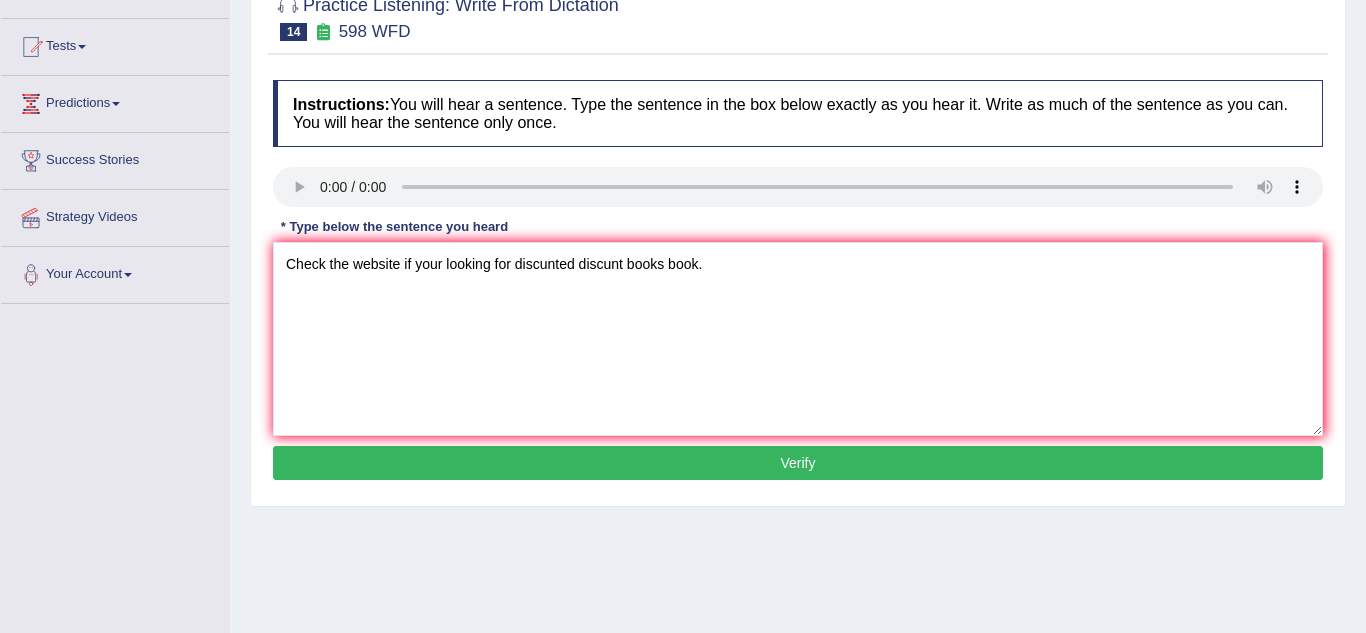 click on "Verify" at bounding box center (798, 463) 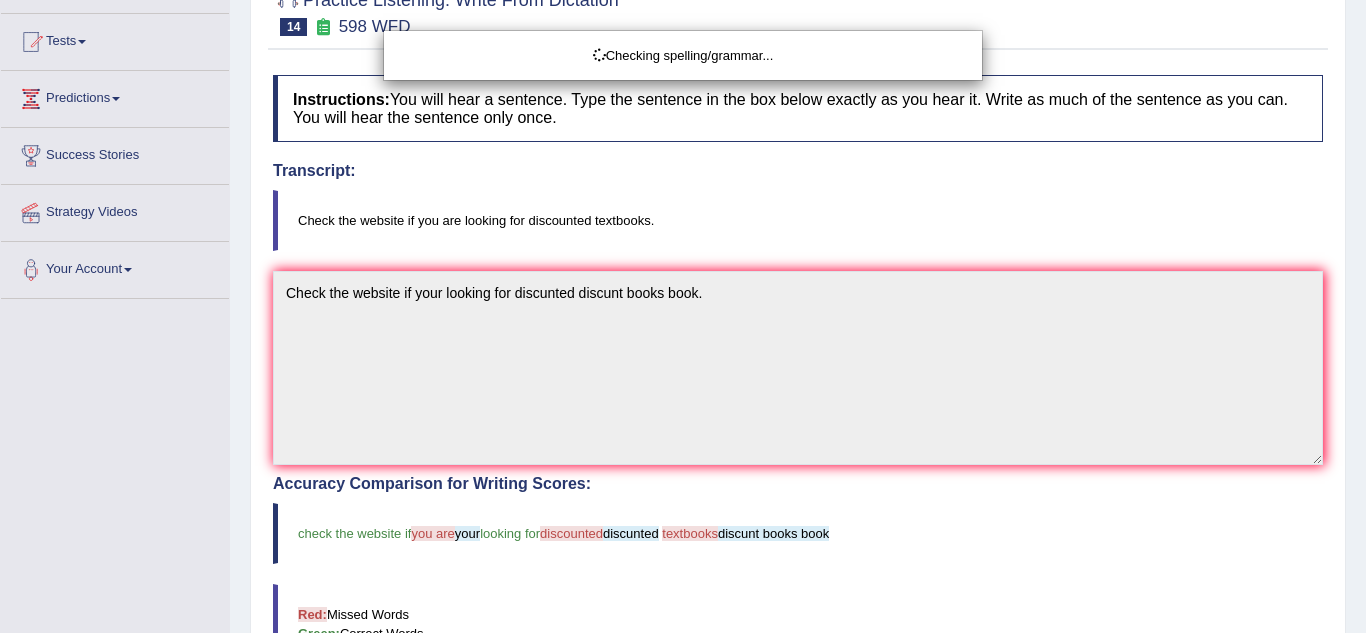 scroll, scrollTop: 218, scrollLeft: 0, axis: vertical 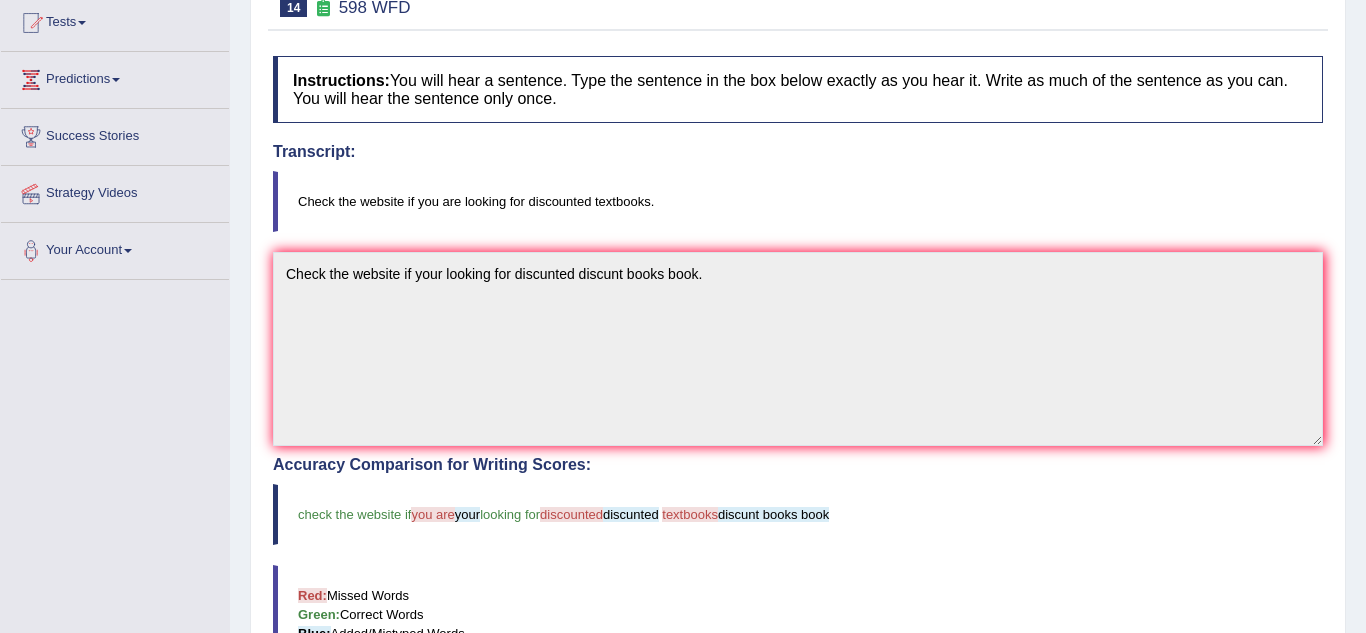 click on "Practice Listening: Write From Dictation
14
598 WFD
Instructions:  You will hear a sentence. Type the sentence in the box below exactly as you hear it. Write as much of the sentence as you can. You will hear the sentence only once.
Transcript: Check the website if you are looking for discounted textbooks. * Type below the sentence you heard Check the website if your looking for discunted discunt books book. Accuracy Comparison for Writing Scores: check the website if  you are your  looking for  discounted discunted   textbooks discunt books book
Red:  Missed Words
Green:  Correct Words
Blue:  Added/Mistyped Words
Accuracy:  You have written correctly 6 out of 10 words  Punctuation at the end  You wrote first capital letter A.I. Engine Result:  Check   the   website   if   your   looking   for   discunted   discunt   books   book . Verify" at bounding box center [798, 481] 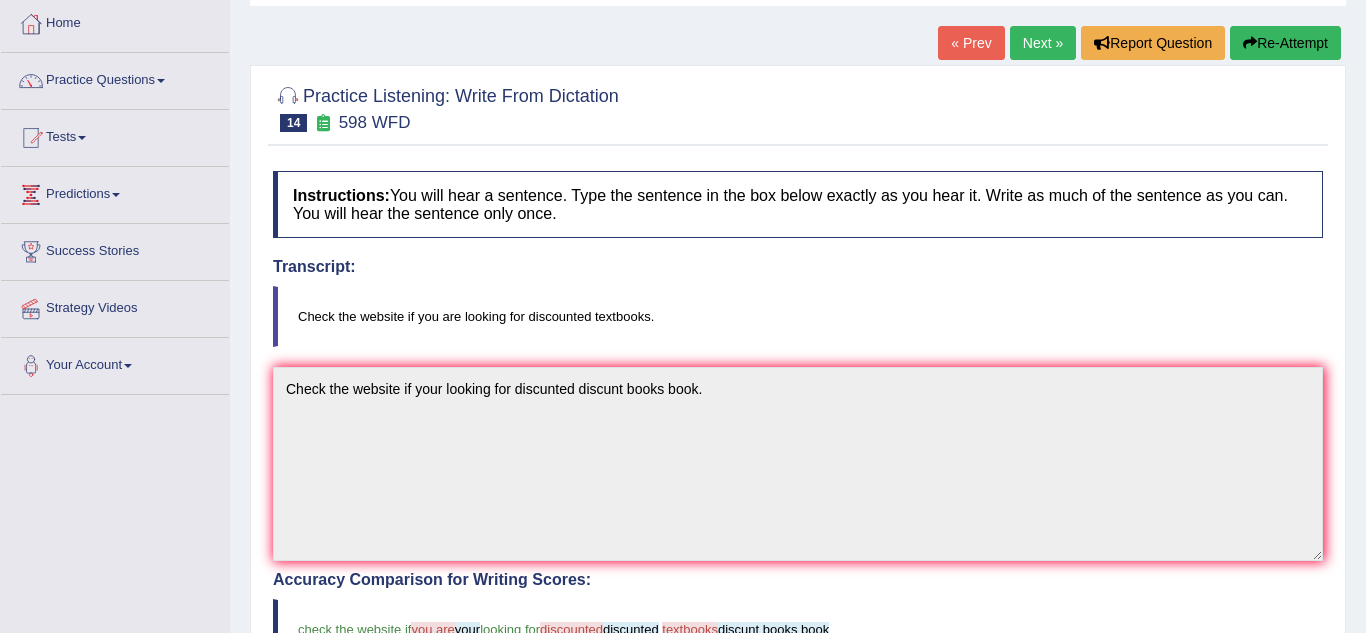 scroll, scrollTop: 0, scrollLeft: 0, axis: both 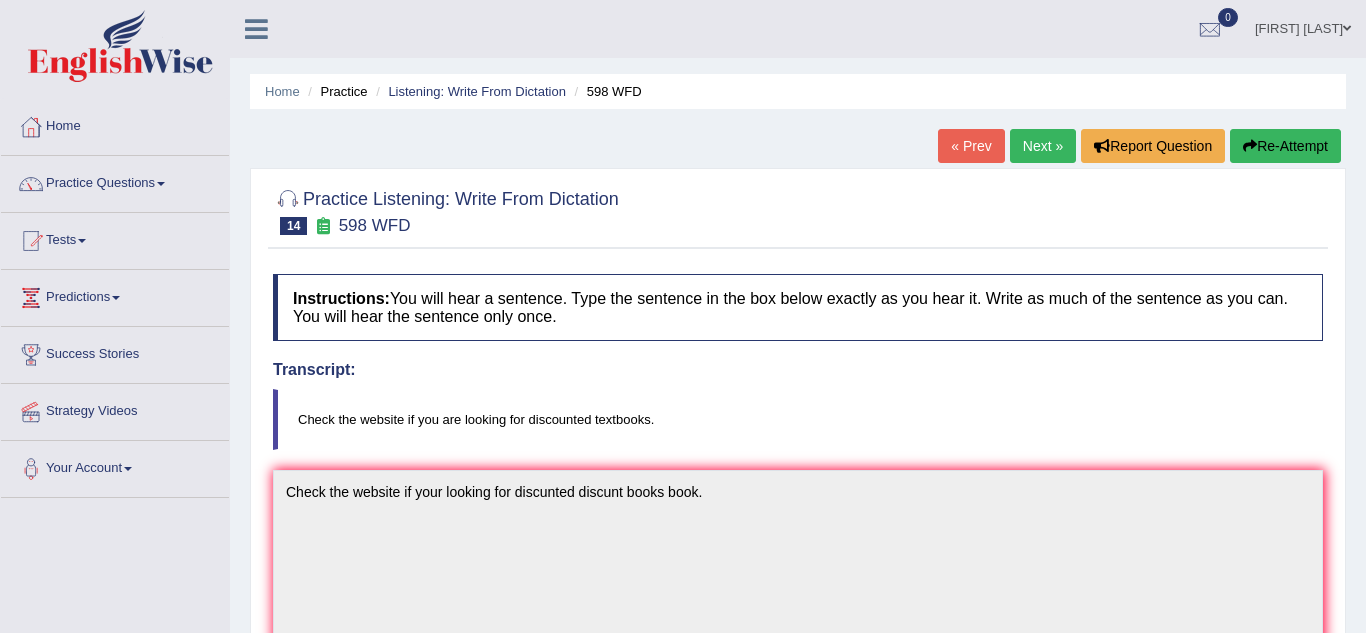 click on "Next »" at bounding box center [1043, 146] 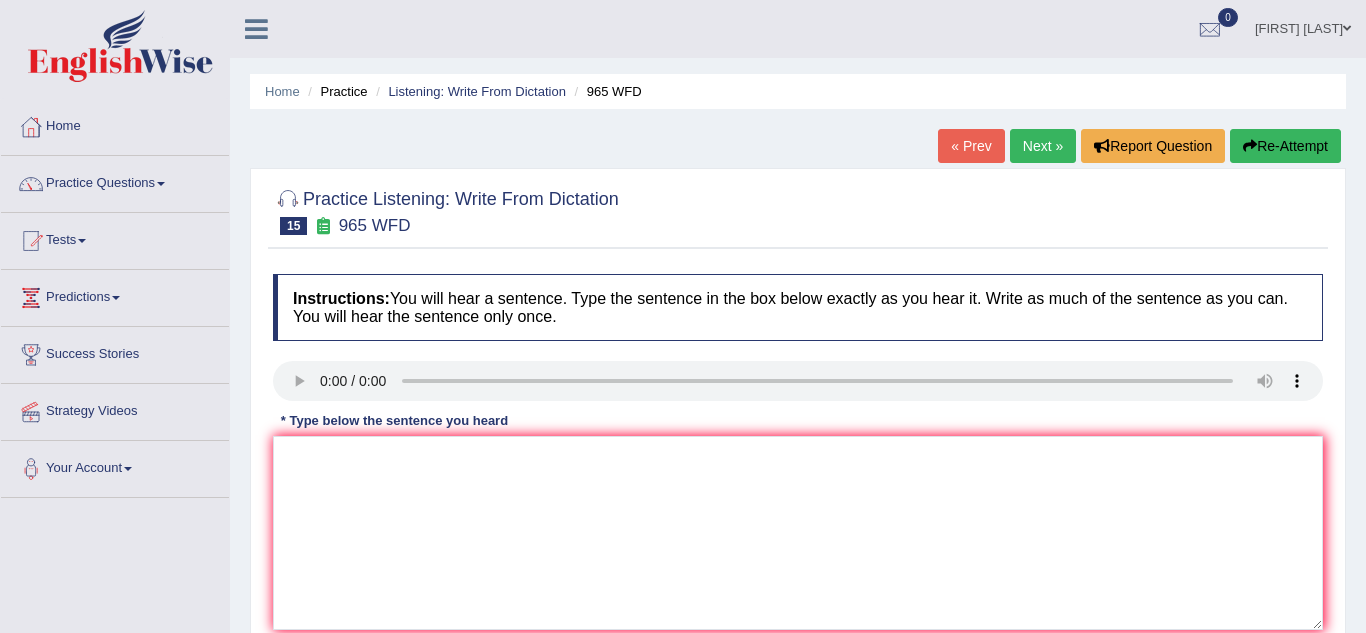 scroll, scrollTop: 0, scrollLeft: 0, axis: both 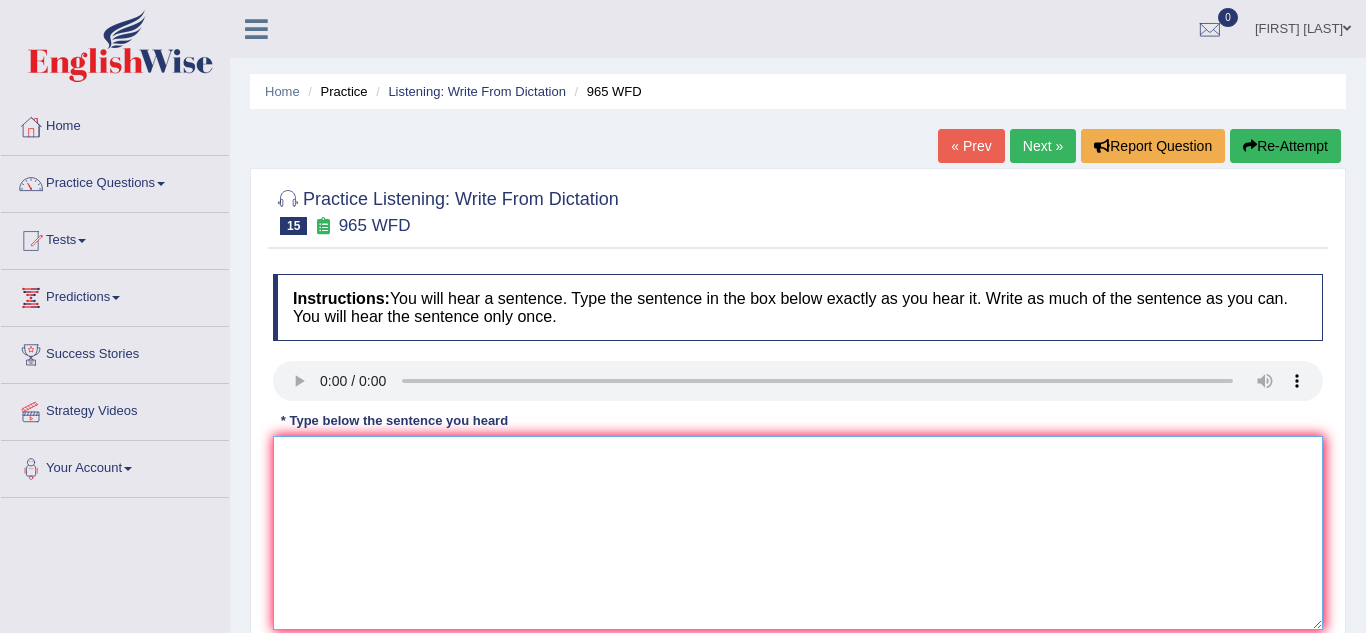 click at bounding box center (798, 533) 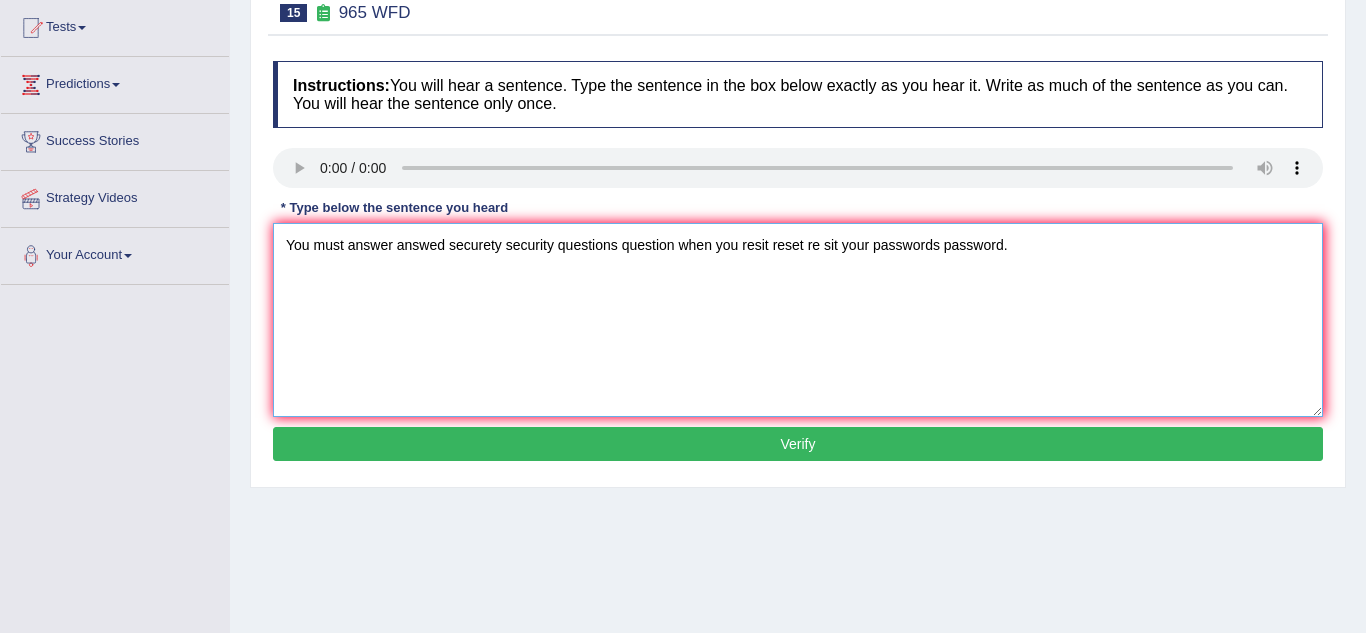 scroll, scrollTop: 214, scrollLeft: 0, axis: vertical 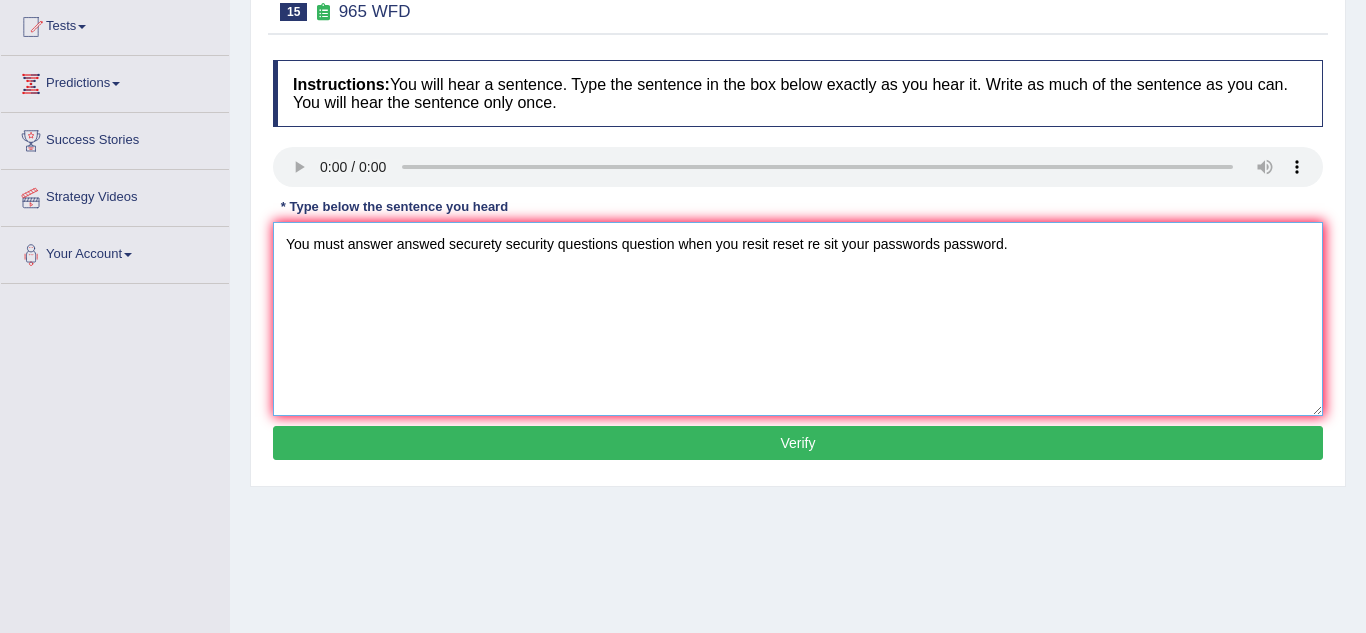 type on "You must answer answed securety security questions question when you resit reset re sit your passwords password." 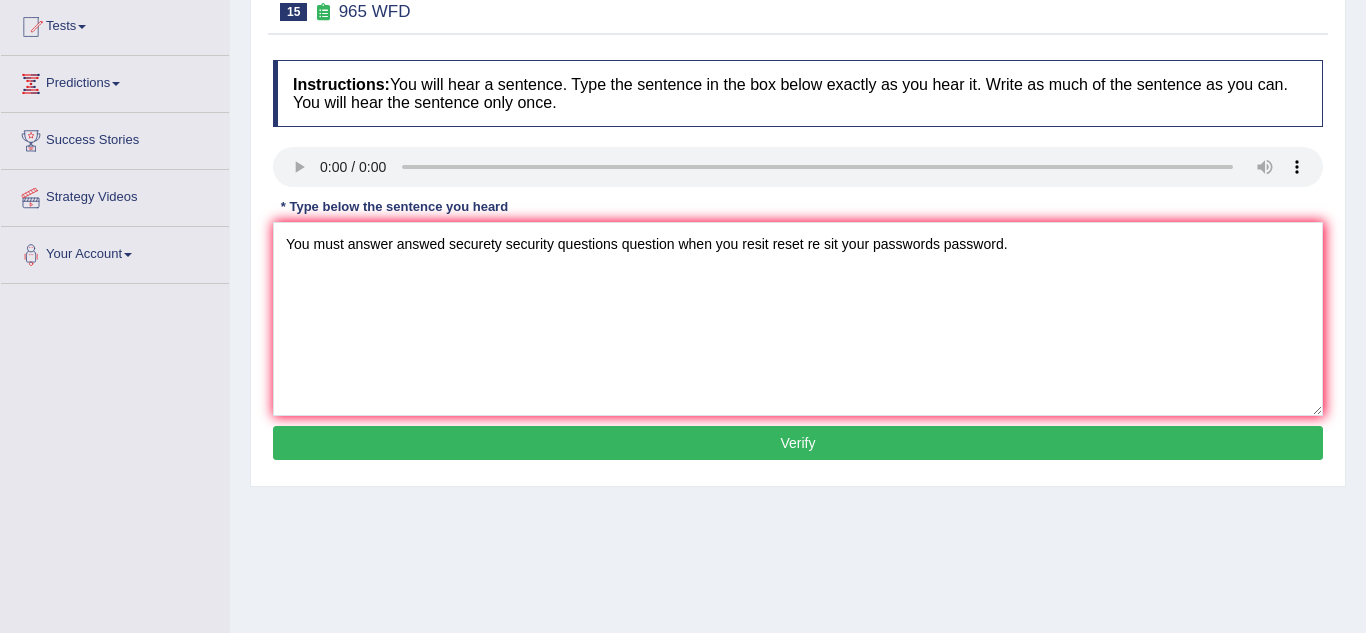 click on "Verify" at bounding box center (798, 443) 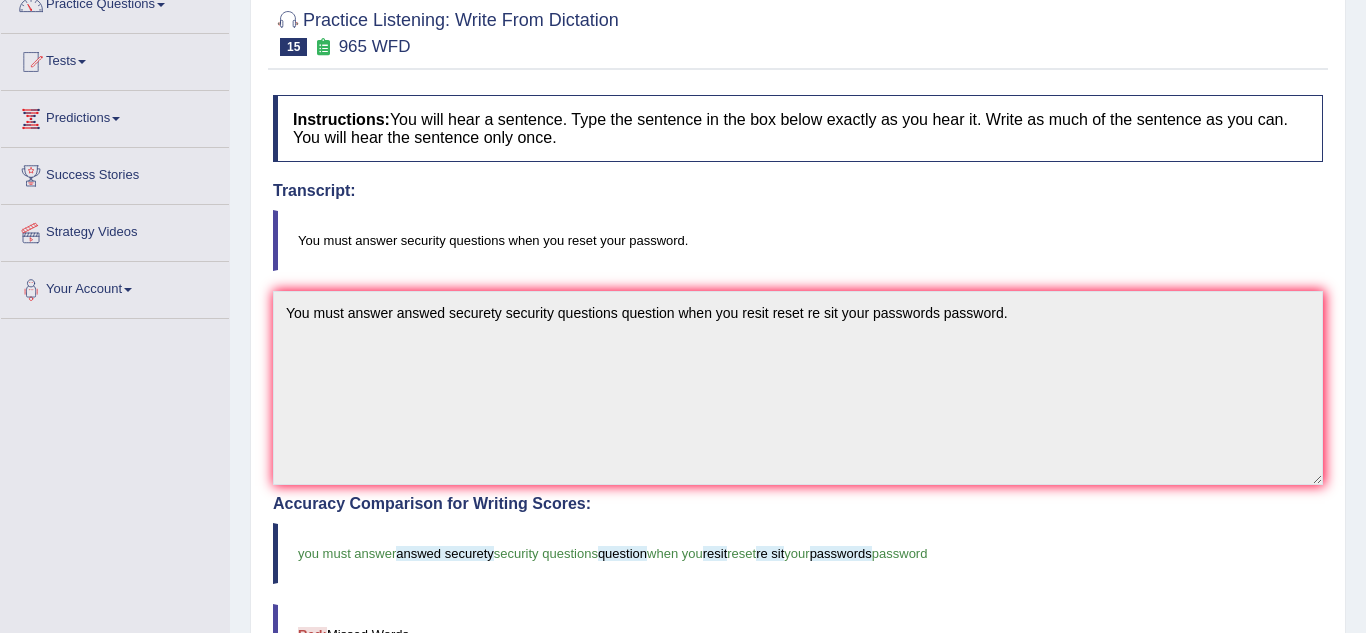 scroll, scrollTop: 0, scrollLeft: 0, axis: both 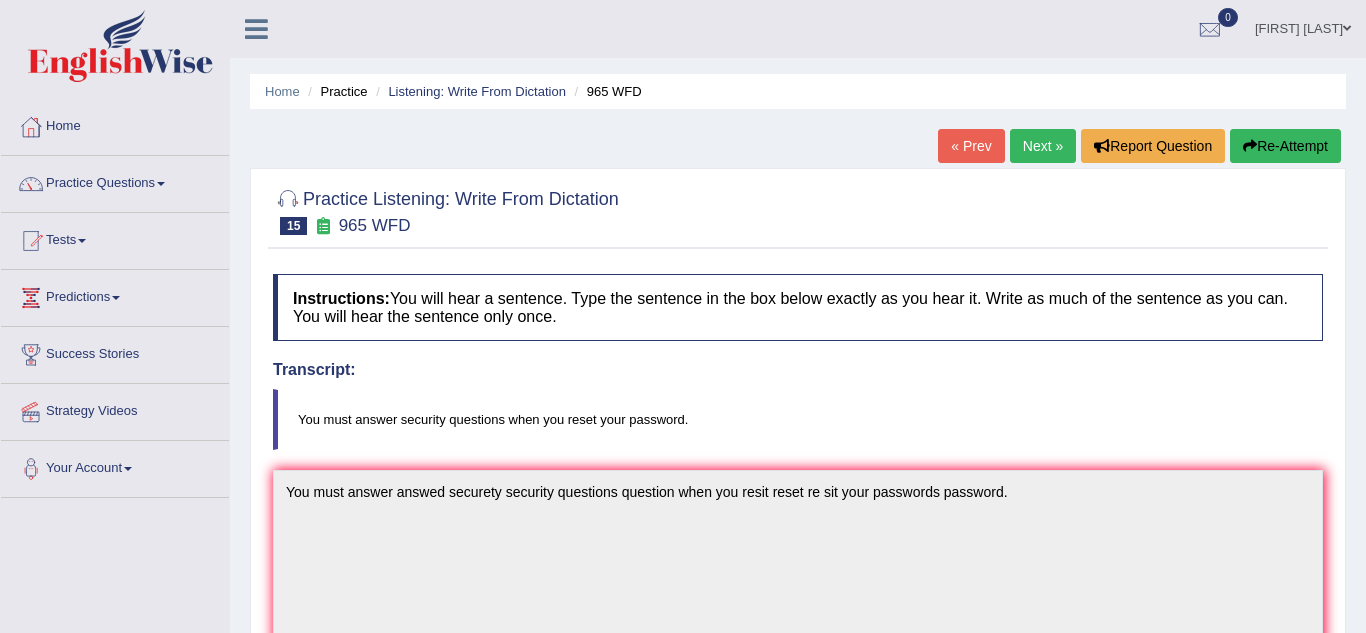 click on "Home" at bounding box center (115, 124) 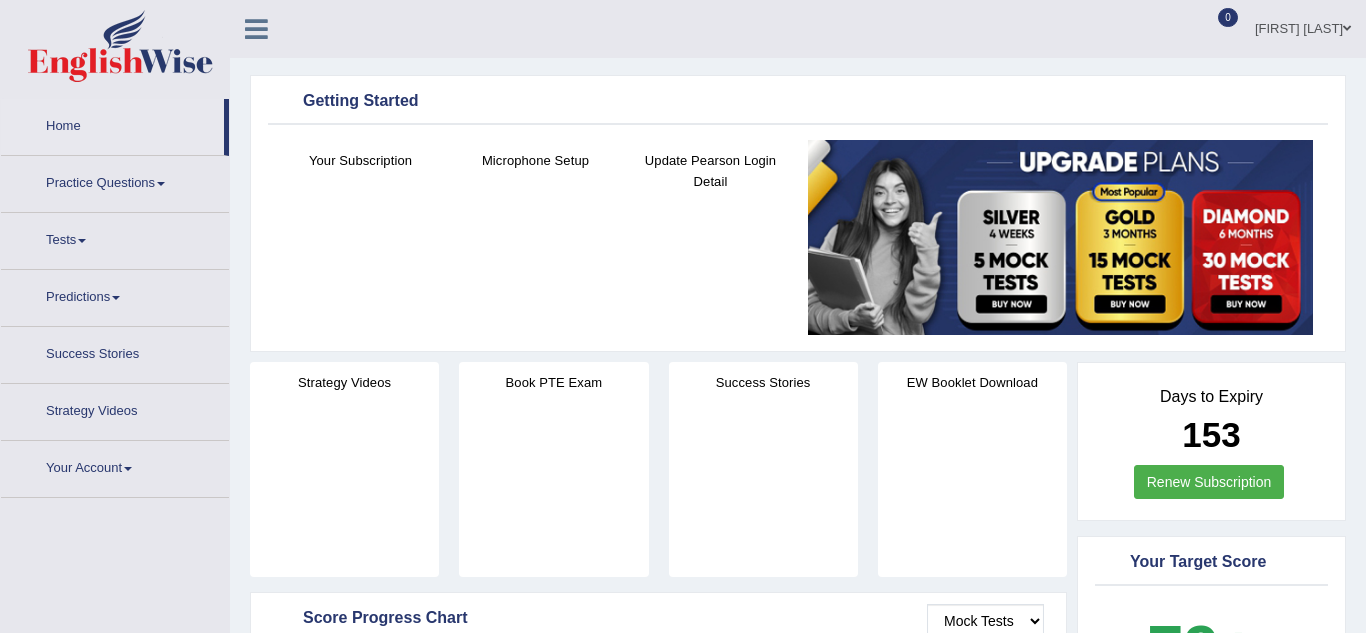 scroll, scrollTop: 0, scrollLeft: 0, axis: both 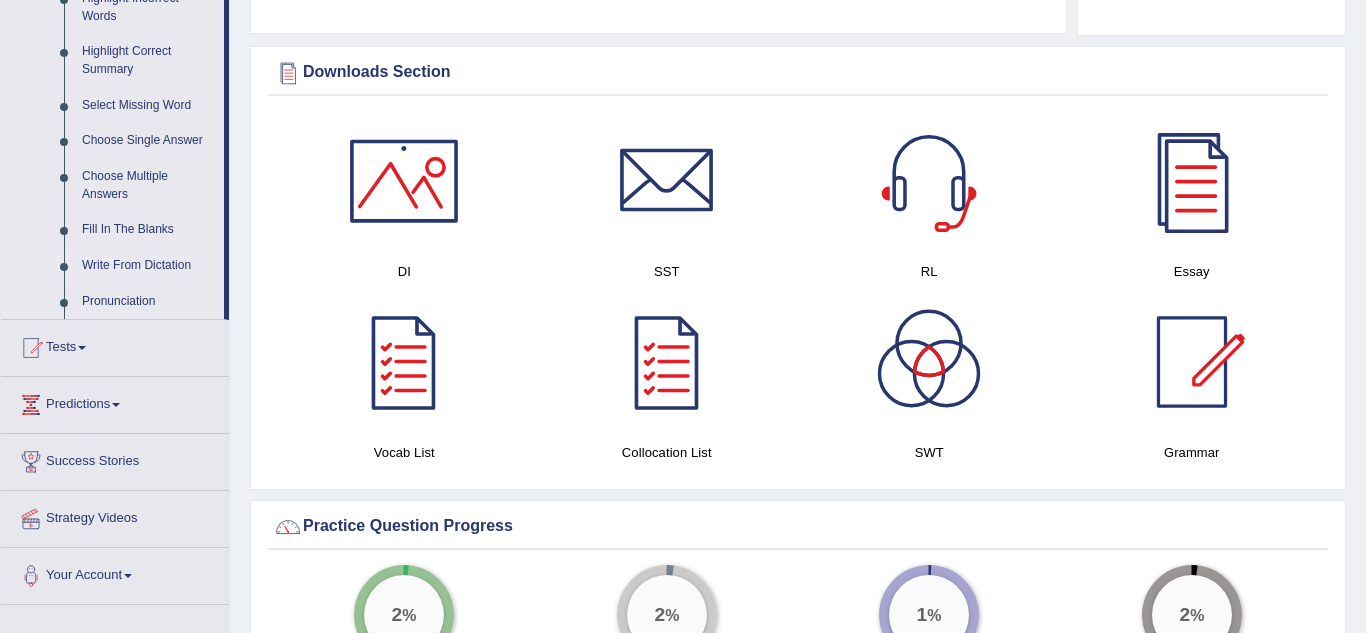 click on "Write From Dictation" at bounding box center [148, 266] 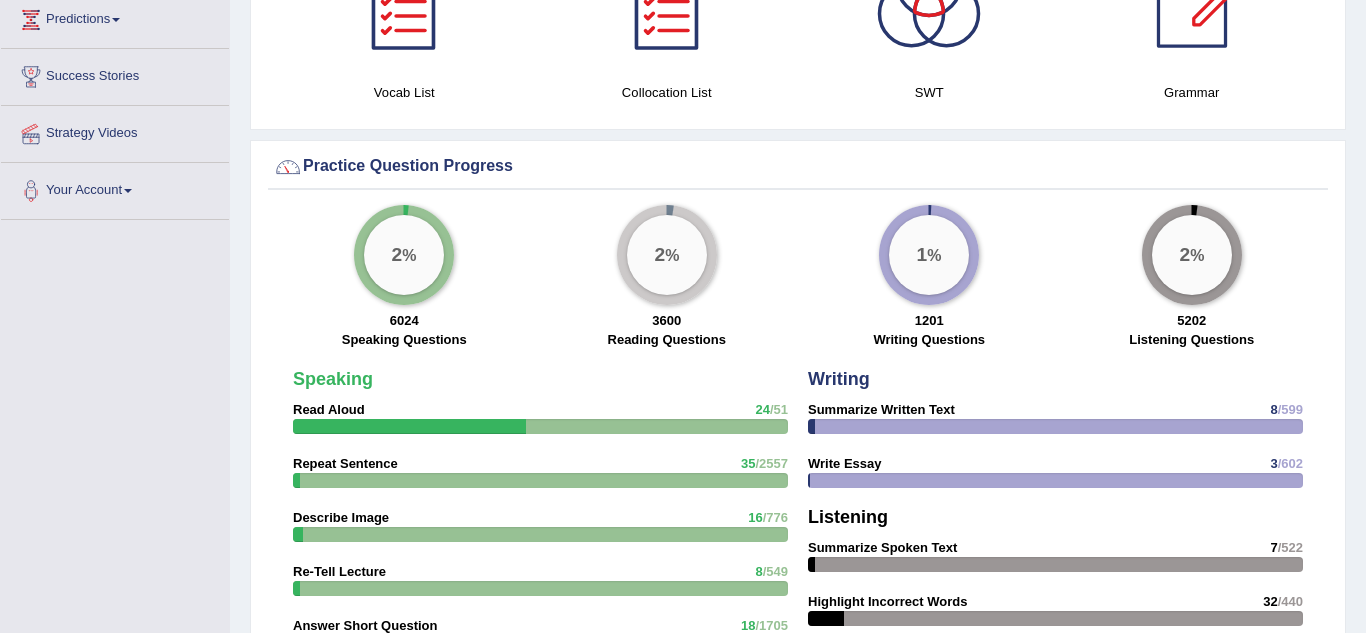 scroll, scrollTop: 1184, scrollLeft: 0, axis: vertical 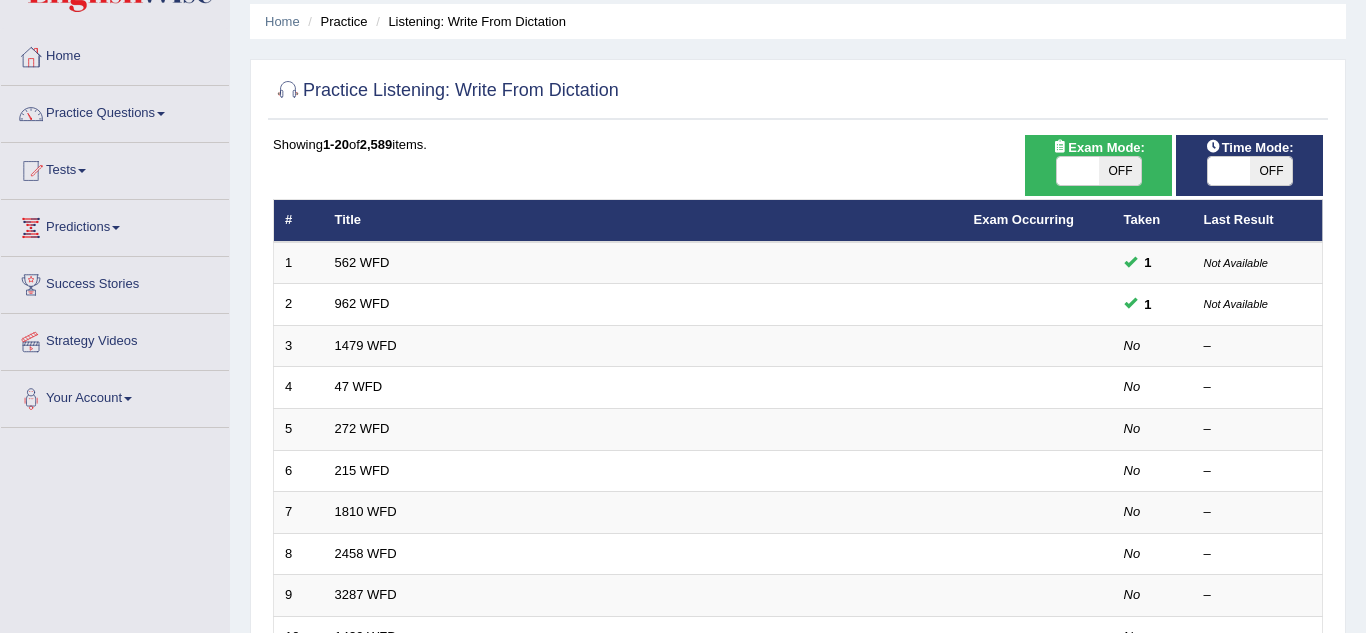 click on "Practice Questions" at bounding box center (115, 111) 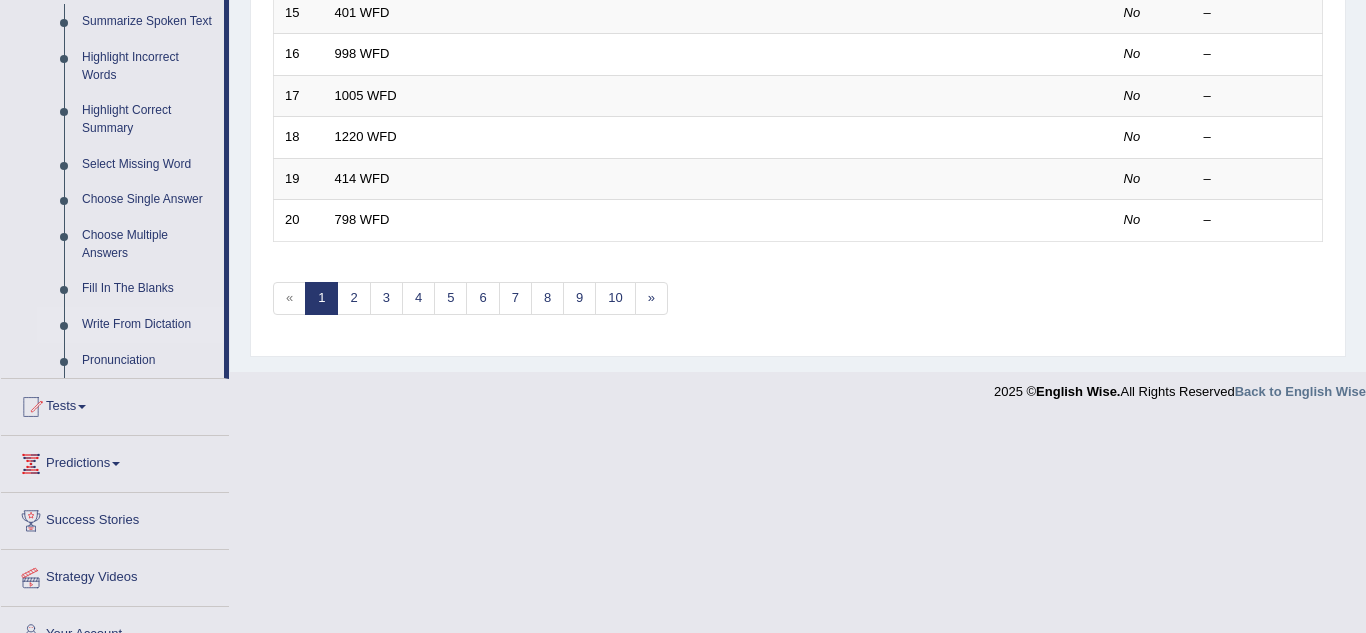 scroll, scrollTop: 900, scrollLeft: 0, axis: vertical 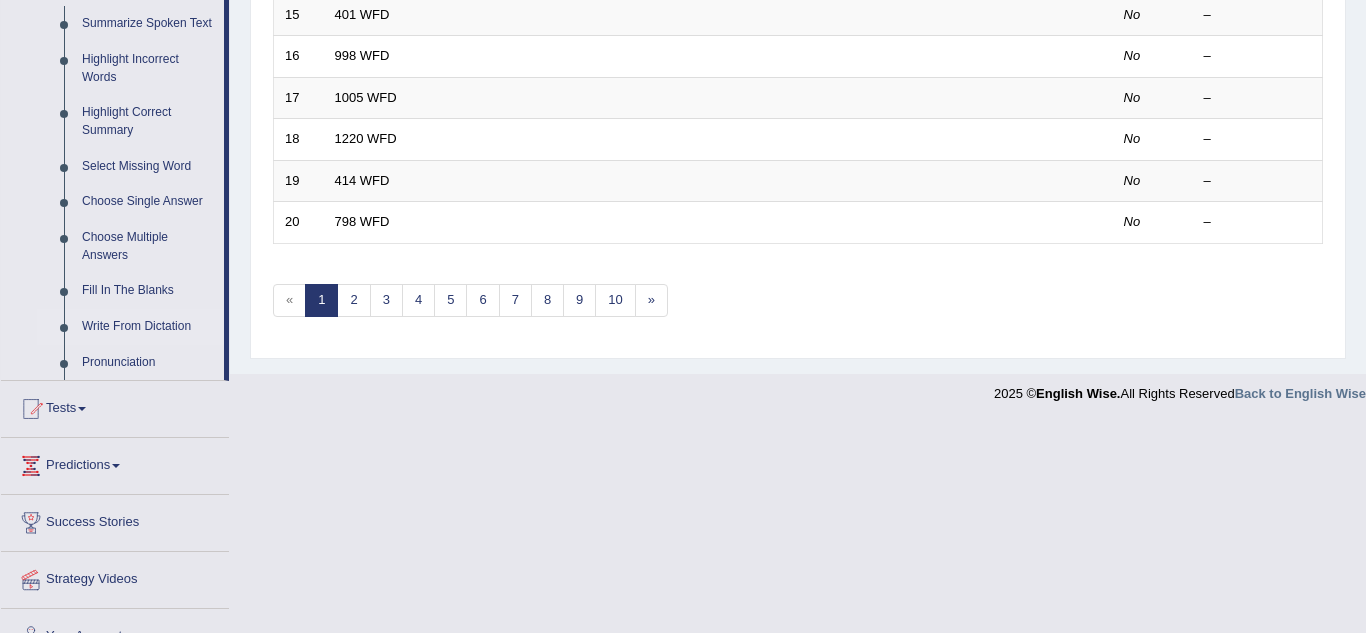 click on "Write From Dictation" at bounding box center [148, 327] 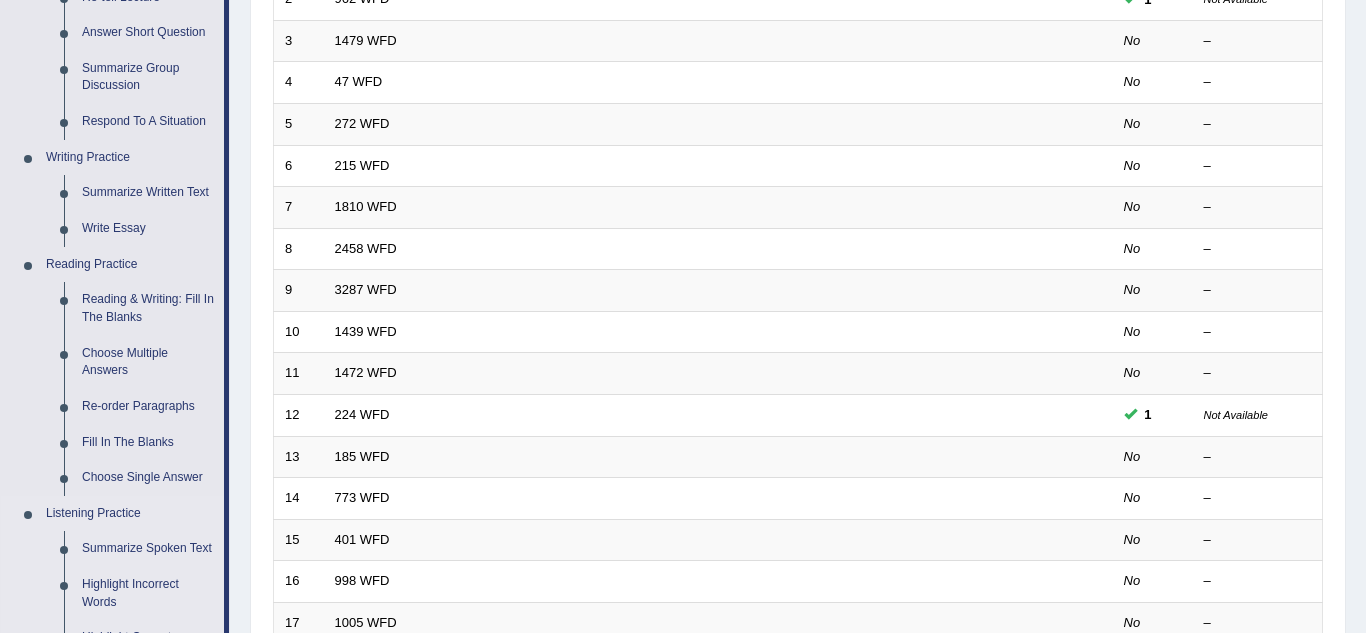 scroll, scrollTop: 914, scrollLeft: 0, axis: vertical 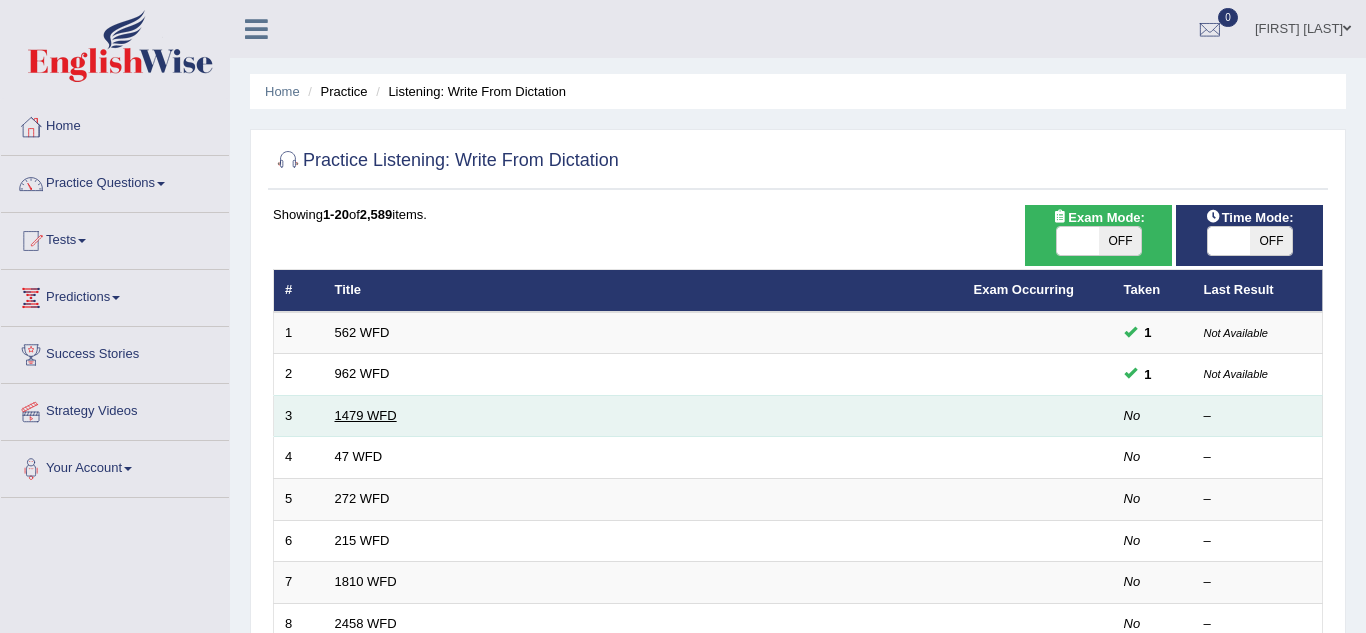 click on "1479 WFD" at bounding box center (366, 415) 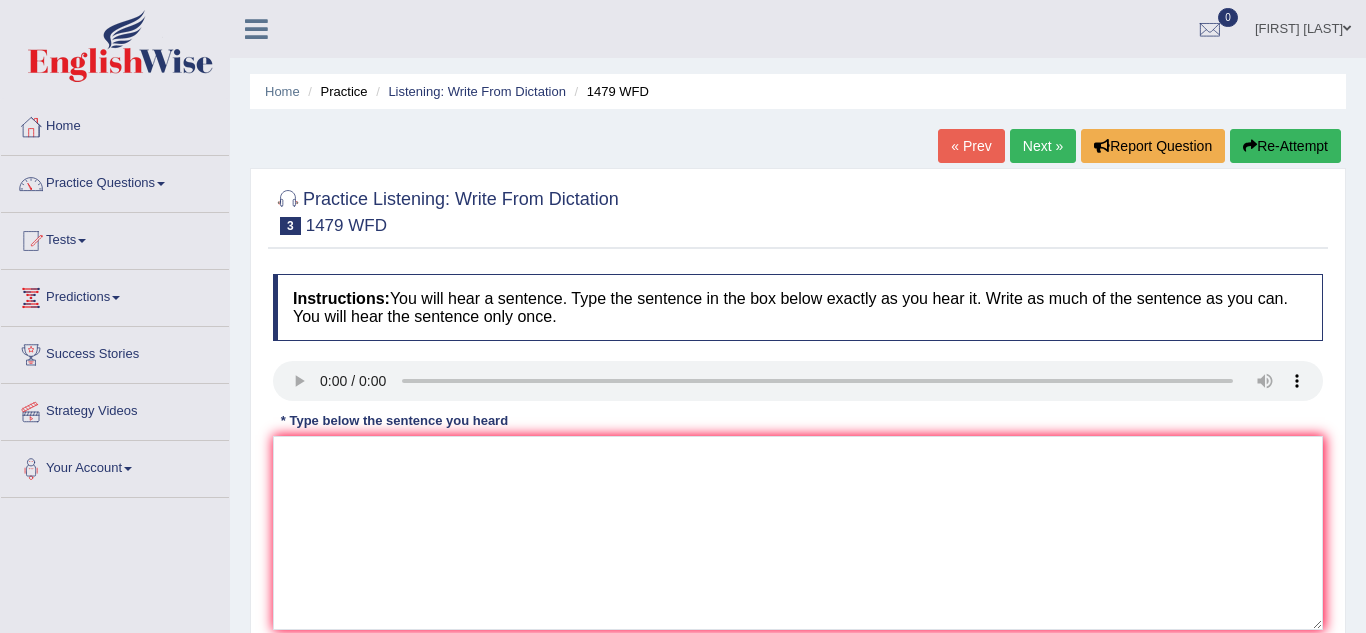 scroll, scrollTop: 0, scrollLeft: 0, axis: both 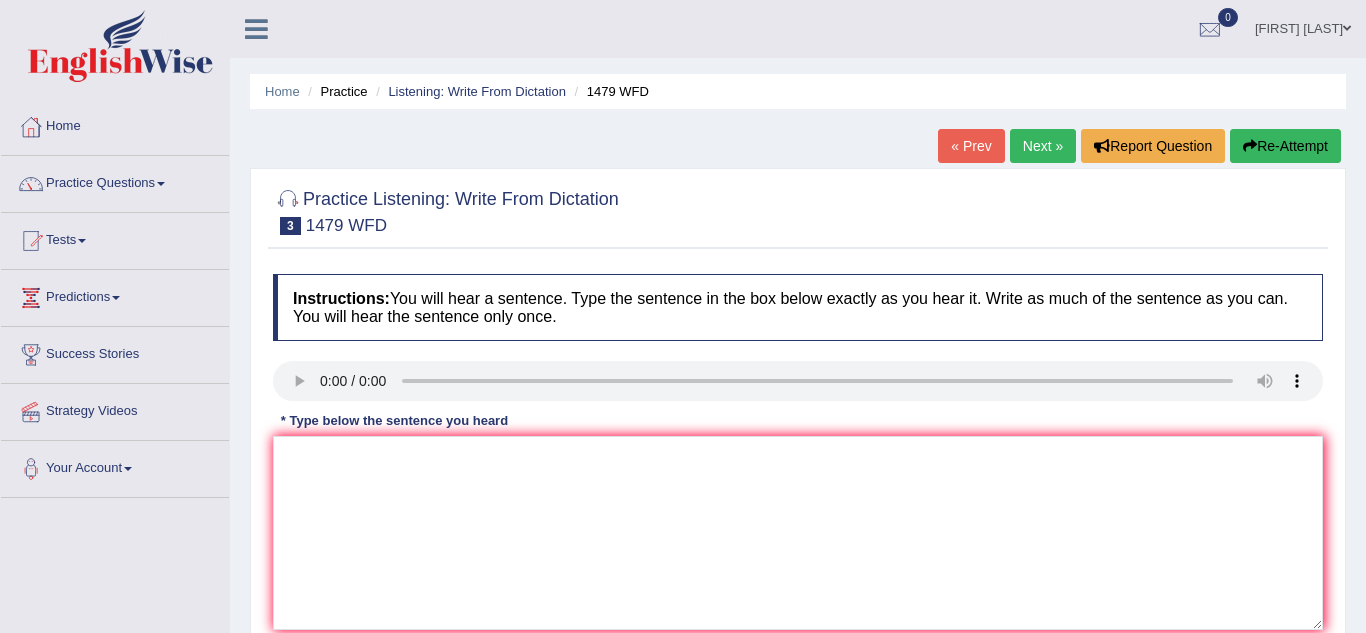 click on "Practice Questions" at bounding box center (115, 181) 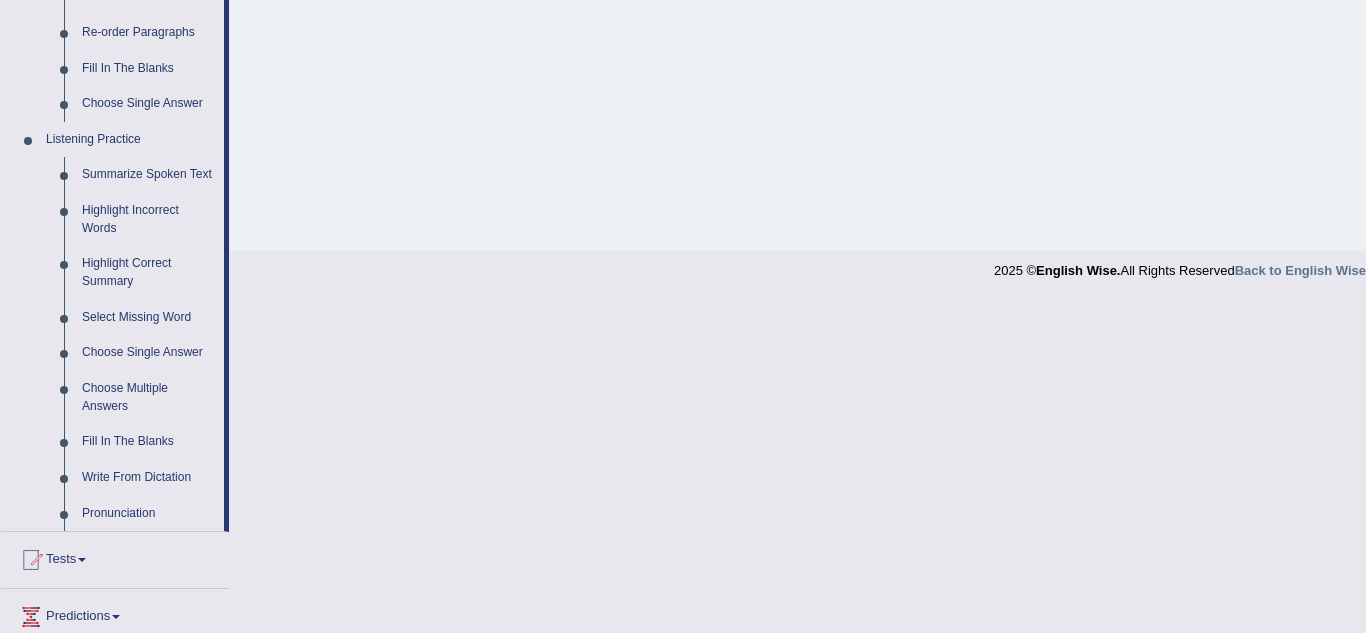 scroll, scrollTop: 758, scrollLeft: 0, axis: vertical 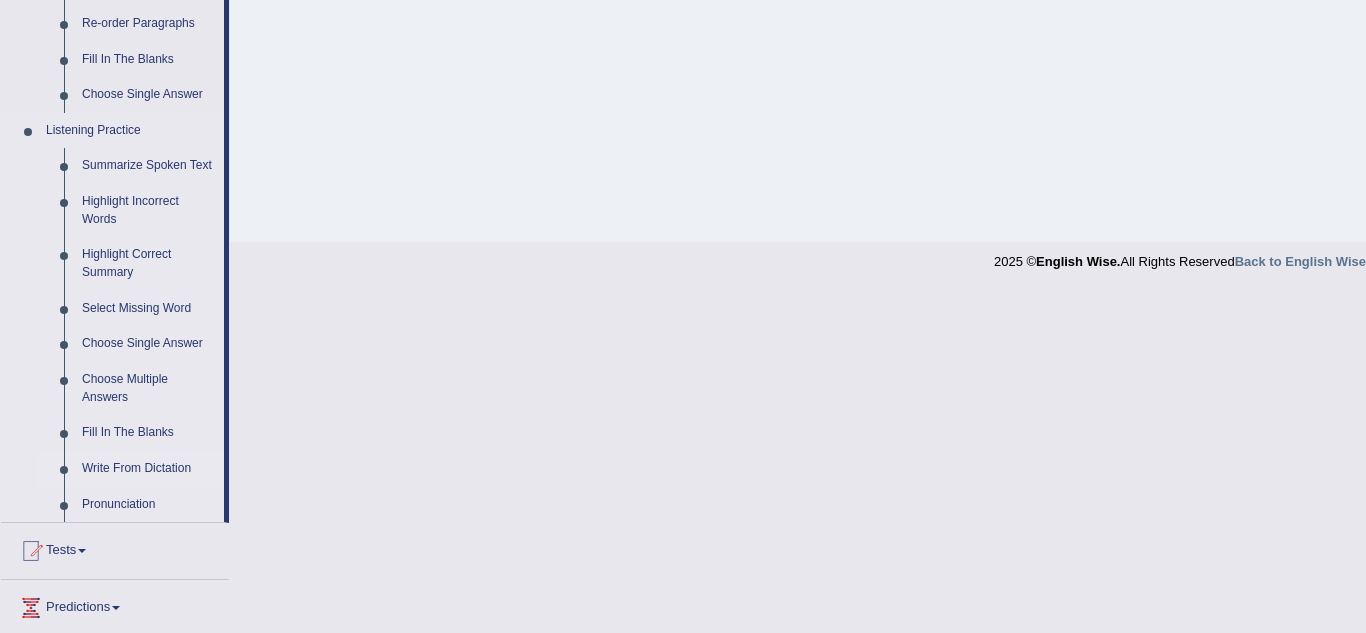 click on "Write From Dictation" at bounding box center (148, 469) 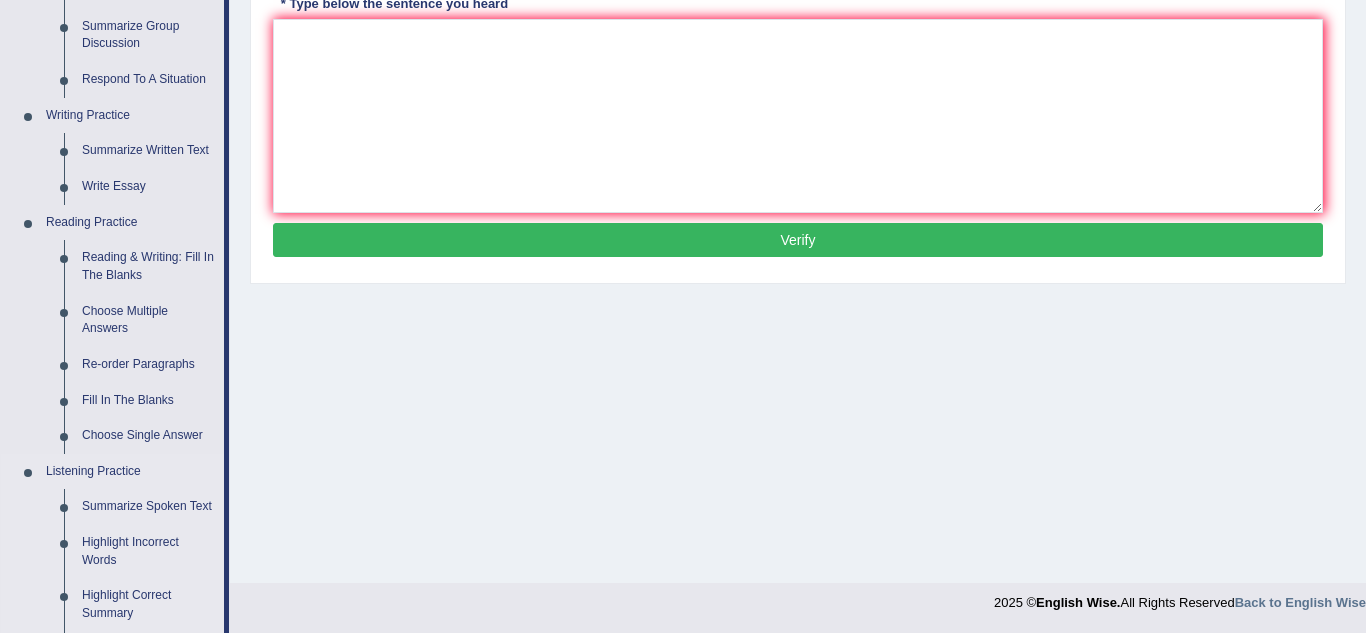 scroll, scrollTop: 724, scrollLeft: 0, axis: vertical 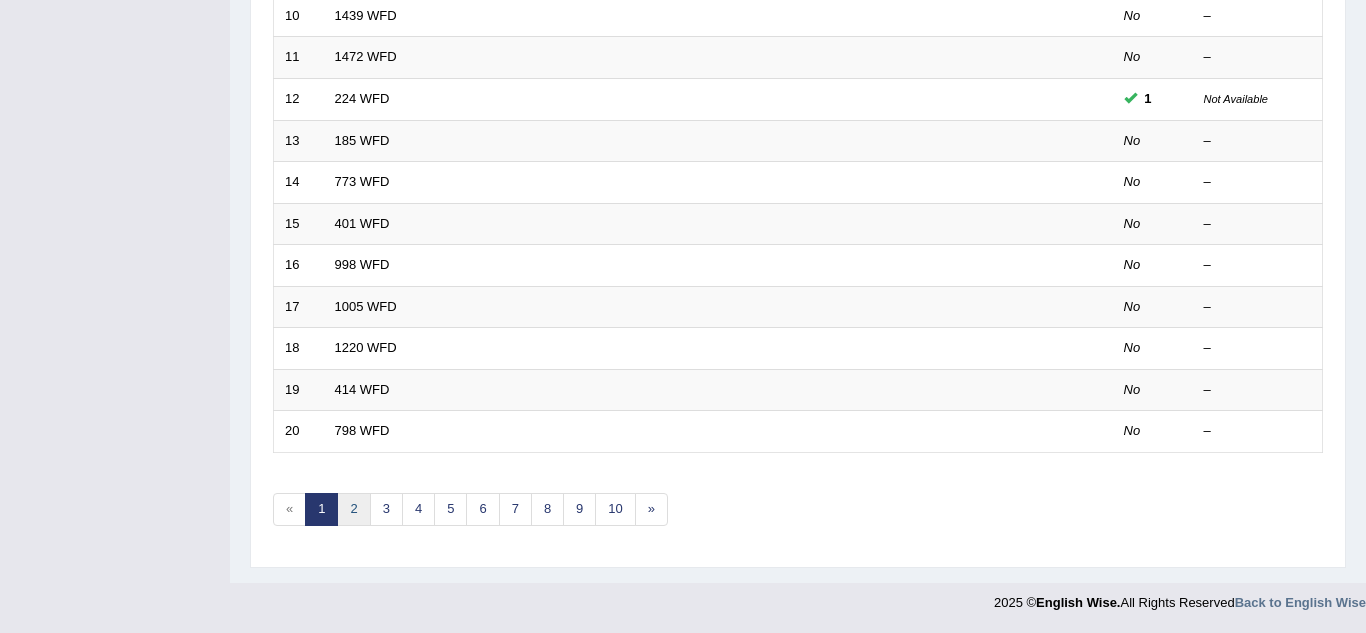 click on "2" at bounding box center [353, 509] 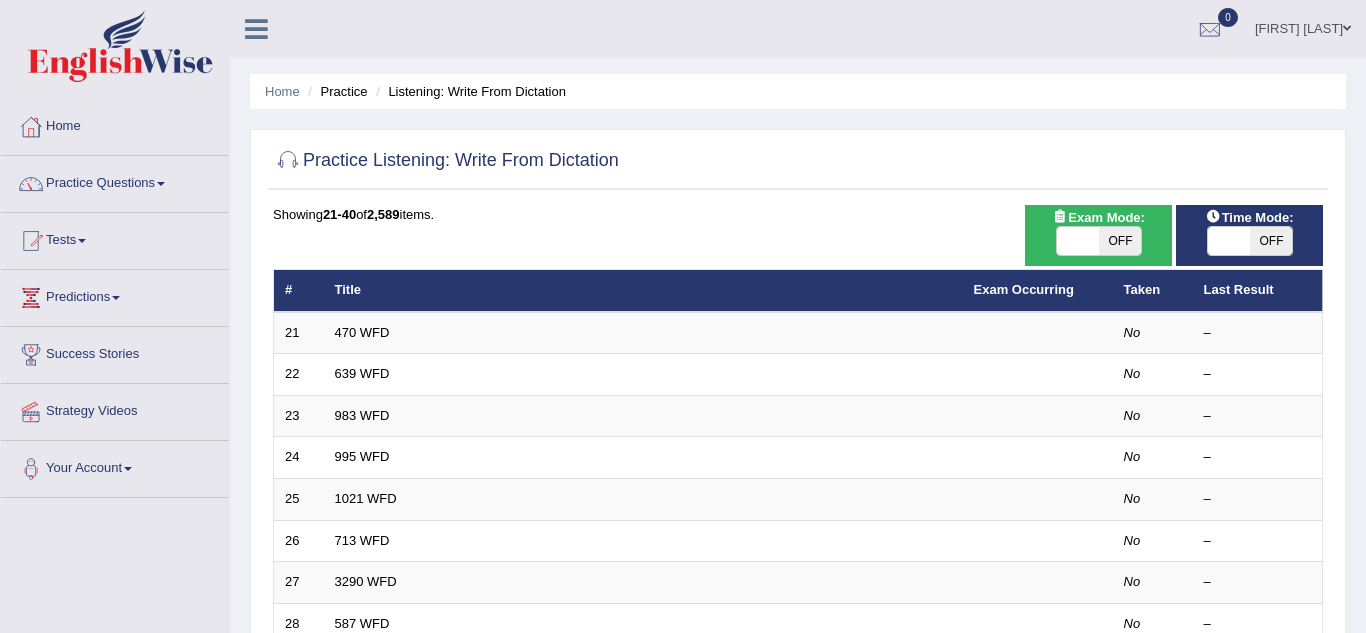 scroll, scrollTop: 0, scrollLeft: 0, axis: both 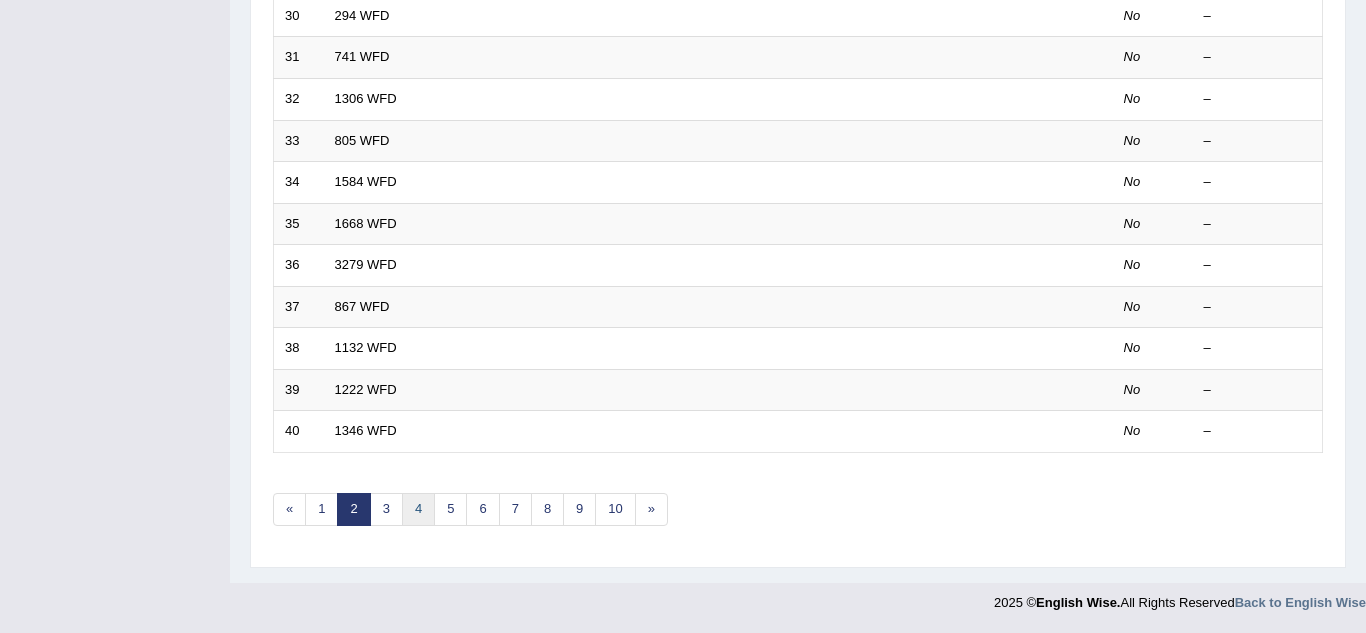 click on "4" at bounding box center (418, 509) 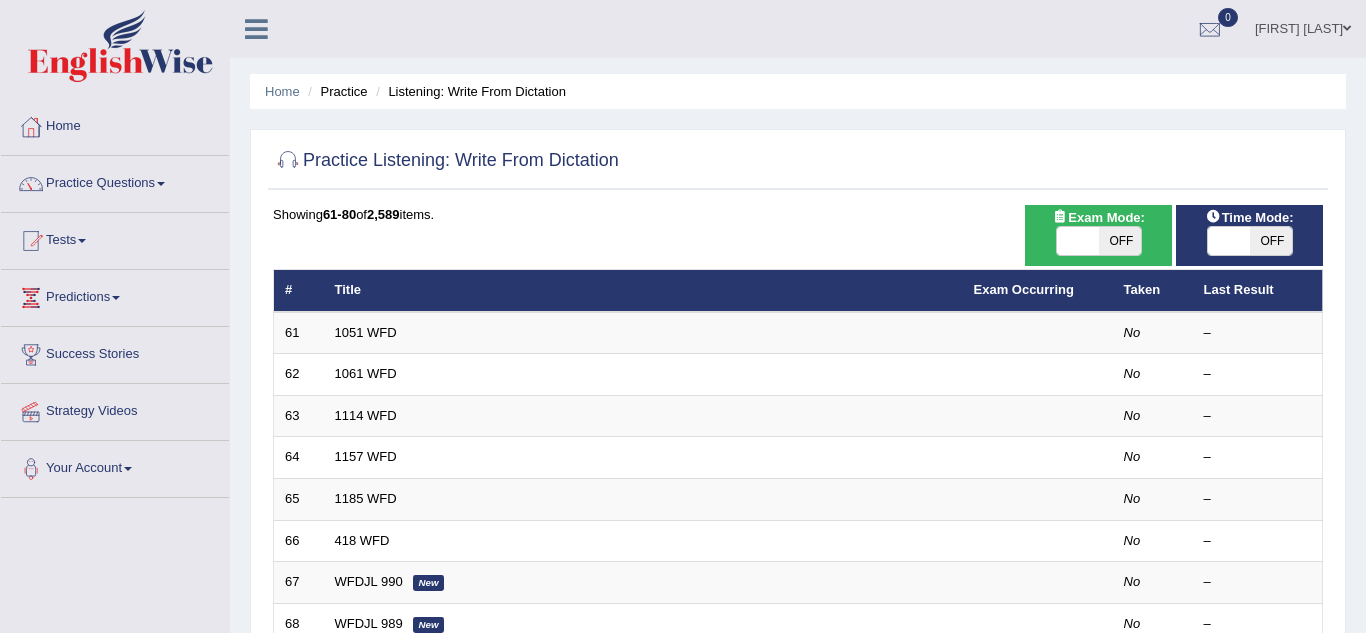 scroll, scrollTop: 0, scrollLeft: 0, axis: both 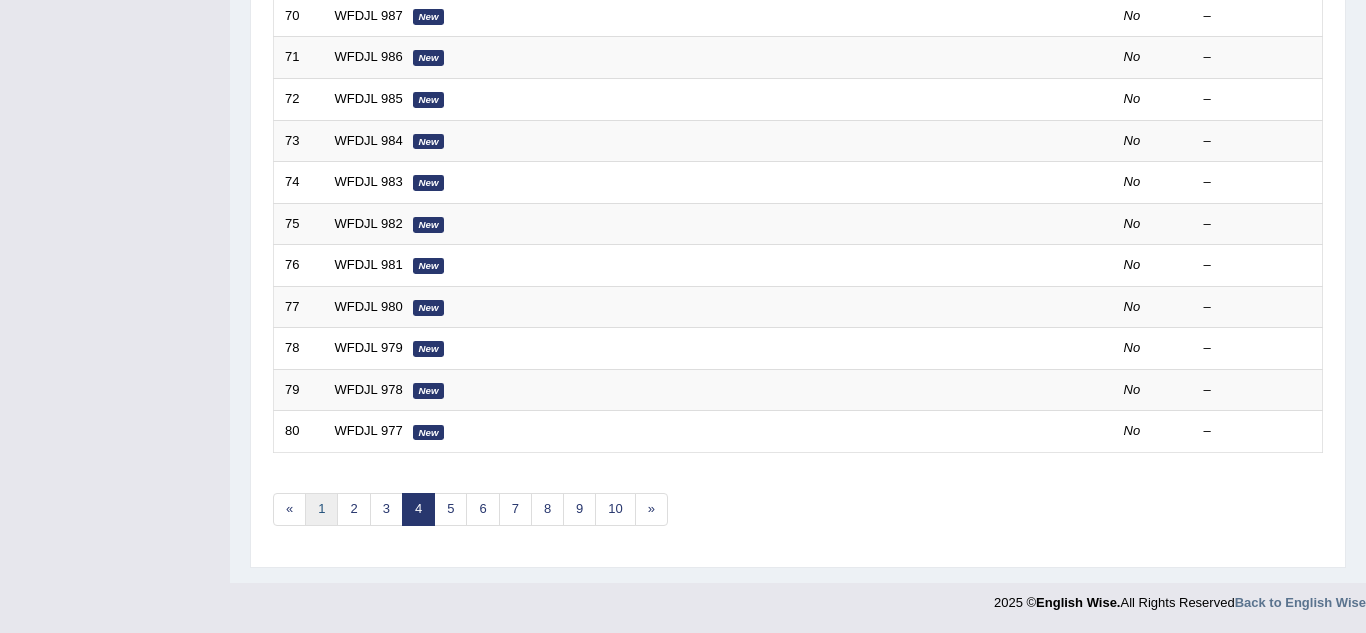 click on "1" at bounding box center (321, 509) 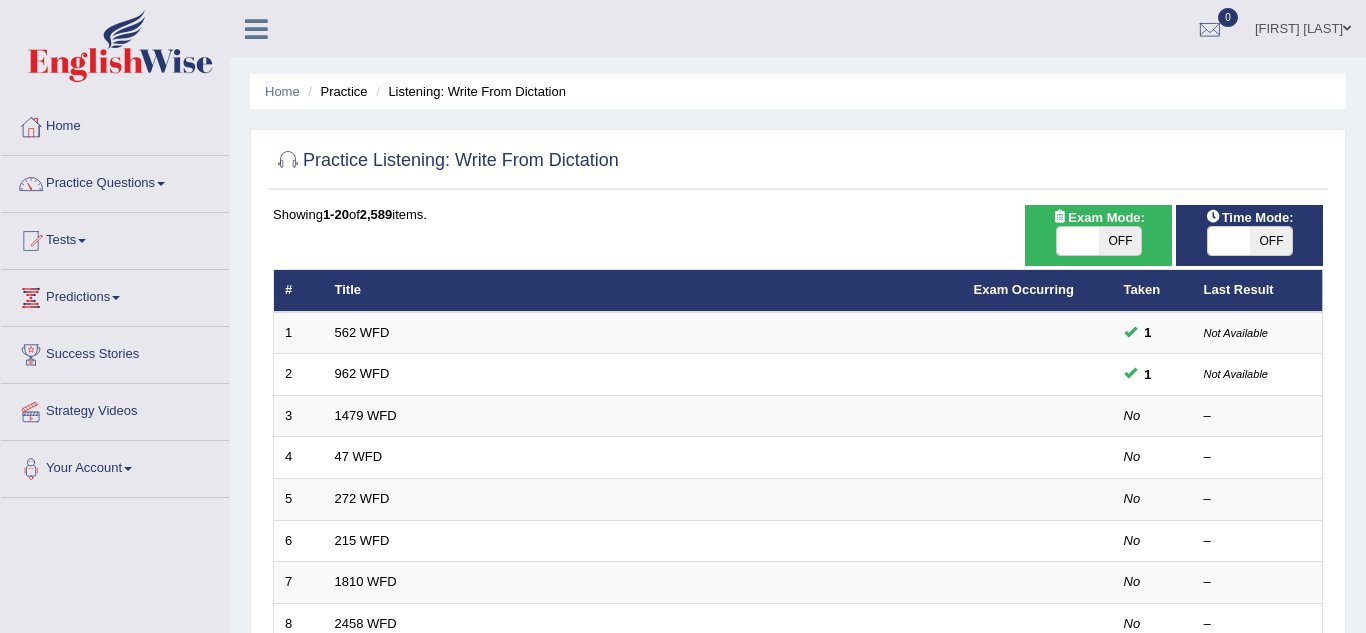 scroll, scrollTop: 9, scrollLeft: 0, axis: vertical 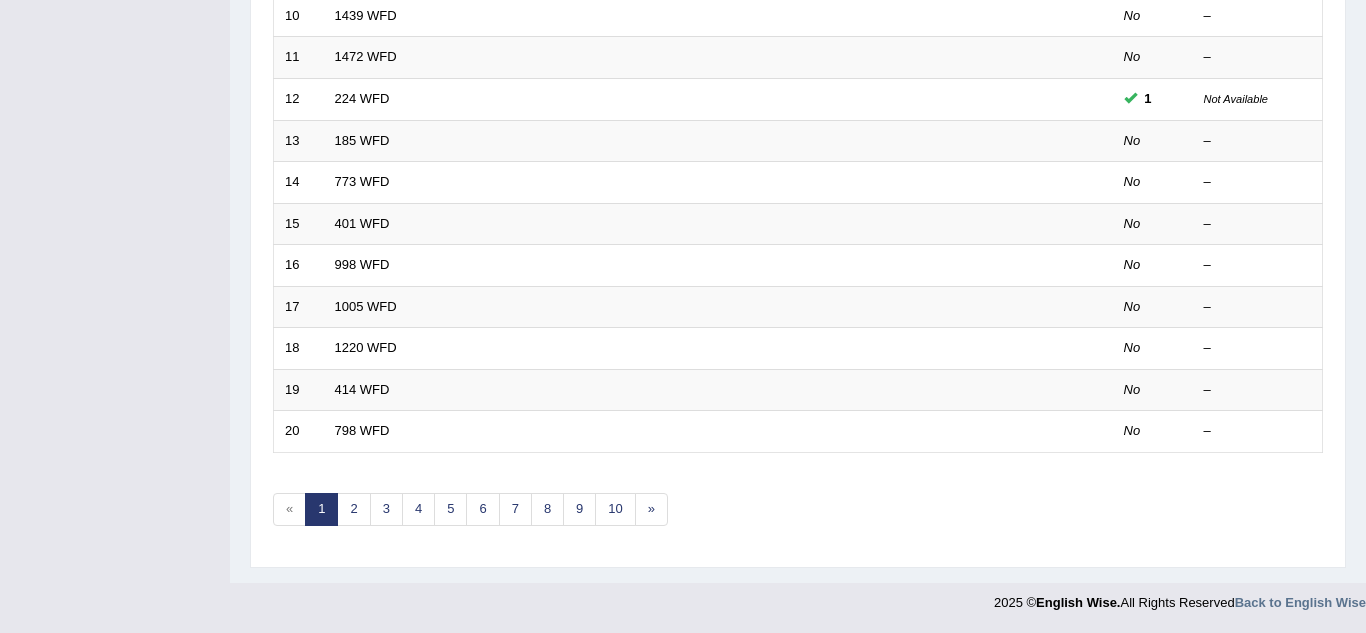 click on "1" at bounding box center (321, 509) 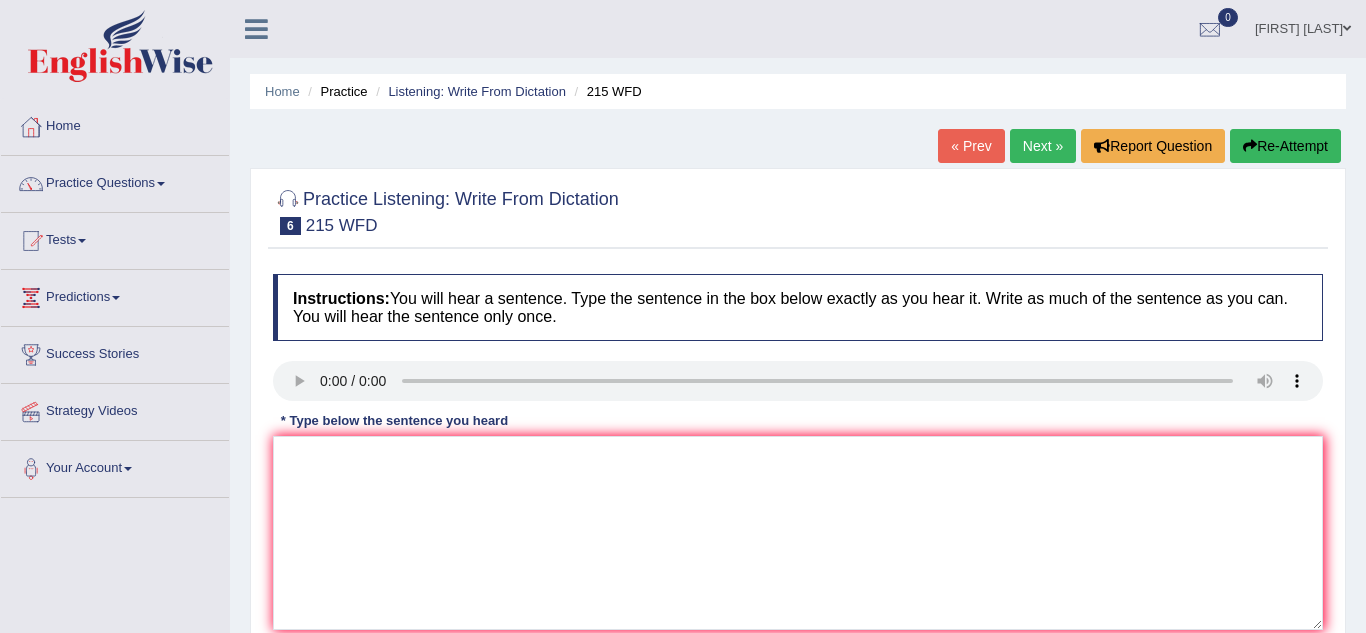 scroll, scrollTop: 30, scrollLeft: 0, axis: vertical 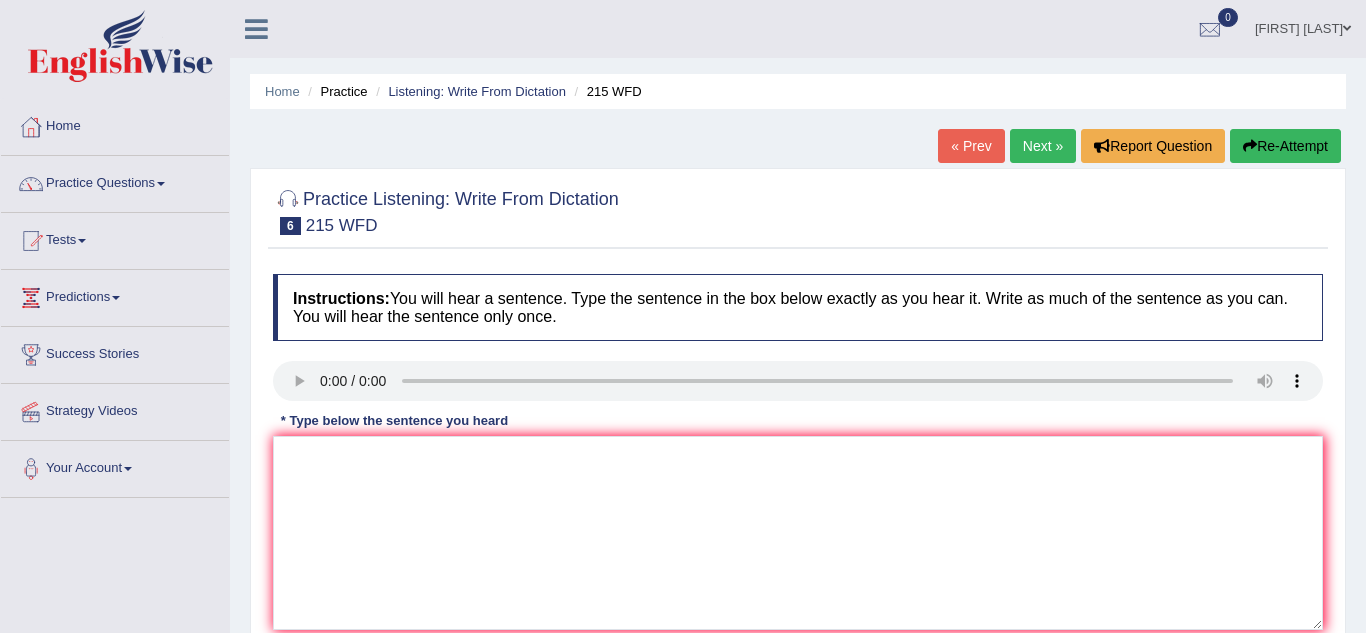 click on "Home" at bounding box center (115, 124) 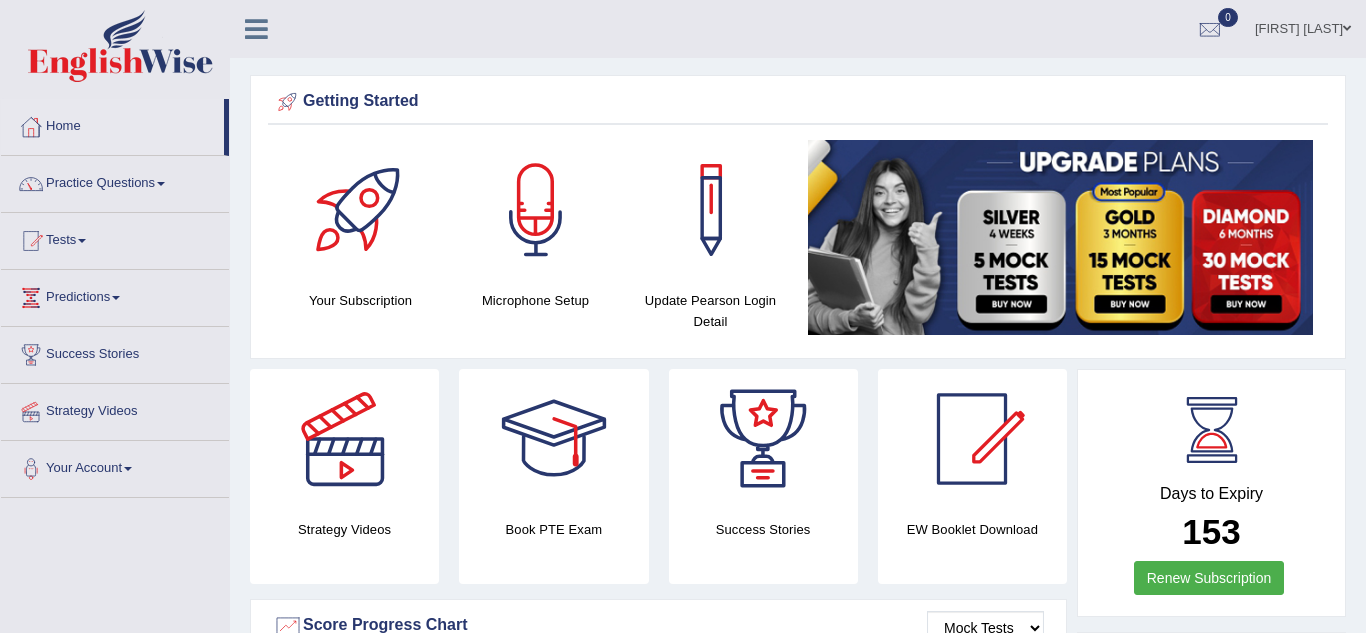 scroll, scrollTop: 0, scrollLeft: 0, axis: both 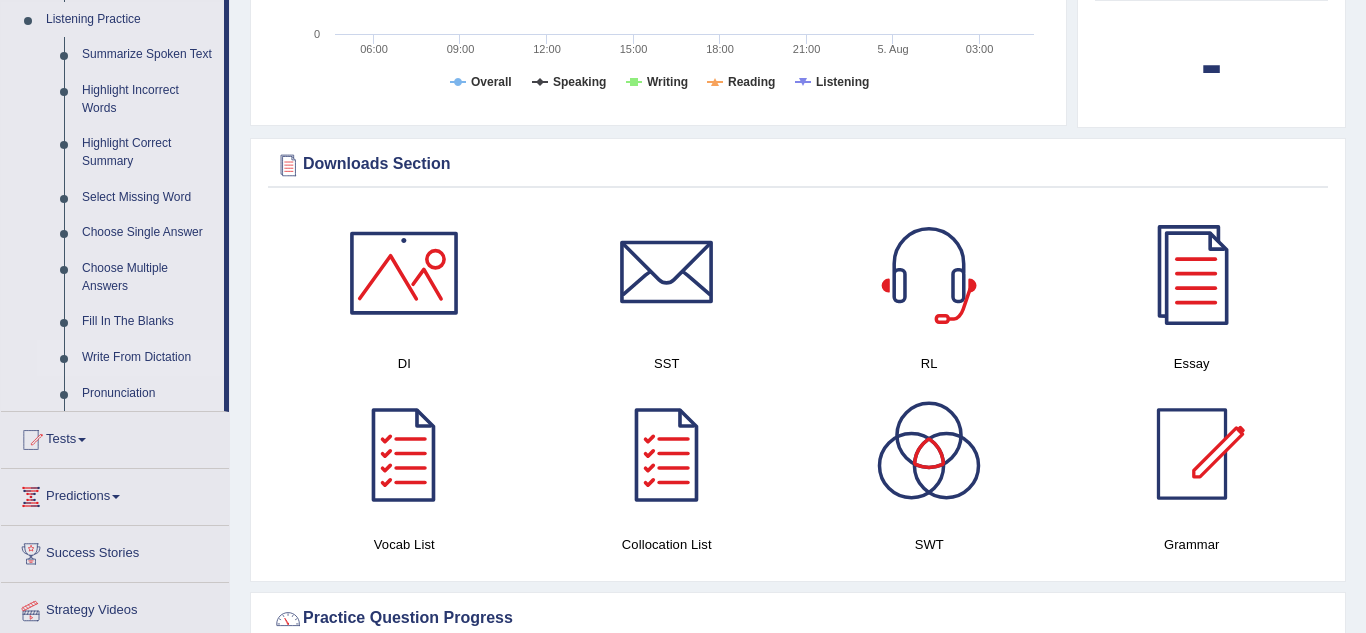 click on "Write From Dictation" at bounding box center (148, 358) 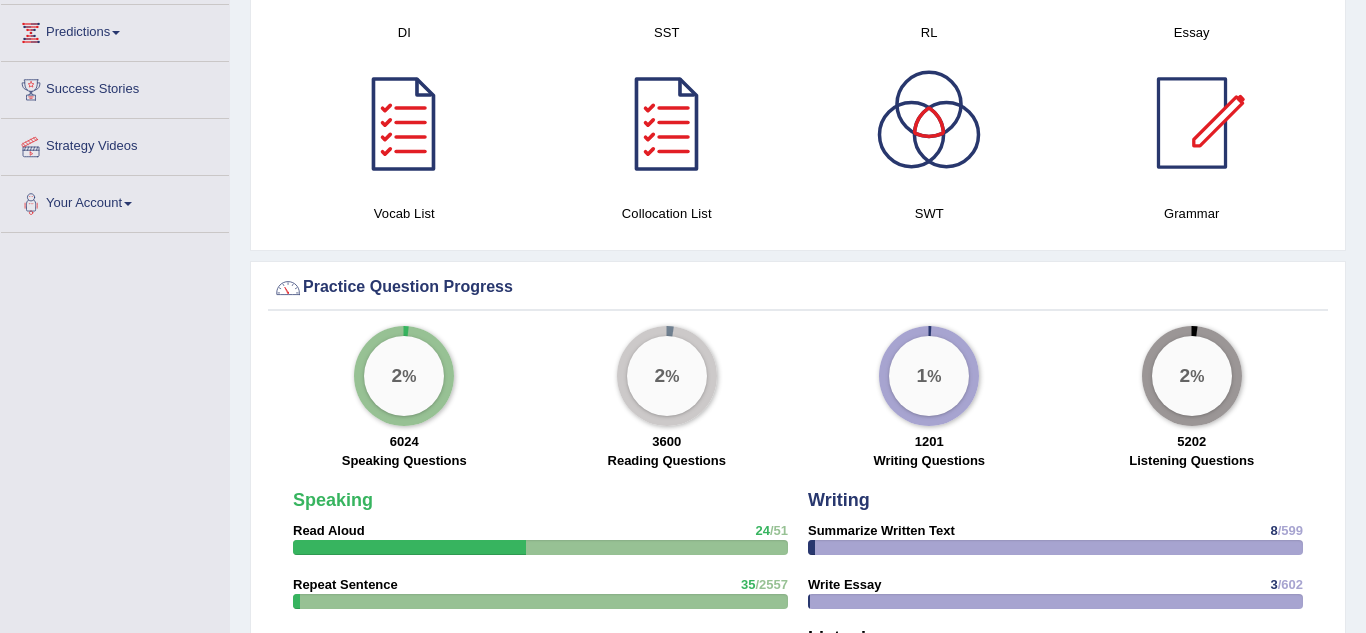 scroll, scrollTop: 1030, scrollLeft: 0, axis: vertical 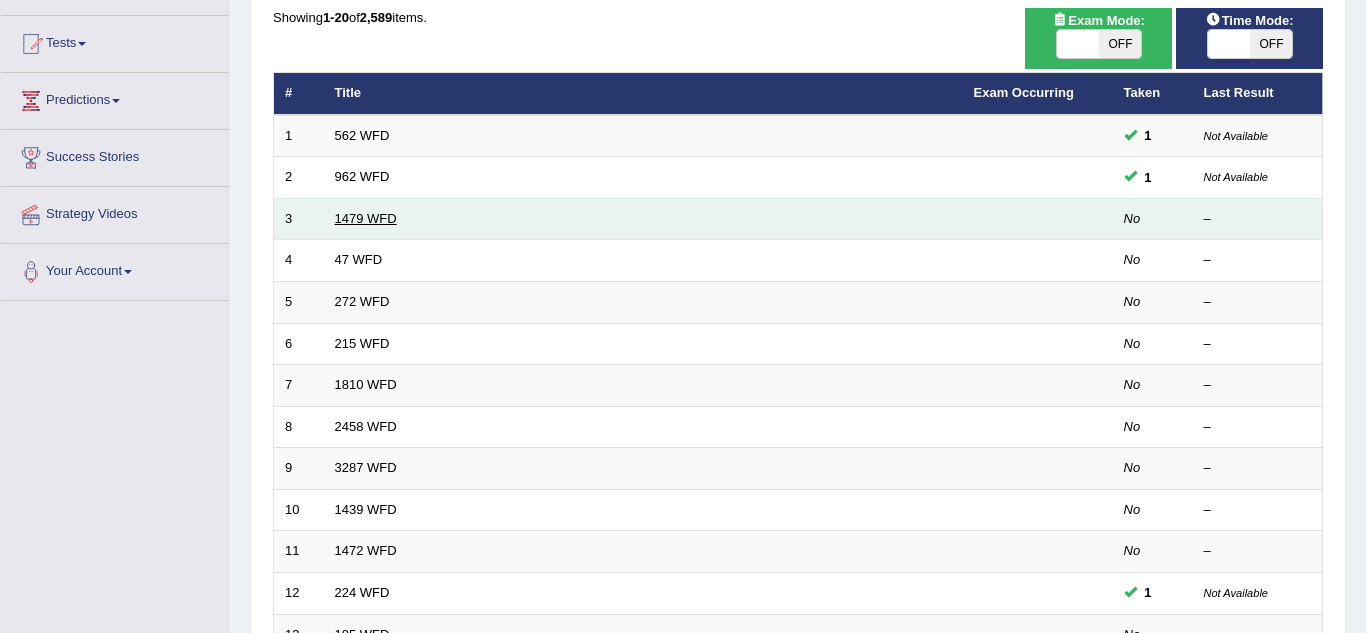 click on "1479 WFD" at bounding box center (366, 218) 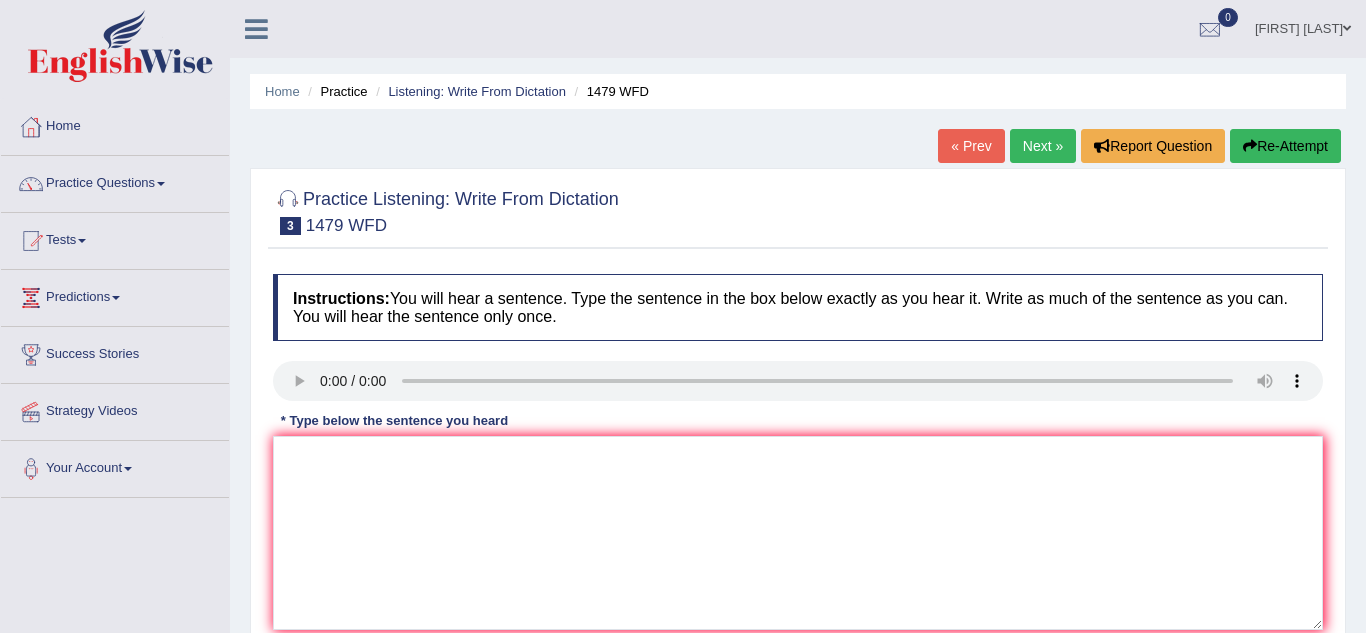 scroll, scrollTop: 0, scrollLeft: 0, axis: both 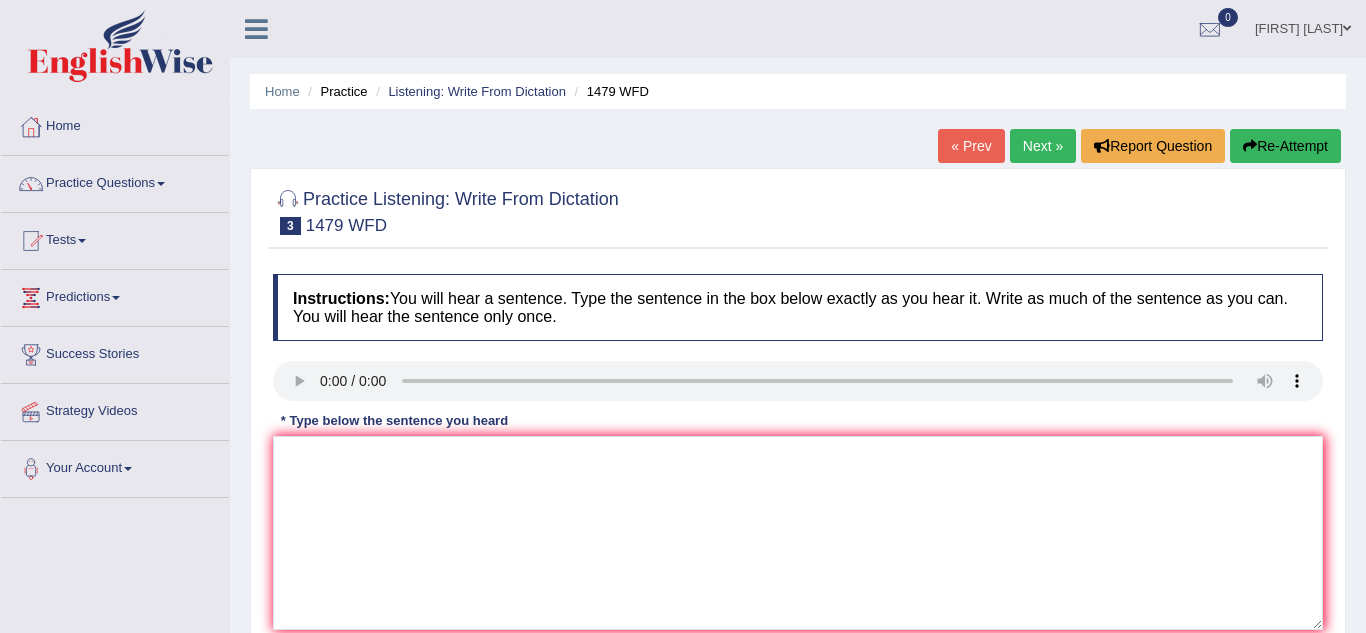 click on "Practice Questions" at bounding box center [115, 181] 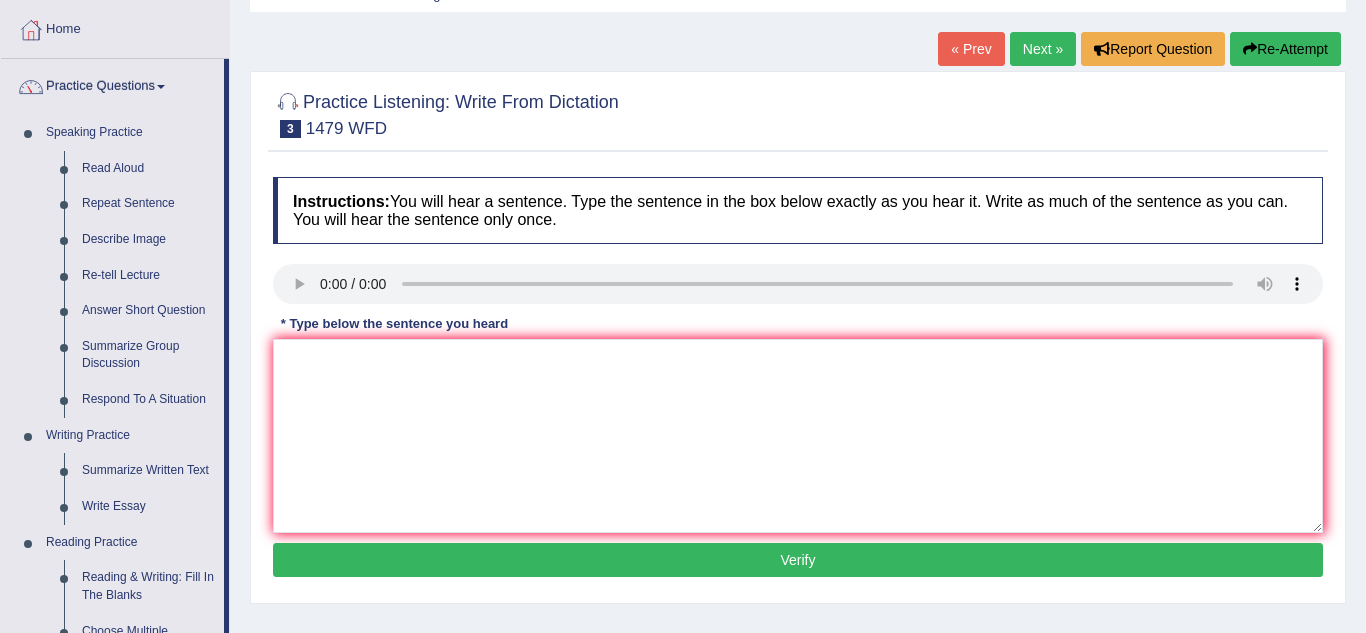 scroll, scrollTop: 0, scrollLeft: 0, axis: both 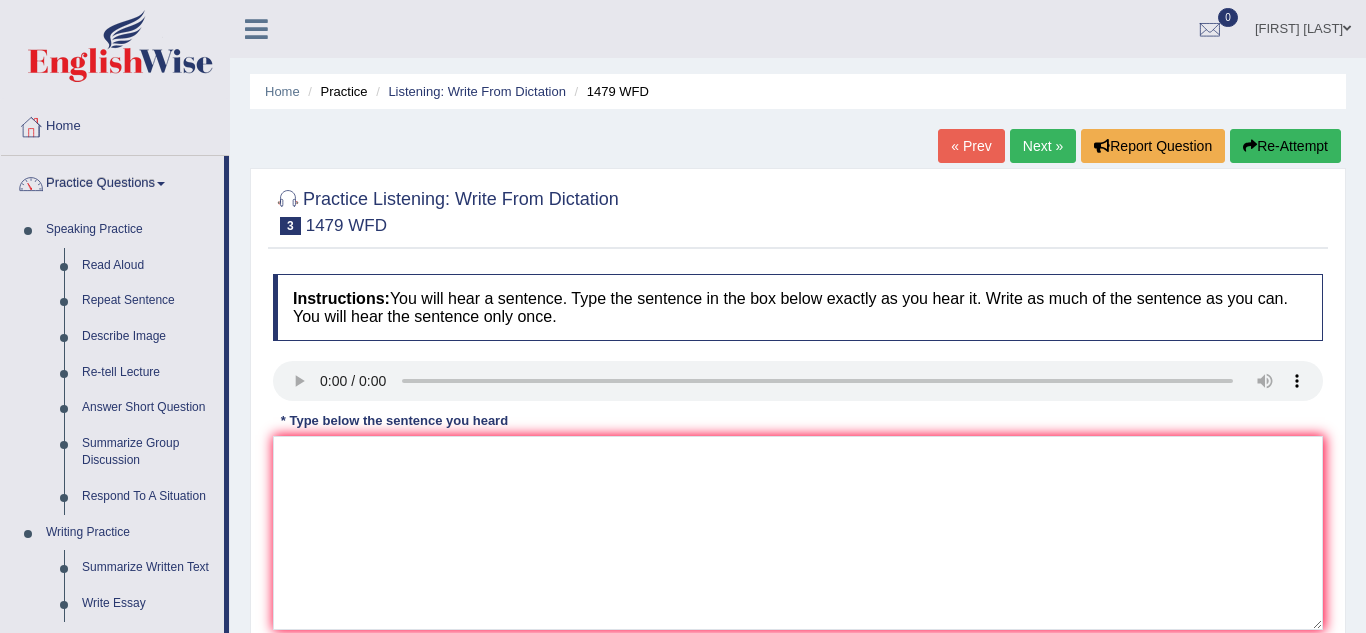 click on "Next »" at bounding box center (1043, 146) 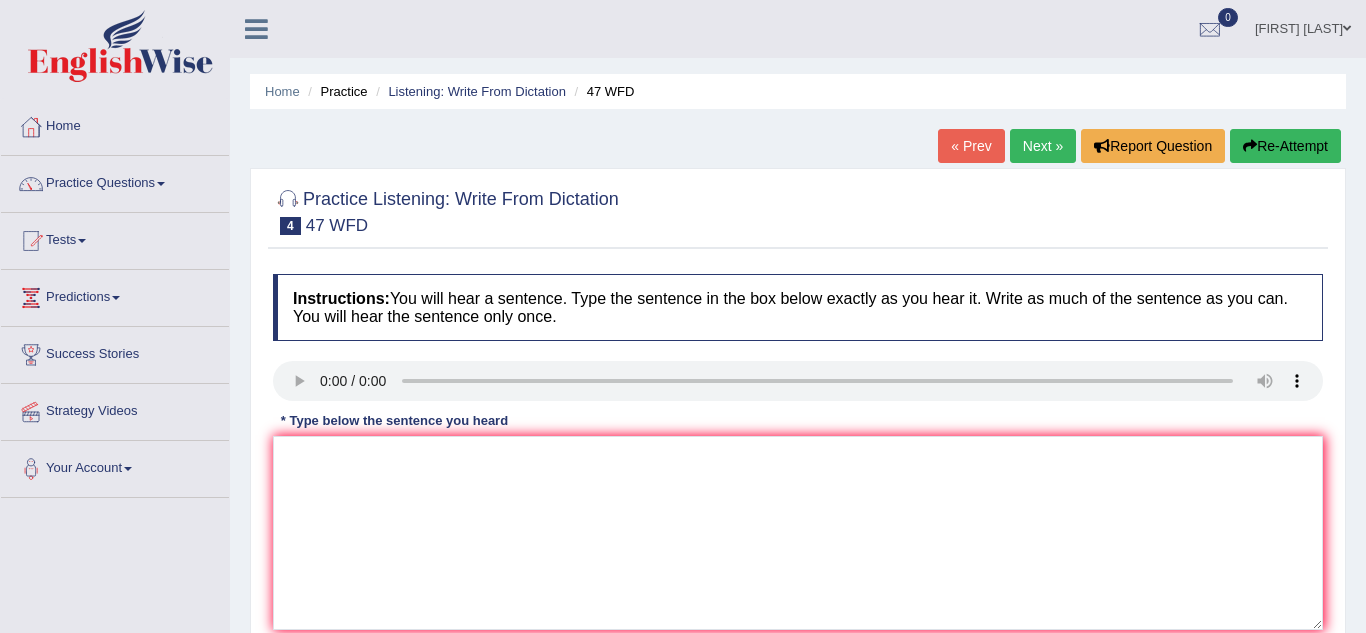 scroll, scrollTop: 0, scrollLeft: 0, axis: both 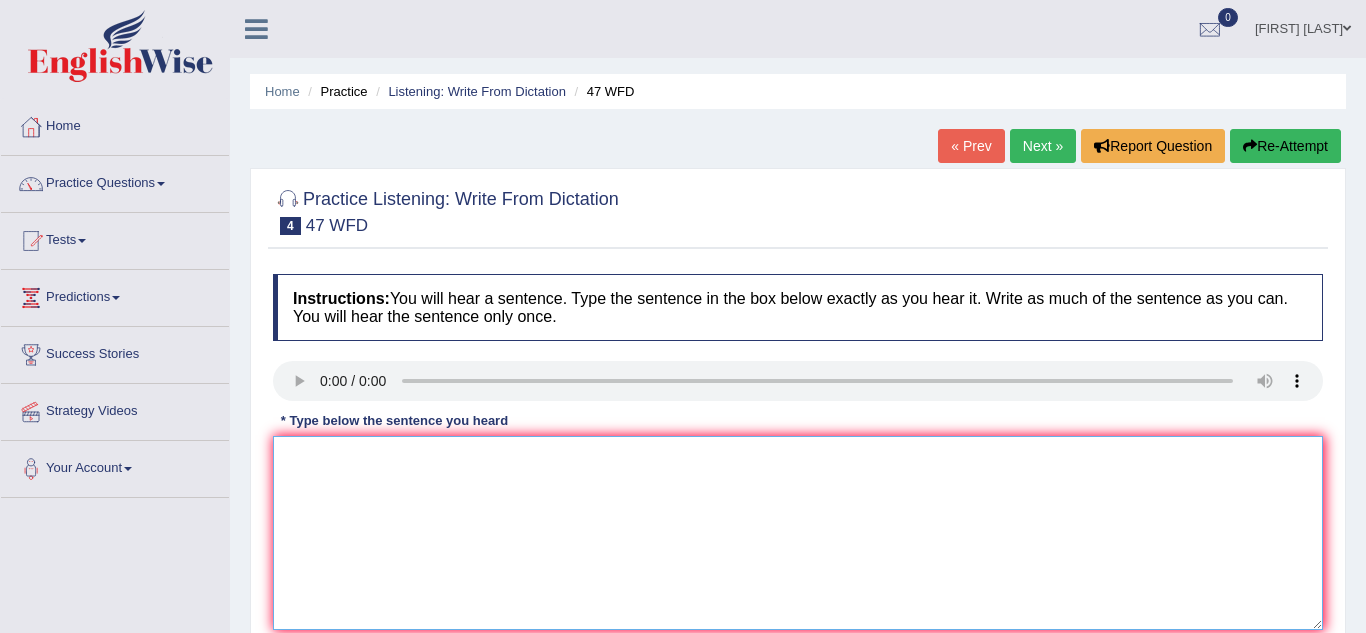 click at bounding box center [798, 533] 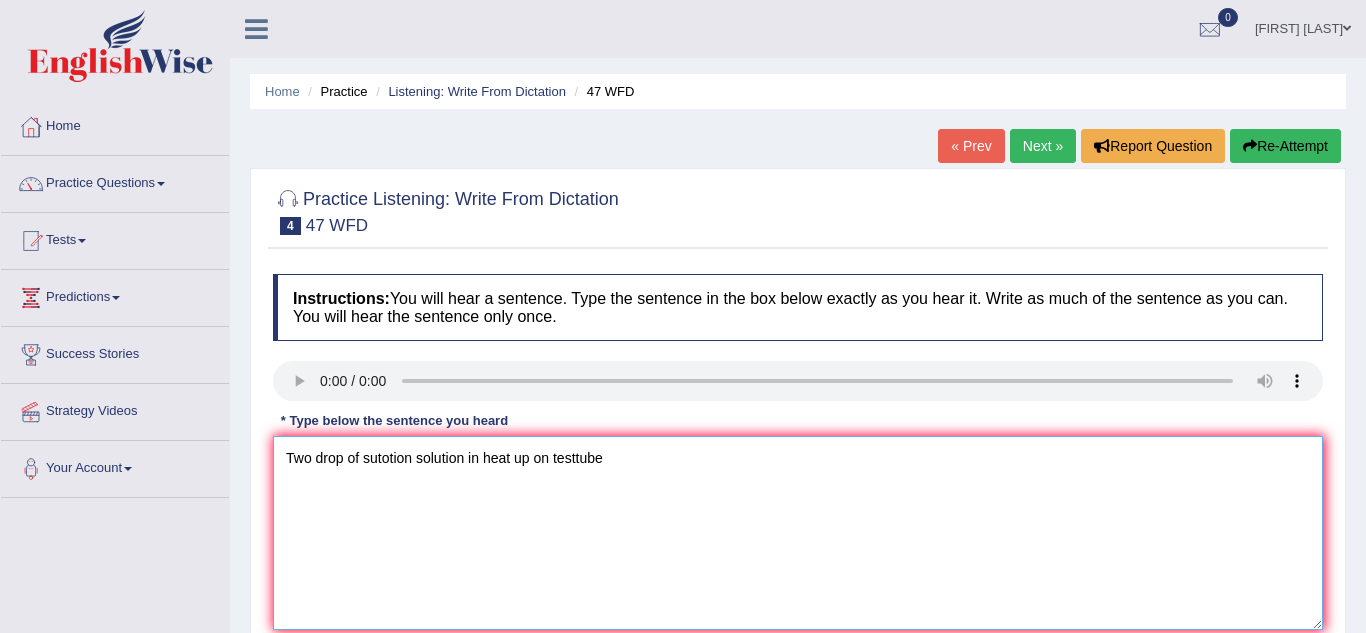 click on "Two drop of sutotion solution in heat up on testtube" at bounding box center [798, 533] 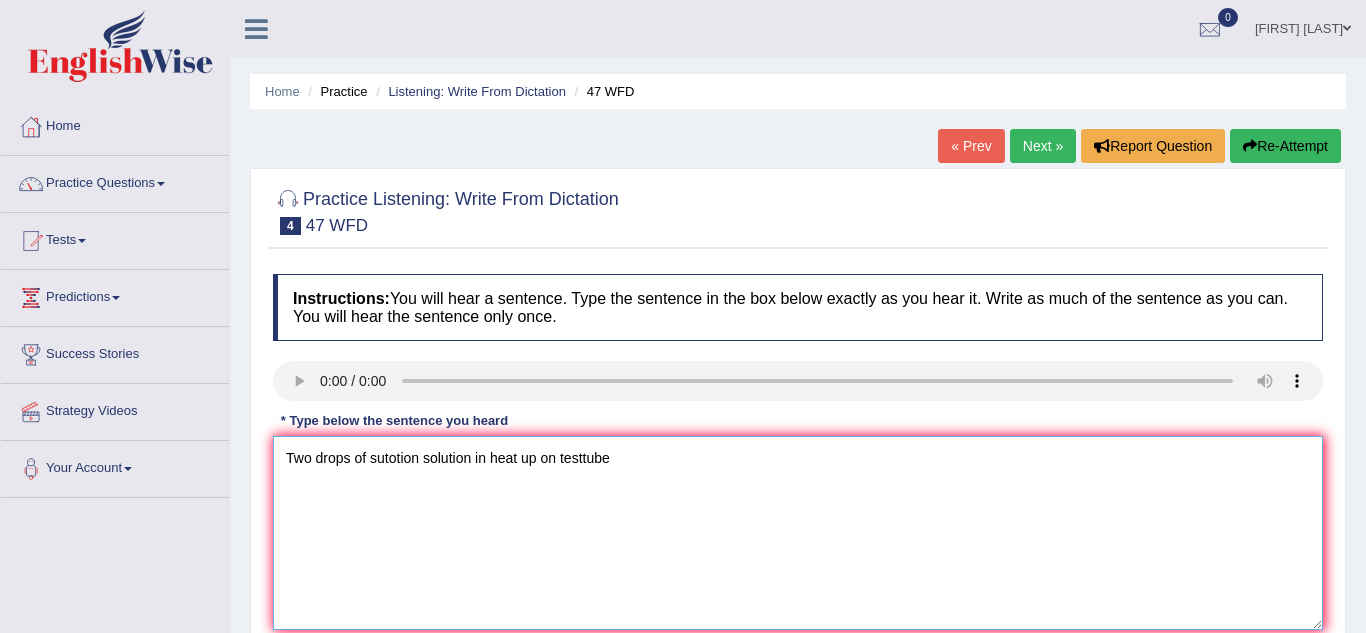 click on "Two drops of sutotion solution in heat up on testtube" at bounding box center [798, 533] 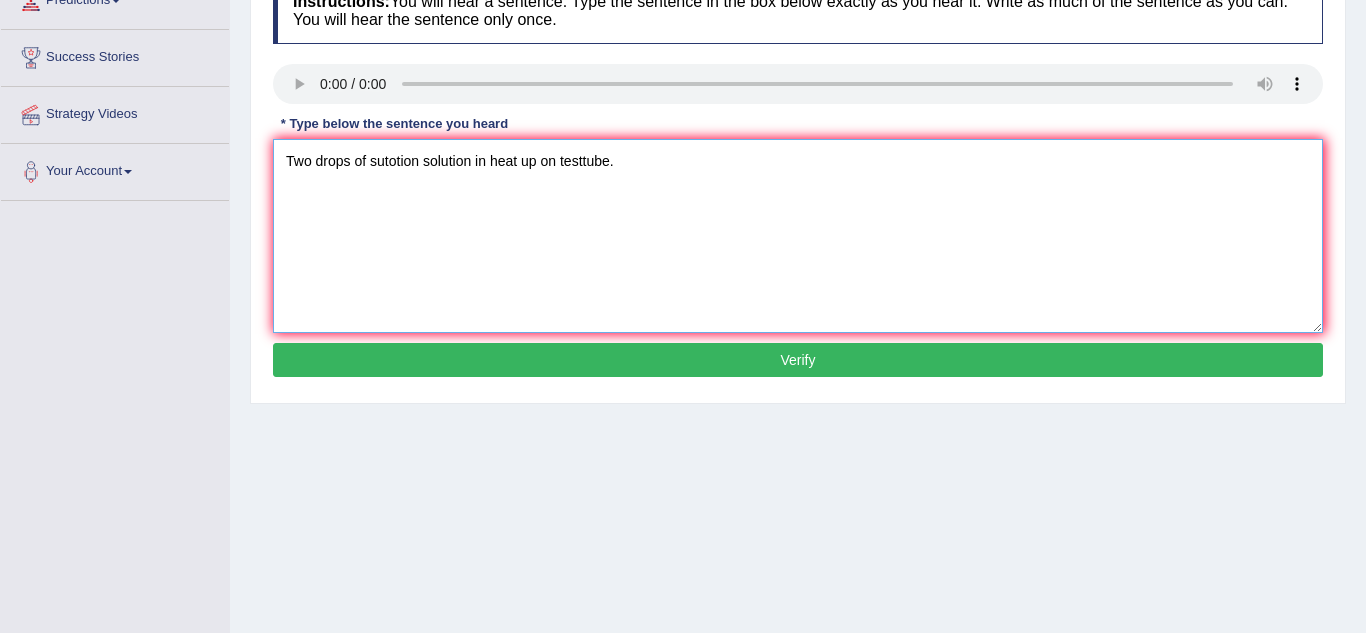 scroll, scrollTop: 299, scrollLeft: 0, axis: vertical 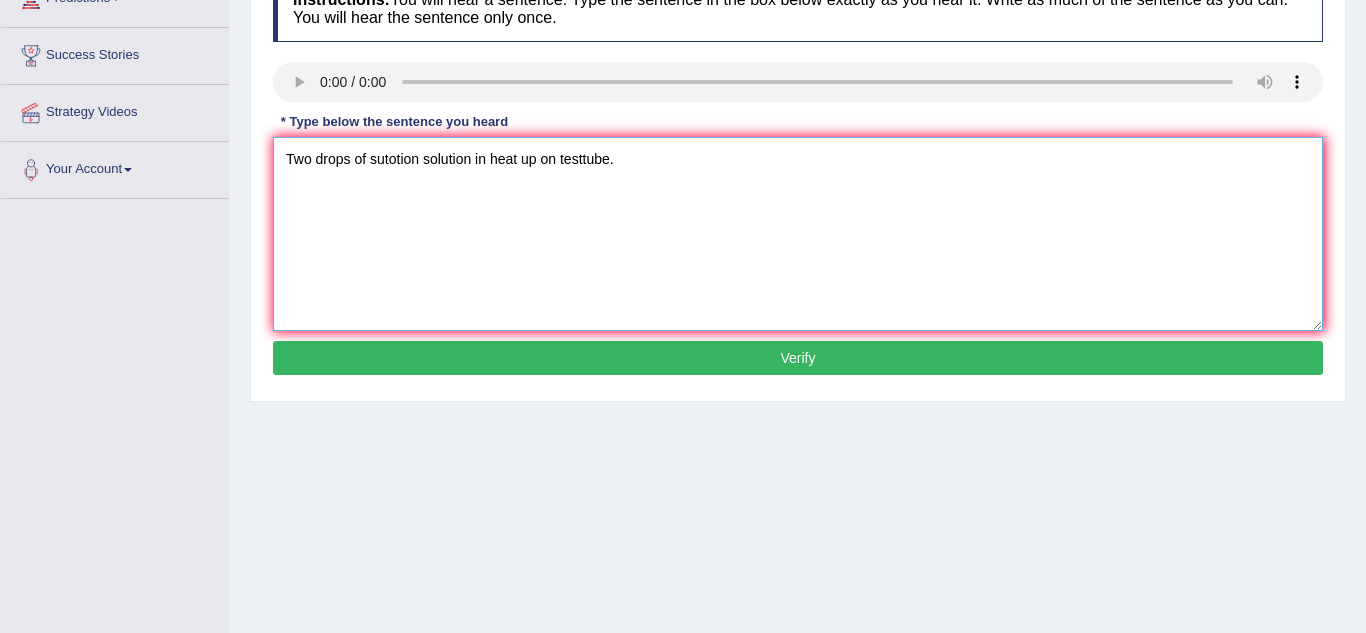 type on "Two drops of sutotion solution in heat up on testtube." 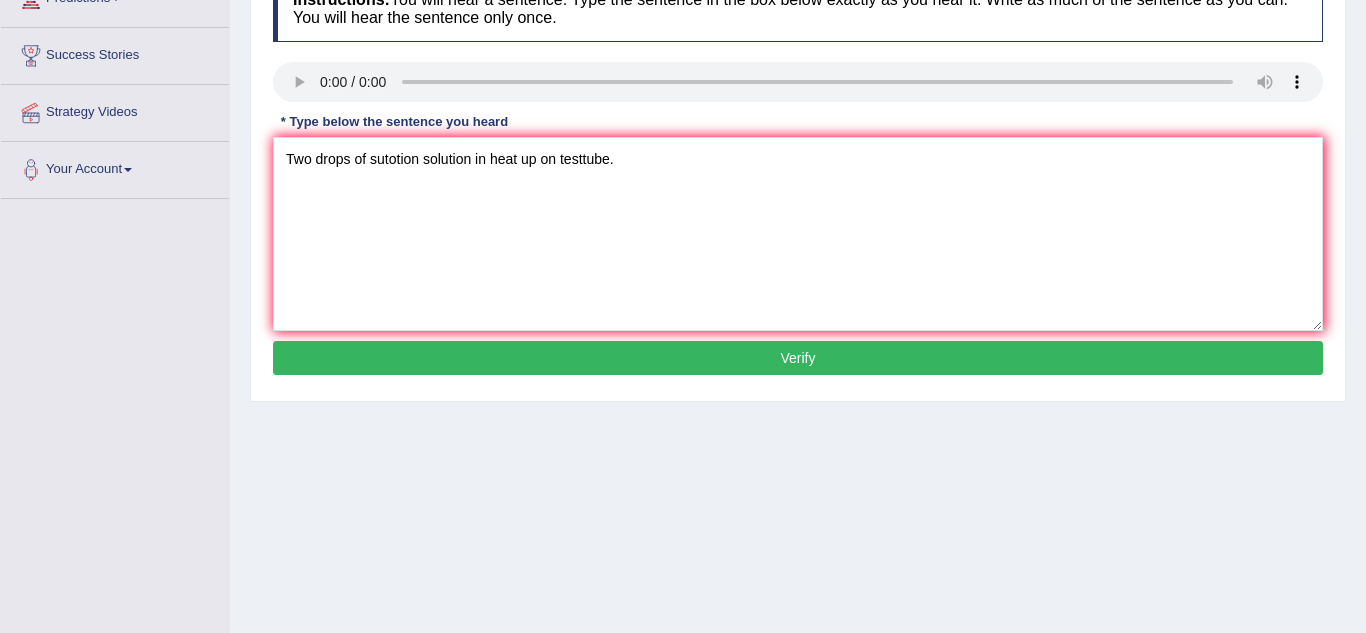 click on "Verify" at bounding box center (798, 358) 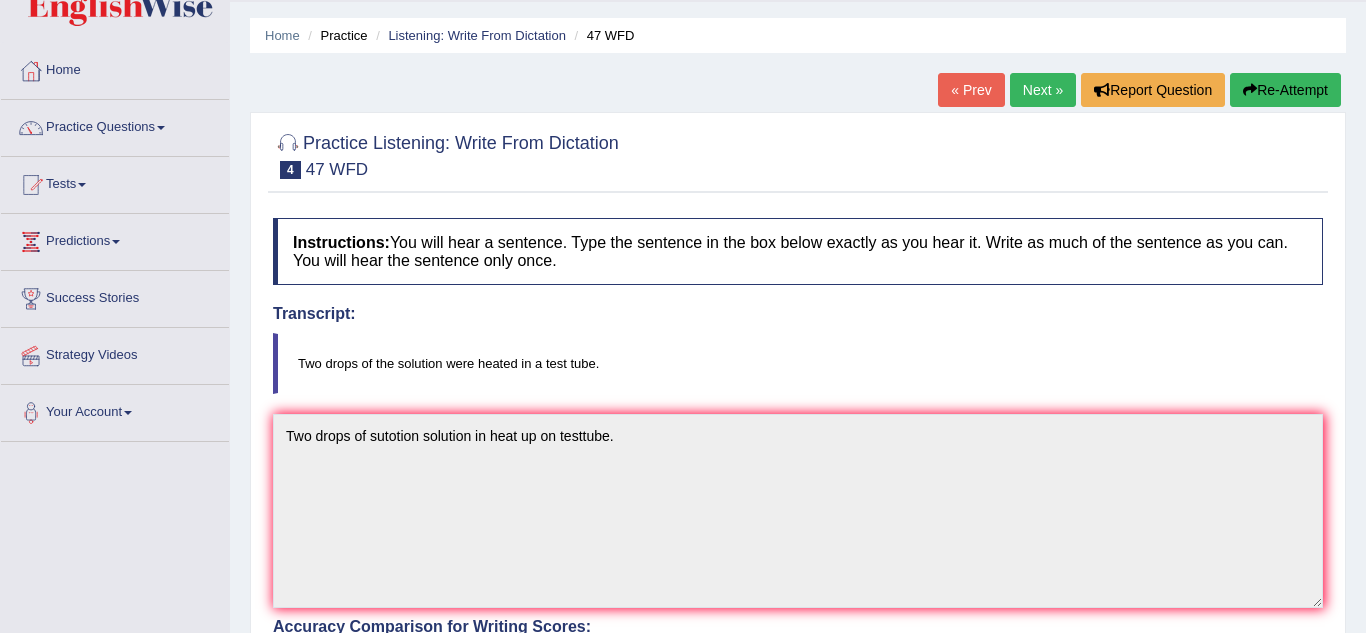 scroll, scrollTop: 50, scrollLeft: 0, axis: vertical 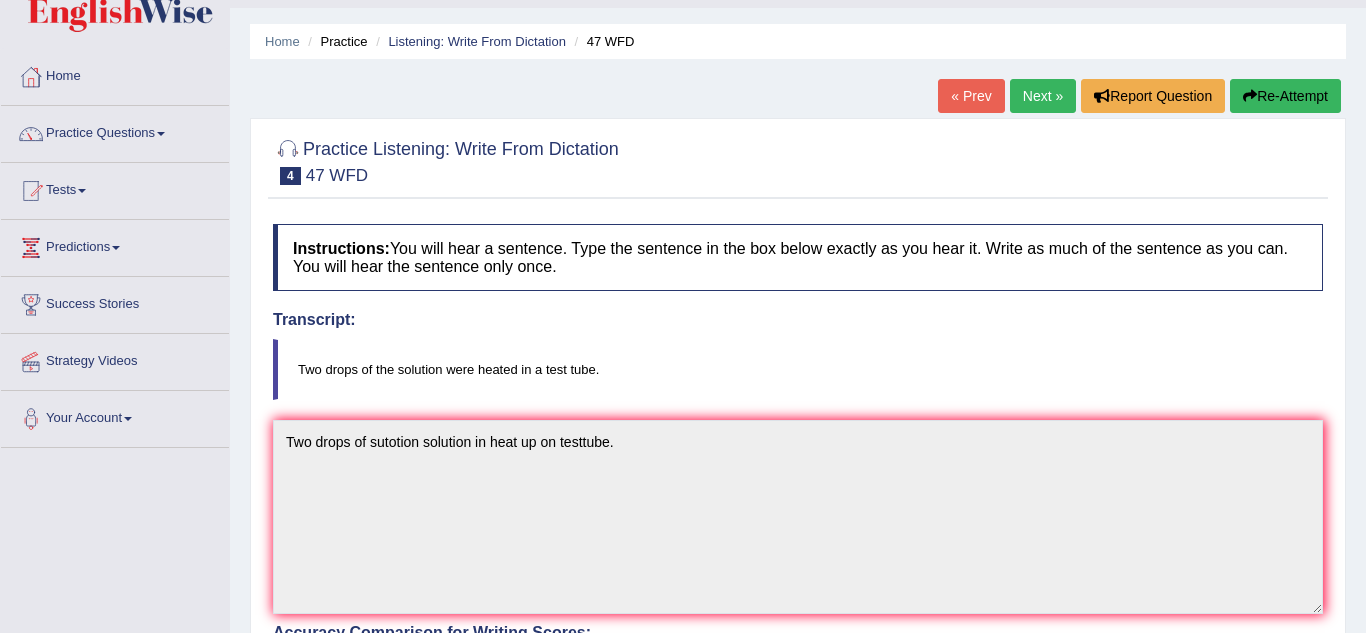 click on "Practice Questions" at bounding box center (115, 131) 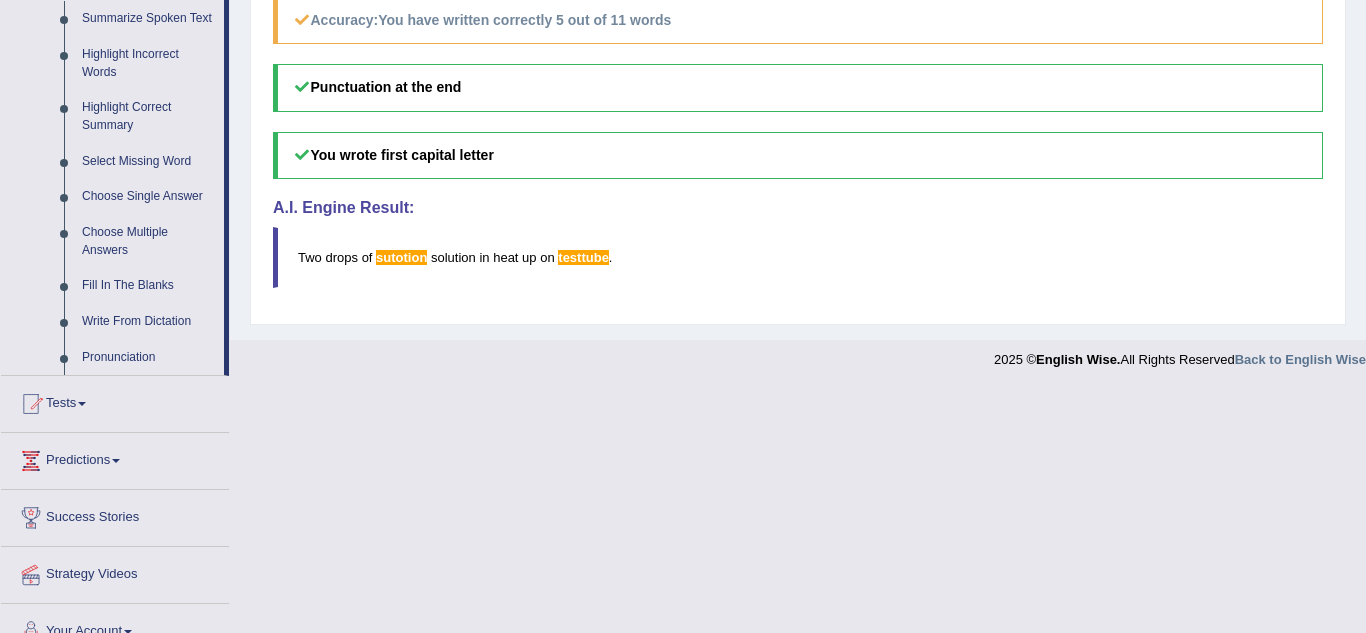 scroll, scrollTop: 902, scrollLeft: 0, axis: vertical 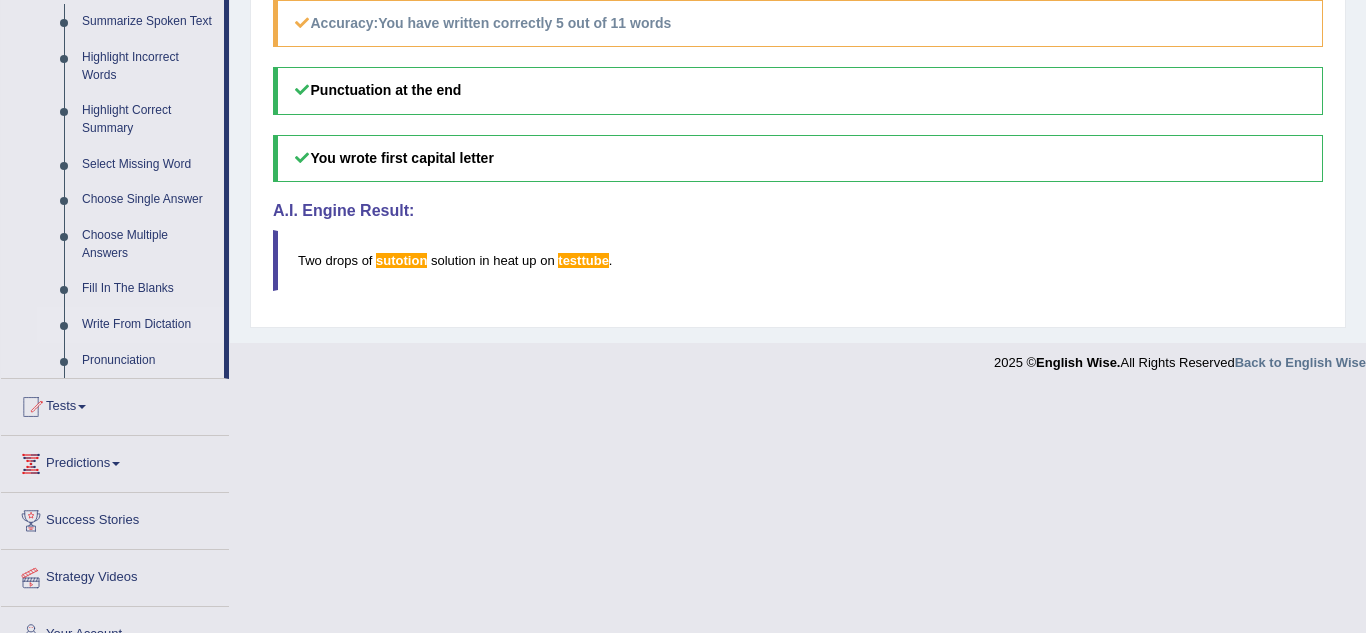 click on "Write From Dictation" at bounding box center (148, 325) 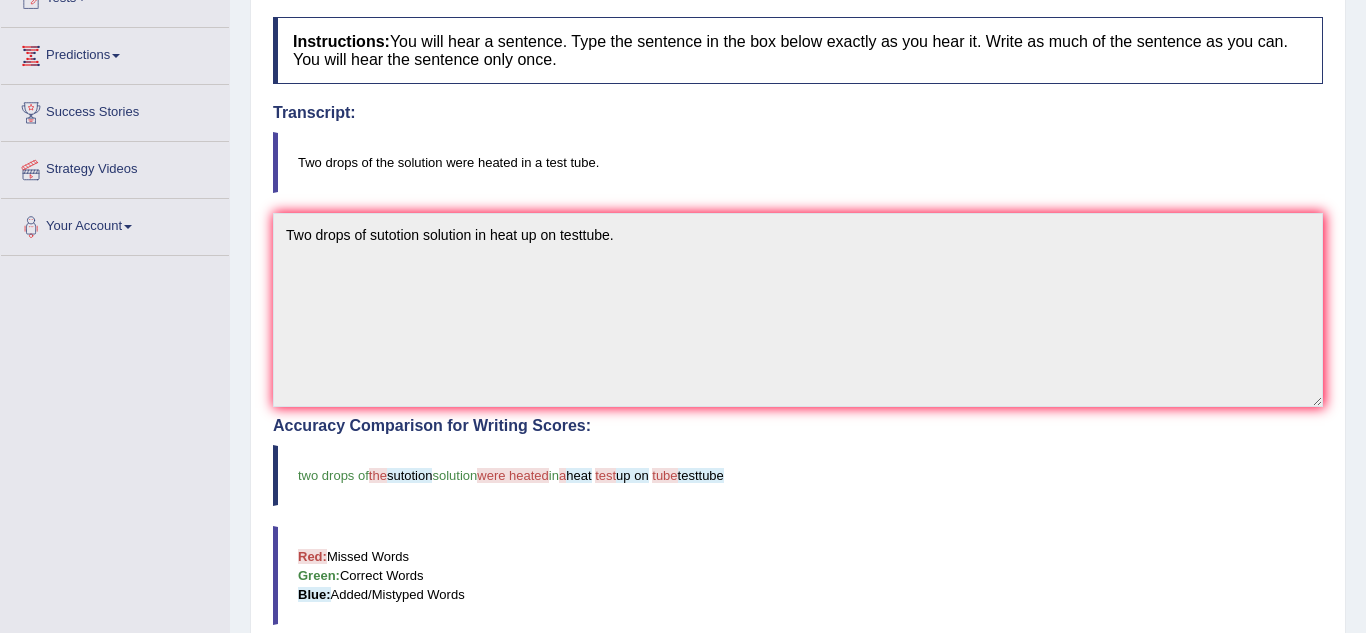 scroll, scrollTop: 223, scrollLeft: 0, axis: vertical 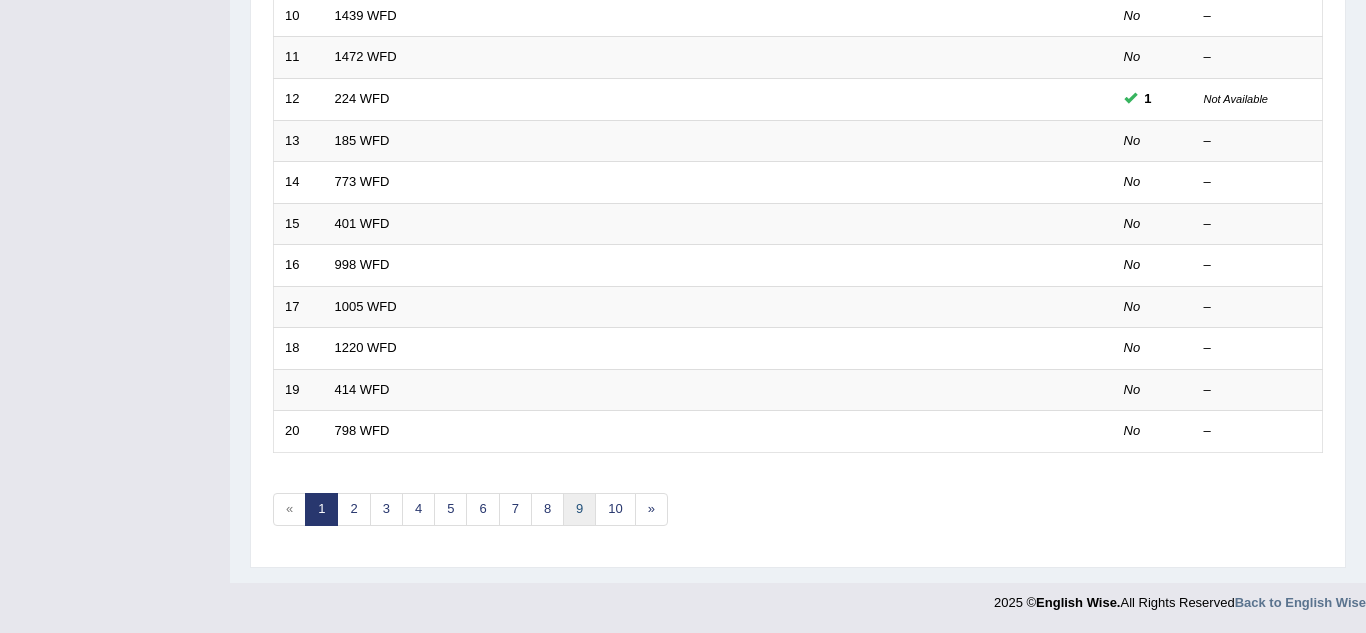 click on "9" at bounding box center (579, 509) 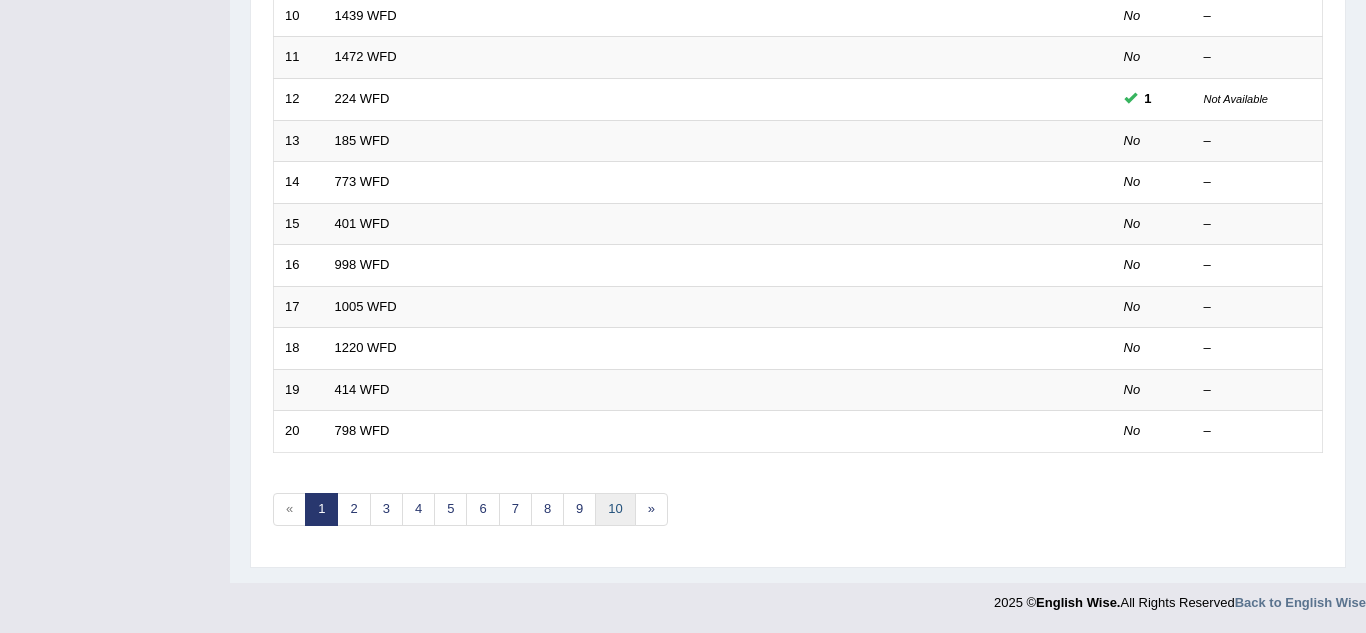 click on "10" at bounding box center (615, 509) 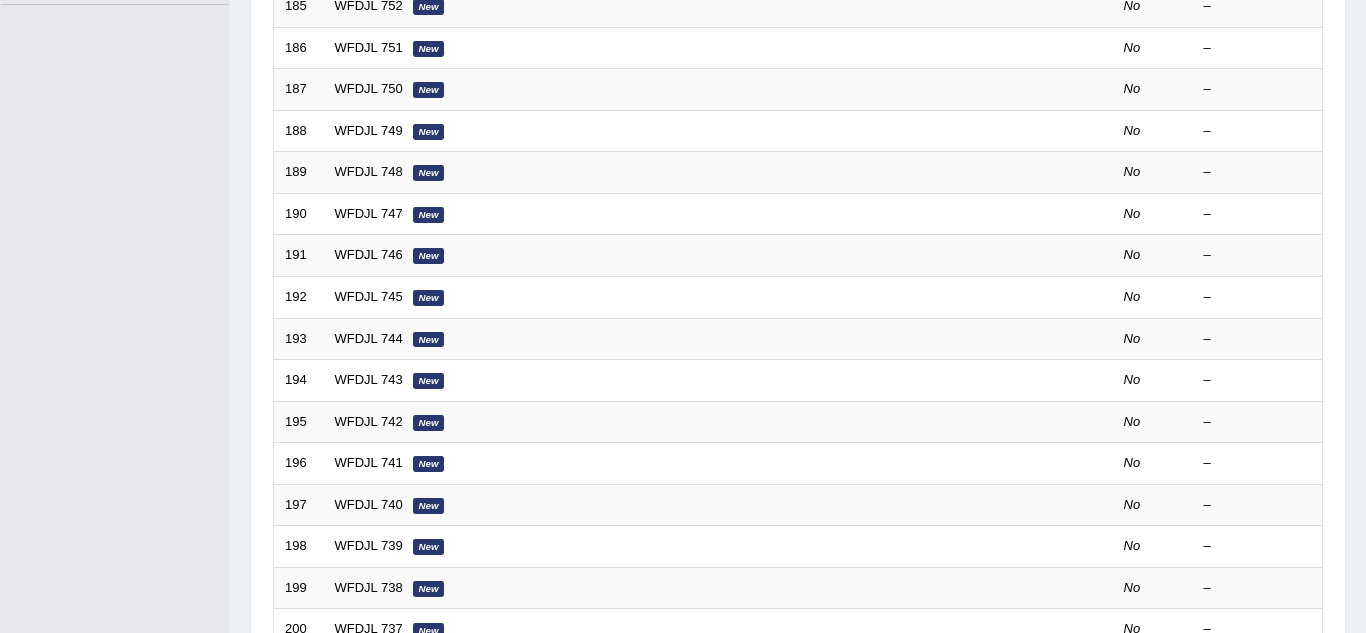 scroll, scrollTop: 691, scrollLeft: 0, axis: vertical 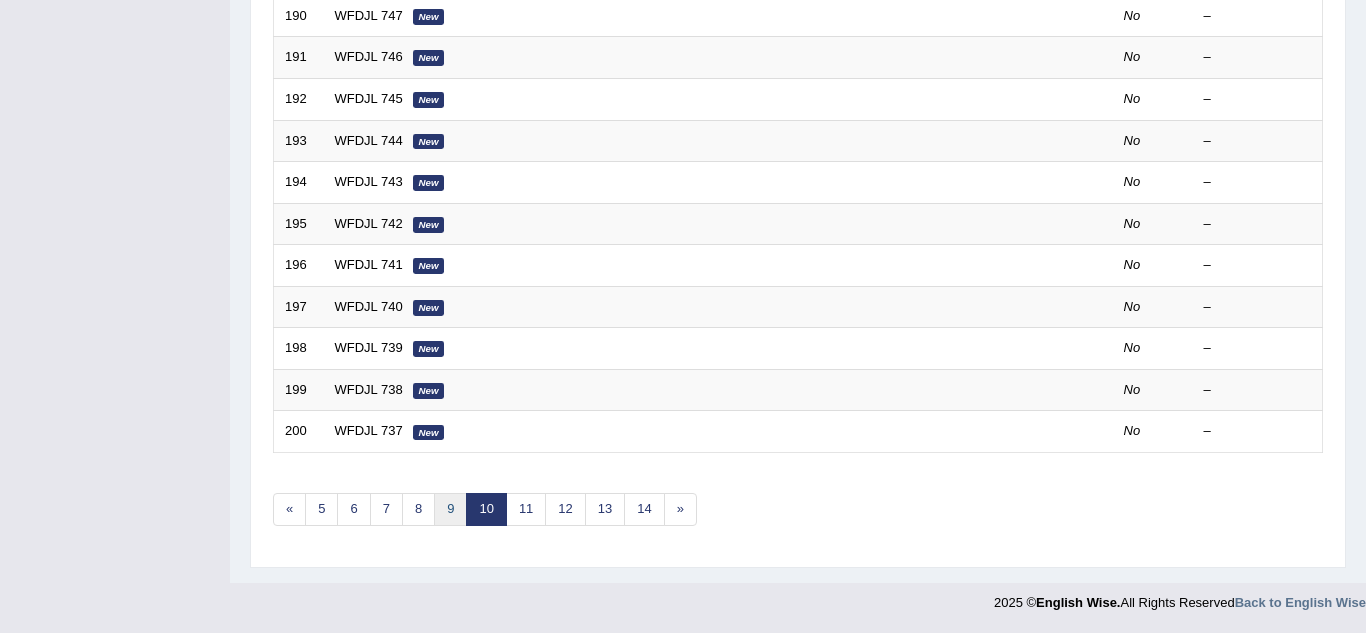 click on "9" at bounding box center (450, 509) 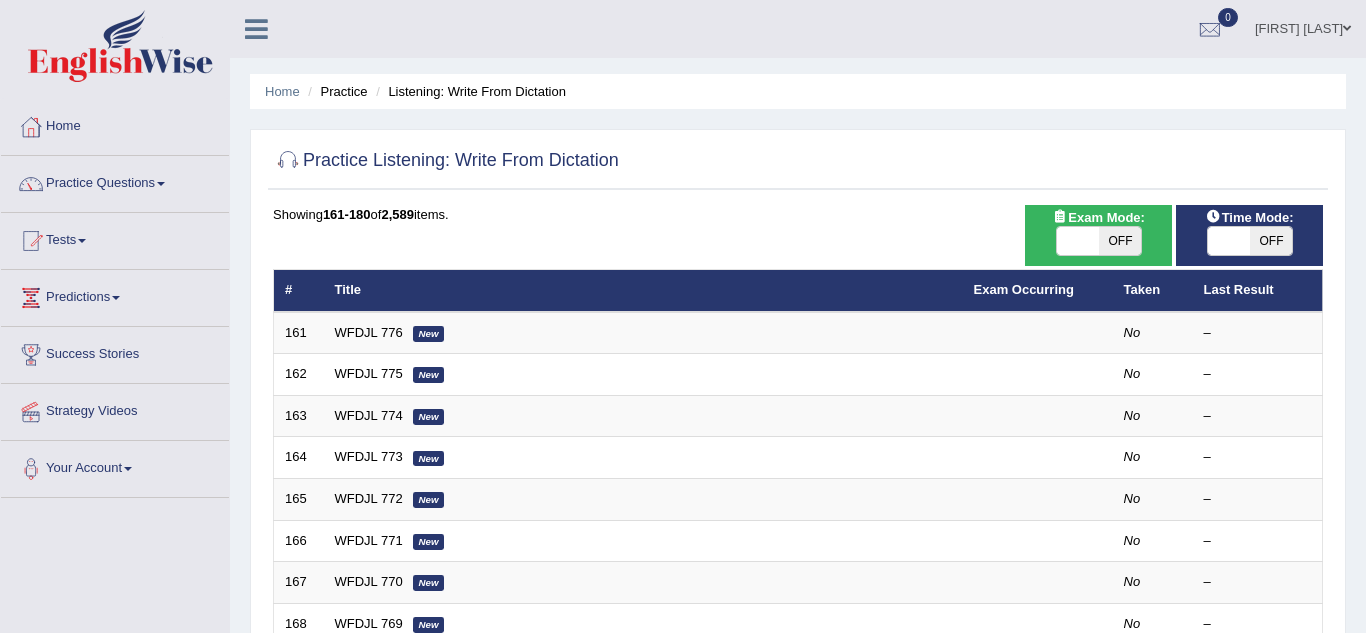 scroll, scrollTop: 691, scrollLeft: 0, axis: vertical 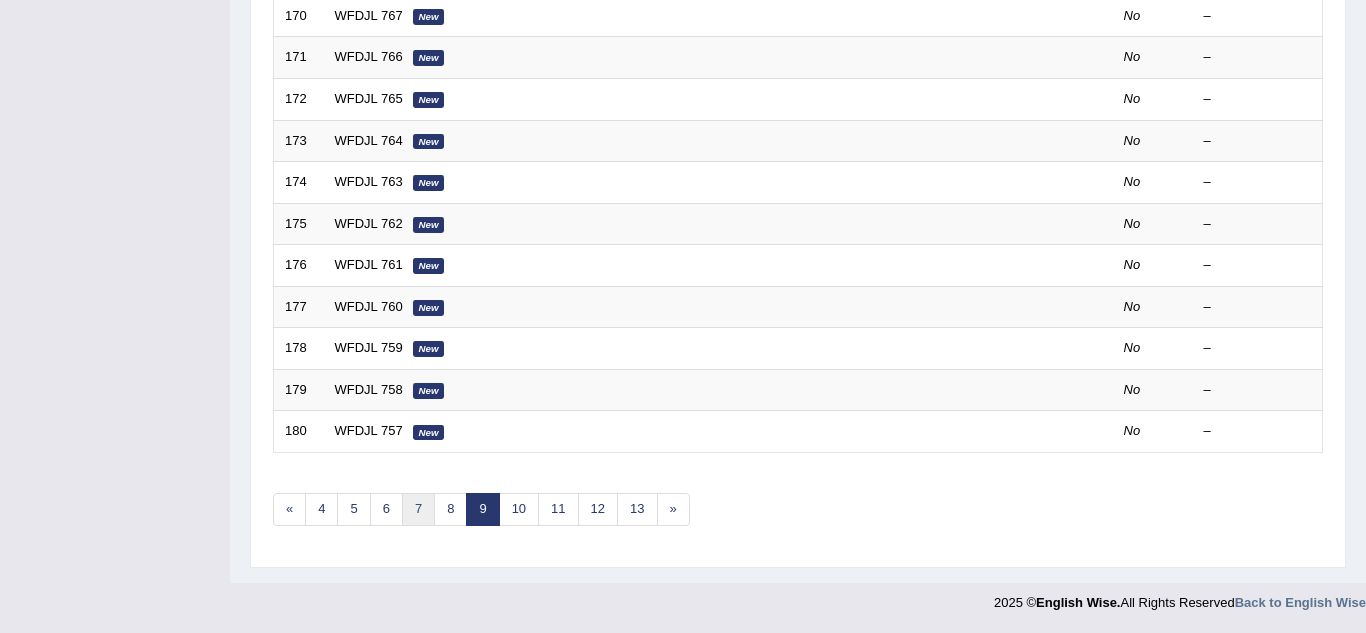 click on "7" at bounding box center (418, 509) 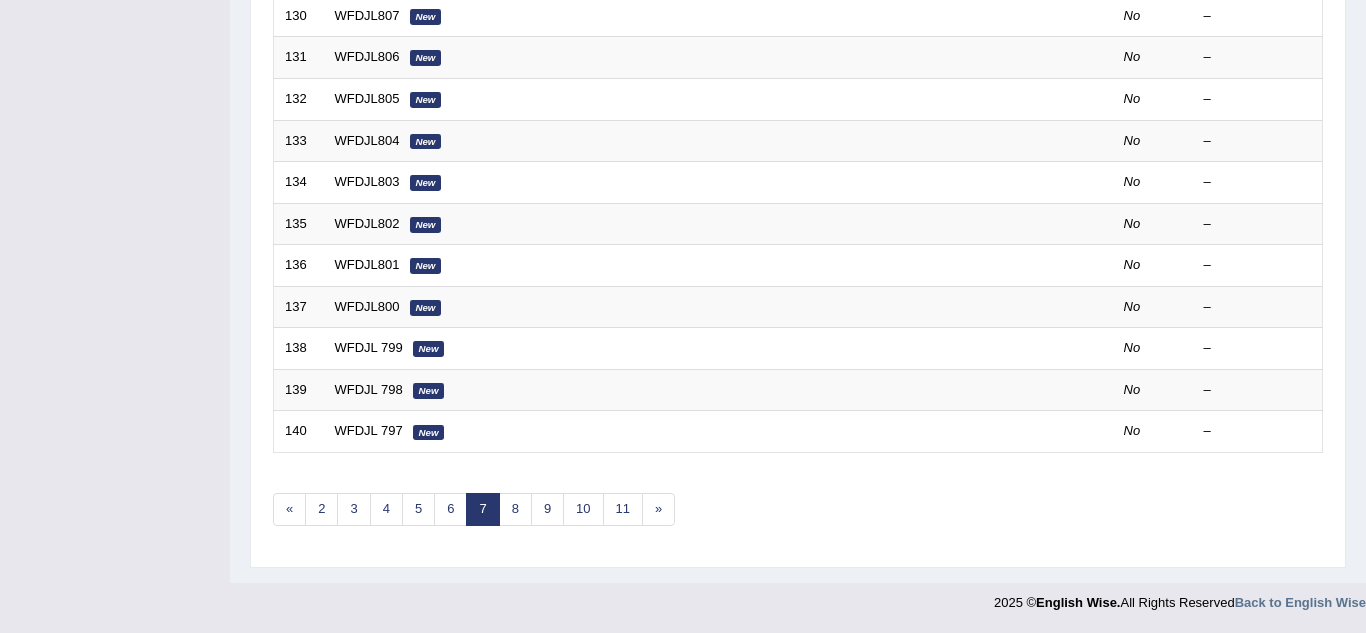 scroll, scrollTop: 0, scrollLeft: 0, axis: both 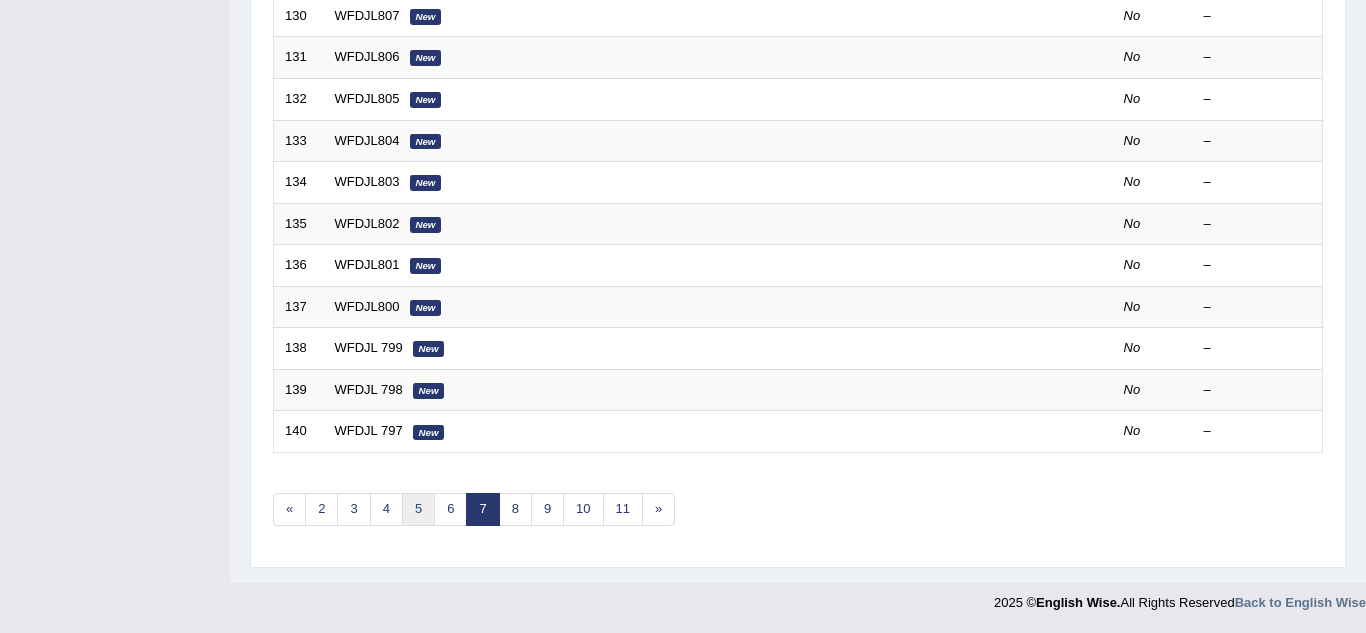 click on "5" at bounding box center (418, 509) 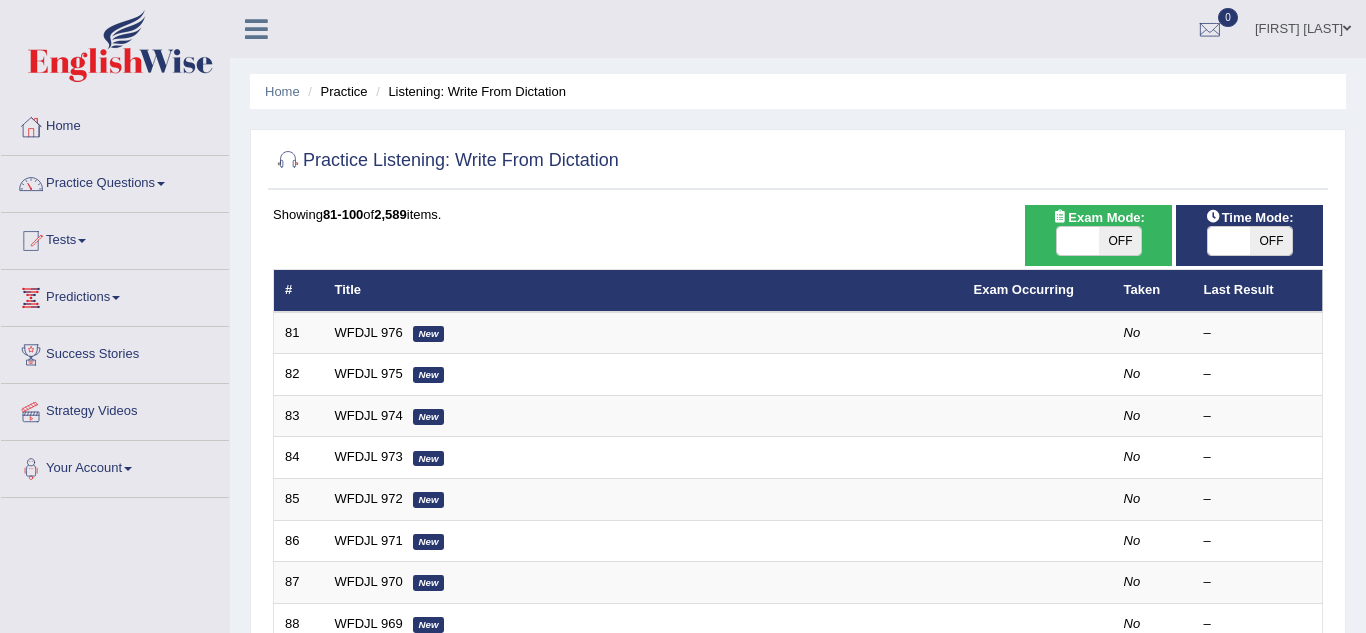 scroll, scrollTop: 691, scrollLeft: 0, axis: vertical 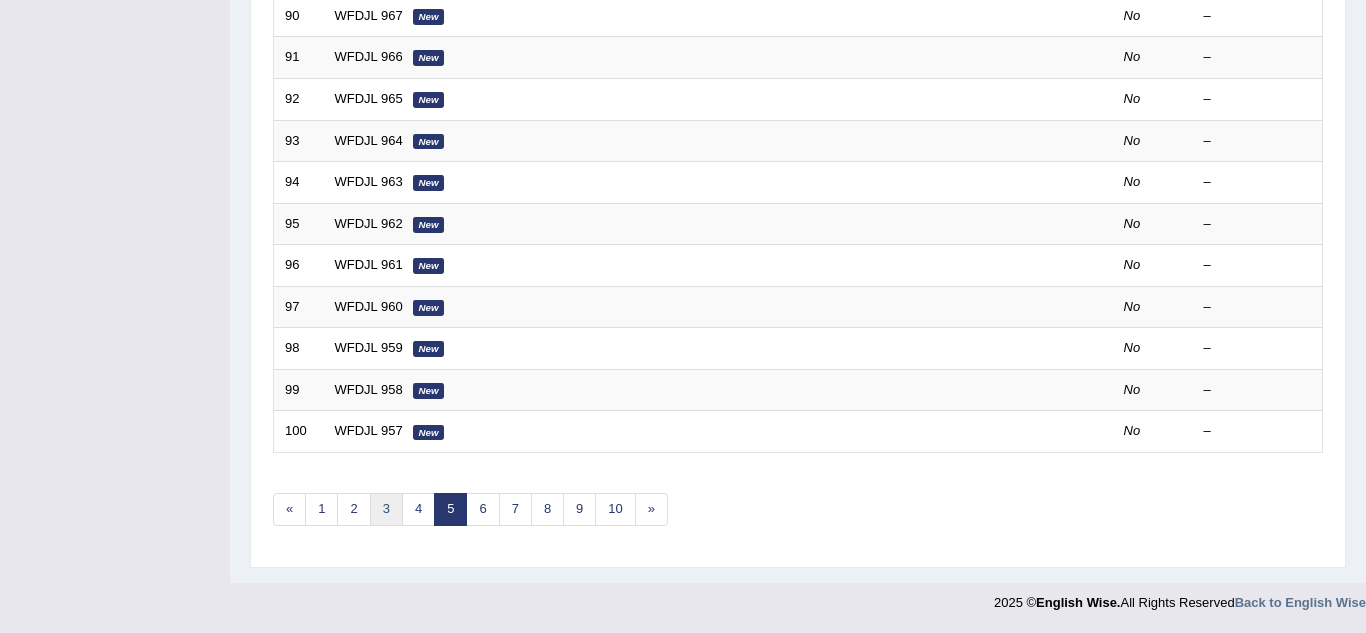 click on "3" at bounding box center (386, 509) 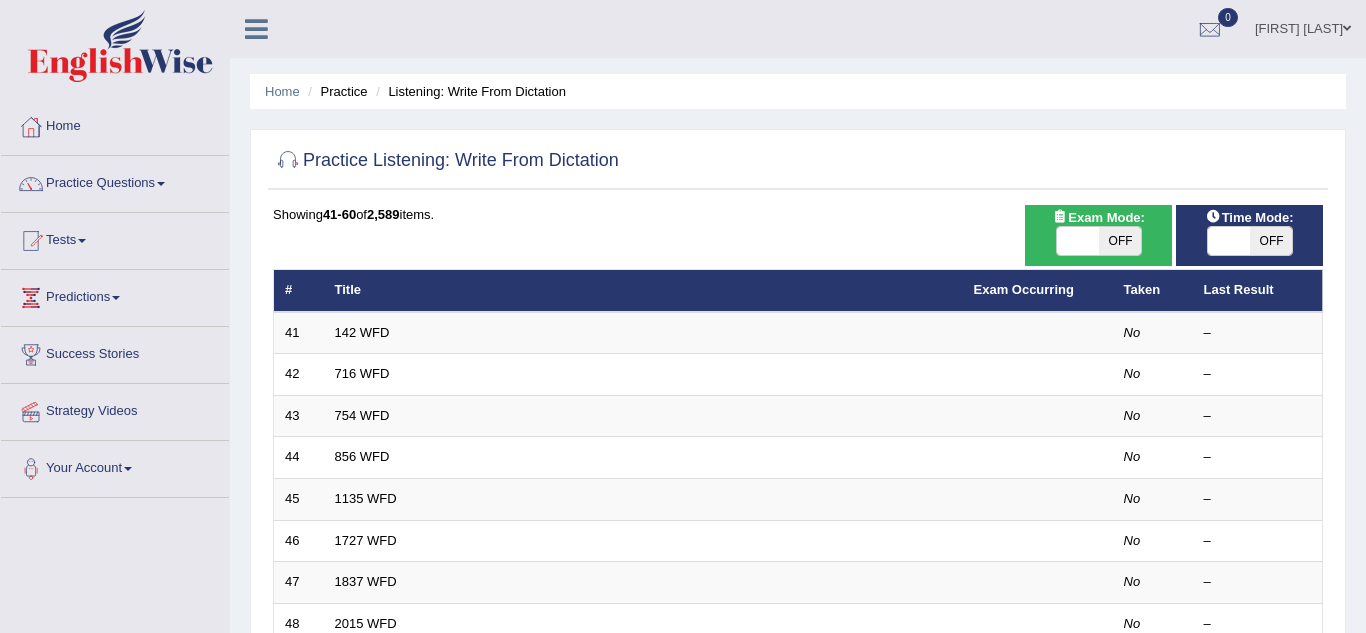 scroll, scrollTop: 691, scrollLeft: 0, axis: vertical 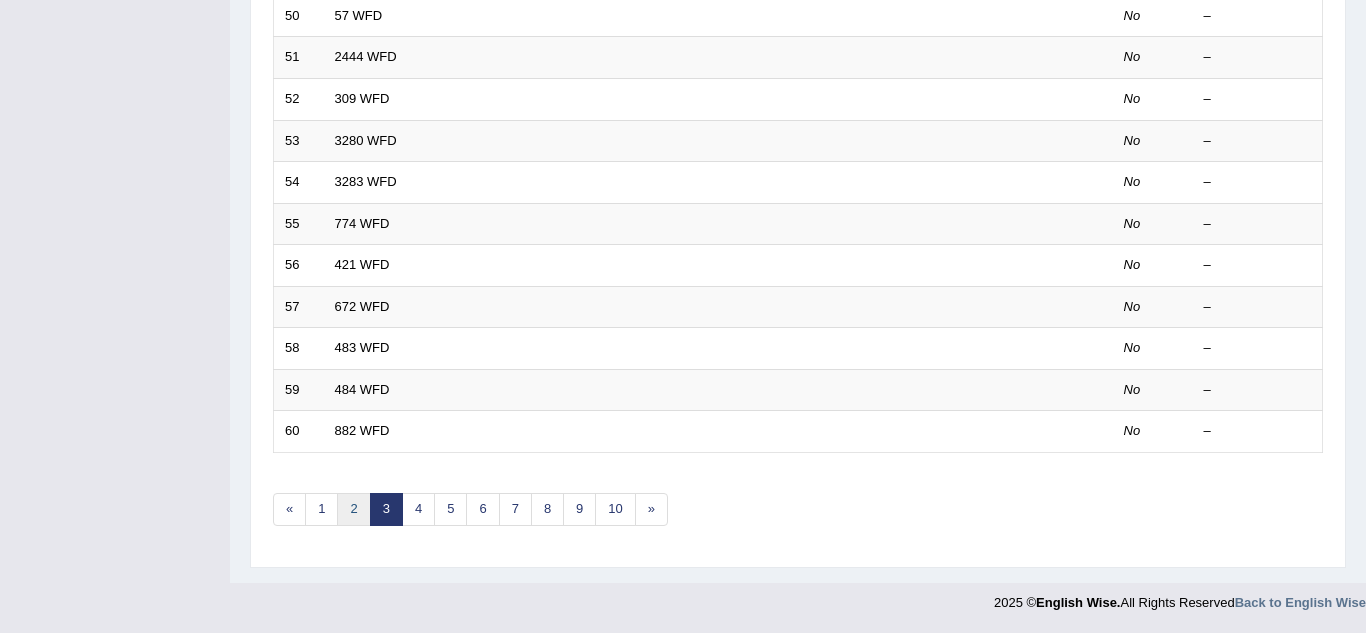 click on "2" at bounding box center [353, 509] 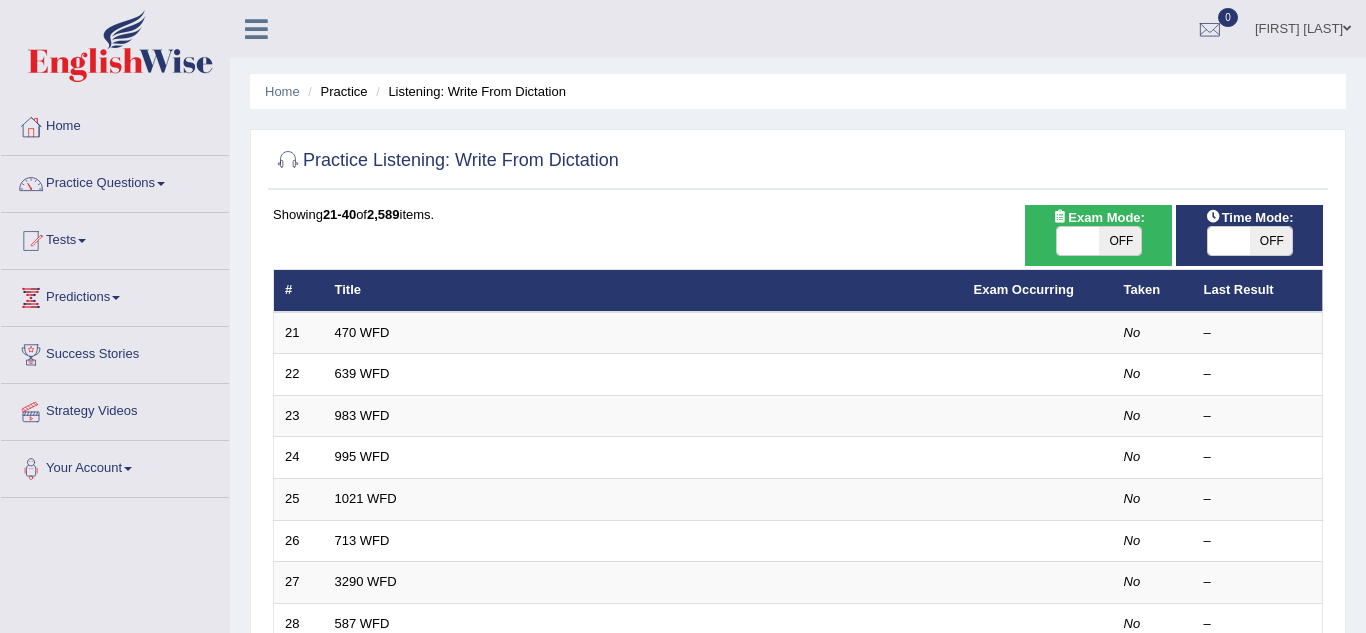 scroll, scrollTop: 691, scrollLeft: 0, axis: vertical 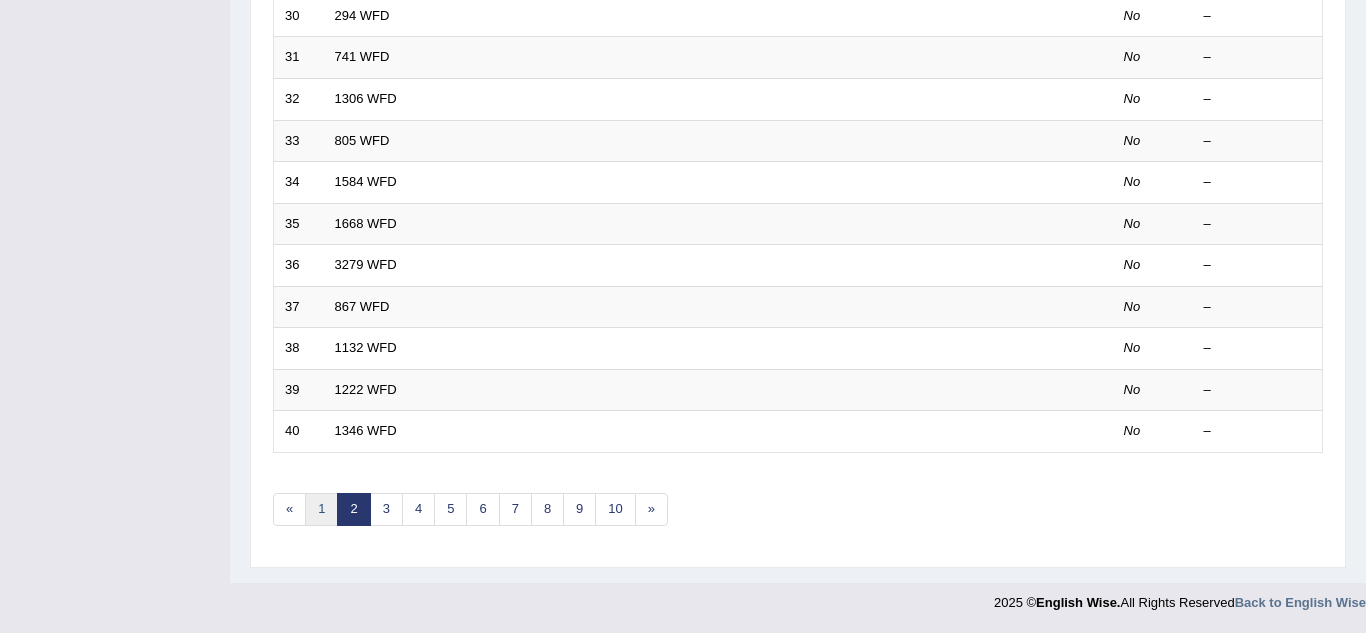 click on "1" at bounding box center (321, 509) 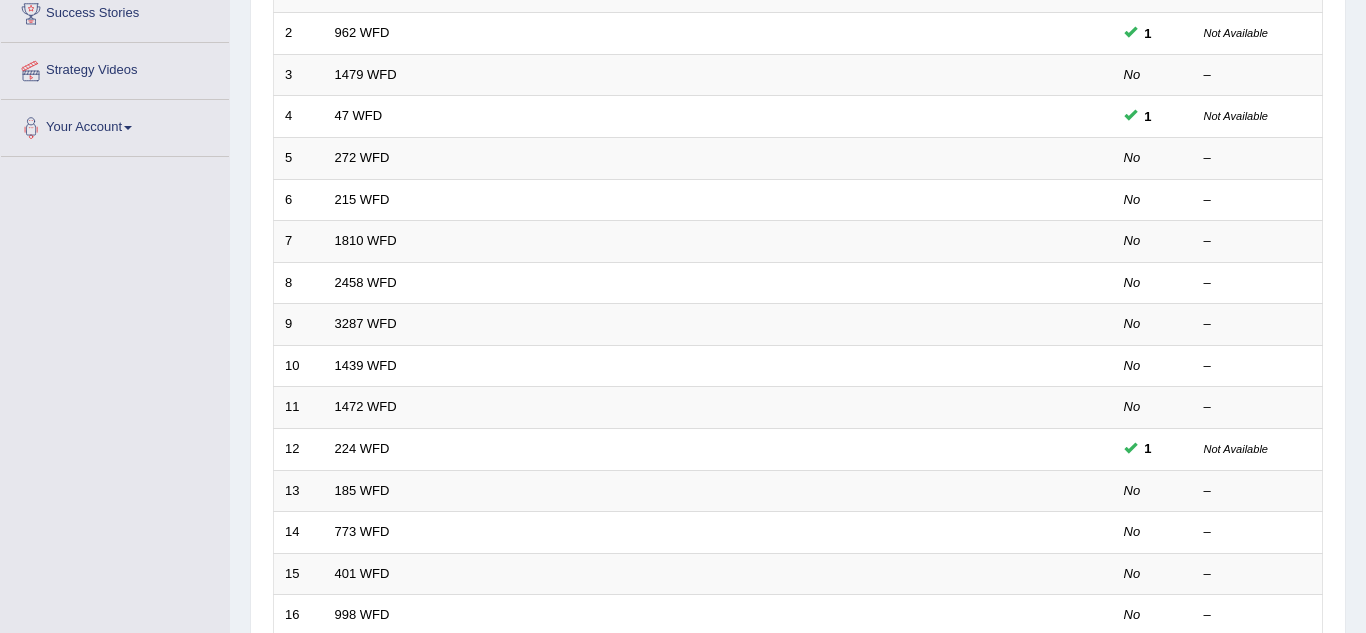 scroll, scrollTop: 538, scrollLeft: 0, axis: vertical 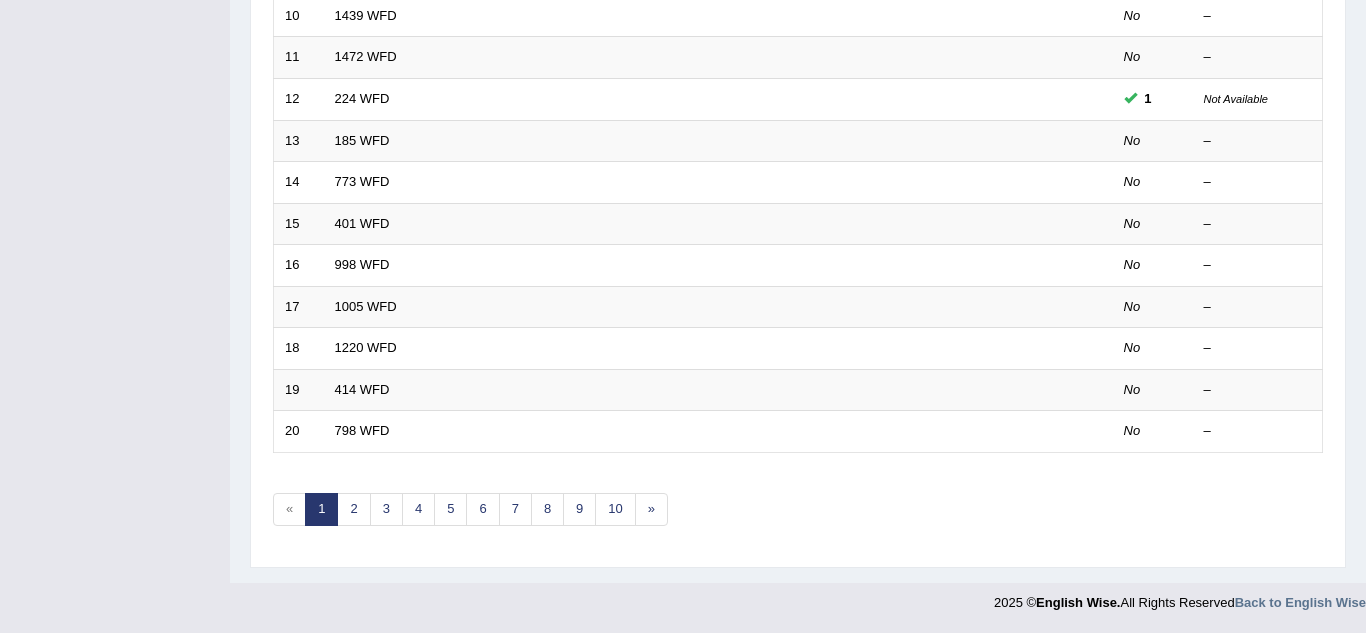 click on "«" at bounding box center (289, 509) 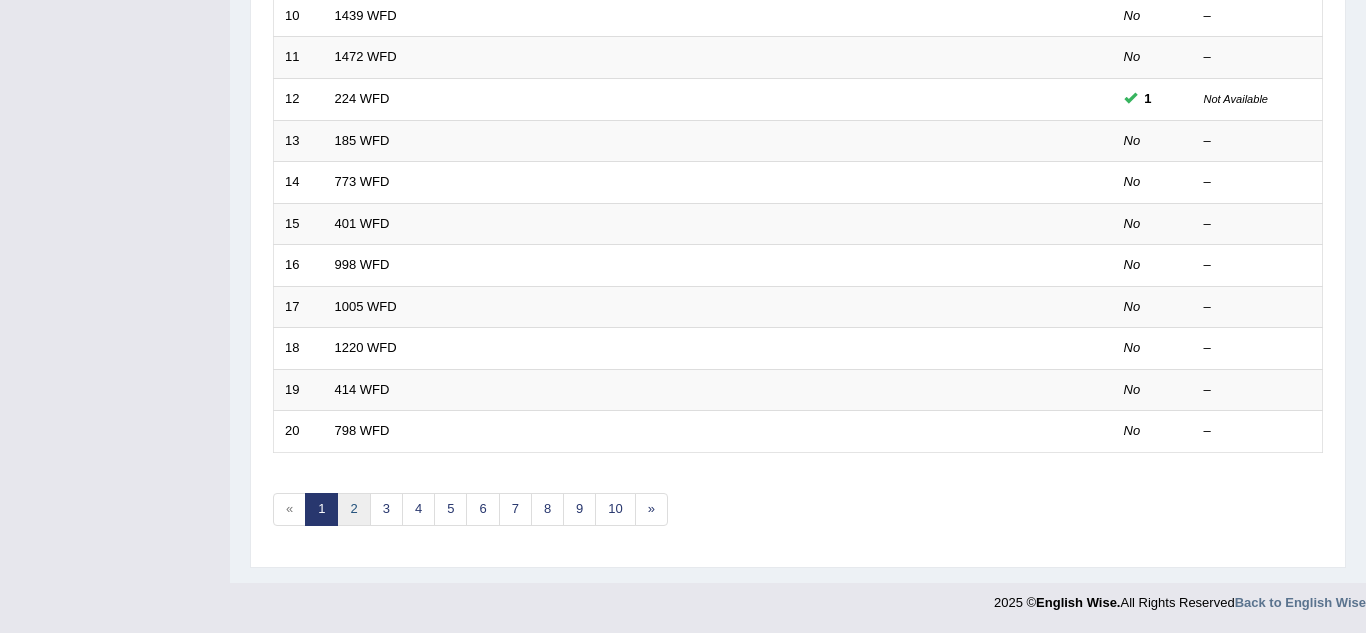 click on "2" at bounding box center [353, 509] 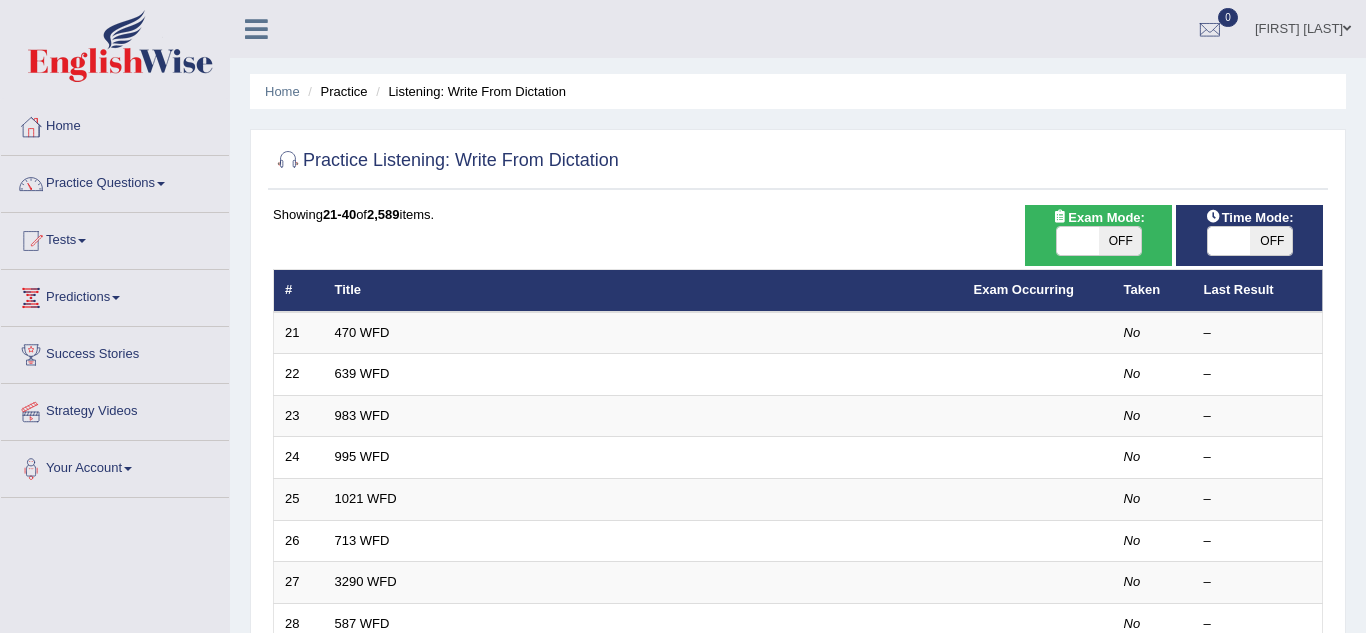scroll, scrollTop: 0, scrollLeft: 0, axis: both 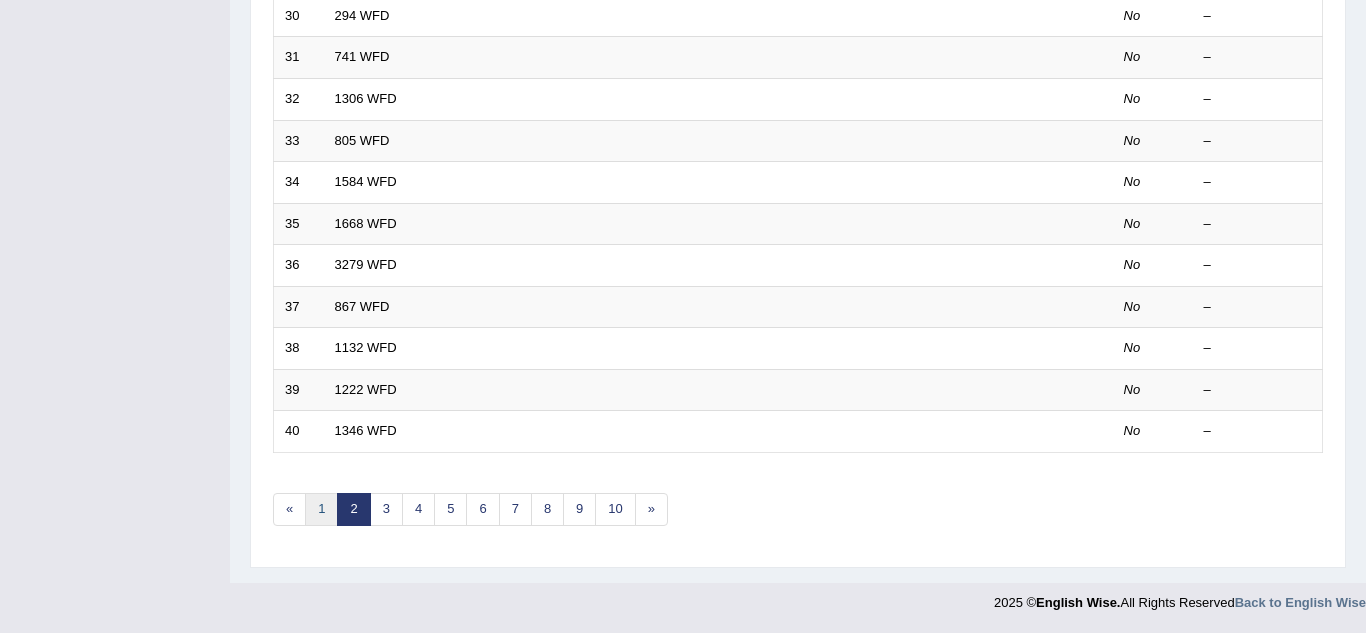 click on "1" at bounding box center (321, 509) 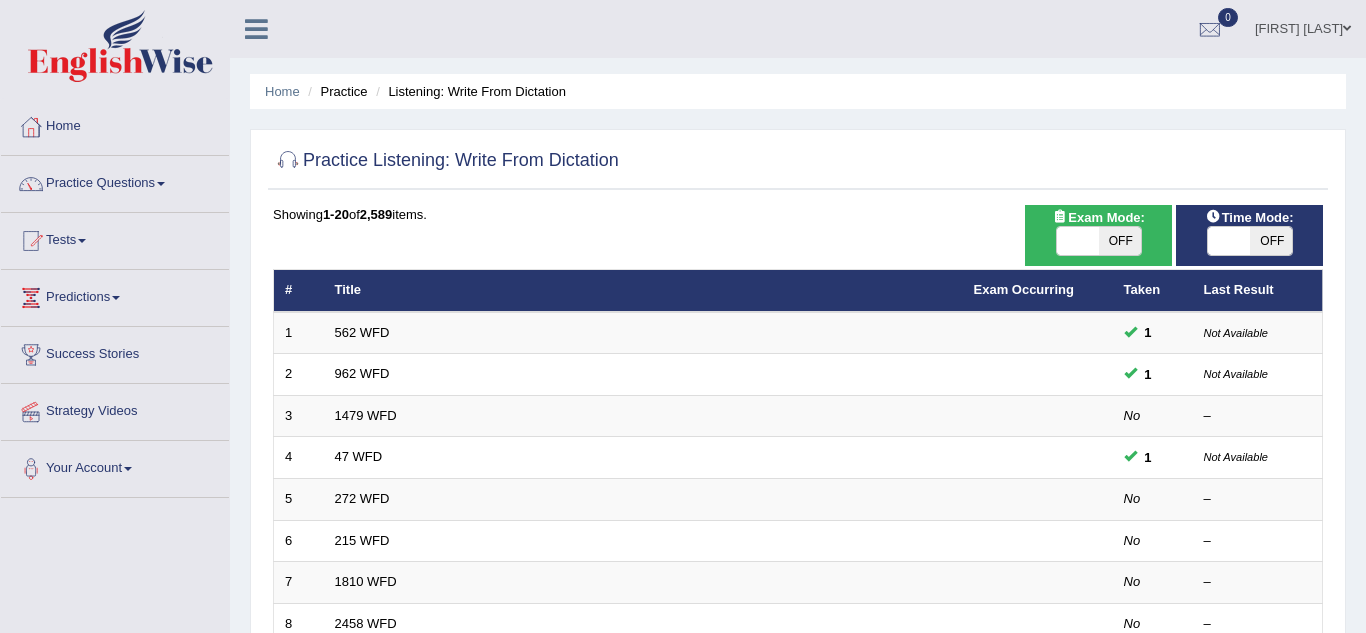 scroll, scrollTop: 0, scrollLeft: 0, axis: both 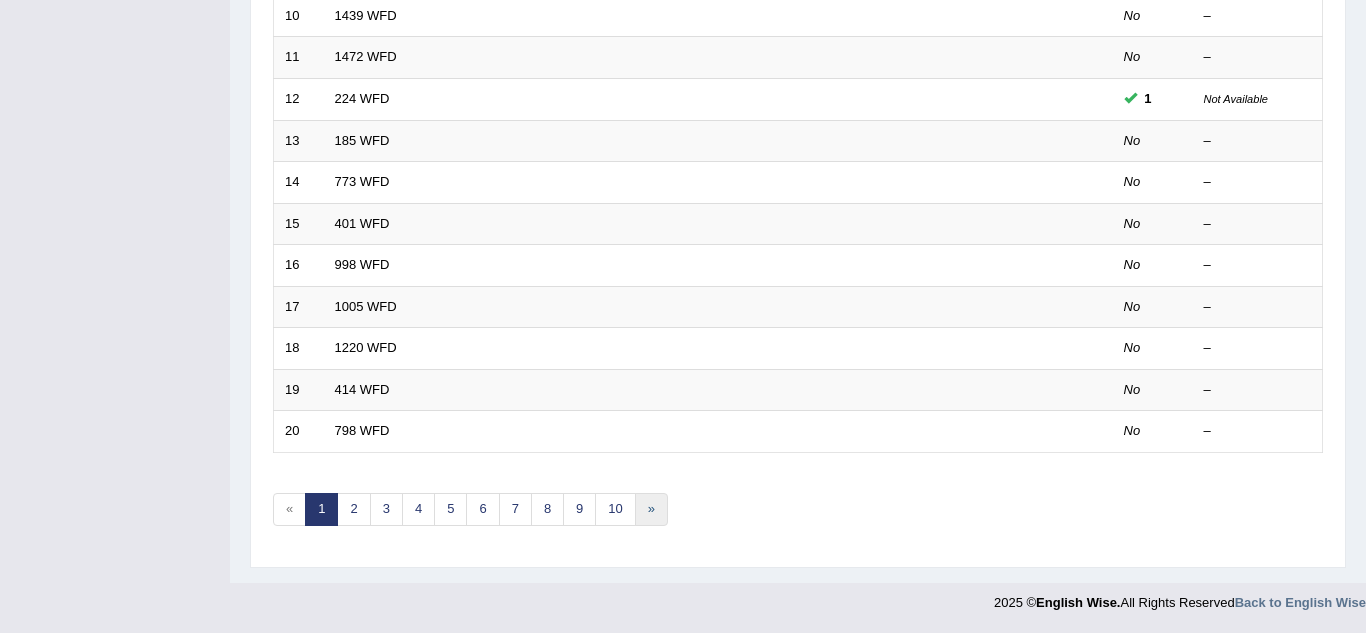 click on "»" at bounding box center [651, 509] 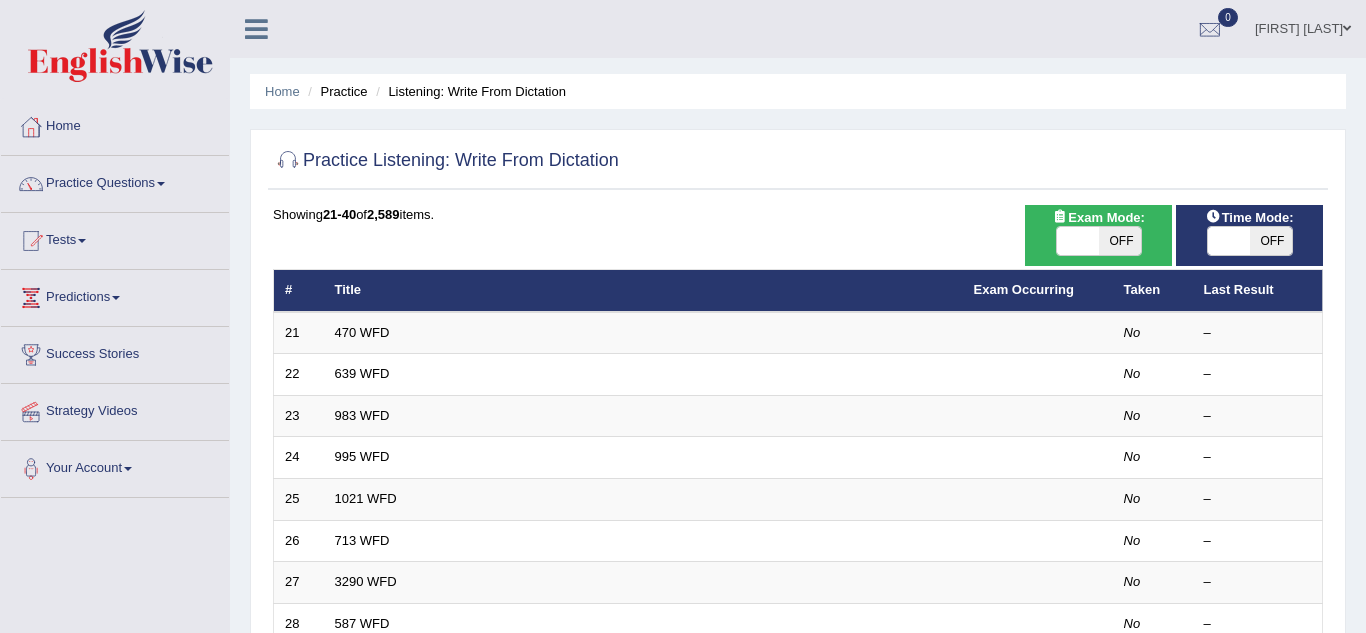 scroll, scrollTop: 407, scrollLeft: 0, axis: vertical 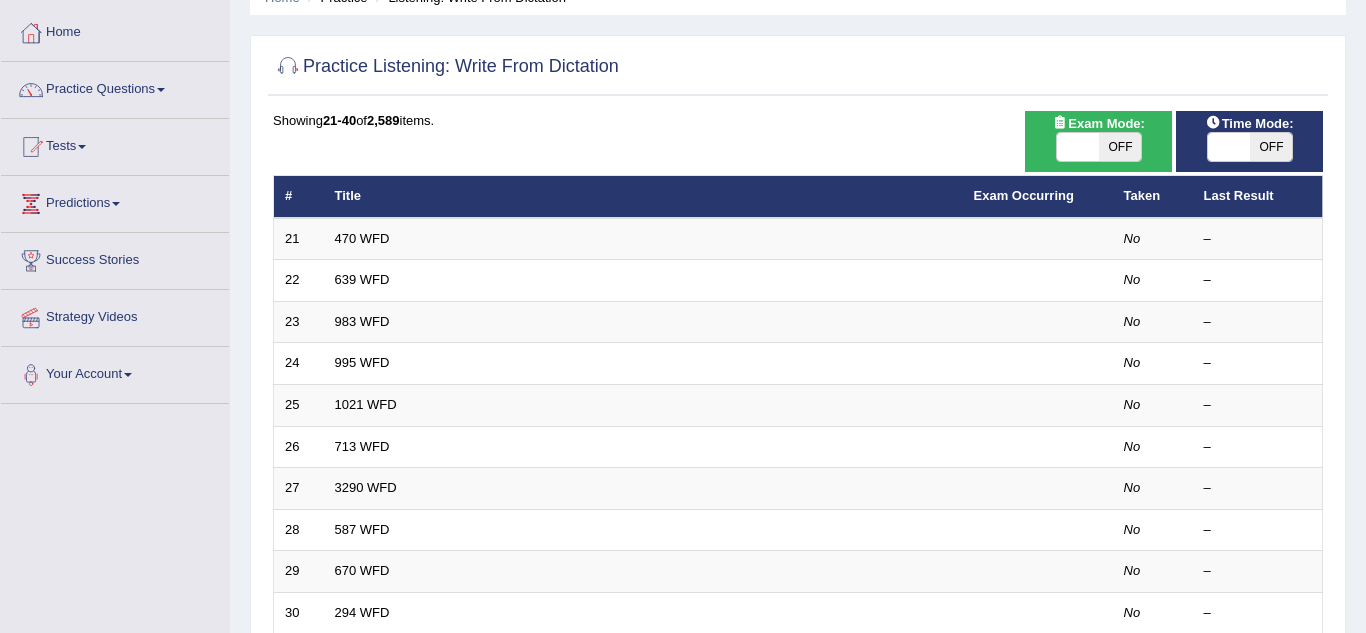 click at bounding box center [82, 147] 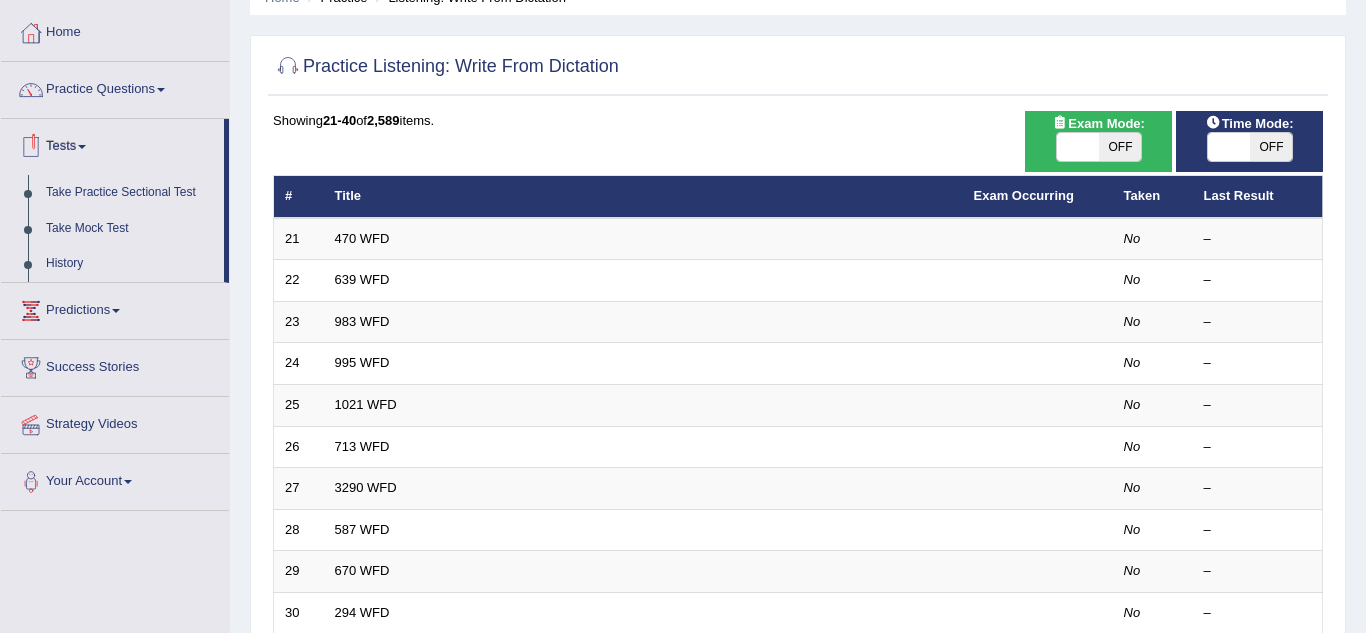 click on "Practice Questions" at bounding box center [115, 87] 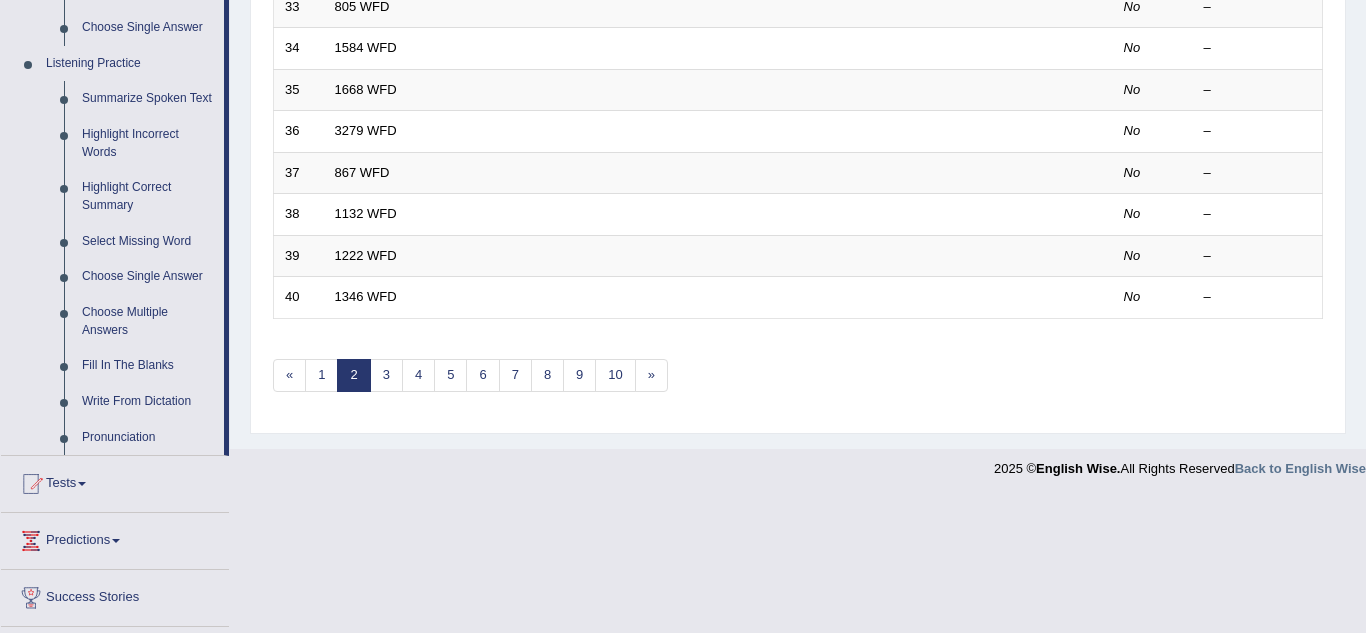 scroll, scrollTop: 934, scrollLeft: 0, axis: vertical 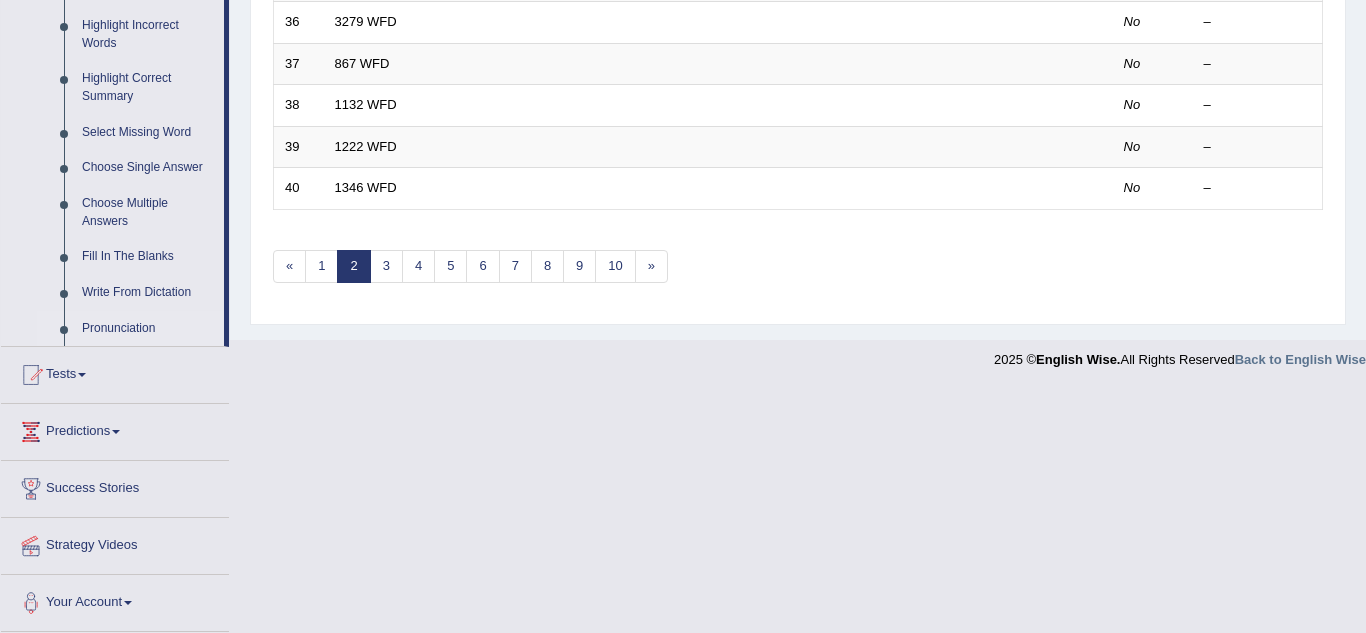 click on "Pronunciation" at bounding box center [148, 329] 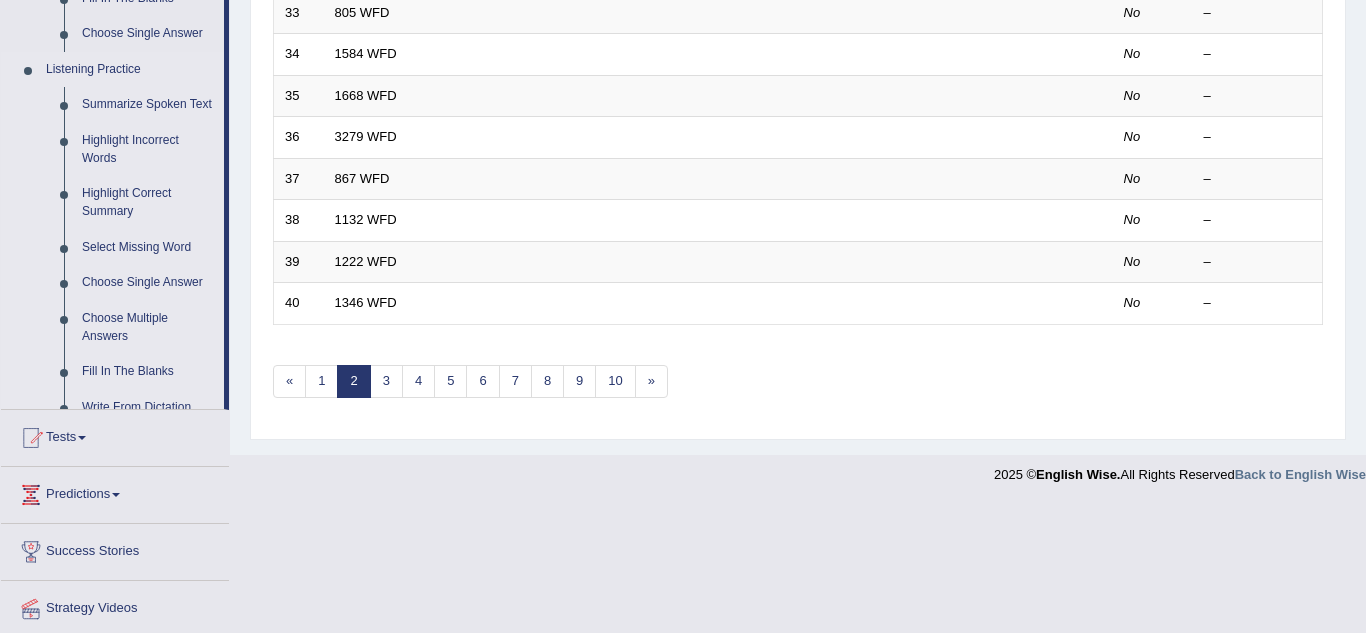 scroll, scrollTop: 691, scrollLeft: 0, axis: vertical 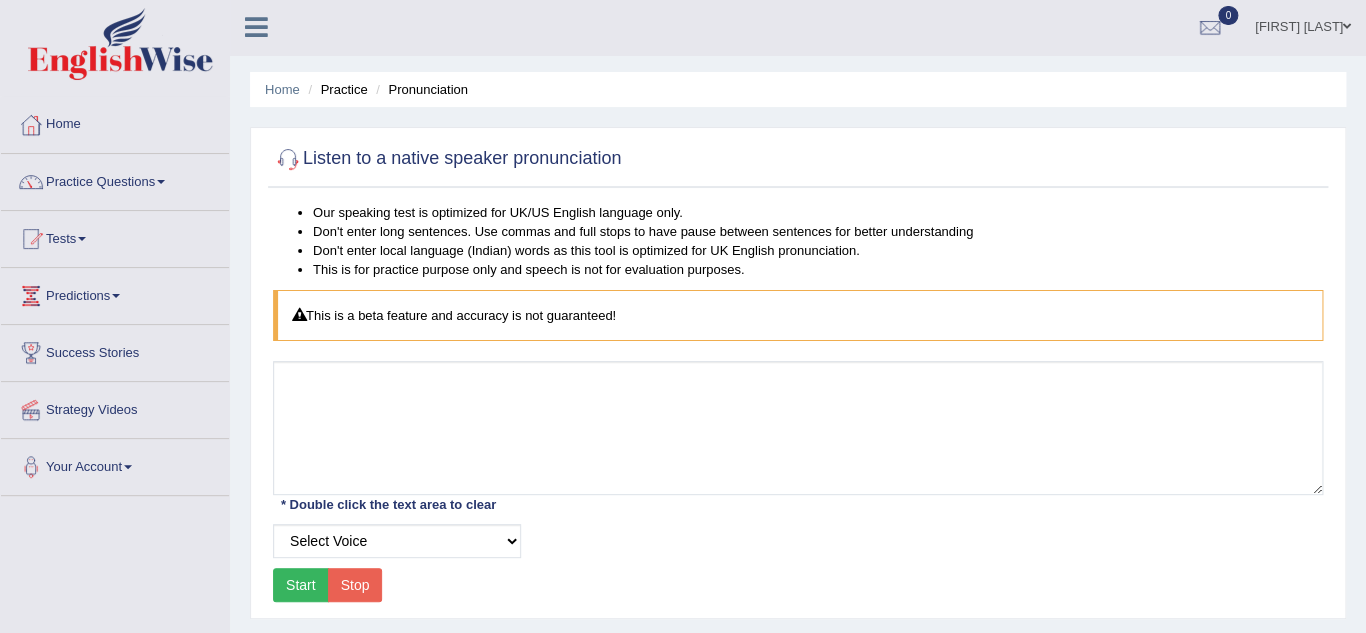 click on "Practice Questions" at bounding box center (115, 179) 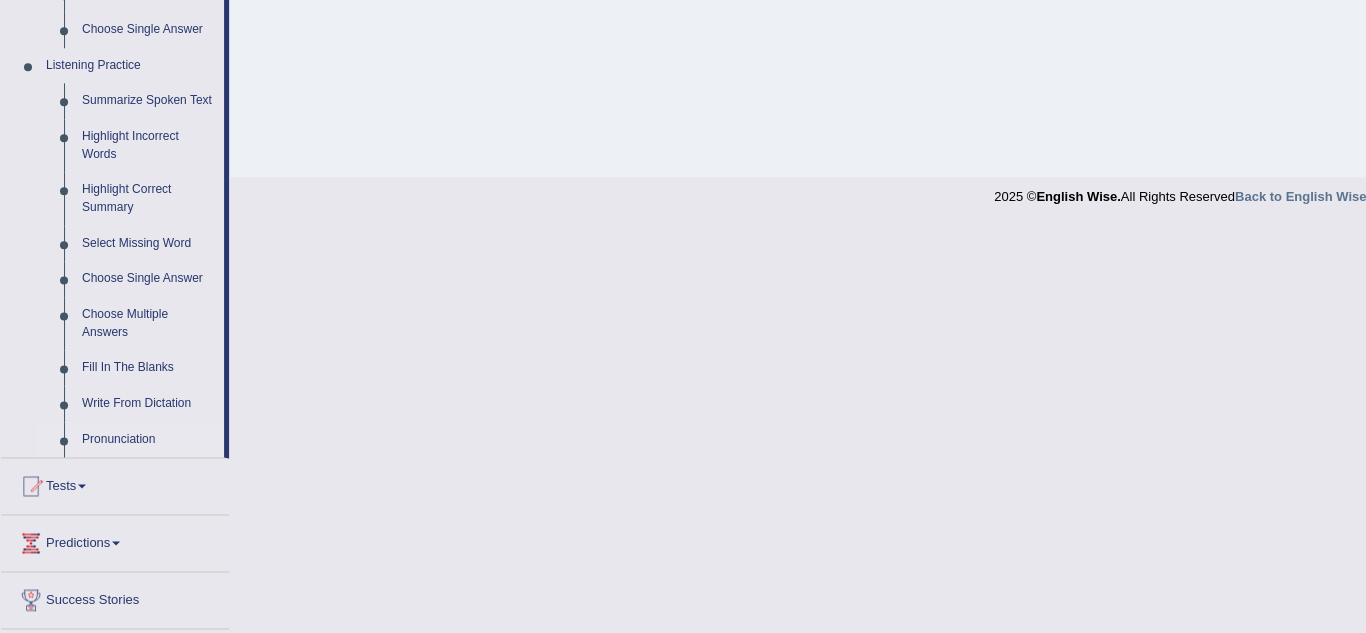 scroll, scrollTop: 934, scrollLeft: 0, axis: vertical 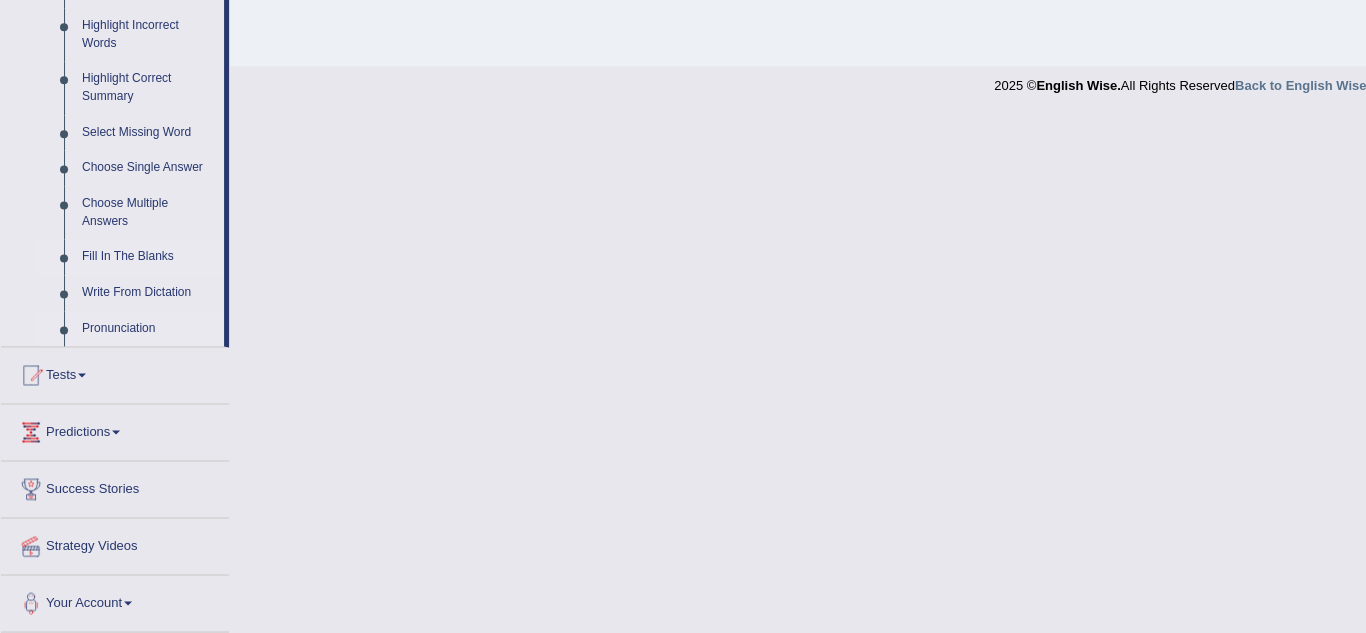 click on "Fill In The Blanks" at bounding box center (148, 257) 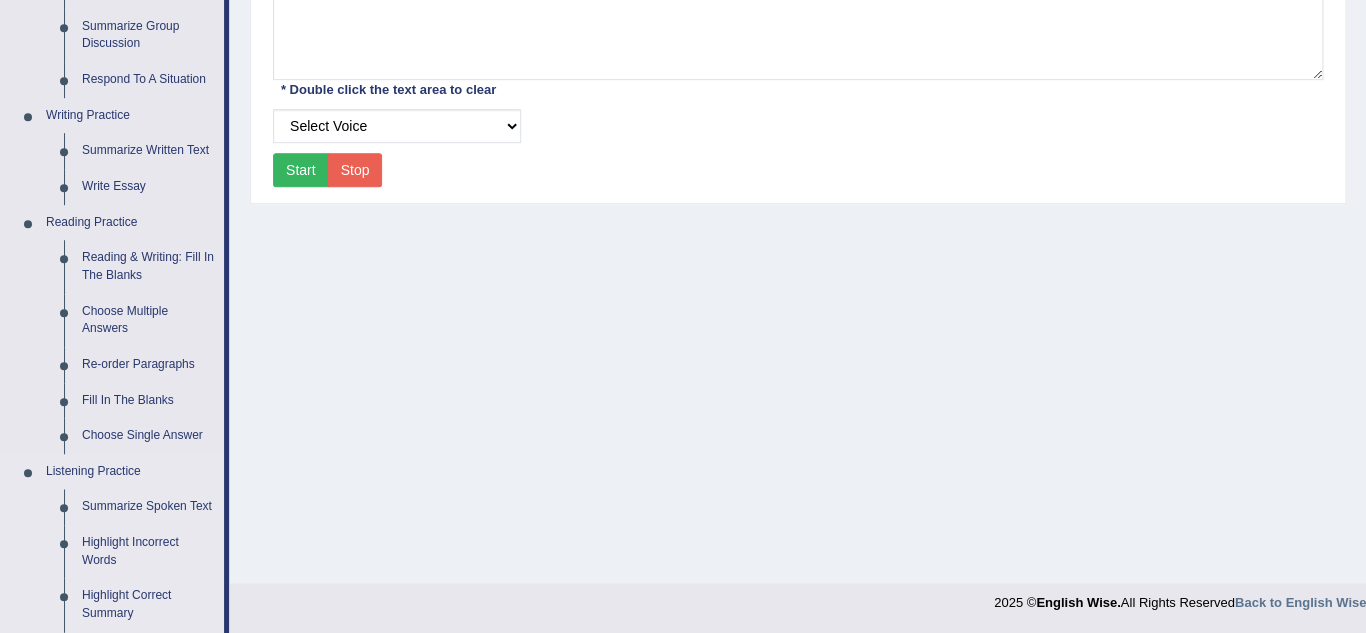 scroll, scrollTop: 722, scrollLeft: 0, axis: vertical 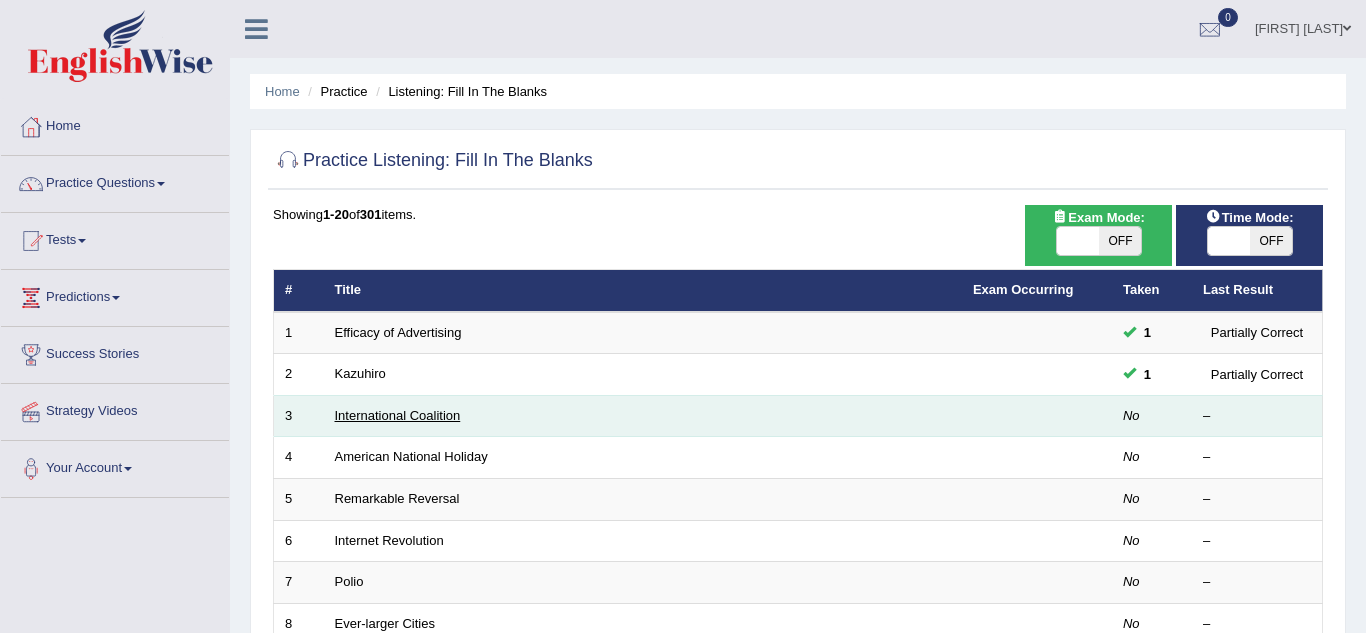 click on "International Coalition" at bounding box center [398, 415] 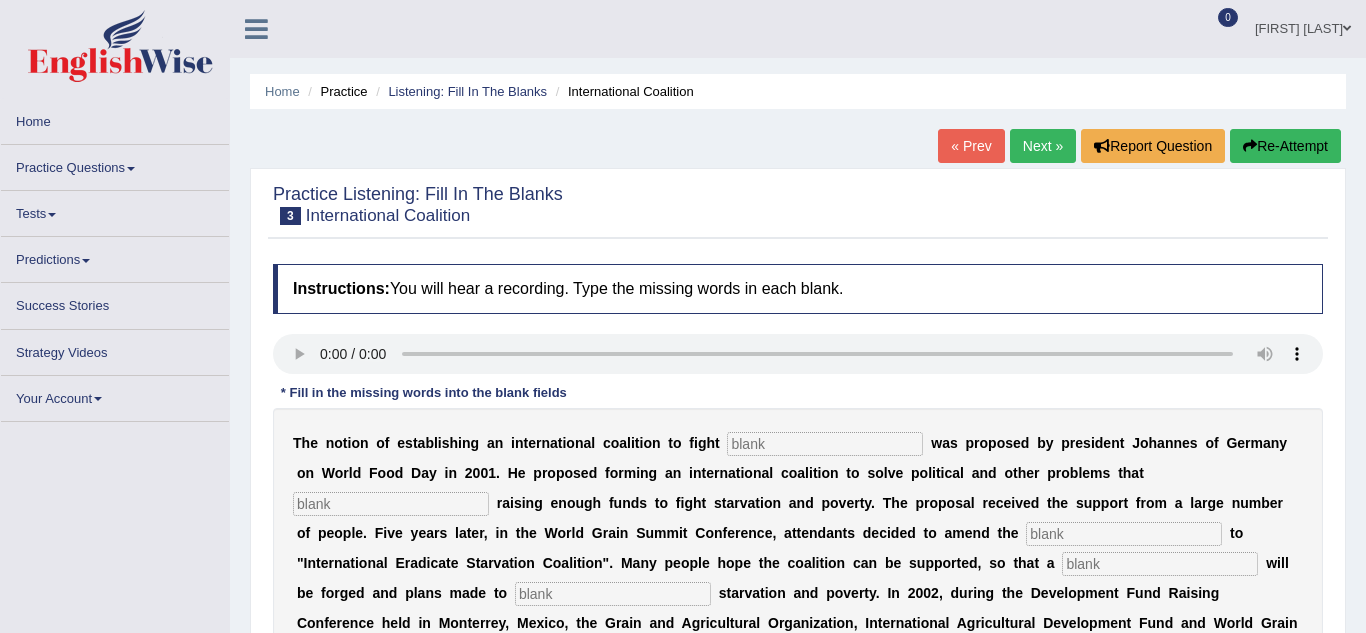 scroll, scrollTop: 0, scrollLeft: 0, axis: both 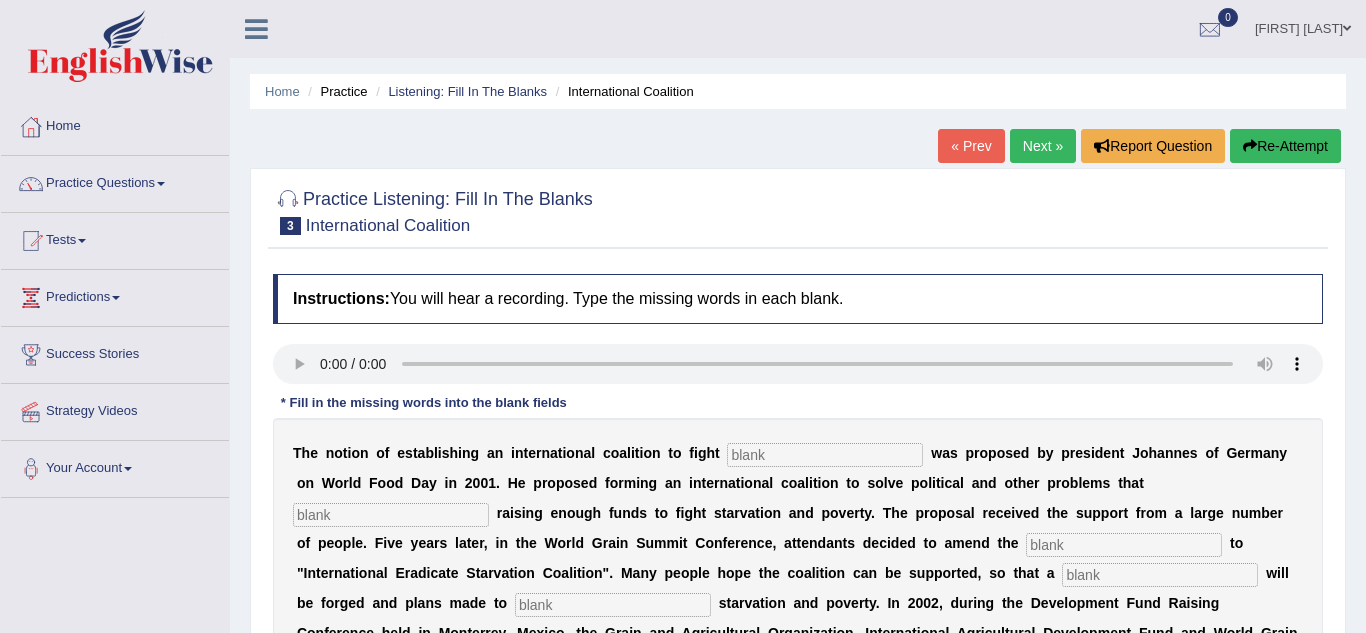 click on "Practice Questions" at bounding box center (115, 181) 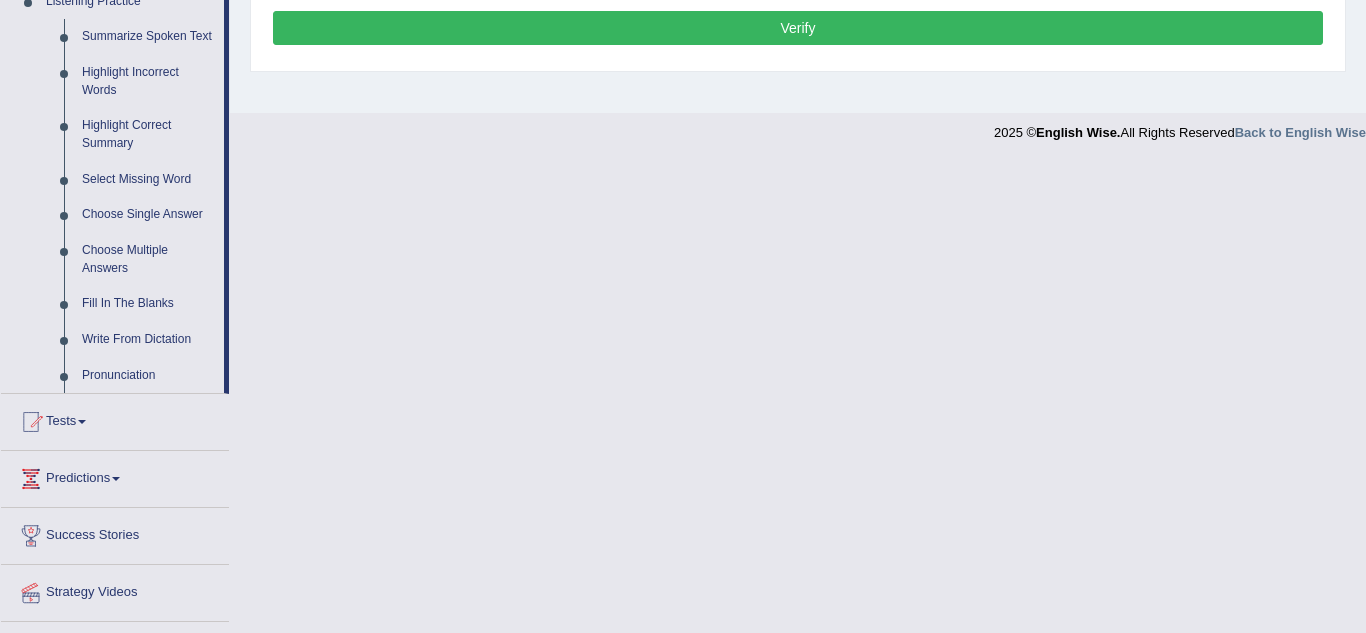 scroll, scrollTop: 888, scrollLeft: 0, axis: vertical 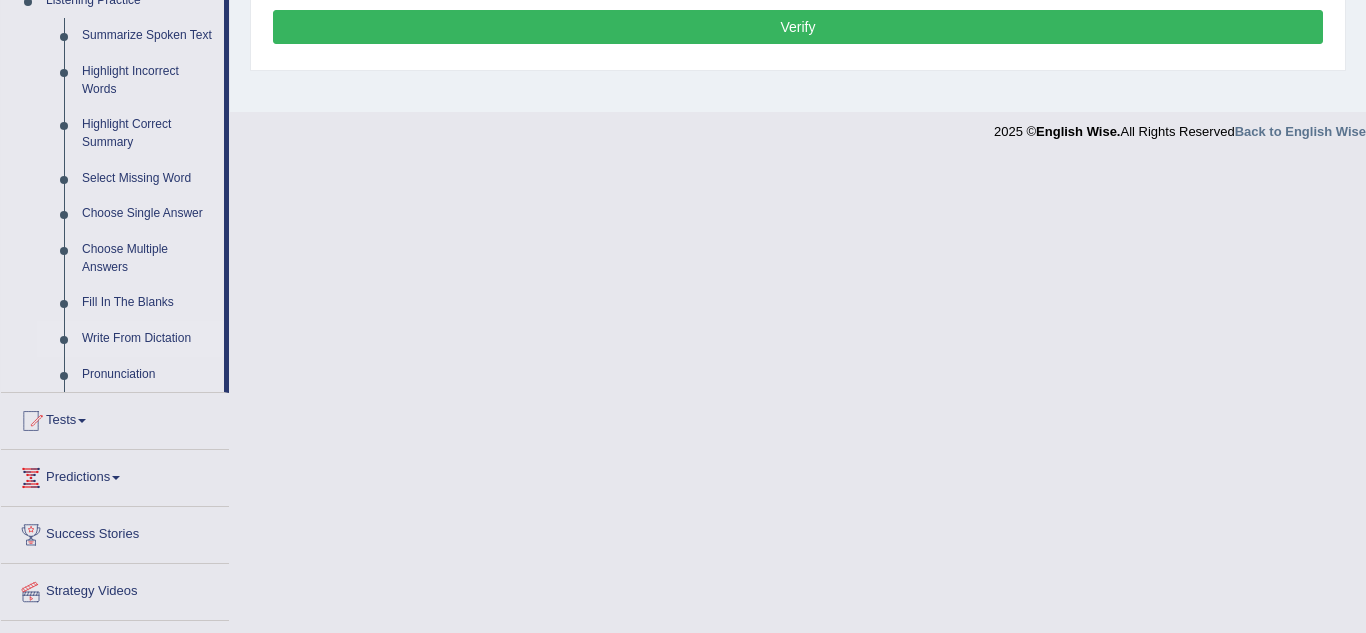 click on "Write From Dictation" at bounding box center (148, 339) 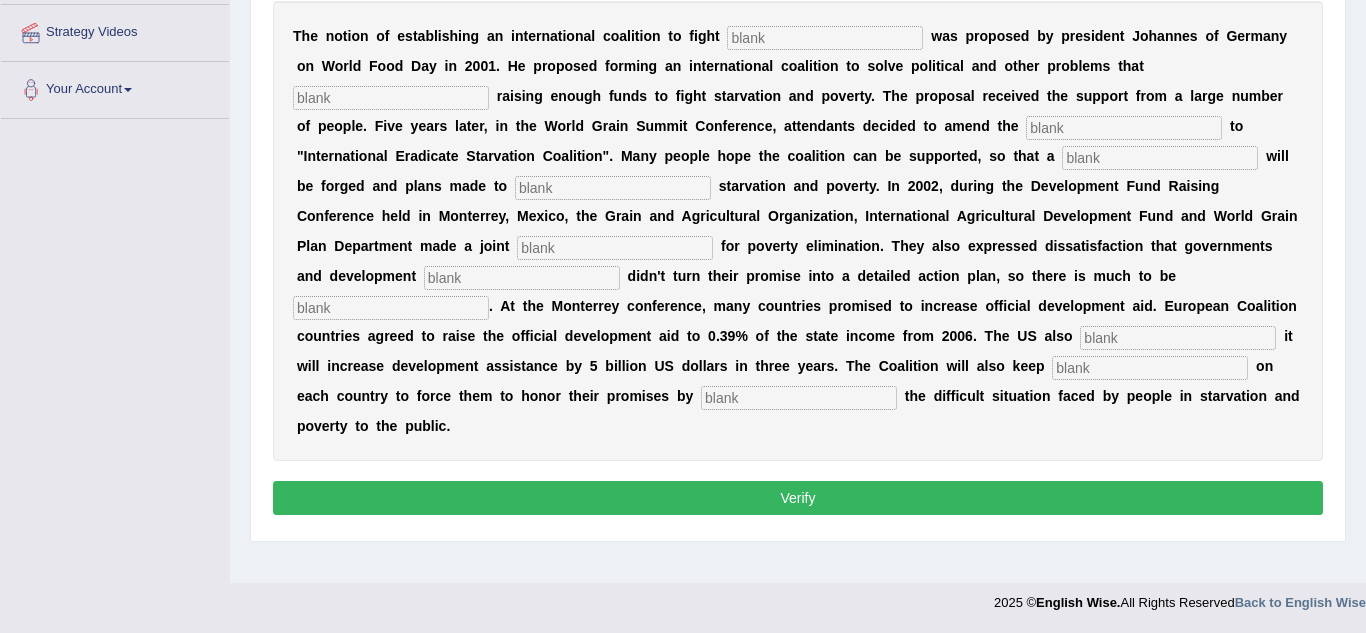 scroll, scrollTop: 233, scrollLeft: 0, axis: vertical 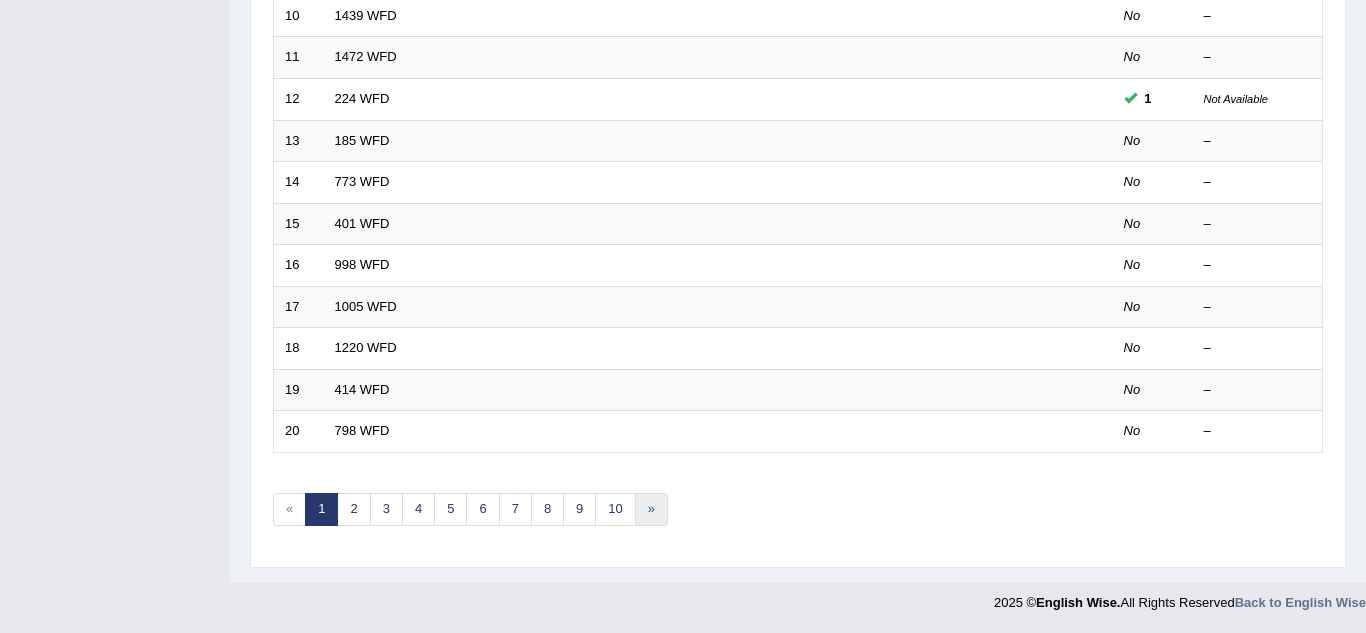 click on "»" at bounding box center (651, 509) 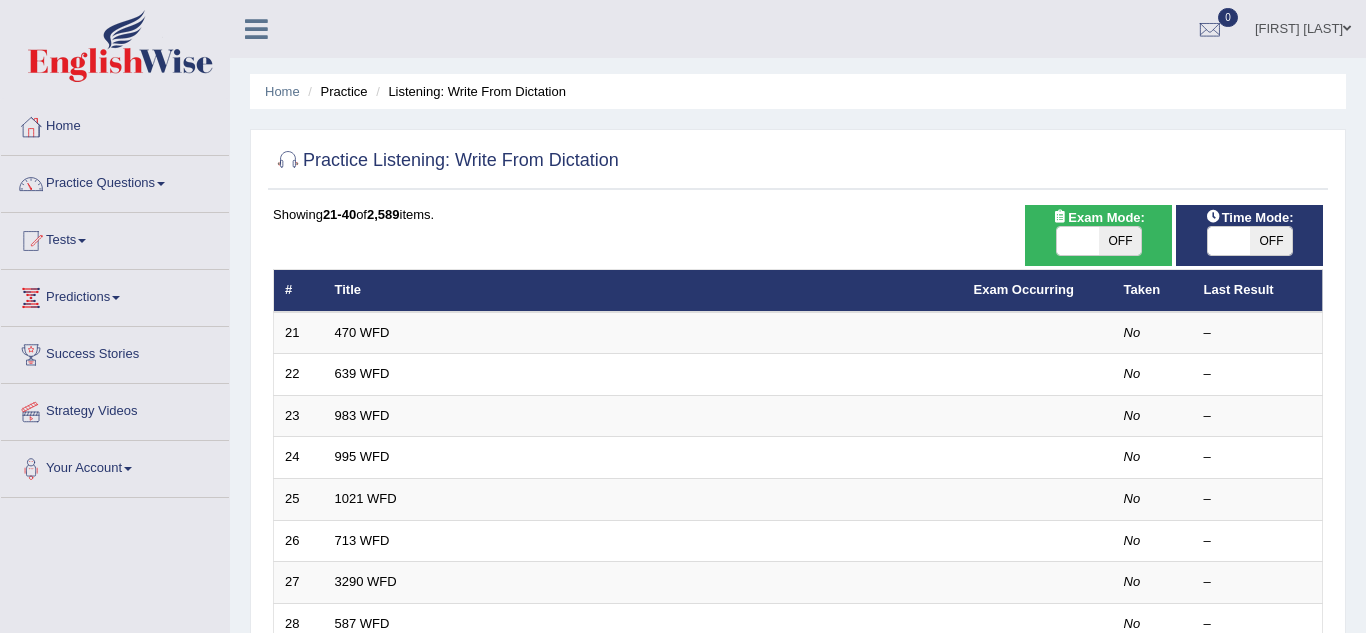 scroll, scrollTop: 495, scrollLeft: 0, axis: vertical 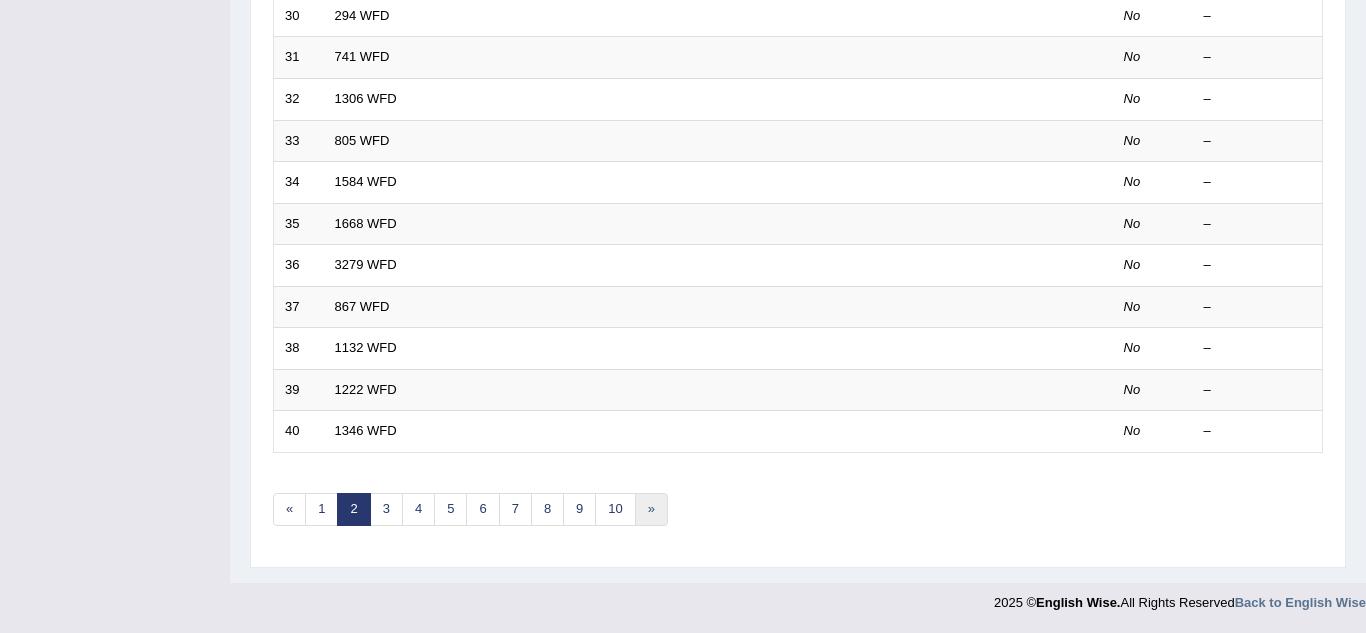 click on "»" at bounding box center [651, 509] 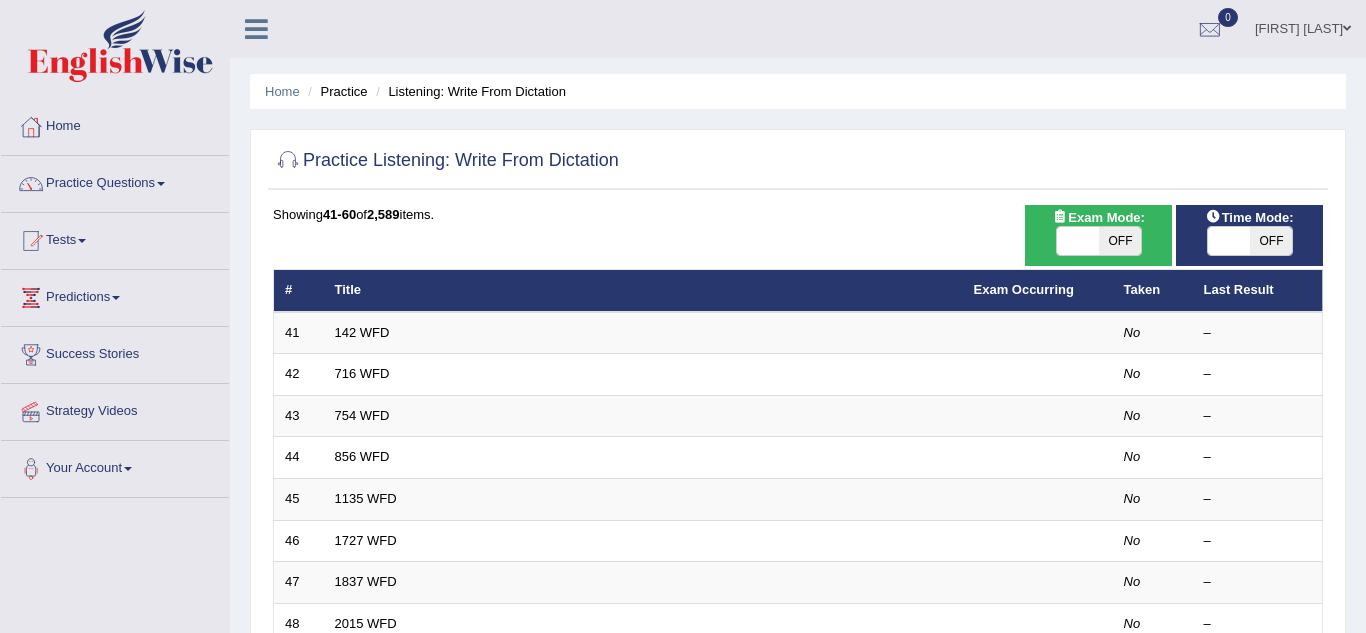 scroll, scrollTop: 691, scrollLeft: 0, axis: vertical 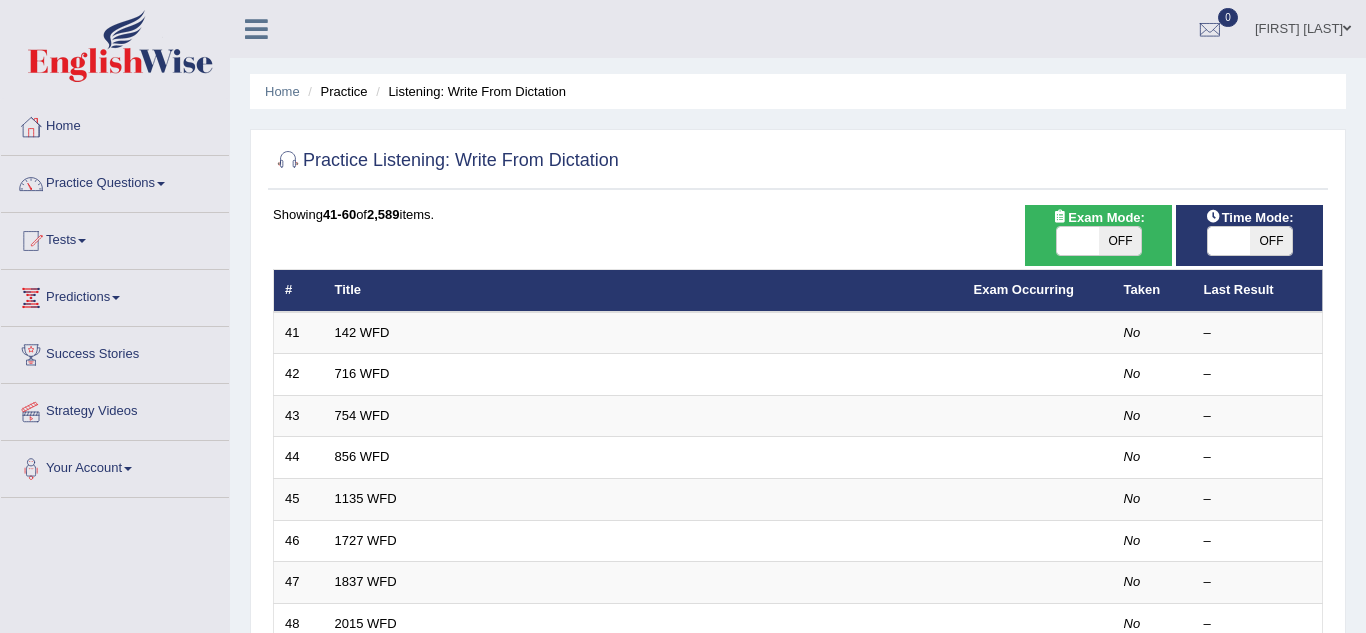 click on "Home" at bounding box center (115, 124) 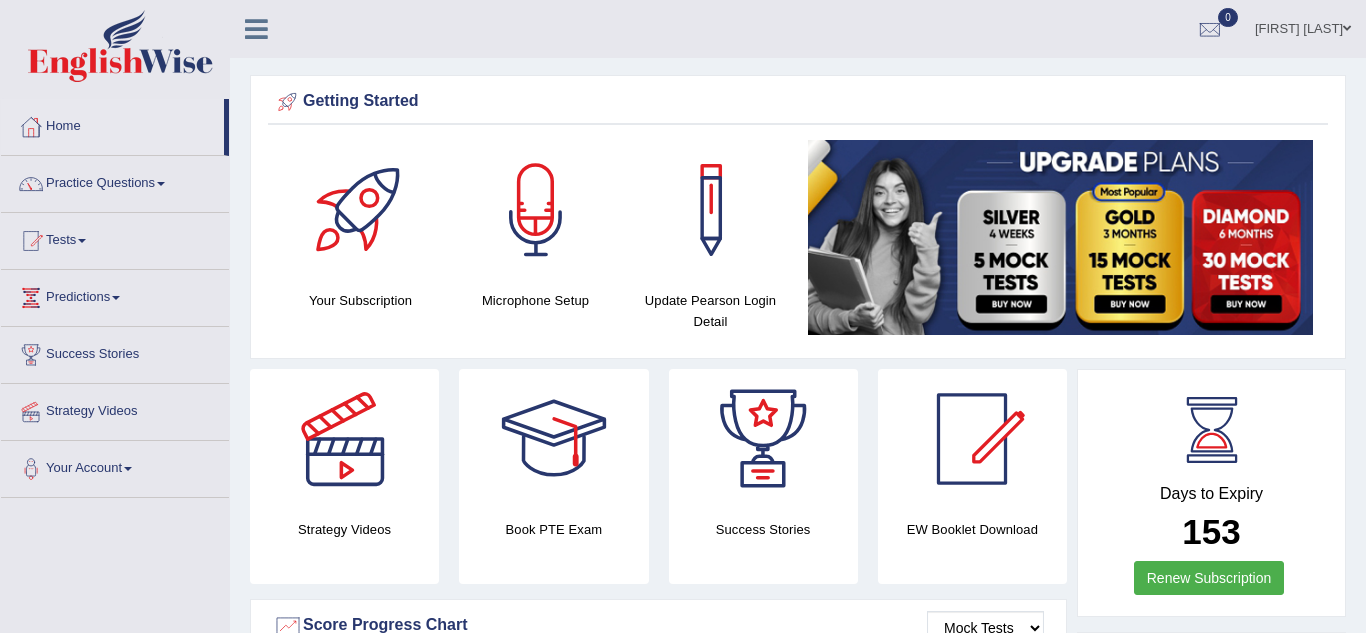 scroll, scrollTop: 0, scrollLeft: 0, axis: both 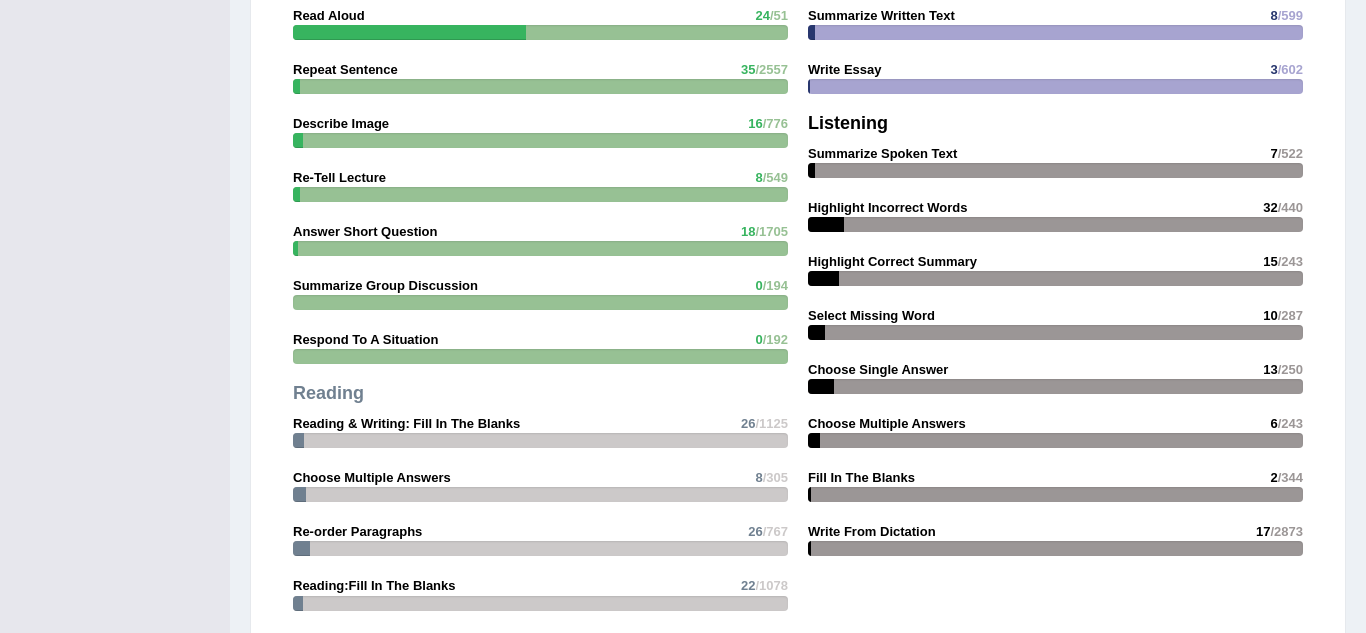 click on "Speaking
Read Aloud
24 /51
Repeat Sentence
35 /2557
Describe Image
16 /776
Re-Tell Lecture
8 /549
Answer Short Question
18 /1705
Summarize Group Discussion
0 /194
Respond To A Situation
0 /192
Reading
Reading & Writing: Fill In The Blanks
26 /1125
8" at bounding box center (798, 252) 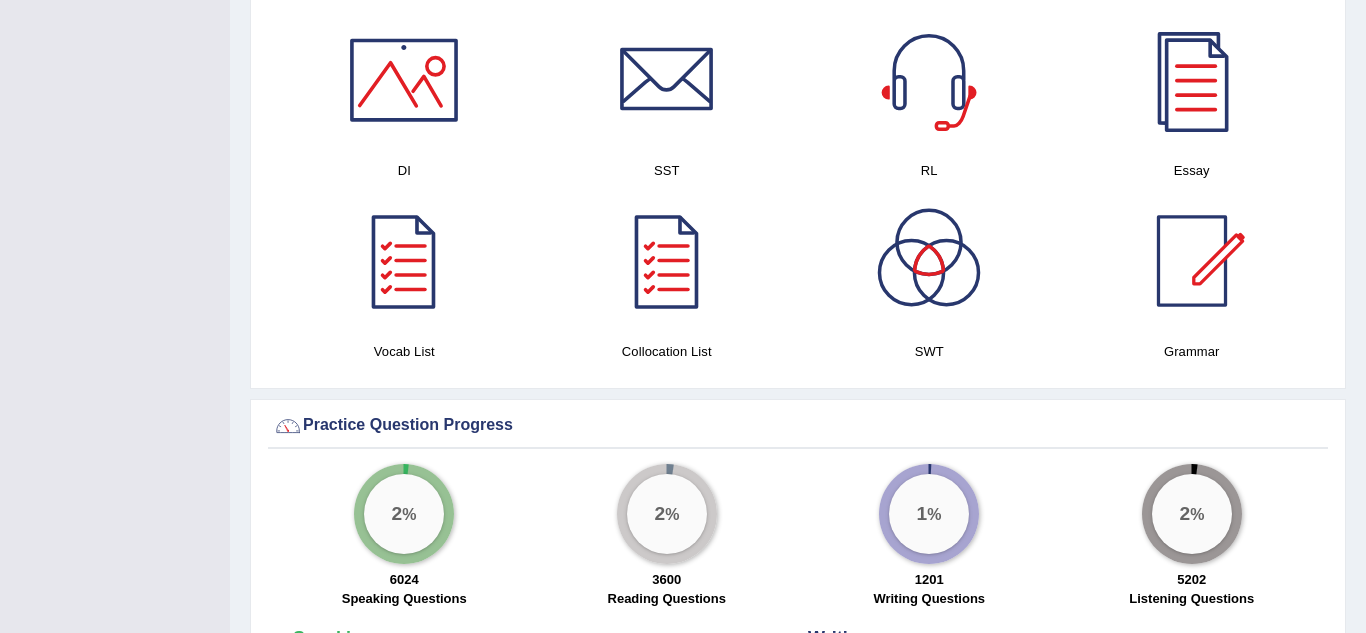 scroll, scrollTop: 1041, scrollLeft: 0, axis: vertical 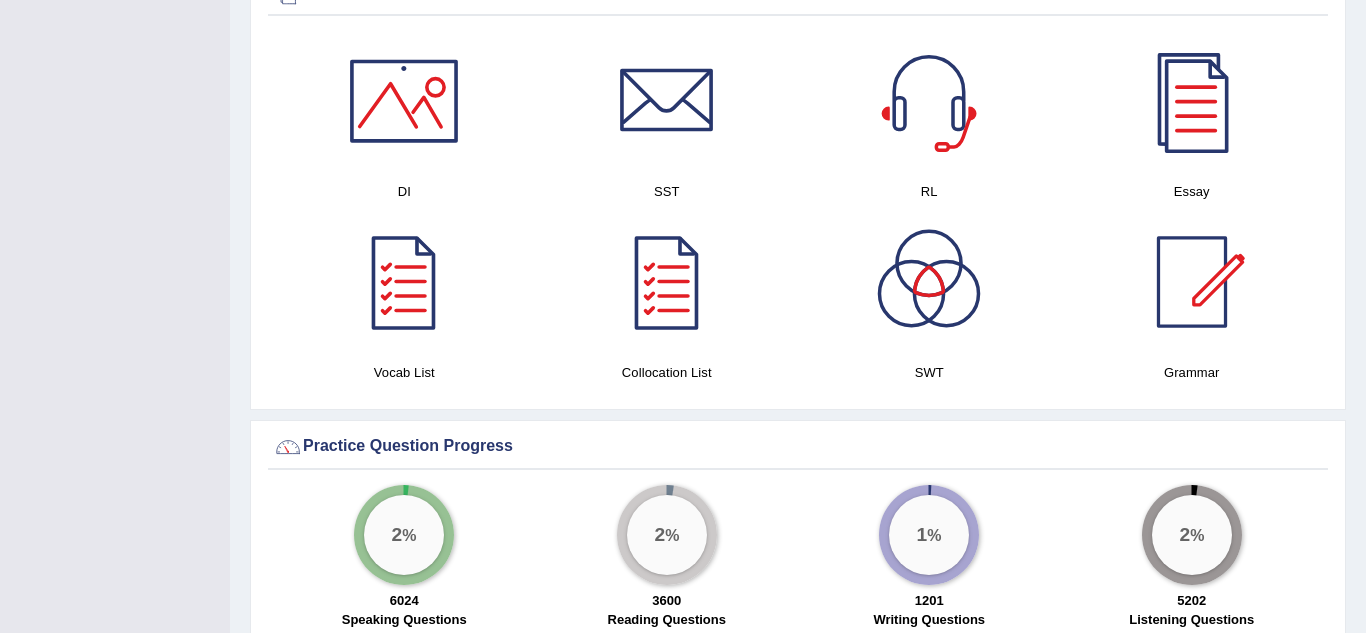 click at bounding box center (929, 282) 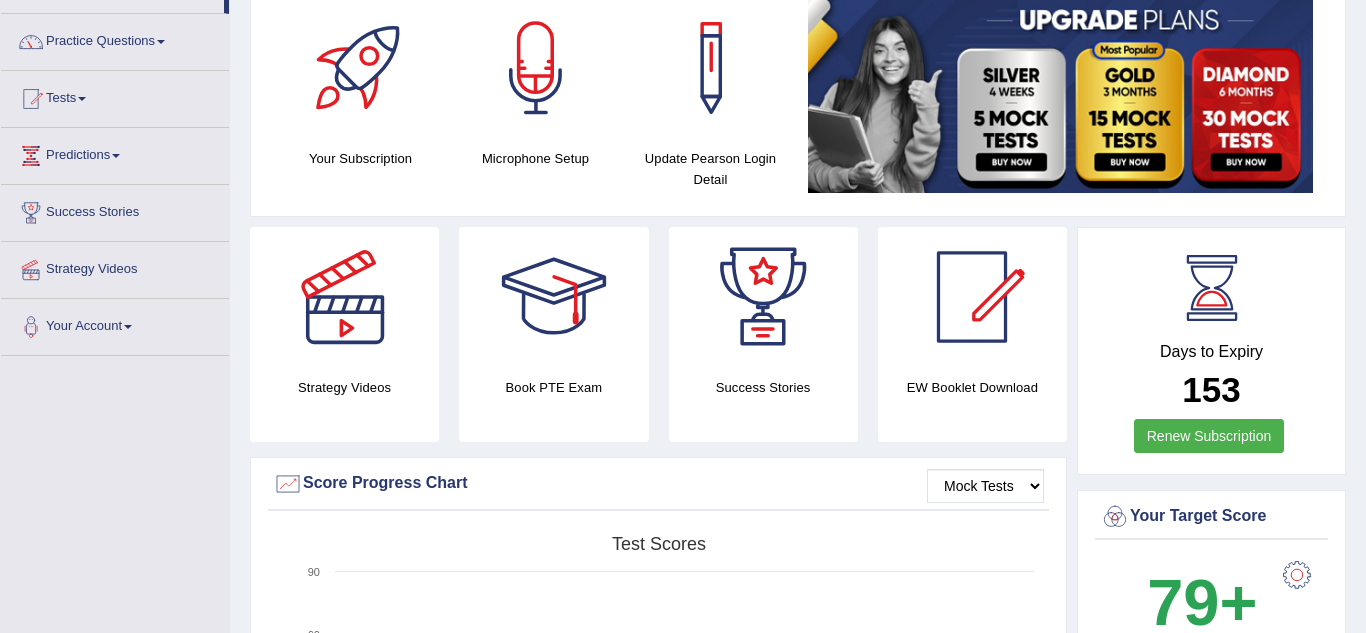 scroll, scrollTop: 0, scrollLeft: 0, axis: both 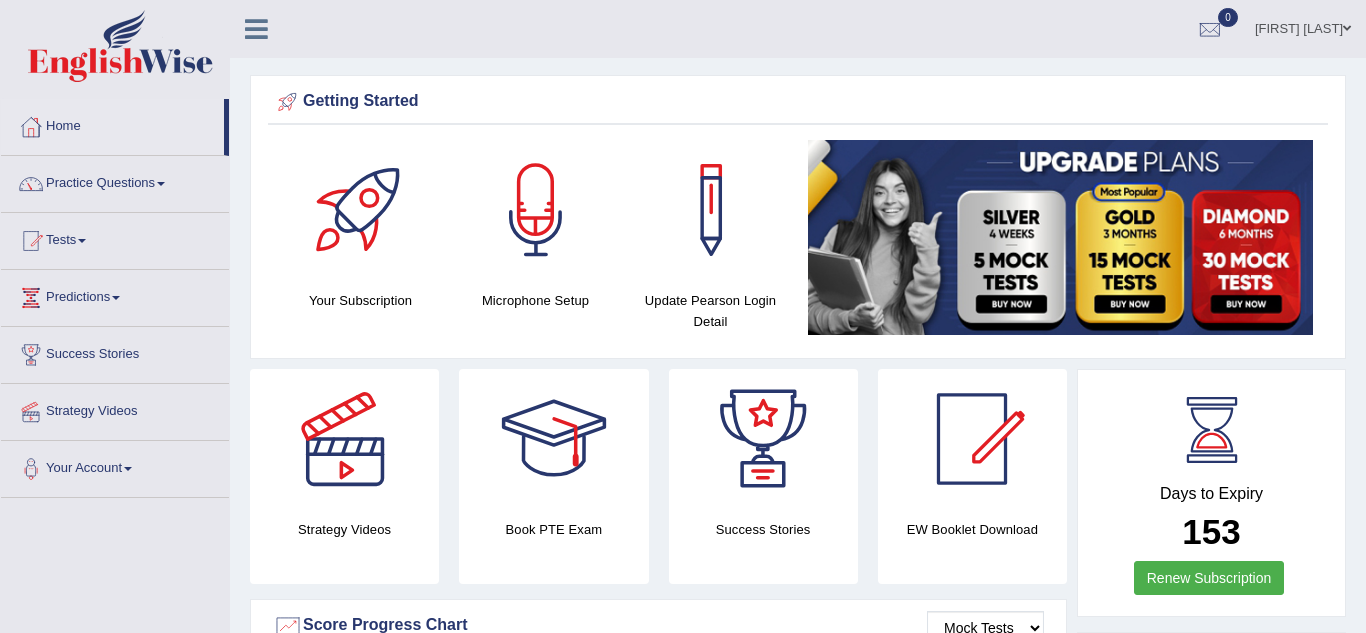 click on "Practice Questions" at bounding box center (115, 181) 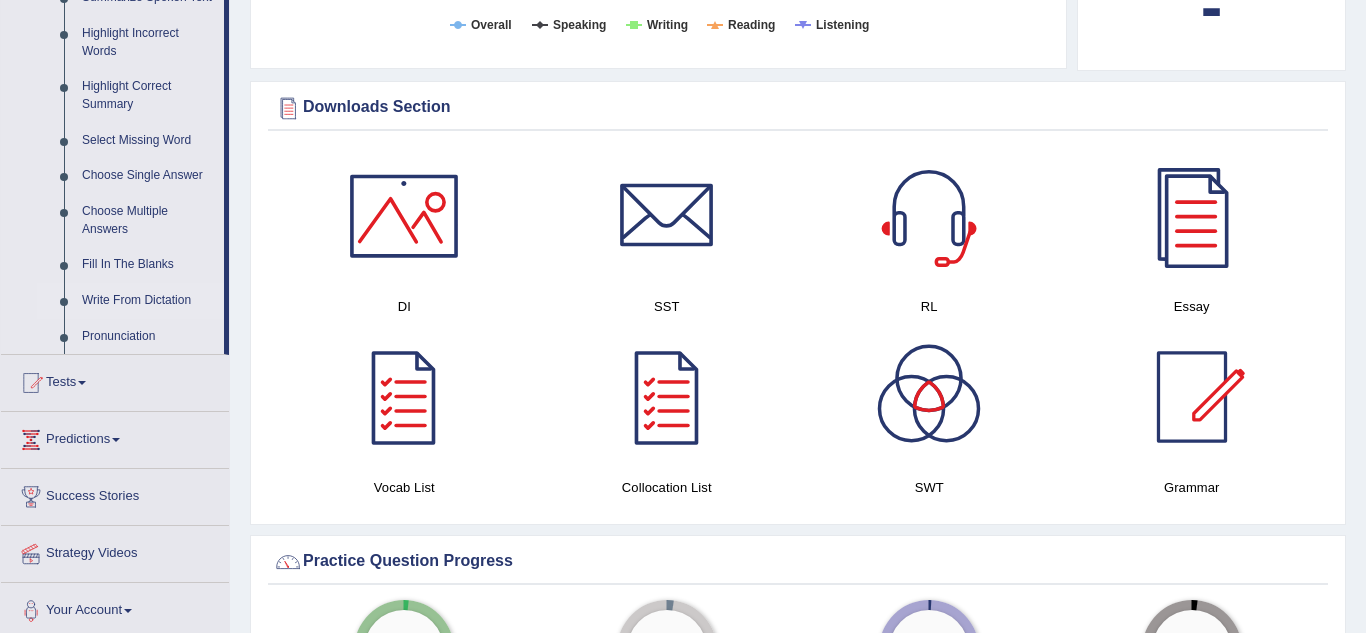 click on "Write From Dictation" at bounding box center (148, 301) 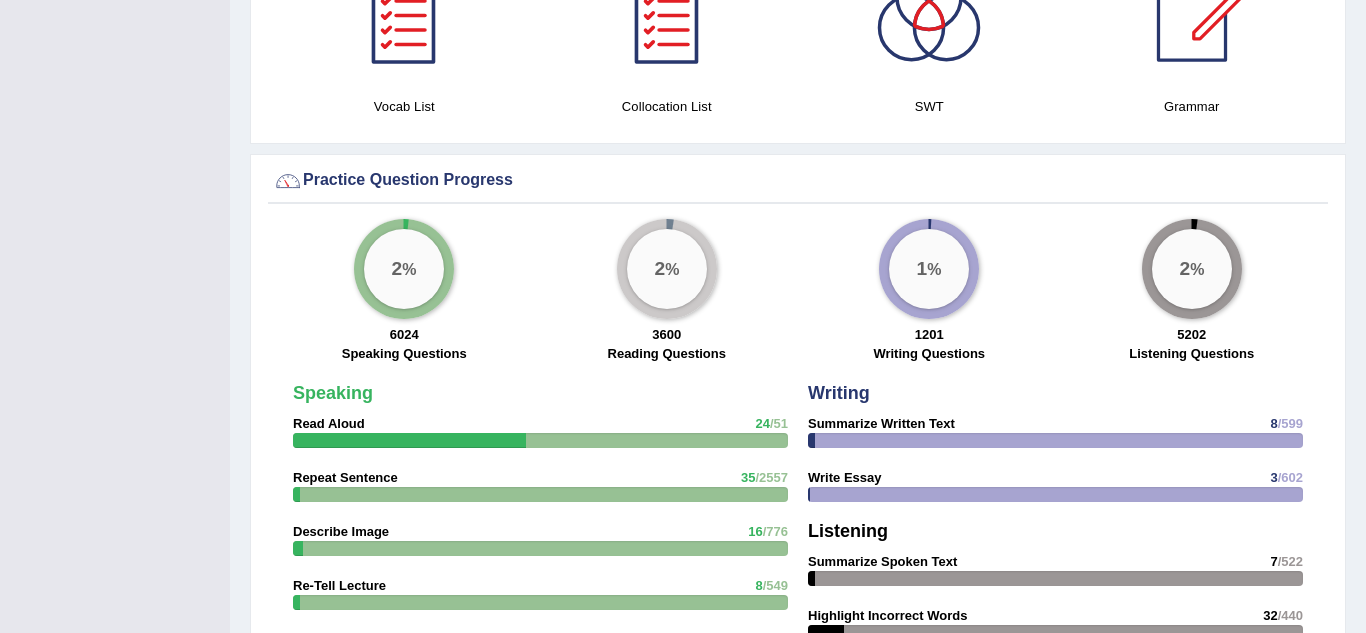 scroll, scrollTop: 1243, scrollLeft: 0, axis: vertical 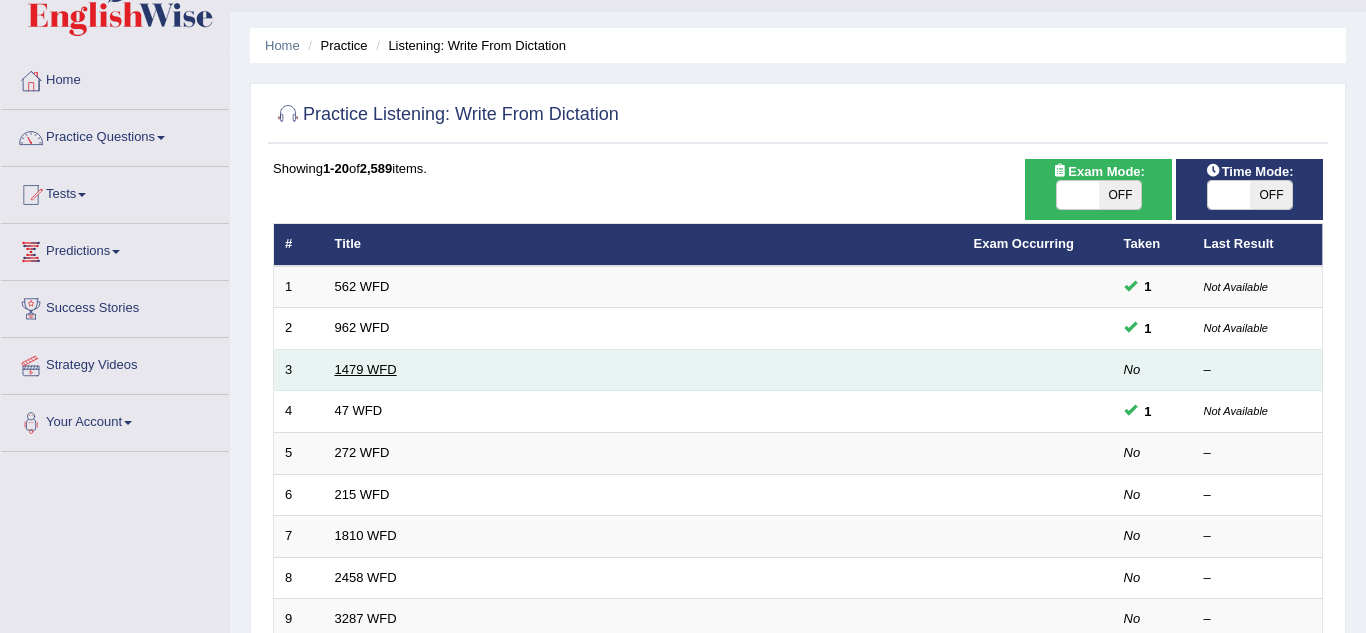 click on "1479 WFD" at bounding box center (366, 369) 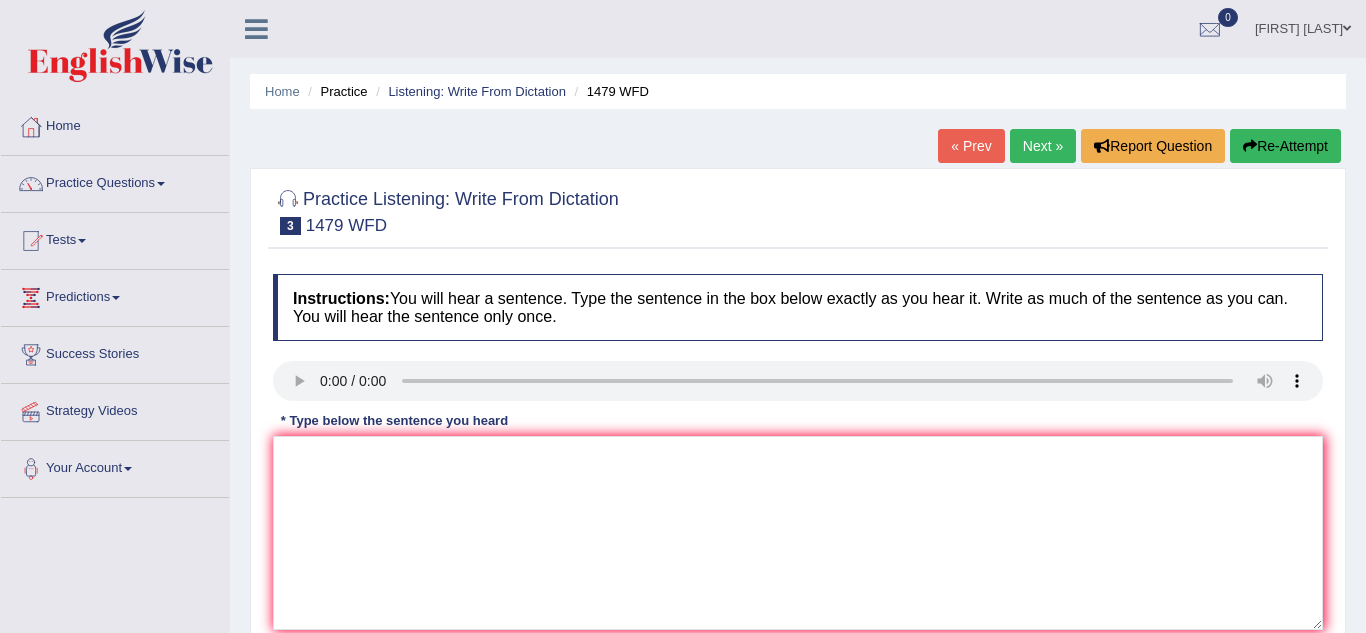 scroll, scrollTop: 0, scrollLeft: 0, axis: both 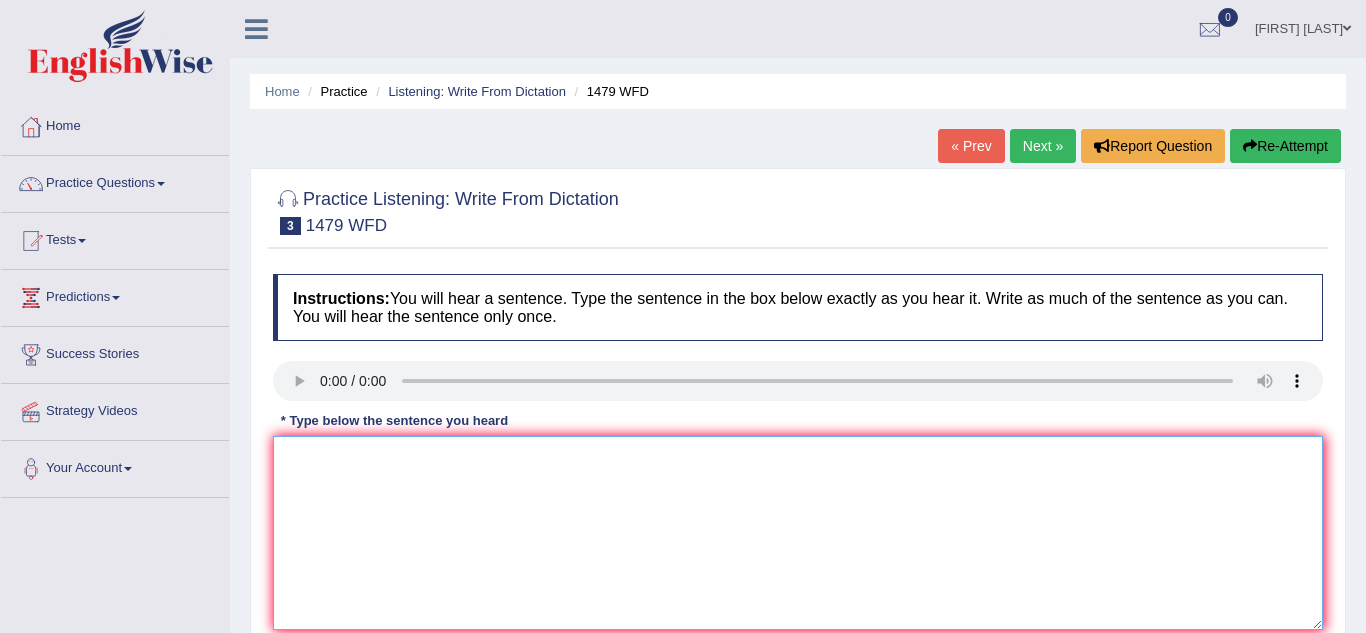 click at bounding box center (798, 533) 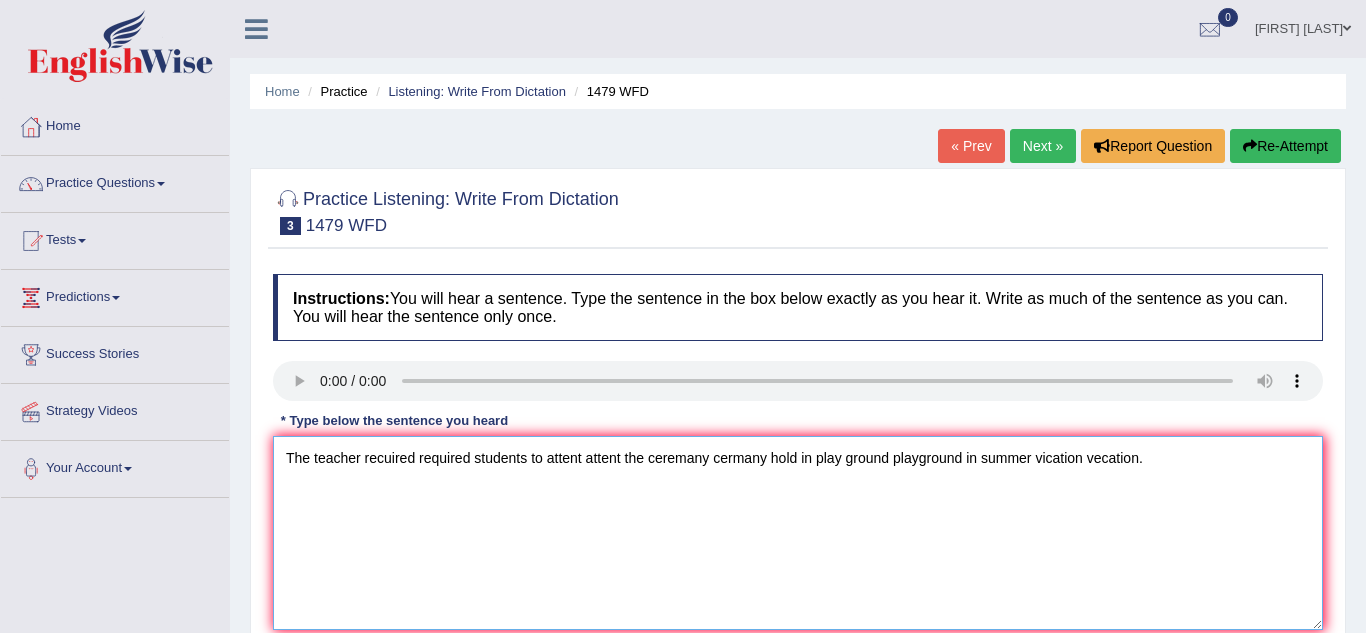 click on "The teacher recuired required students to attent attent the ceremany cermany hold in play ground playground in summer vication vecation." at bounding box center (798, 533) 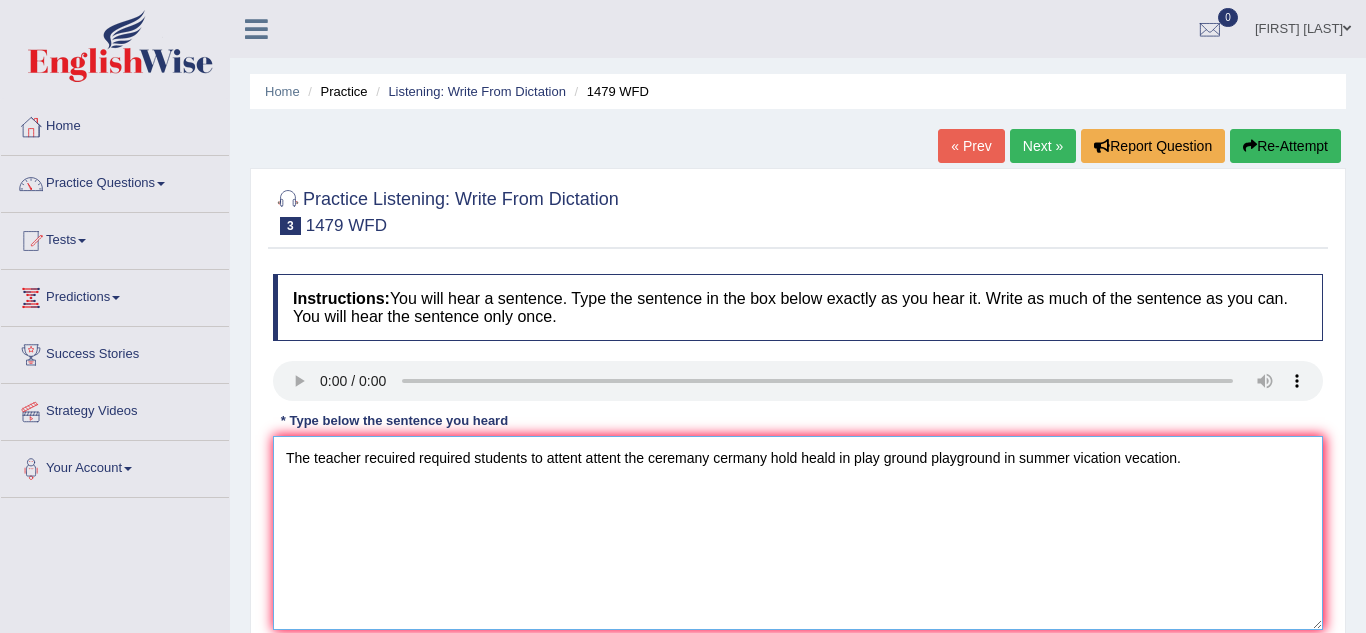 click on "The teacher recuired required students to attent attent the ceremany cermany hold heald in play ground playground in summer vication vecation." at bounding box center (798, 533) 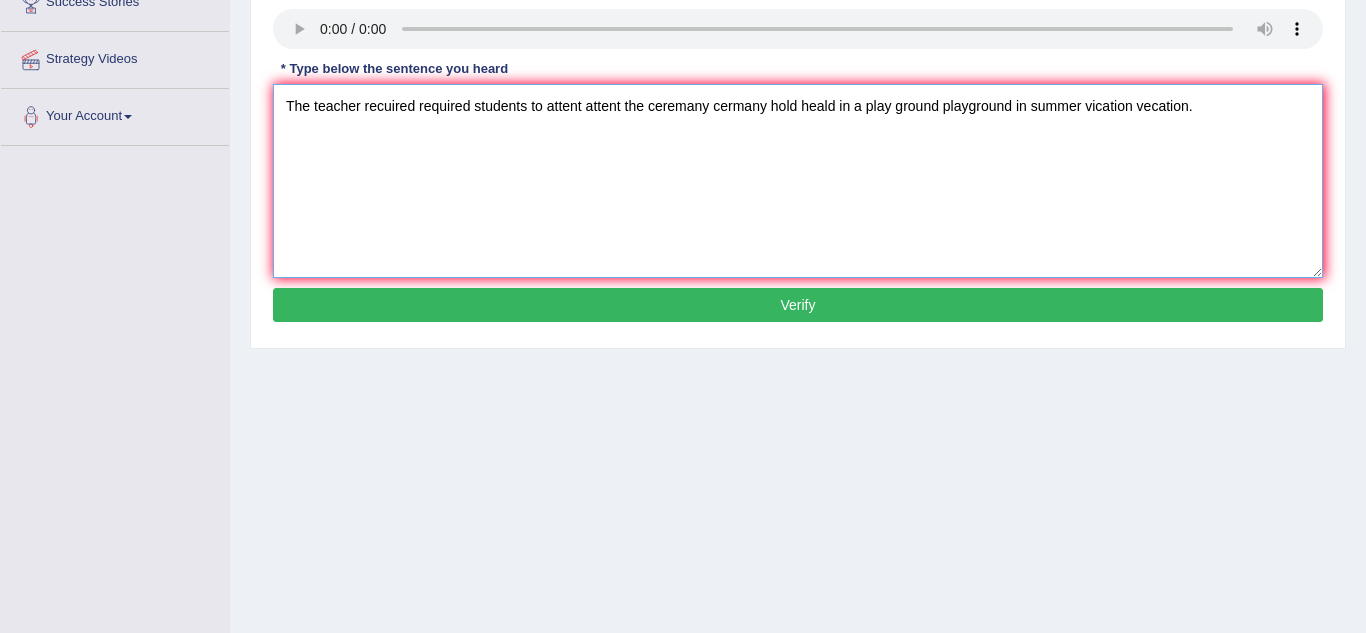 scroll, scrollTop: 356, scrollLeft: 0, axis: vertical 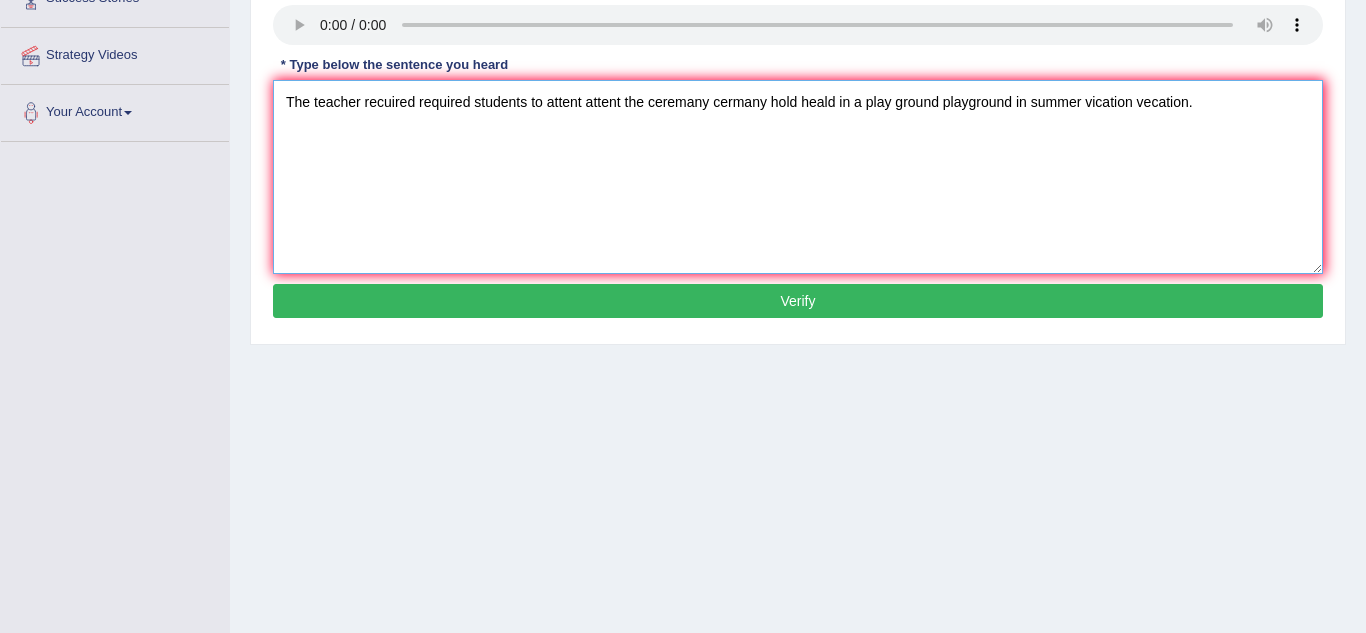 type on "The teacher recuired required students to attent attent the ceremany cermany hold heald in a play ground playground in summer vication vecation." 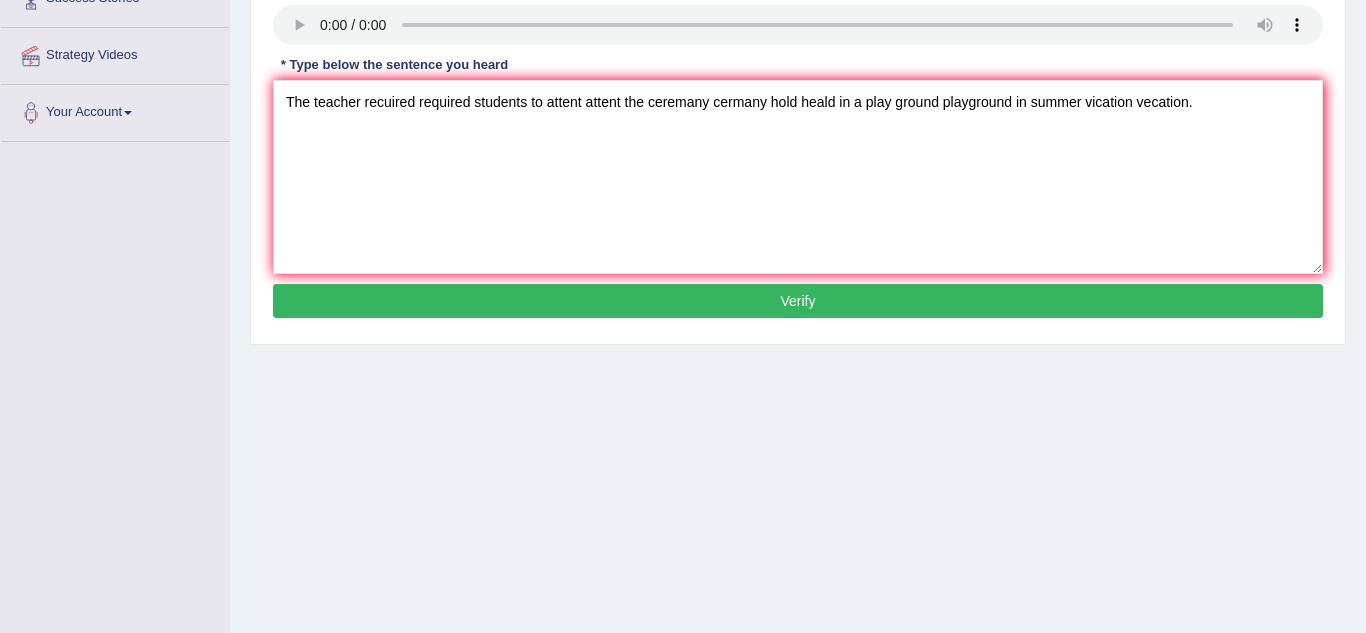 click on "Verify" at bounding box center [798, 301] 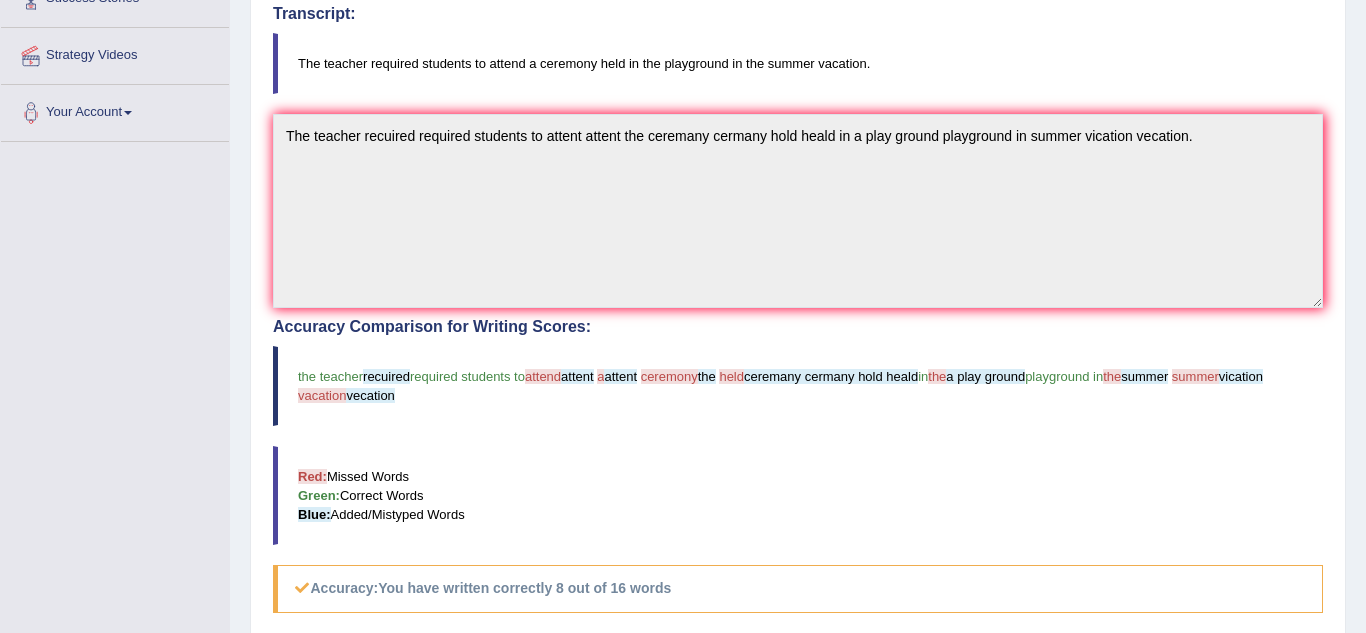 scroll, scrollTop: 370, scrollLeft: 0, axis: vertical 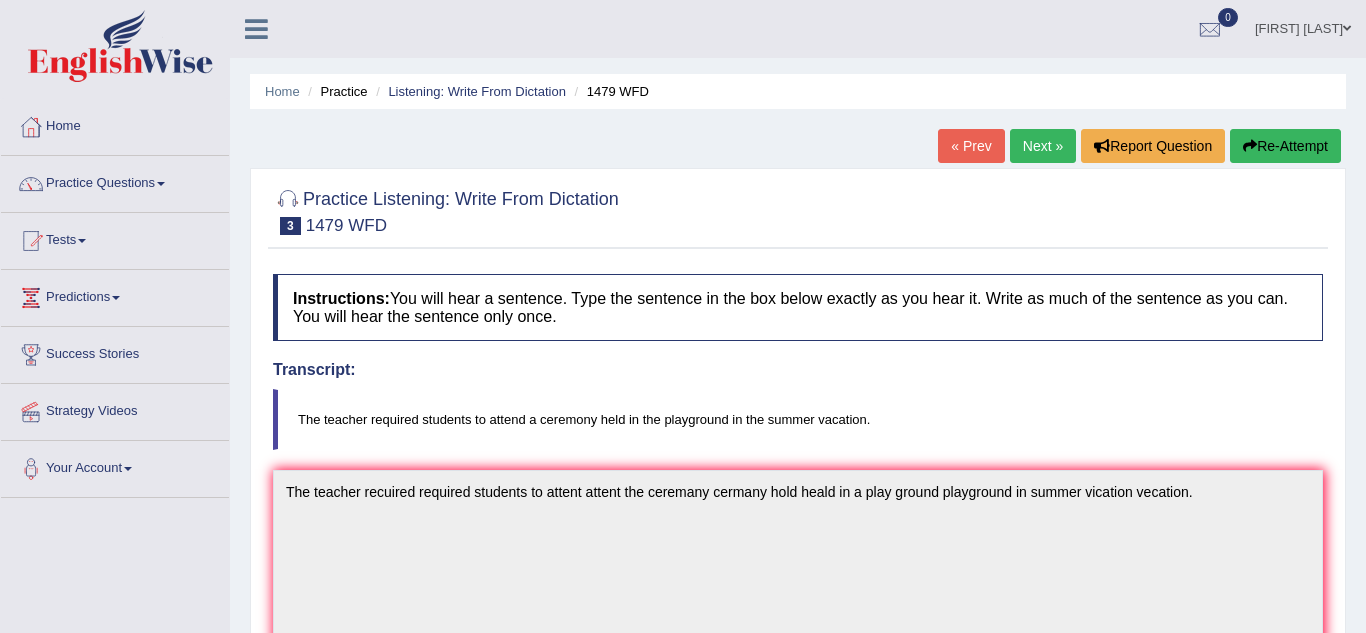 click on "Next »" at bounding box center [1043, 146] 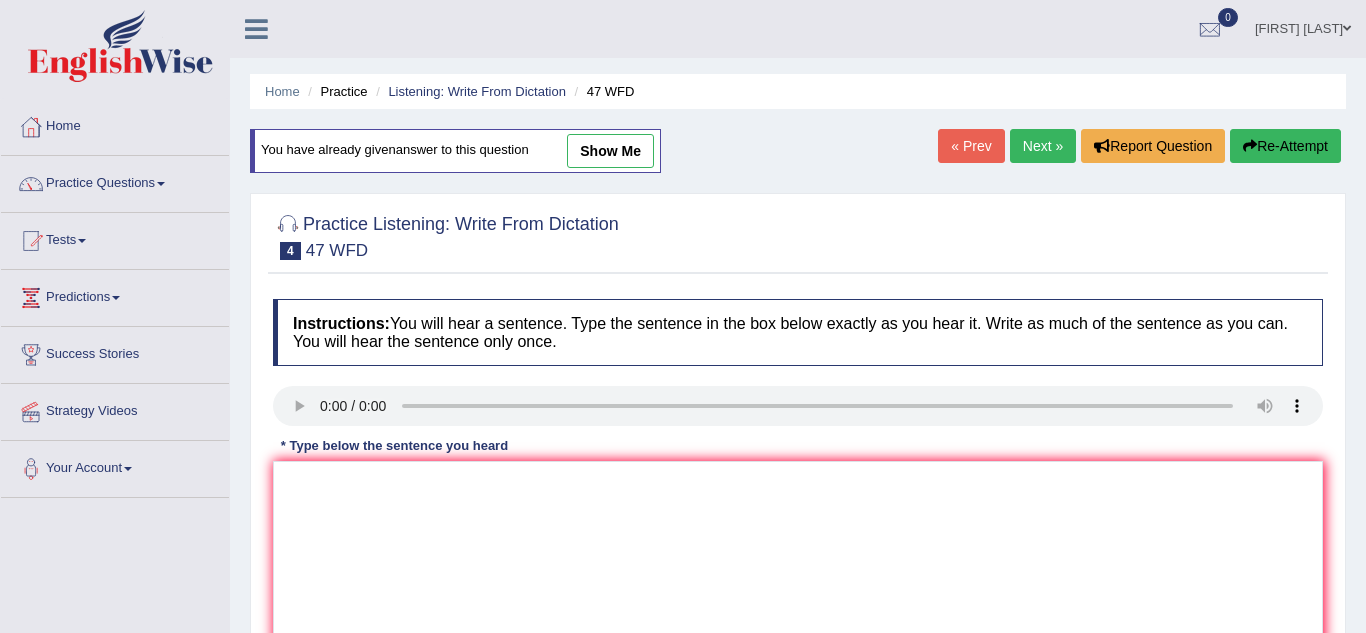 scroll, scrollTop: 0, scrollLeft: 0, axis: both 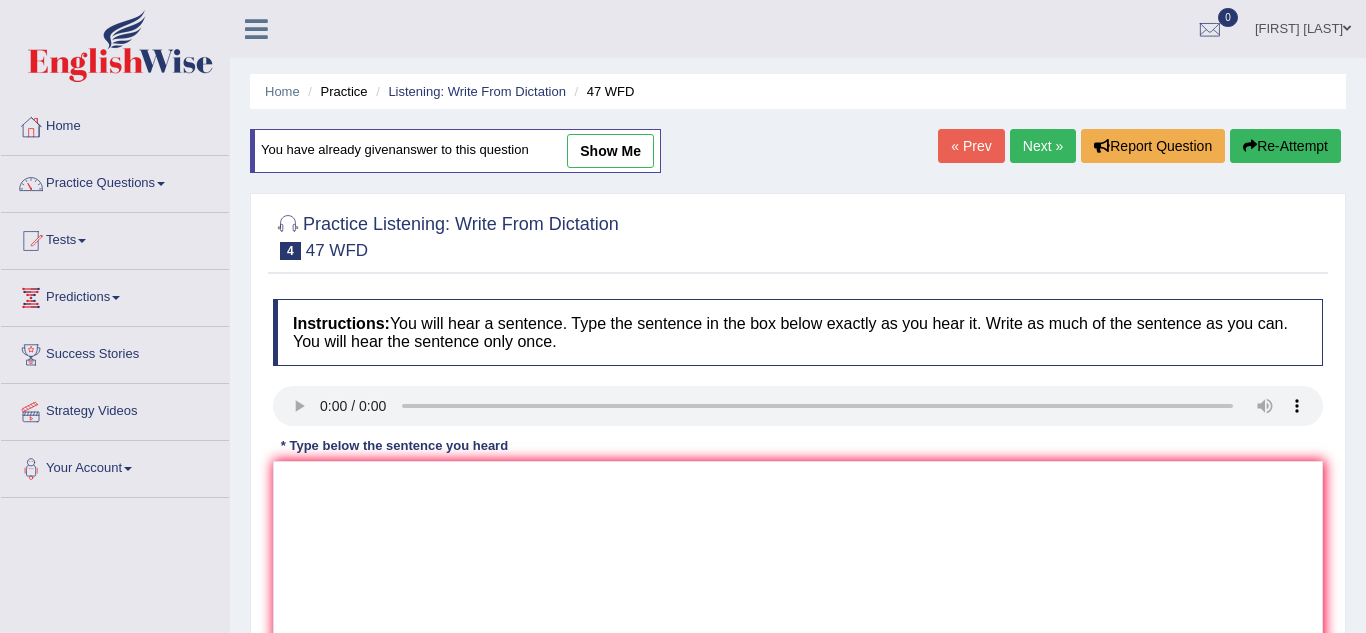click on "Next »" at bounding box center (1043, 146) 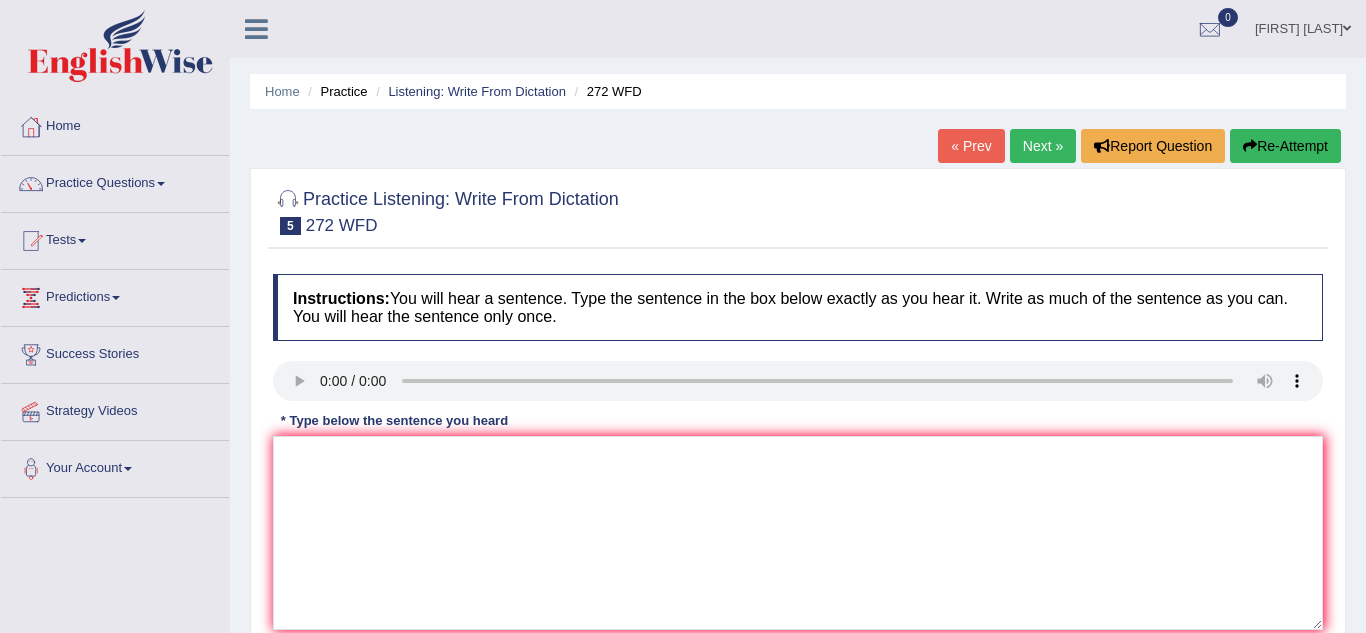 scroll, scrollTop: 0, scrollLeft: 0, axis: both 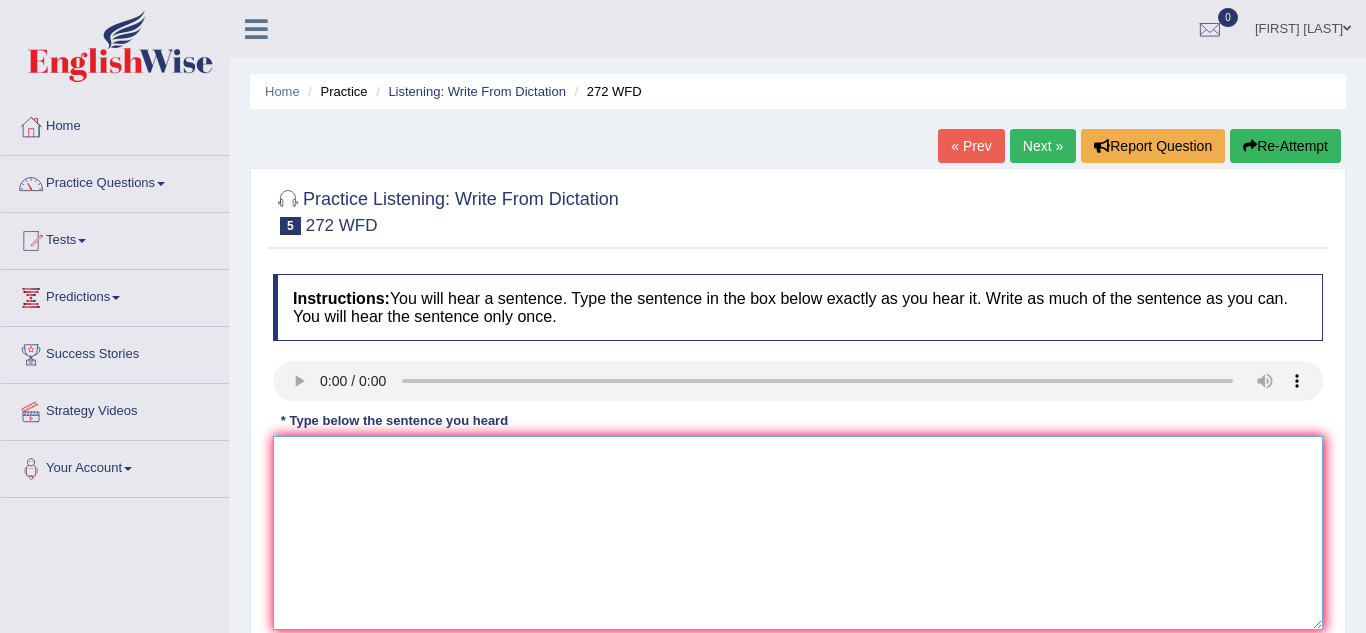 click at bounding box center [798, 533] 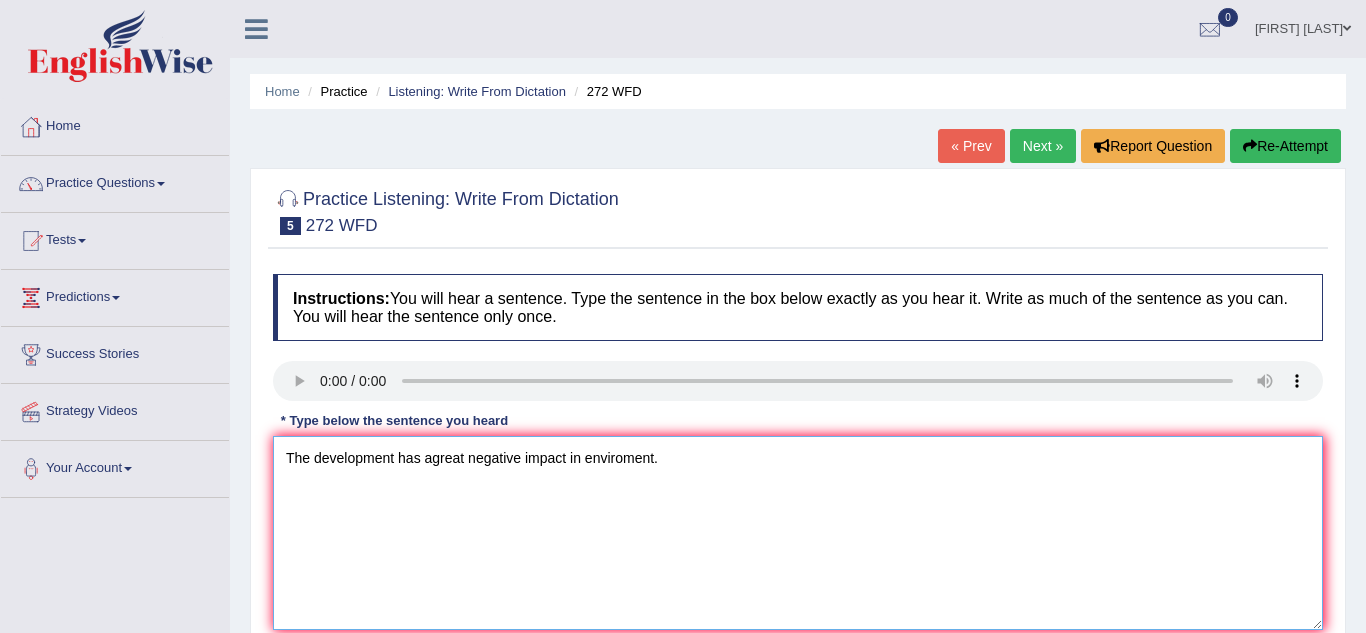 click on "The development has agreat negative impact in enviroment." at bounding box center (798, 533) 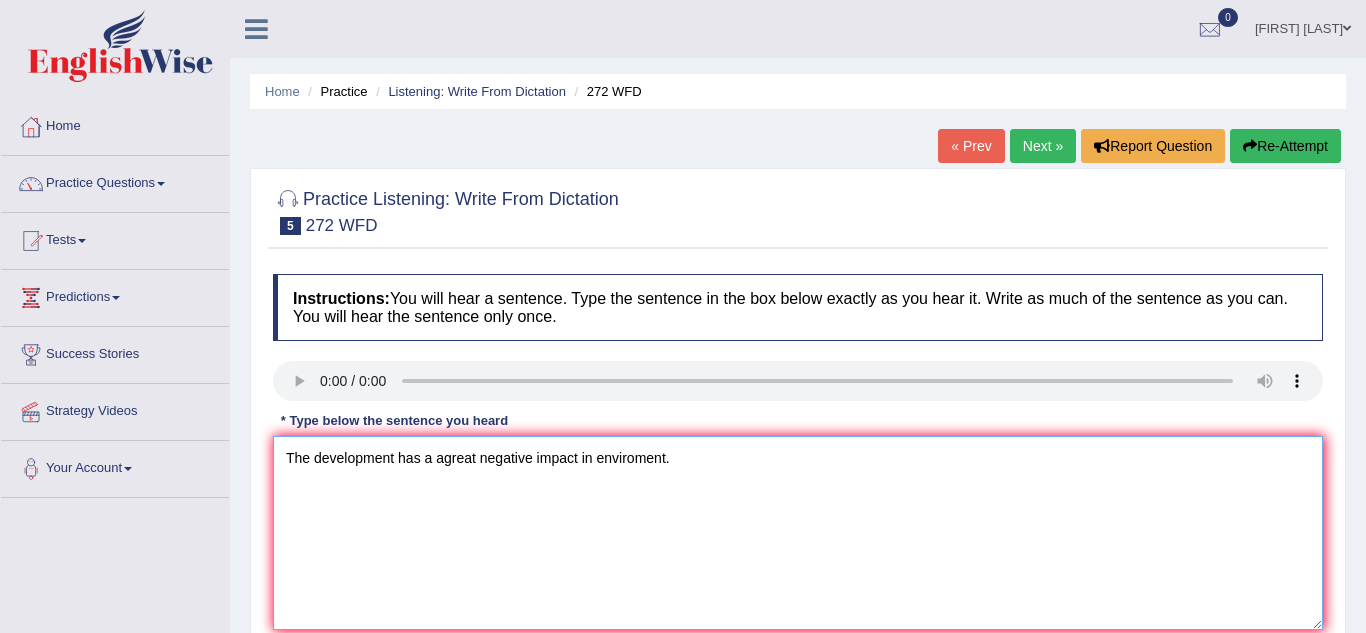 type on "The development has a agreat negative impact in enviroment." 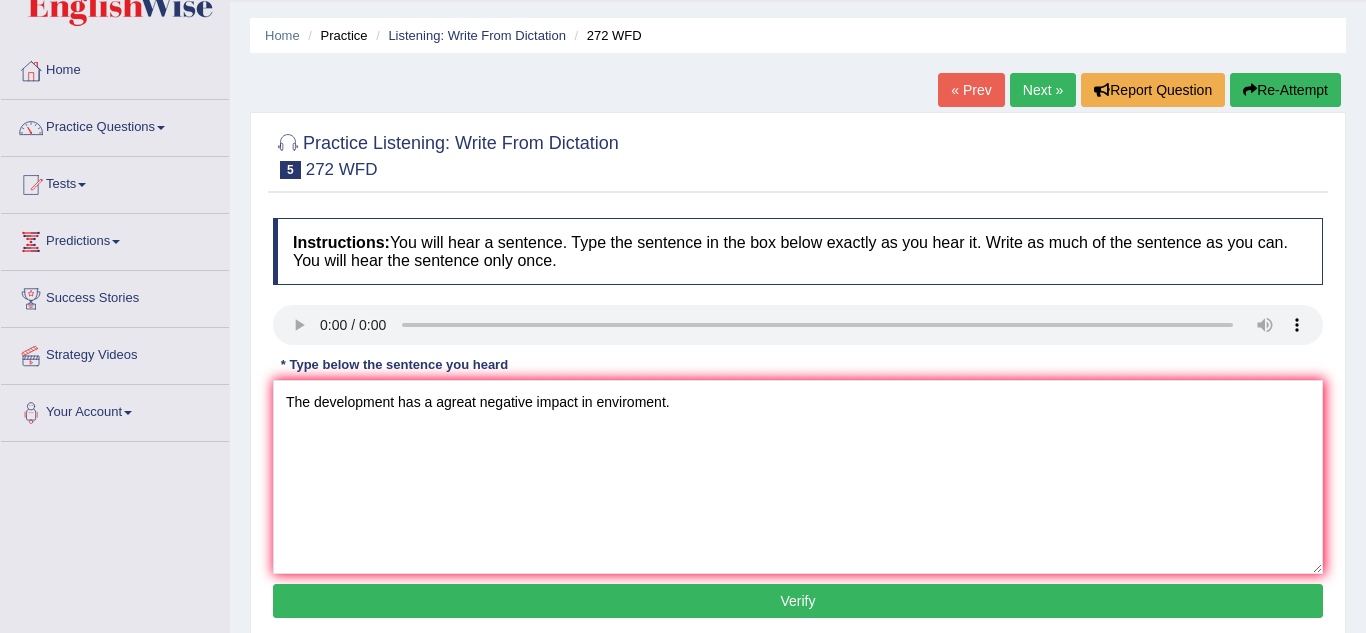 scroll, scrollTop: 83, scrollLeft: 0, axis: vertical 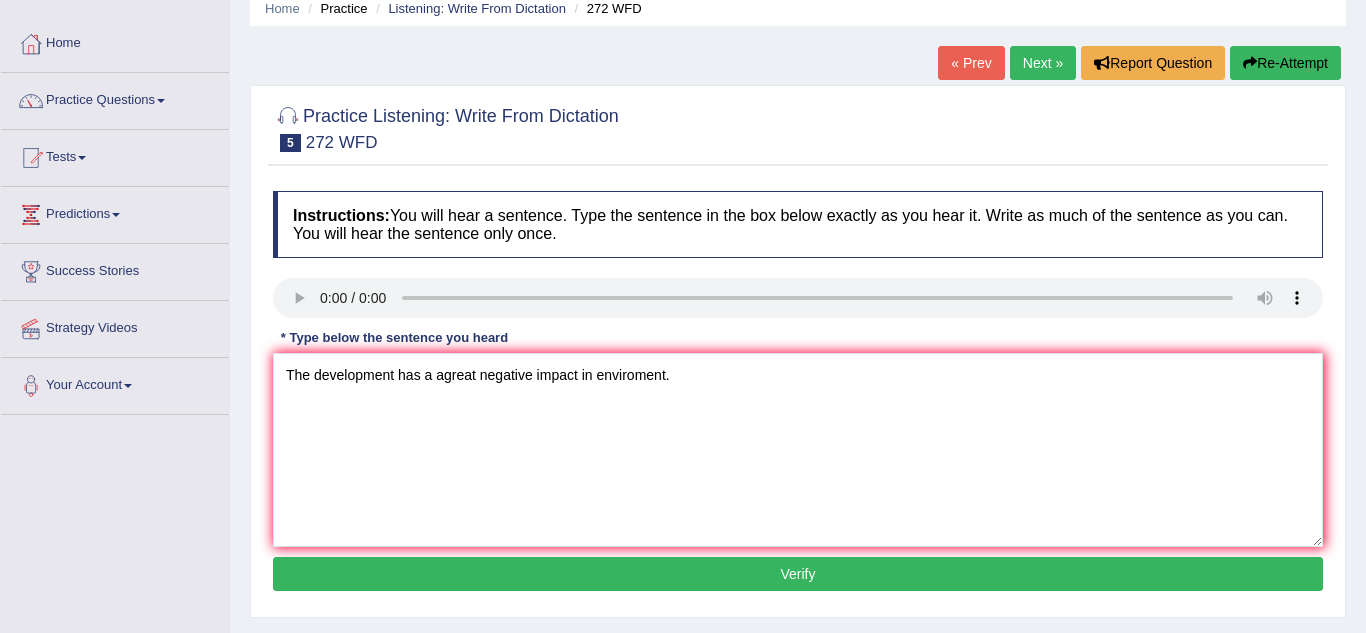 click on "Verify" at bounding box center [798, 574] 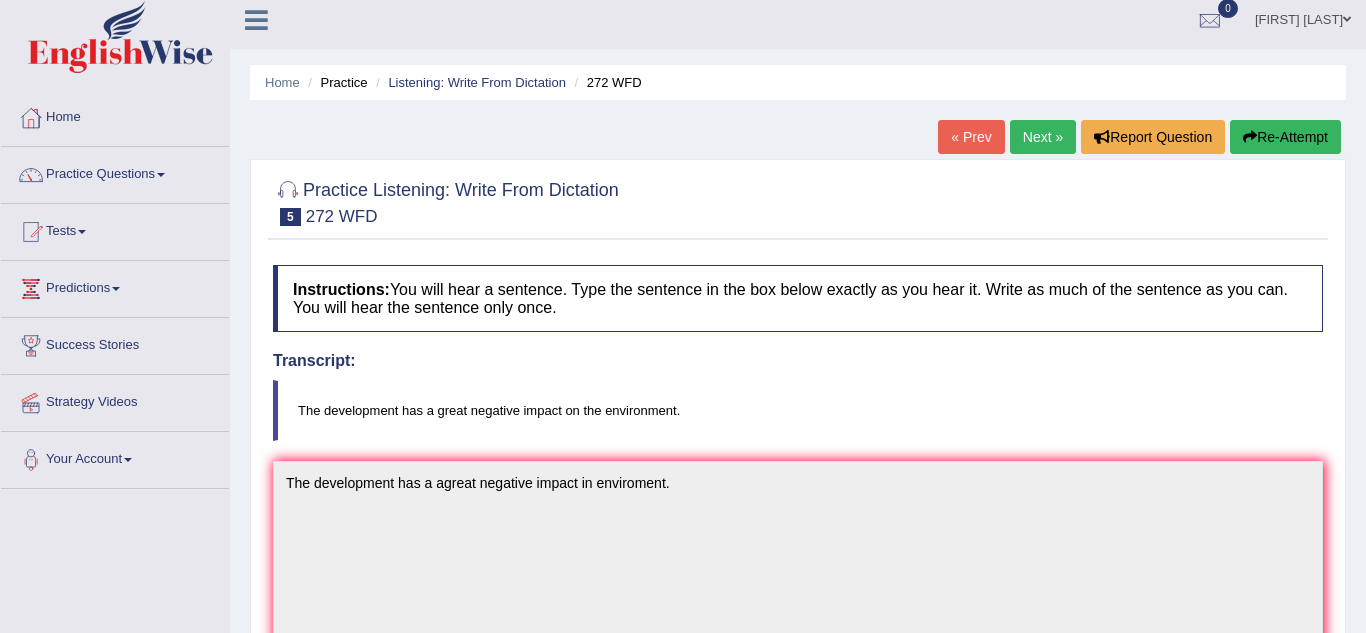 scroll, scrollTop: 13, scrollLeft: 0, axis: vertical 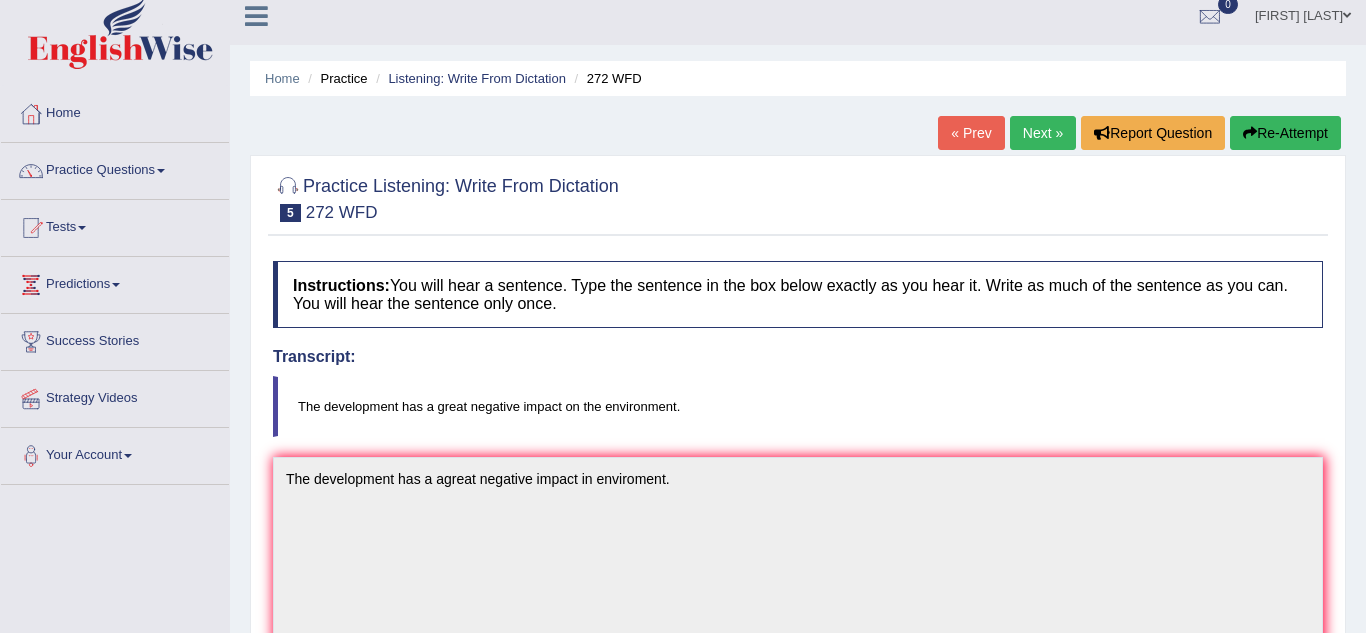click on "Next »" at bounding box center [1043, 133] 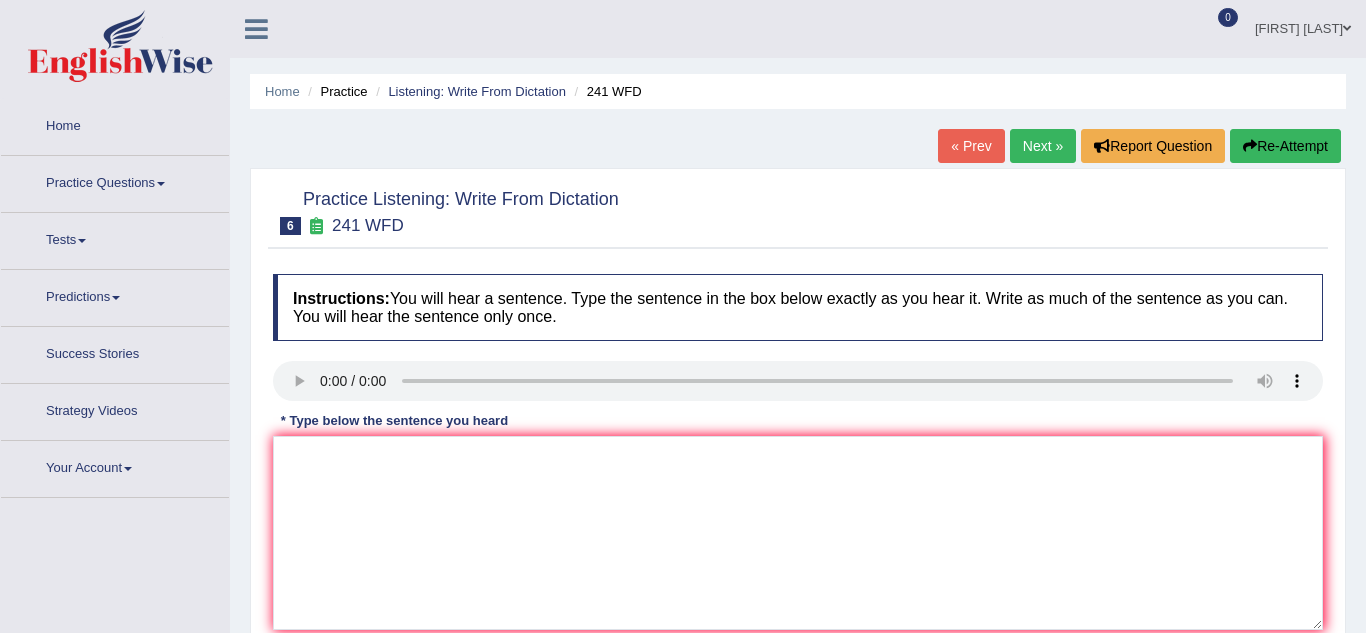 scroll, scrollTop: 0, scrollLeft: 0, axis: both 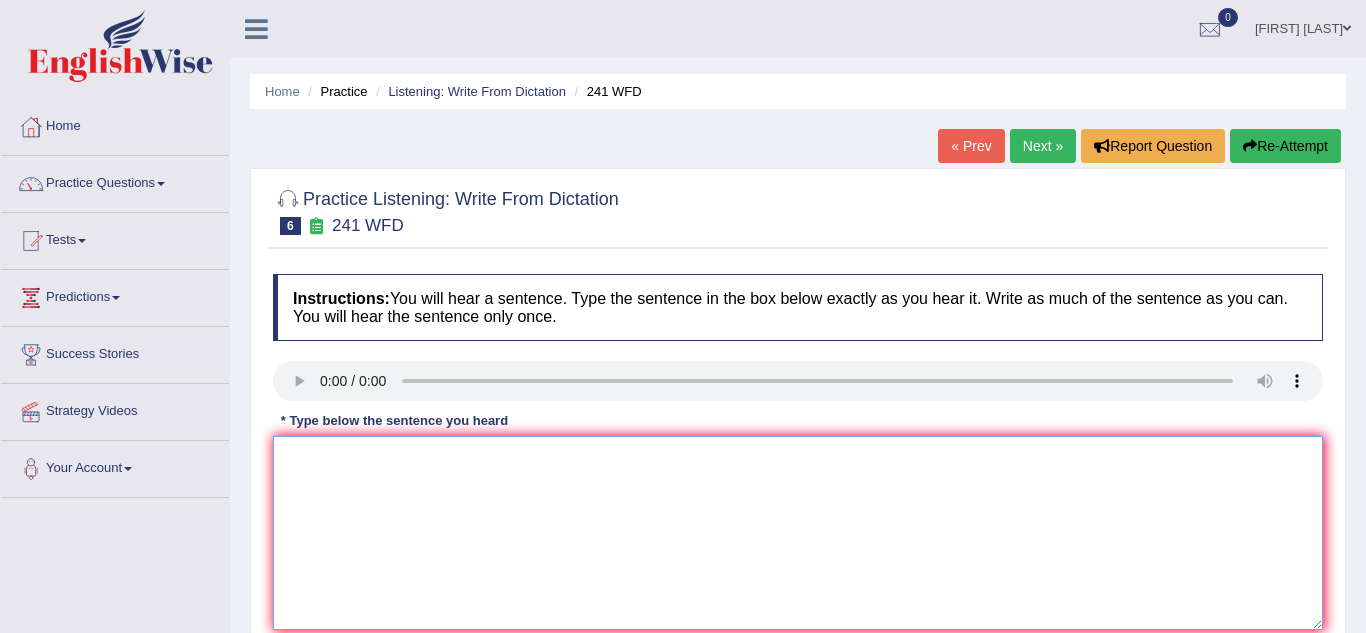 click at bounding box center [798, 533] 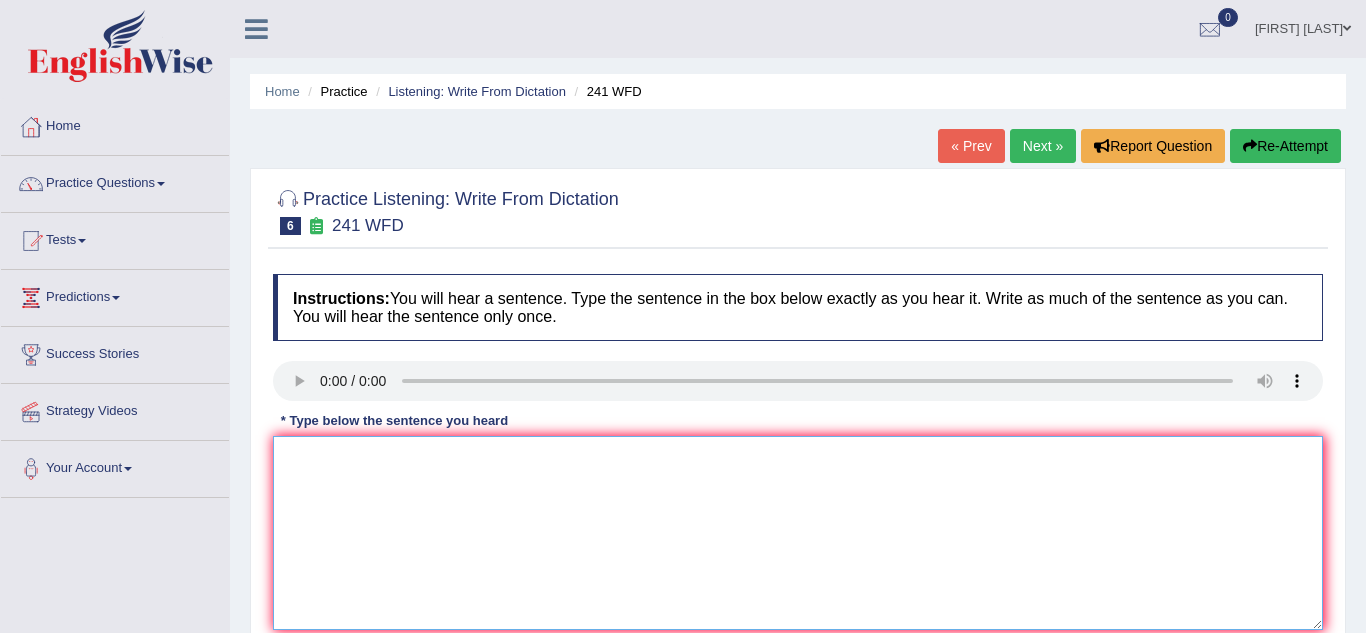 type on "Y" 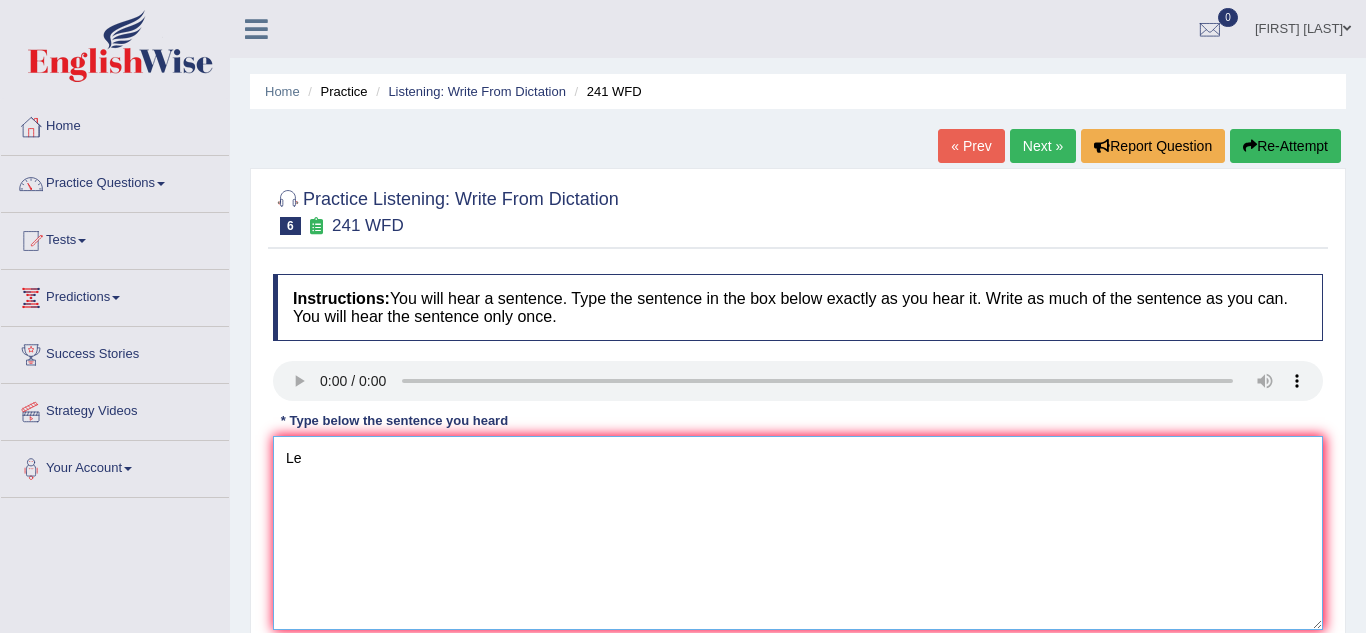 type on "L" 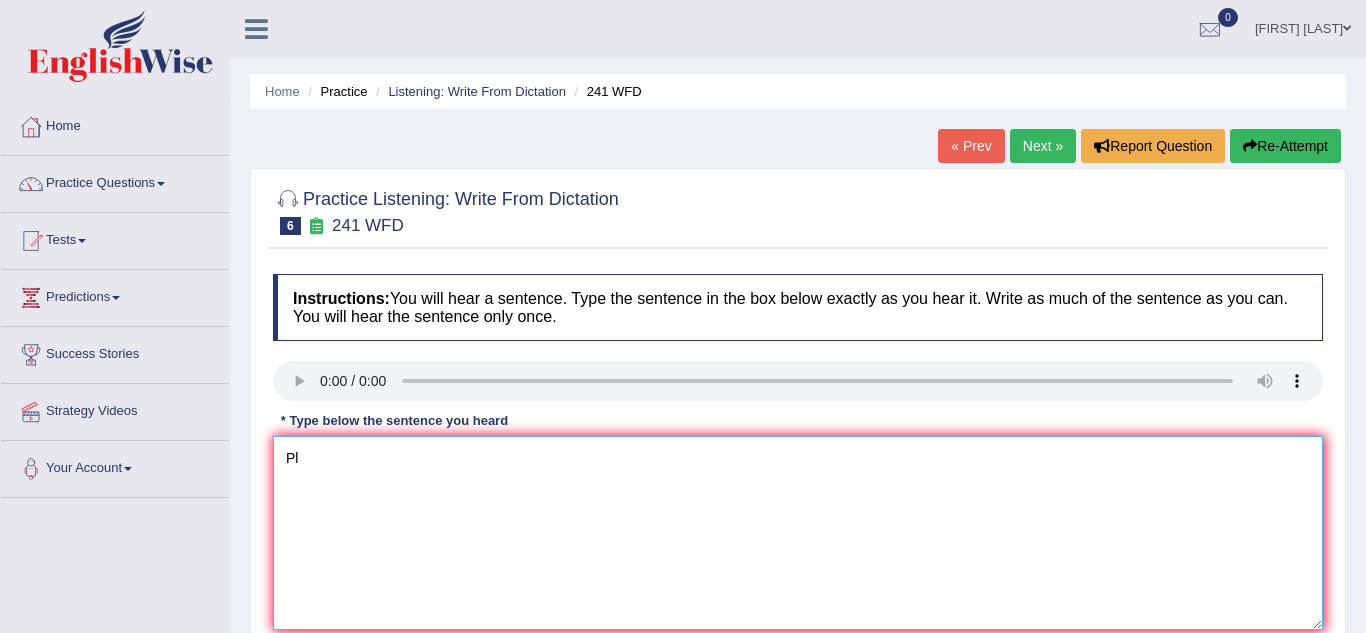 type on "P" 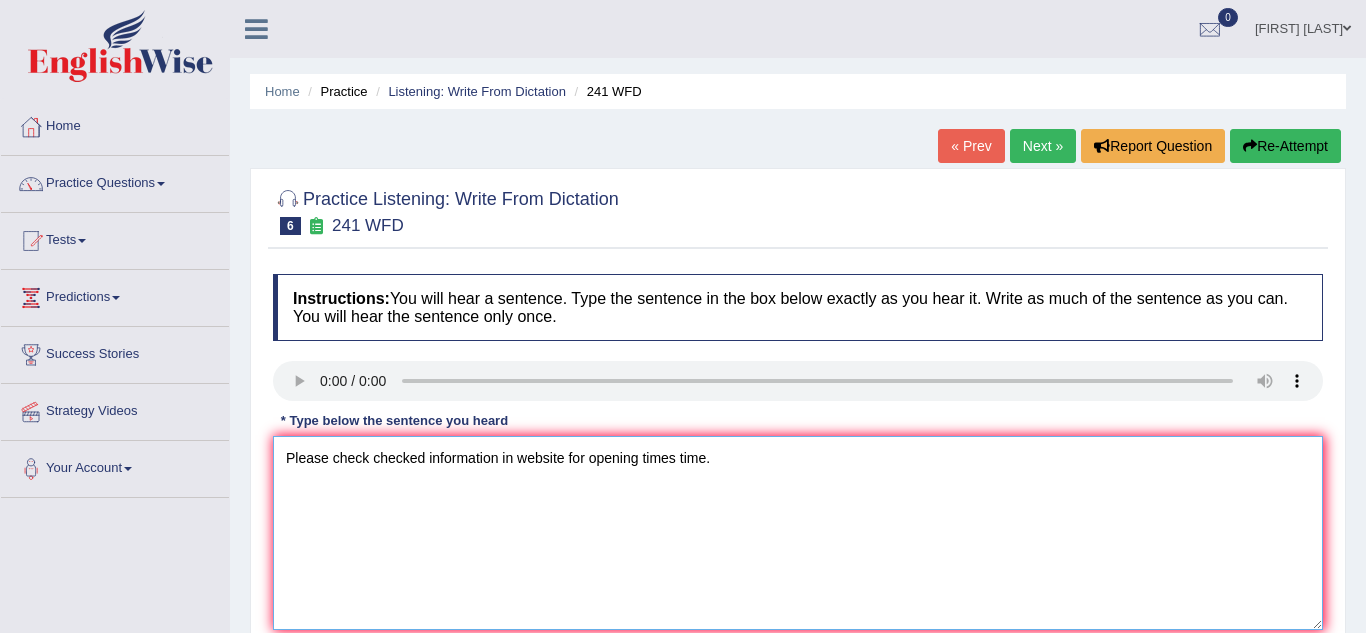 click on "Please check checked information in website for opening times time." at bounding box center (798, 533) 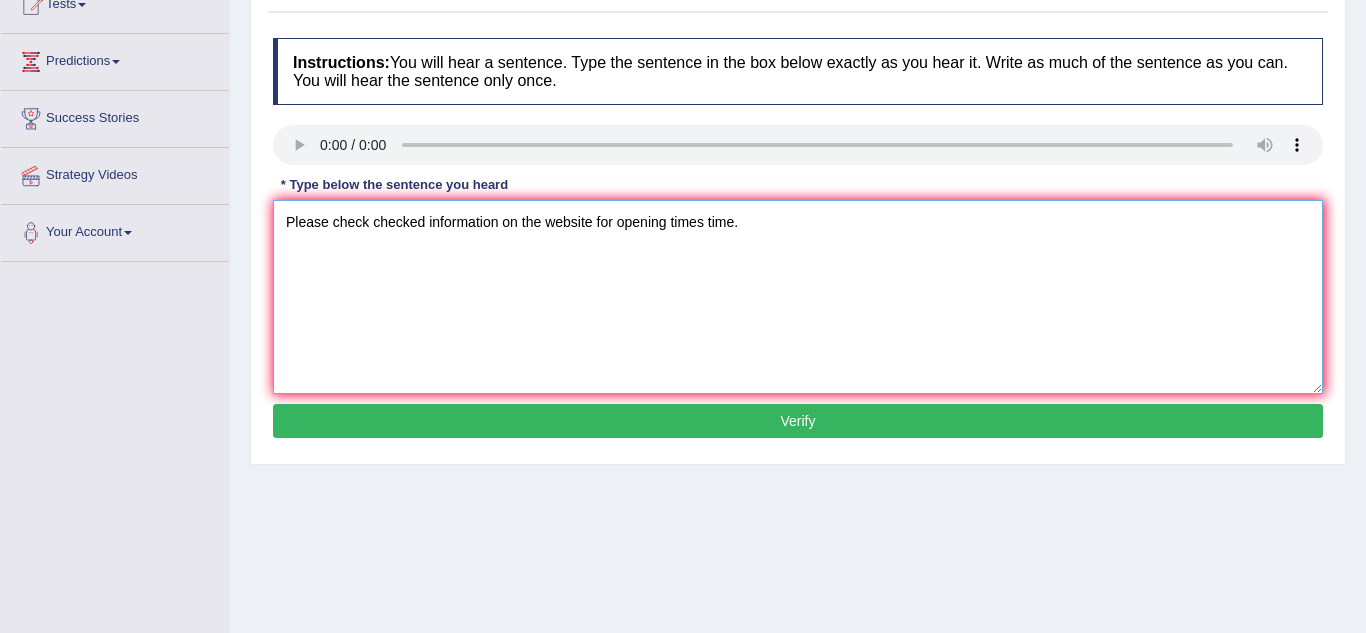 scroll, scrollTop: 245, scrollLeft: 0, axis: vertical 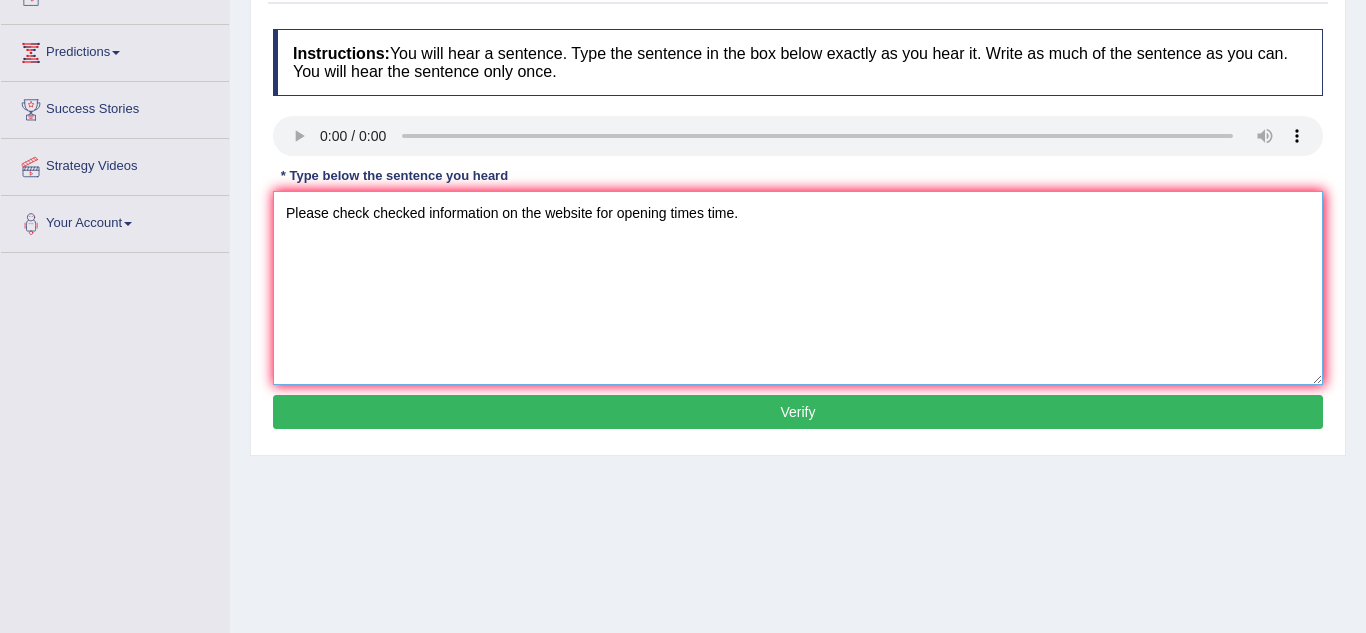 type on "Please check checked information on the website for opening times time." 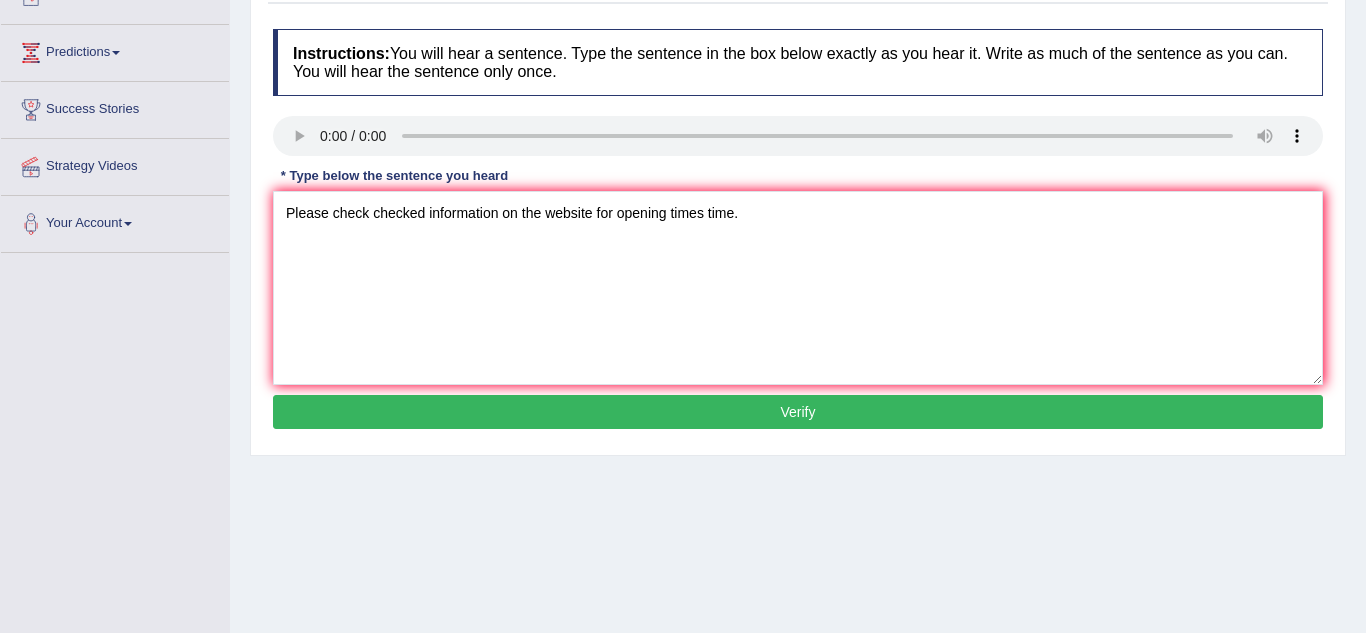 click on "Verify" at bounding box center [798, 412] 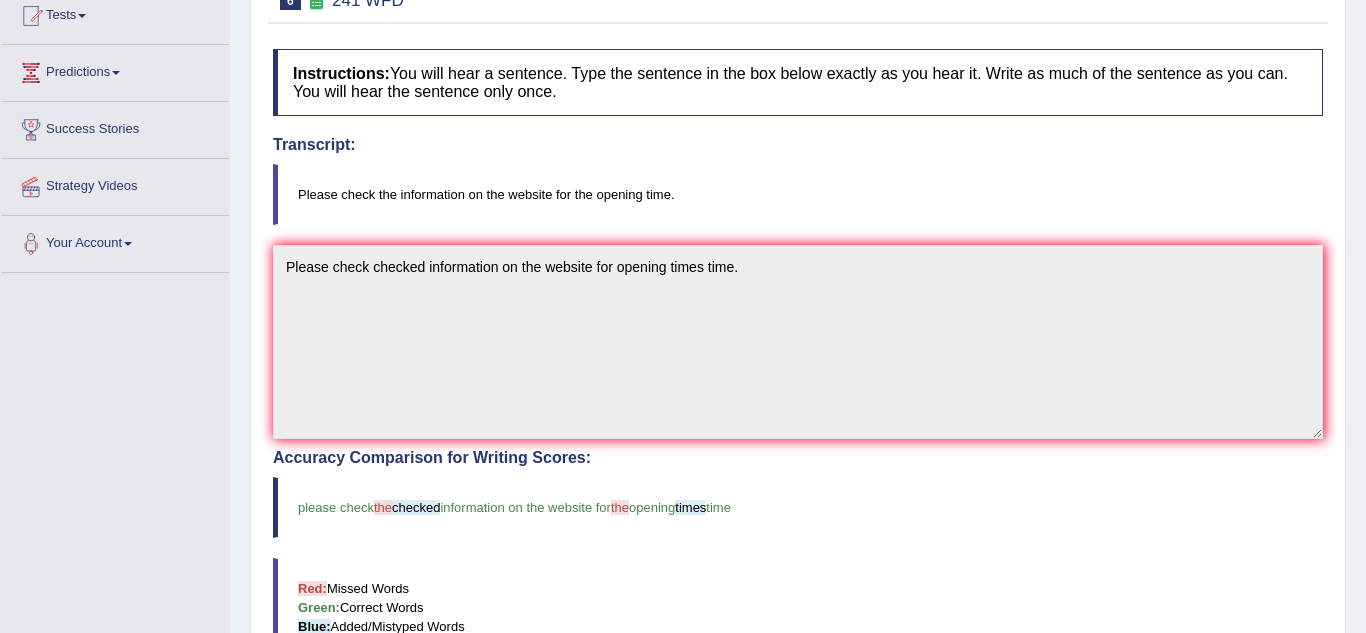 scroll, scrollTop: 0, scrollLeft: 0, axis: both 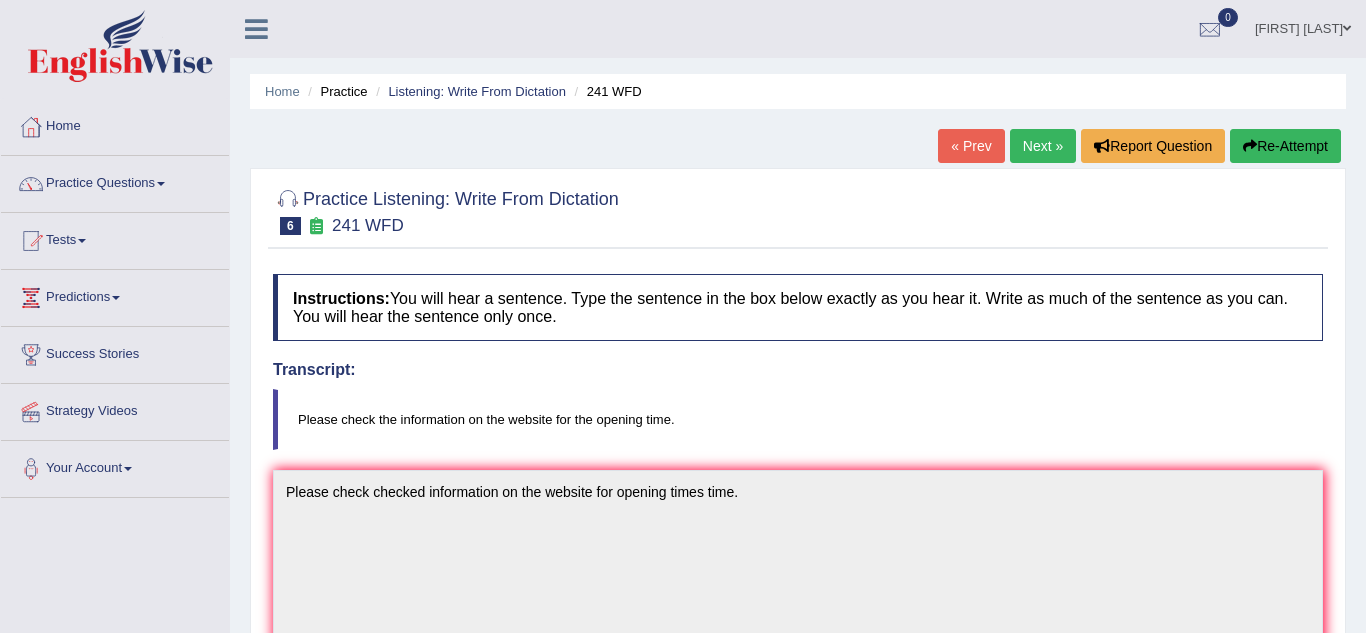 click on "Next »" at bounding box center (1043, 146) 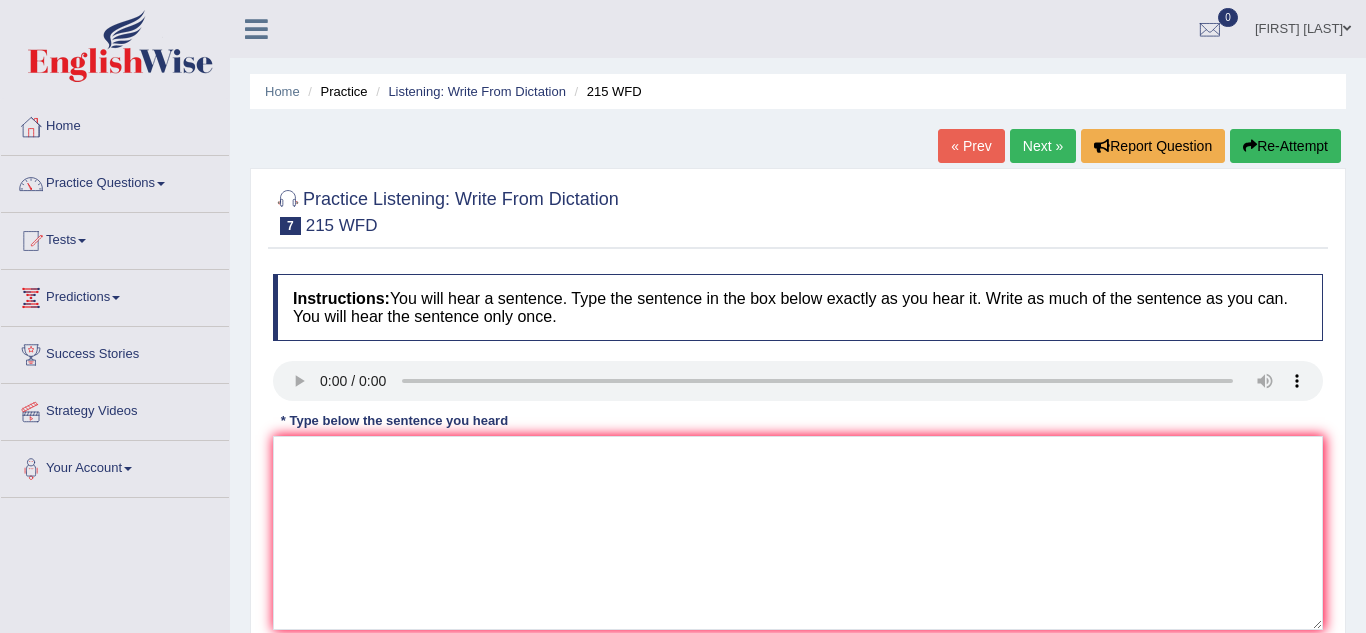 scroll, scrollTop: 0, scrollLeft: 0, axis: both 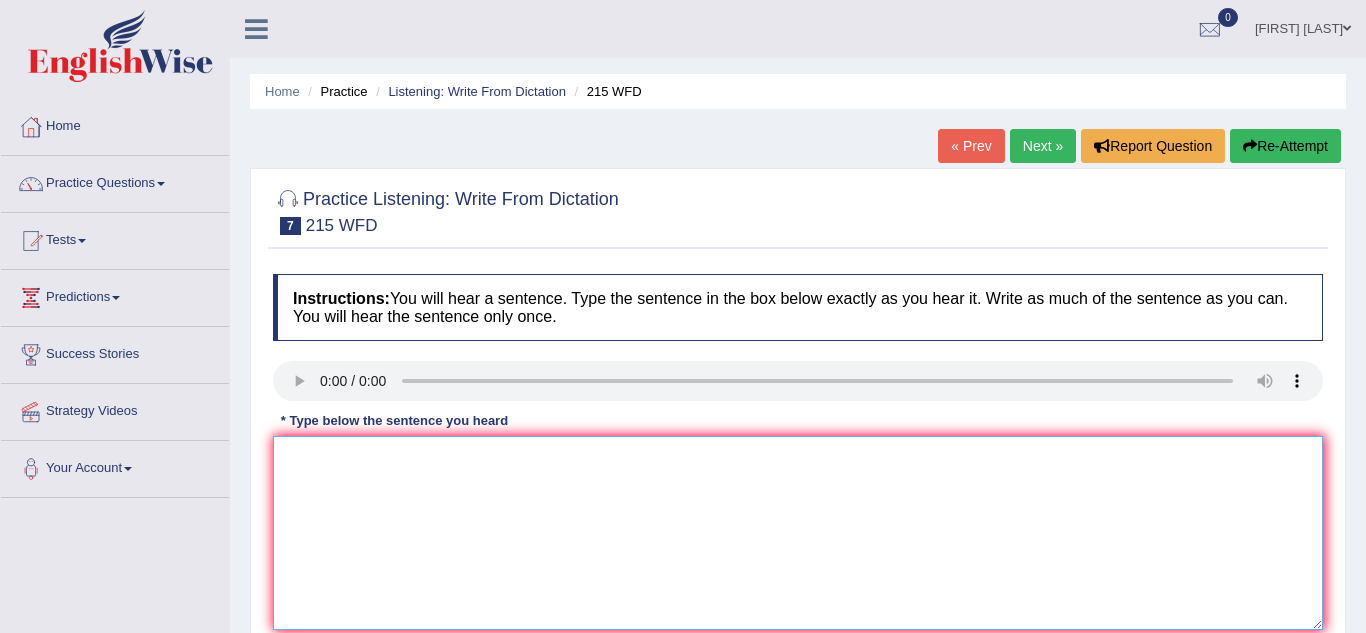 click at bounding box center [798, 533] 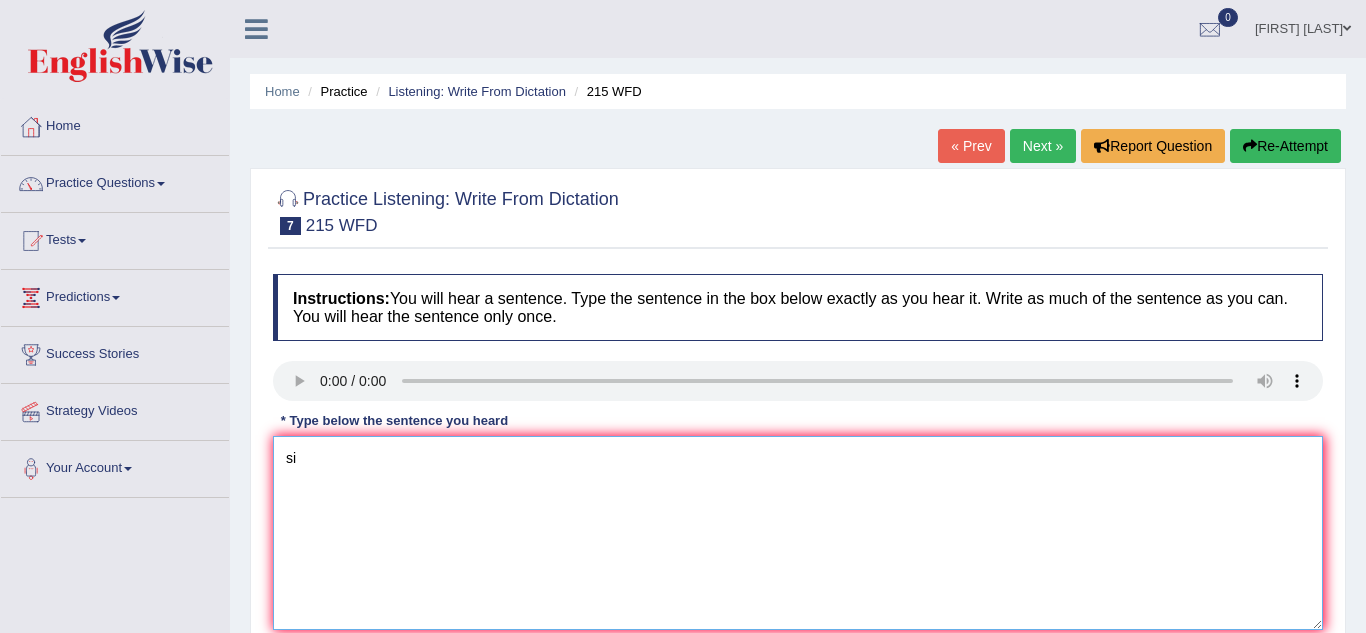 type on "s" 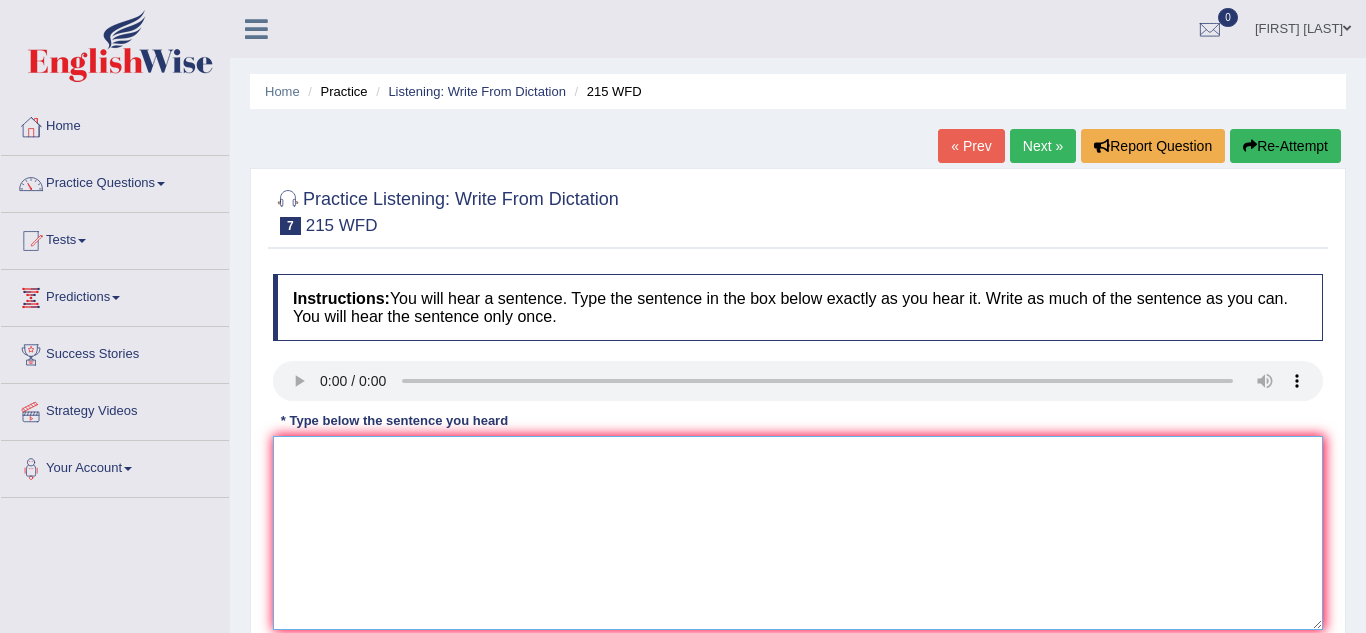 click at bounding box center (798, 533) 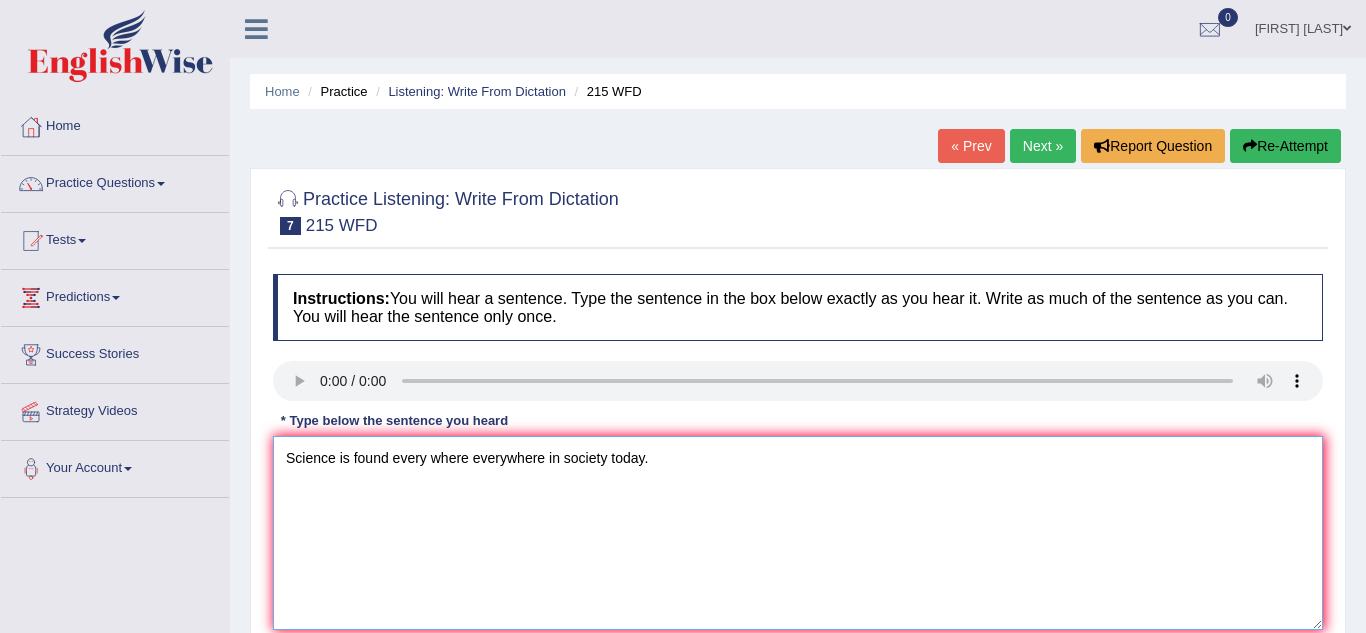 type on "Science is found every where everywhere in society today." 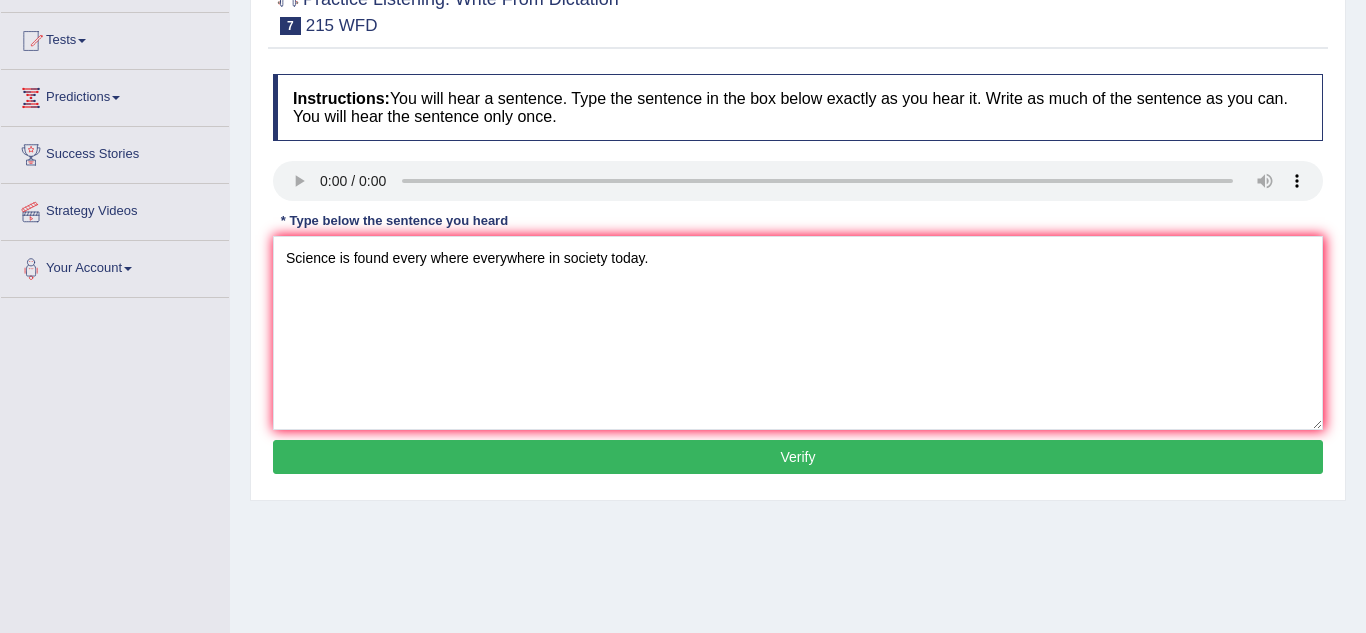 scroll, scrollTop: 203, scrollLeft: 0, axis: vertical 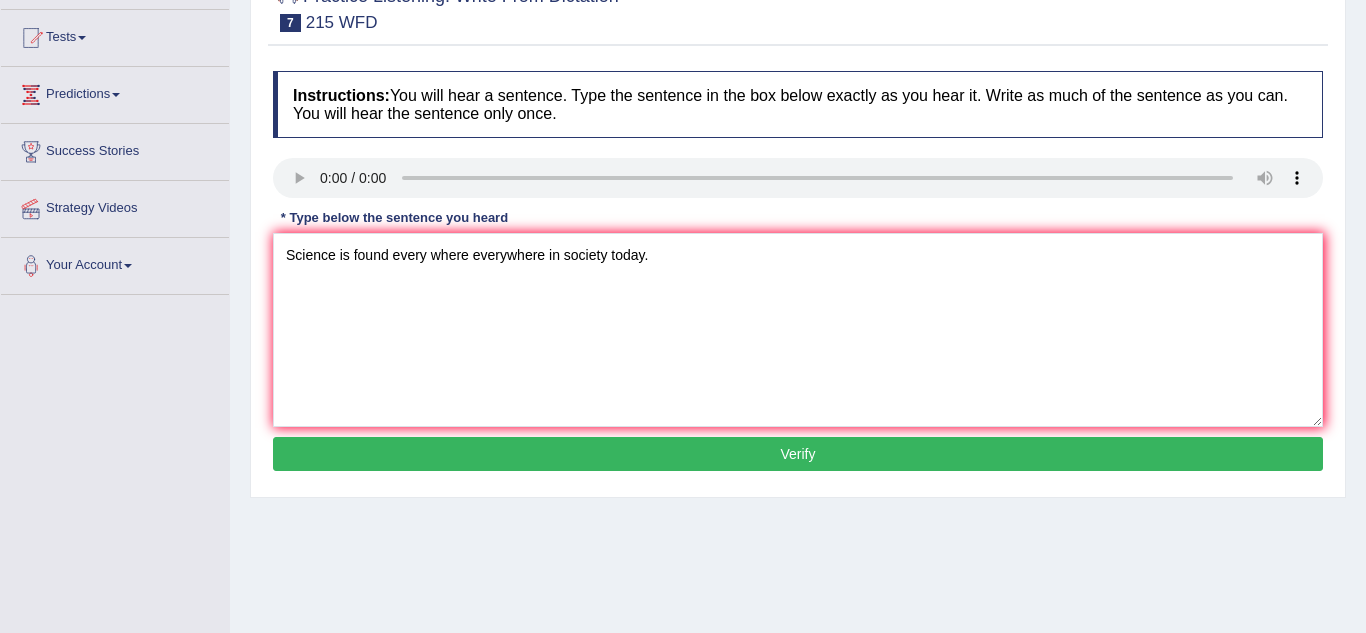 click on "Verify" at bounding box center (798, 454) 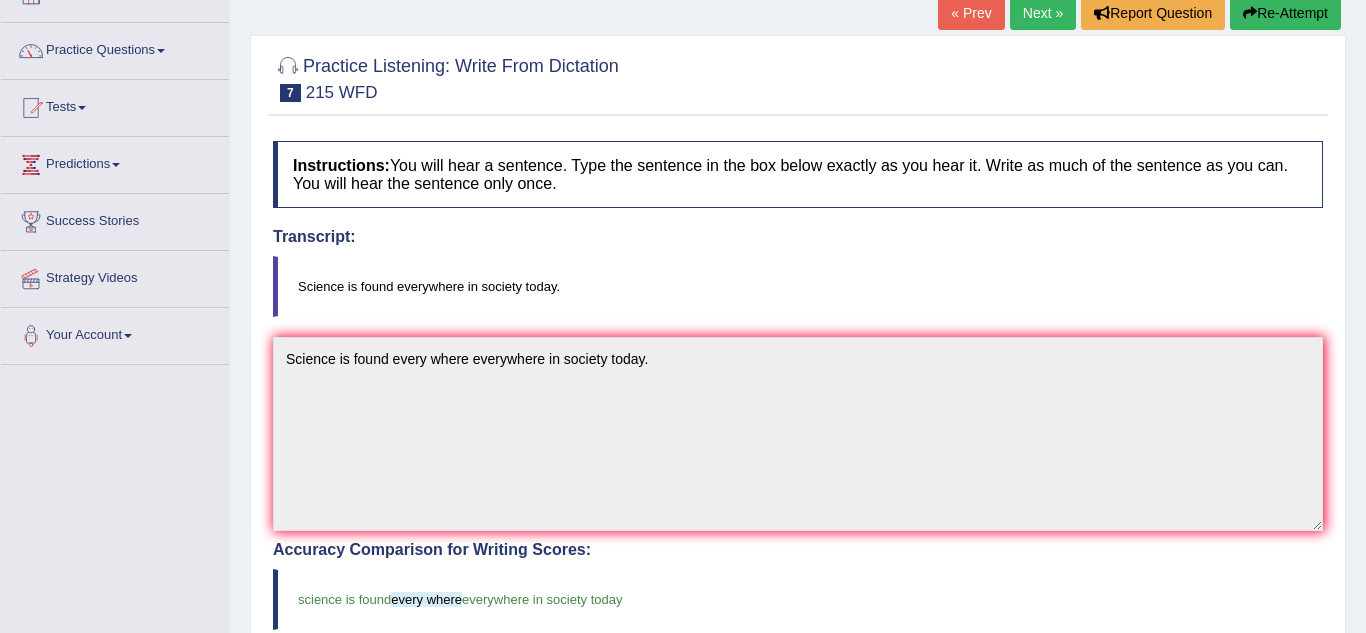 scroll, scrollTop: 0, scrollLeft: 0, axis: both 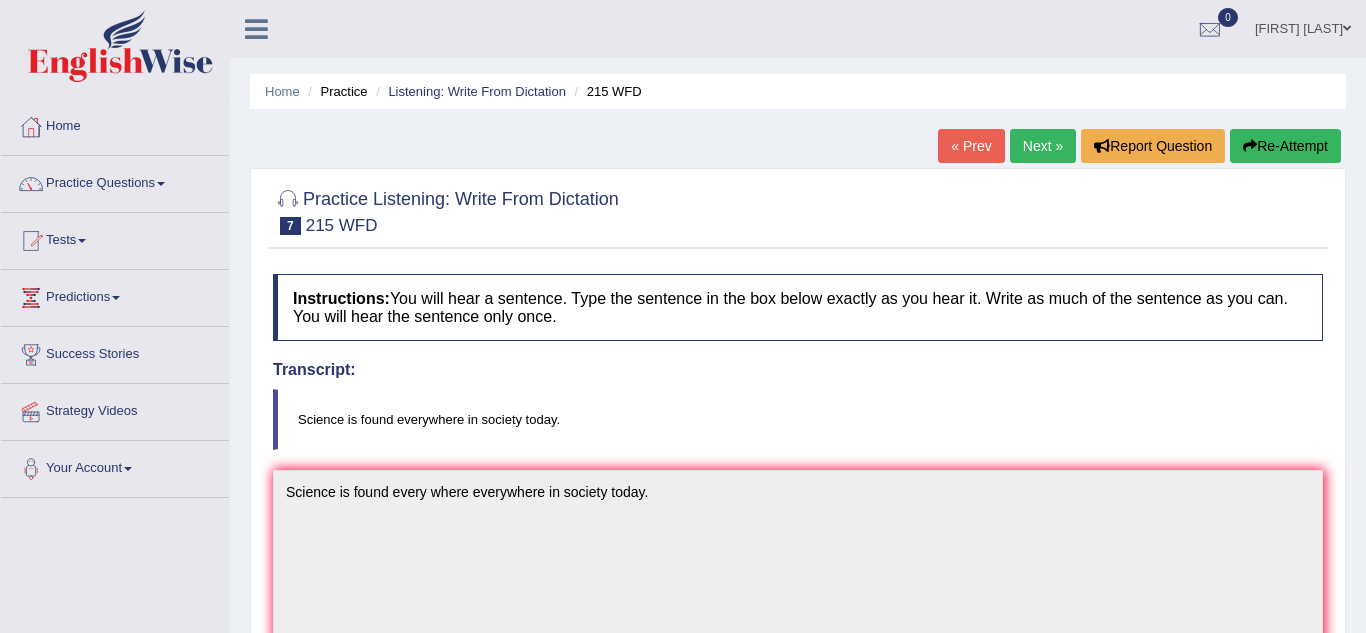 click on "Next »" at bounding box center [1043, 146] 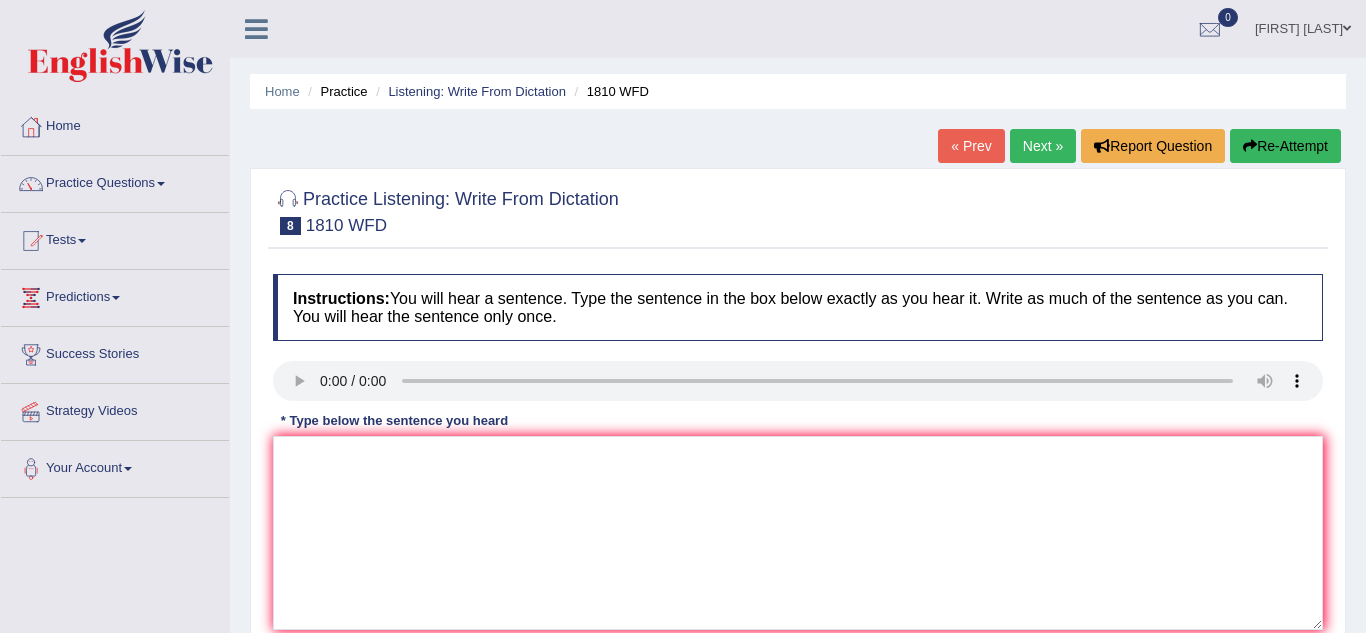 scroll, scrollTop: 0, scrollLeft: 0, axis: both 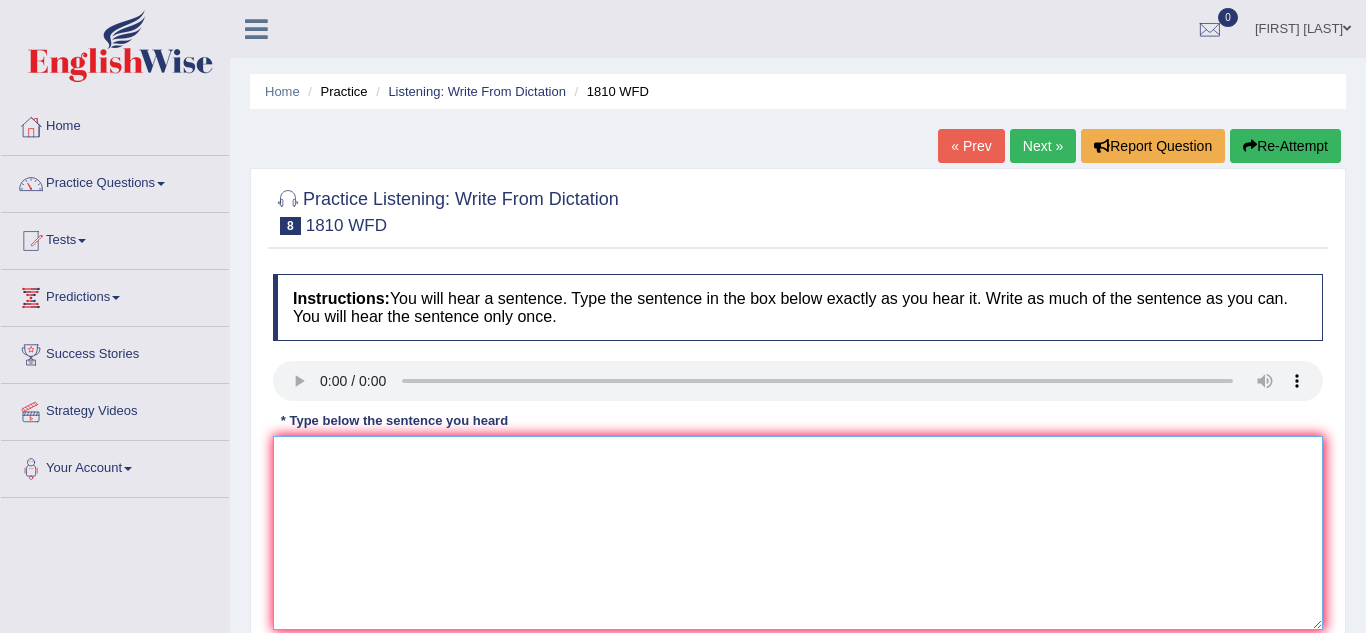 click at bounding box center (798, 533) 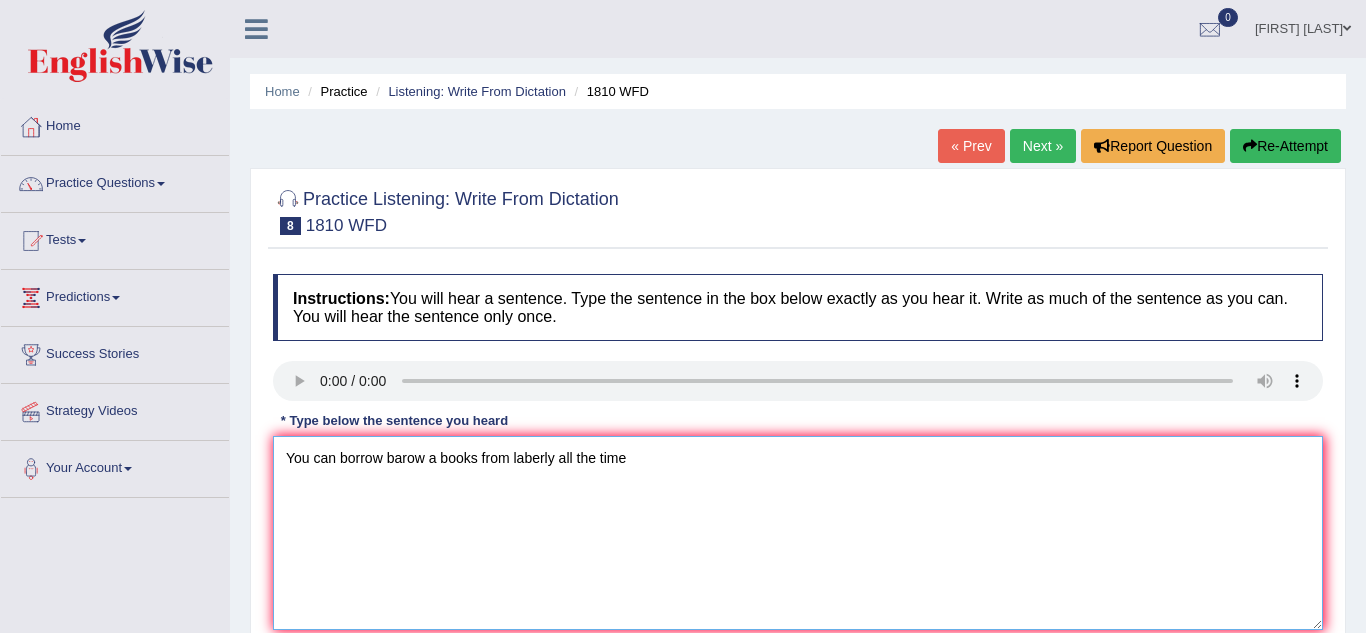 click on "You can borrow barow a books from laberly all the time" at bounding box center (798, 533) 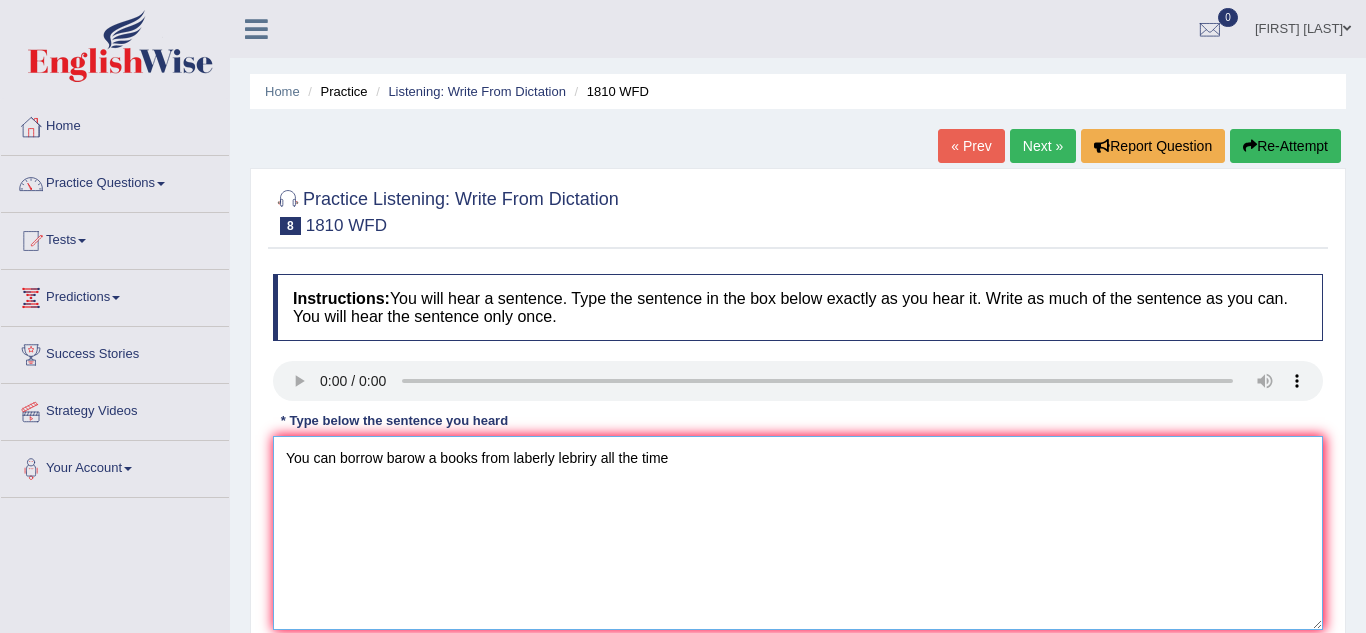 click on "You can borrow barow a books from laberly lebriry all the time" at bounding box center [798, 533] 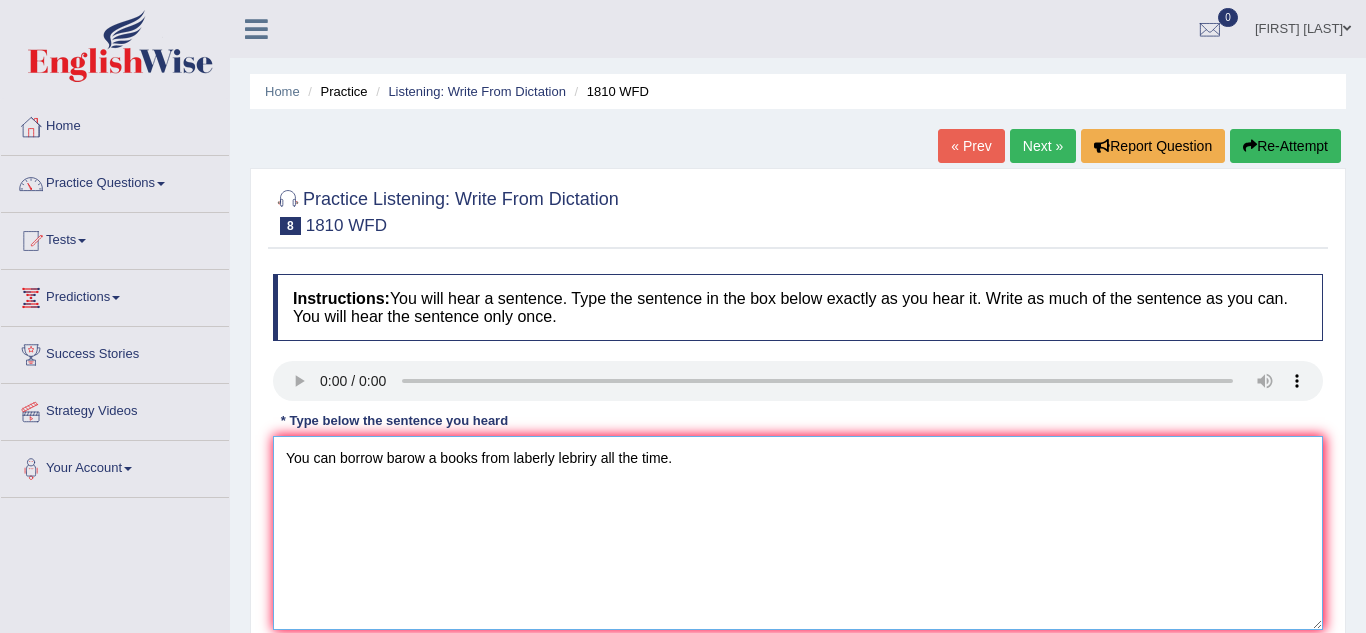 type on "You can borrow barow a books from laberly lebriry all the time." 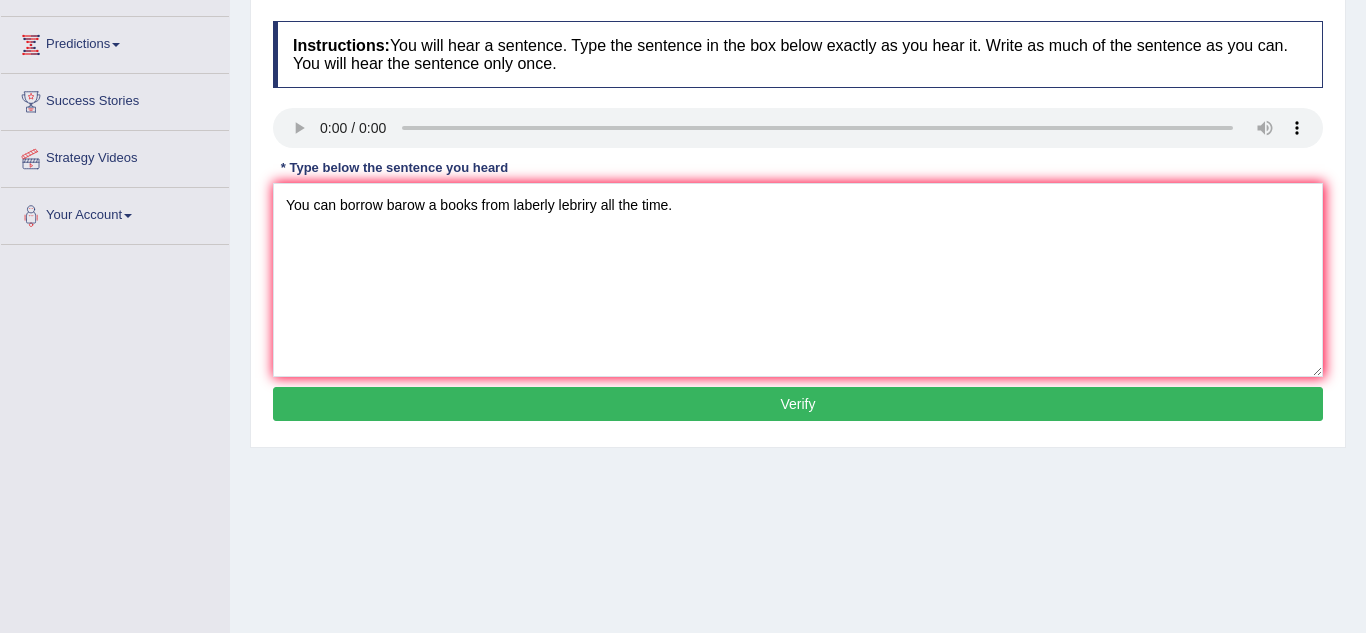 scroll, scrollTop: 258, scrollLeft: 0, axis: vertical 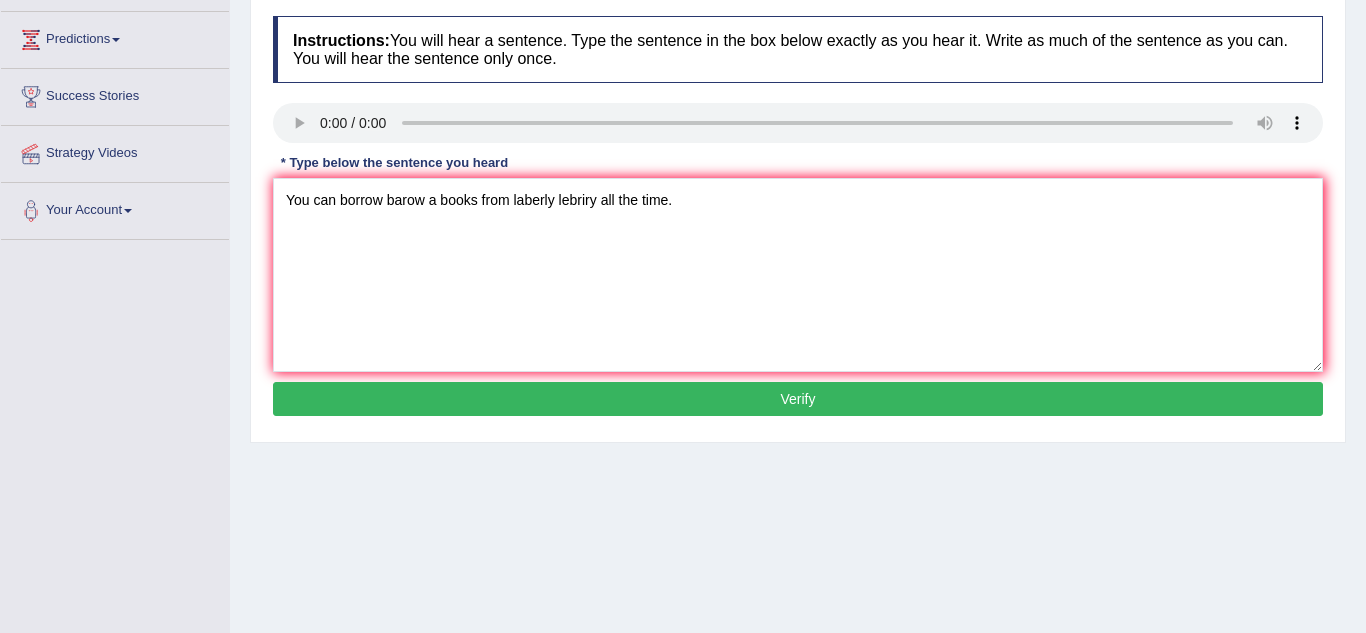 click on "Verify" at bounding box center (798, 399) 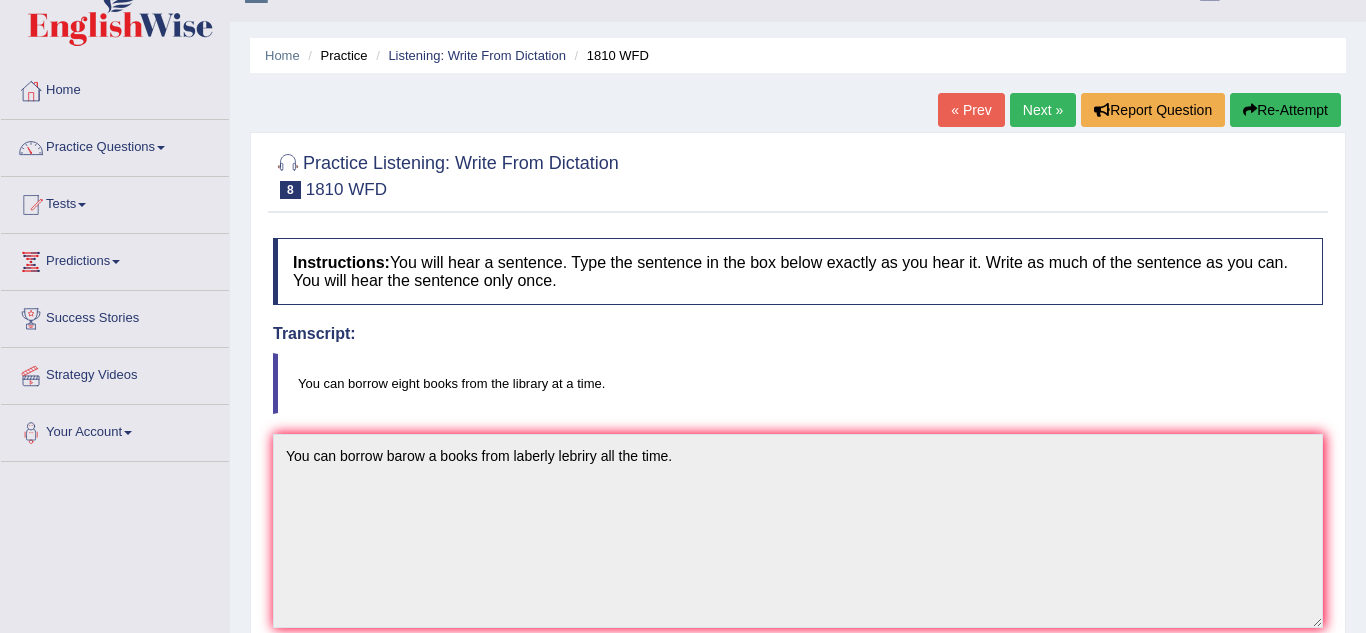 scroll, scrollTop: 29, scrollLeft: 0, axis: vertical 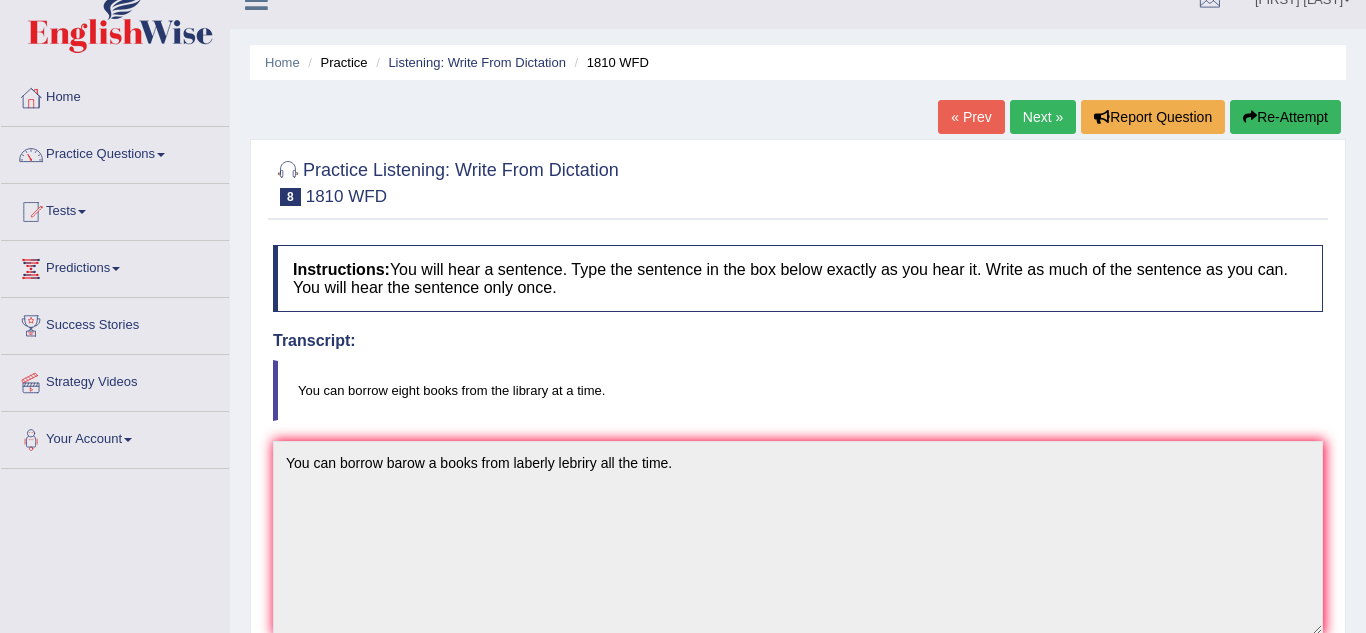 click on "Next »" at bounding box center [1043, 117] 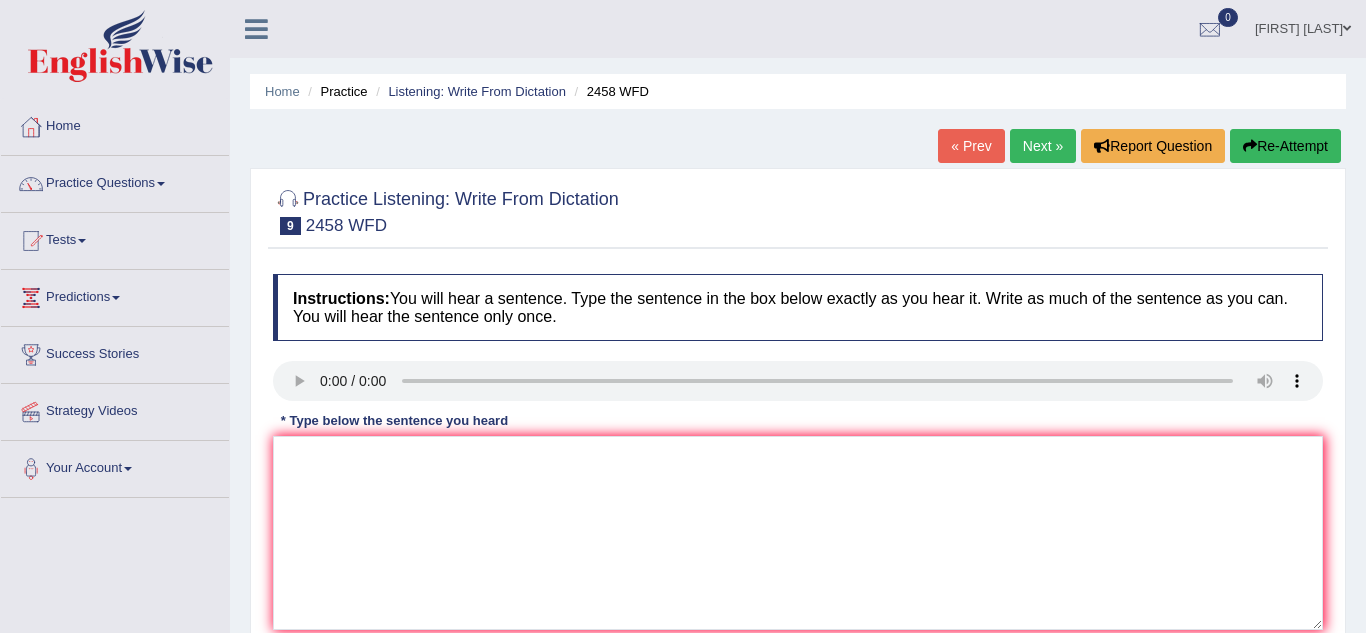 scroll, scrollTop: 0, scrollLeft: 0, axis: both 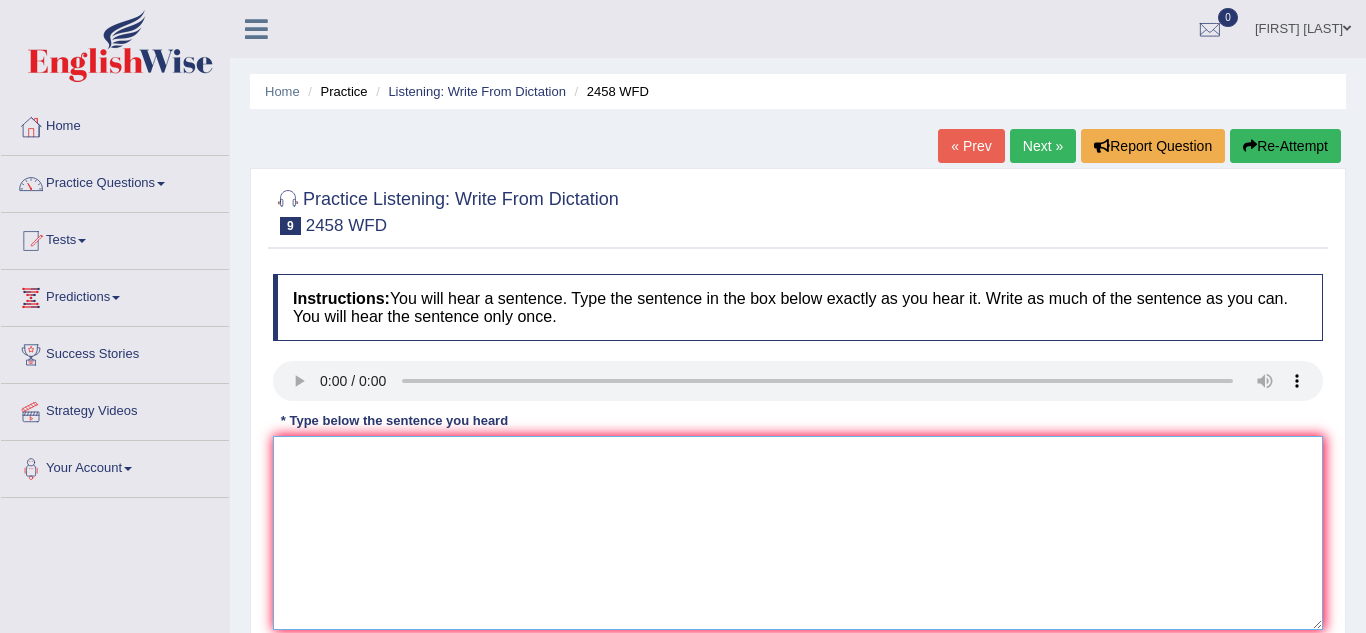 click at bounding box center (798, 533) 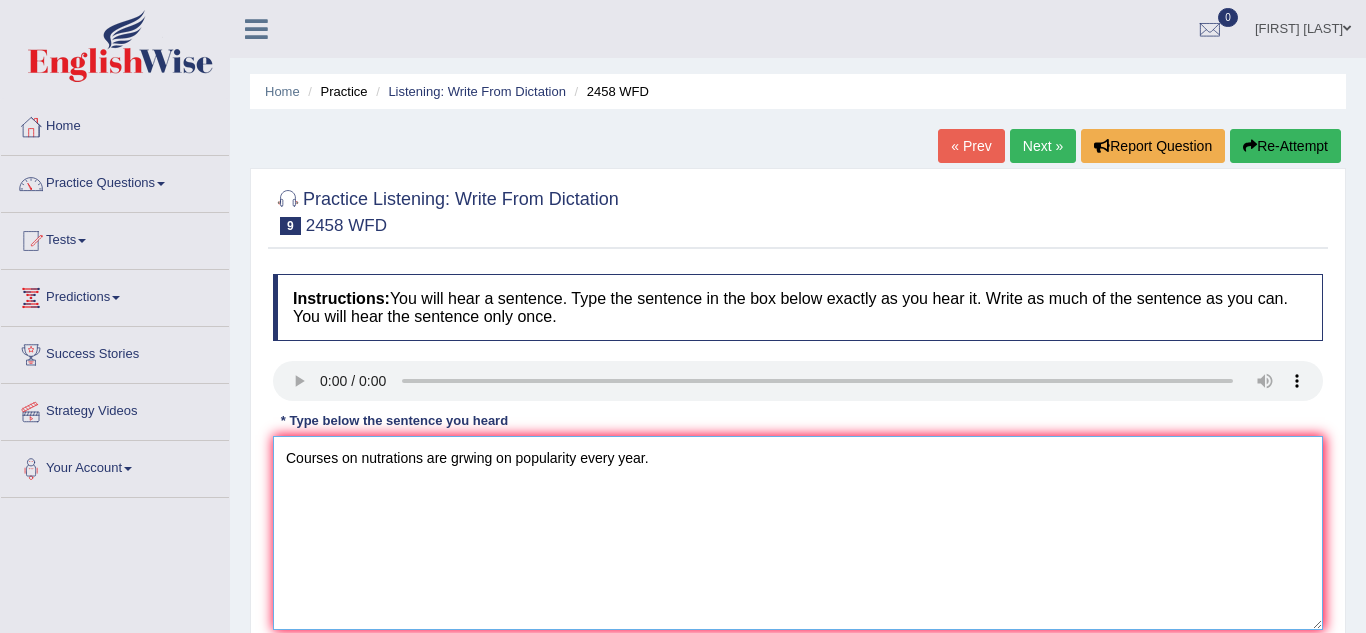click on "Courses on nutrations are grwing on popularity every year." at bounding box center (798, 533) 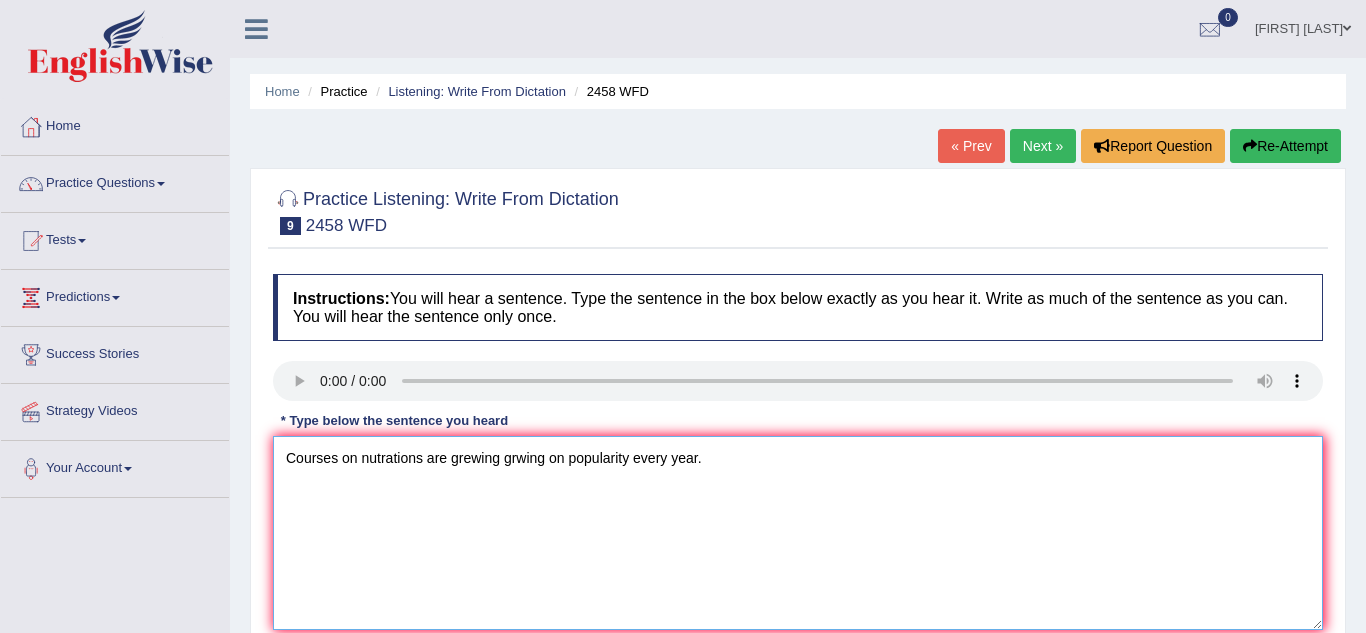 click on "Courses on nutrations are grewing grwing on popularity every year." at bounding box center (798, 533) 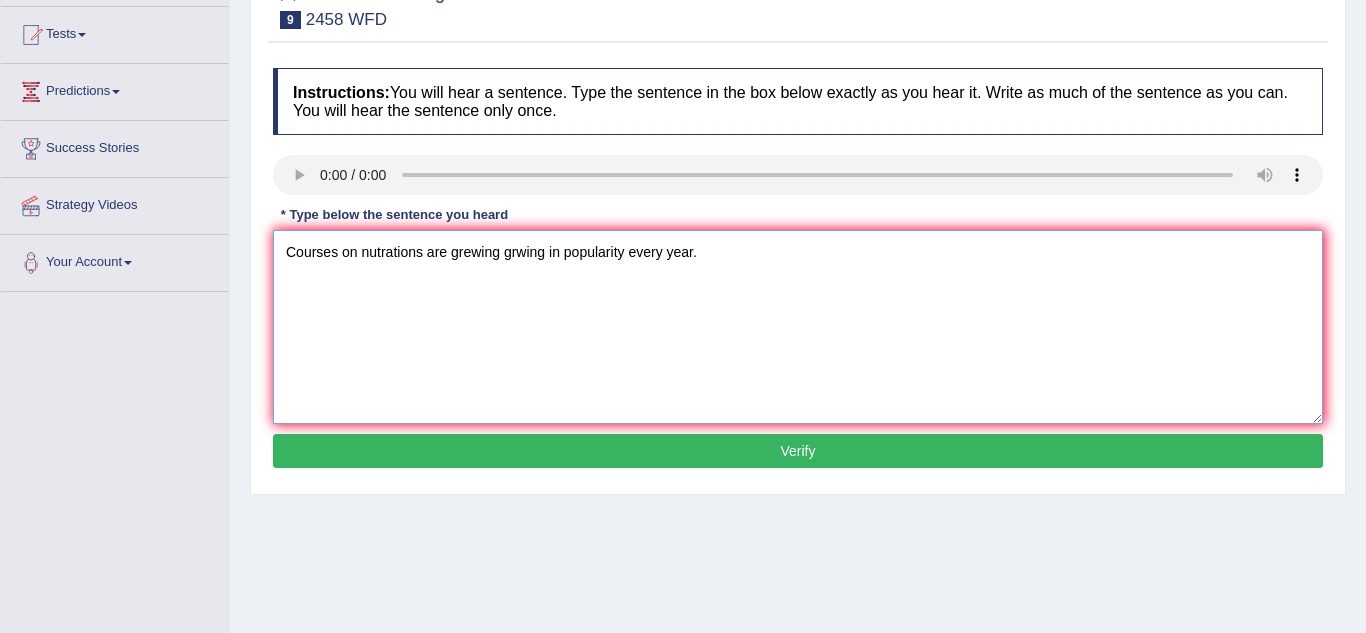 scroll, scrollTop: 211, scrollLeft: 0, axis: vertical 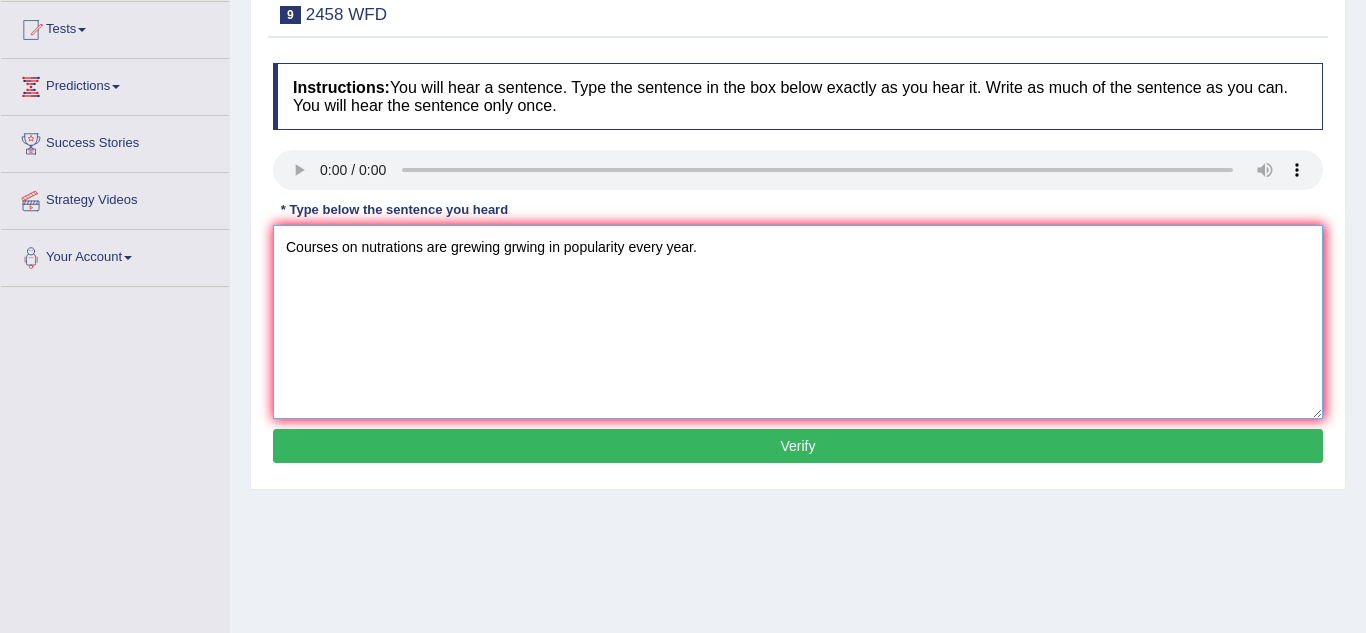 type on "Courses on nutrations are grewing grwing in popularity every year." 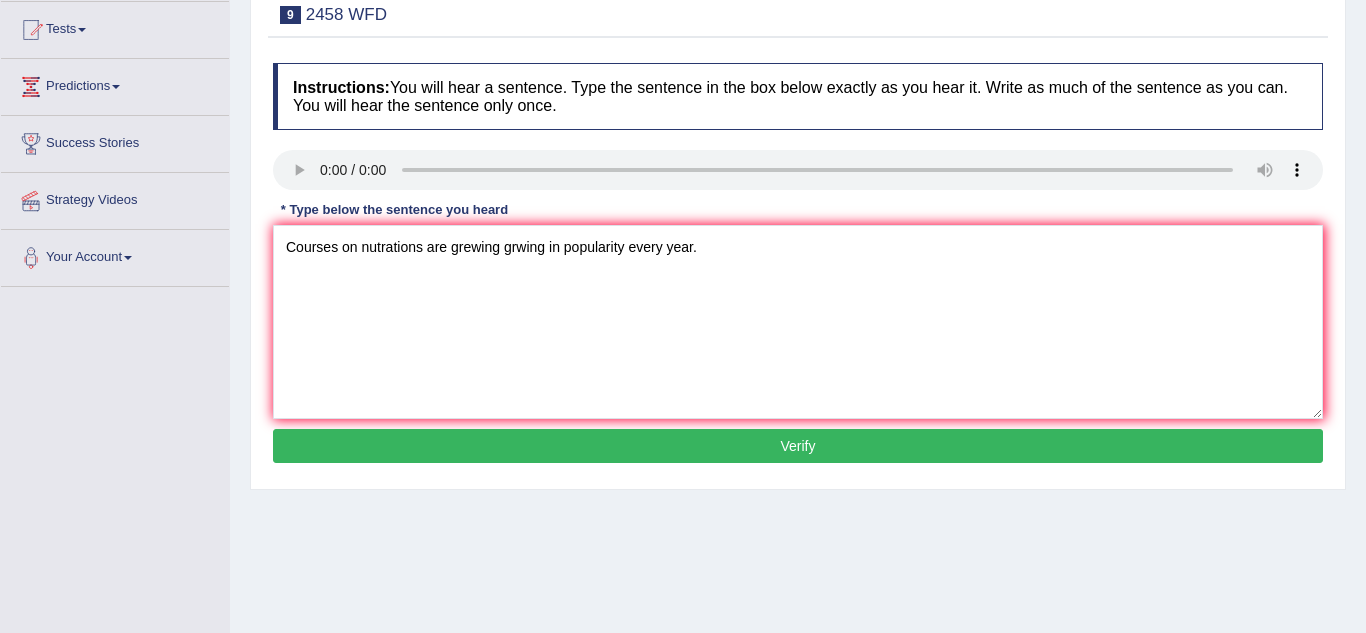 click on "Verify" at bounding box center (798, 446) 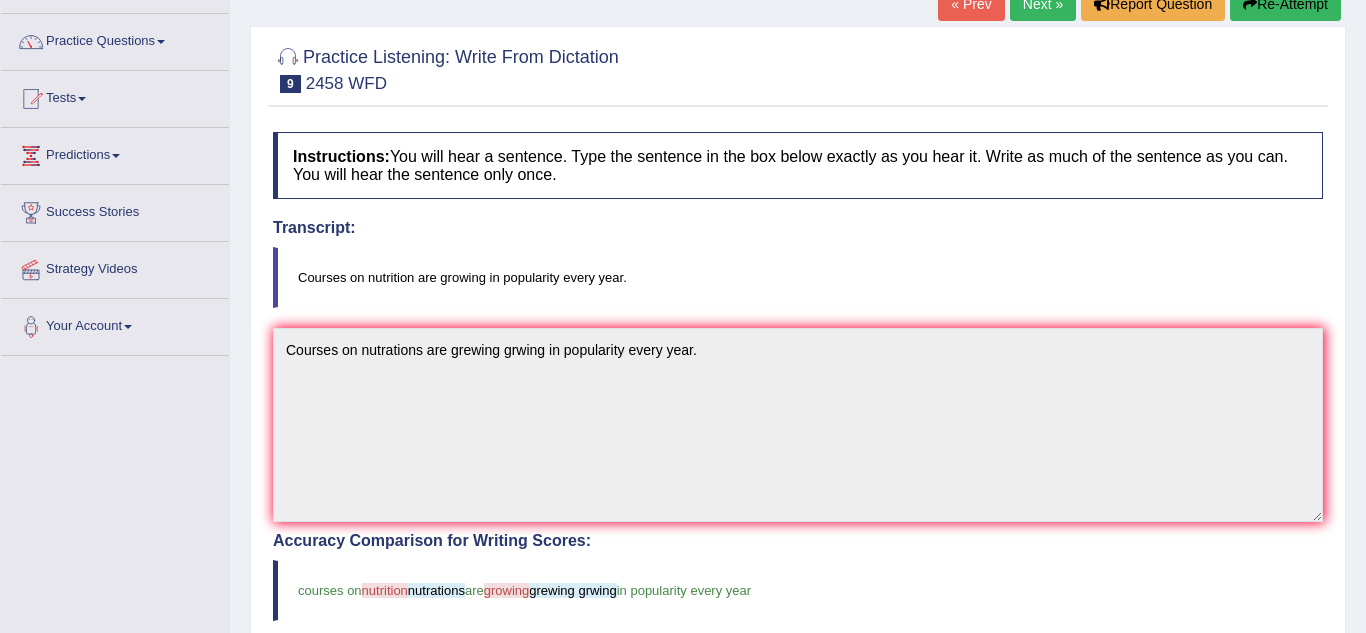 scroll, scrollTop: 106, scrollLeft: 0, axis: vertical 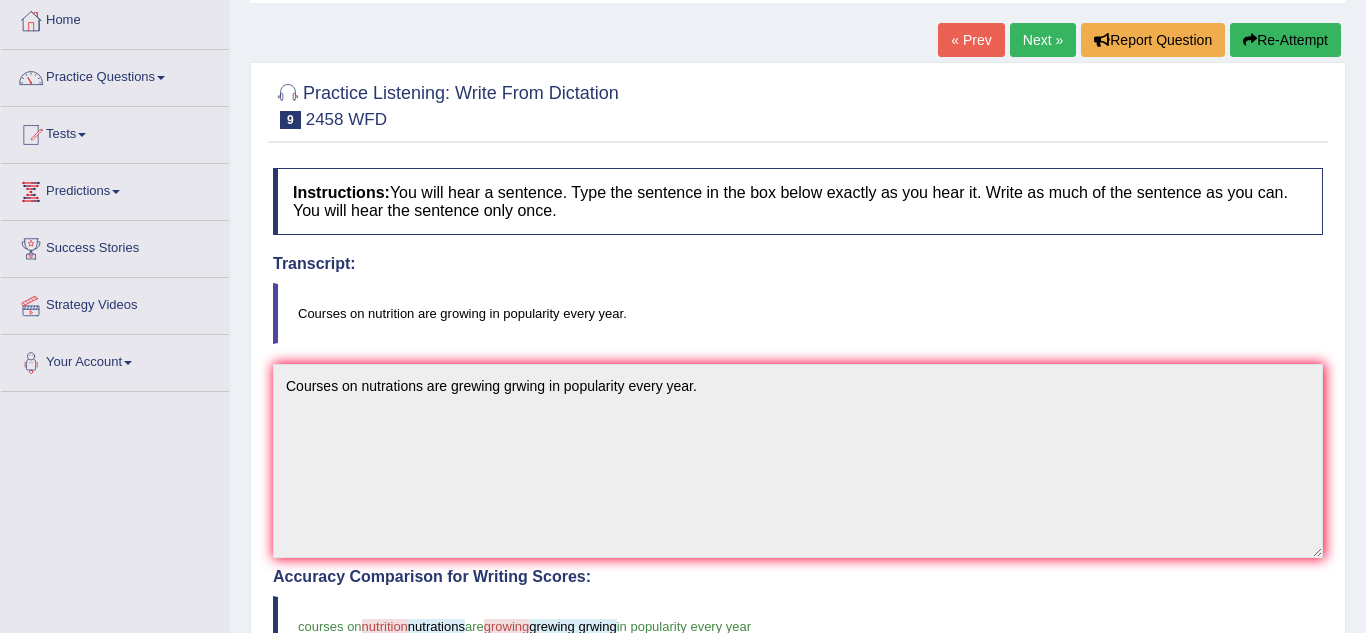 click on "Next »" at bounding box center (1043, 40) 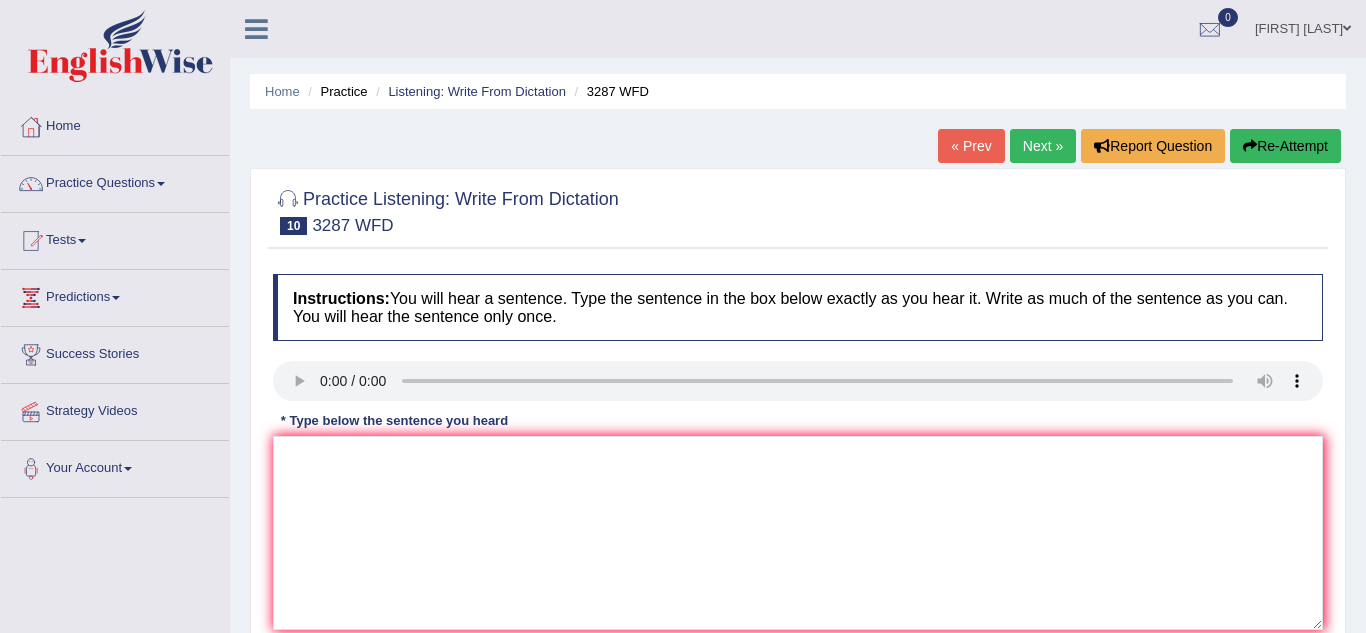 scroll, scrollTop: 0, scrollLeft: 0, axis: both 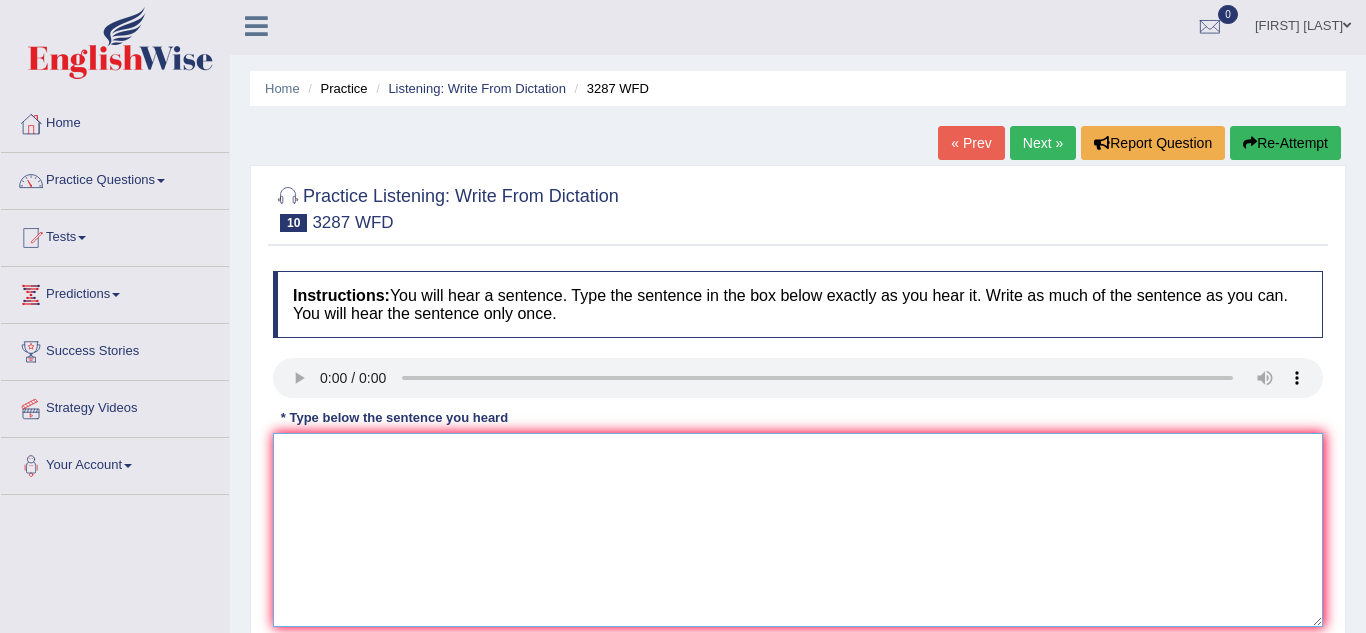 click at bounding box center (798, 530) 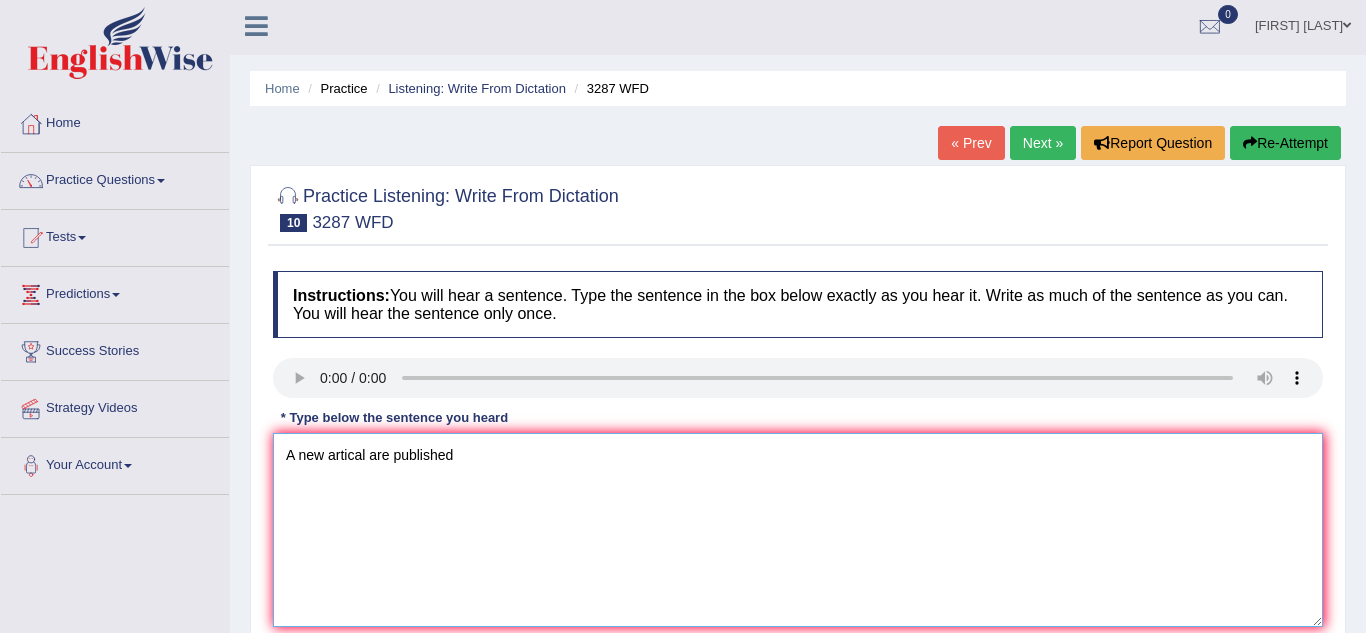 click on "A new artical are published" at bounding box center [798, 530] 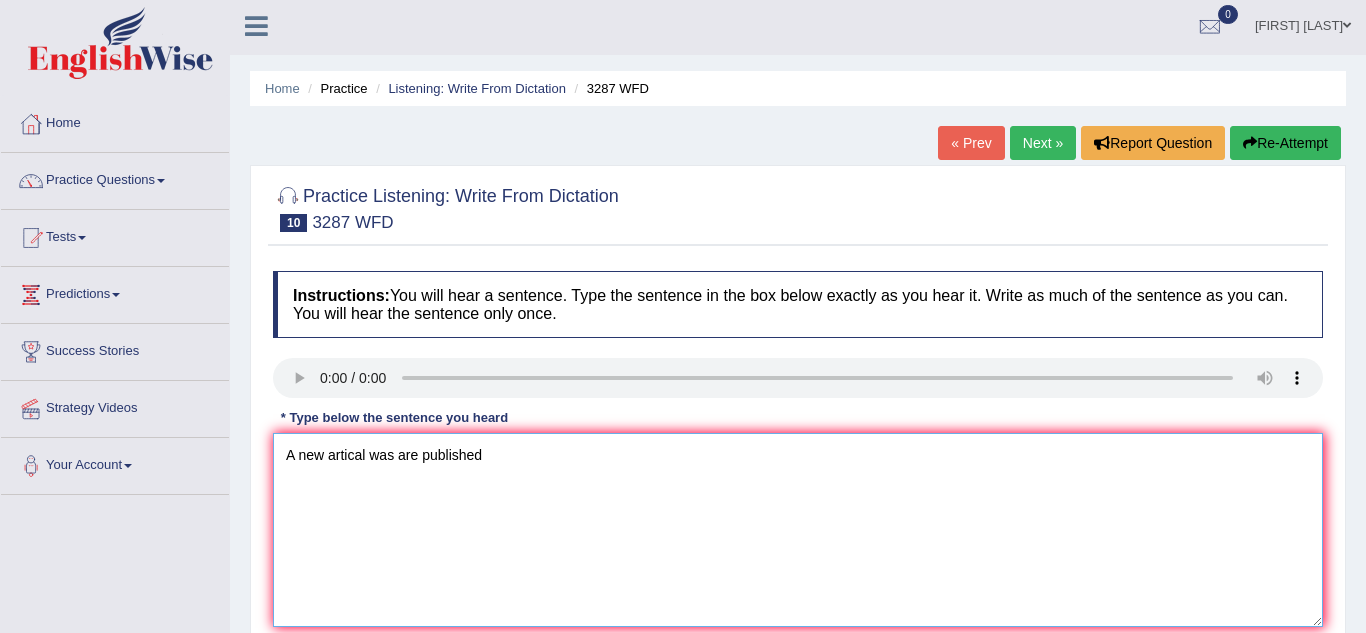 click on "A new artical was are published" at bounding box center [798, 530] 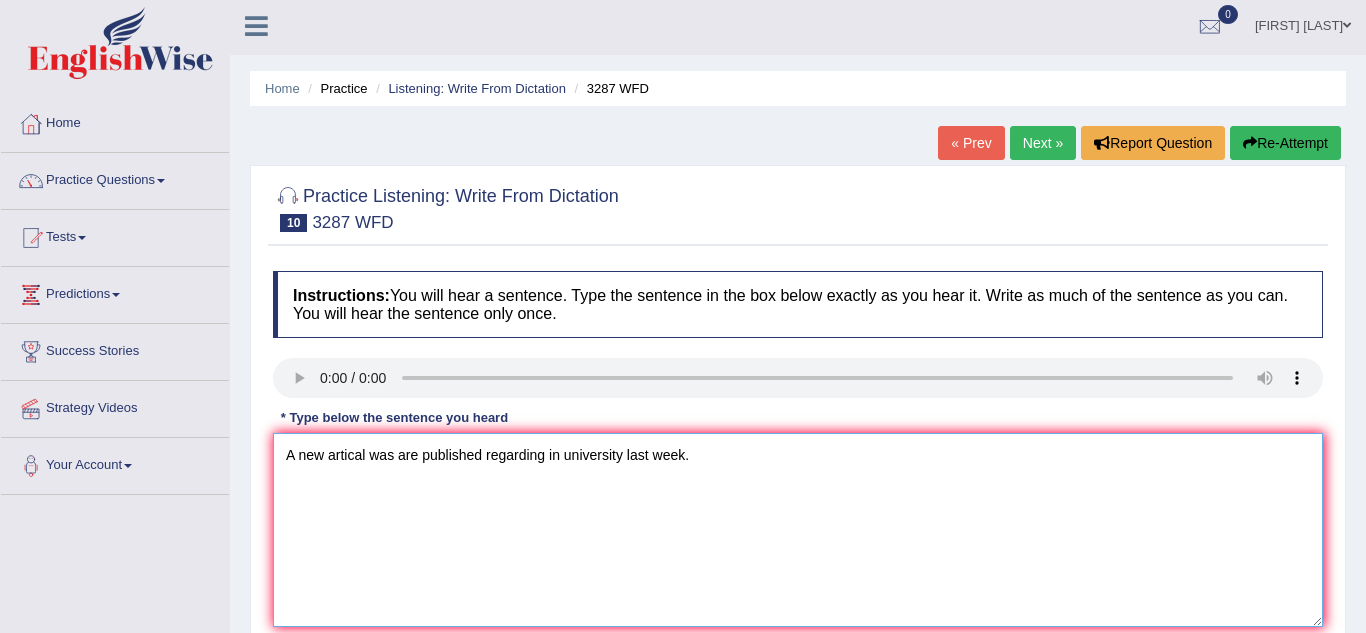 click on "A new artical was are published regarding in university last week." at bounding box center [798, 530] 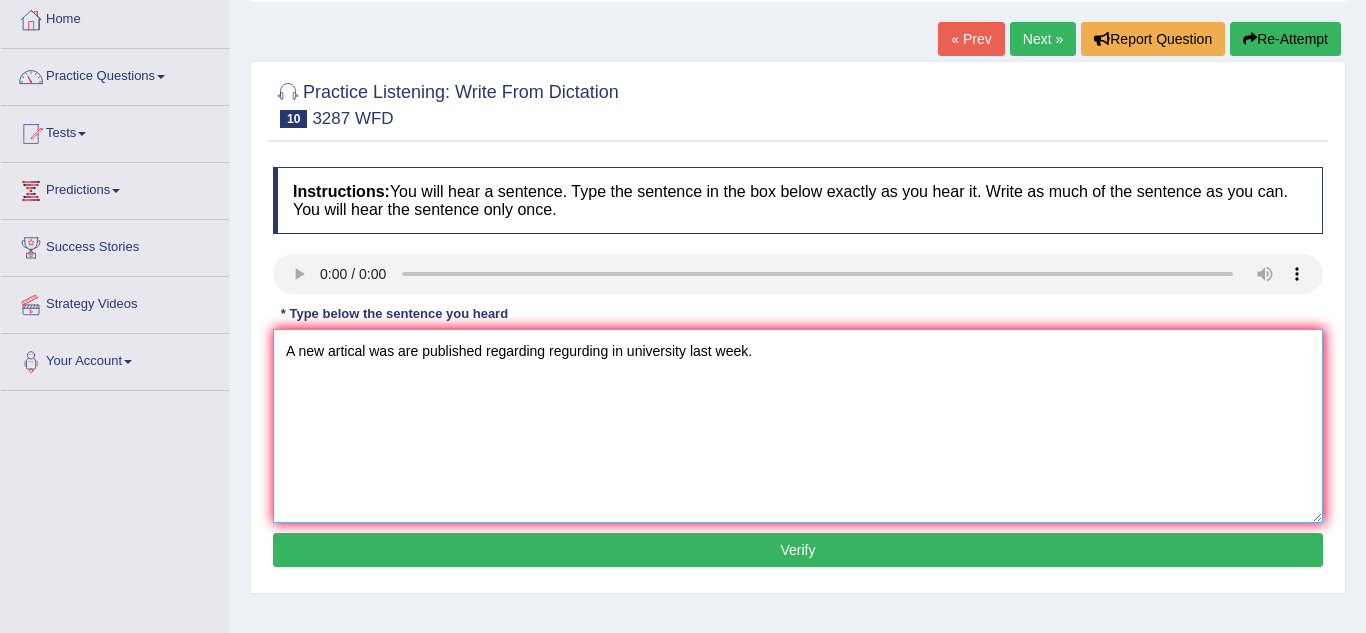 scroll, scrollTop: 231, scrollLeft: 0, axis: vertical 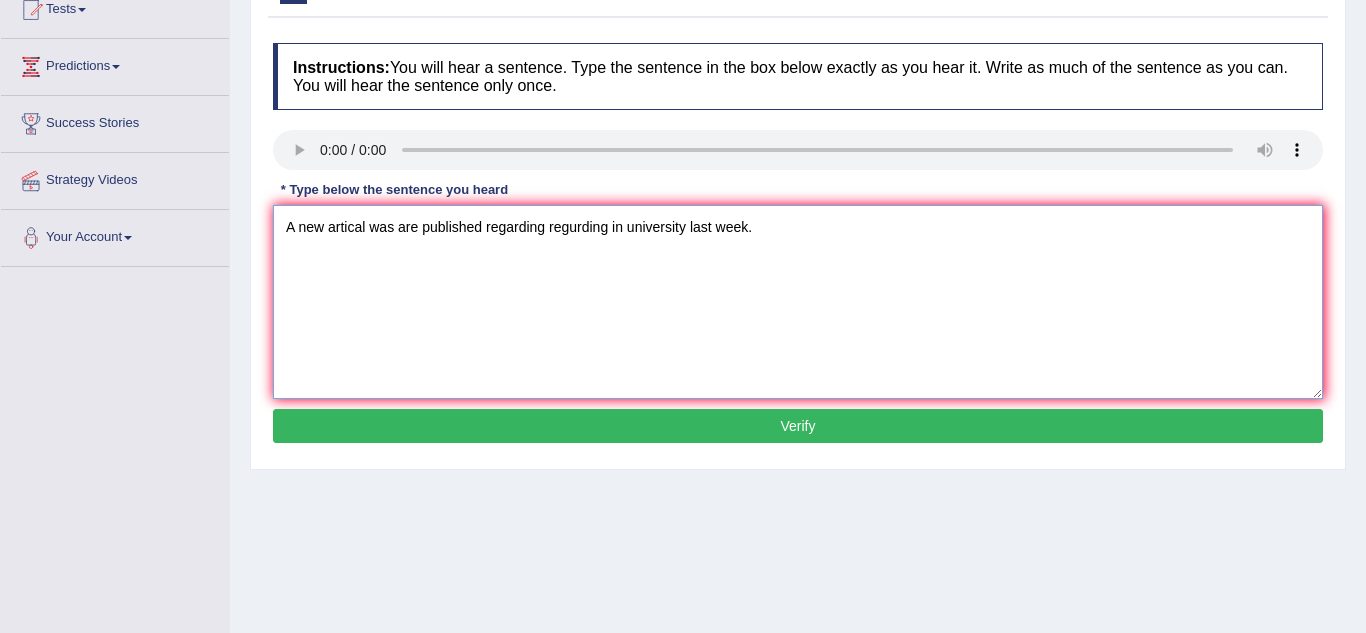 type on "A new artical was are published regarding regurding in university last week." 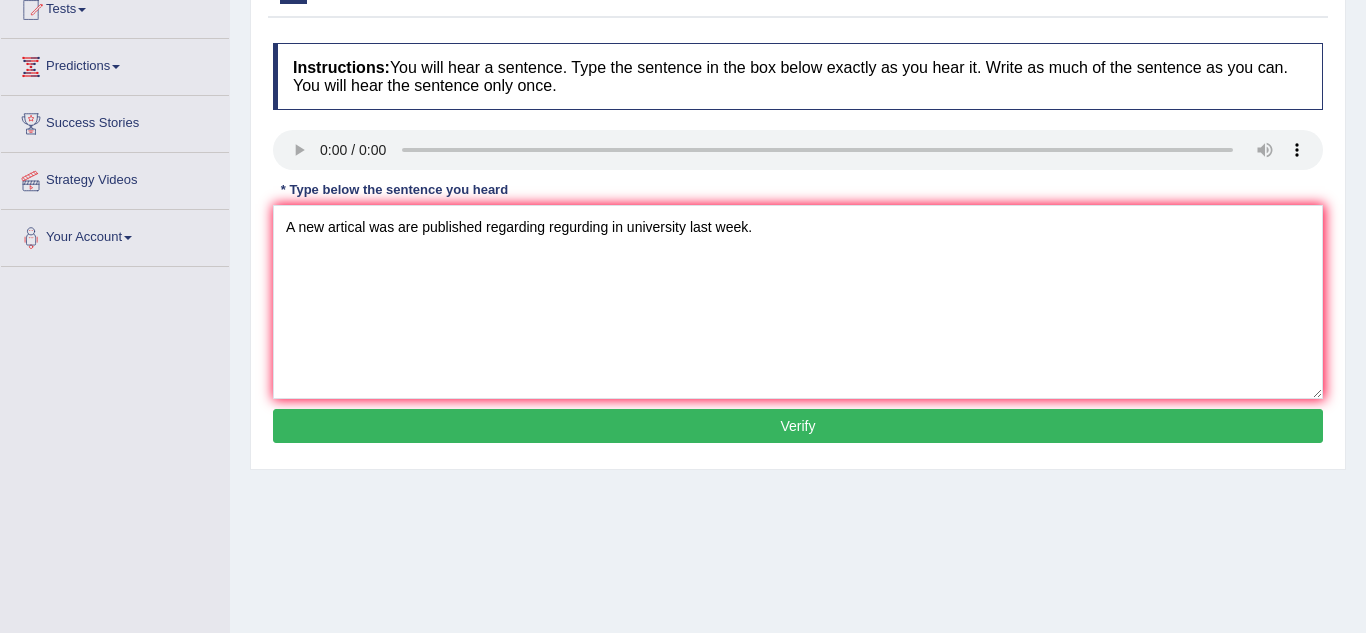 click on "Verify" at bounding box center [798, 426] 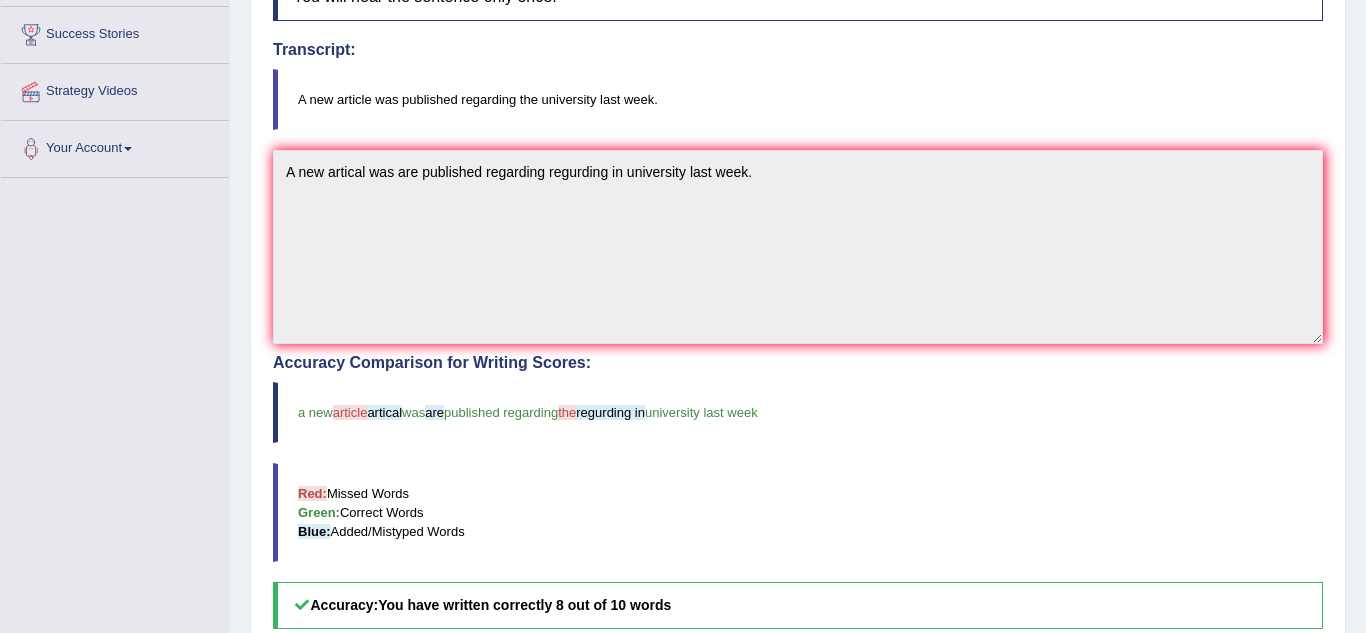 scroll, scrollTop: 0, scrollLeft: 0, axis: both 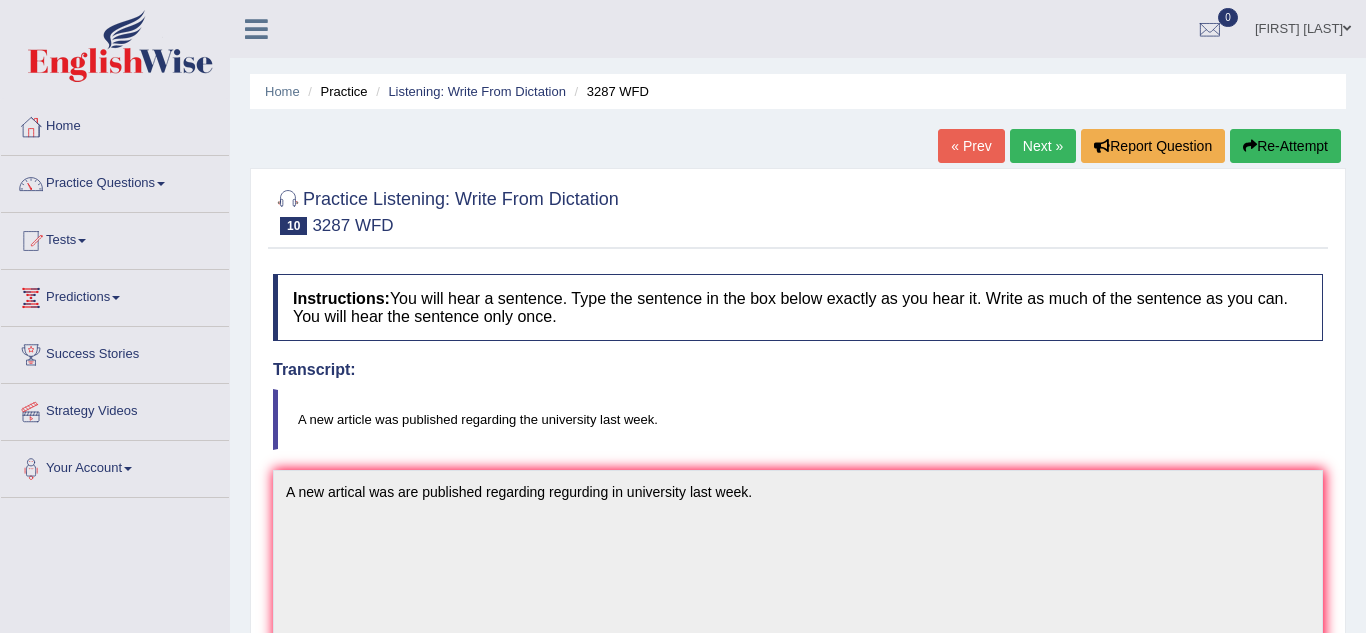 click on "Next »" at bounding box center [1043, 146] 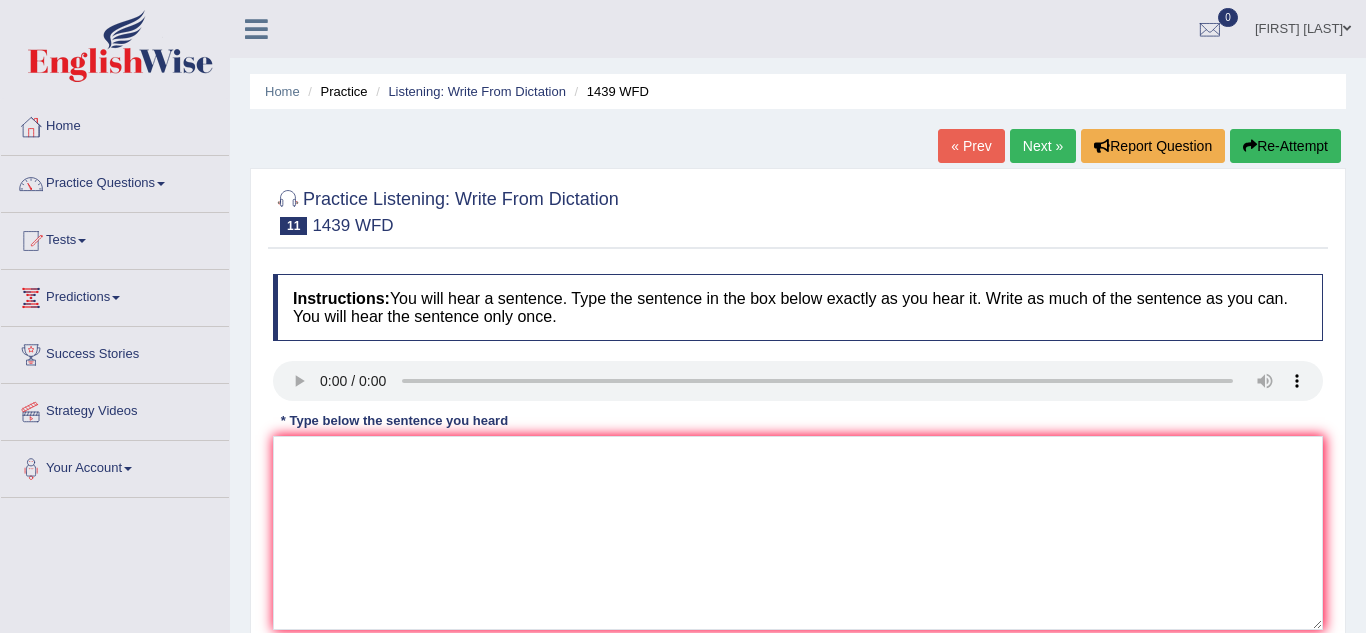 scroll, scrollTop: 0, scrollLeft: 0, axis: both 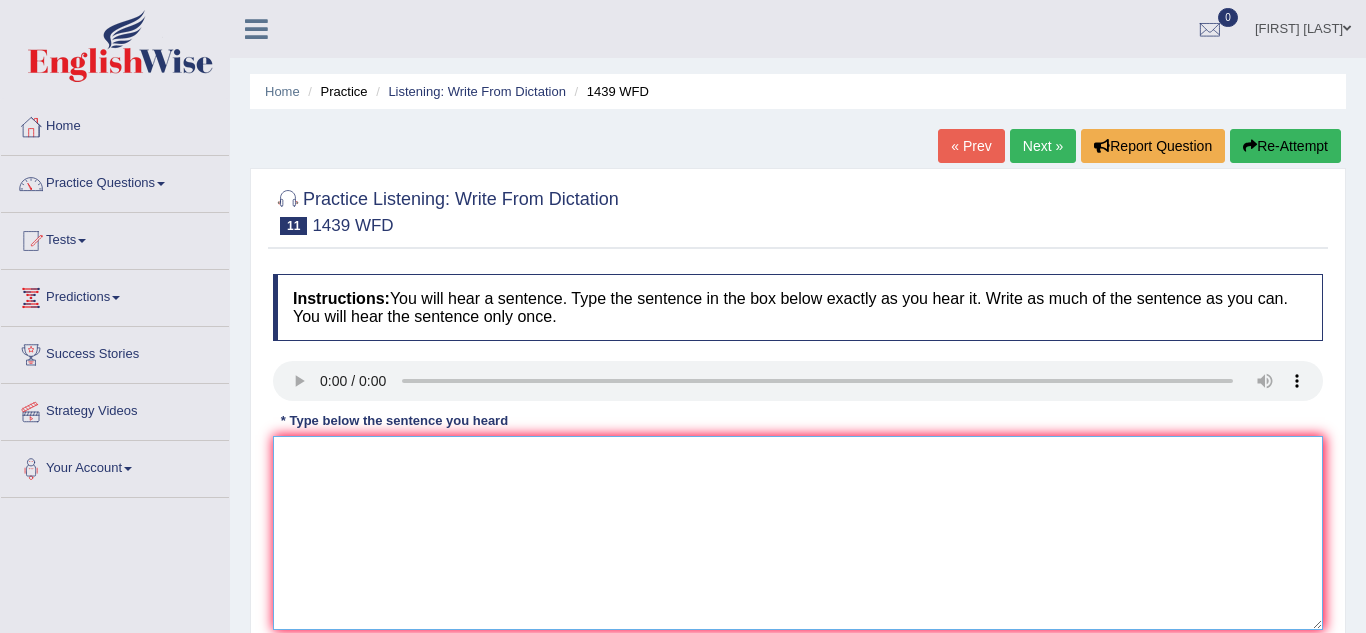 click at bounding box center (798, 533) 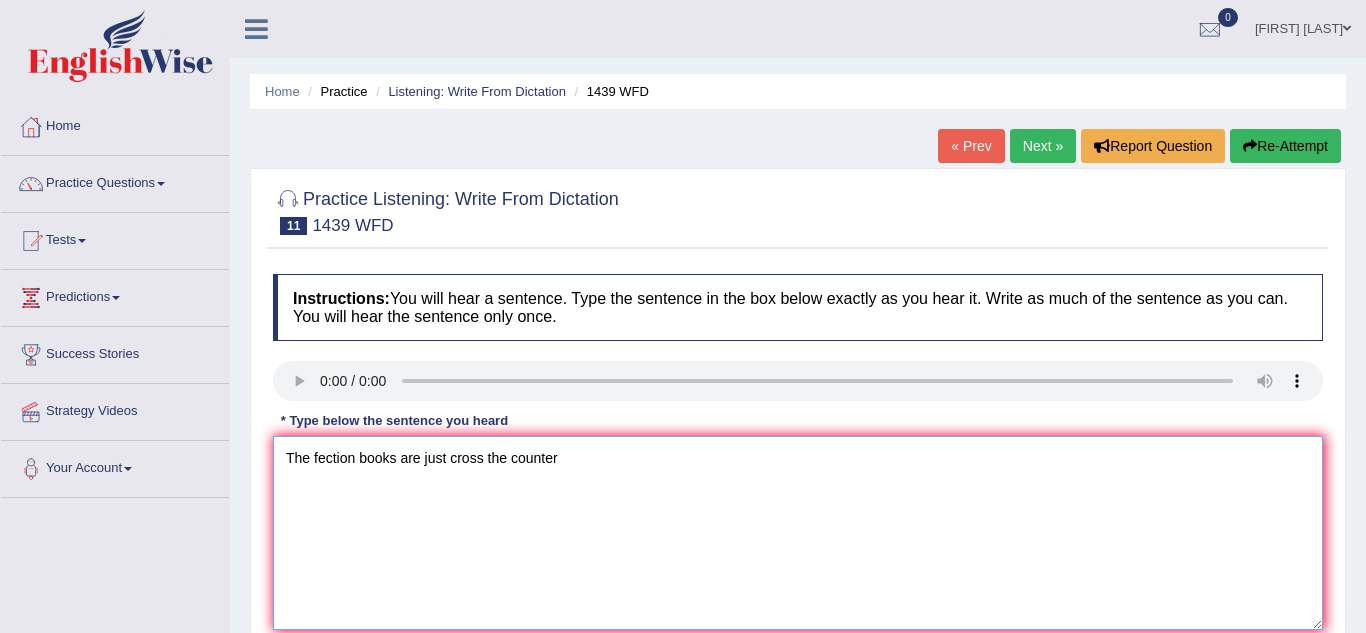 click on "The fection books are just cross the counter" at bounding box center [798, 533] 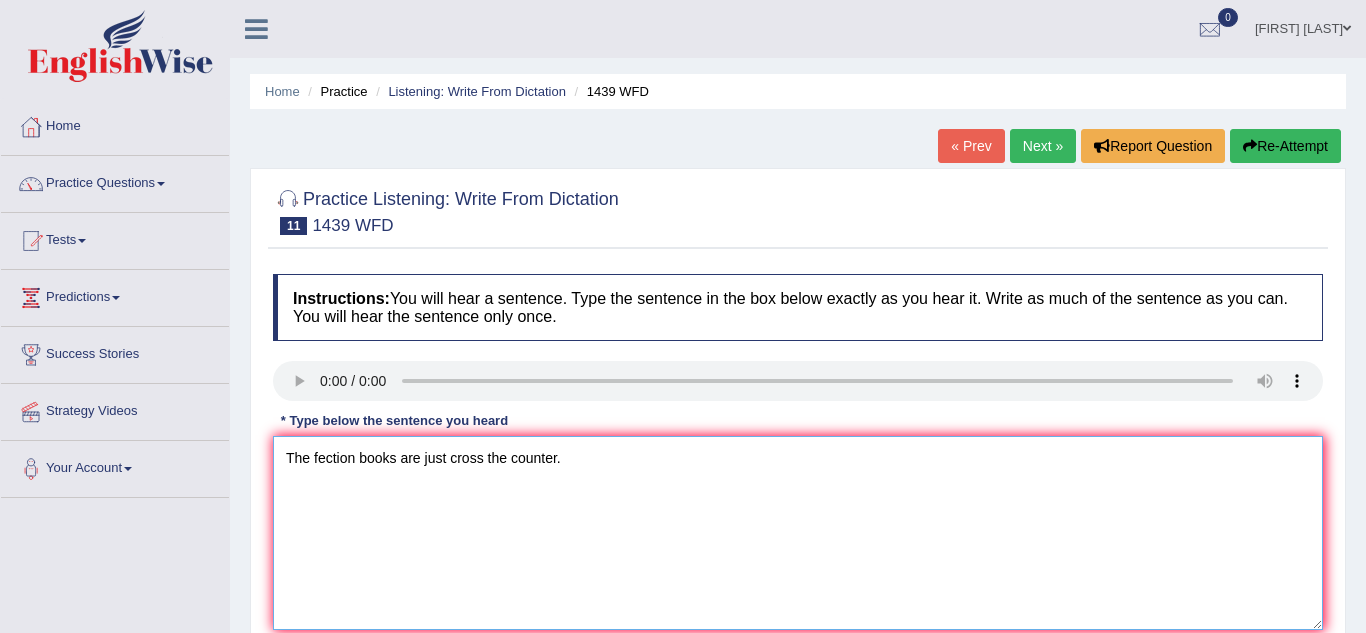 click on "The fection books are just cross the counter." at bounding box center (798, 533) 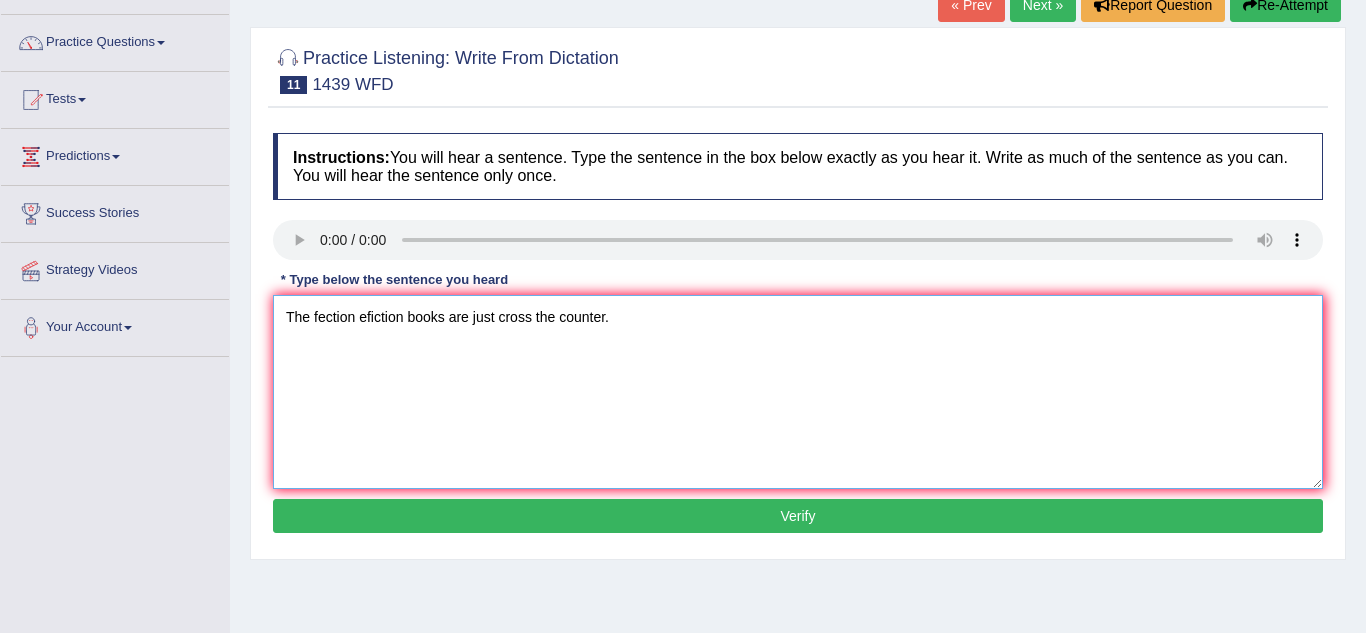 scroll, scrollTop: 169, scrollLeft: 0, axis: vertical 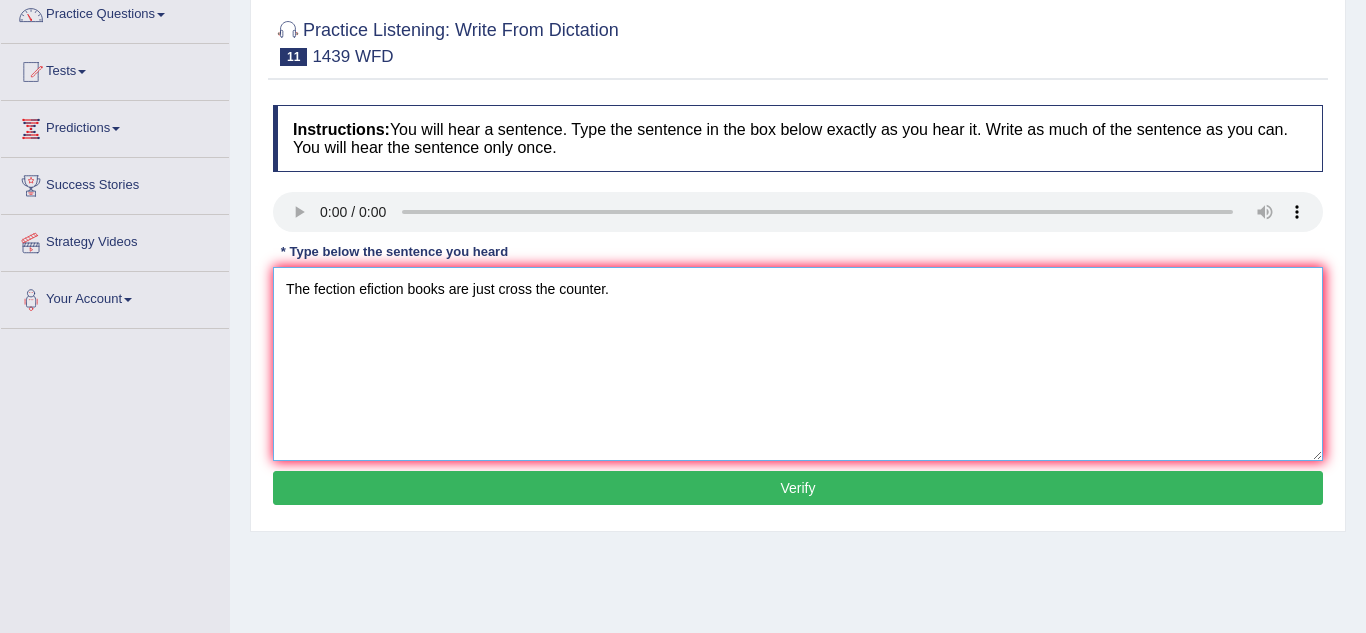 type on "The fection efiction books are just cross the counter." 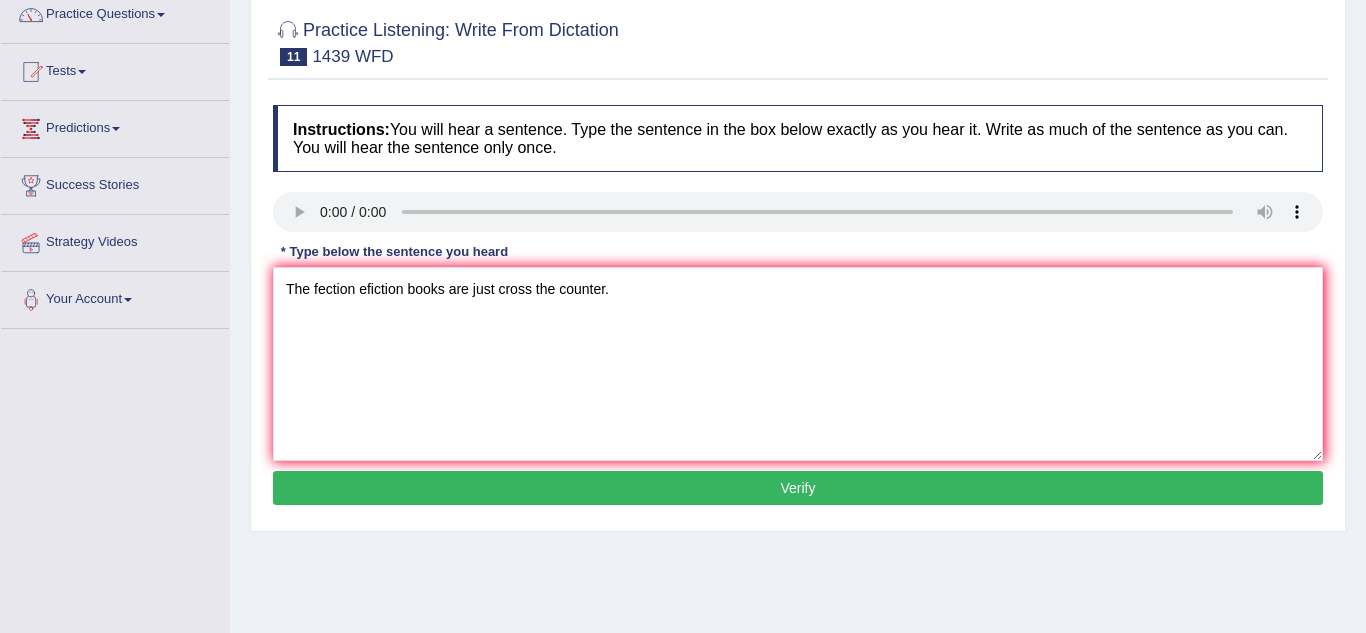 click on "Verify" at bounding box center (798, 488) 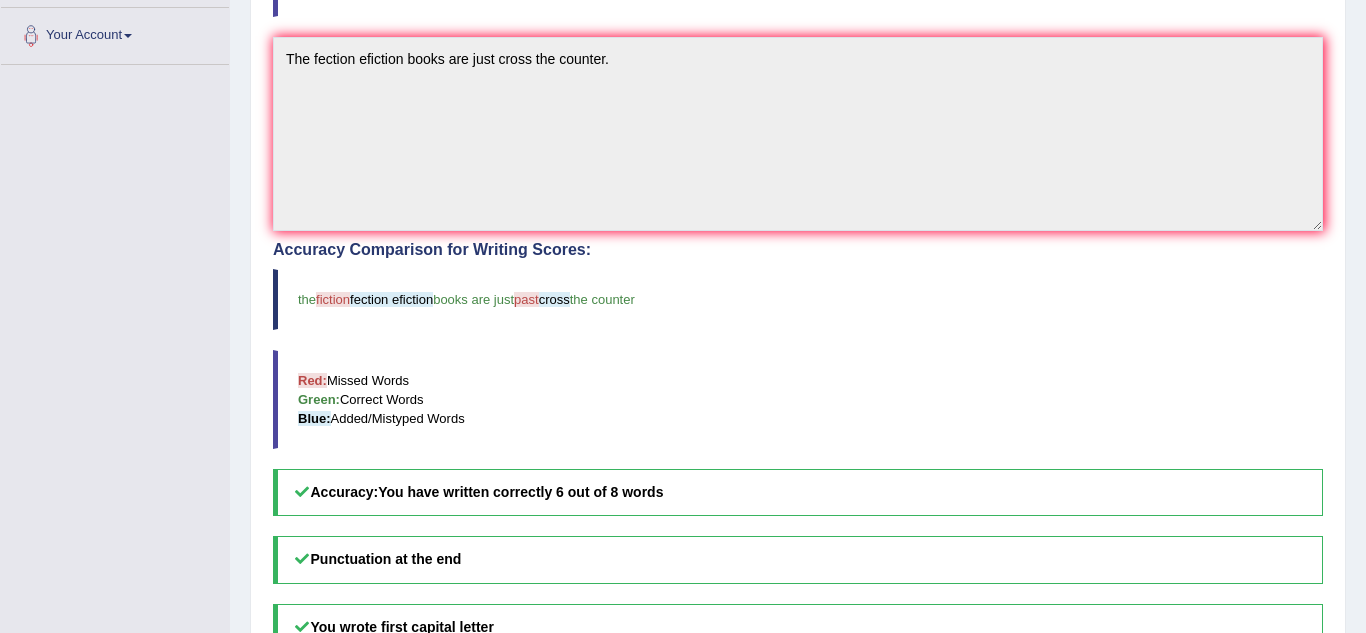 scroll, scrollTop: 0, scrollLeft: 0, axis: both 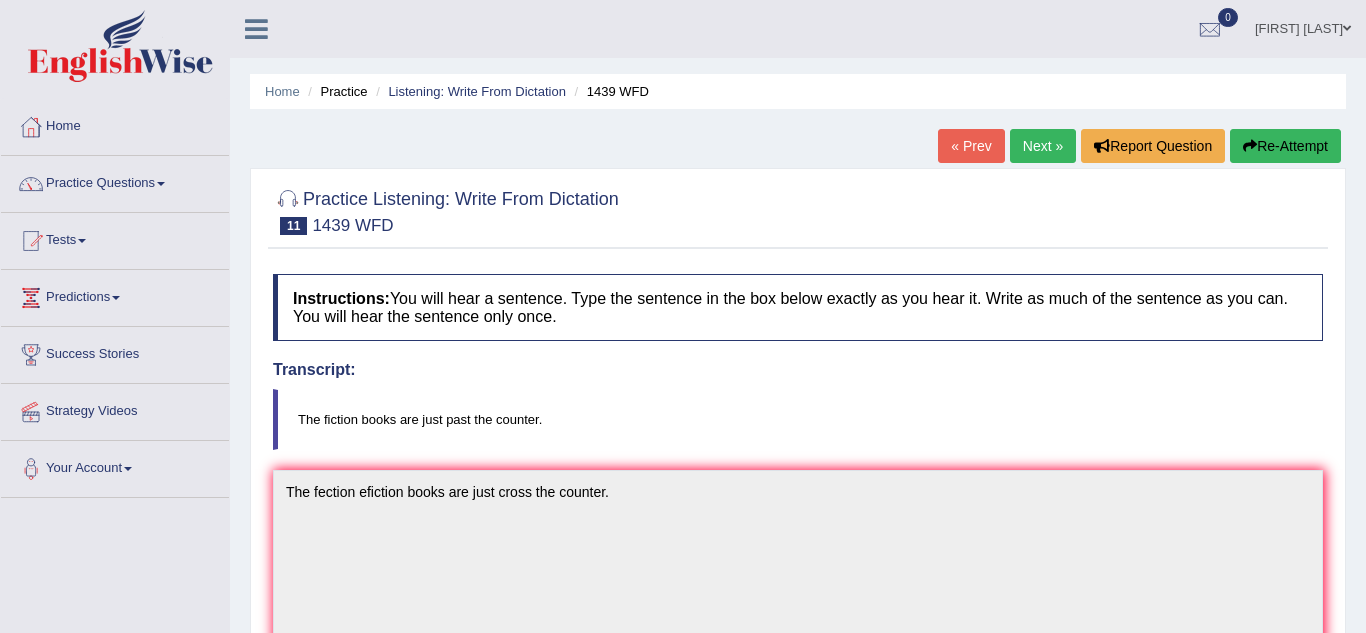 click on "Next »" at bounding box center (1043, 146) 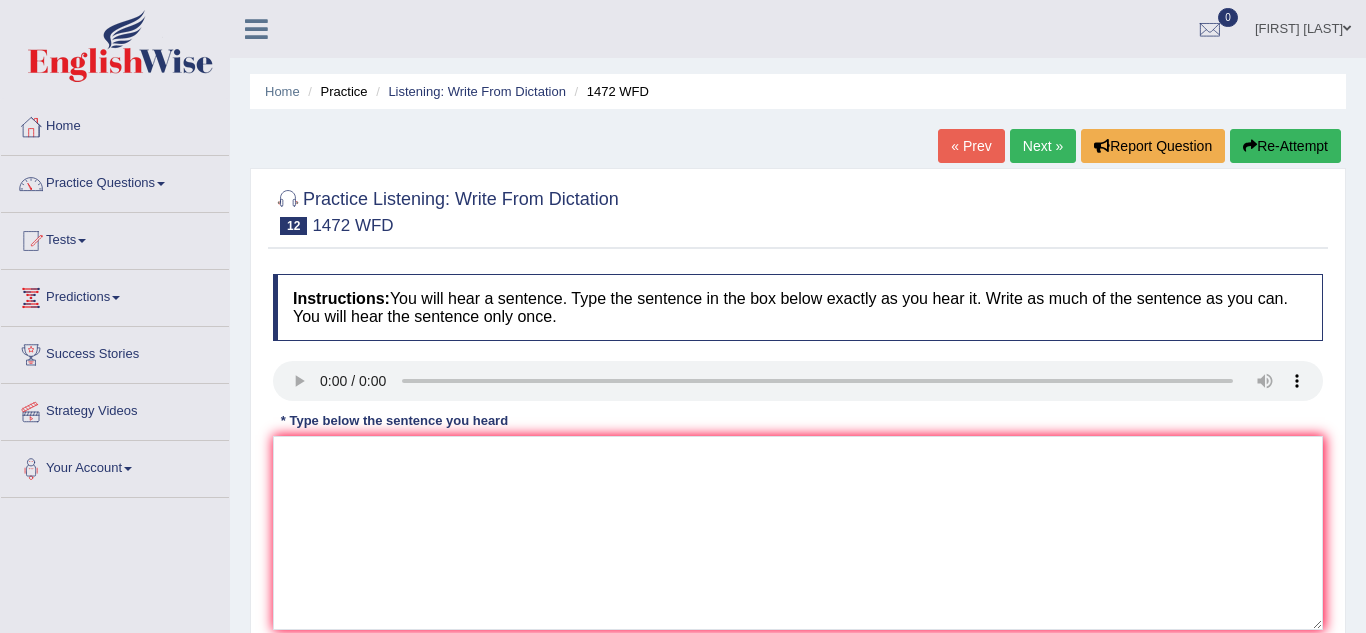 scroll, scrollTop: 0, scrollLeft: 0, axis: both 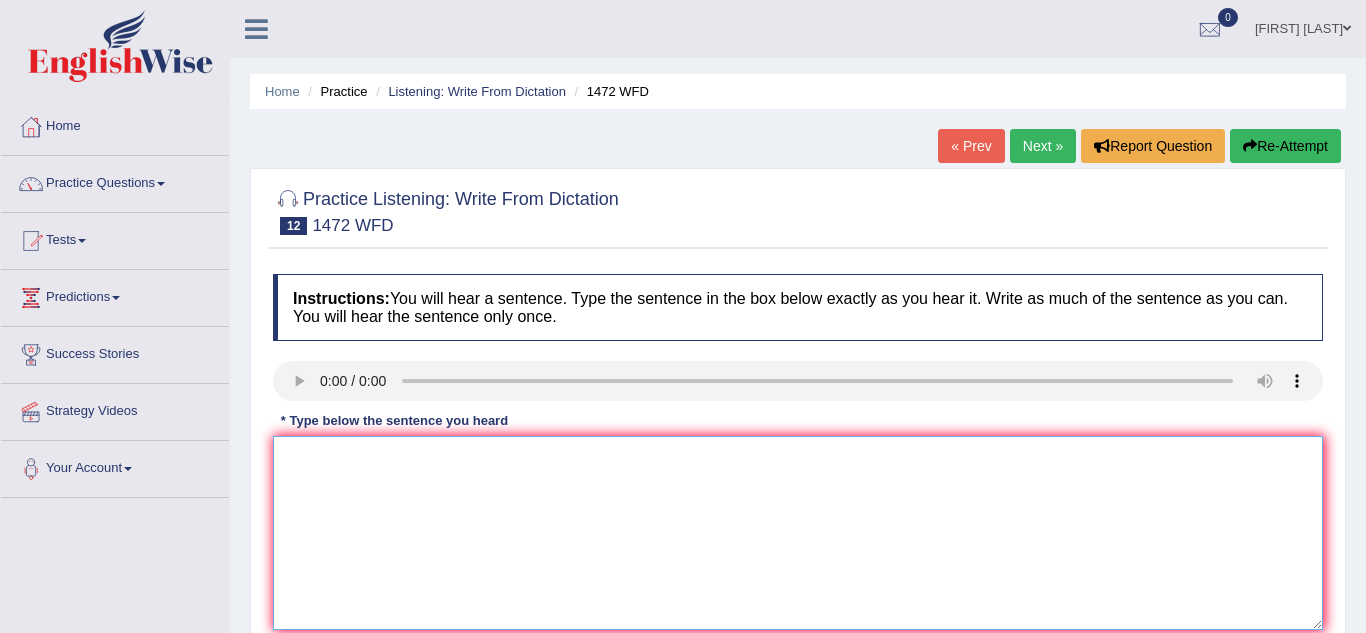 click at bounding box center [798, 533] 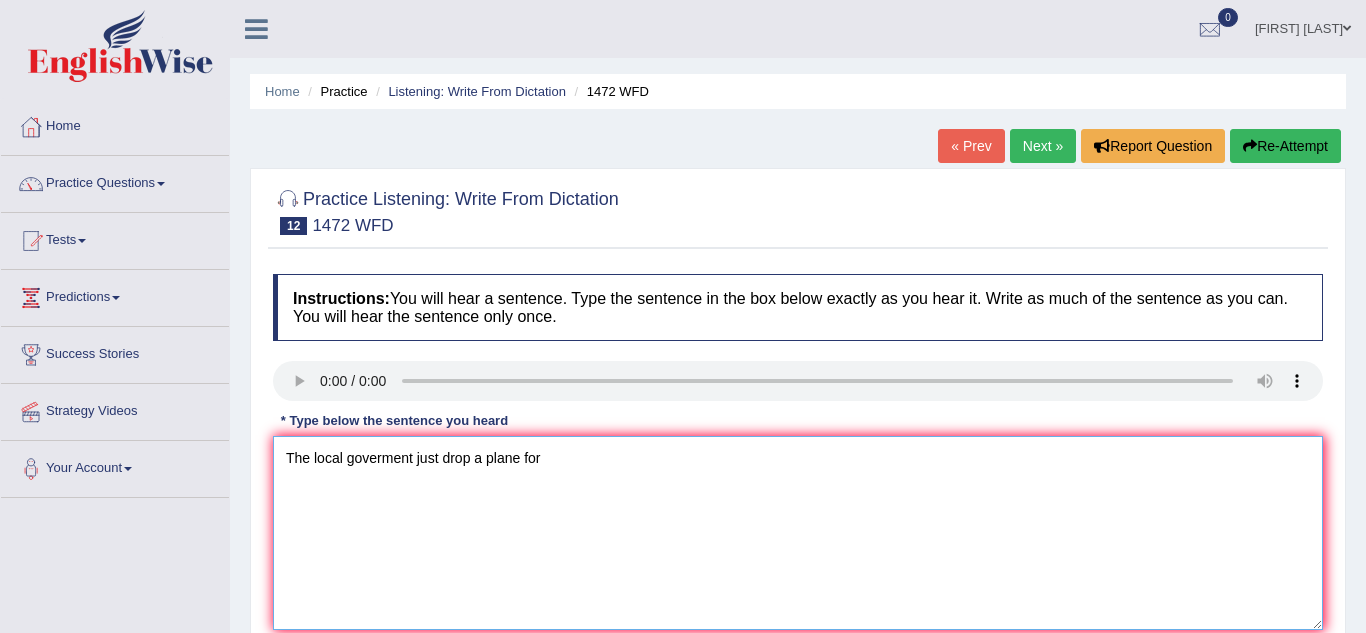 click on "The local goverment just drop a plane for" at bounding box center (798, 533) 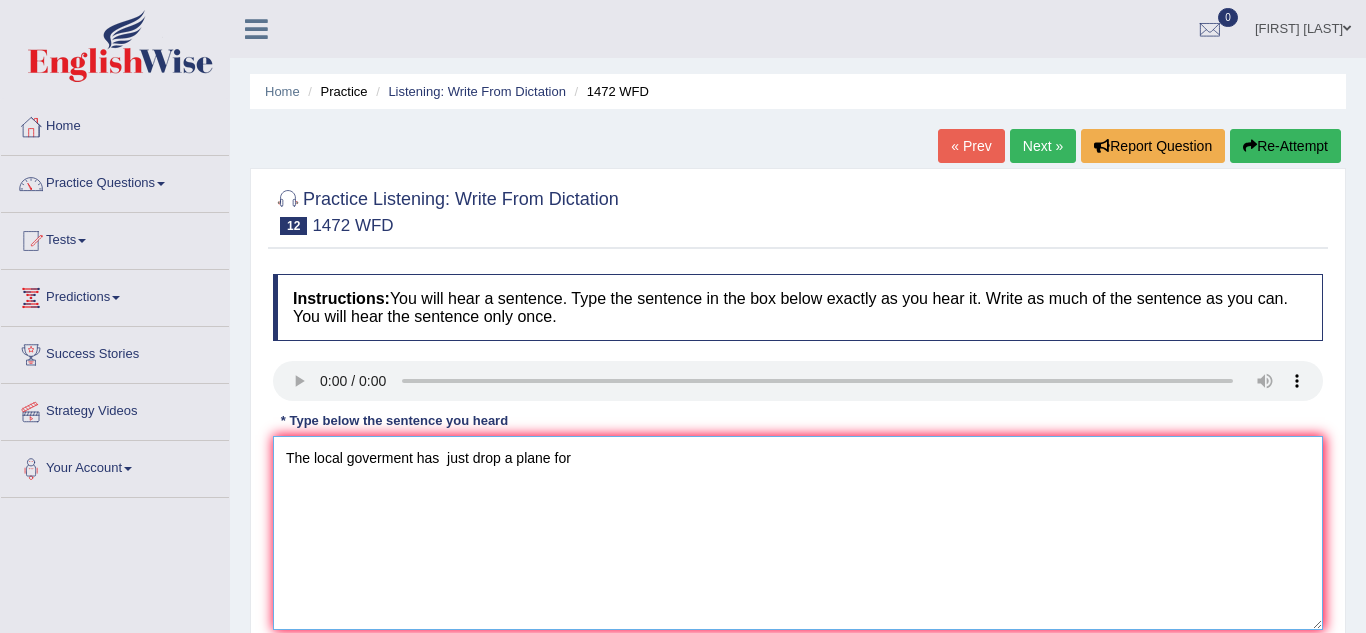 click on "The local goverment has  just drop a plane for" at bounding box center [798, 533] 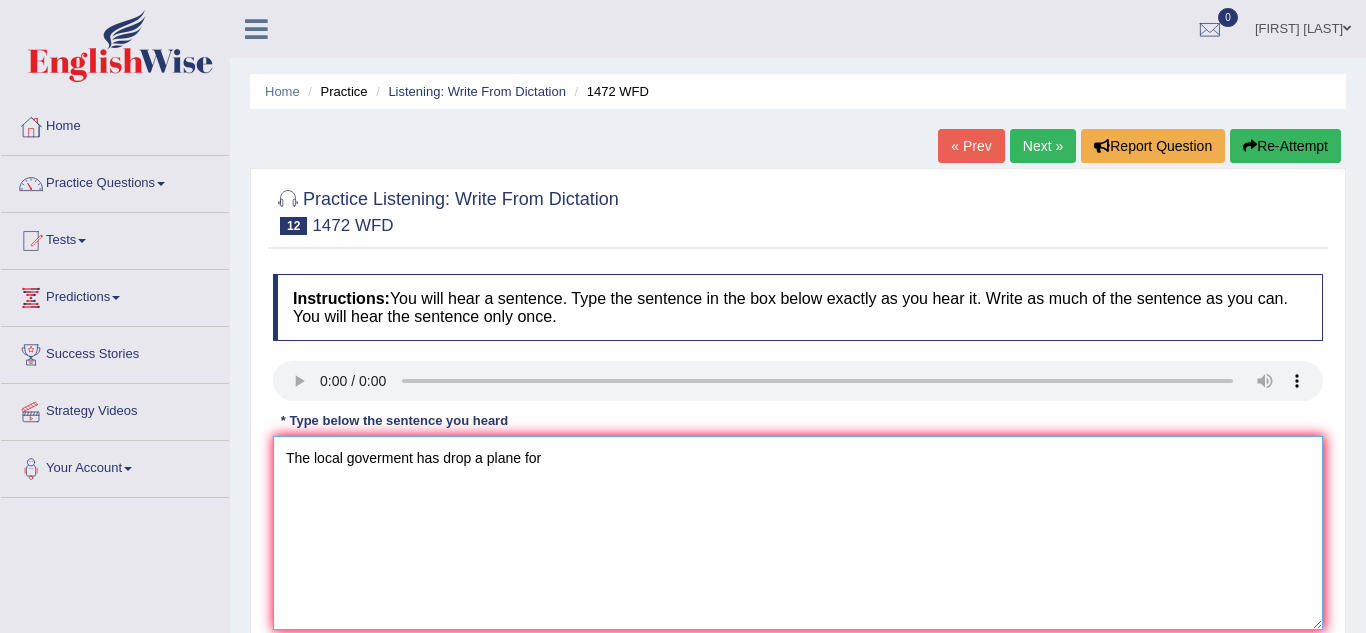 click on "The local goverment has drop a plane for" at bounding box center (798, 533) 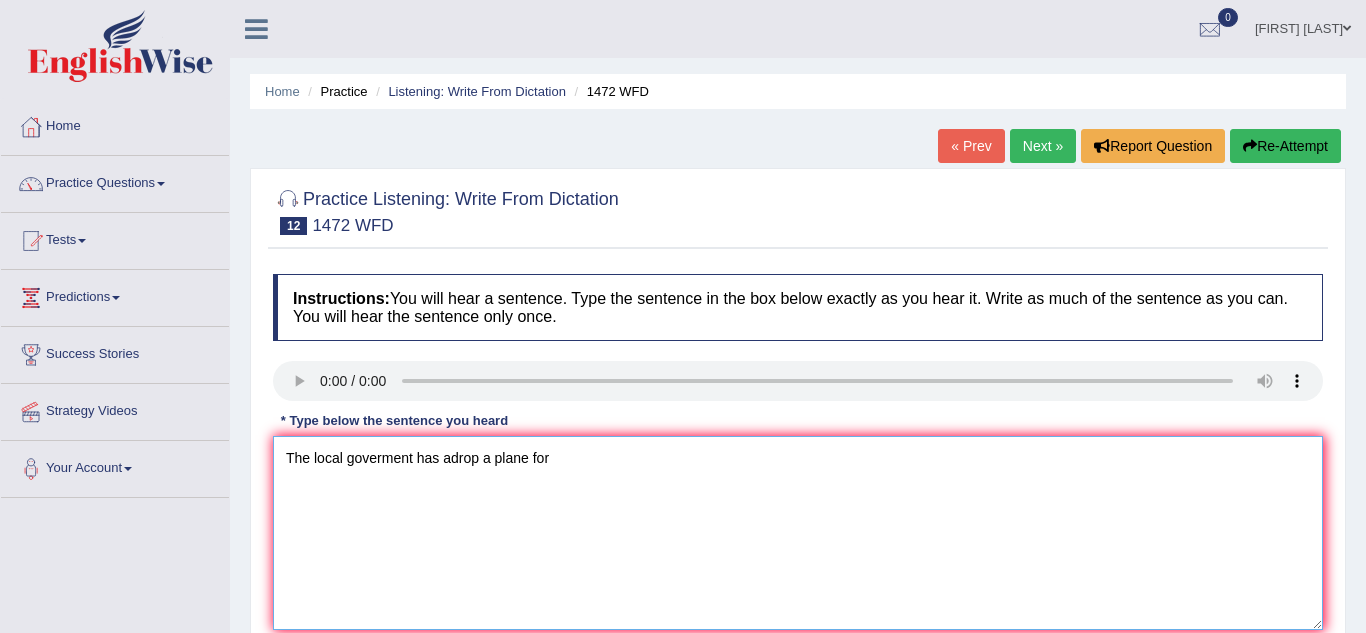 click on "The local goverment has adrop a plane for" at bounding box center [798, 533] 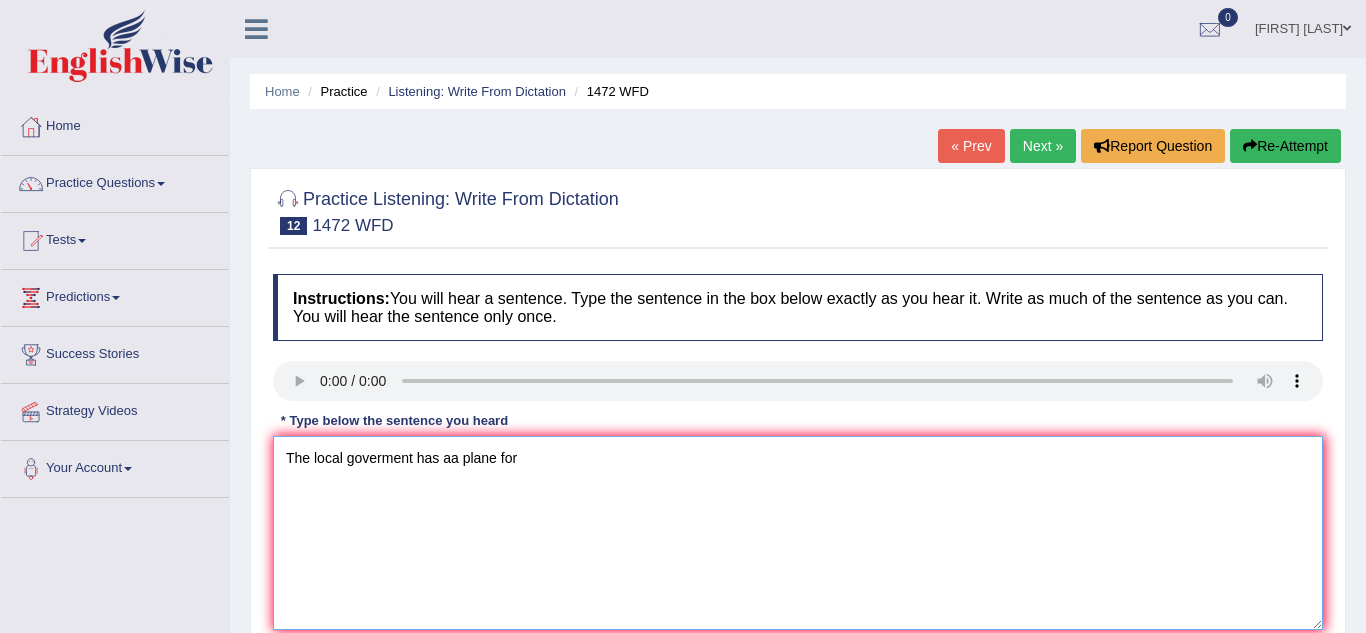 click on "The local goverment has aa plane for" at bounding box center (798, 533) 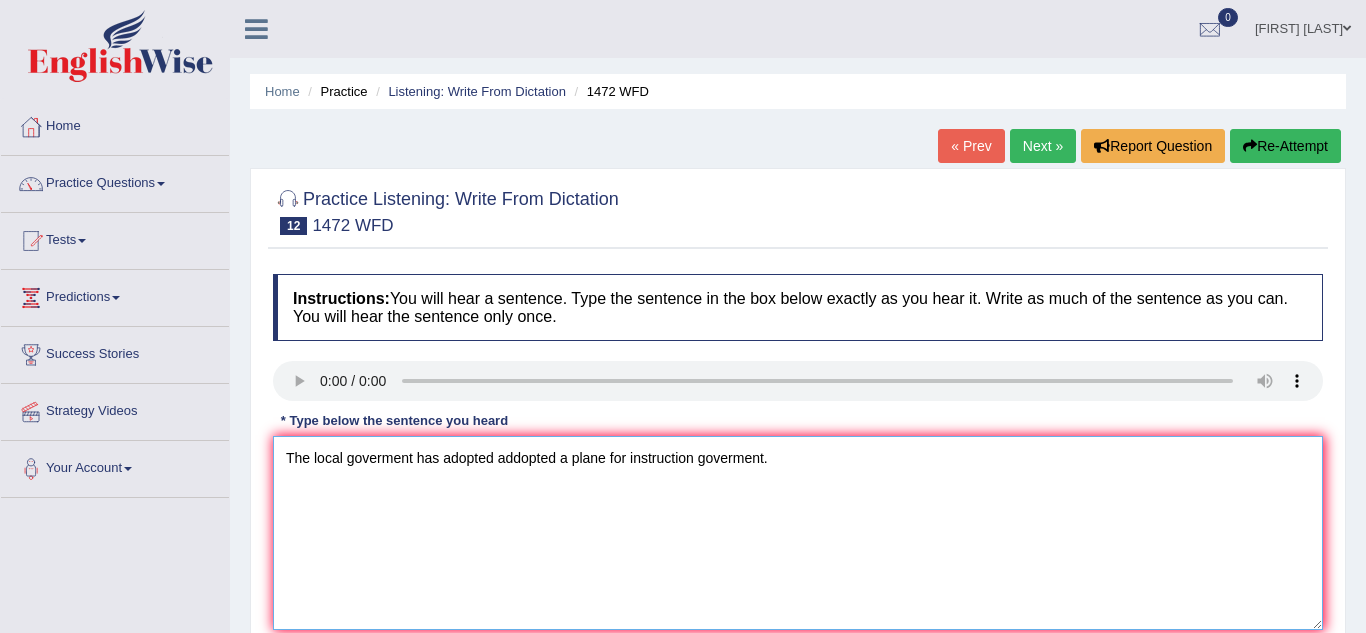 click on "The local goverment has adopted addopted a plane for instruction goverment." at bounding box center [798, 533] 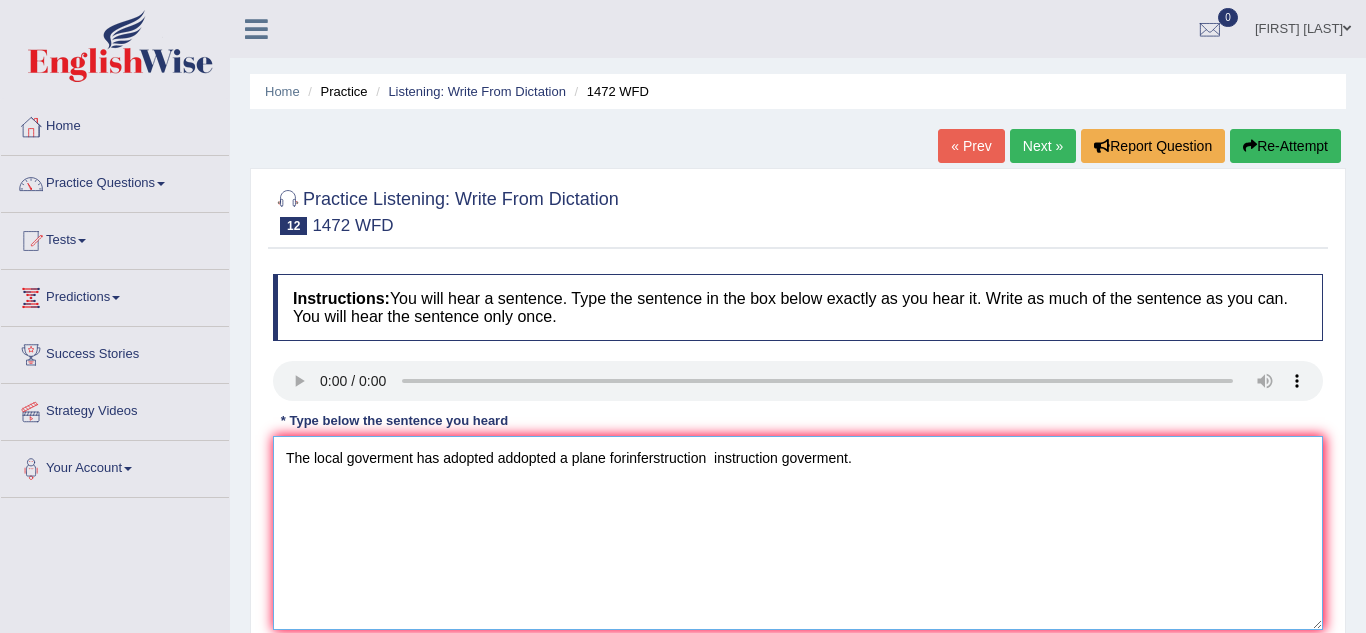 click on "The local goverment has adopted addopted a plane forinferstruction  instruction goverment." at bounding box center (798, 533) 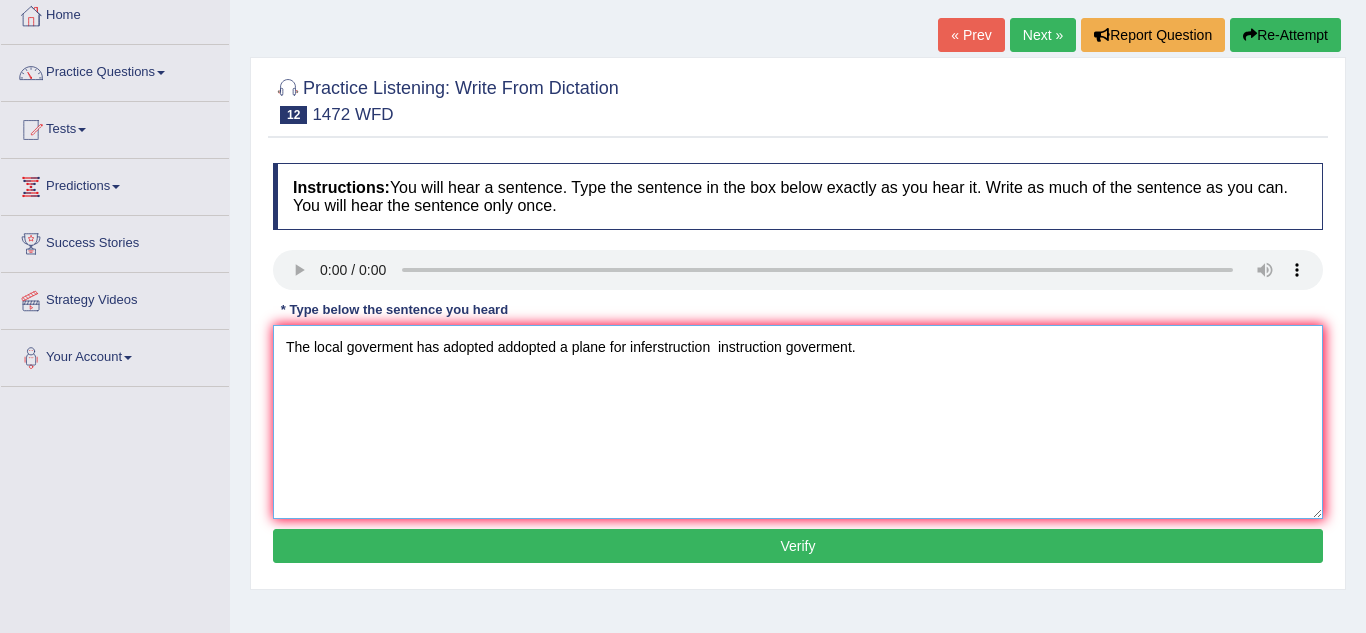 scroll, scrollTop: 146, scrollLeft: 0, axis: vertical 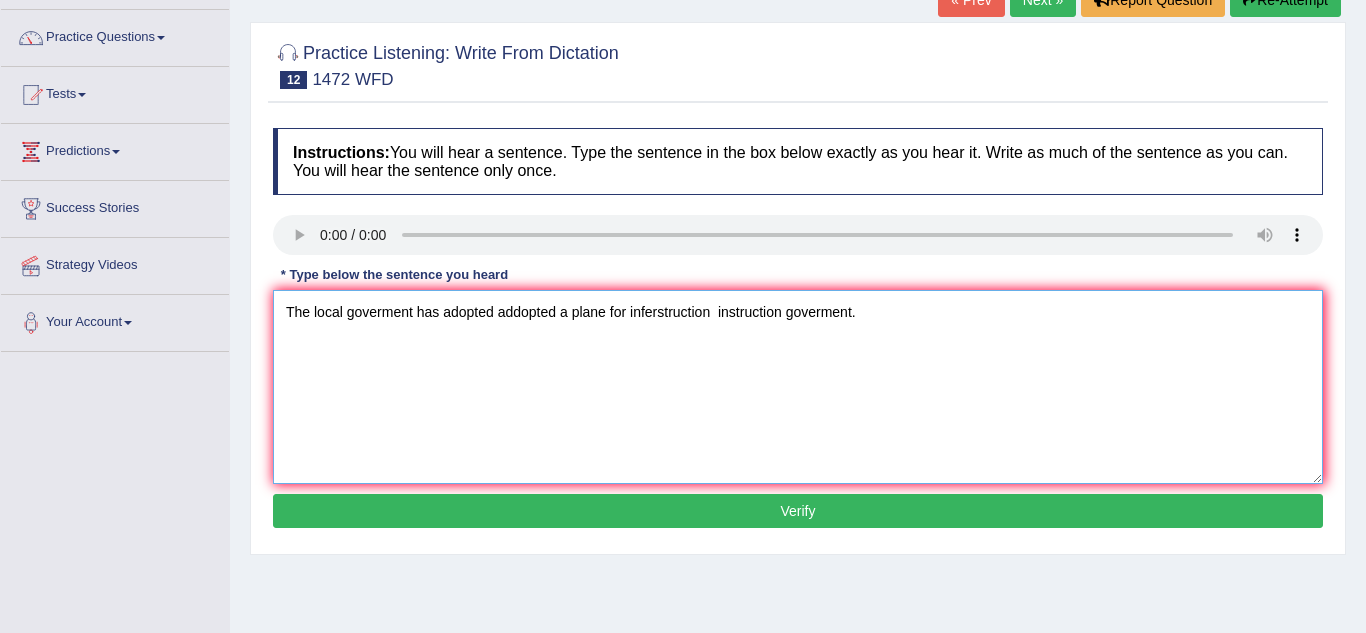 type on "The local goverment has adopted addopted a plane for inferstruction  instruction goverment." 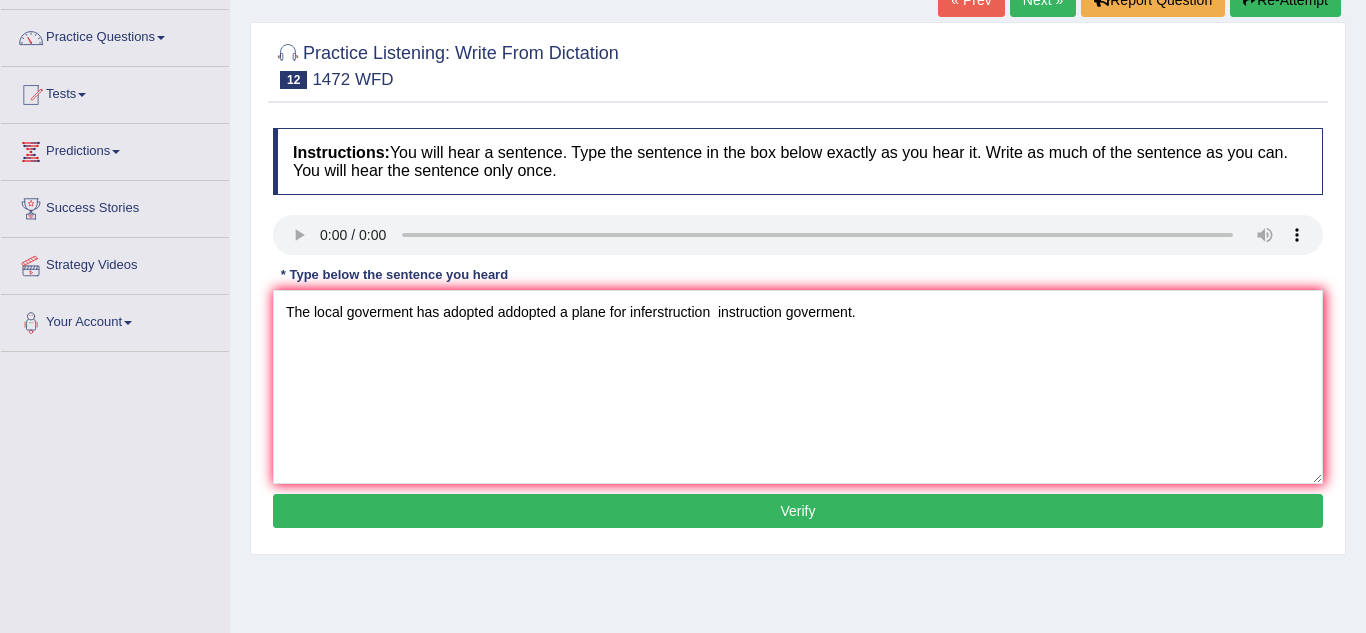 click on "Verify" at bounding box center (798, 511) 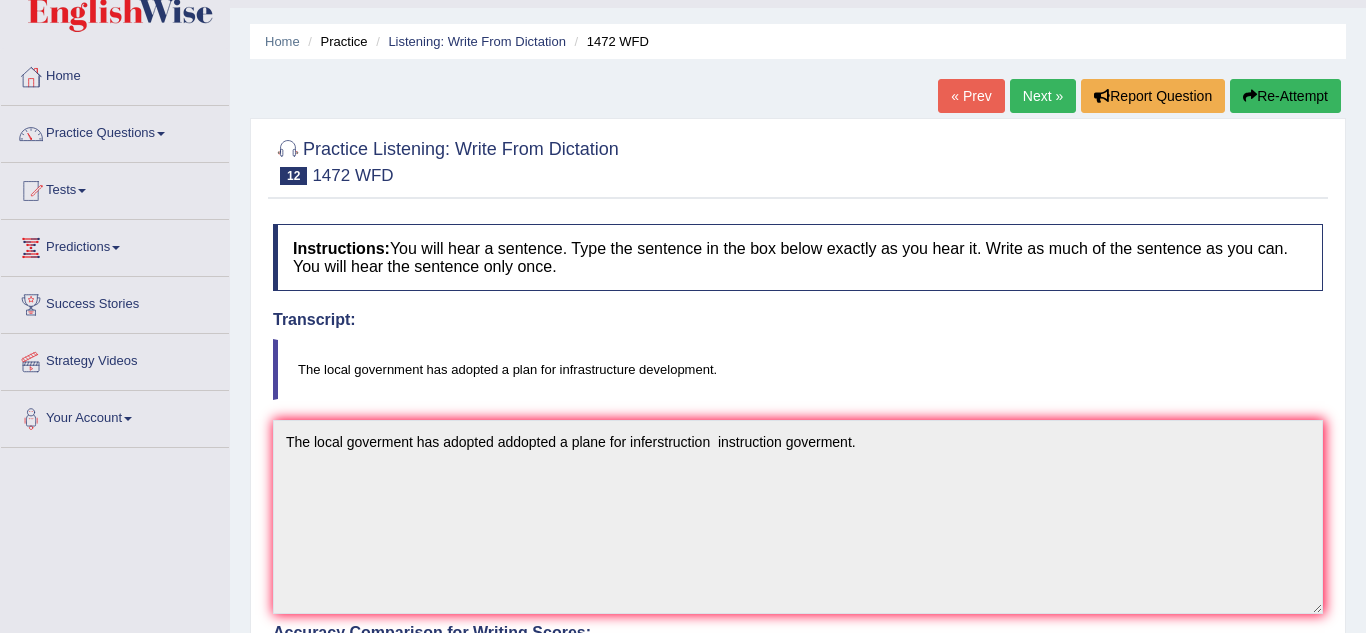 scroll, scrollTop: 44, scrollLeft: 0, axis: vertical 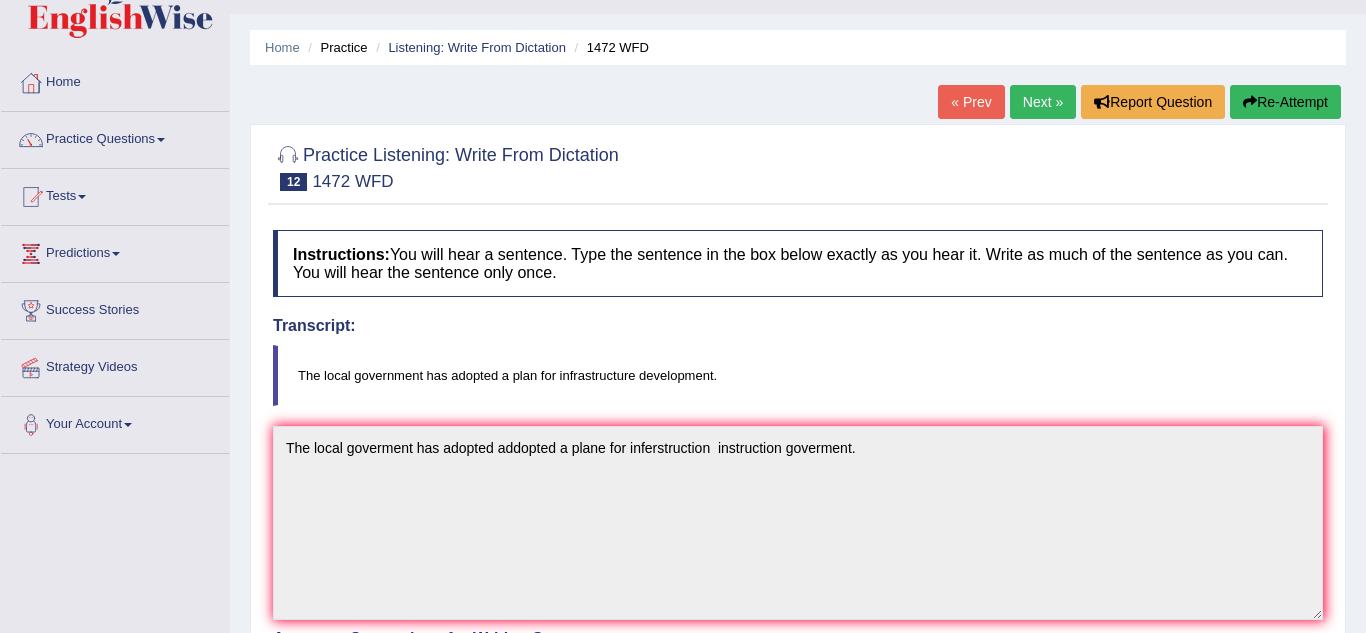 click on "Next »" at bounding box center (1043, 102) 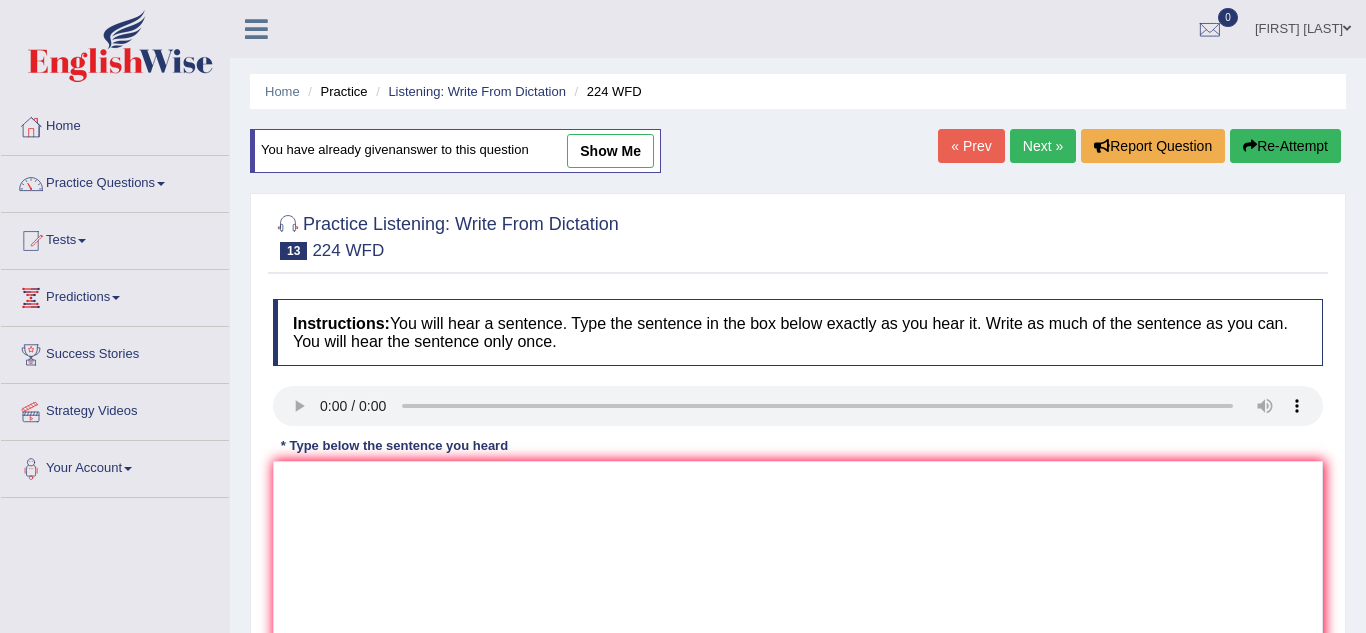 scroll, scrollTop: 0, scrollLeft: 0, axis: both 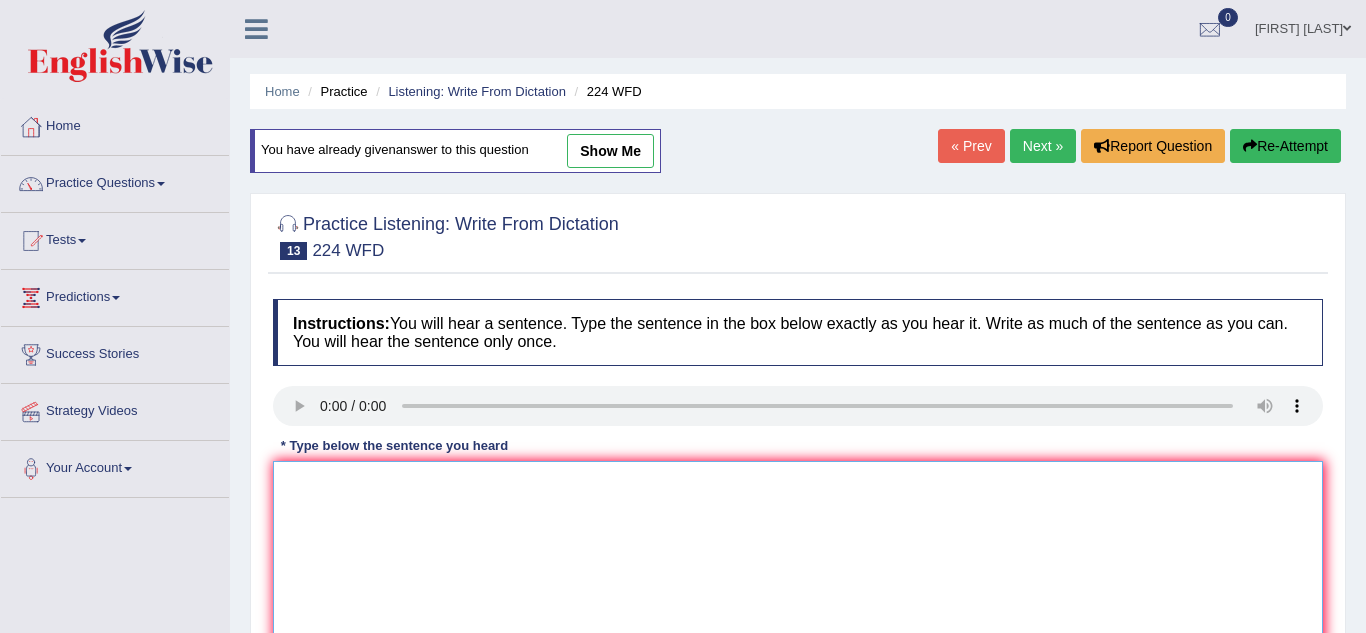 click at bounding box center [798, 558] 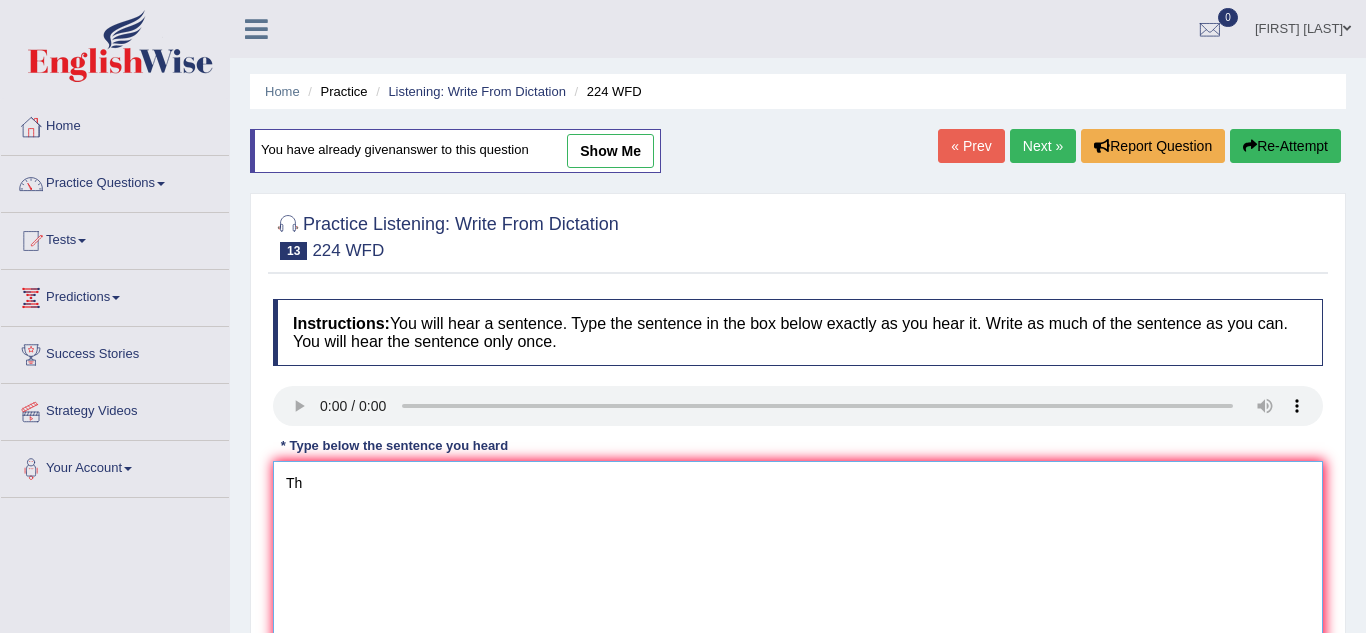type on "T" 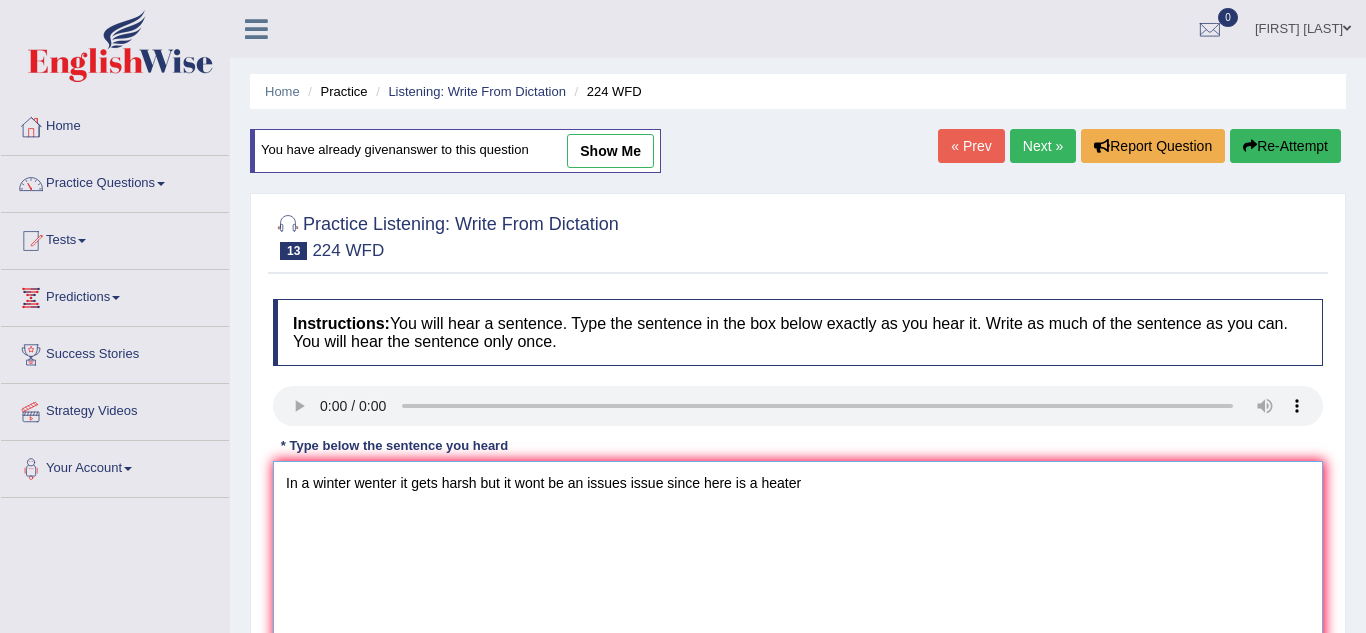 click on "In a winter wenter it gets harsh but it wont be an issues issue since here is a heater" at bounding box center (798, 558) 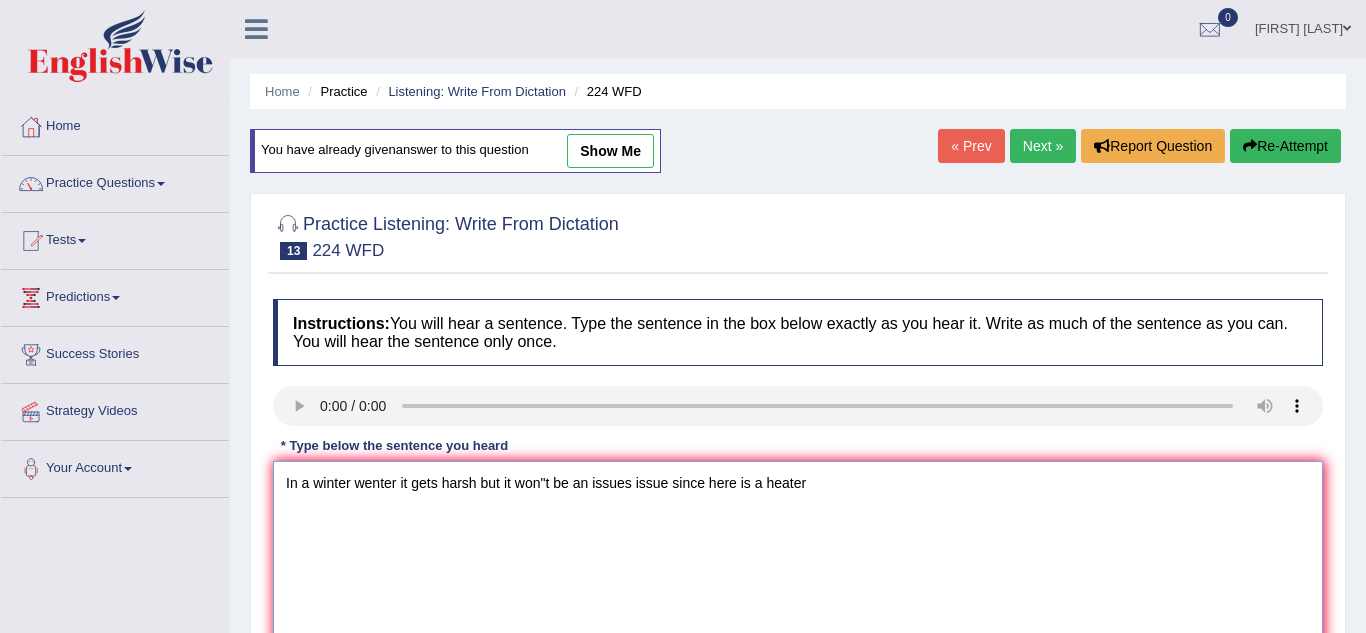 click on "In a winter wenter it gets harsh but it won"t be an issues issue since here is a heater" at bounding box center (798, 558) 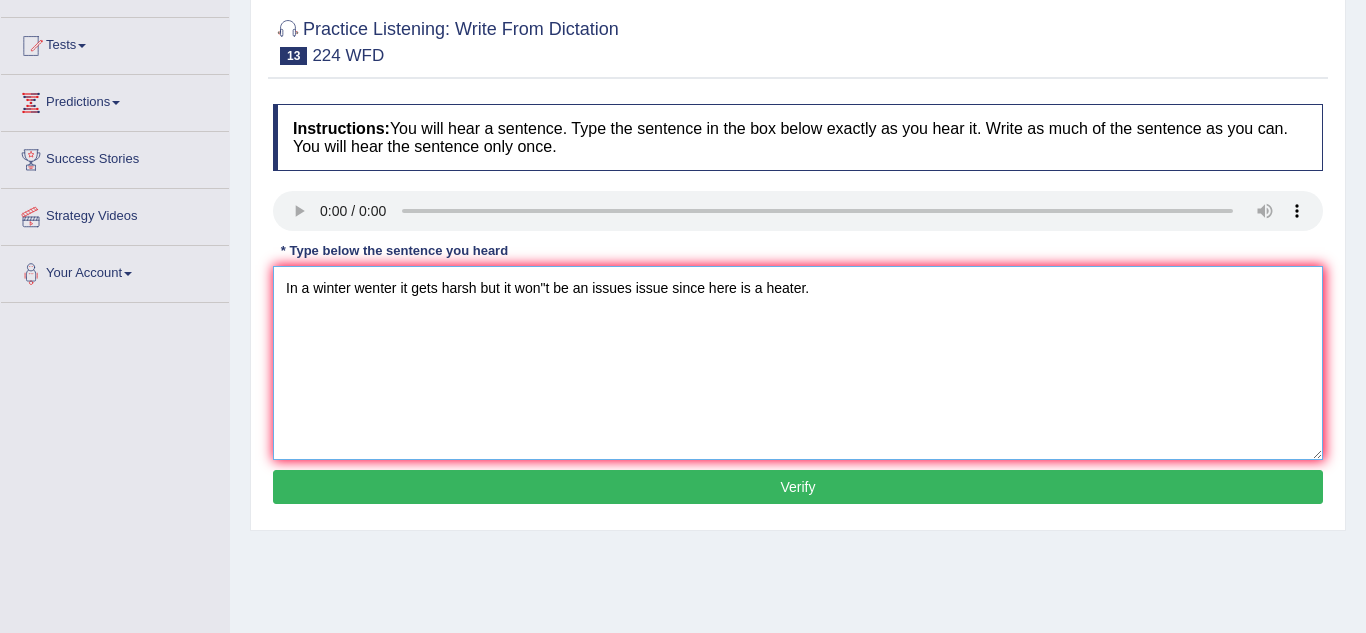 scroll, scrollTop: 200, scrollLeft: 0, axis: vertical 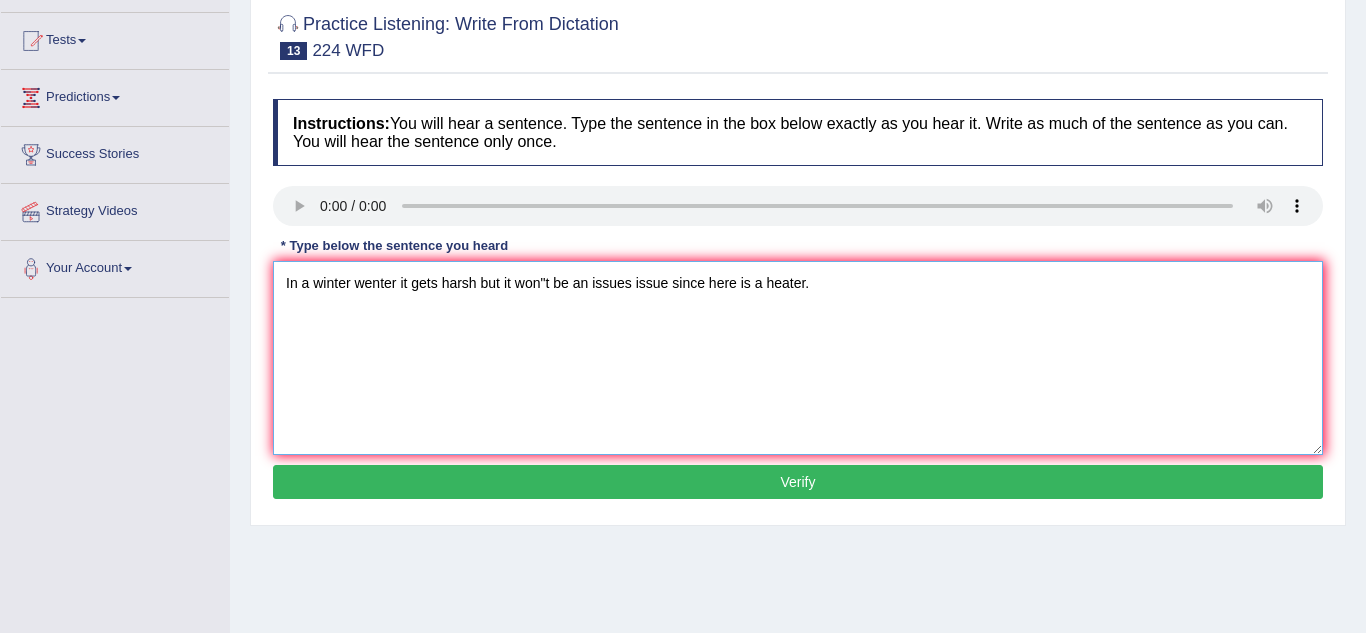 type on "In a winter wenter it gets harsh but it won"t be an issues issue since here is a heater." 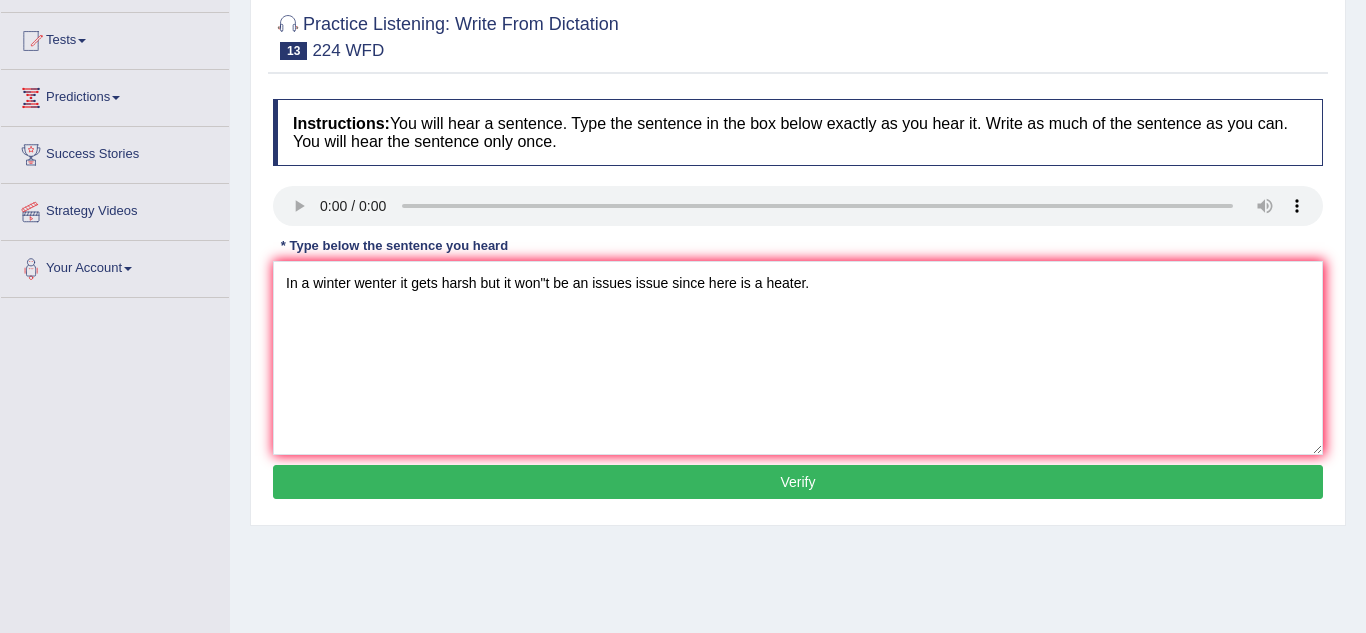 click on "Verify" at bounding box center [798, 482] 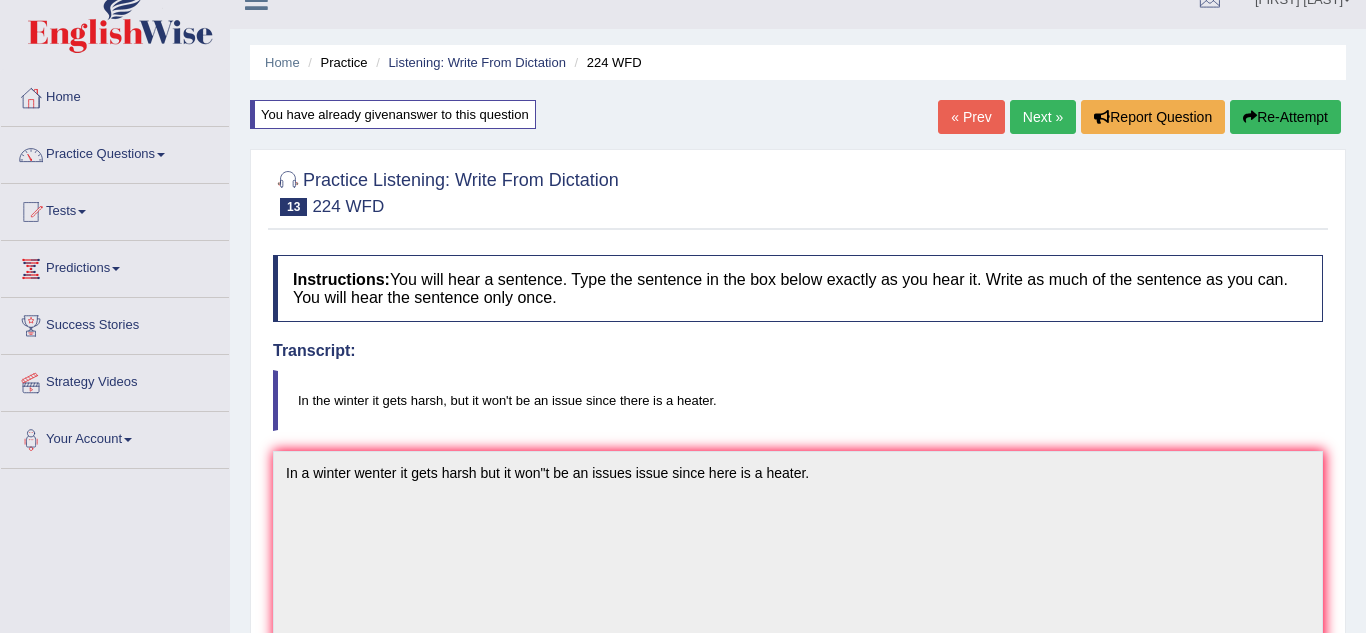 scroll, scrollTop: 0, scrollLeft: 0, axis: both 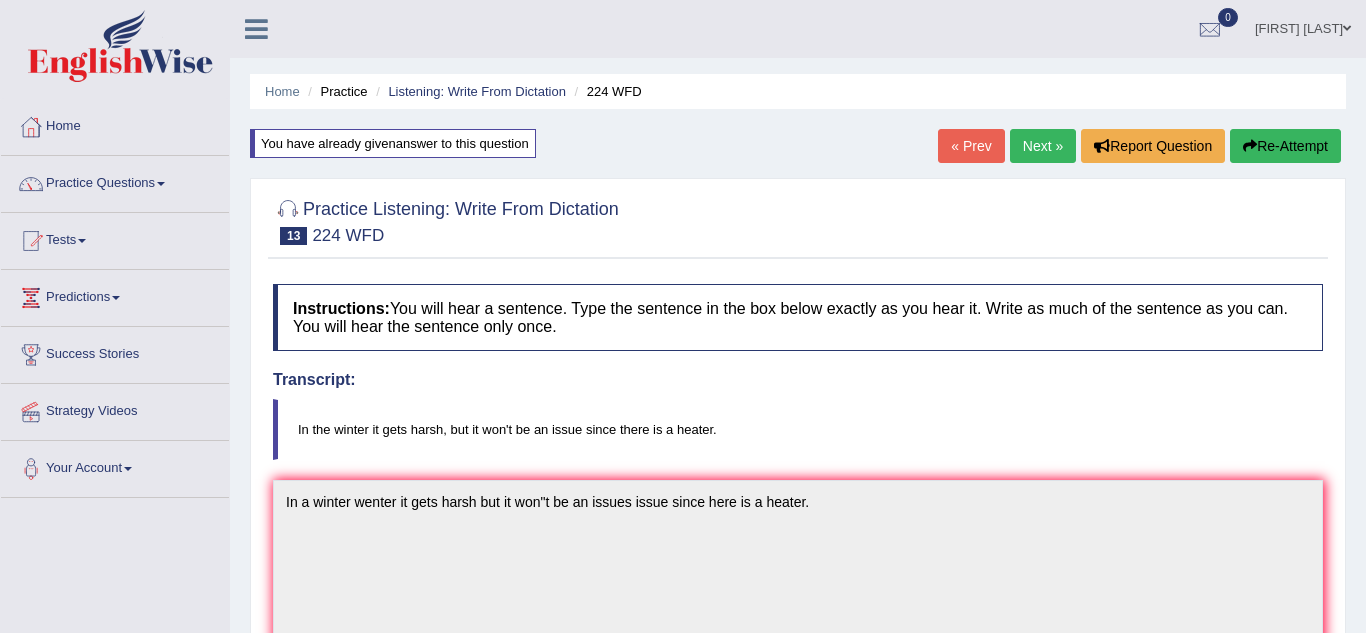 click on "Next »" at bounding box center [1043, 146] 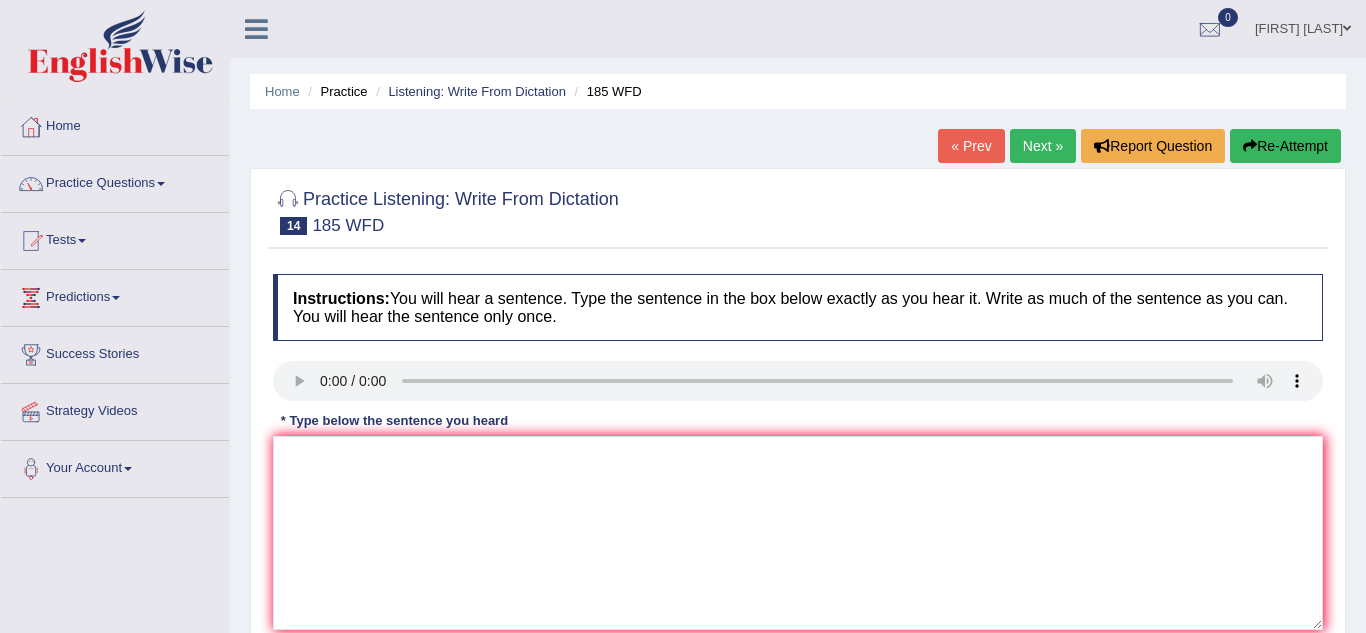 scroll, scrollTop: 0, scrollLeft: 0, axis: both 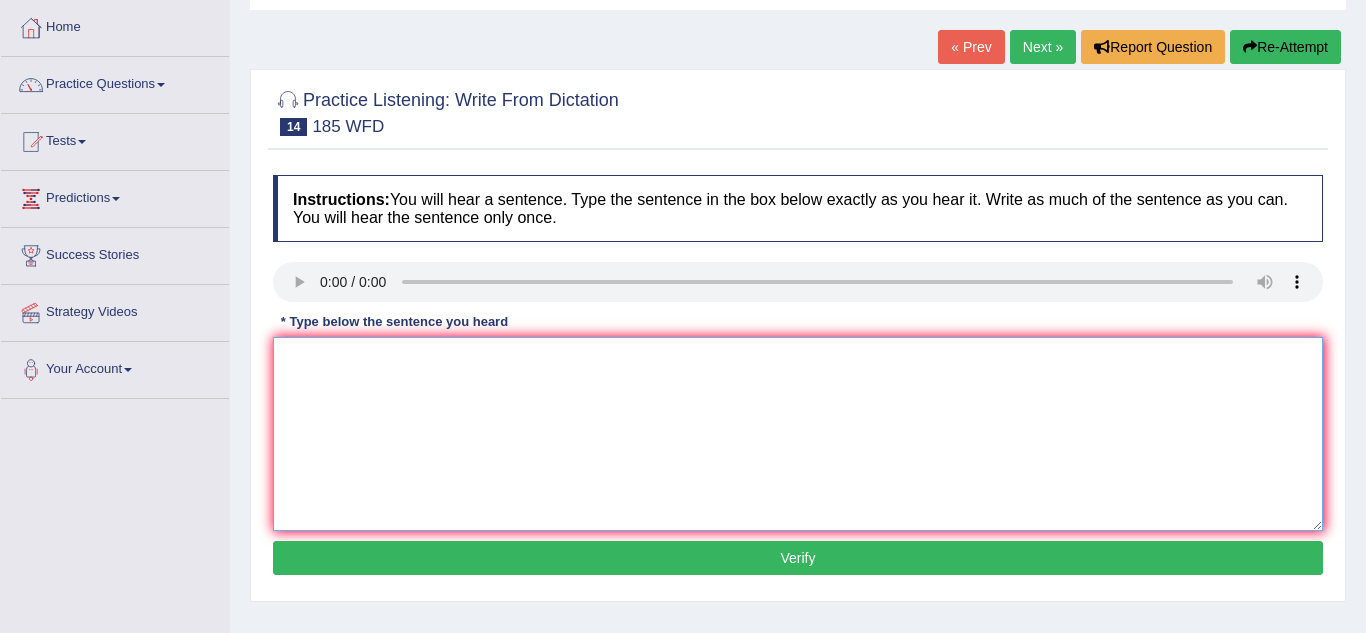 click at bounding box center (798, 434) 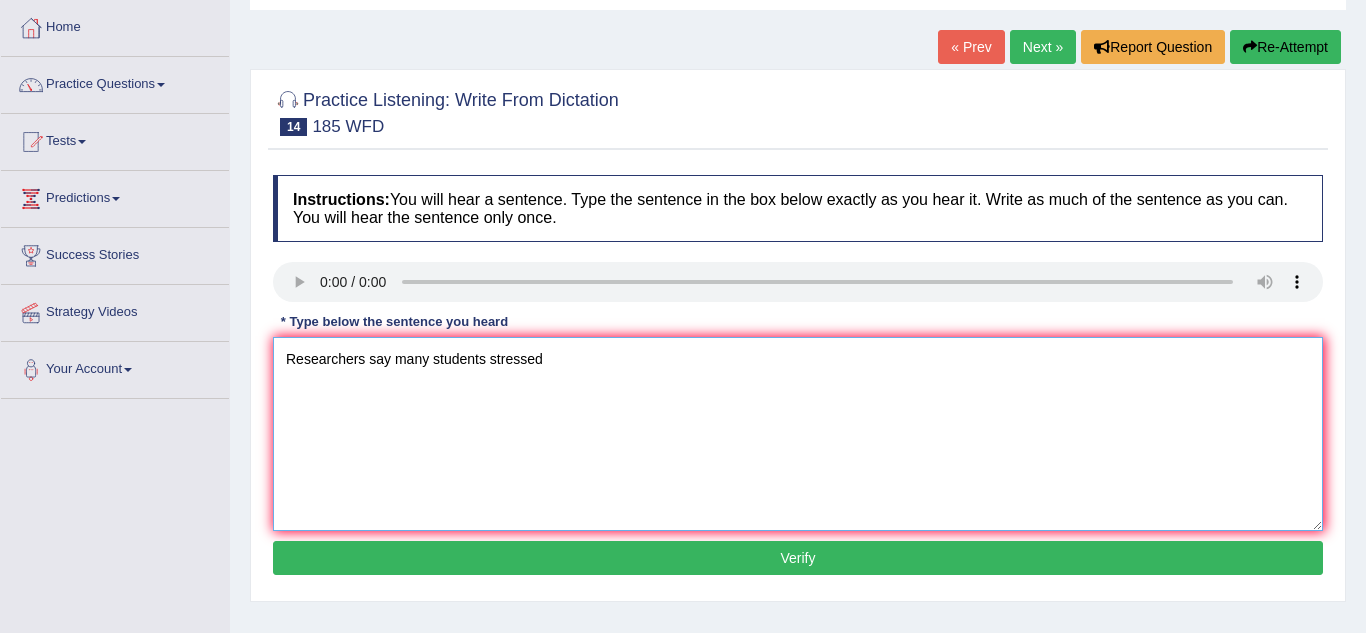 click on "Researchers say many students stressed" at bounding box center (798, 434) 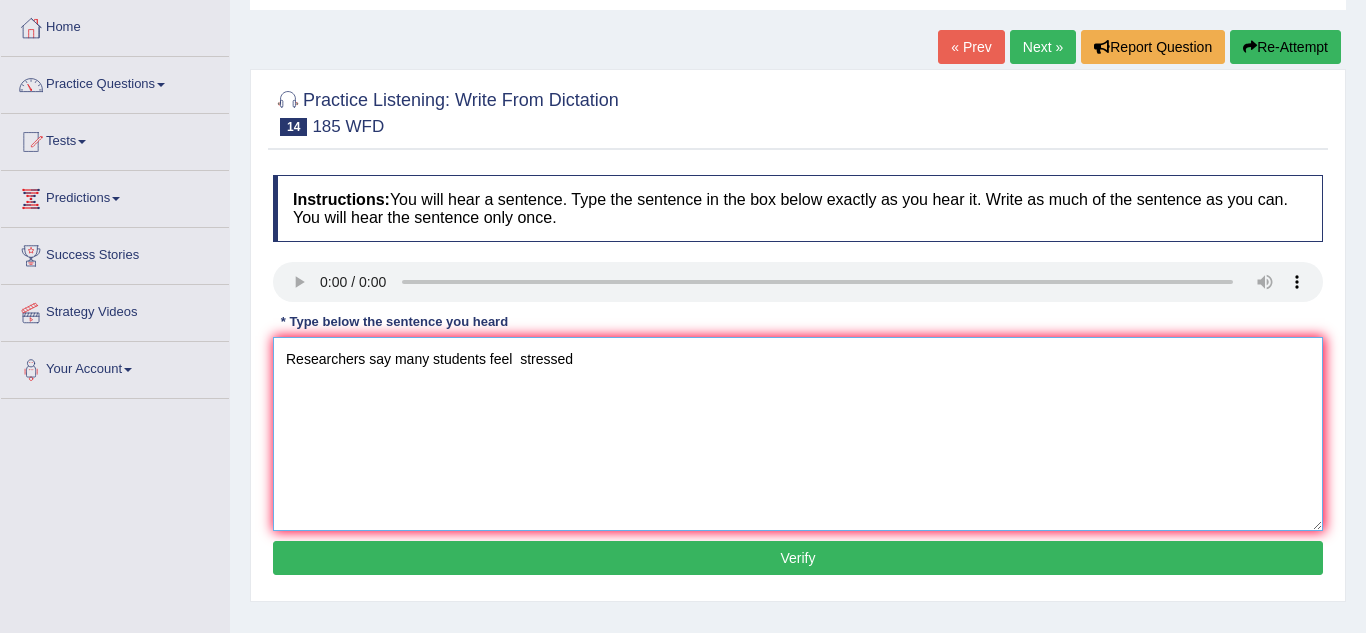 click on "Researchers say many students feel  stressed" at bounding box center (798, 434) 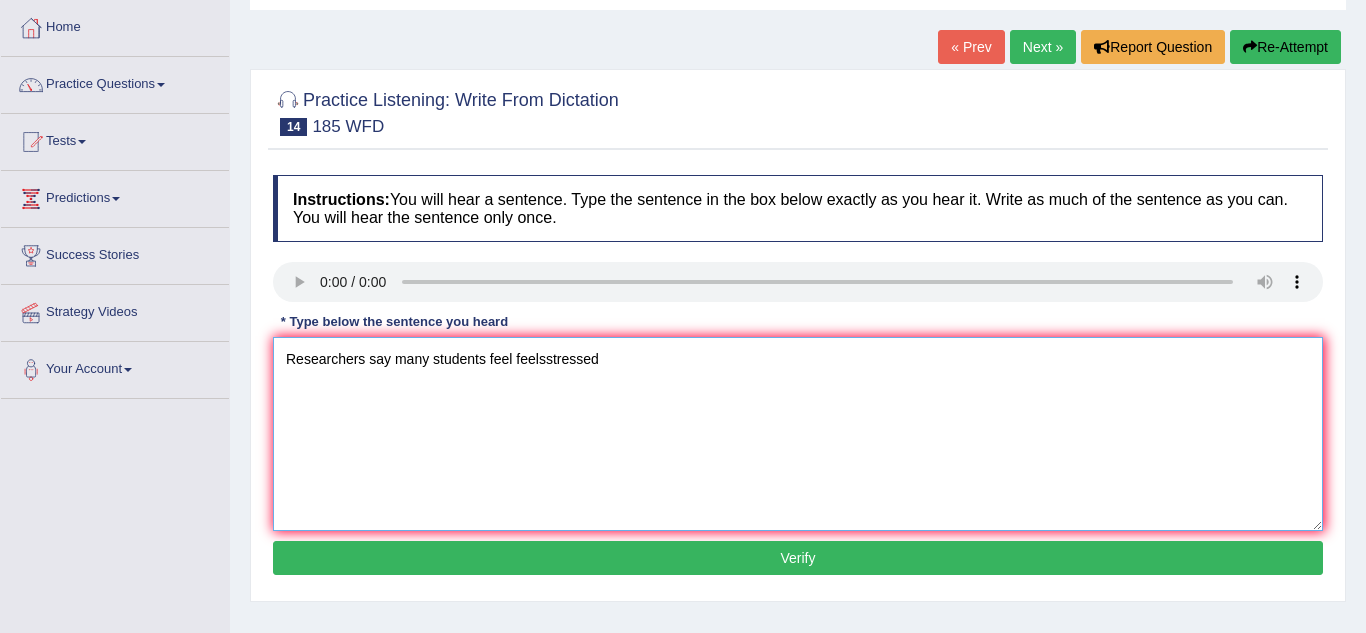 type on "Researchers say many students feel feels stressed" 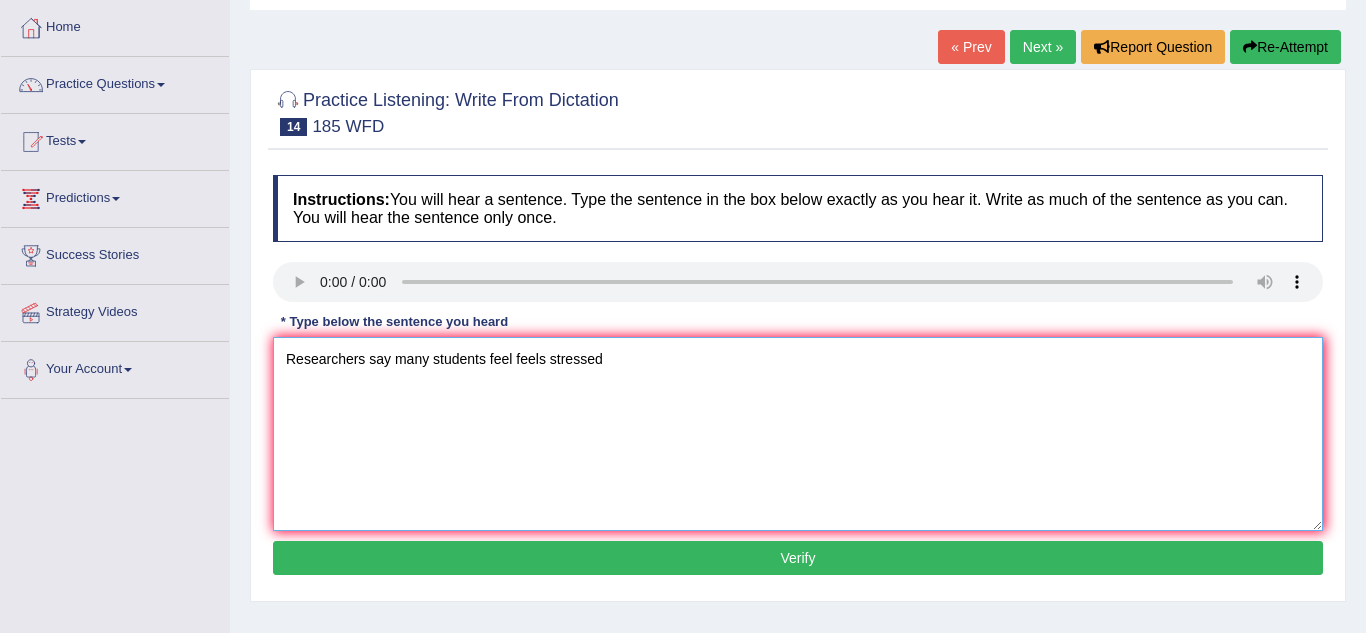 click on "Researchers say many students feel feels stressed" at bounding box center (798, 434) 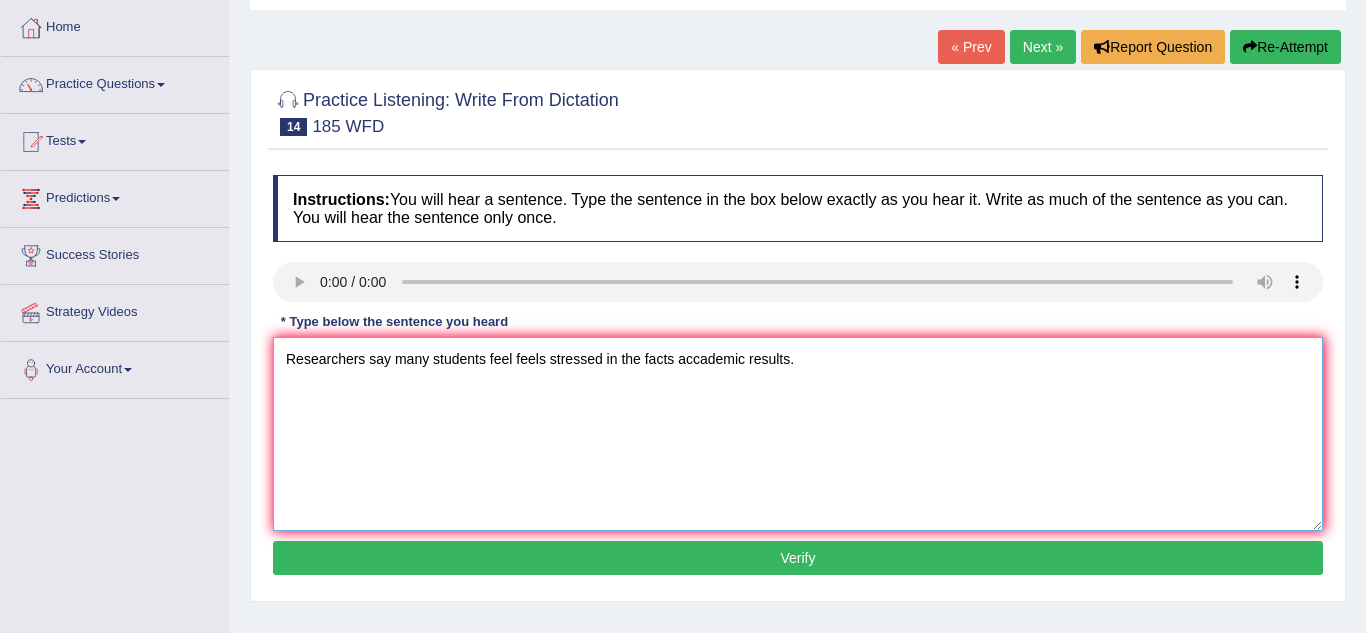 type on "Researchers say many students feel feels stressed in the facts accademic results." 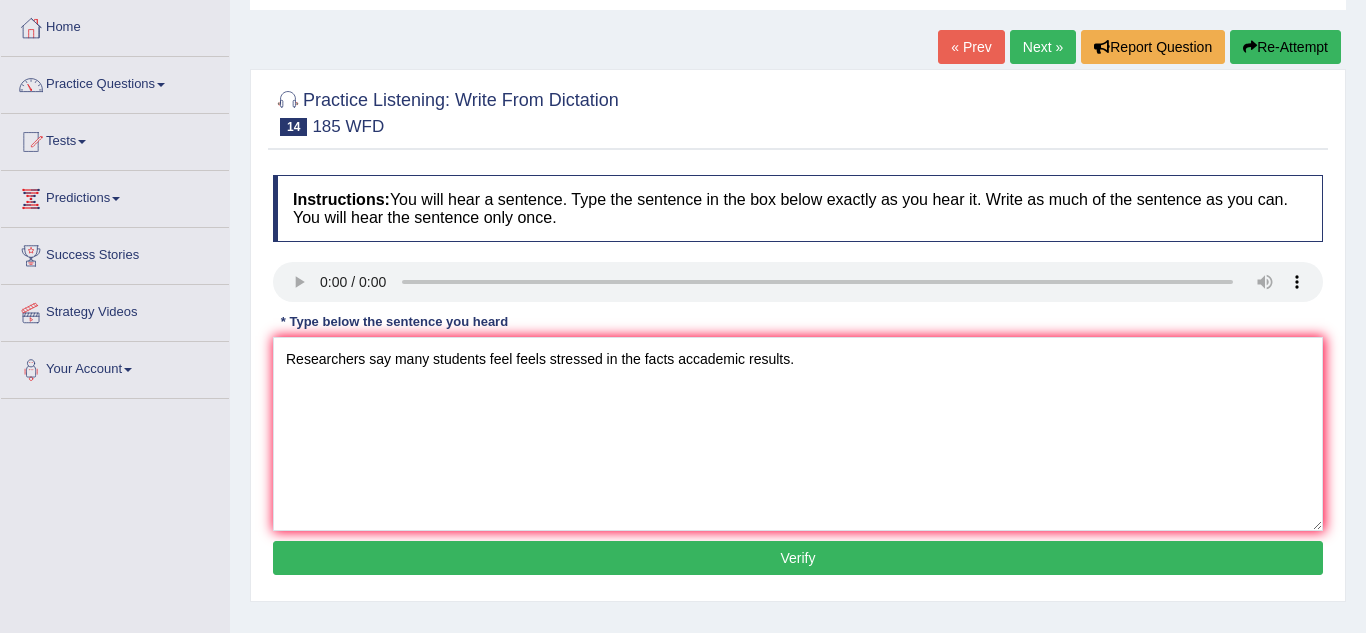 click on "Verify" at bounding box center (798, 558) 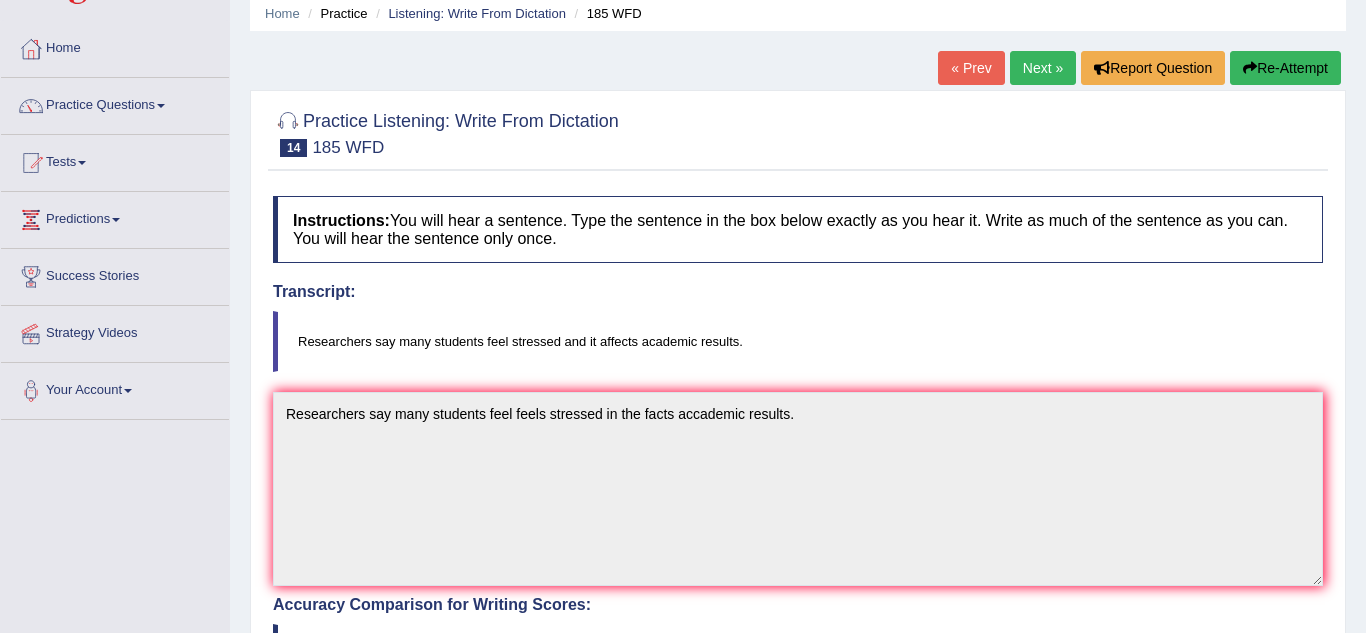 scroll, scrollTop: 0, scrollLeft: 0, axis: both 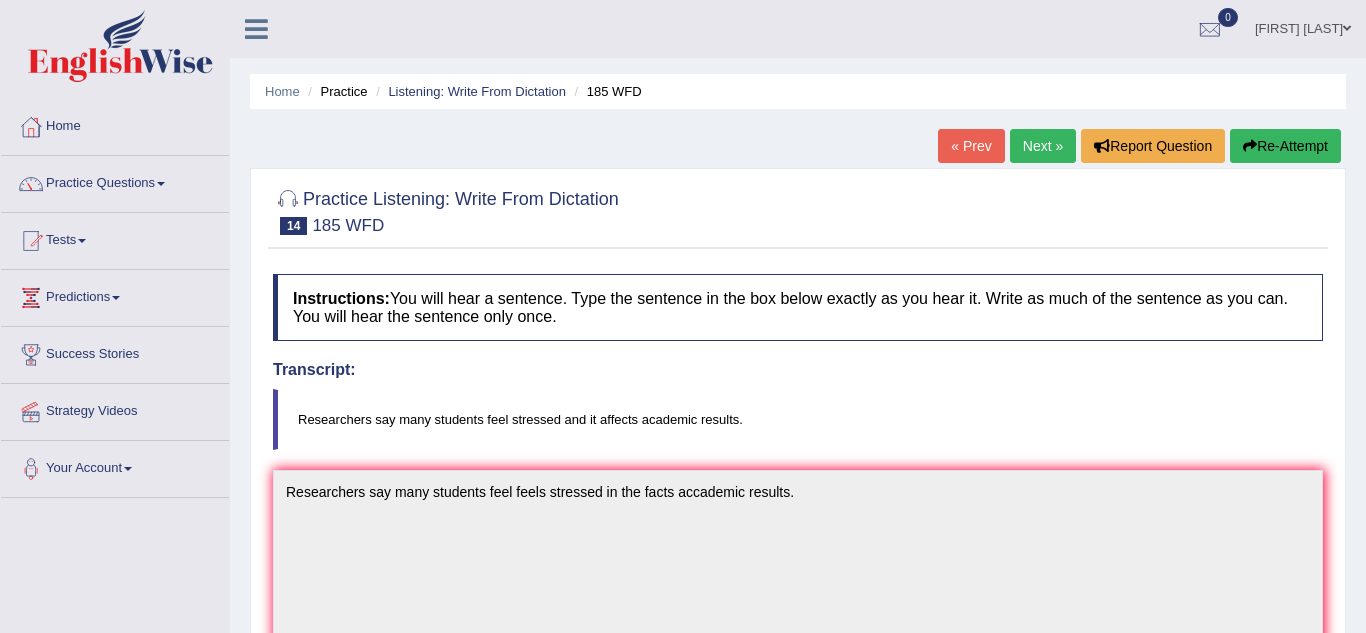 click on "Next »" at bounding box center (1043, 146) 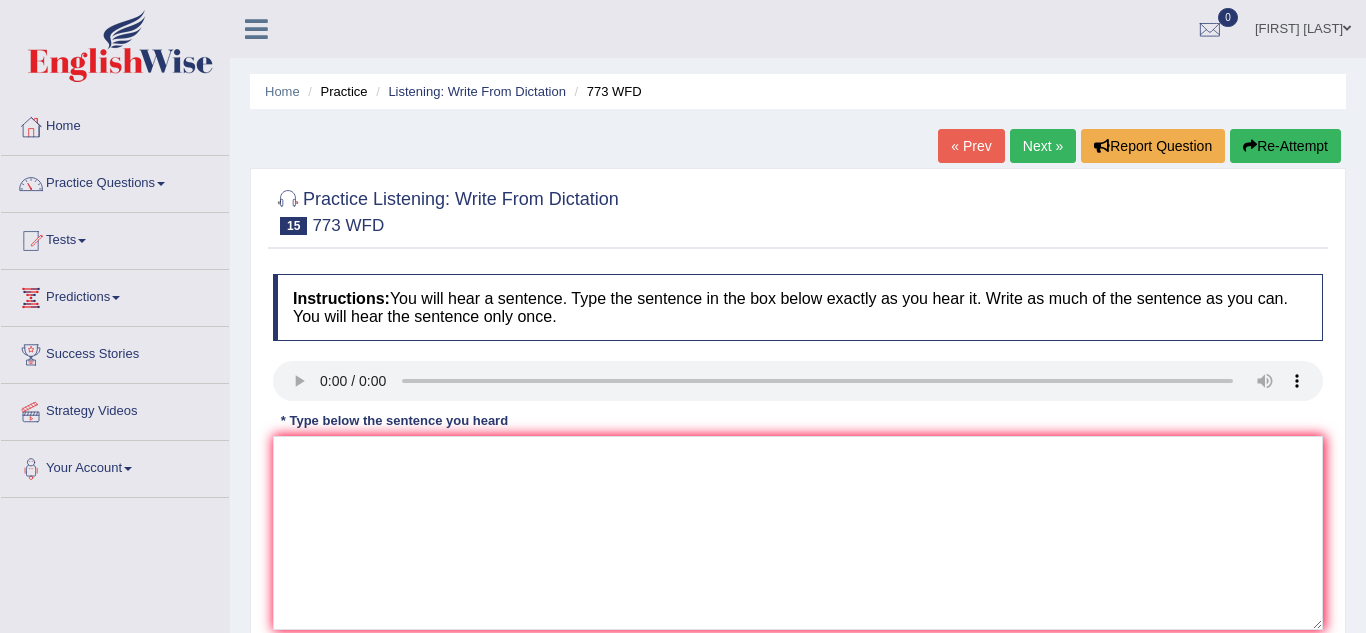 scroll, scrollTop: 0, scrollLeft: 0, axis: both 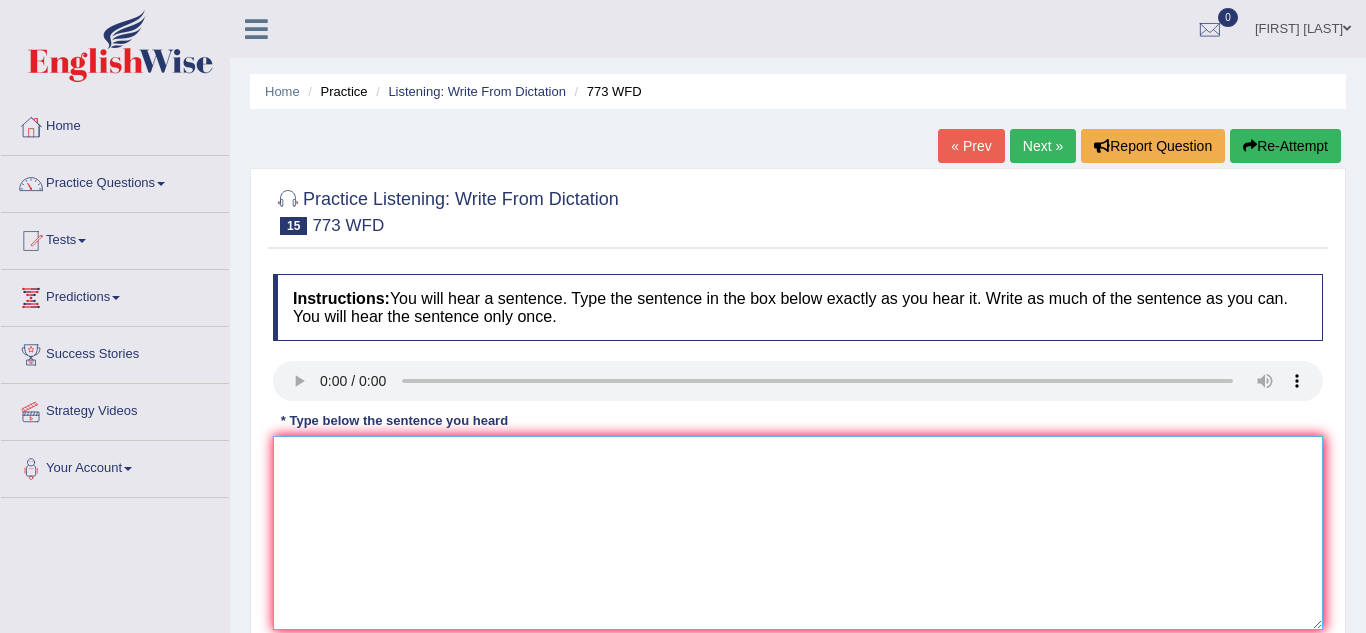 click at bounding box center (798, 533) 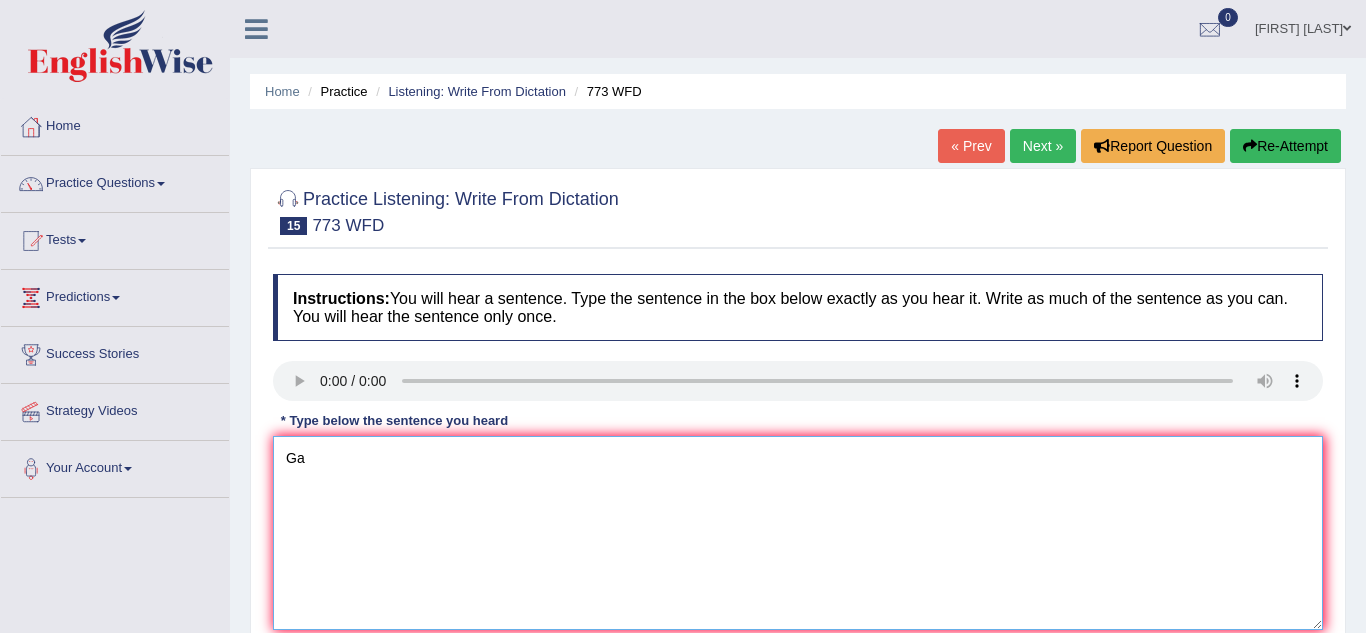 type on "G" 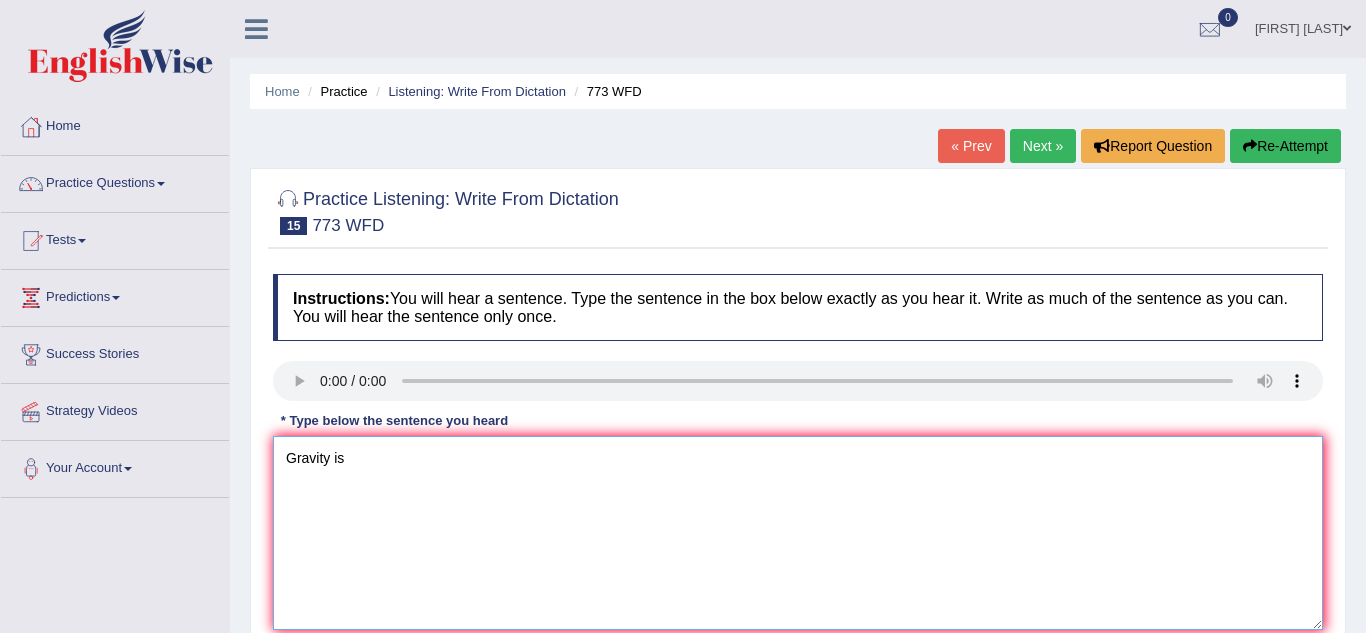 type on "Gravity is" 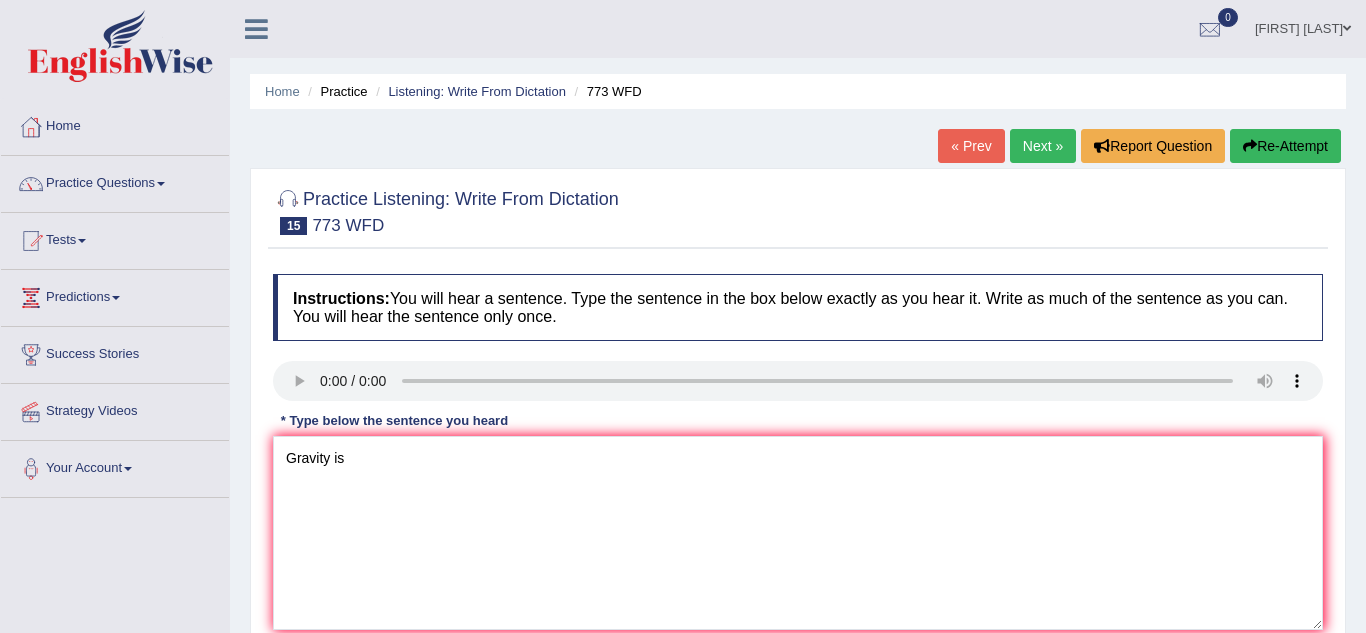 click on "Home" at bounding box center [115, 124] 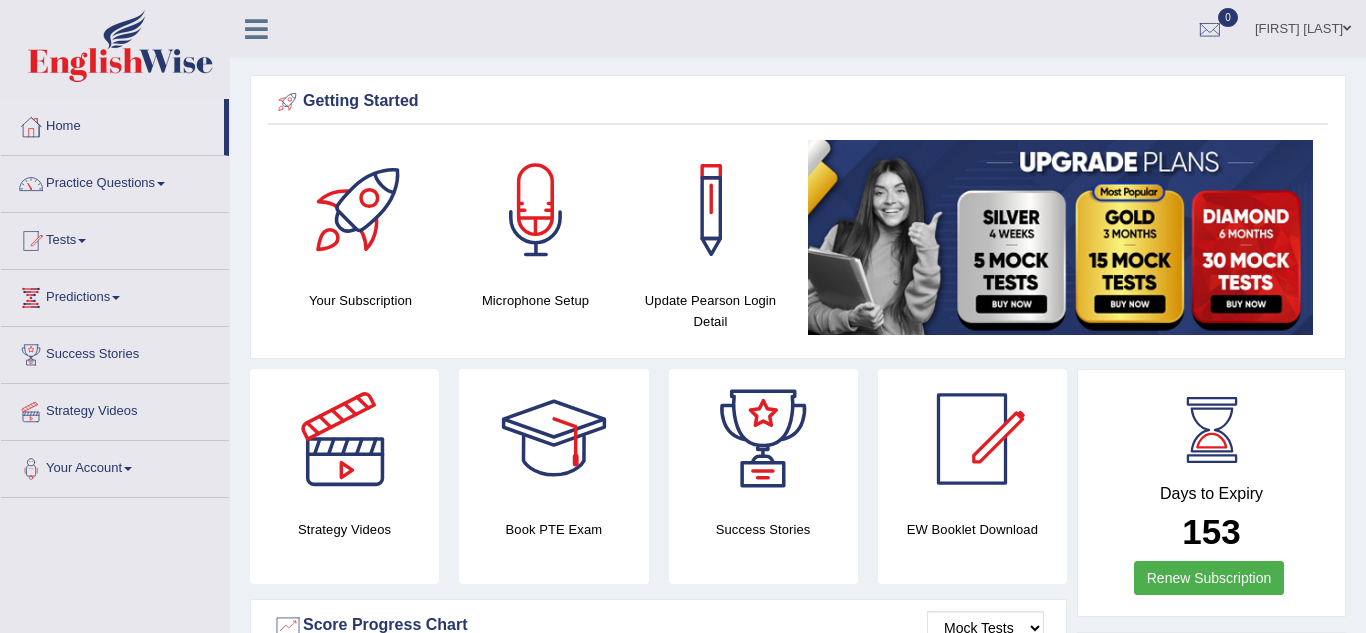 scroll, scrollTop: 0, scrollLeft: 0, axis: both 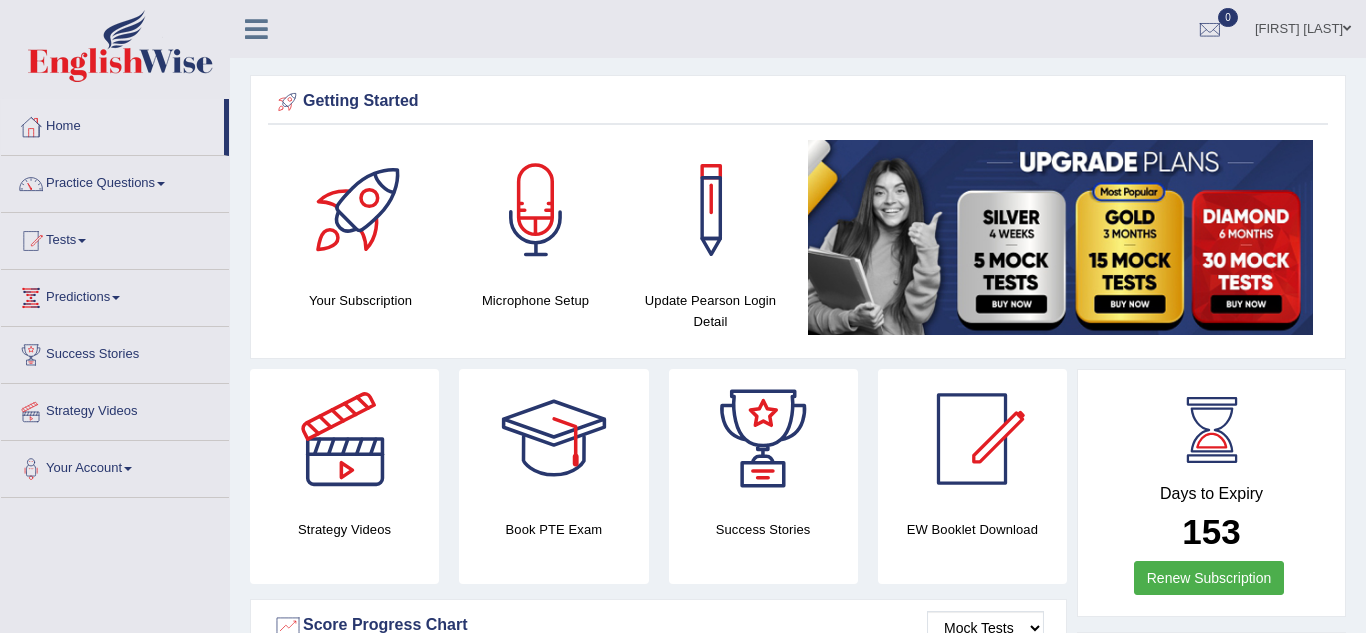 click on "Practice Questions" at bounding box center (115, 181) 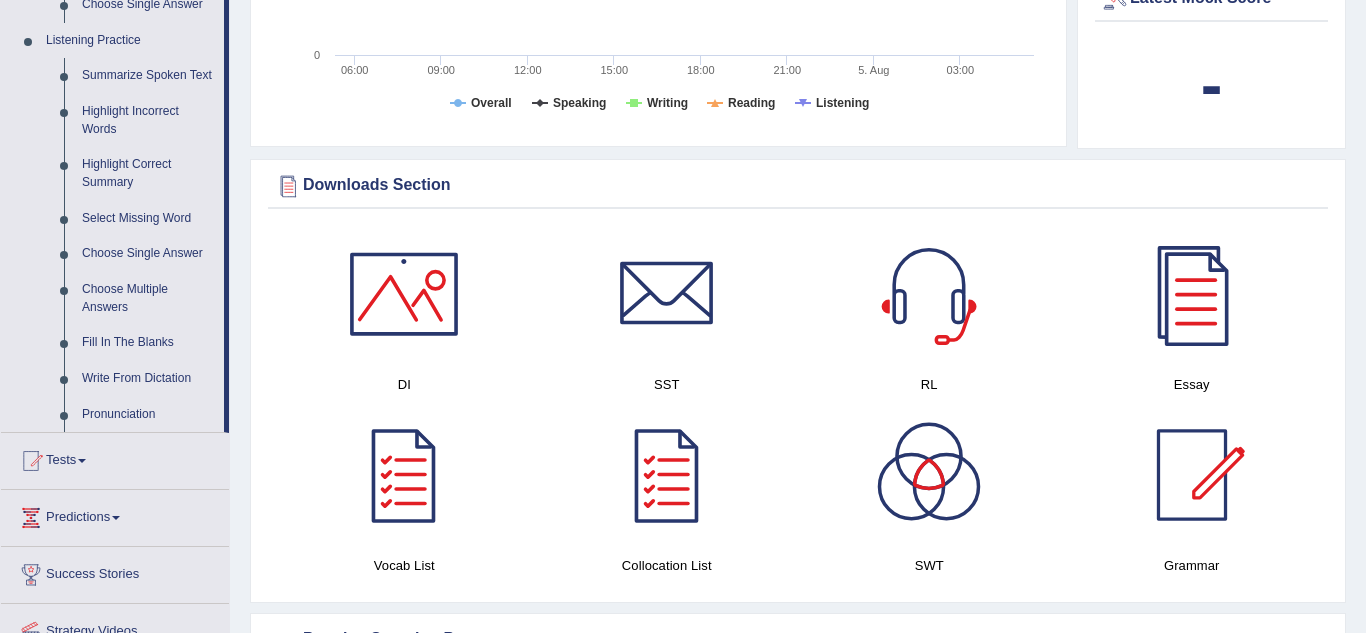 scroll, scrollTop: 849, scrollLeft: 0, axis: vertical 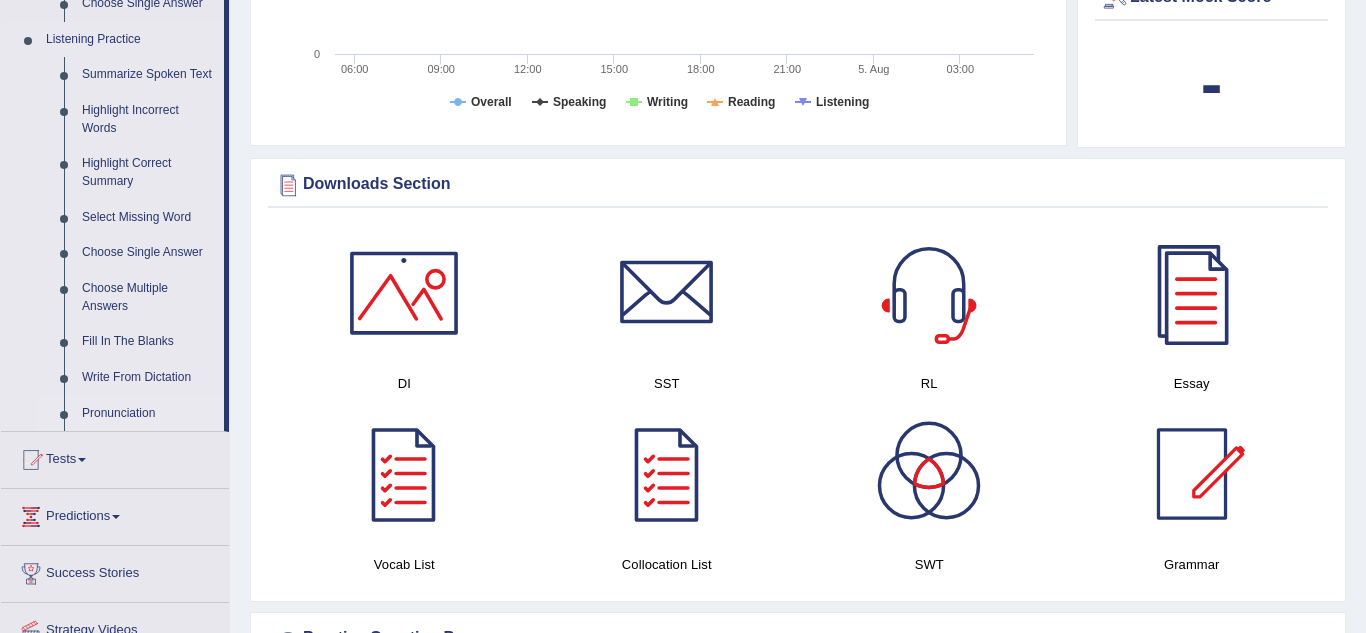 click on "Pronunciation" at bounding box center (148, 414) 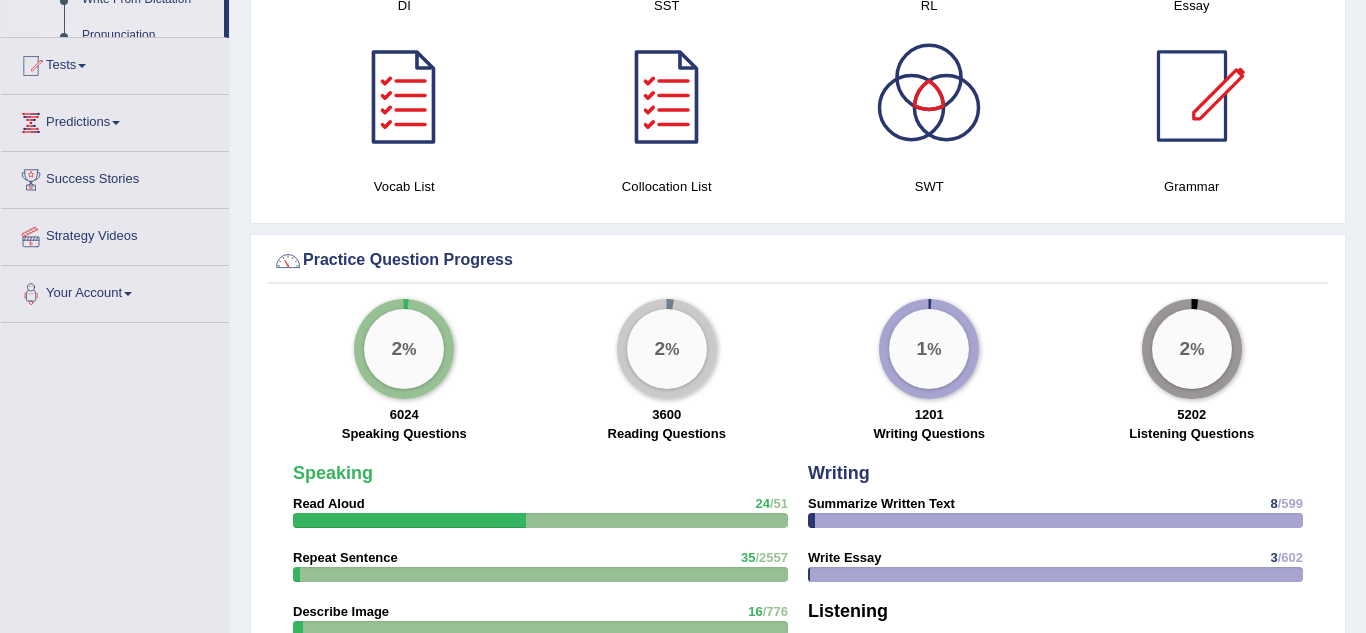 scroll, scrollTop: 1062, scrollLeft: 0, axis: vertical 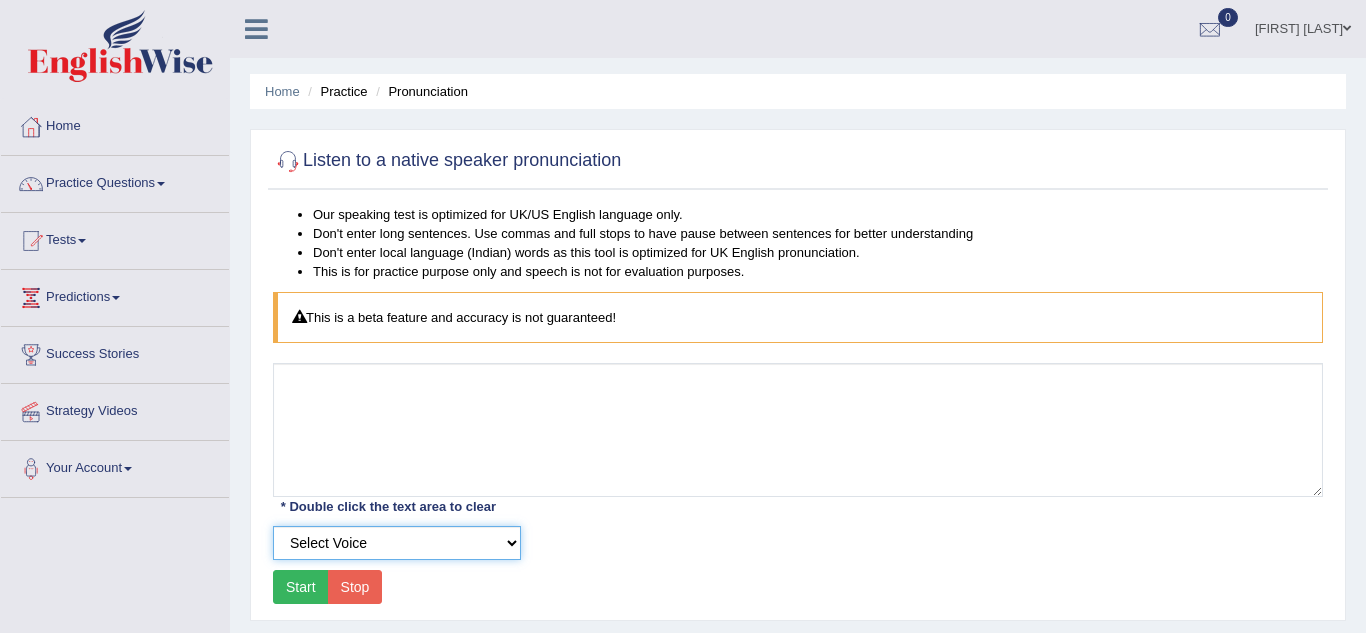click on "Select Voice" at bounding box center [397, 543] 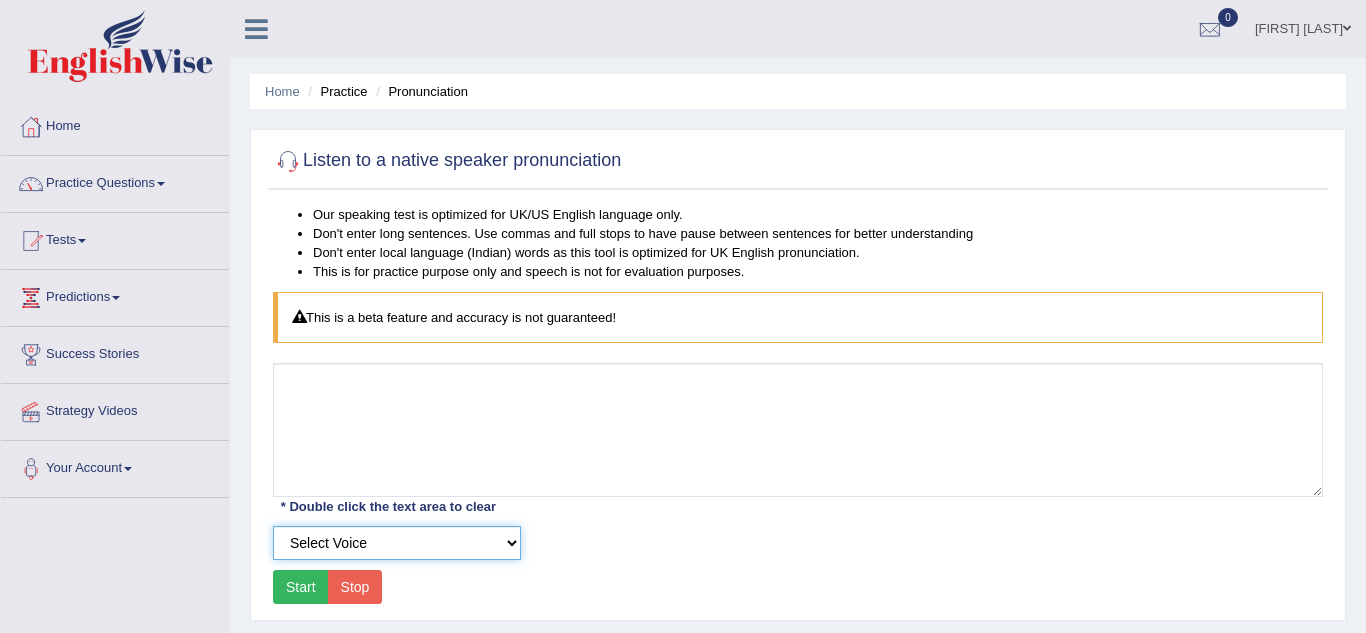 click on "Select Voice" at bounding box center (397, 543) 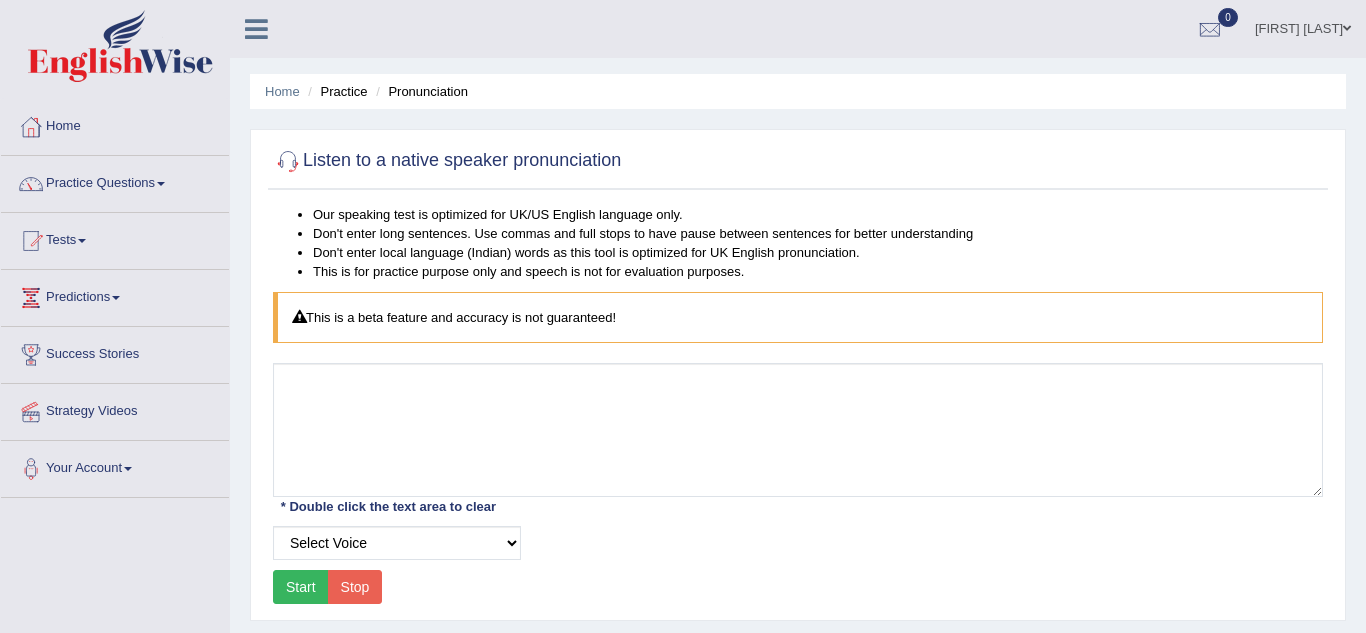 click on "Home" at bounding box center [115, 124] 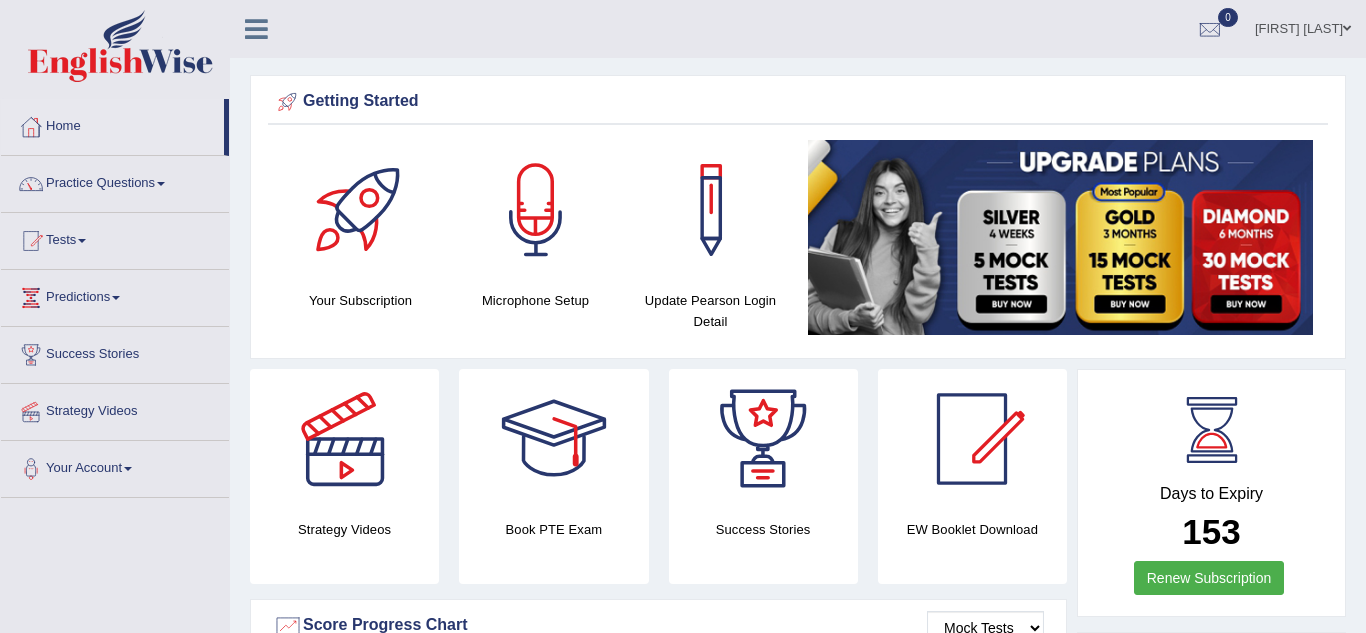 scroll, scrollTop: 0, scrollLeft: 0, axis: both 